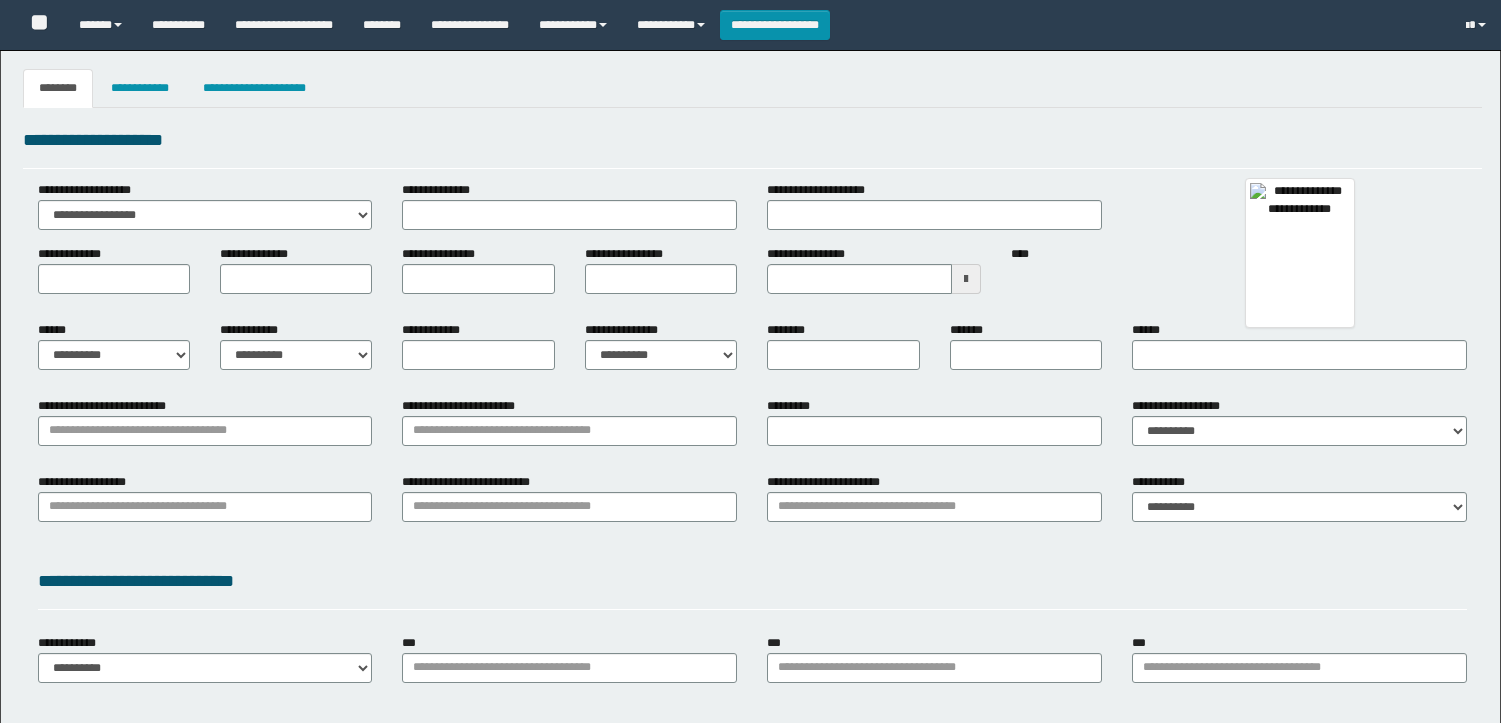 type 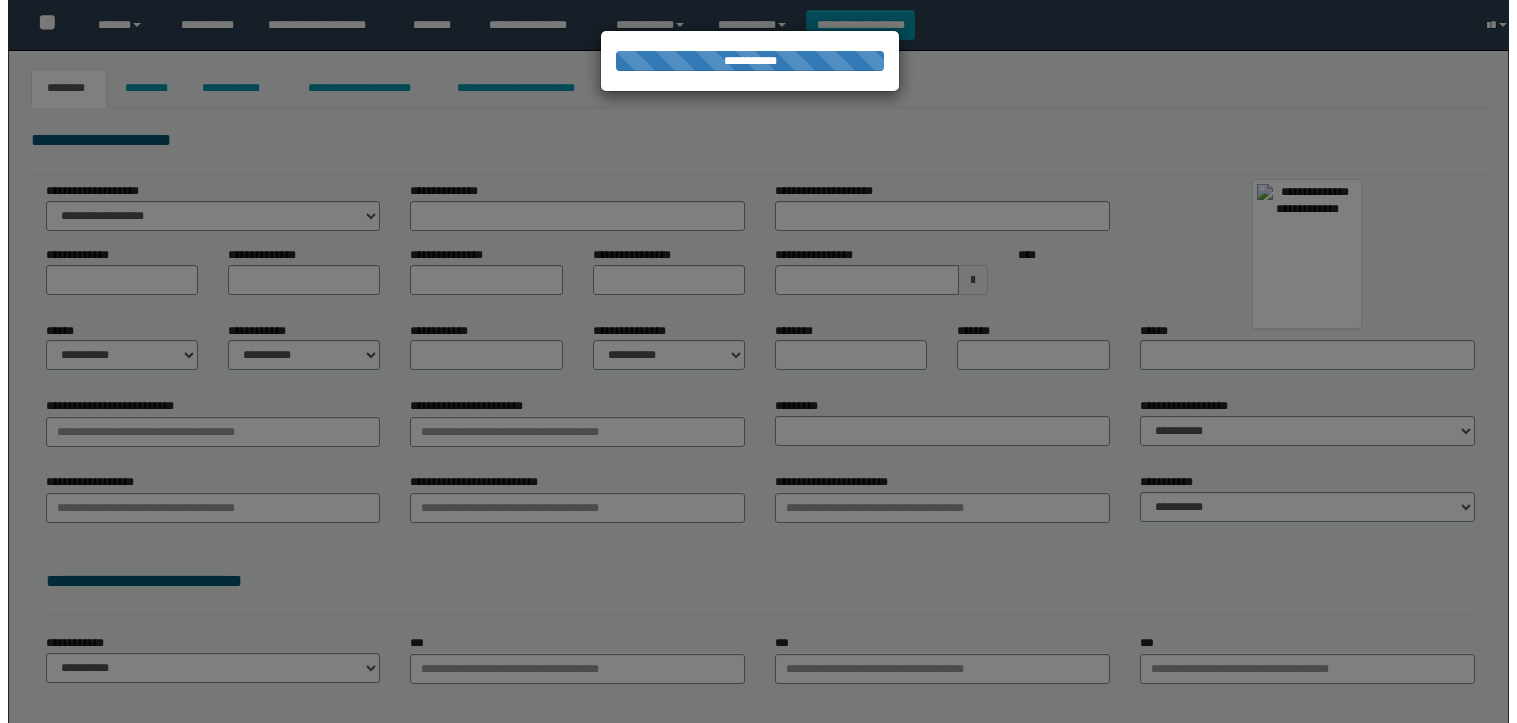 scroll, scrollTop: 0, scrollLeft: 0, axis: both 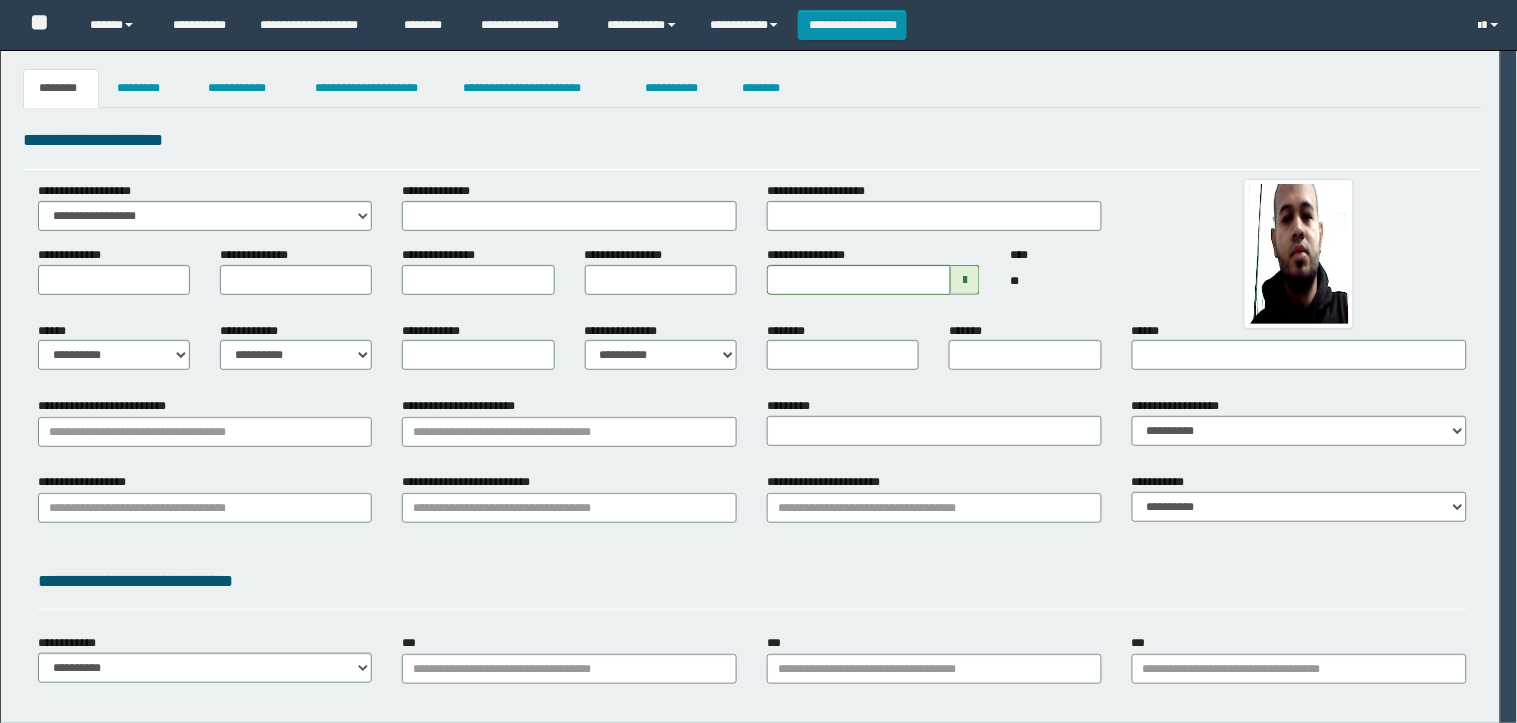 type on "**********" 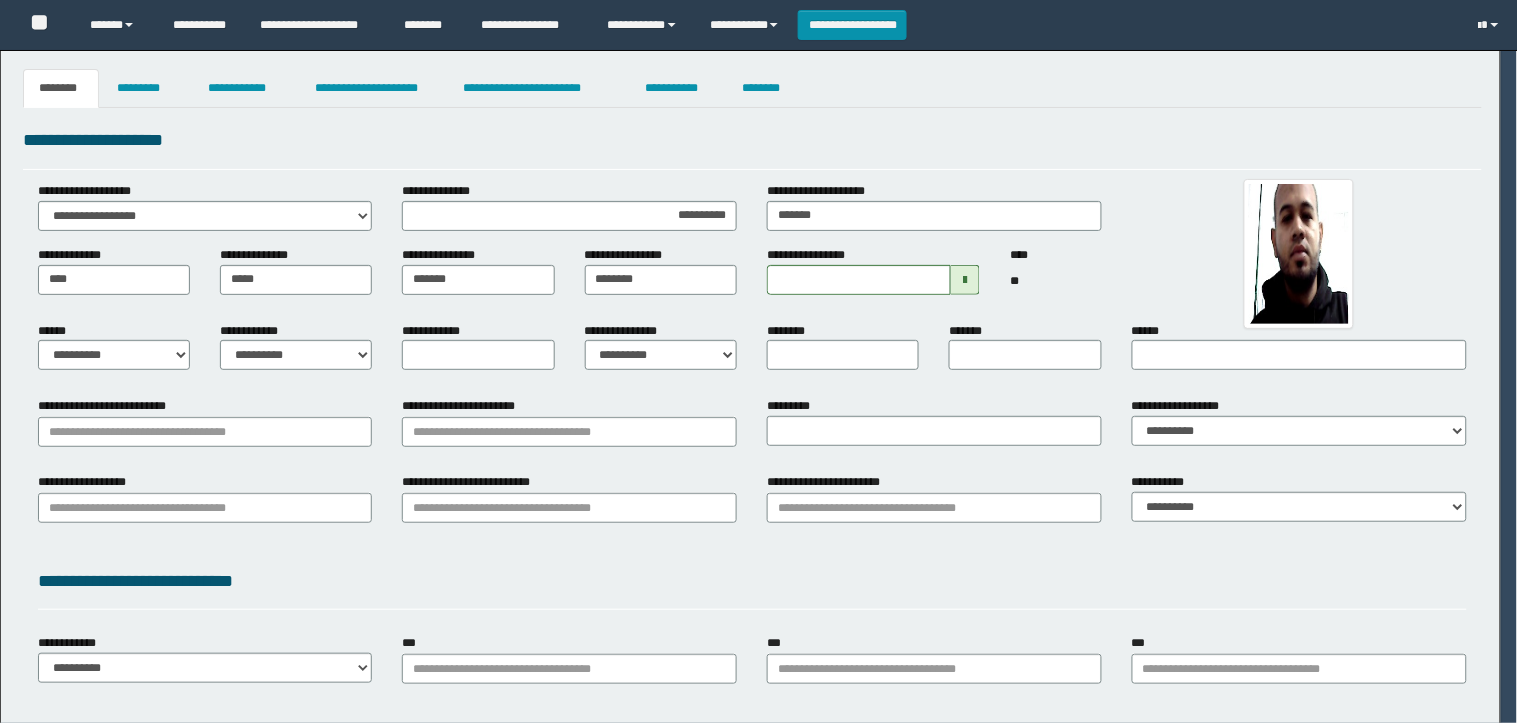 type on "**********" 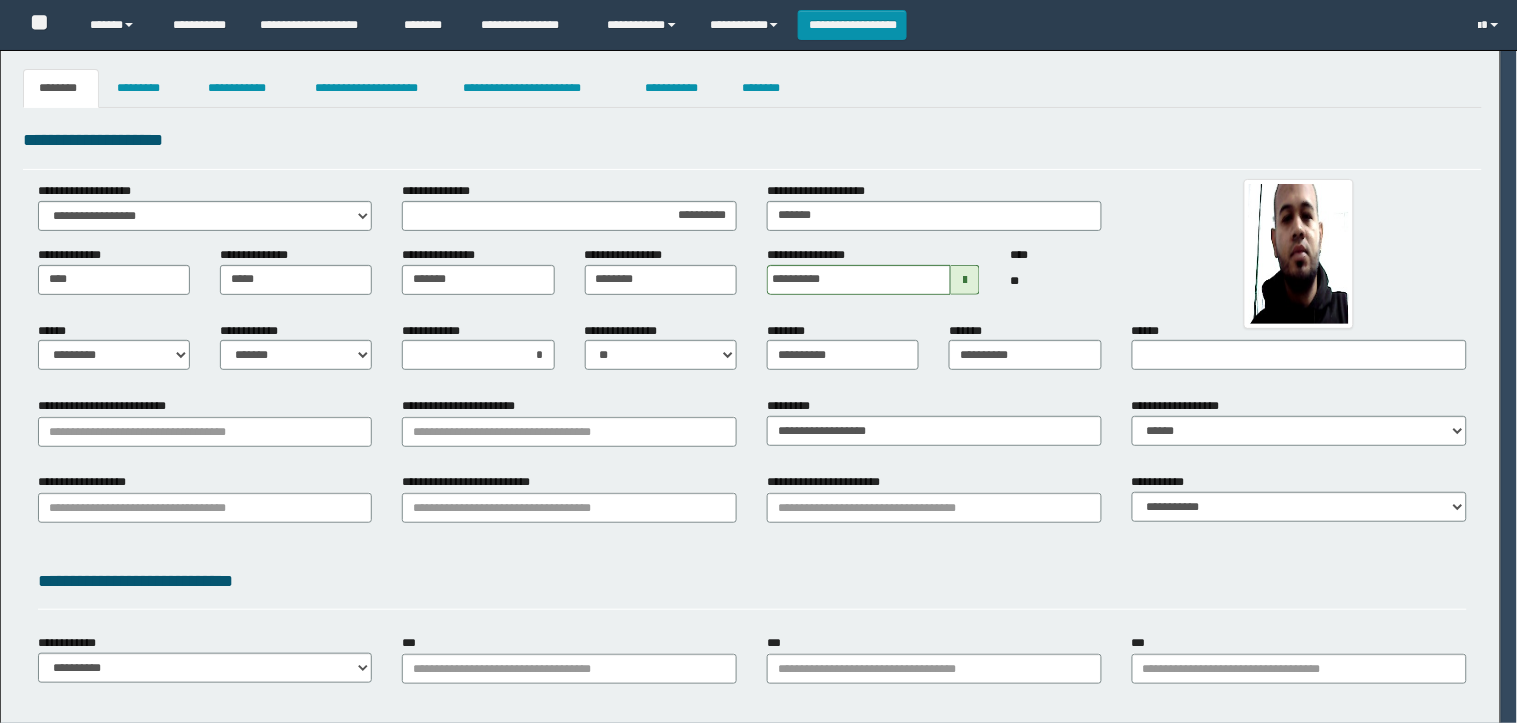 select on "**" 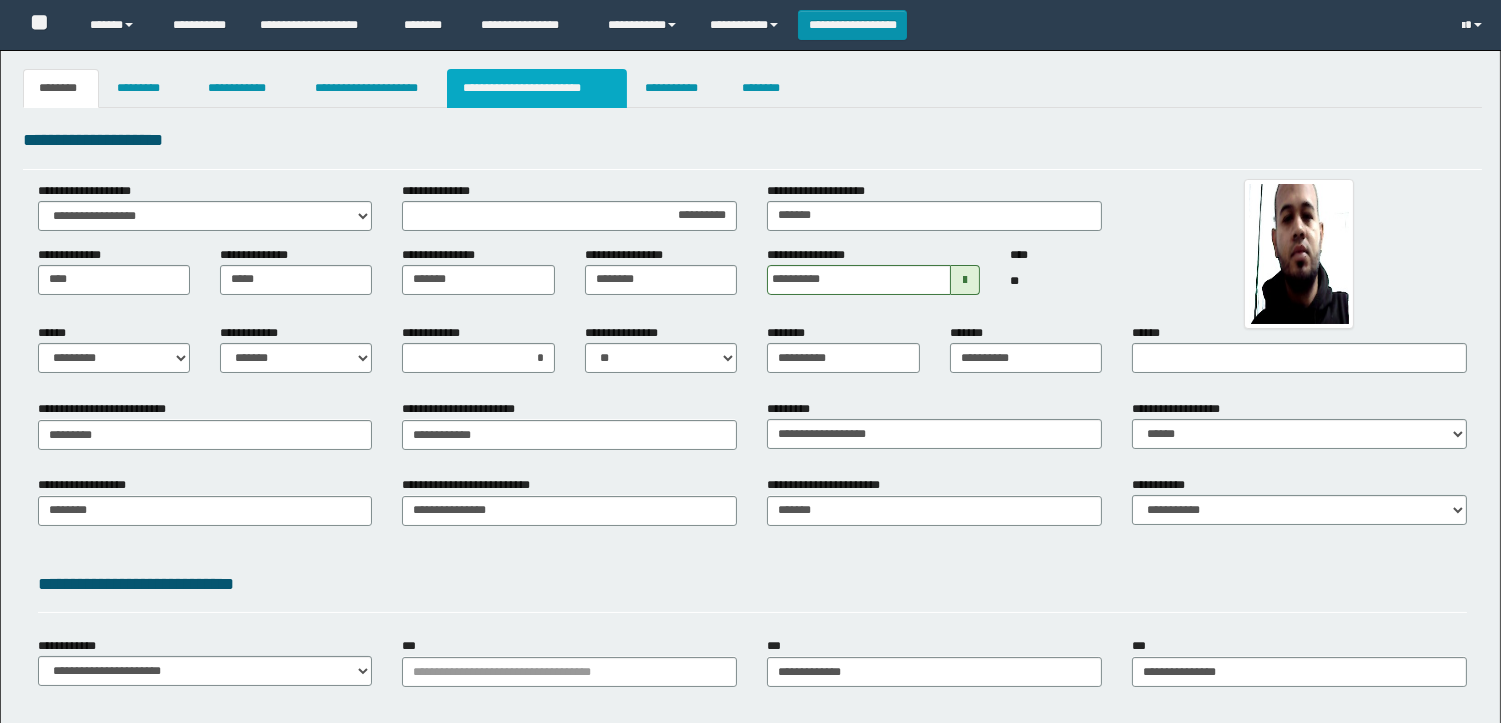 click on "**********" at bounding box center (537, 88) 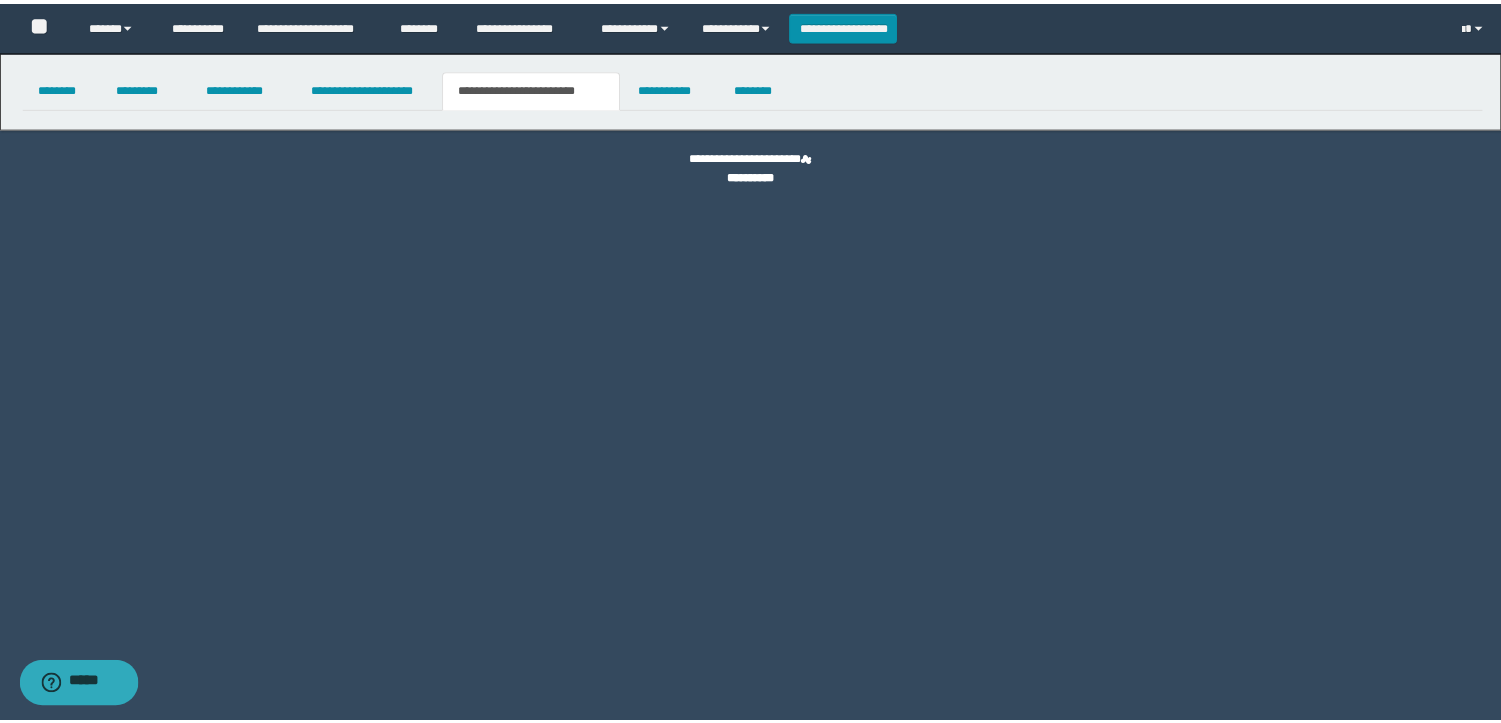 scroll, scrollTop: 0, scrollLeft: 0, axis: both 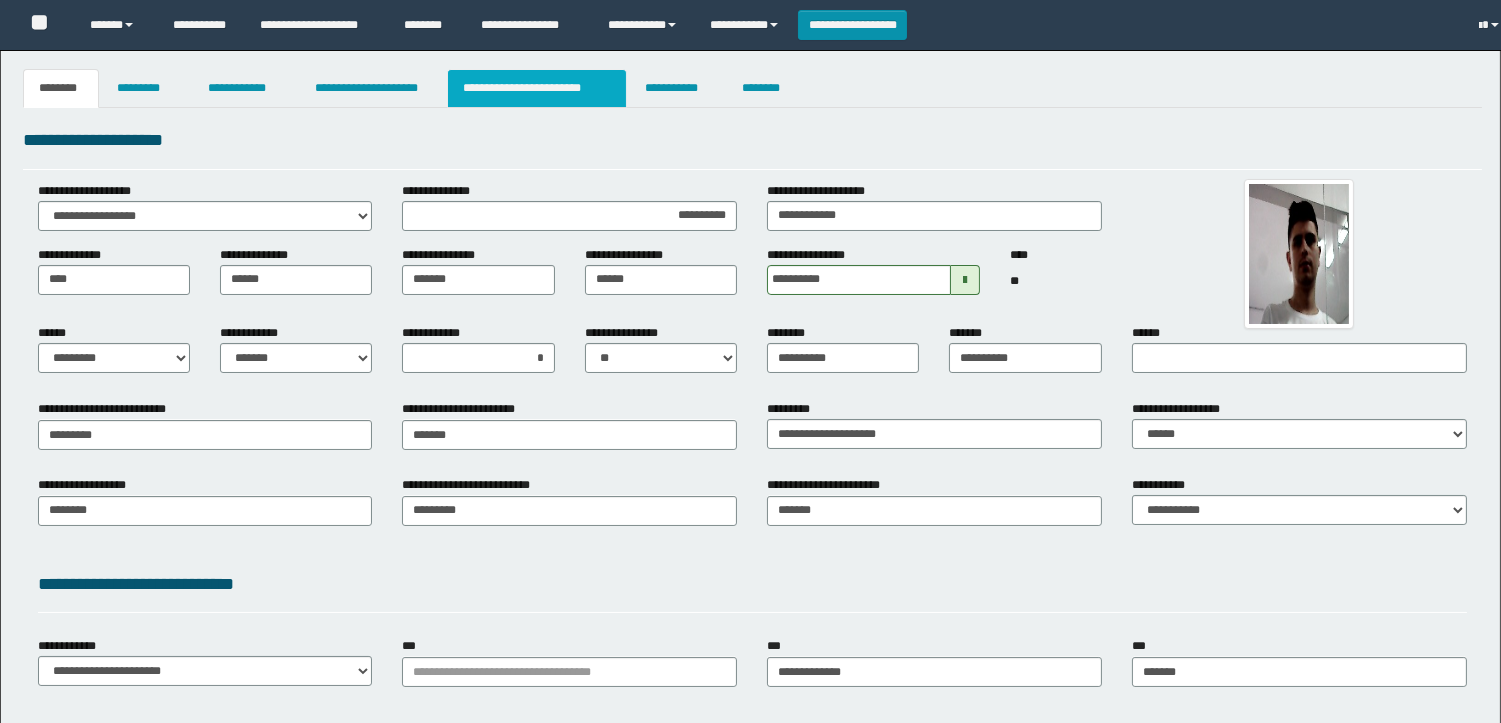 click on "**********" at bounding box center [537, 88] 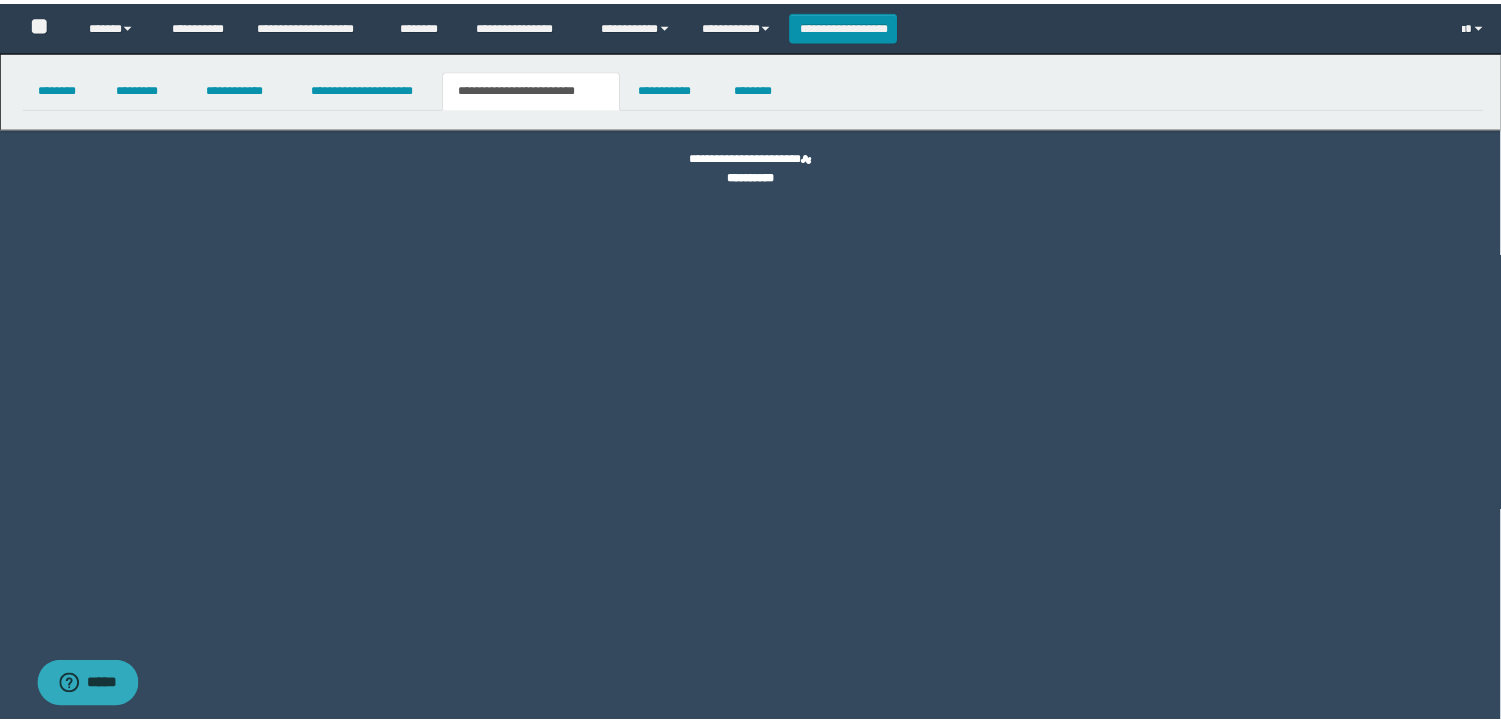 scroll, scrollTop: 0, scrollLeft: 0, axis: both 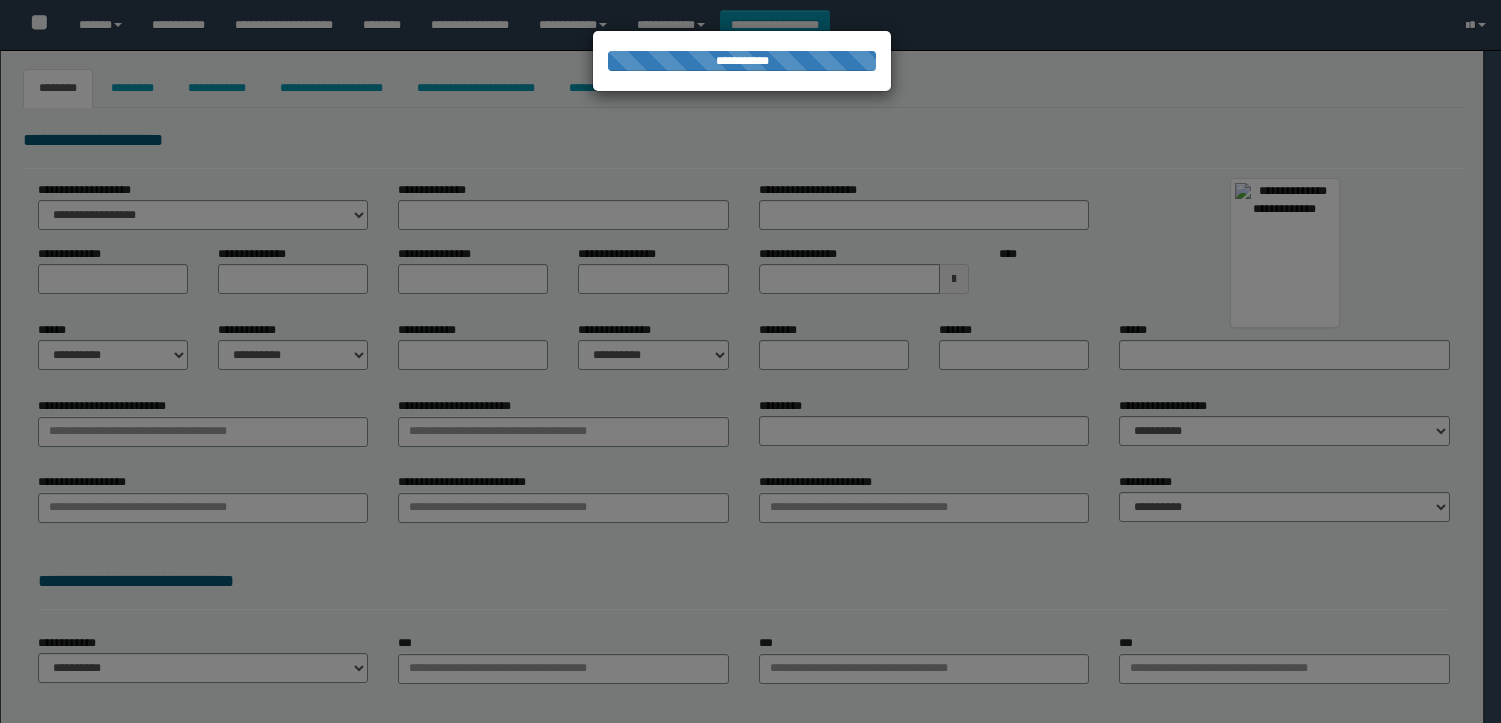 type on "**********" 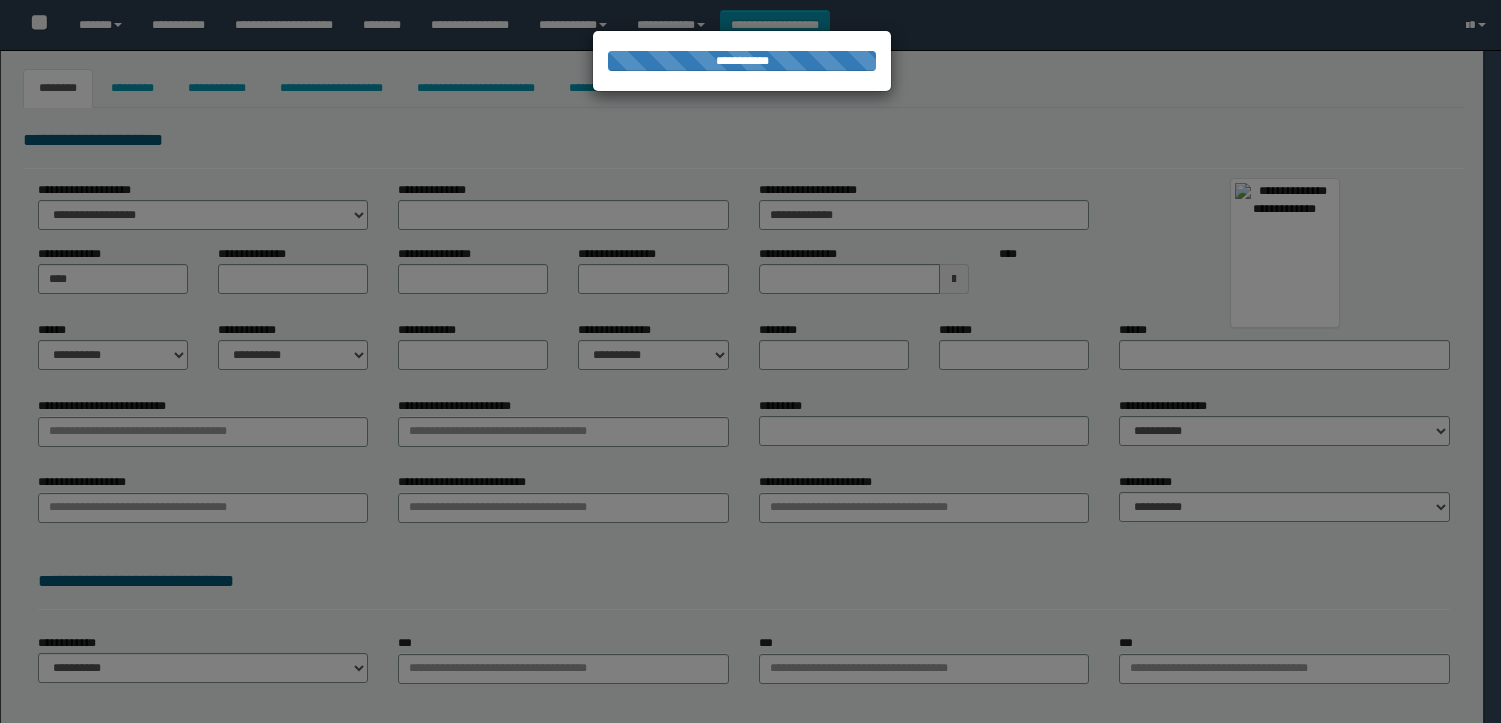 type on "*********" 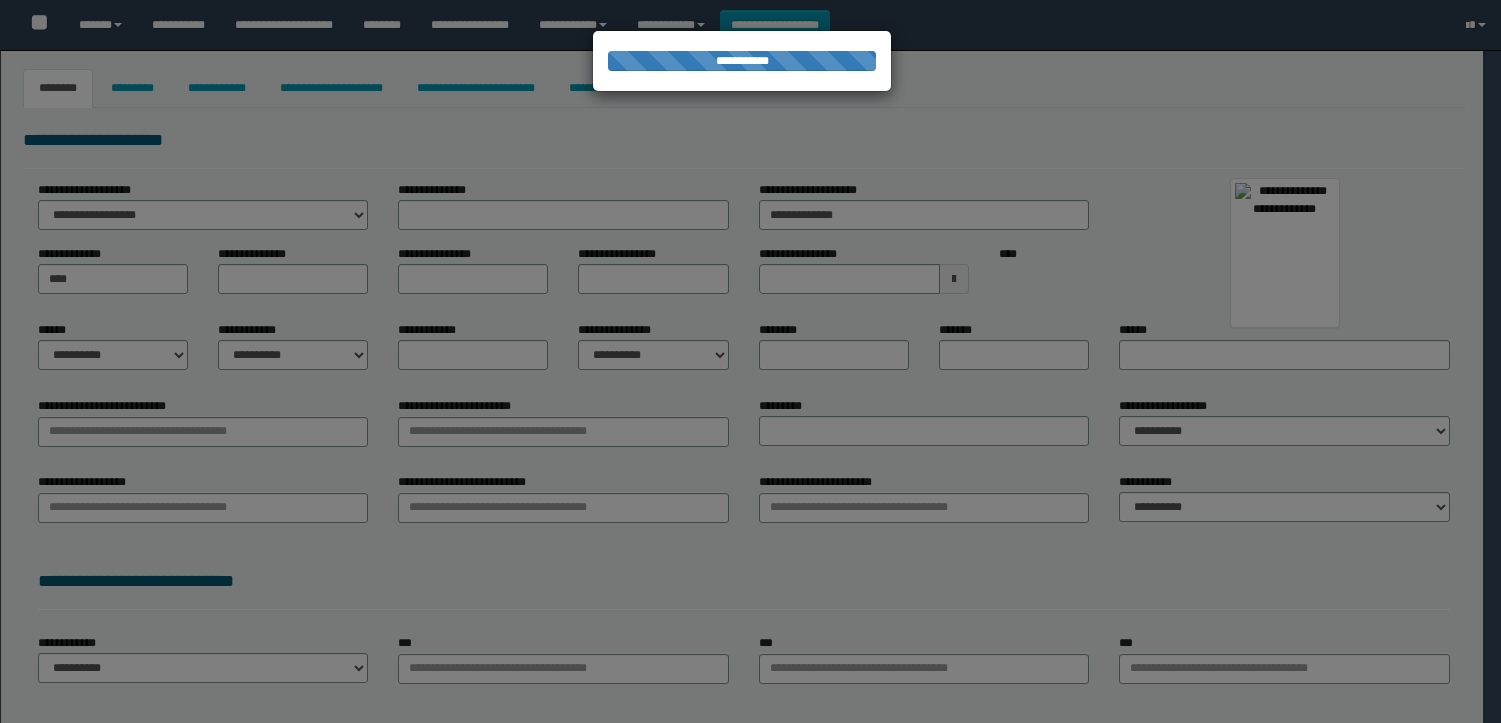 type on "*******" 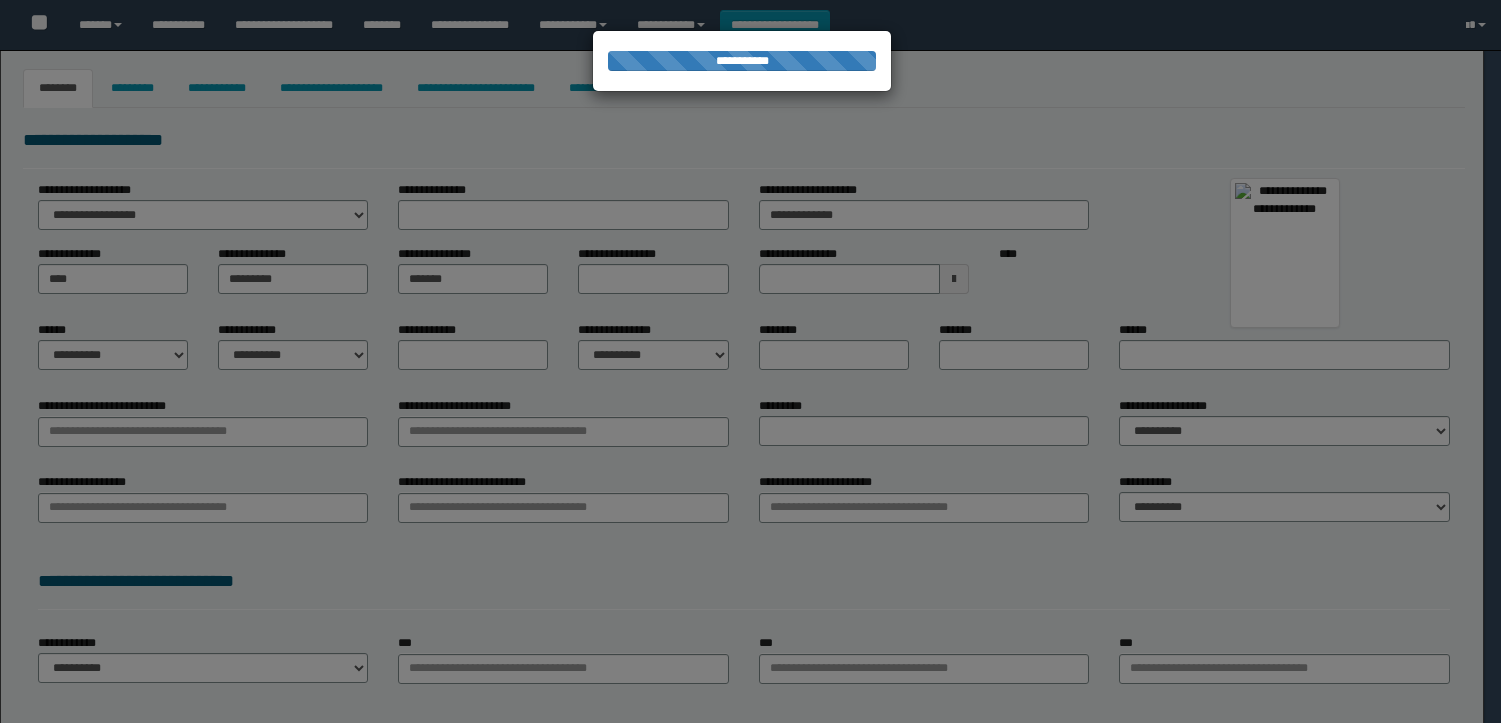 type on "**********" 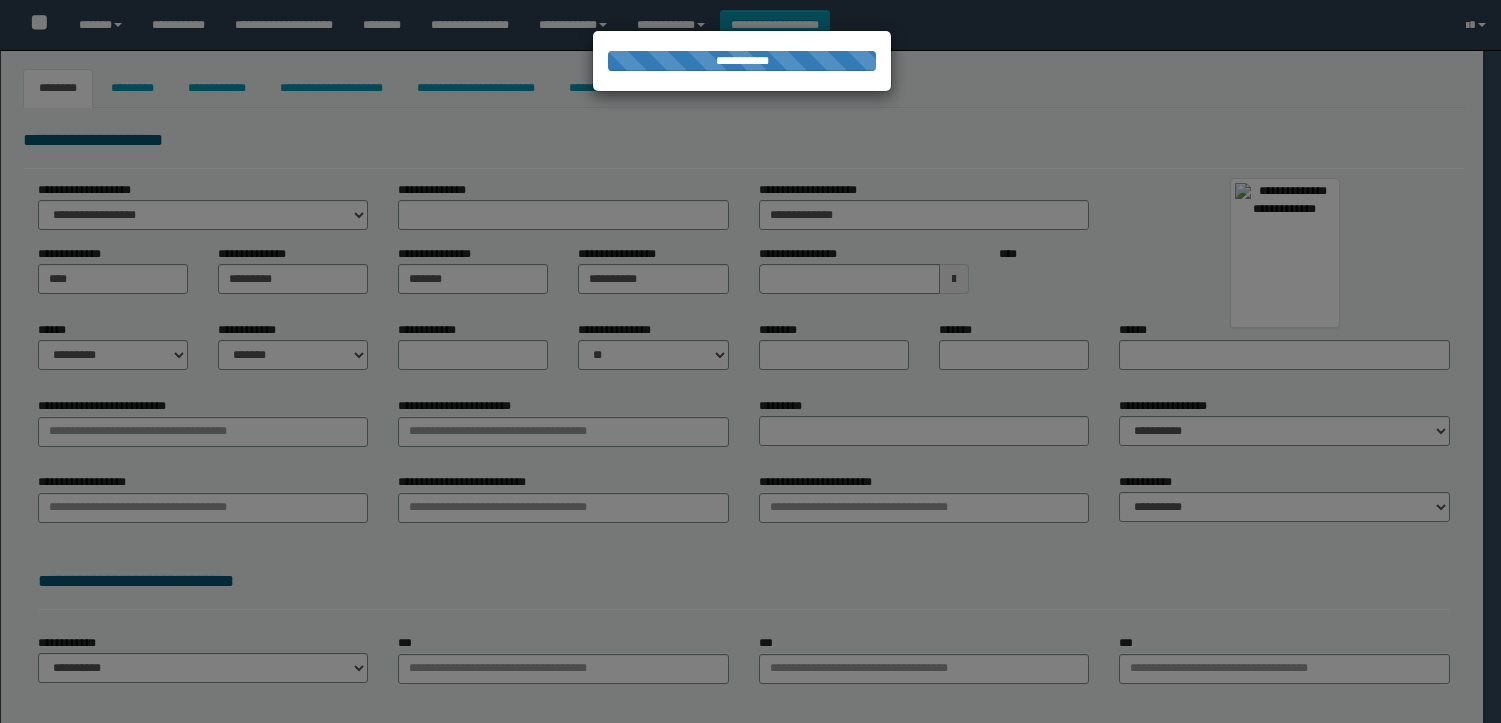 type on "**********" 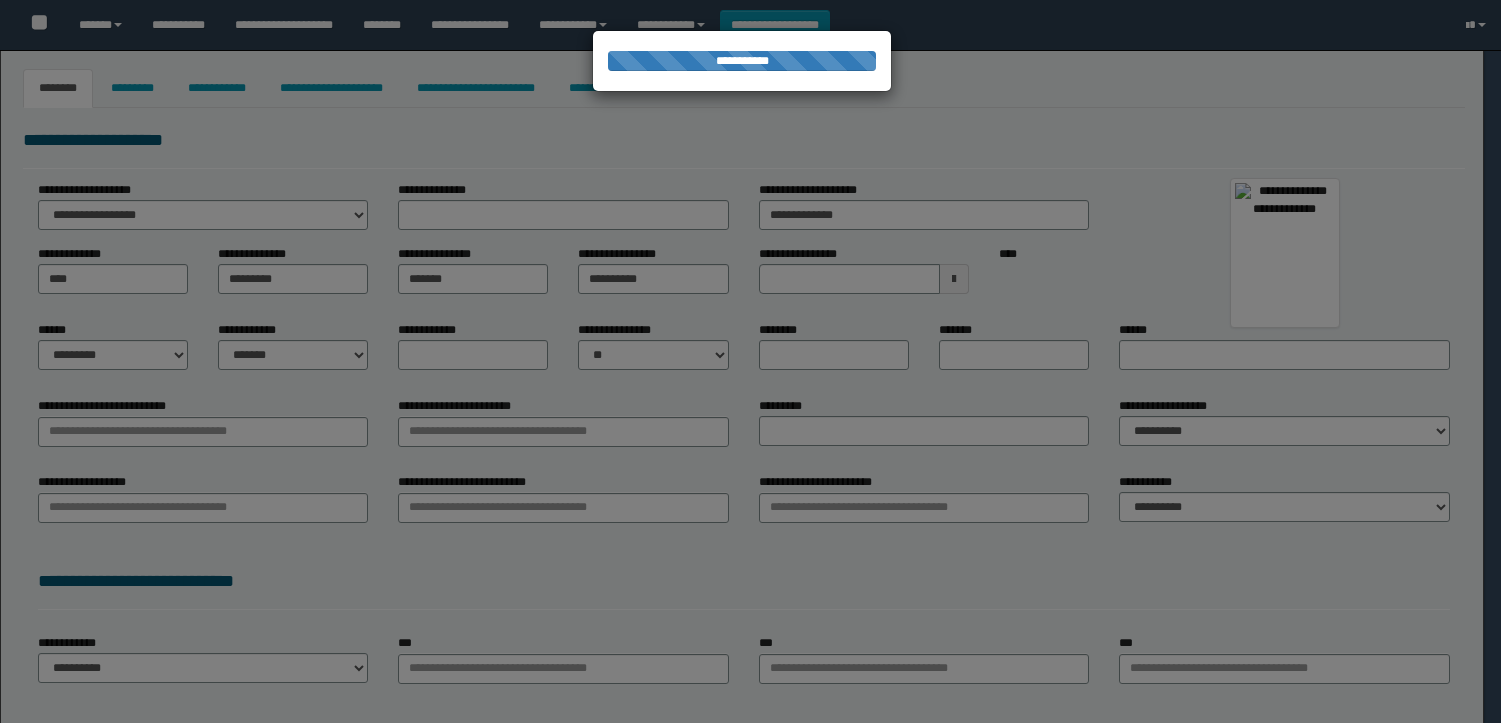 type on "**********" 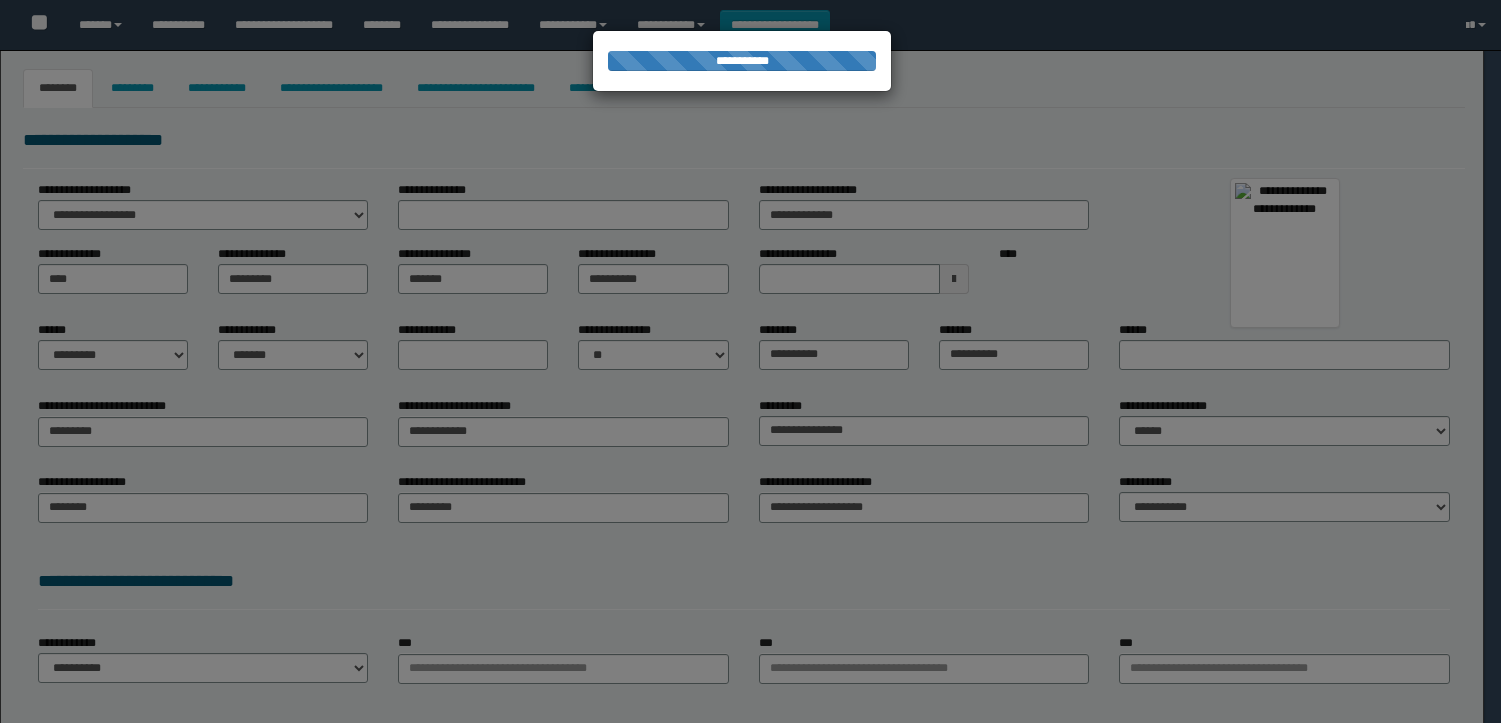 select on "**" 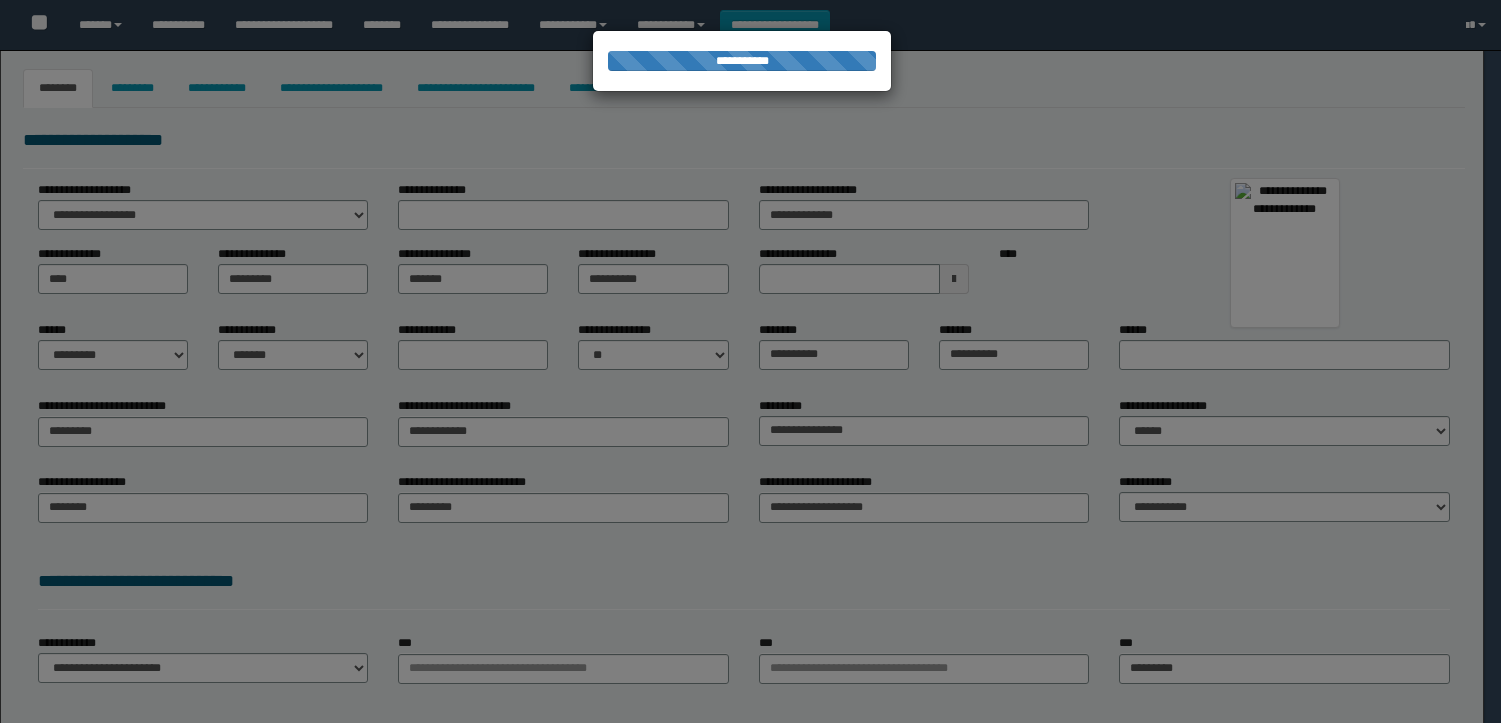 scroll, scrollTop: 0, scrollLeft: 0, axis: both 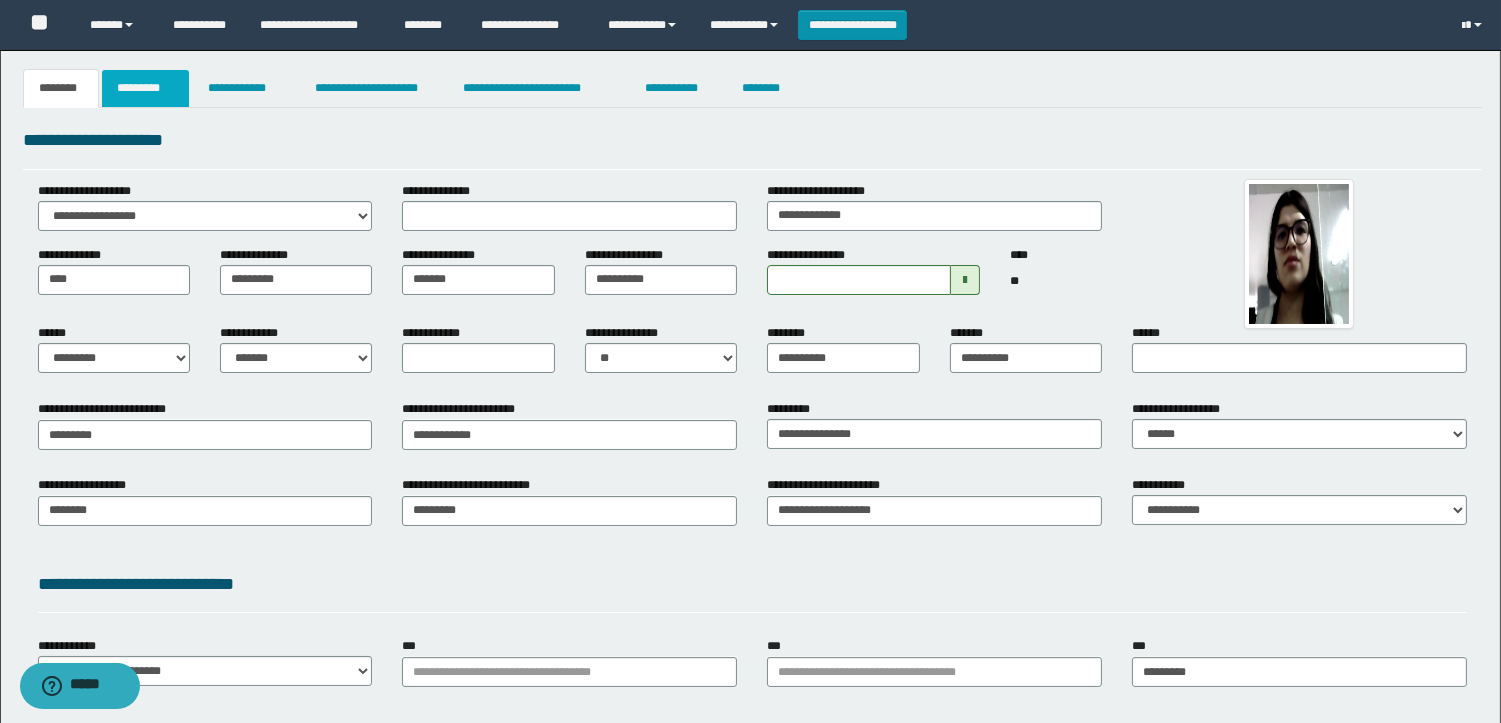 click on "*********" at bounding box center [145, 88] 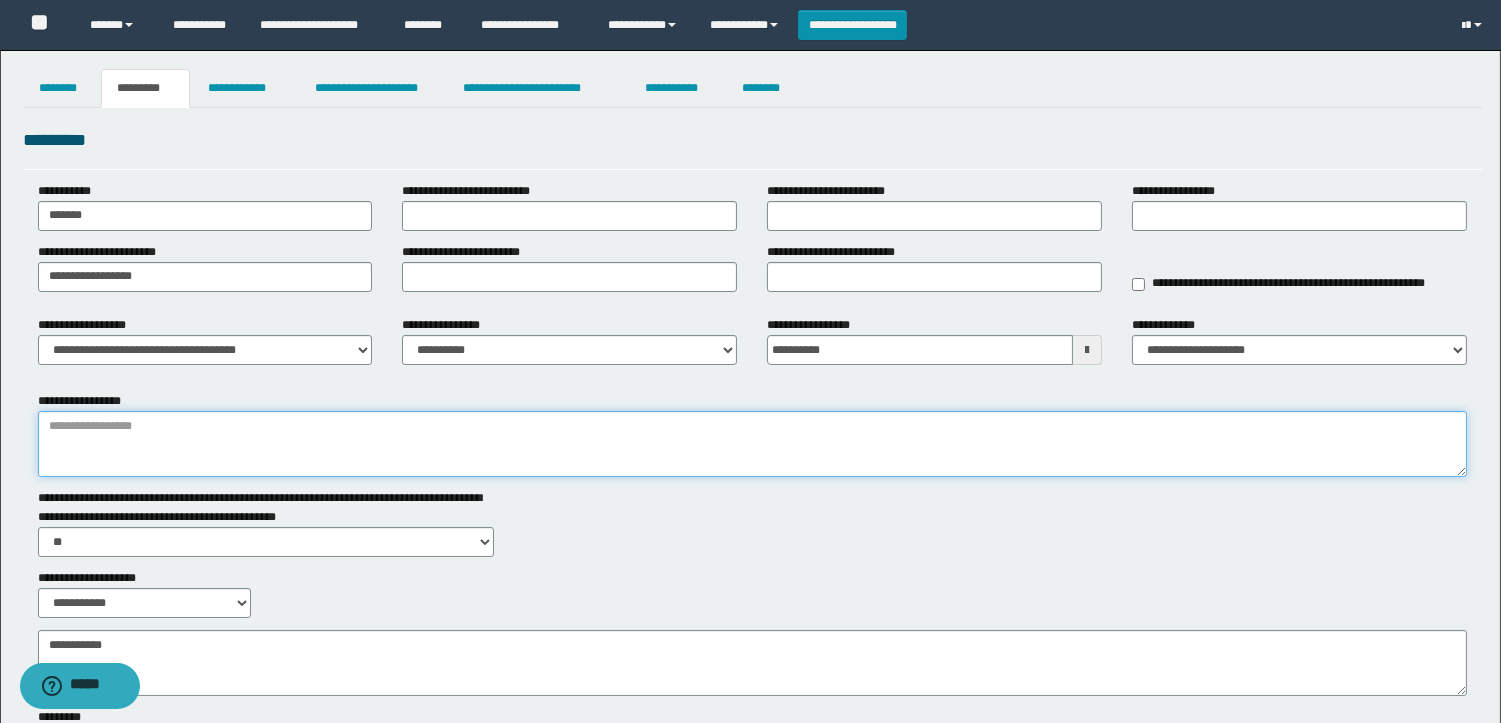 click on "**********" at bounding box center (752, 444) 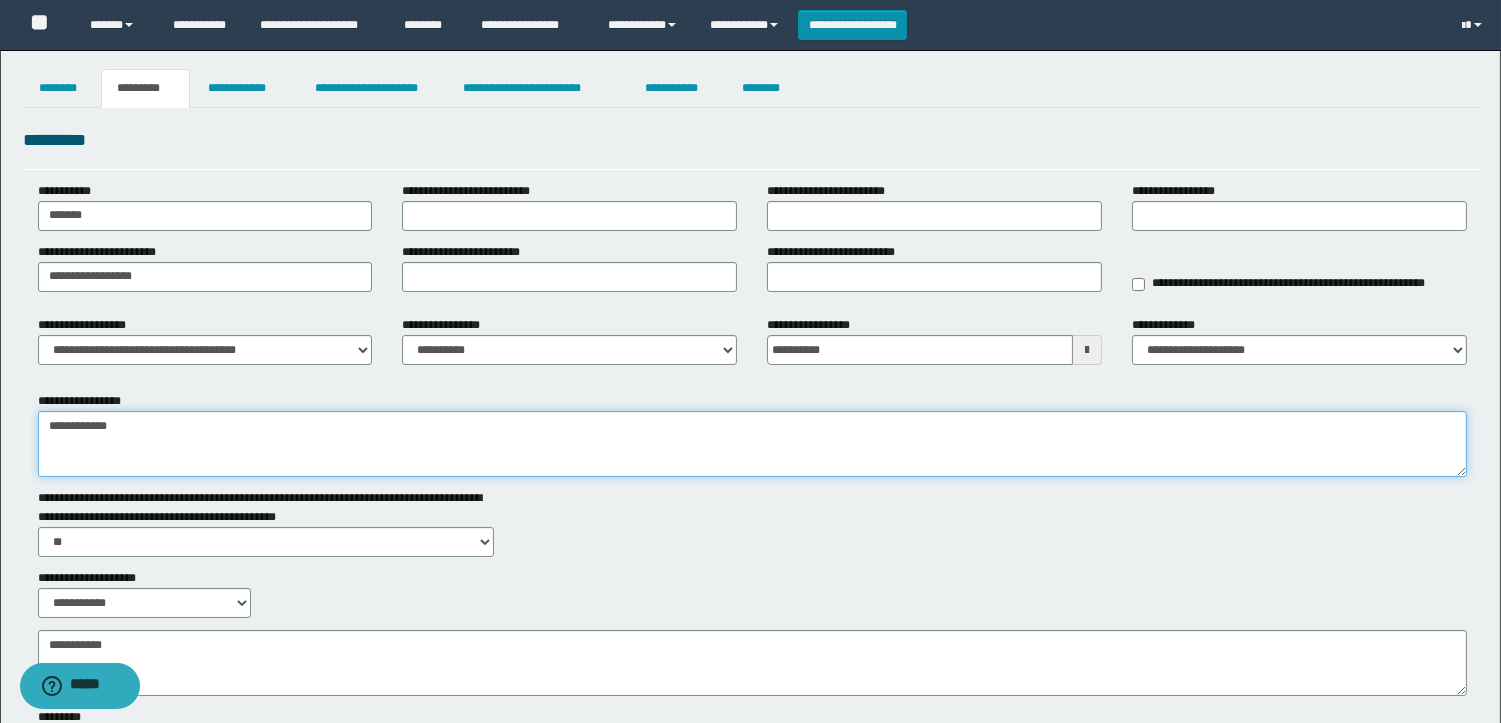 drag, startPoint x: 268, startPoint y: 447, endPoint x: 0, endPoint y: 397, distance: 272.6243 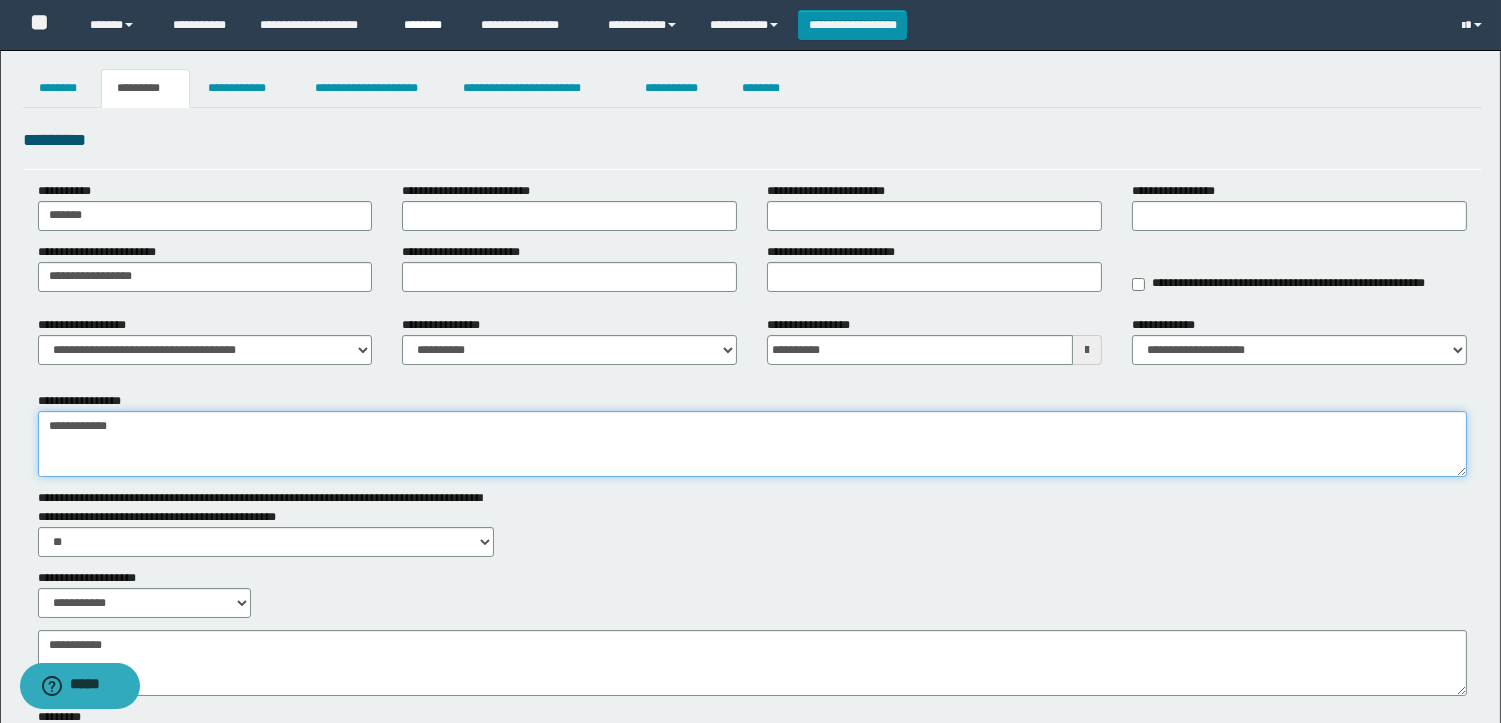 type on "**********" 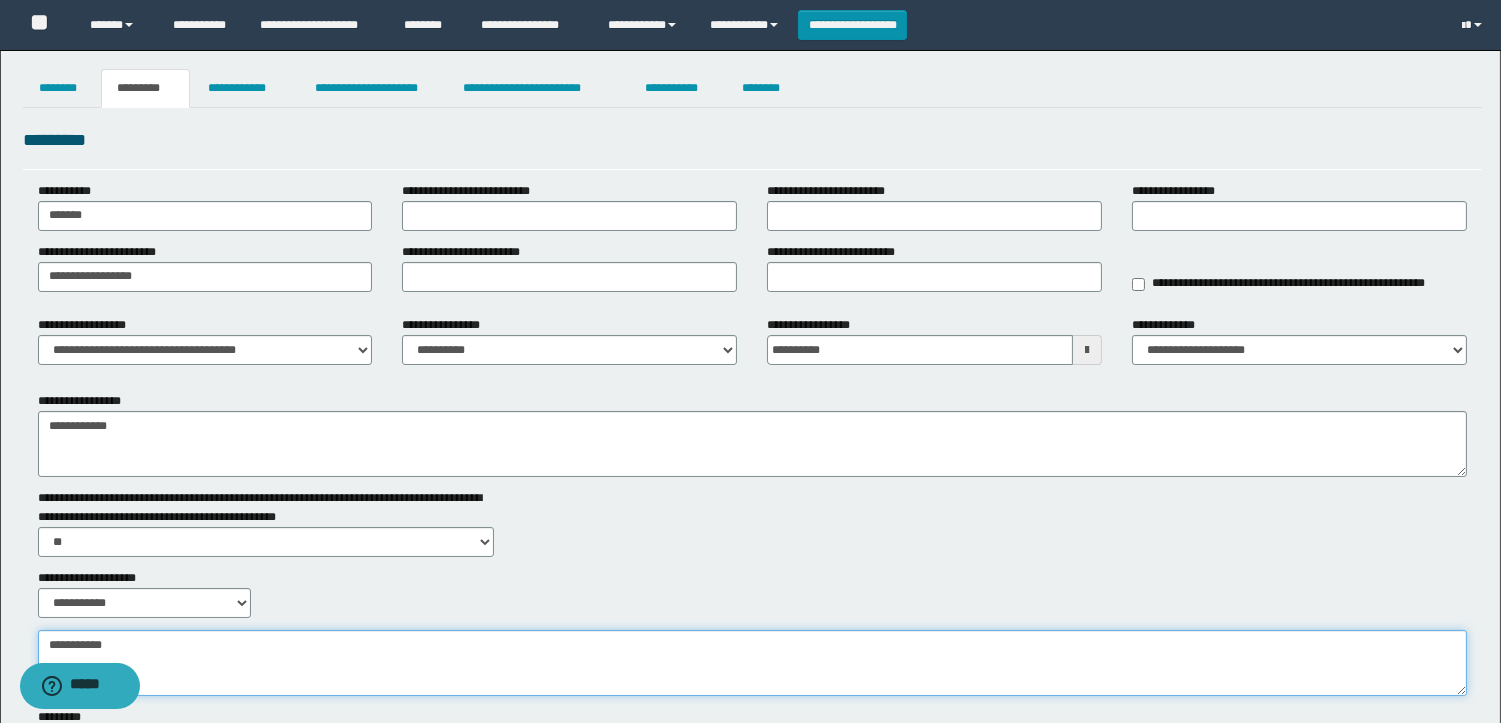 click on "**********" at bounding box center [752, 663] 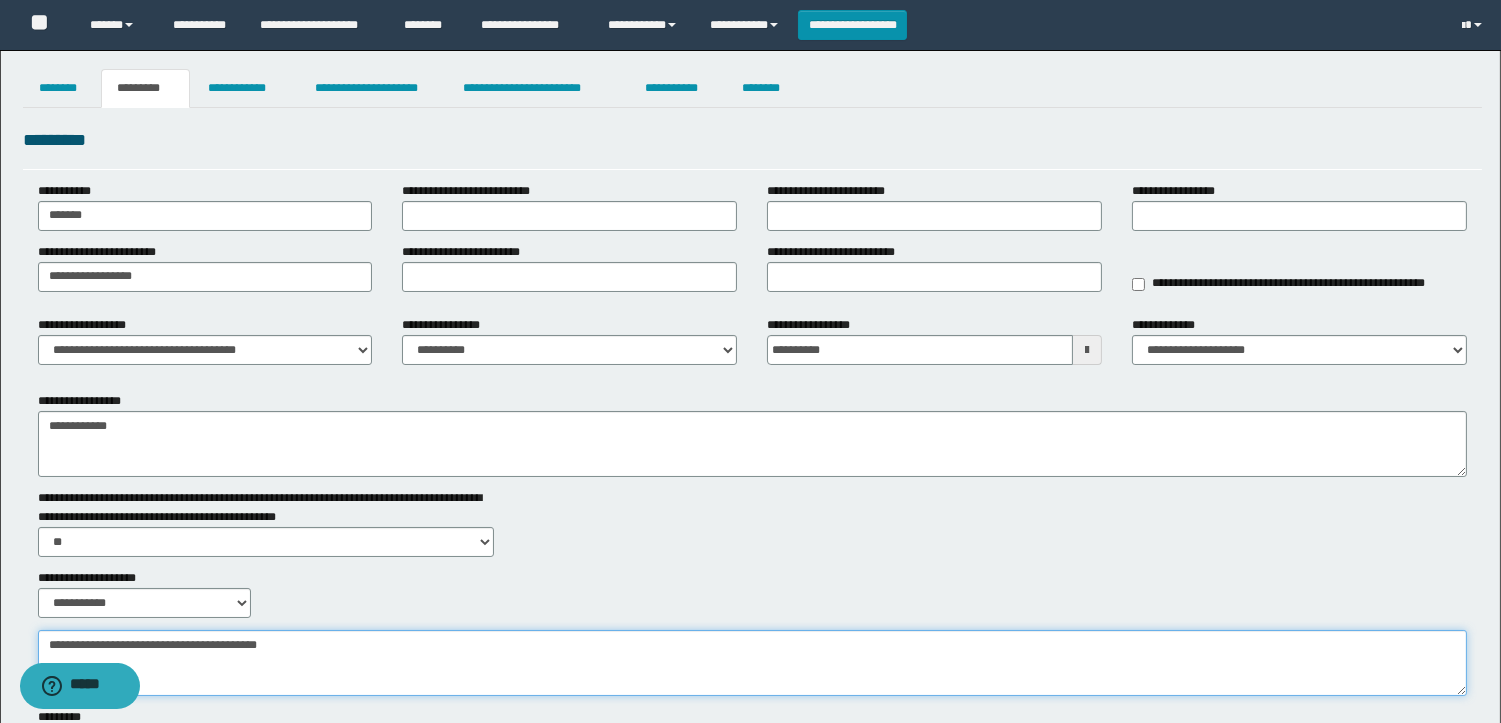type on "**********" 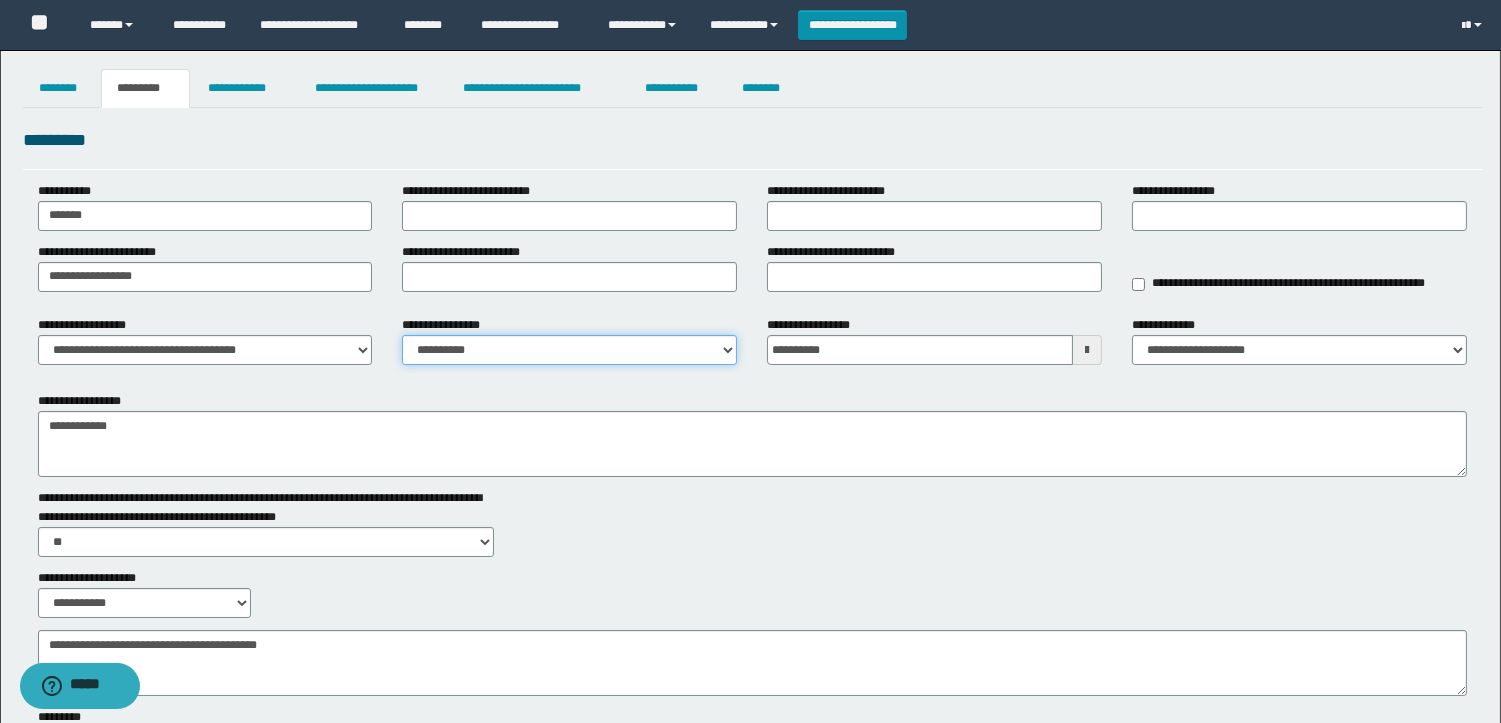 click on "**********" at bounding box center (569, 350) 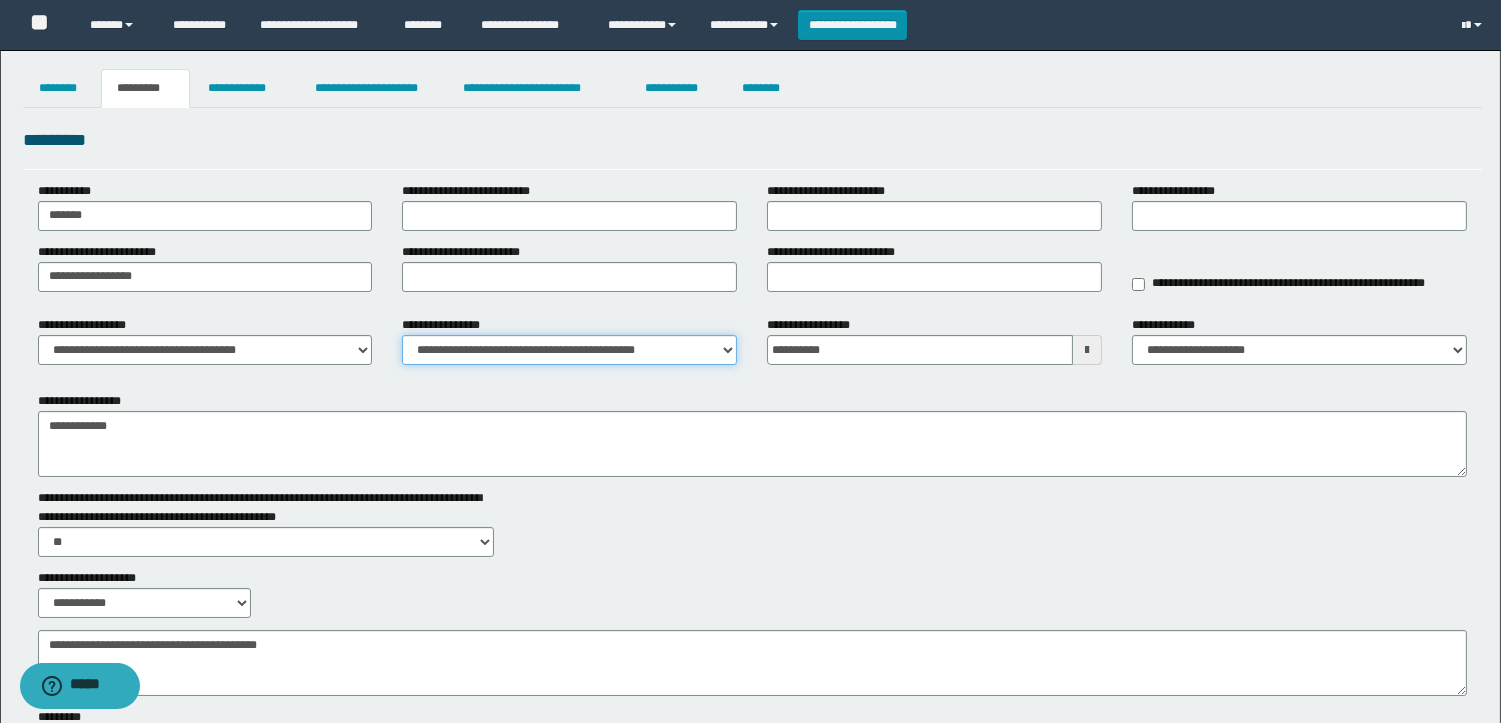 click on "**********" at bounding box center [569, 350] 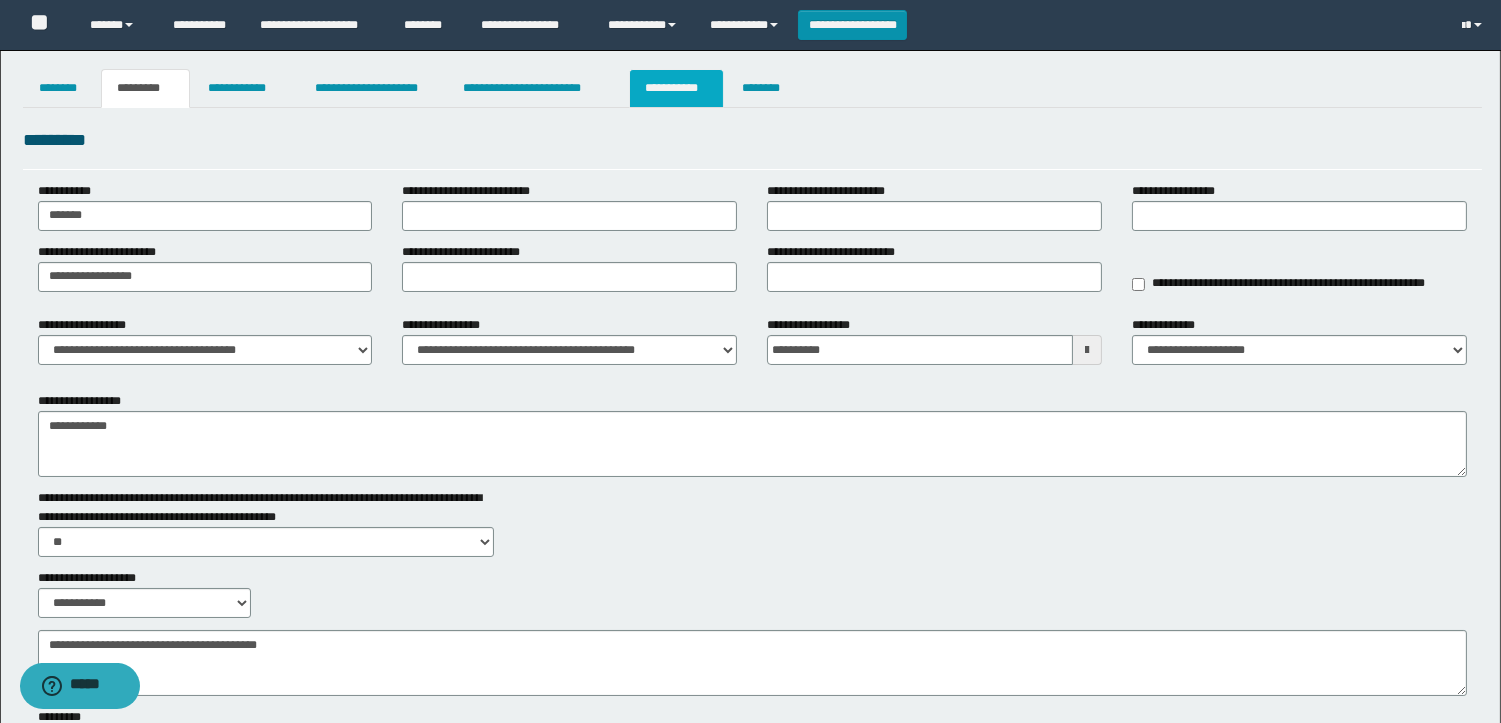 click on "**********" at bounding box center (676, 88) 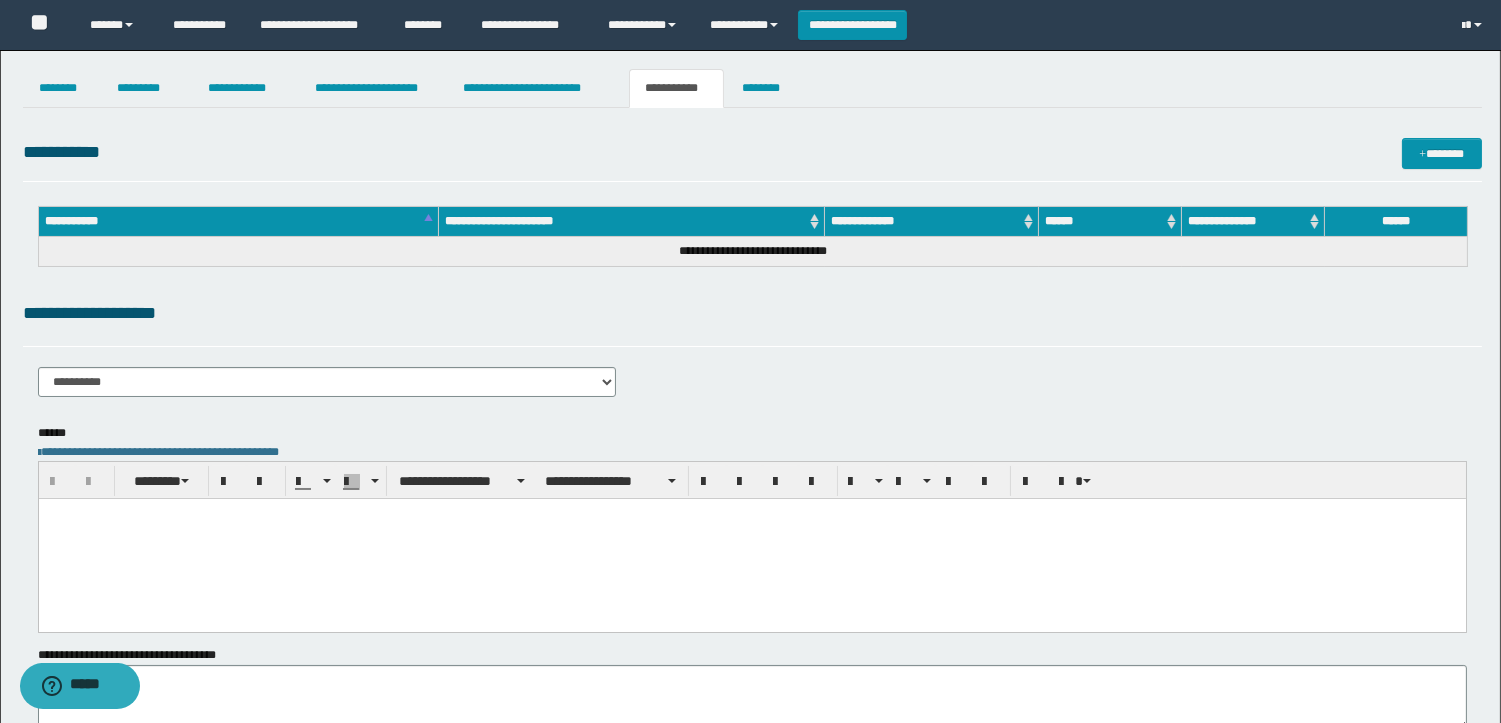 scroll, scrollTop: 0, scrollLeft: 0, axis: both 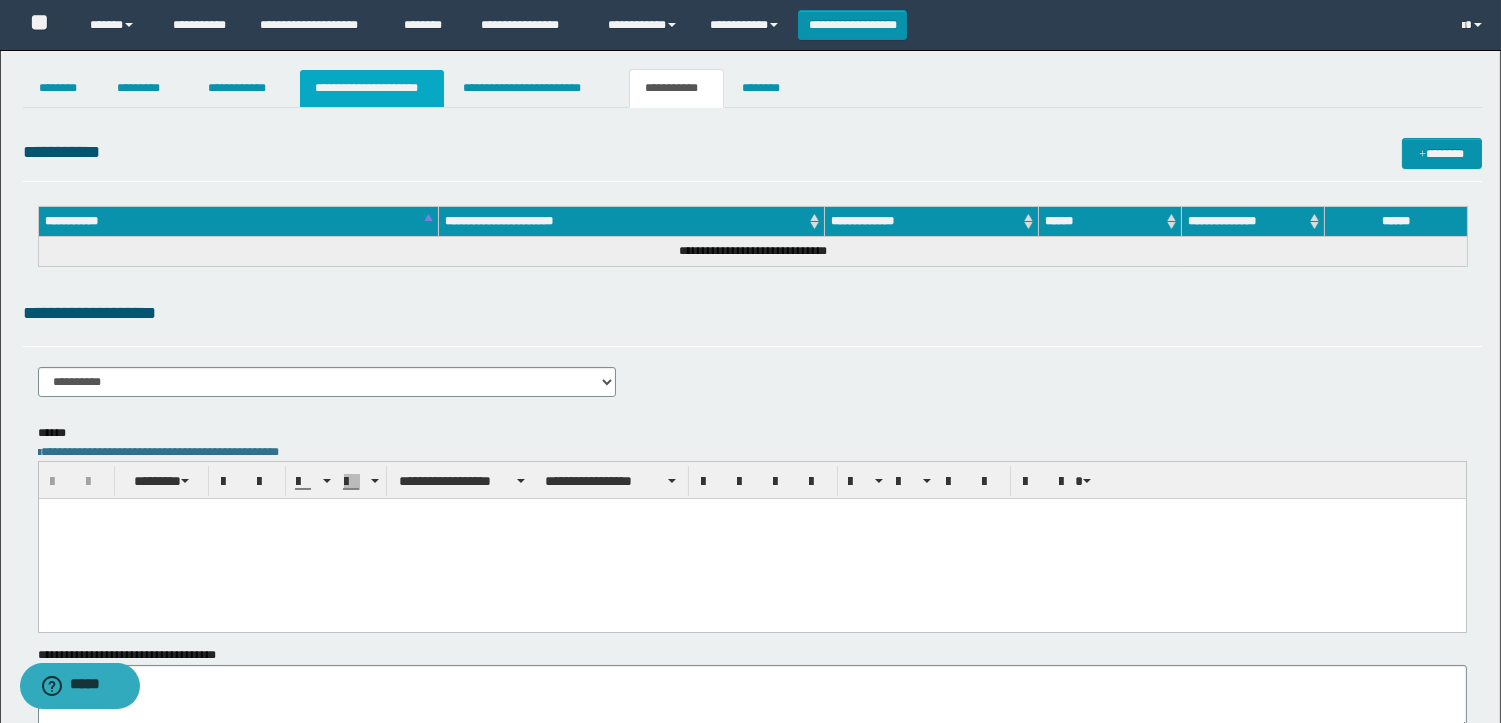 type 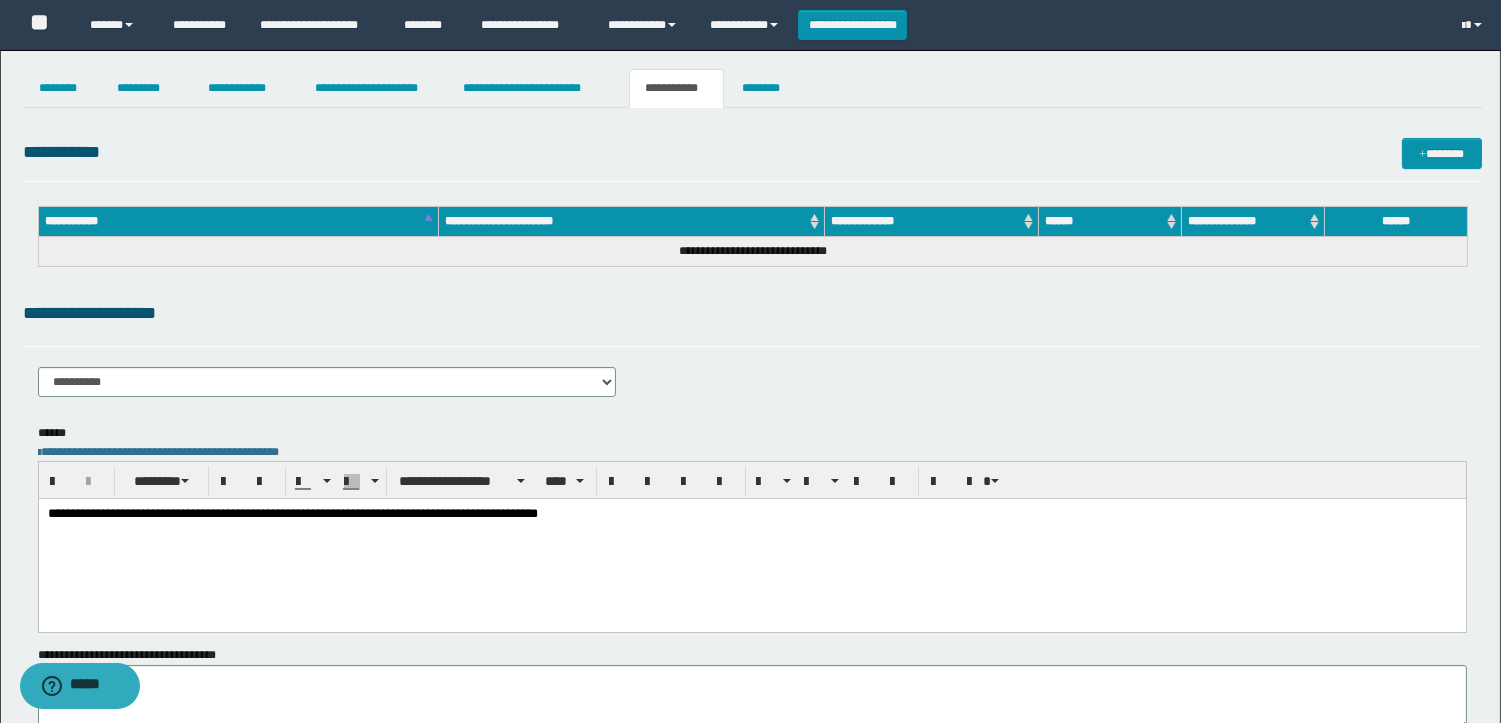 click on "**********" at bounding box center [751, 539] 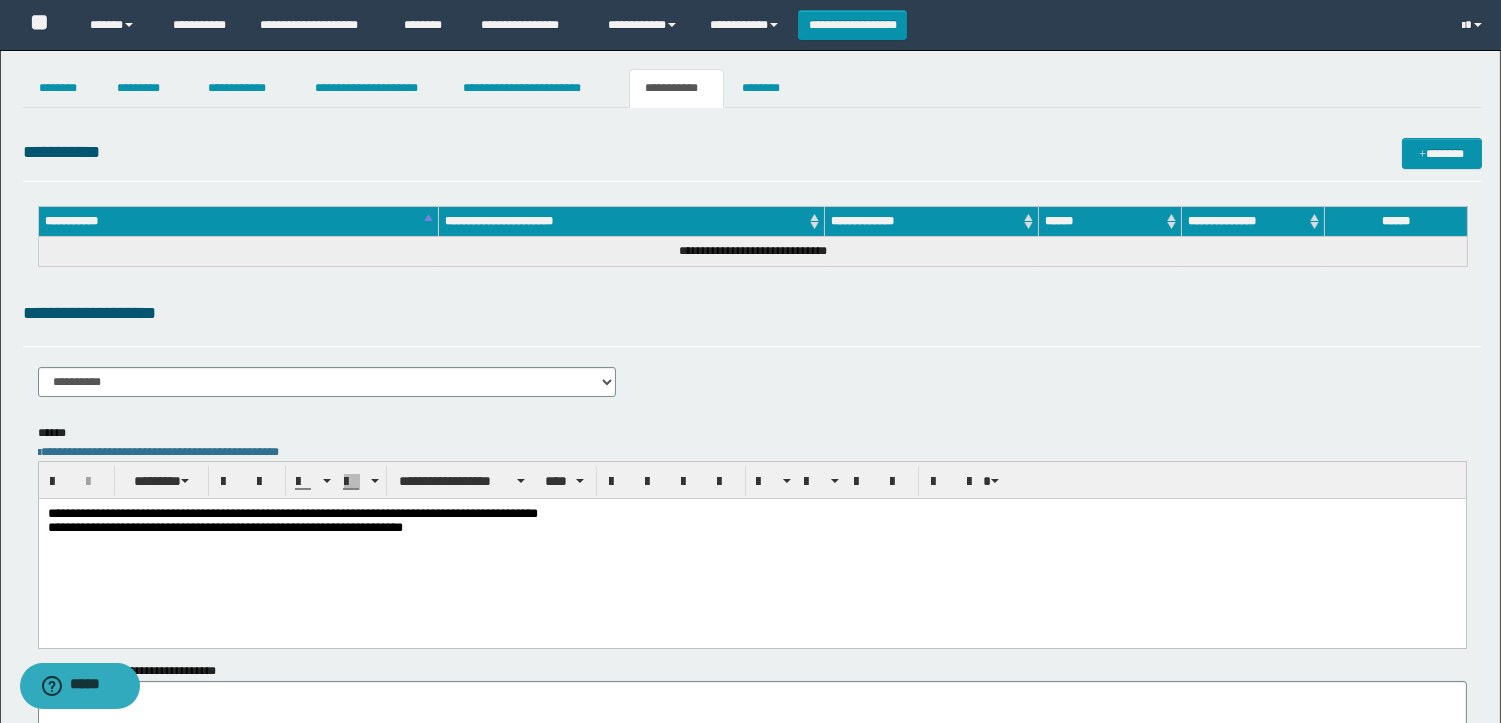 click on "**********" at bounding box center [751, 546] 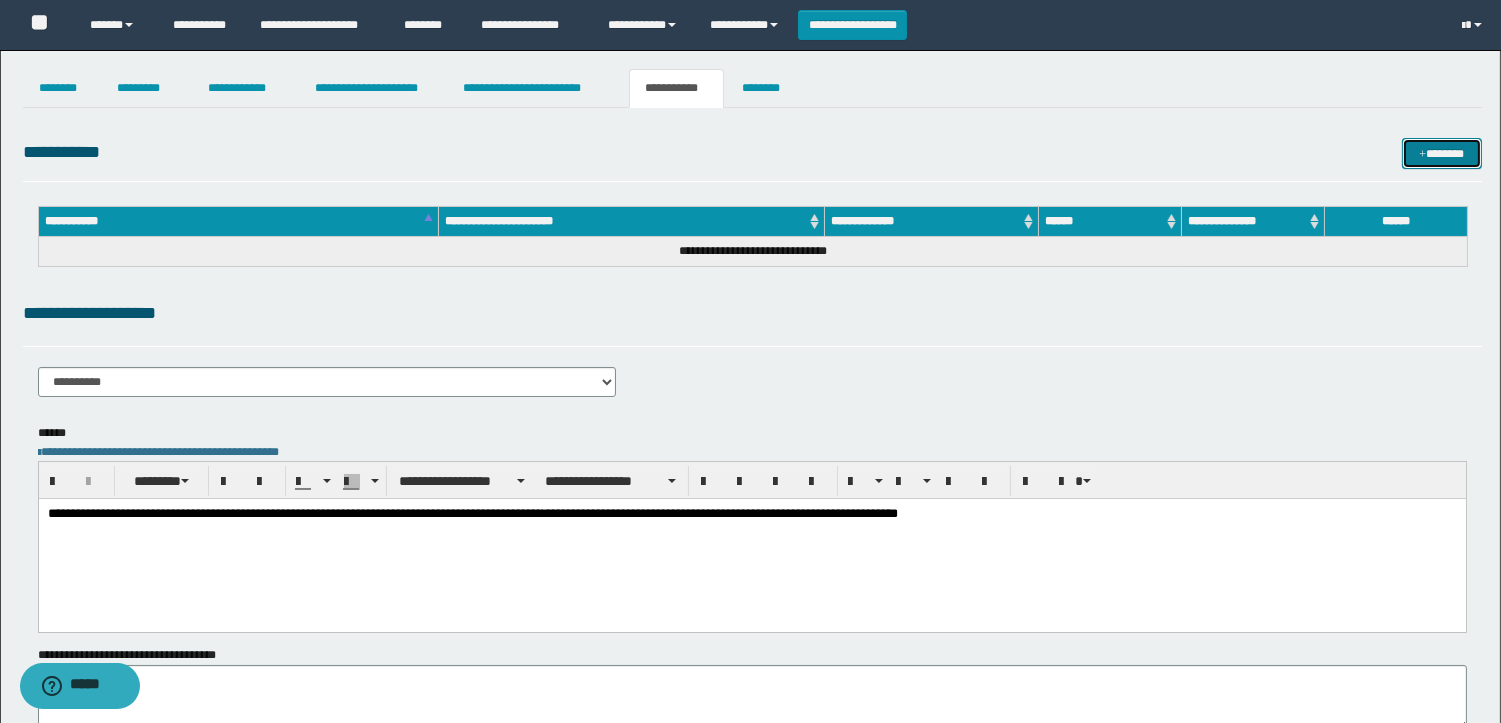 click on "*******" at bounding box center (1442, 153) 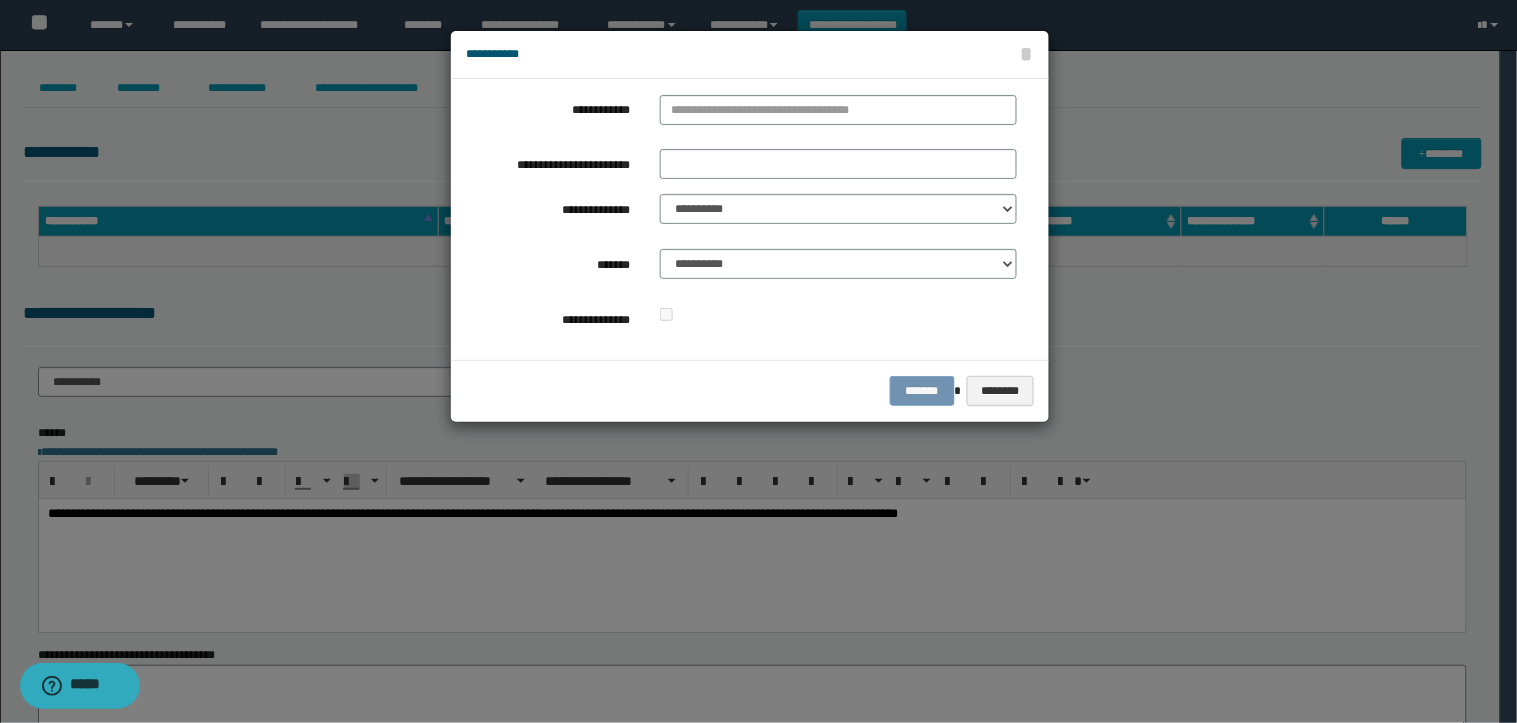 drag, startPoint x: 812, startPoint y: 88, endPoint x: 780, endPoint y: 101, distance: 34.539833 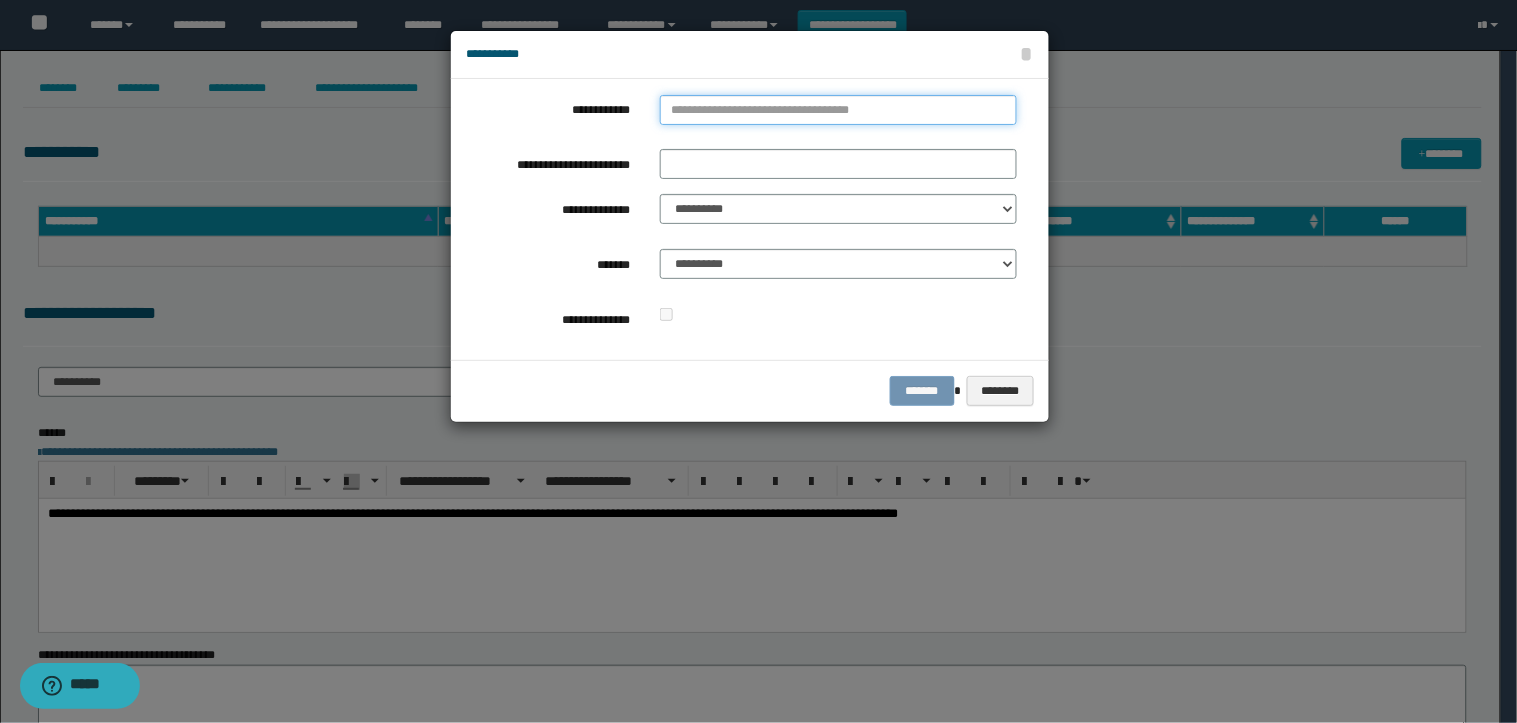 click on "**********" at bounding box center (838, 110) 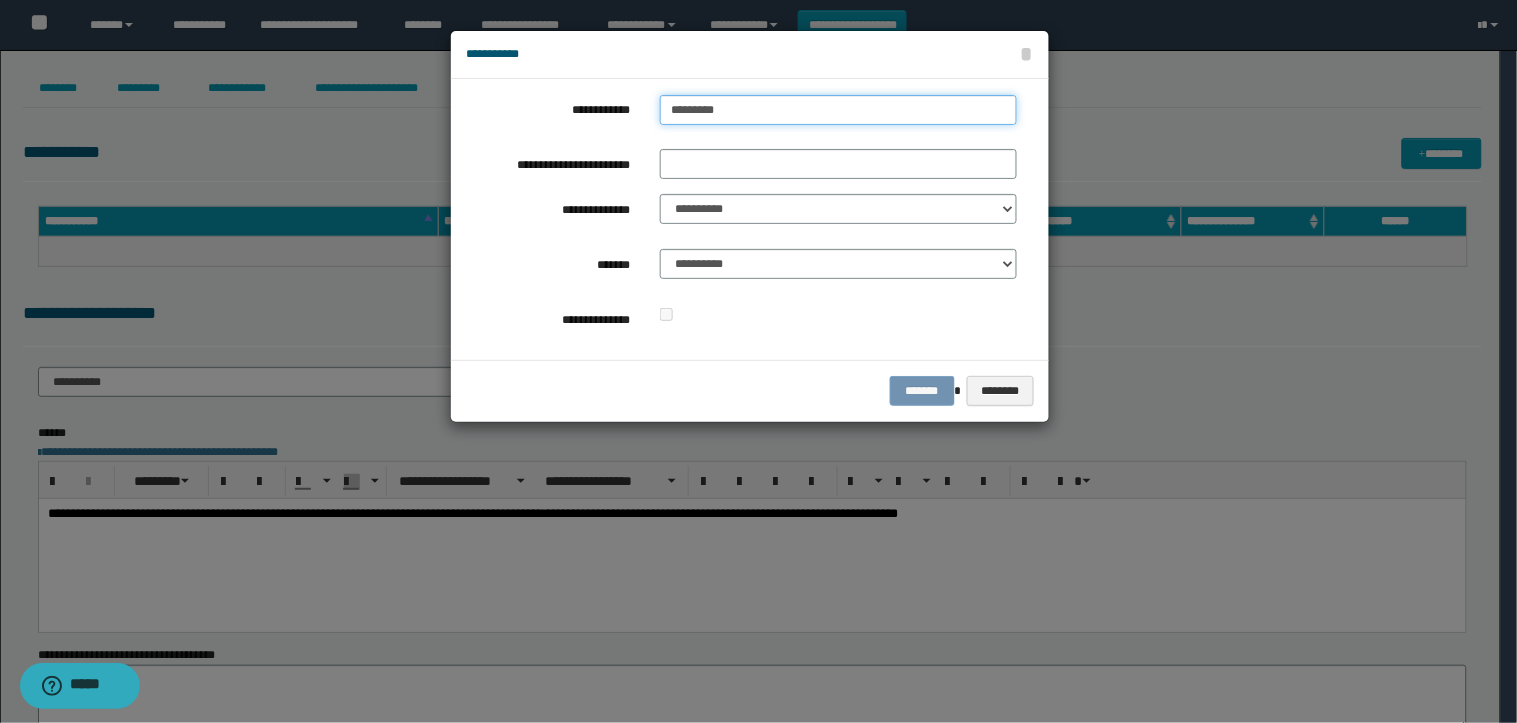 type on "**********" 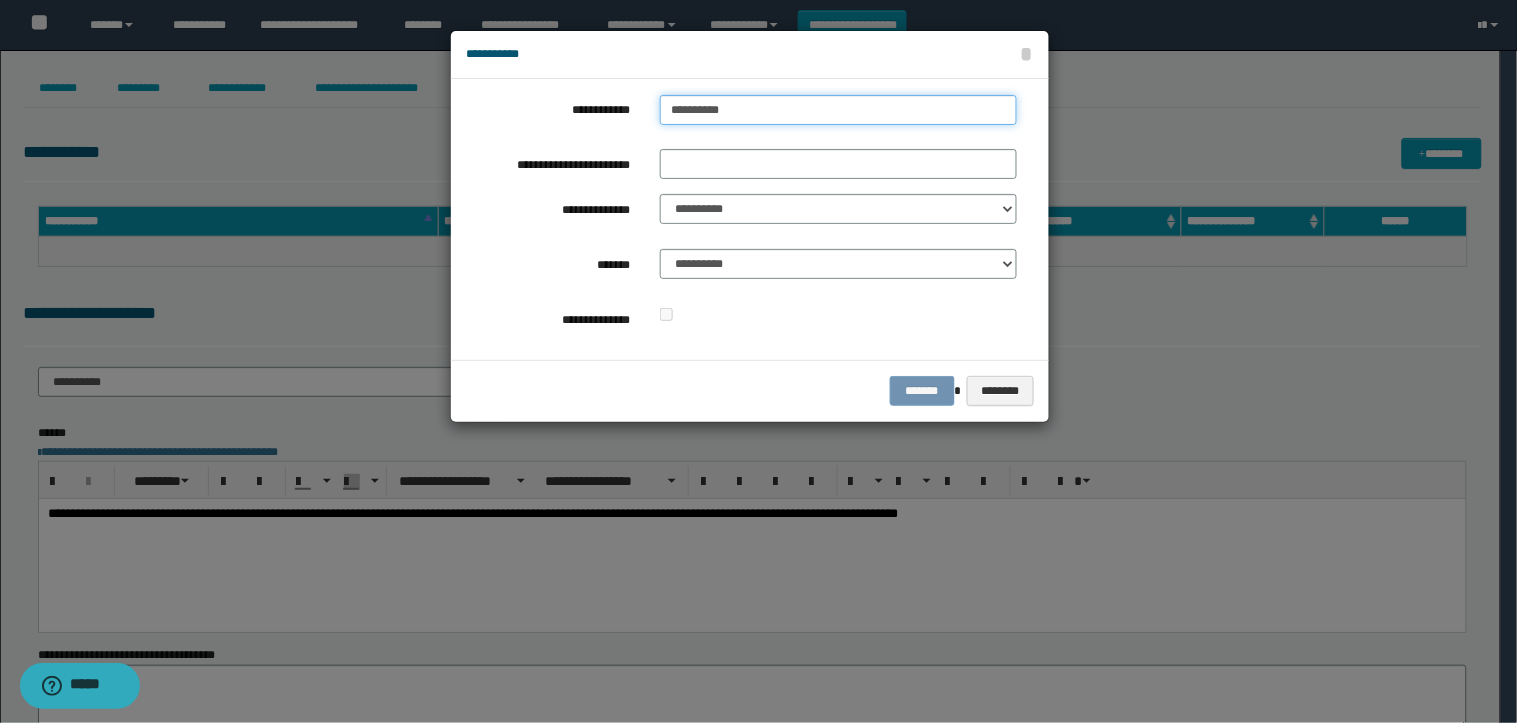type on "**********" 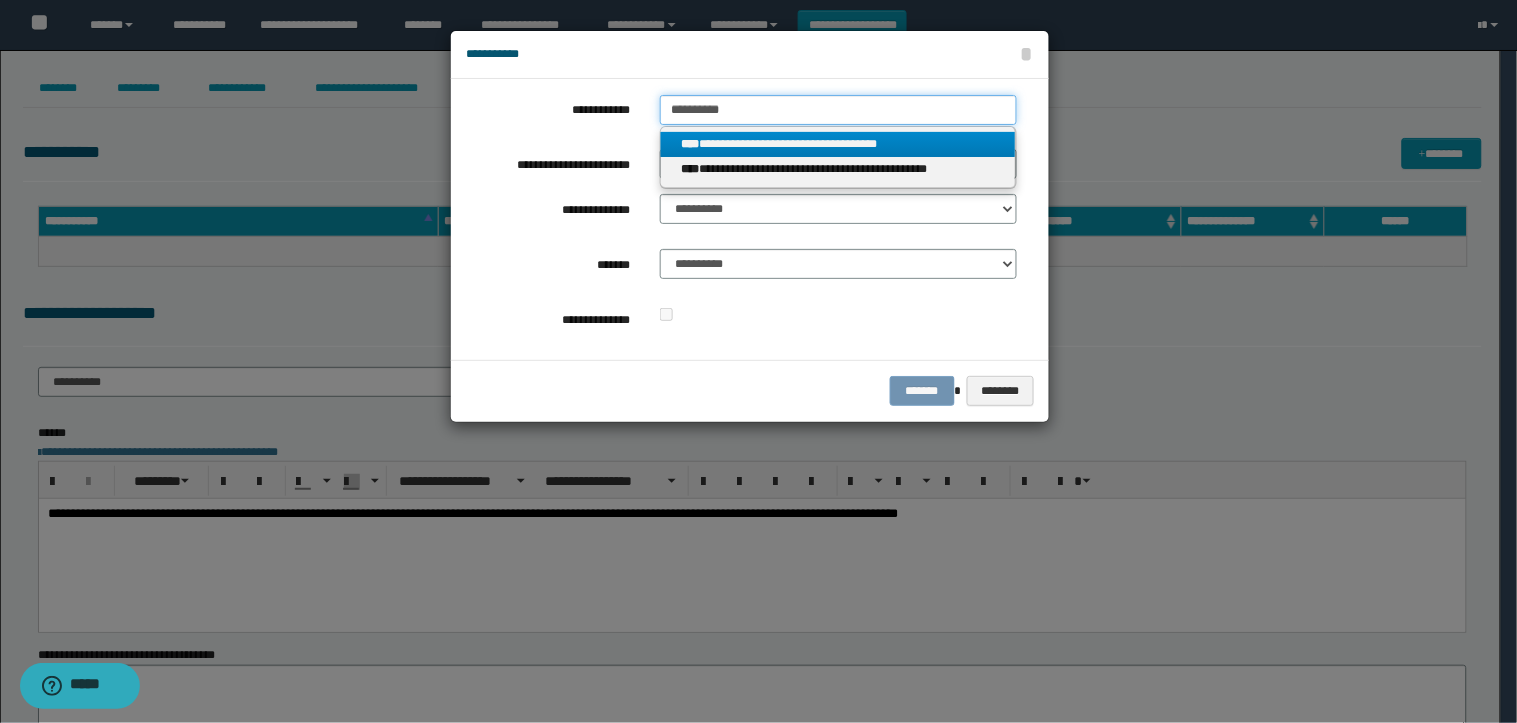 type on "**********" 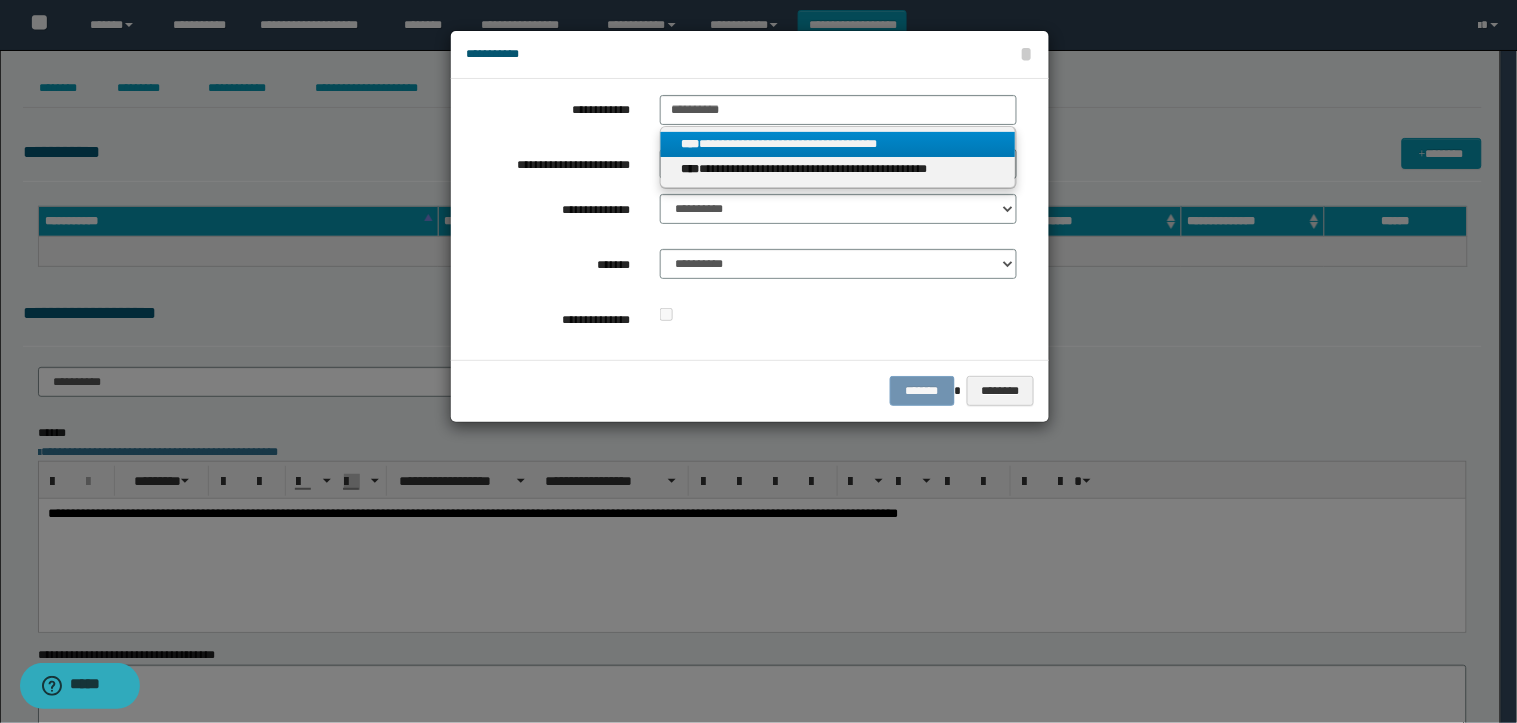 click on "**********" at bounding box center [838, 144] 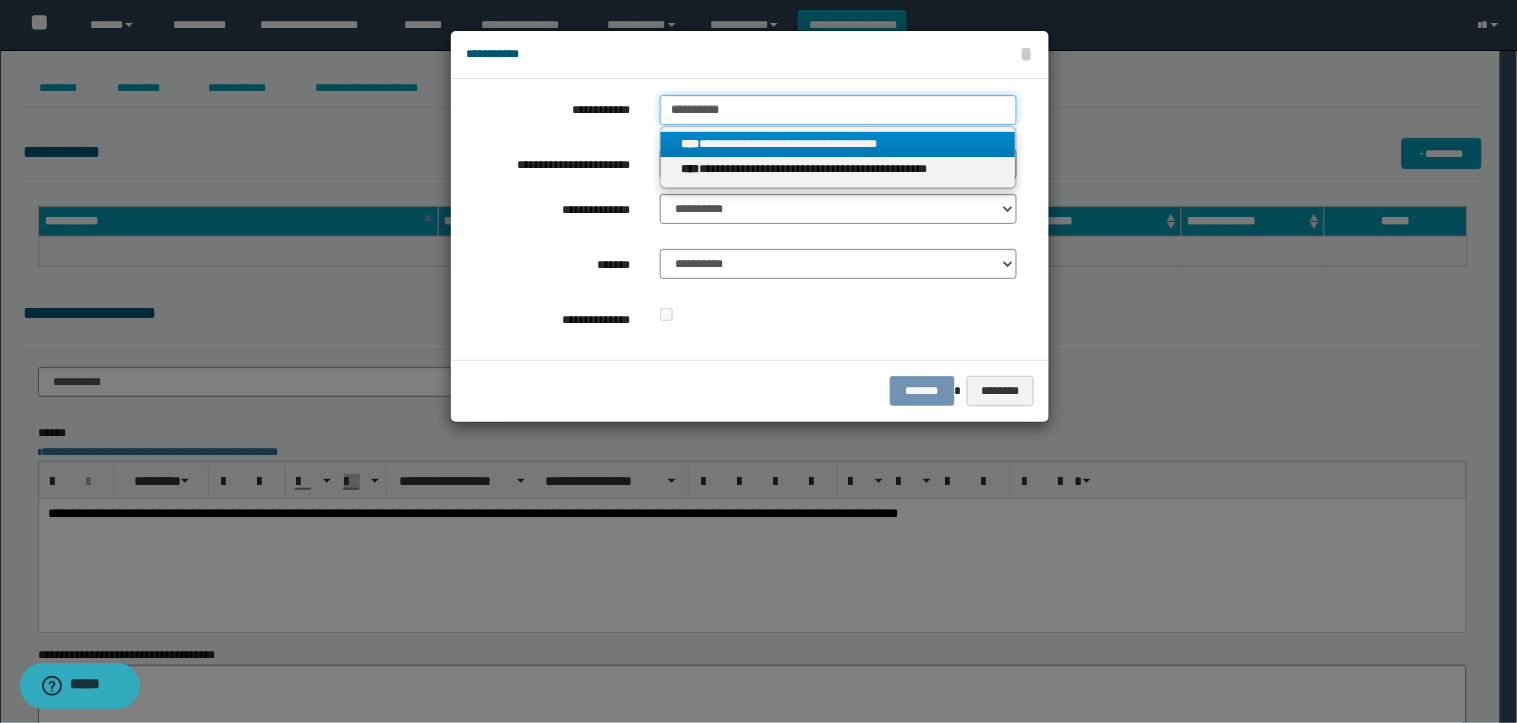 type 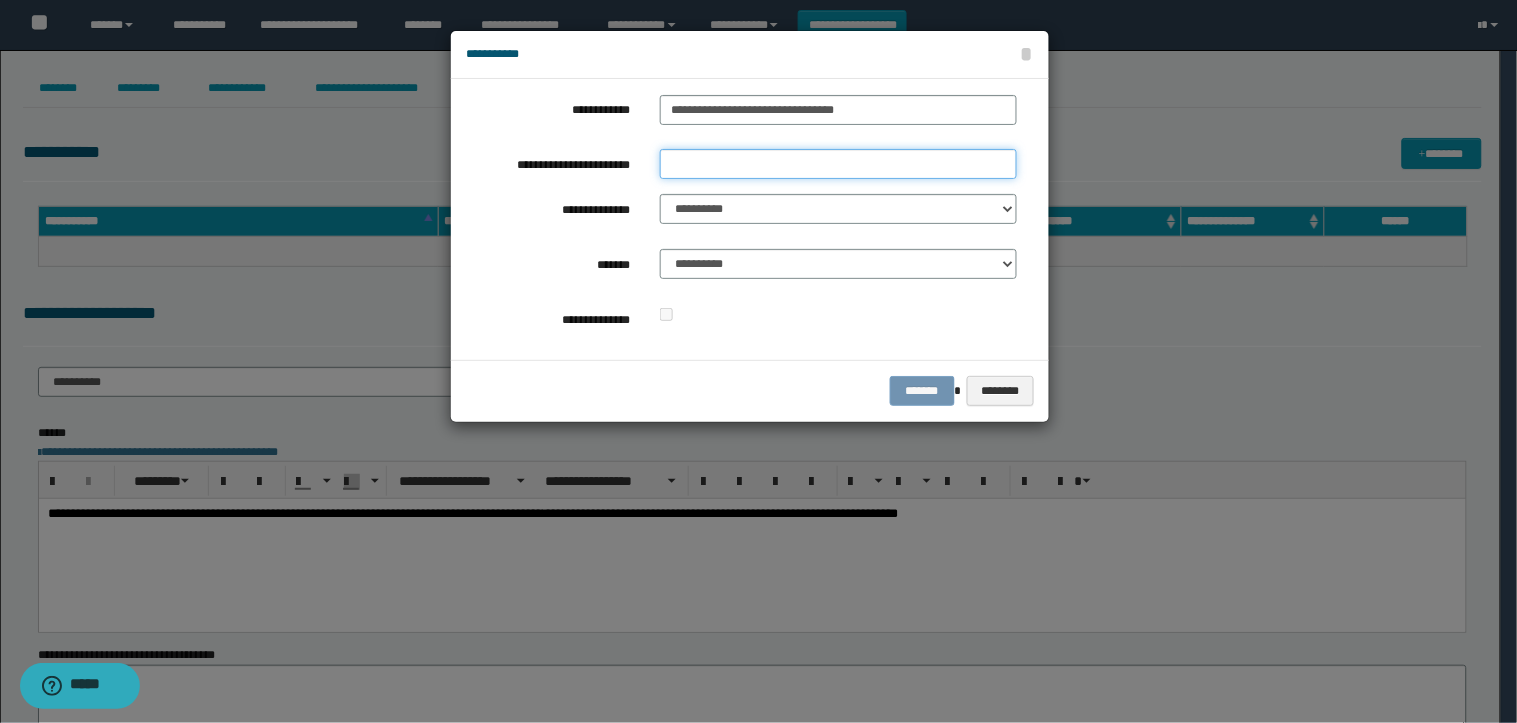 click on "**********" at bounding box center (838, 164) 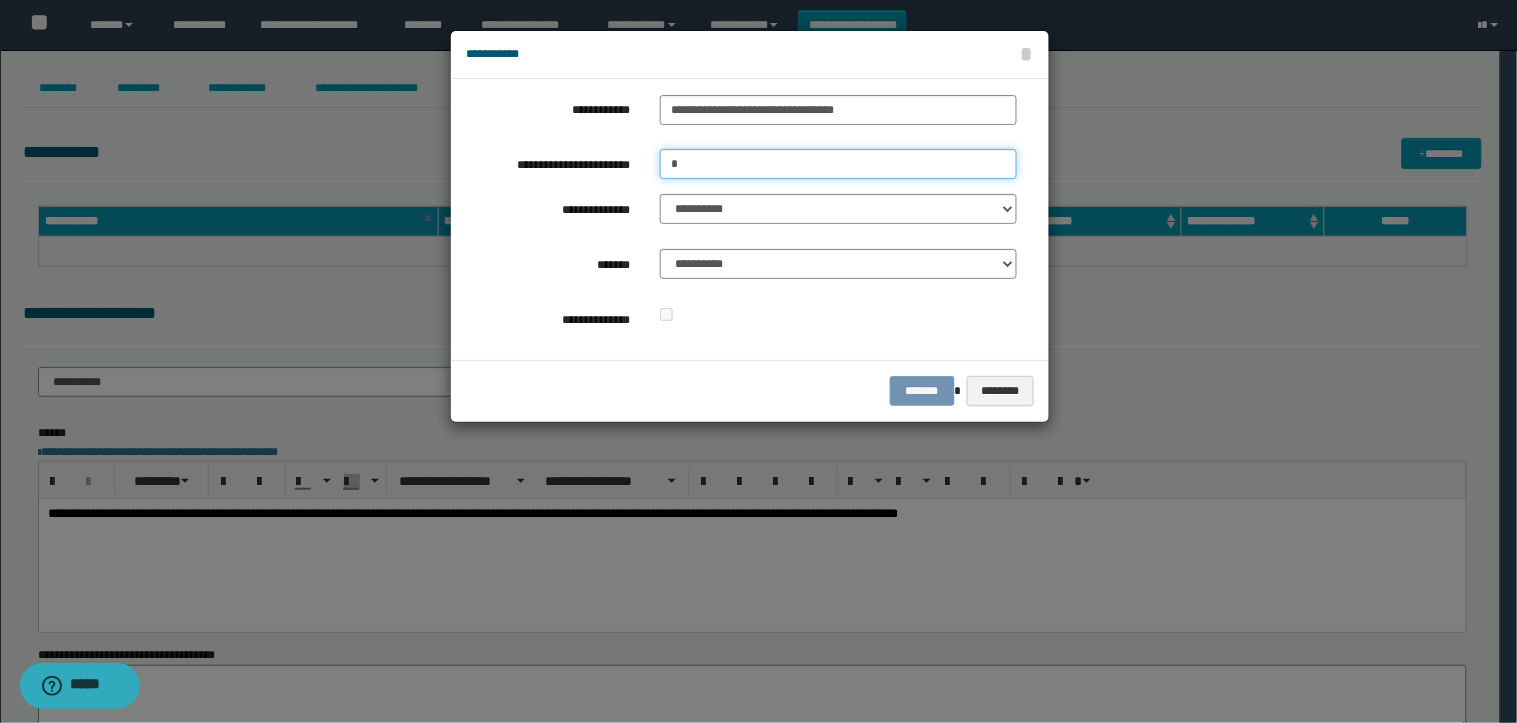 type on "*" 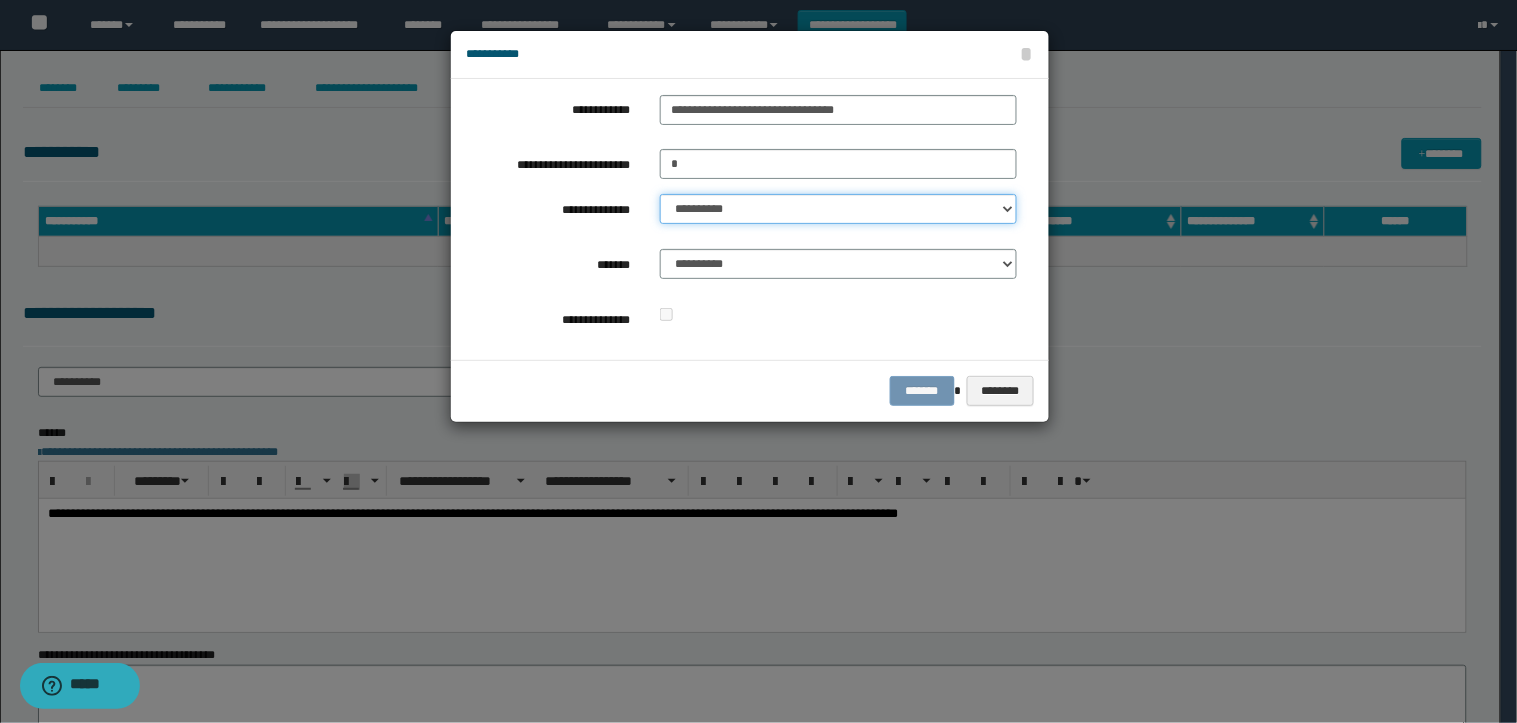 click on "**********" at bounding box center [838, 209] 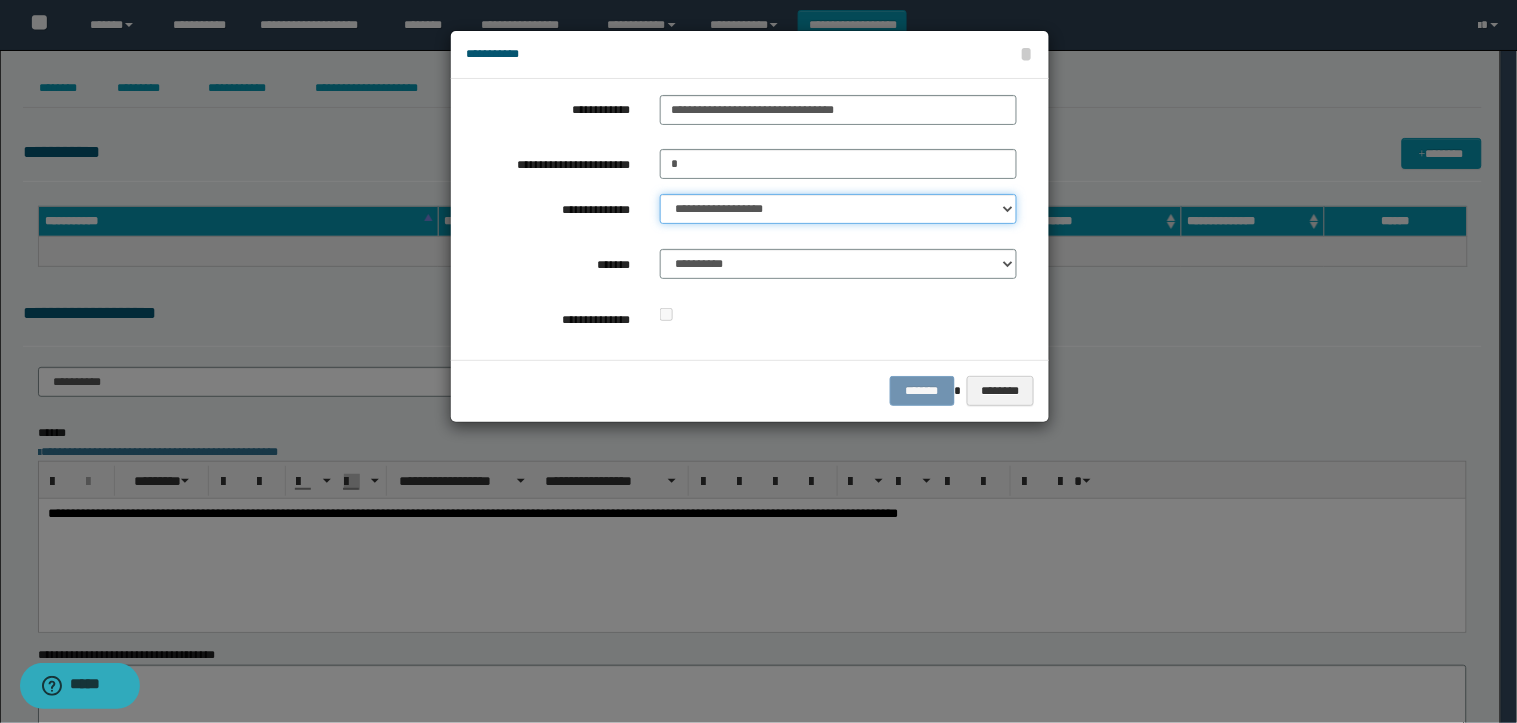 click on "**********" at bounding box center (838, 209) 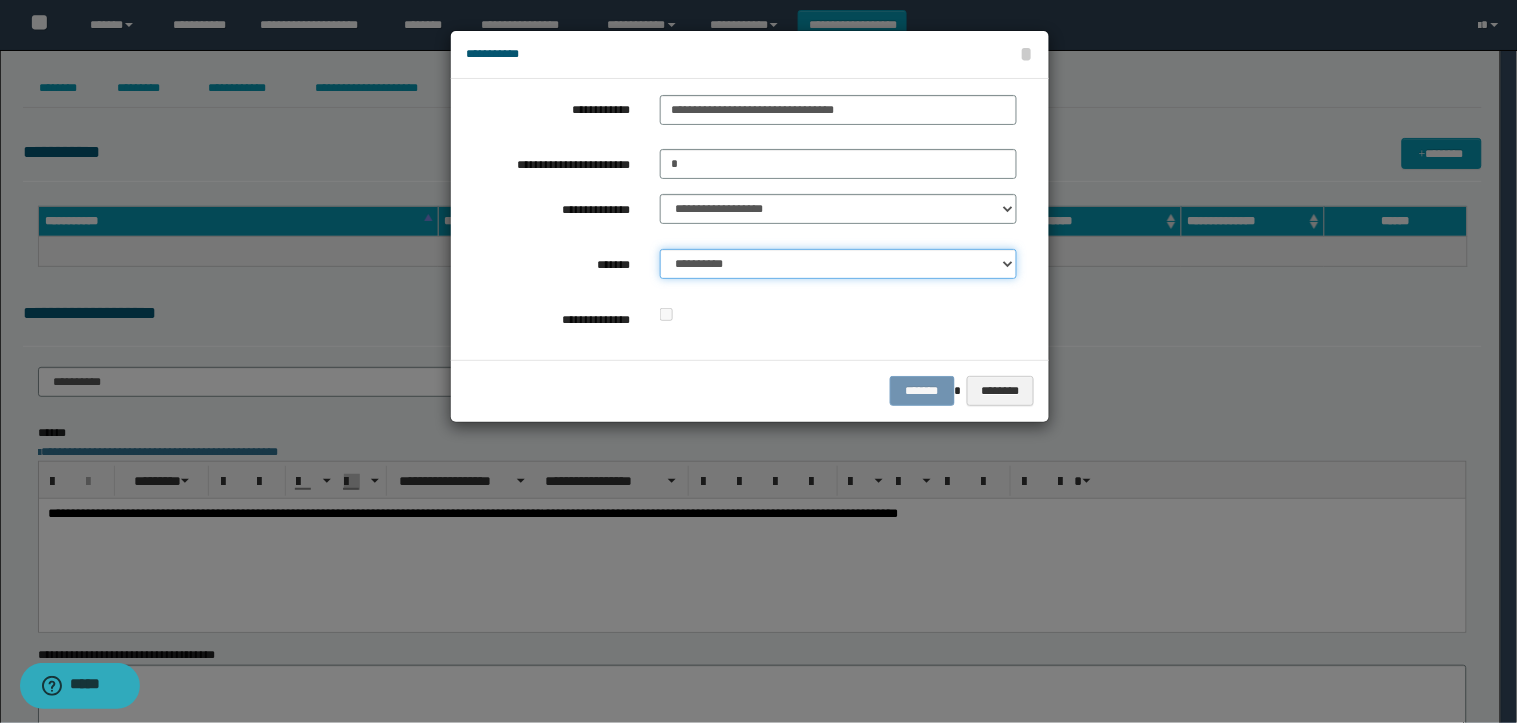 click on "**********" at bounding box center [838, 264] 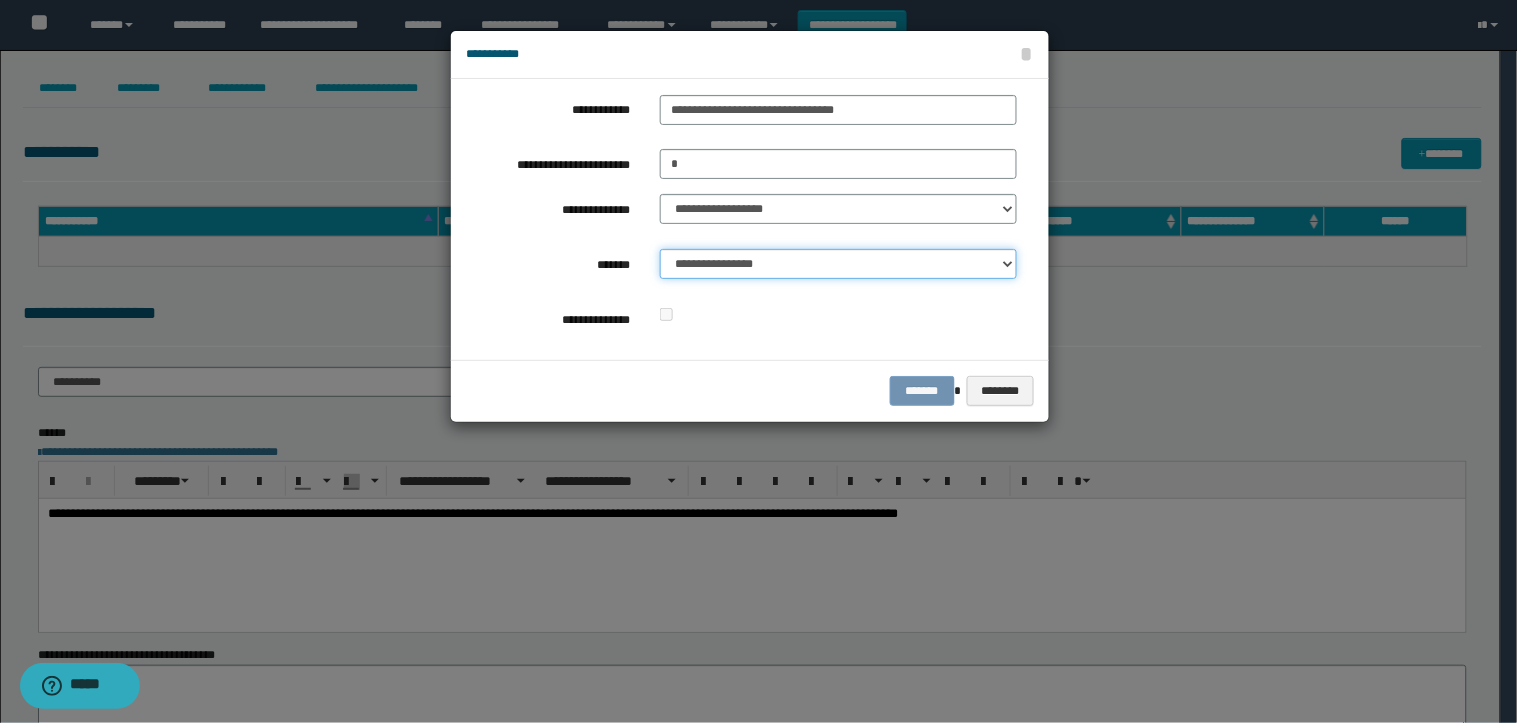 click on "**********" at bounding box center [838, 264] 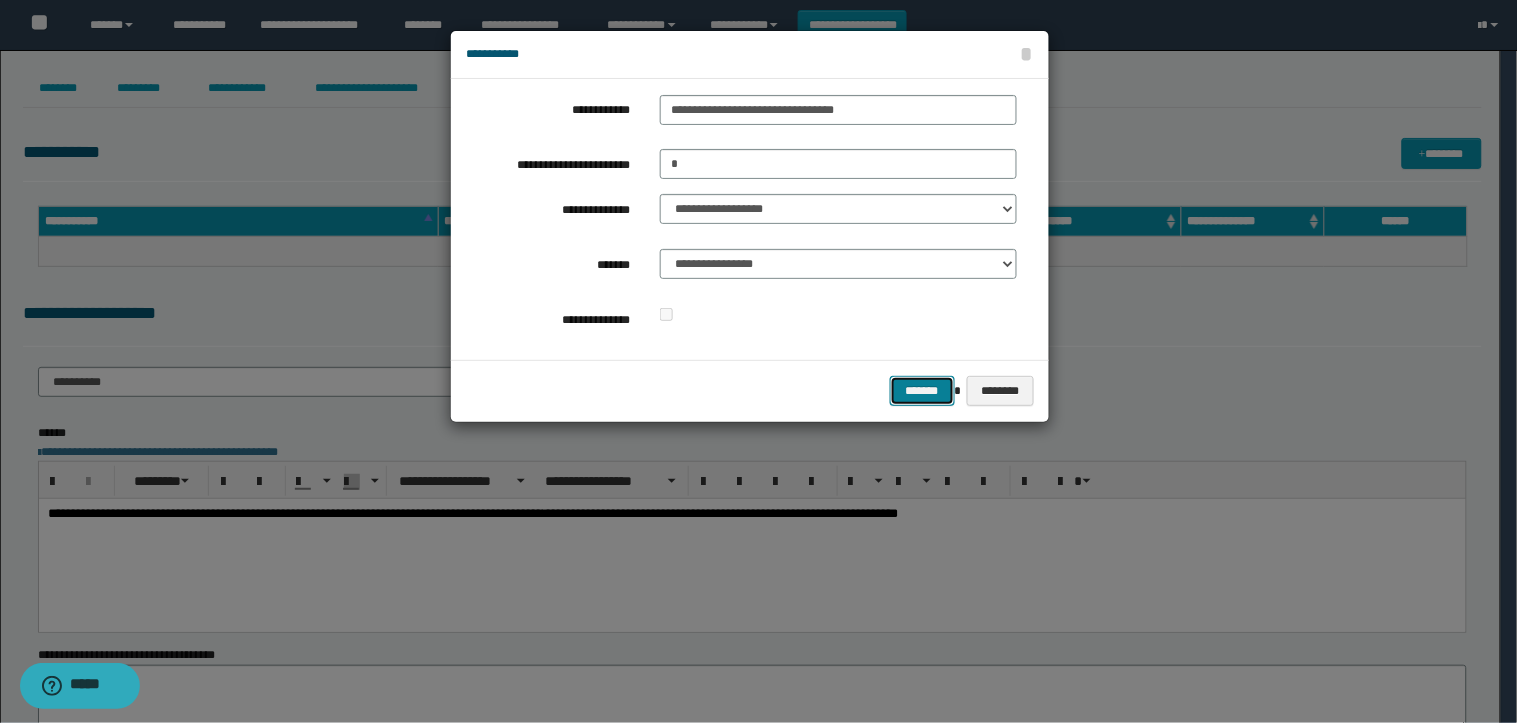 click on "*******" at bounding box center (922, 391) 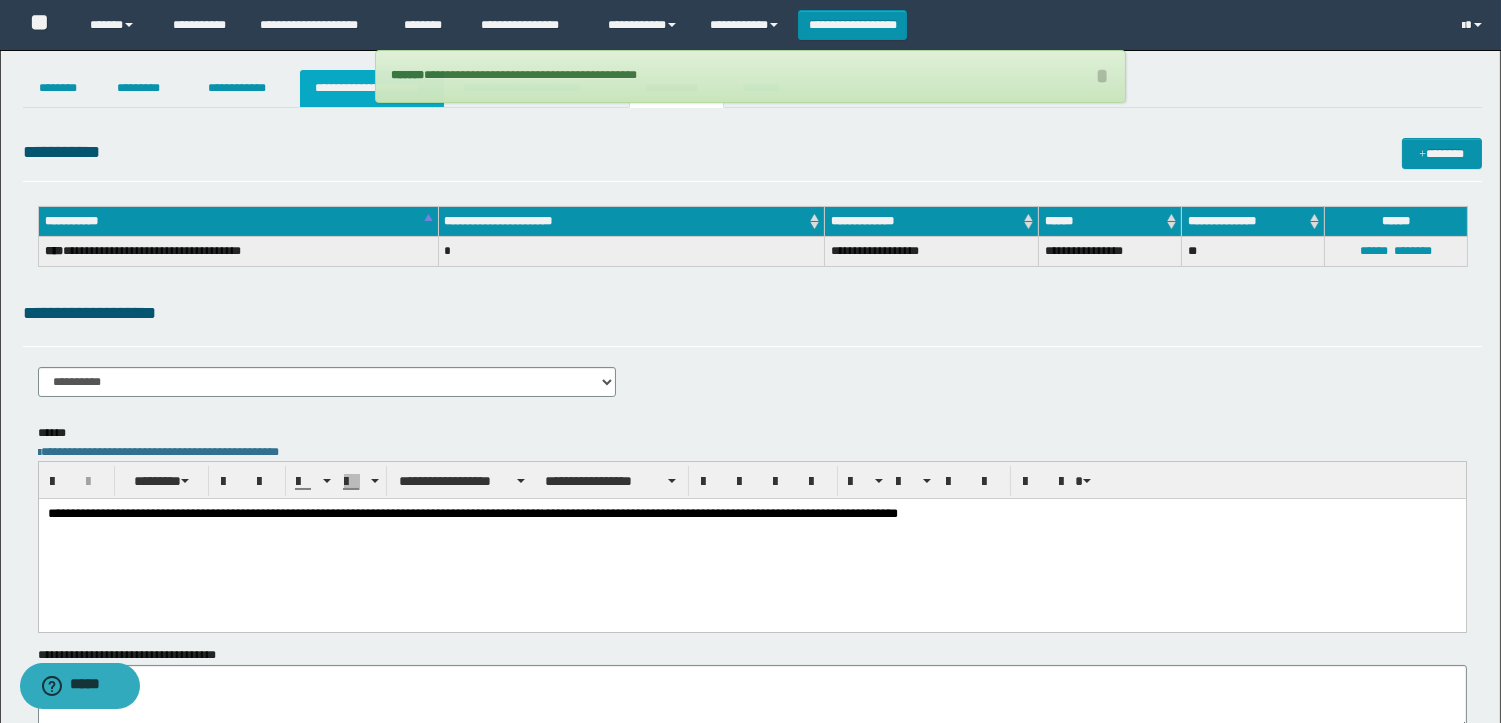 click on "**********" at bounding box center [372, 88] 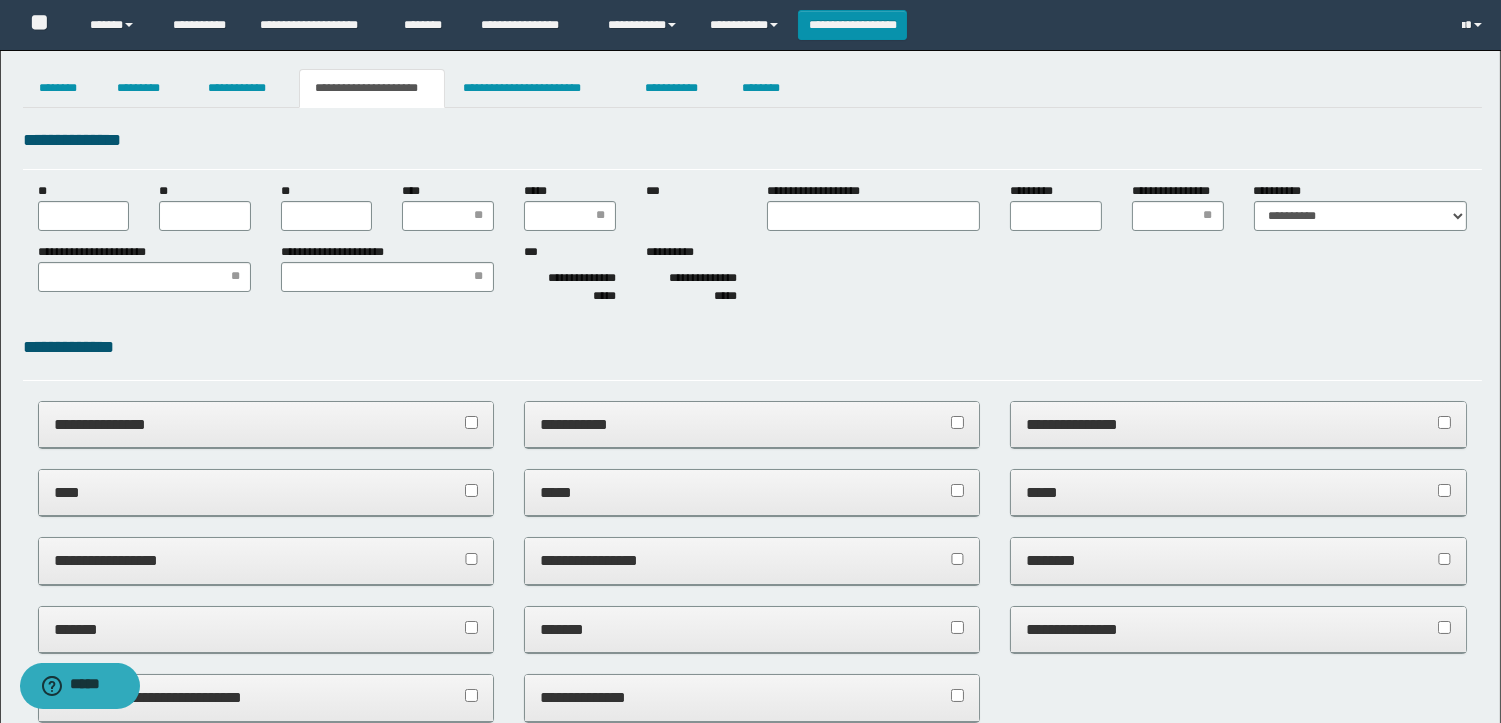 scroll, scrollTop: 0, scrollLeft: 0, axis: both 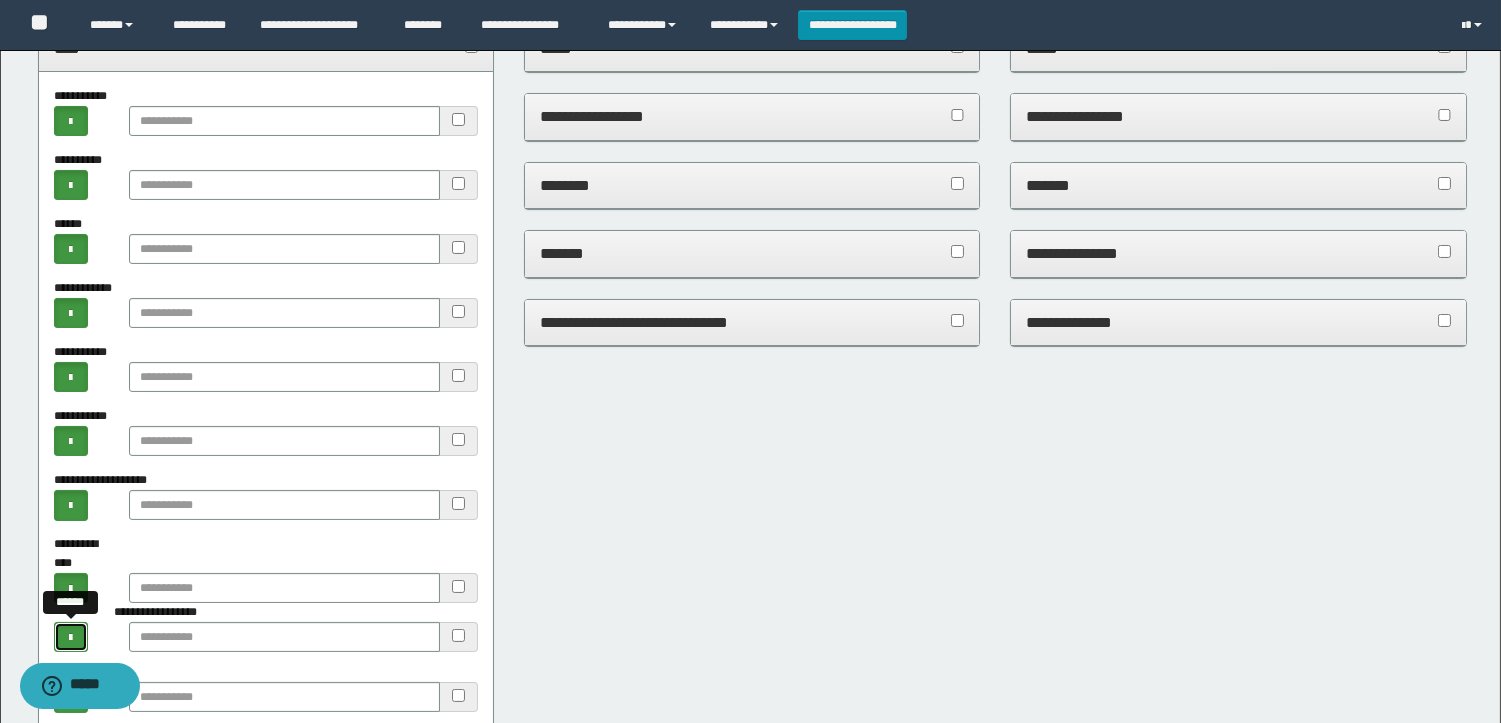click at bounding box center [71, 637] 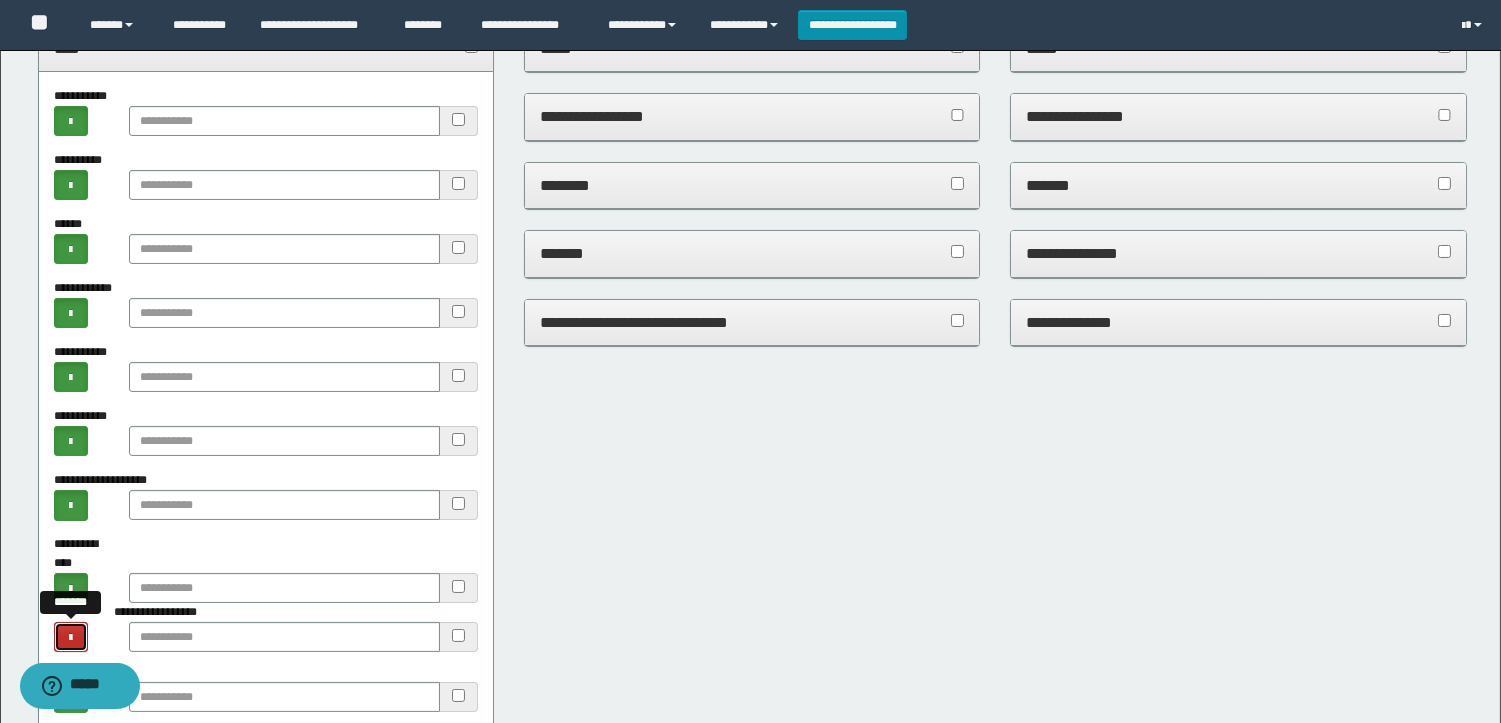 click at bounding box center (71, 637) 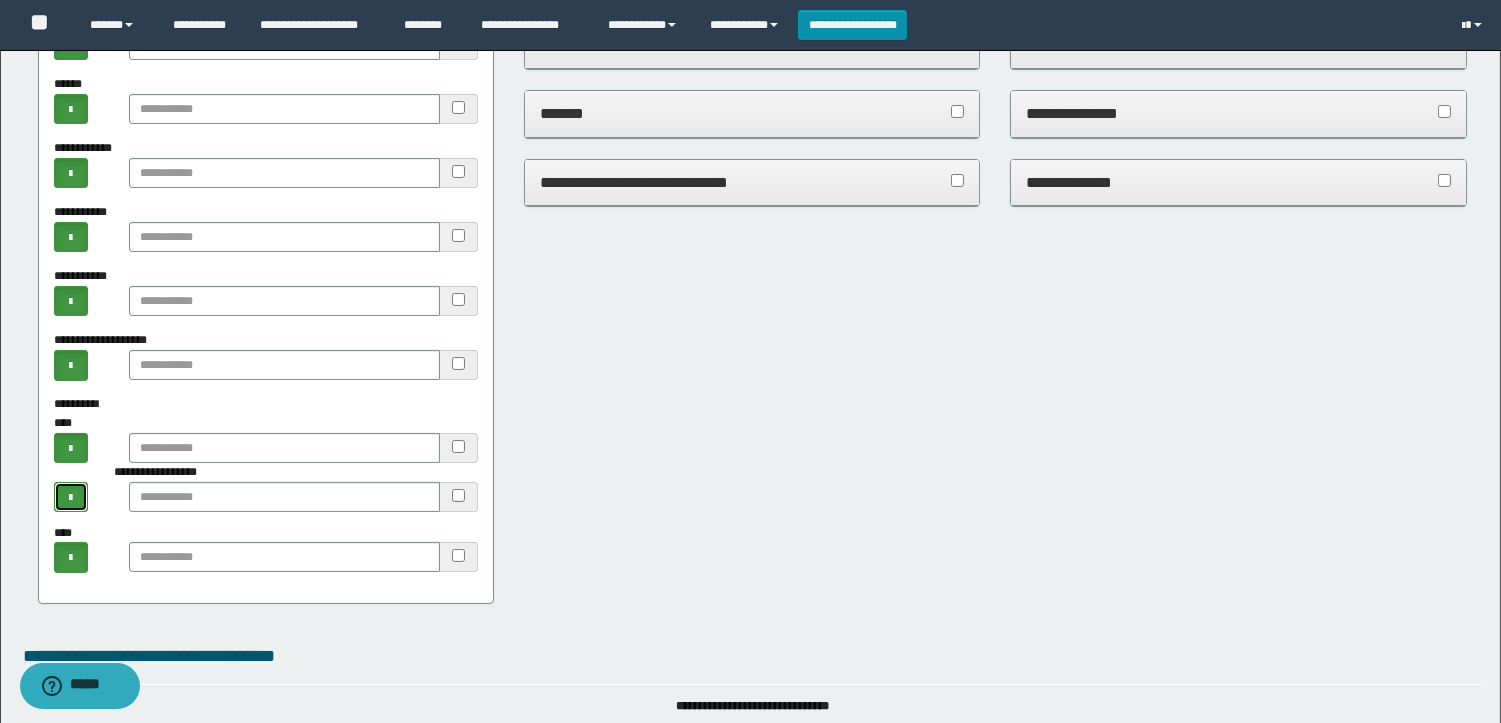 scroll, scrollTop: 888, scrollLeft: 0, axis: vertical 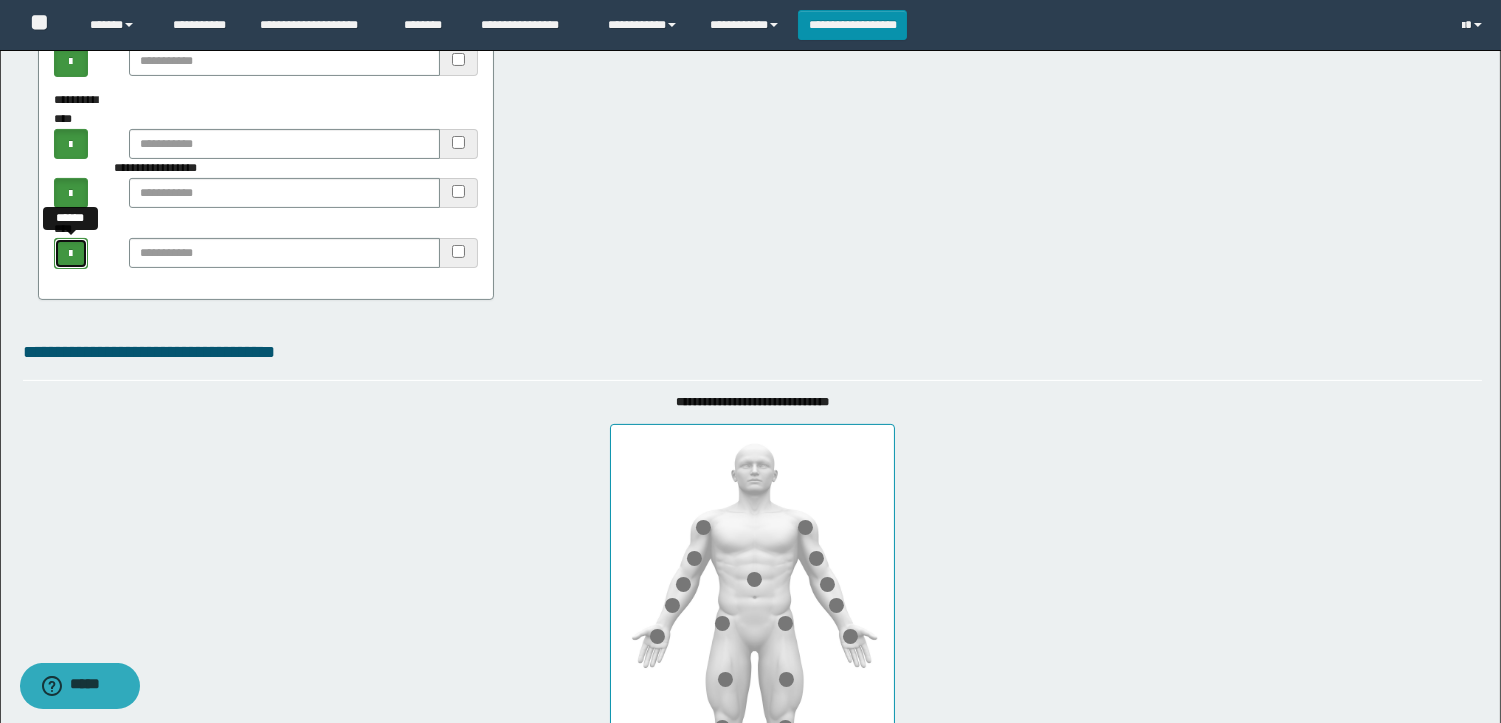 click at bounding box center (70, 254) 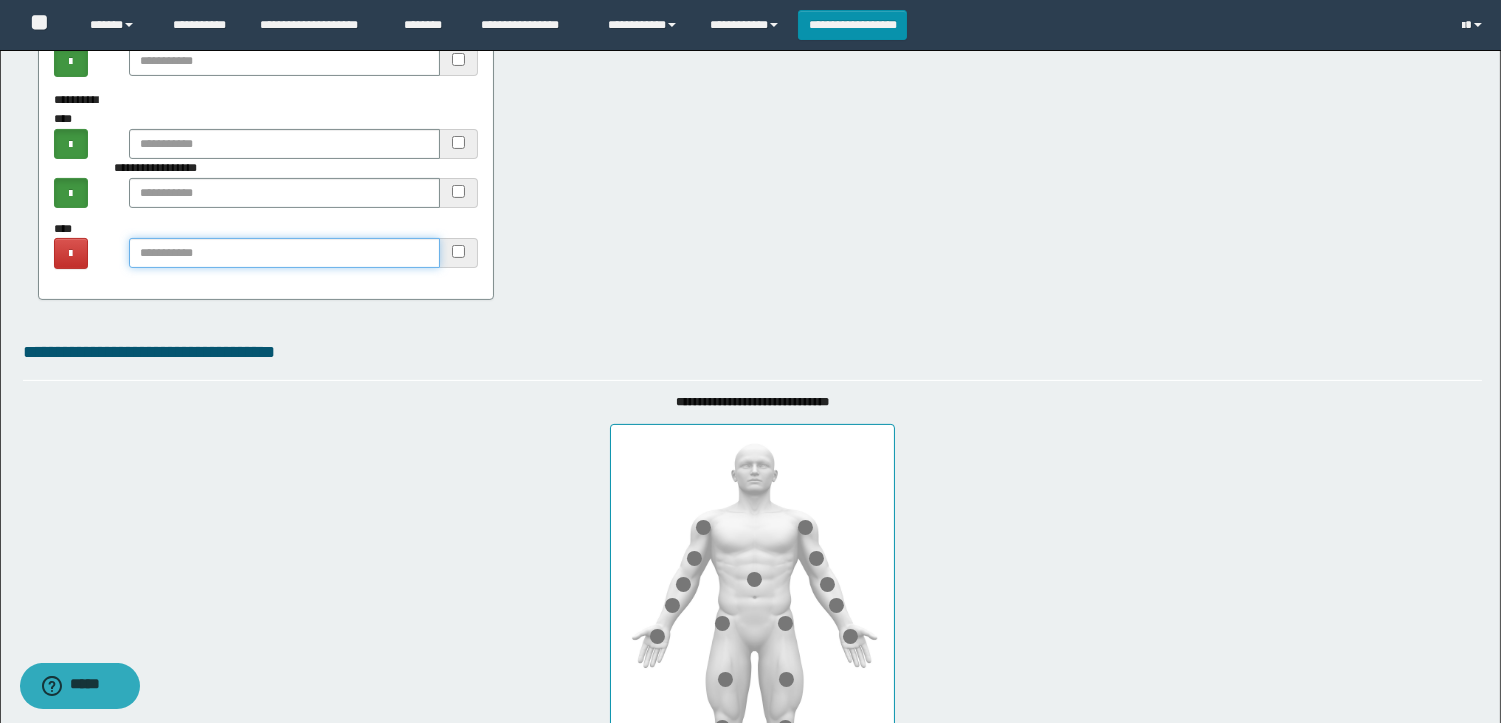 click at bounding box center [284, 253] 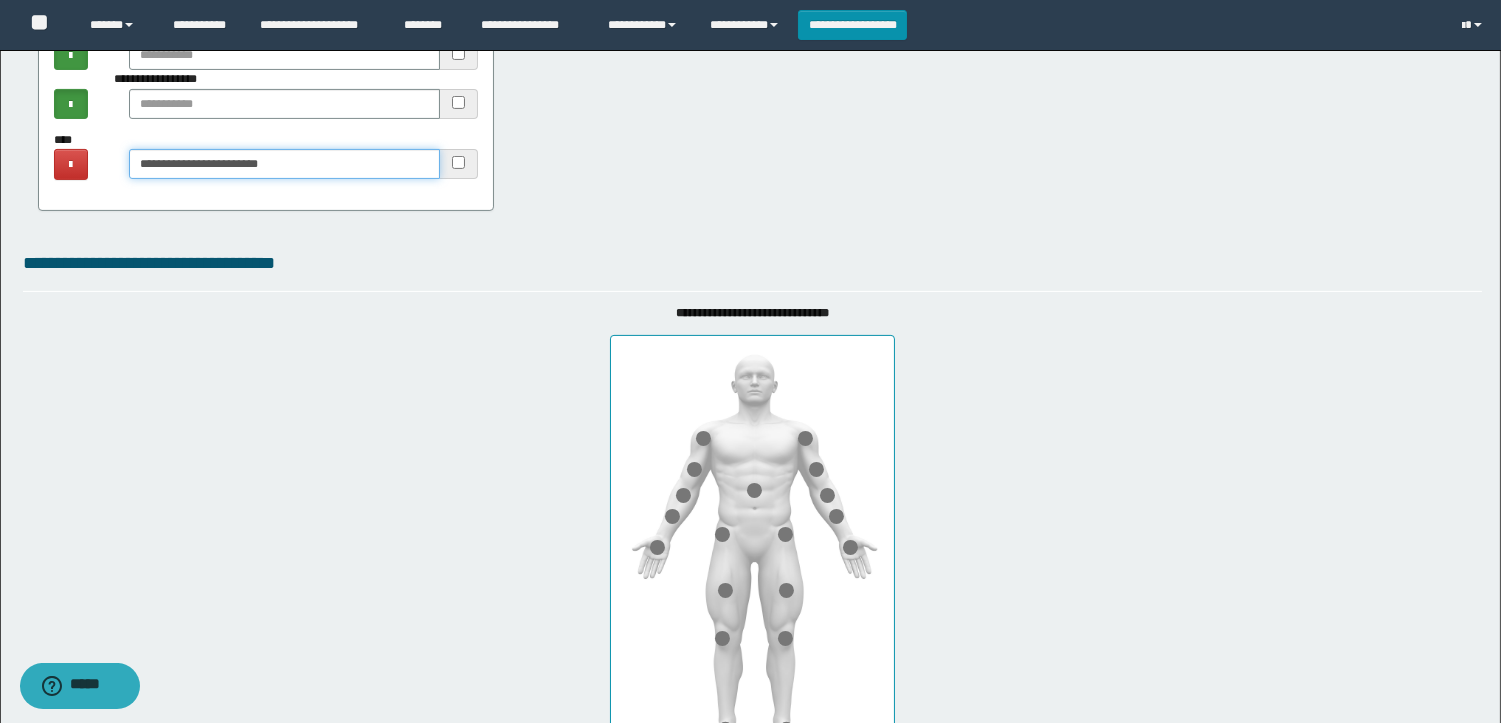 scroll, scrollTop: 1222, scrollLeft: 0, axis: vertical 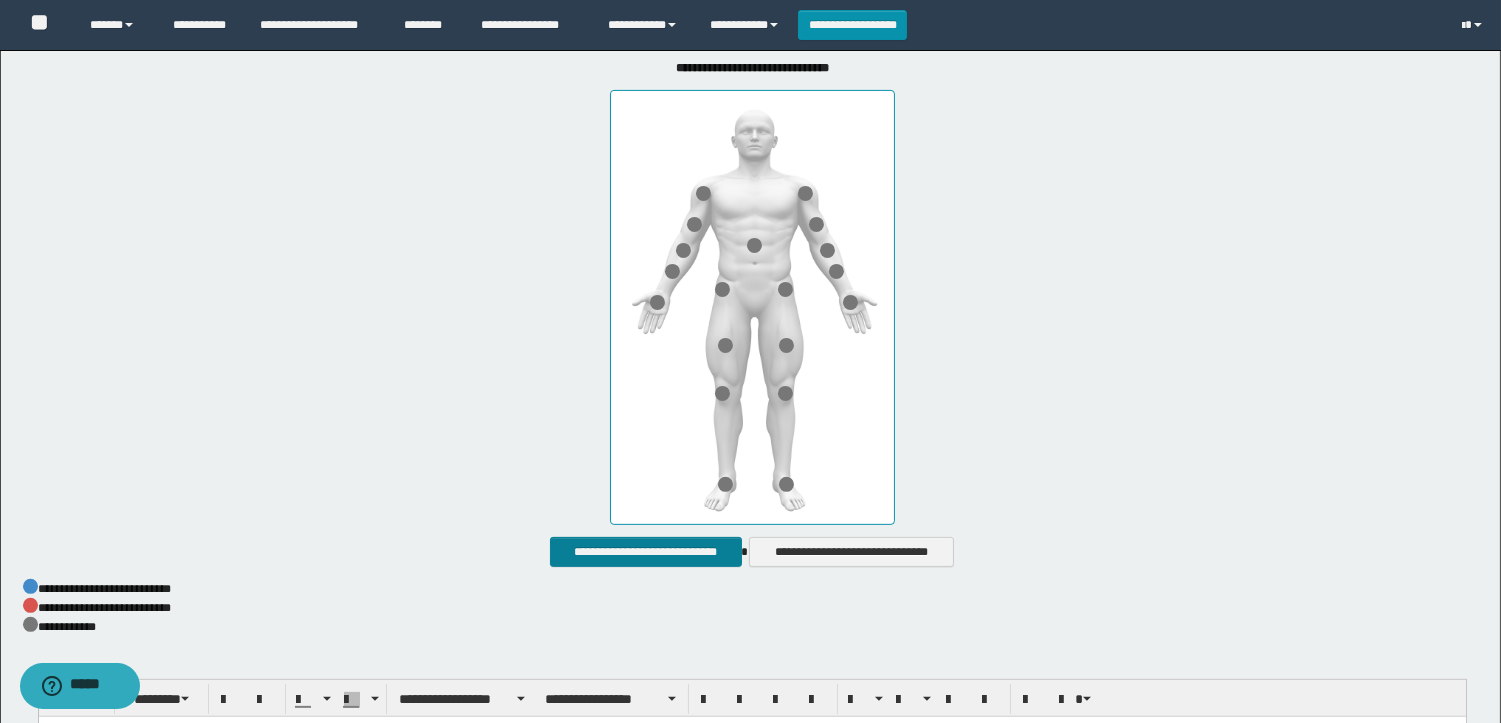 type on "**********" 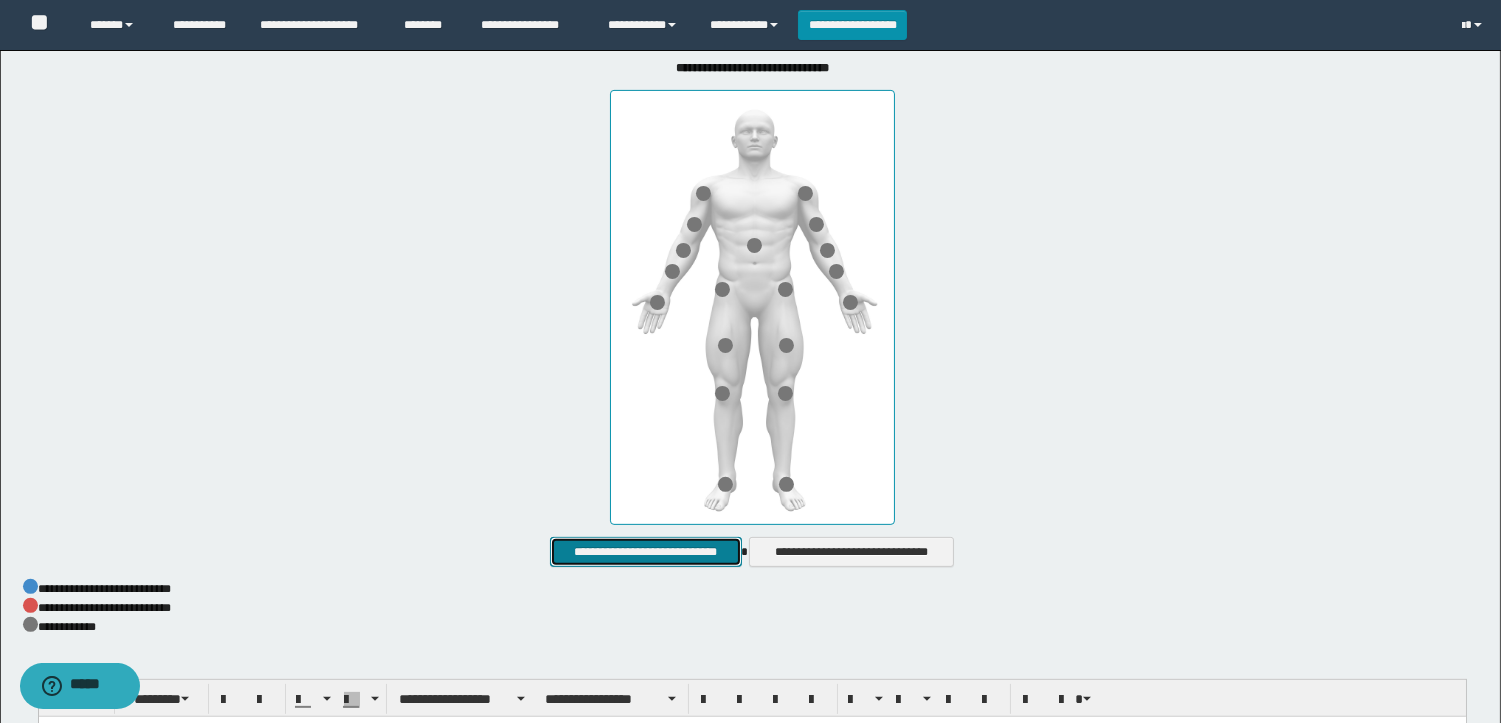 click on "**********" at bounding box center (645, 552) 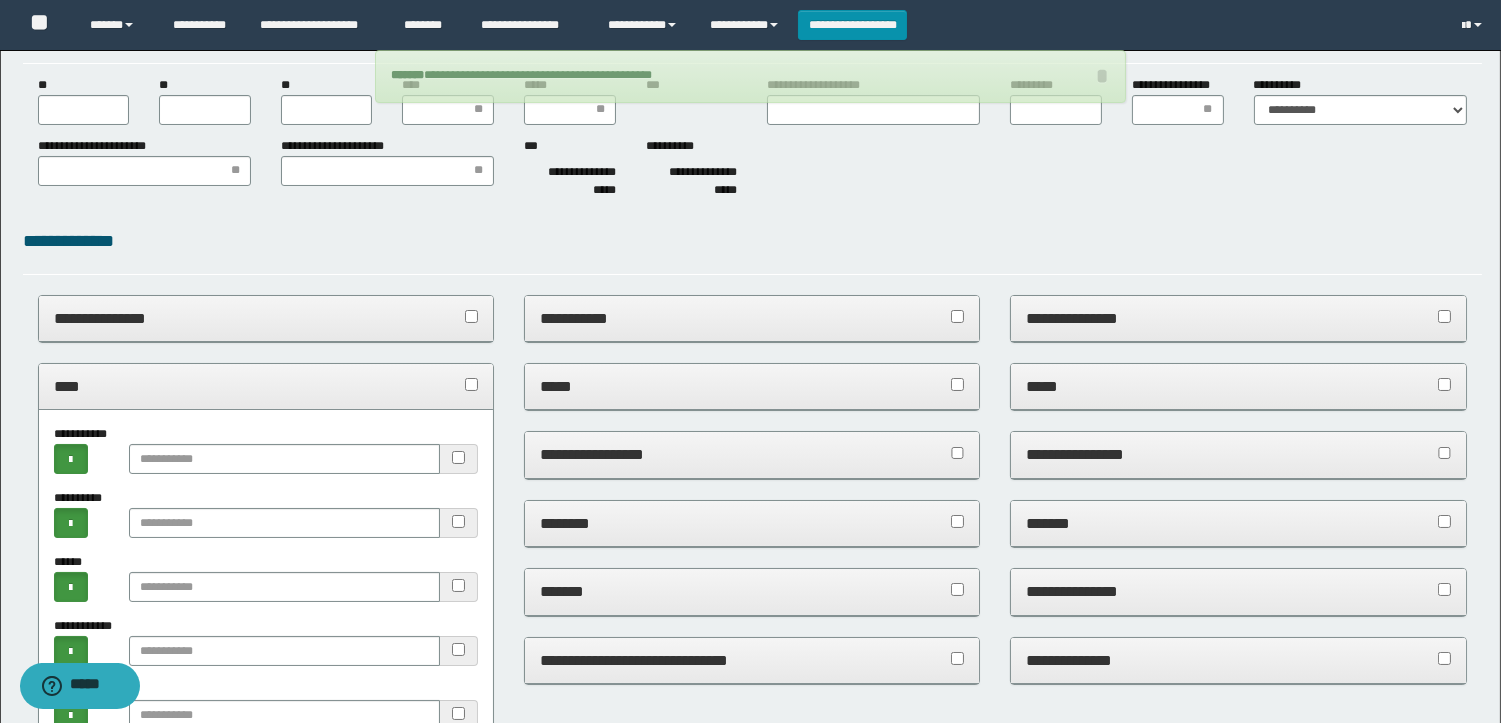 scroll, scrollTop: 0, scrollLeft: 0, axis: both 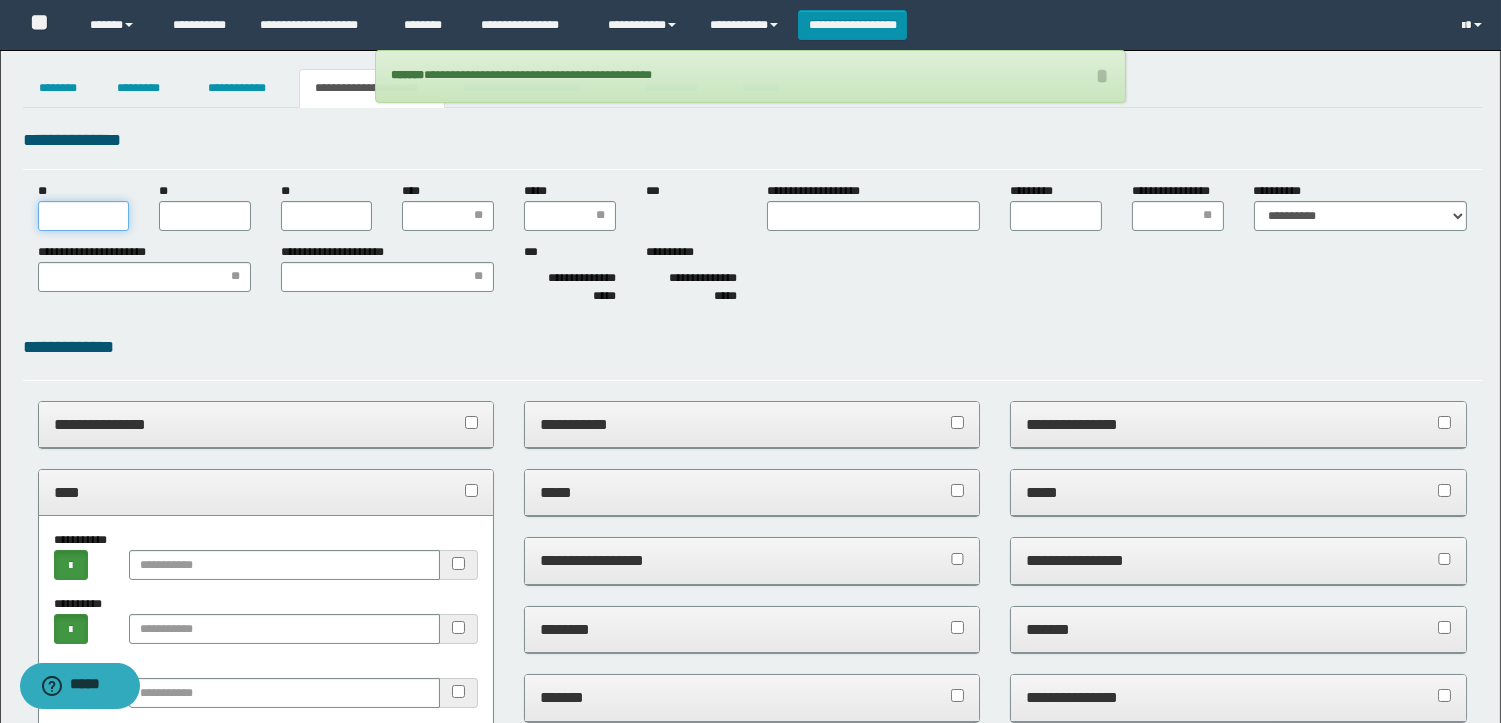 drag, startPoint x: 102, startPoint y: 221, endPoint x: 198, endPoint y: 236, distance: 97.16481 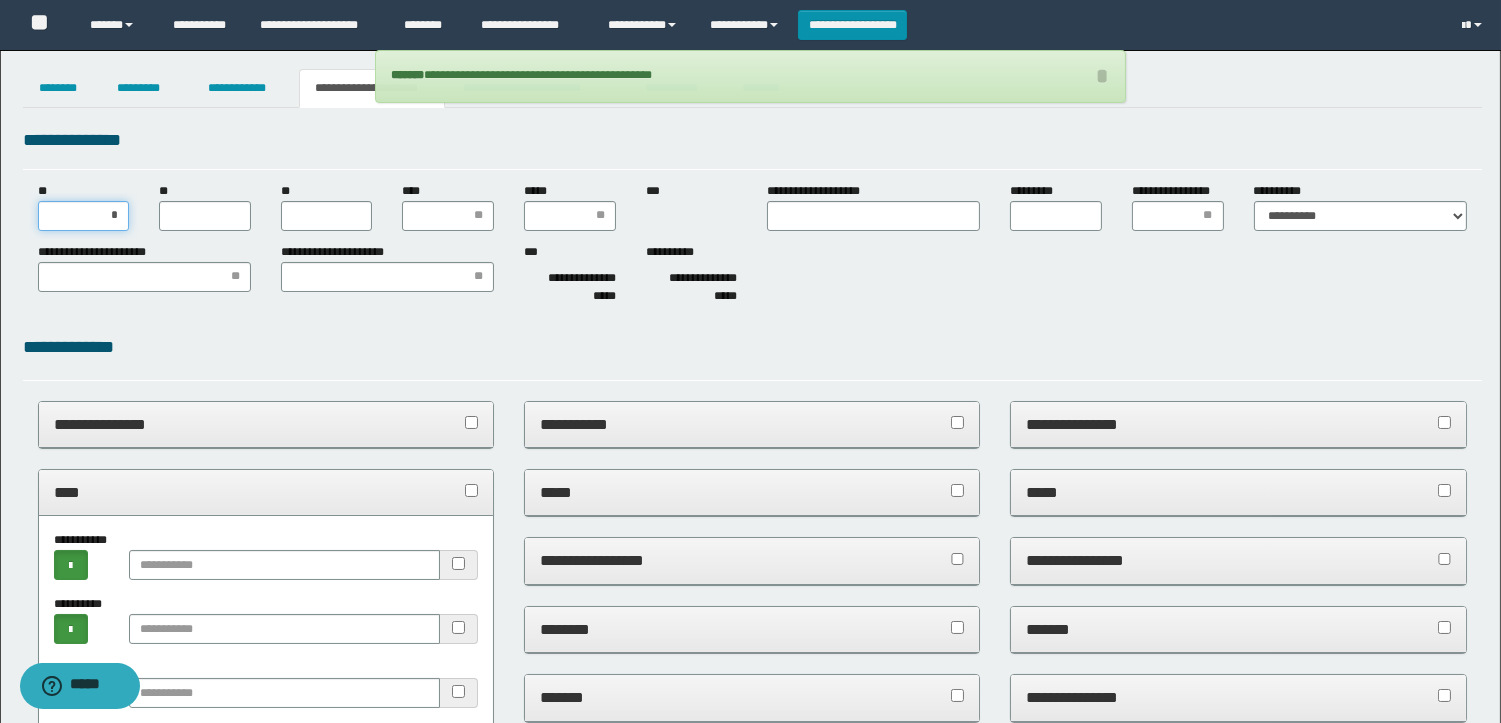type on "**" 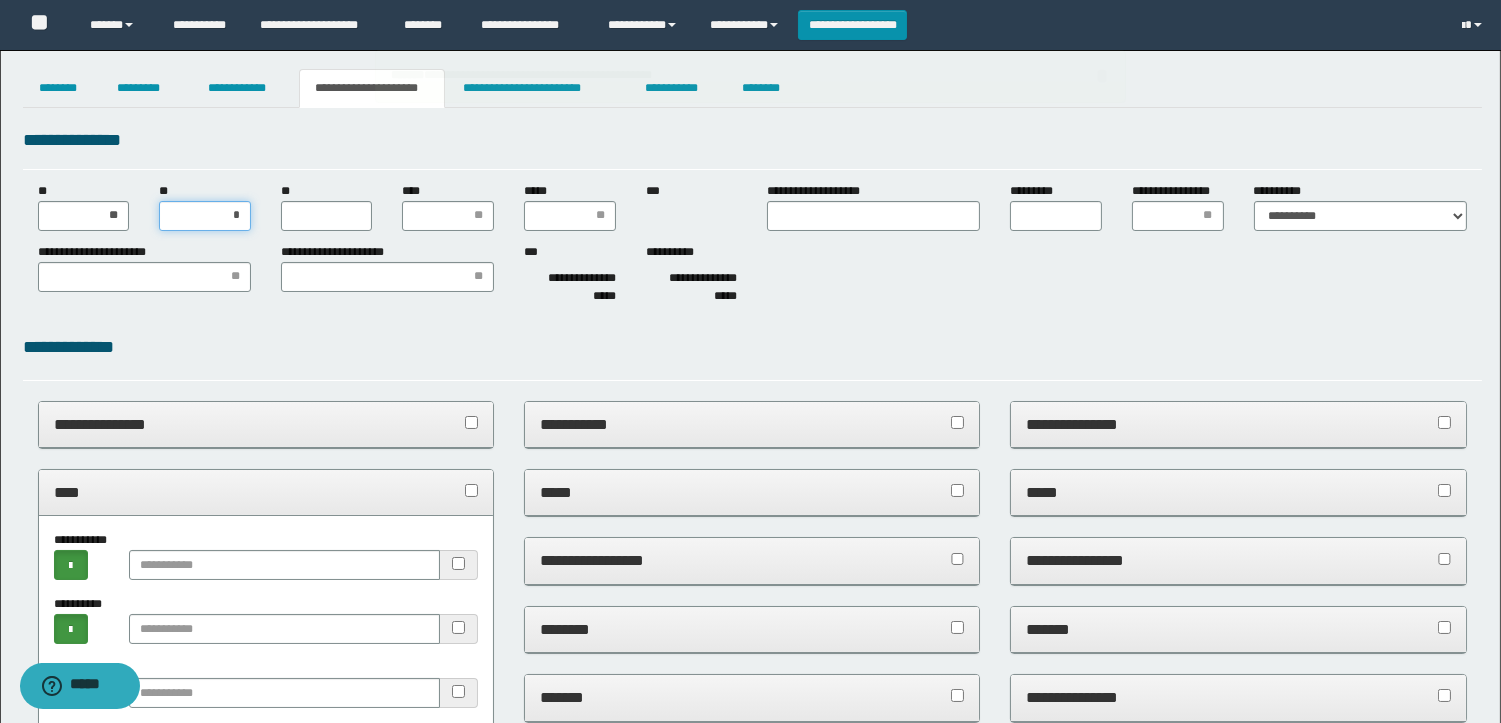 type on "**" 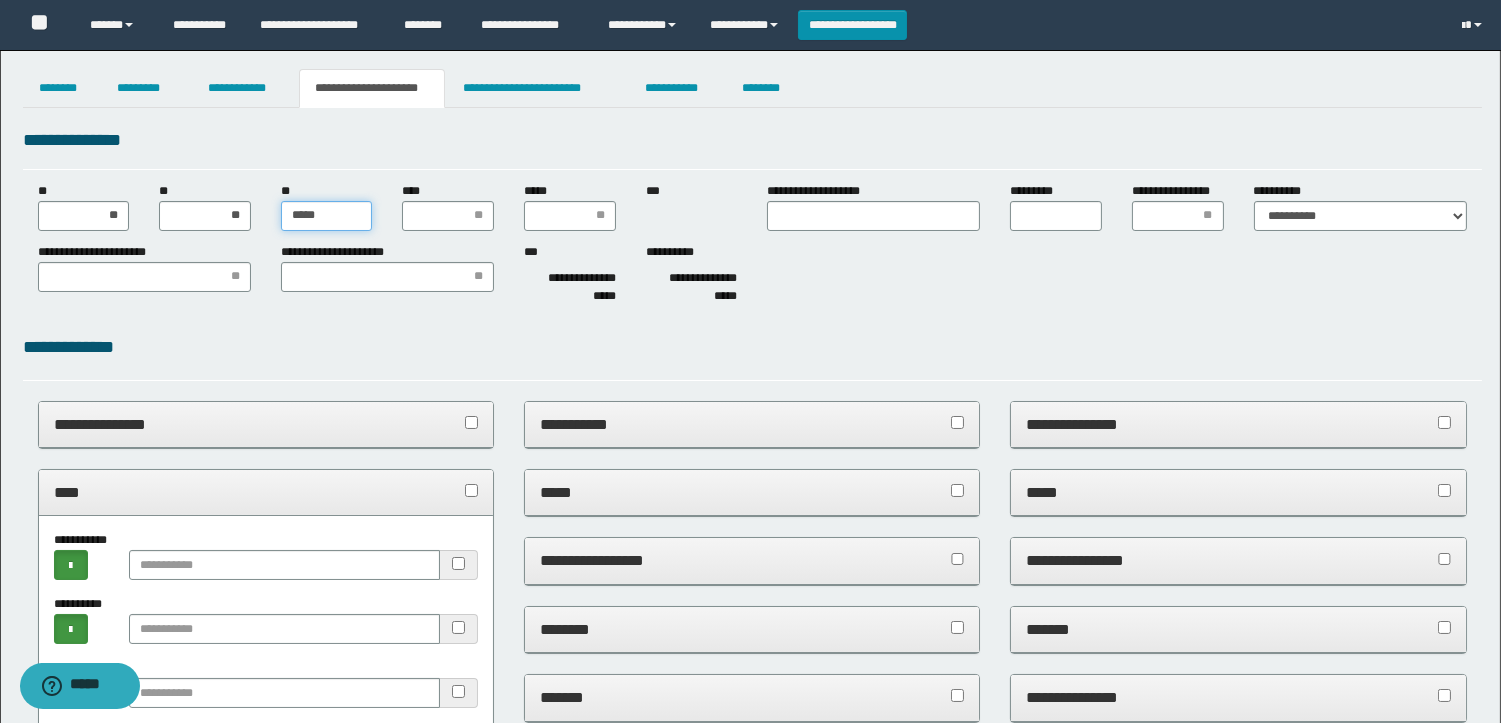 type on "******" 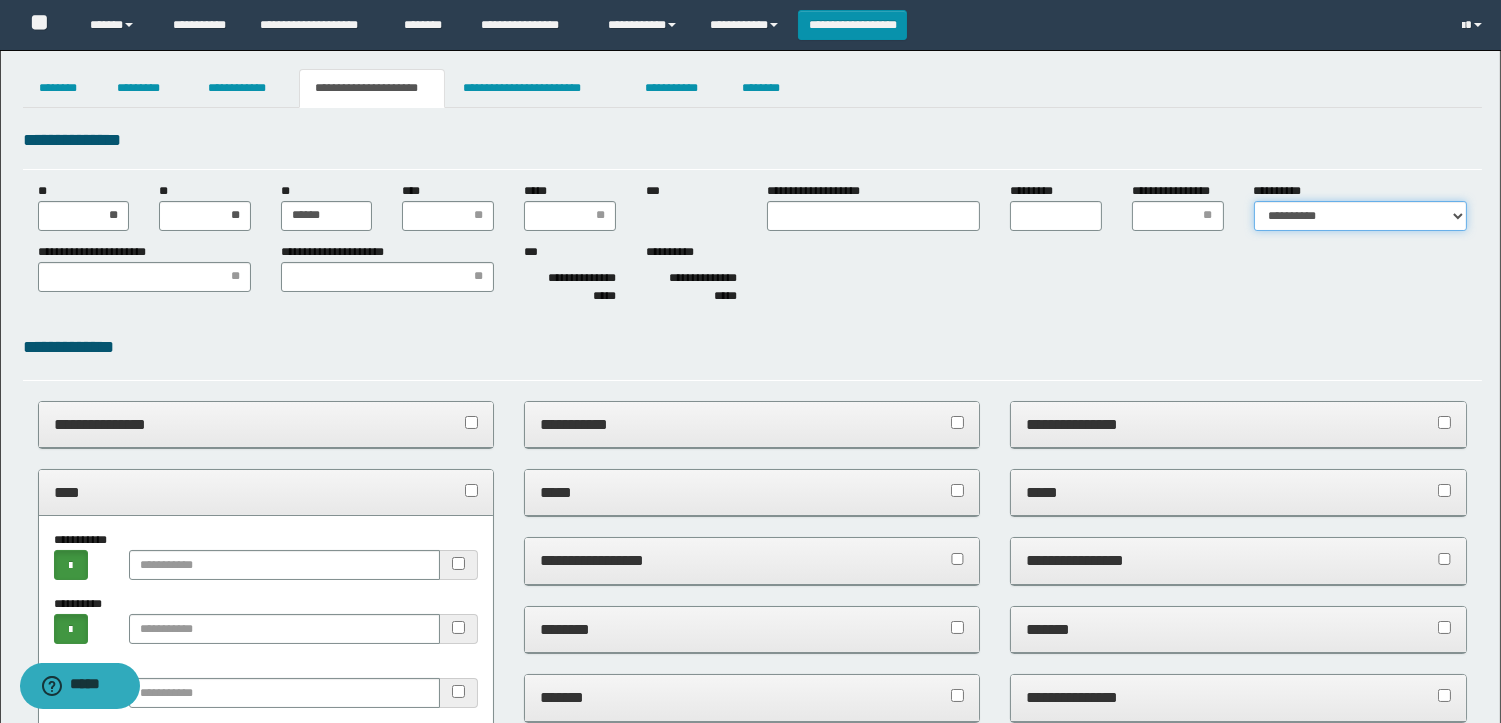 click on "**********" at bounding box center (1360, 216) 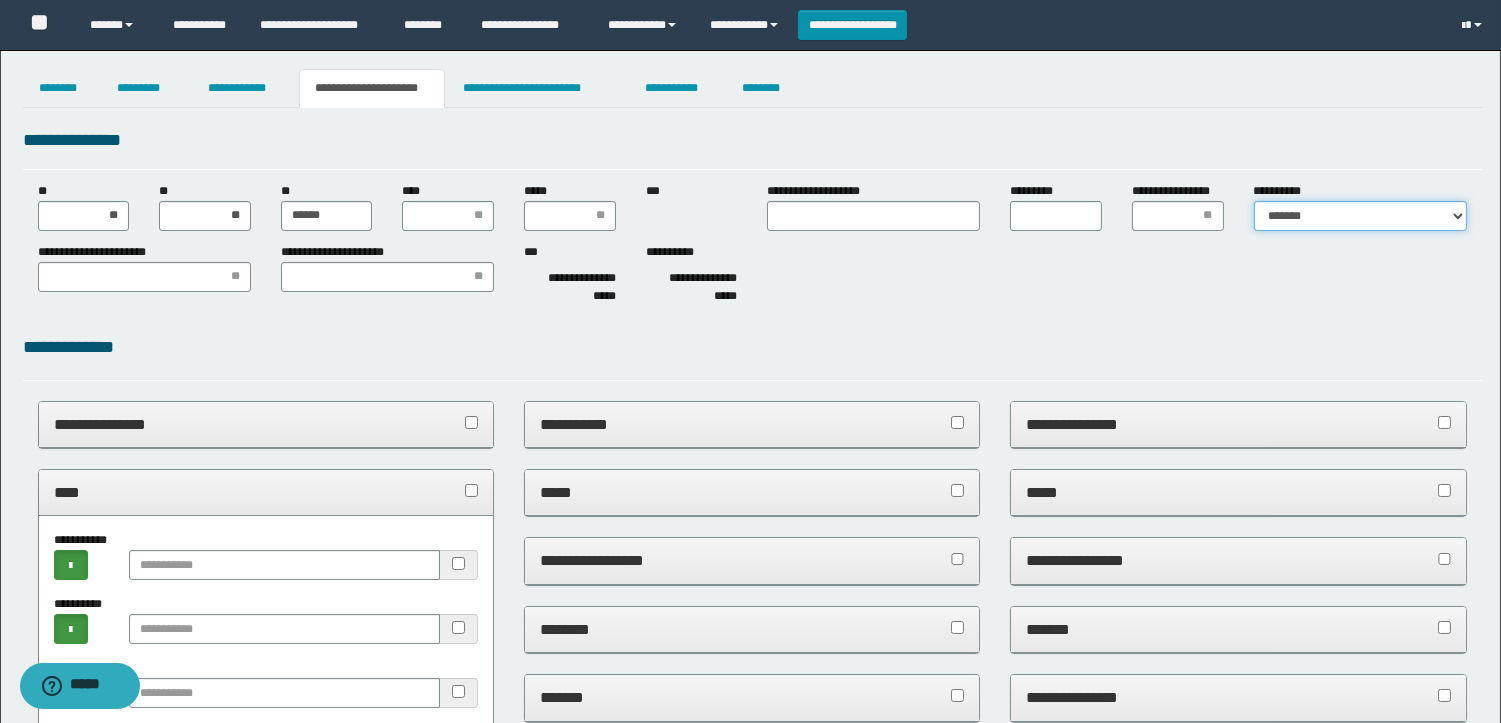 click on "**********" at bounding box center (1360, 216) 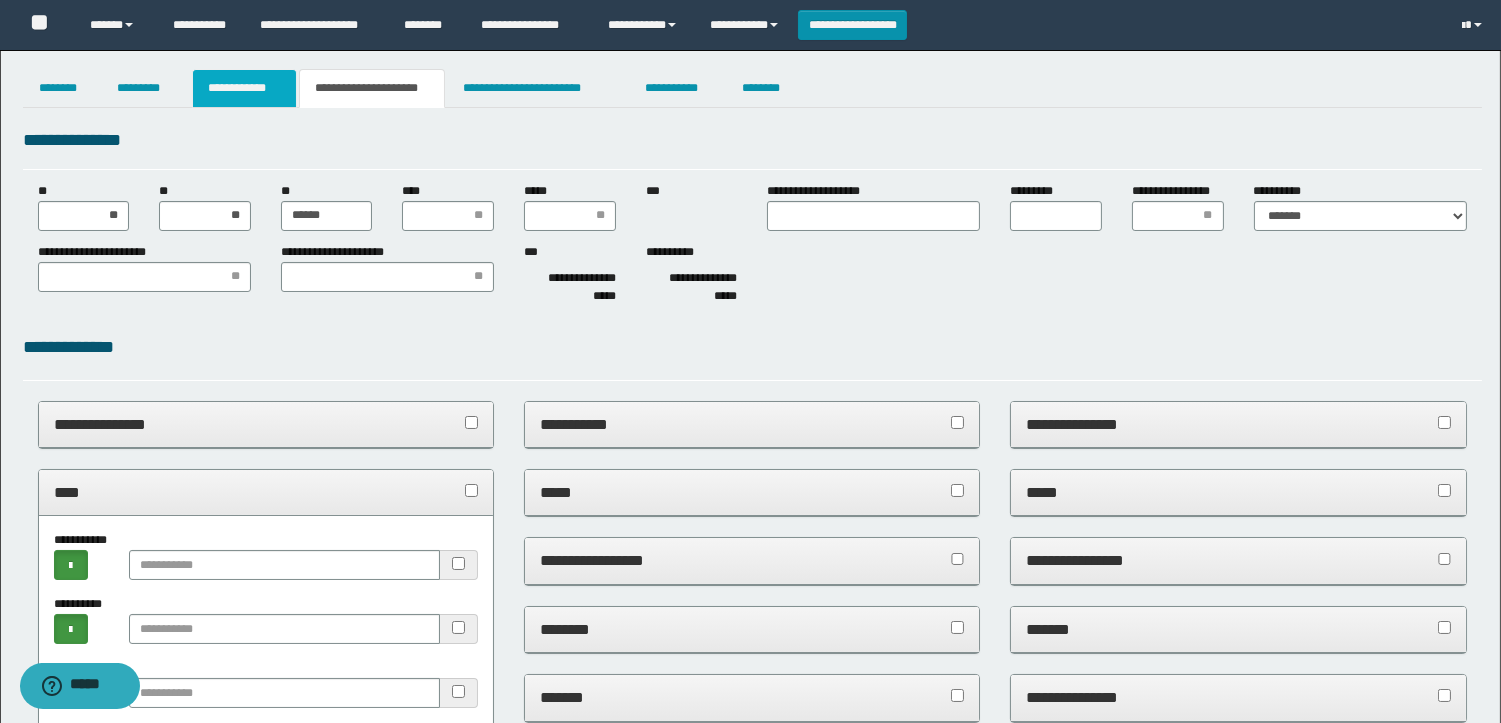 click on "**********" at bounding box center [244, 88] 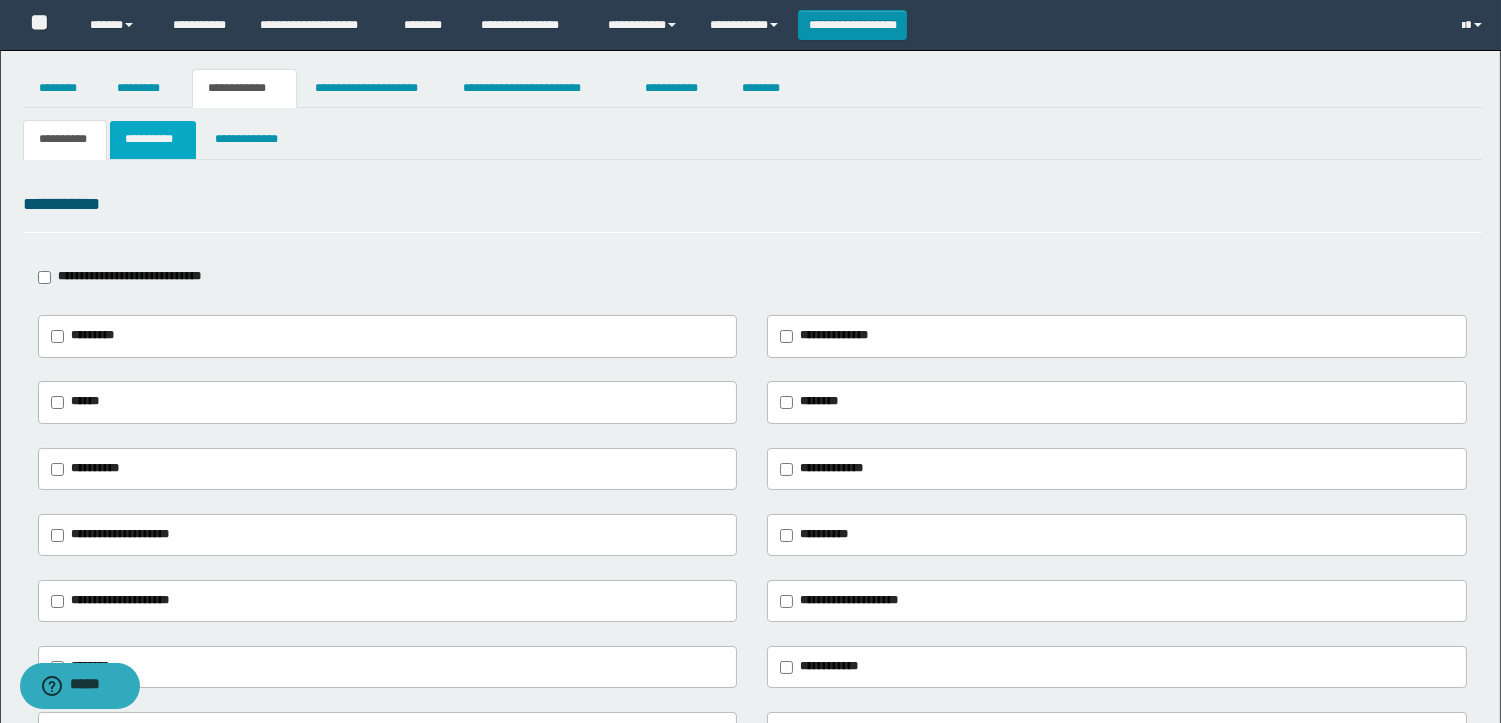 click on "**********" at bounding box center (153, 139) 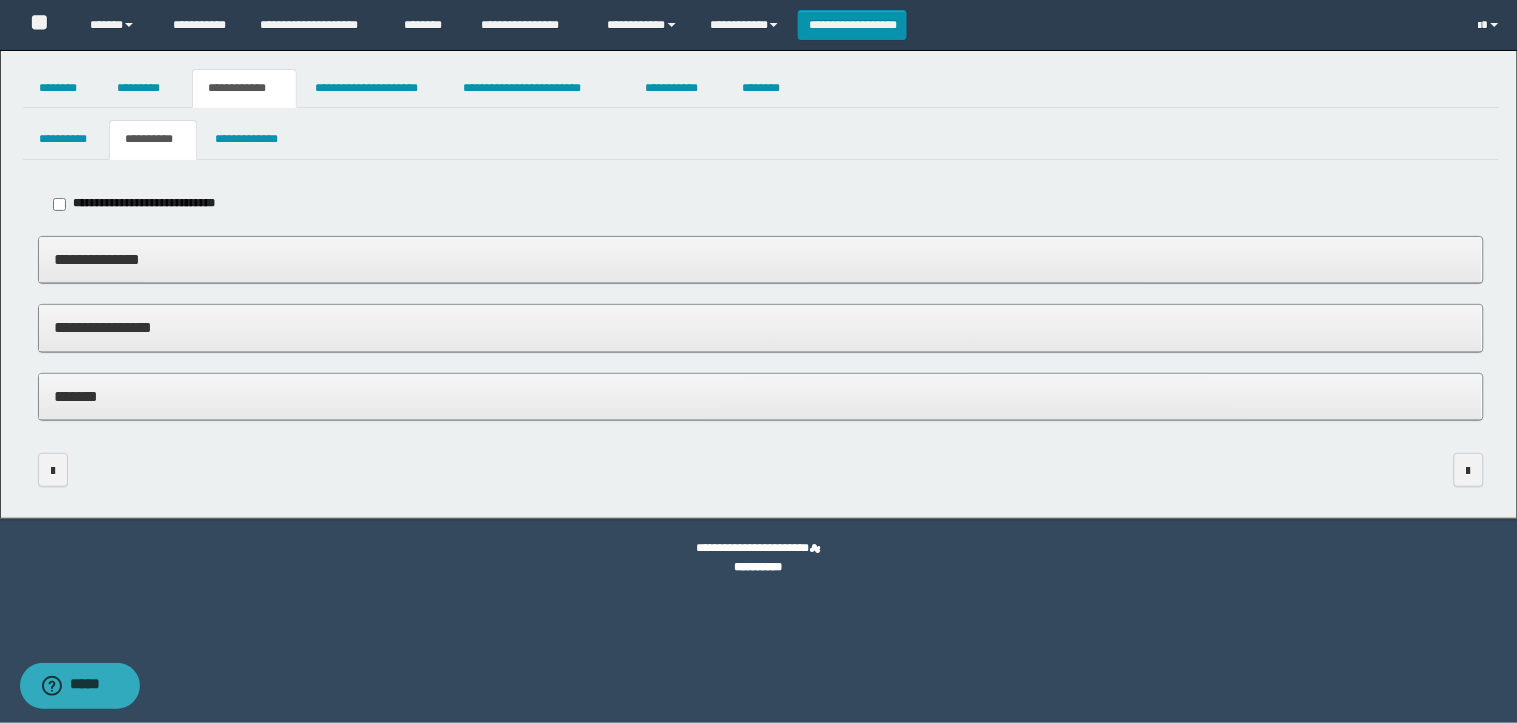 click on "**********" at bounding box center (761, 328) 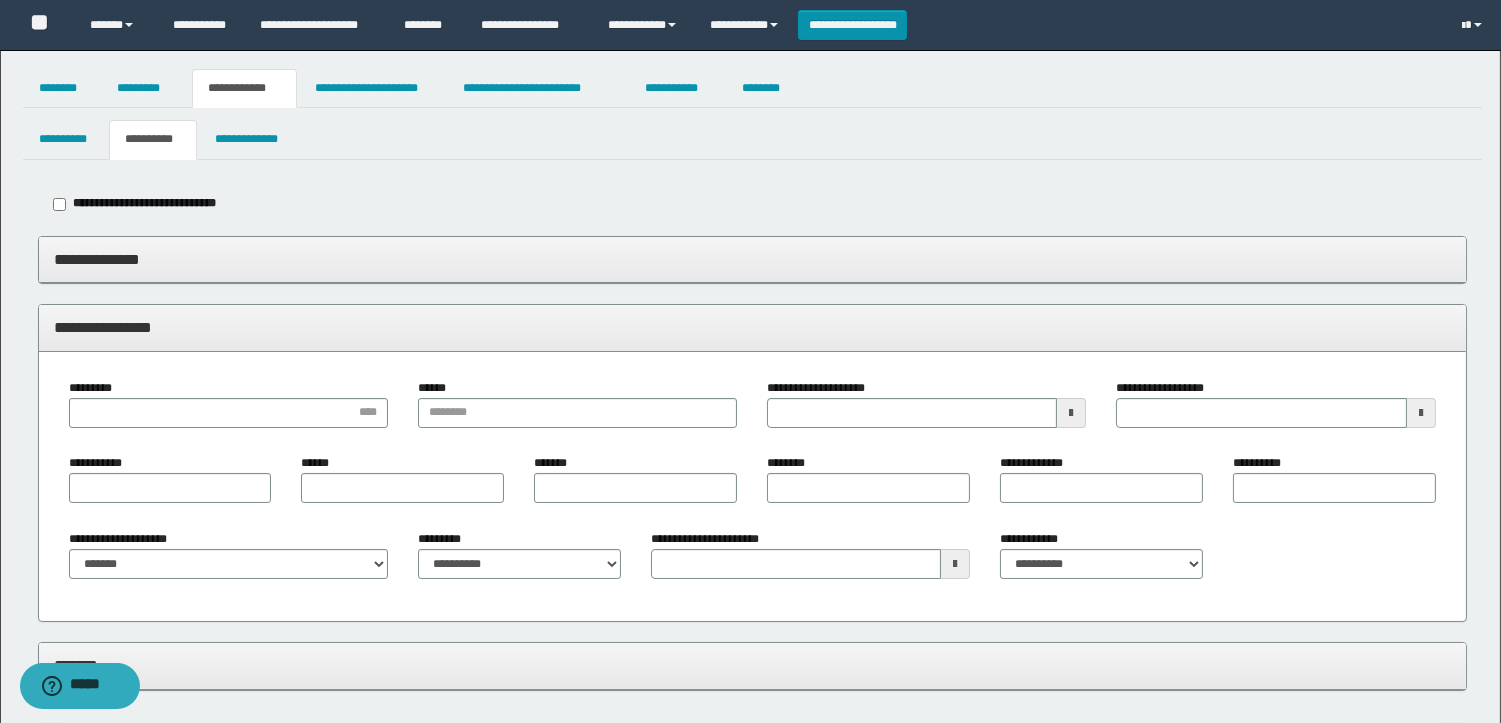 click at bounding box center (1071, 413) 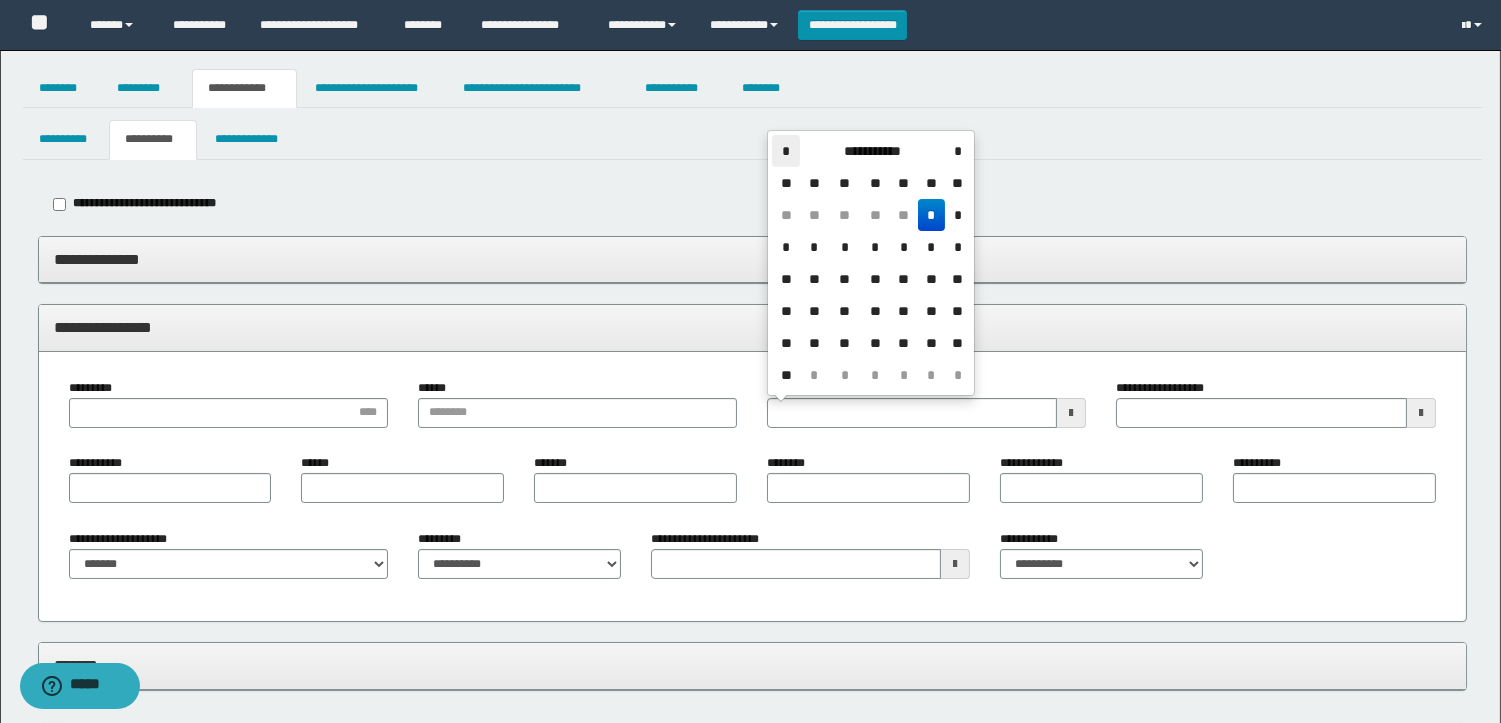 click on "*" at bounding box center (786, 151) 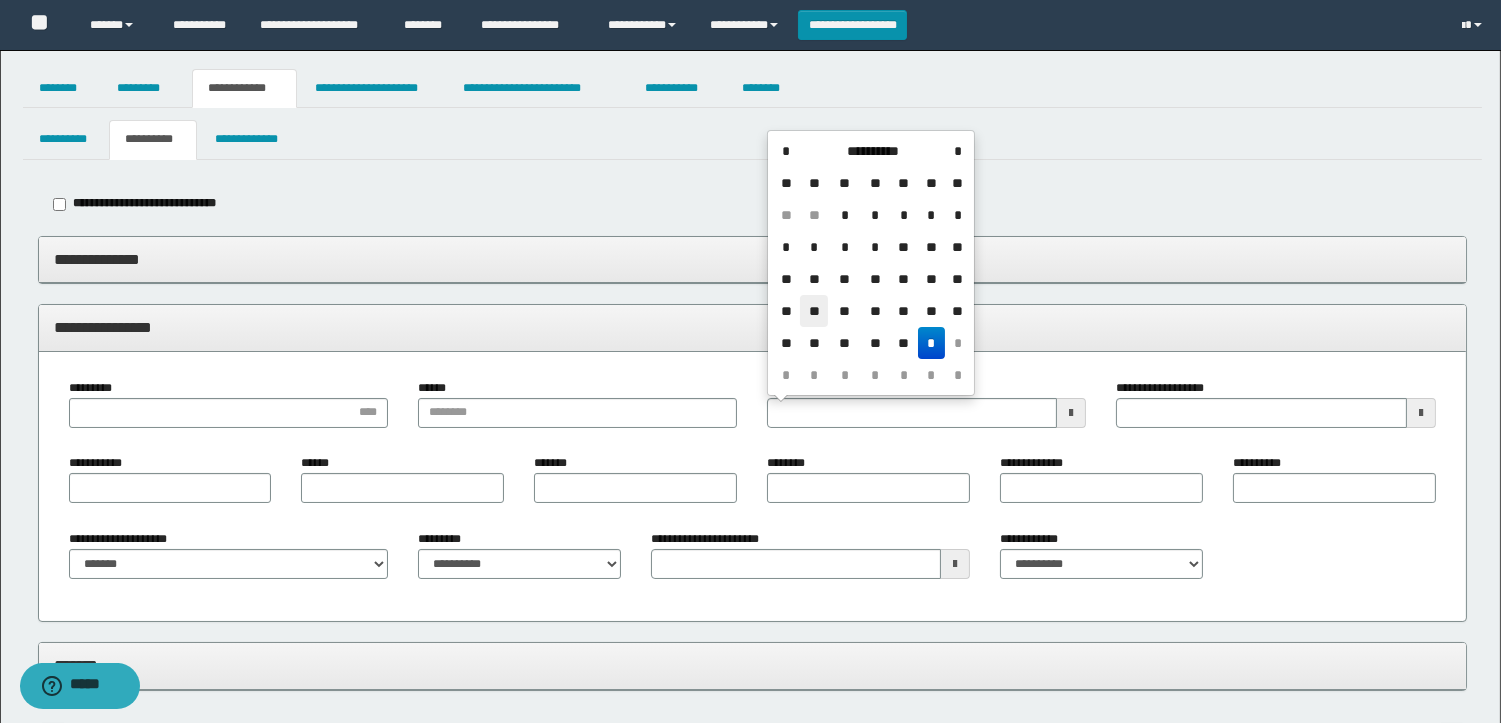 click on "**" at bounding box center [814, 311] 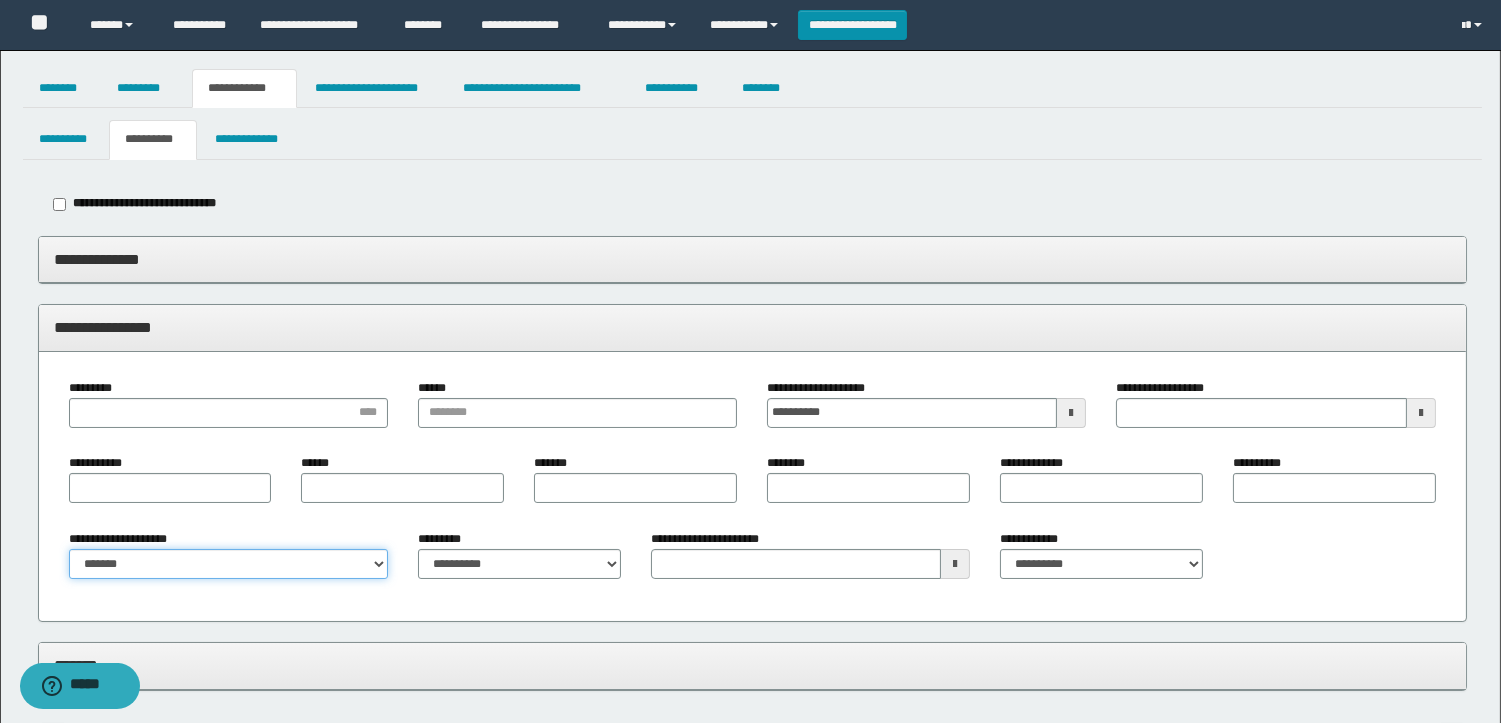 click on "**********" at bounding box center (228, 564) 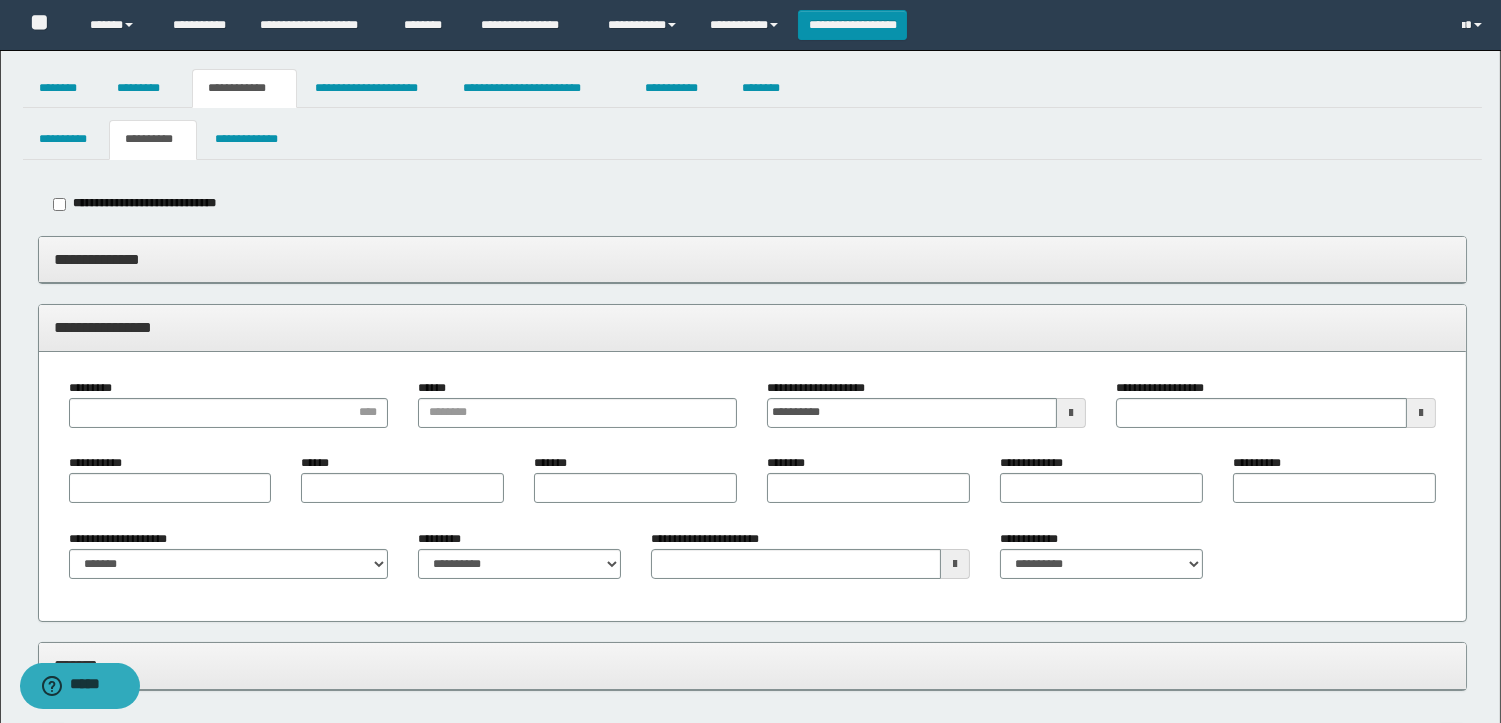 click on "**********" at bounding box center (752, 486) 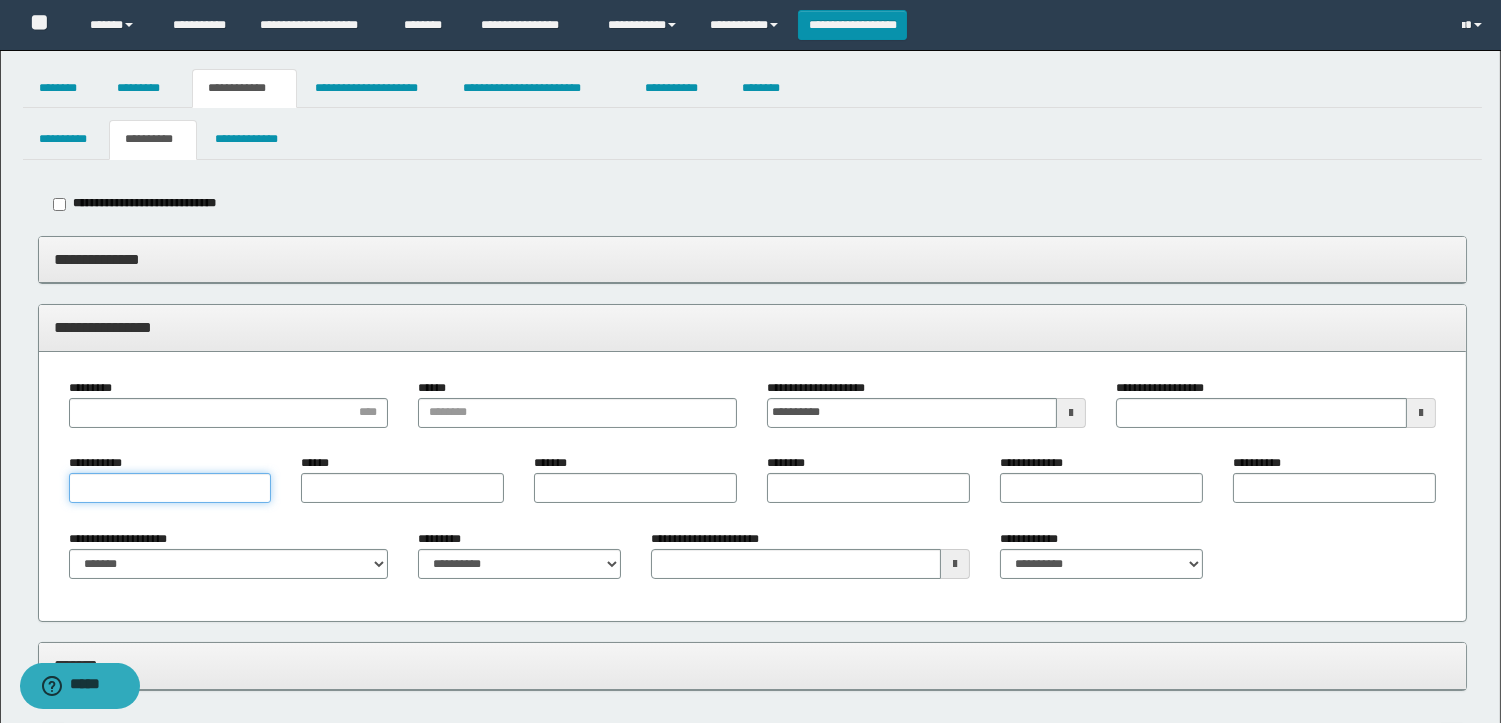 click on "**********" at bounding box center [170, 488] 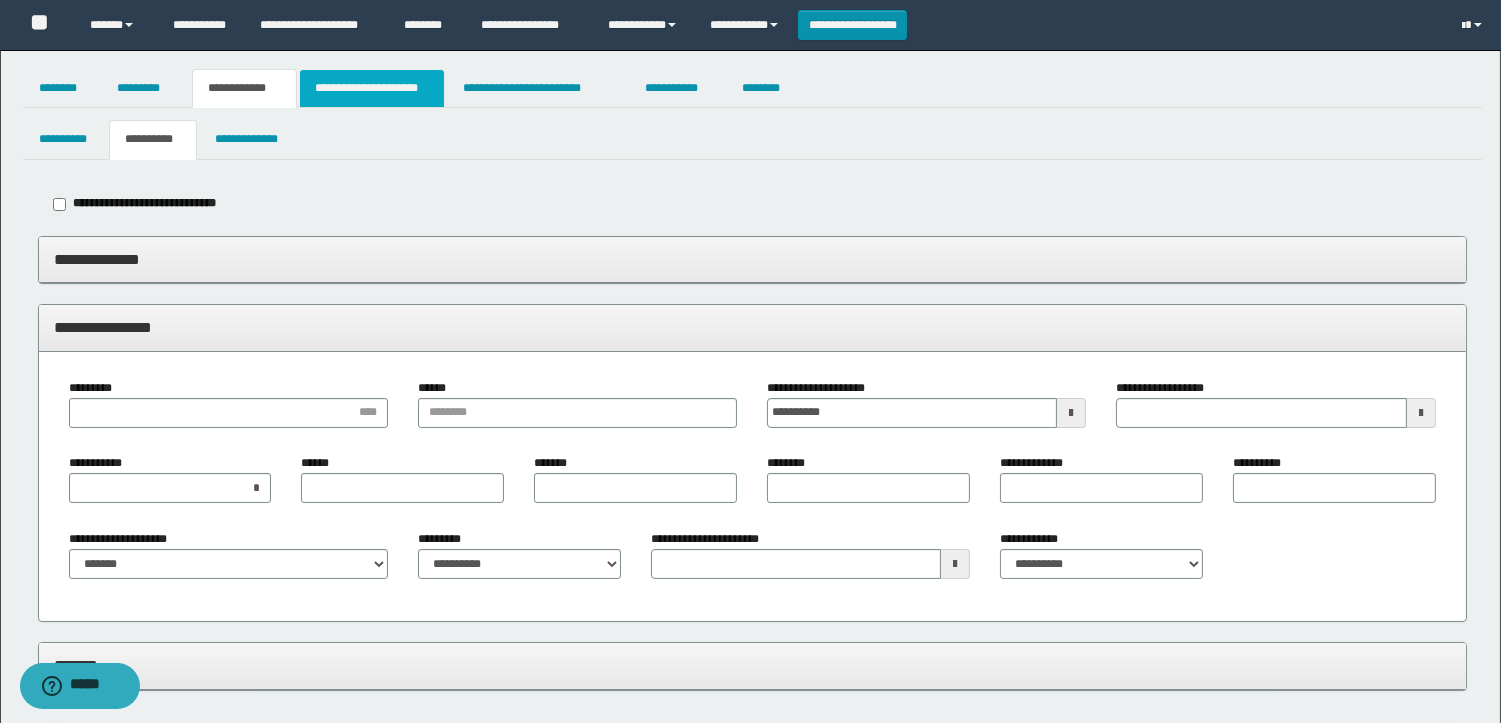 click on "**********" at bounding box center (372, 88) 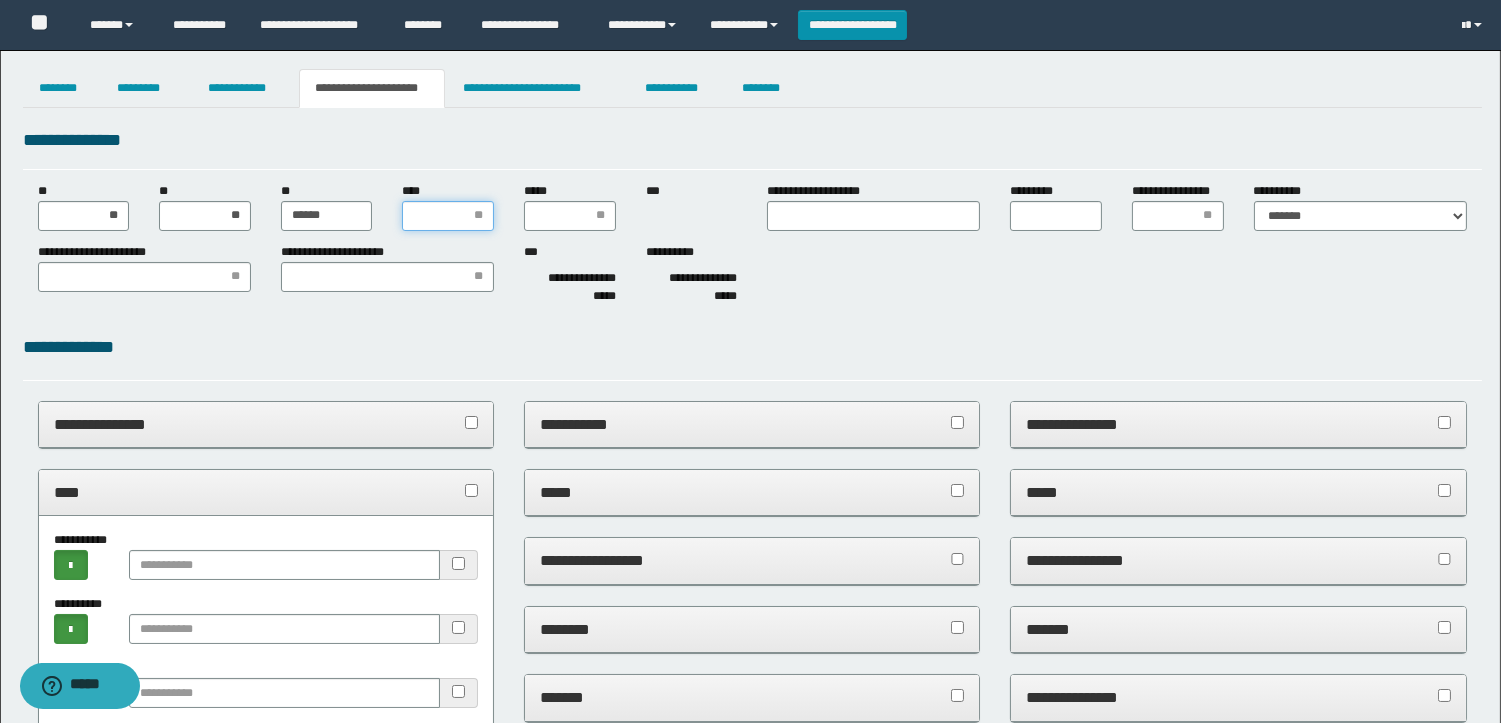 drag, startPoint x: 480, startPoint y: 225, endPoint x: 802, endPoint y: 330, distance: 338.68716 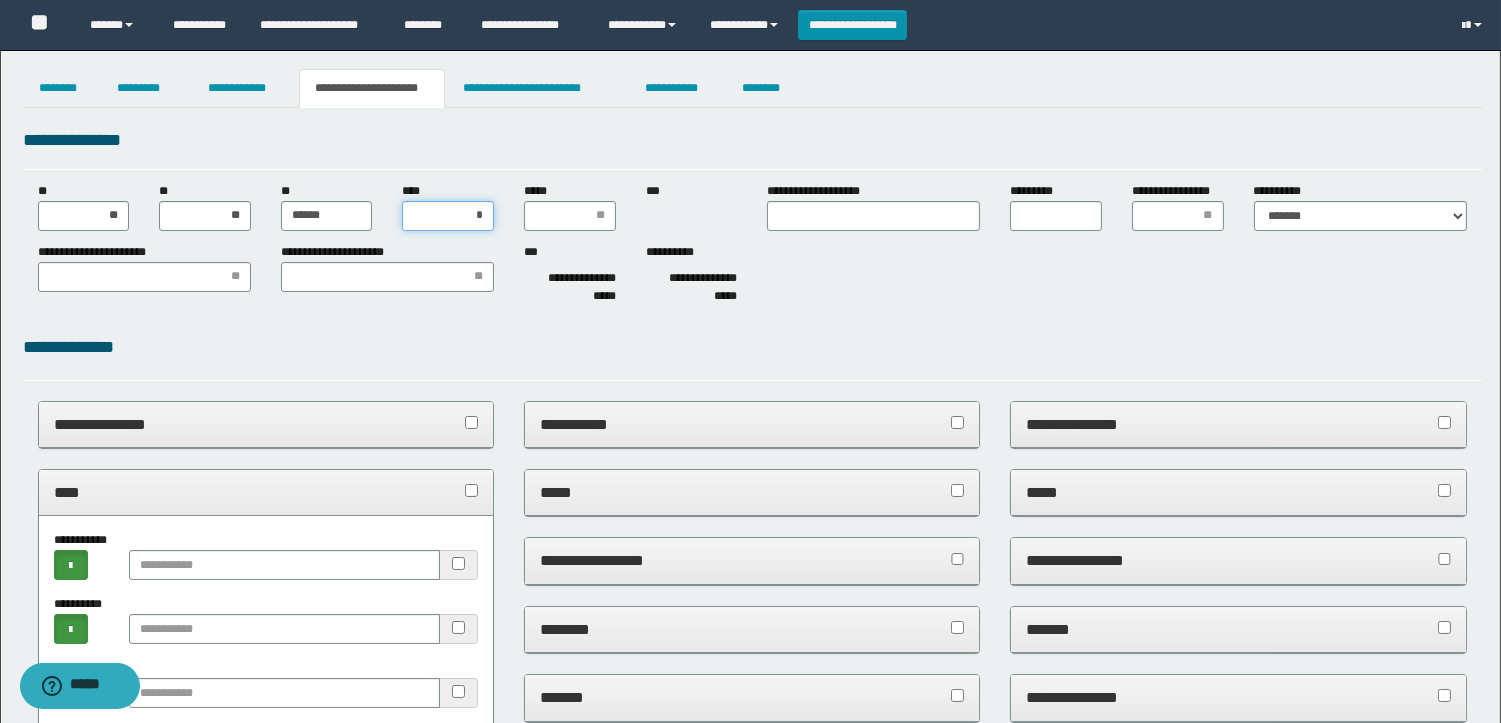 type on "**" 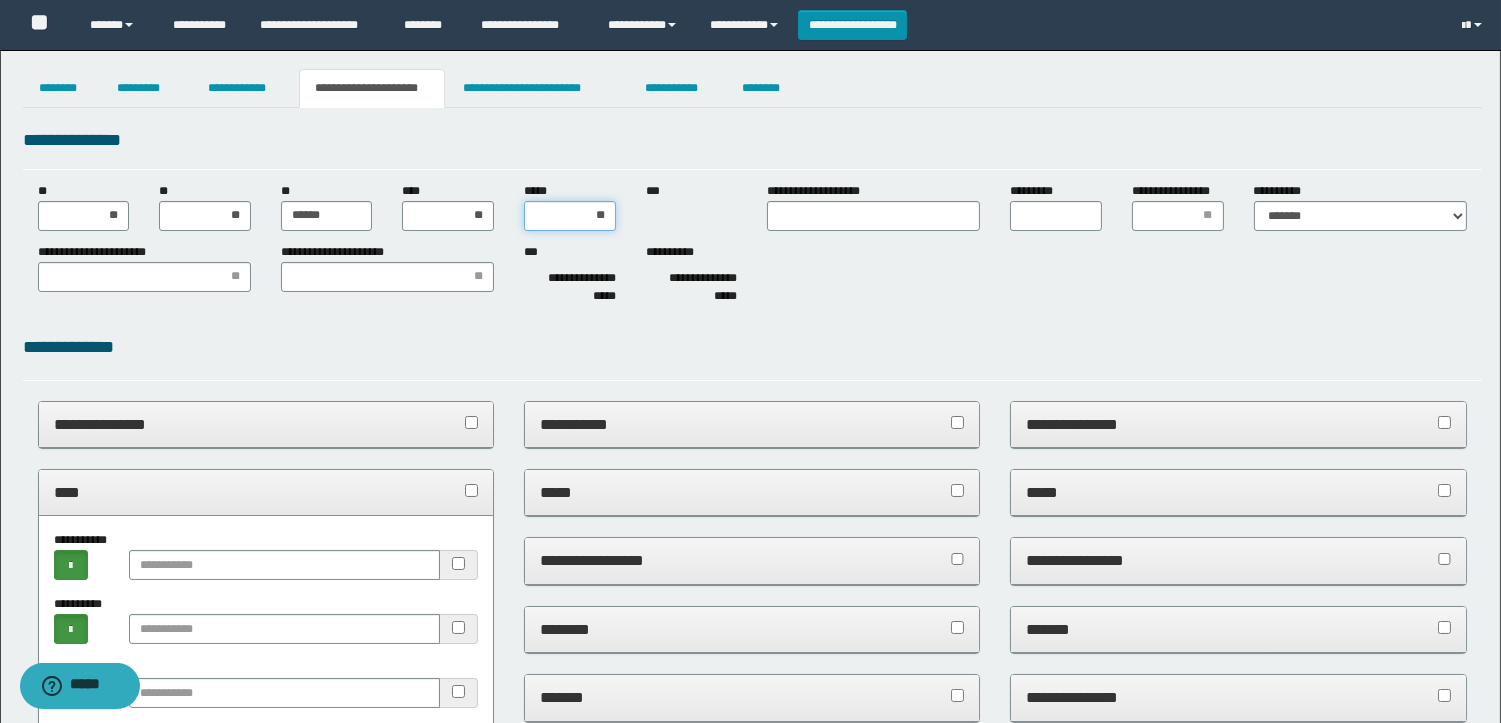 type on "***" 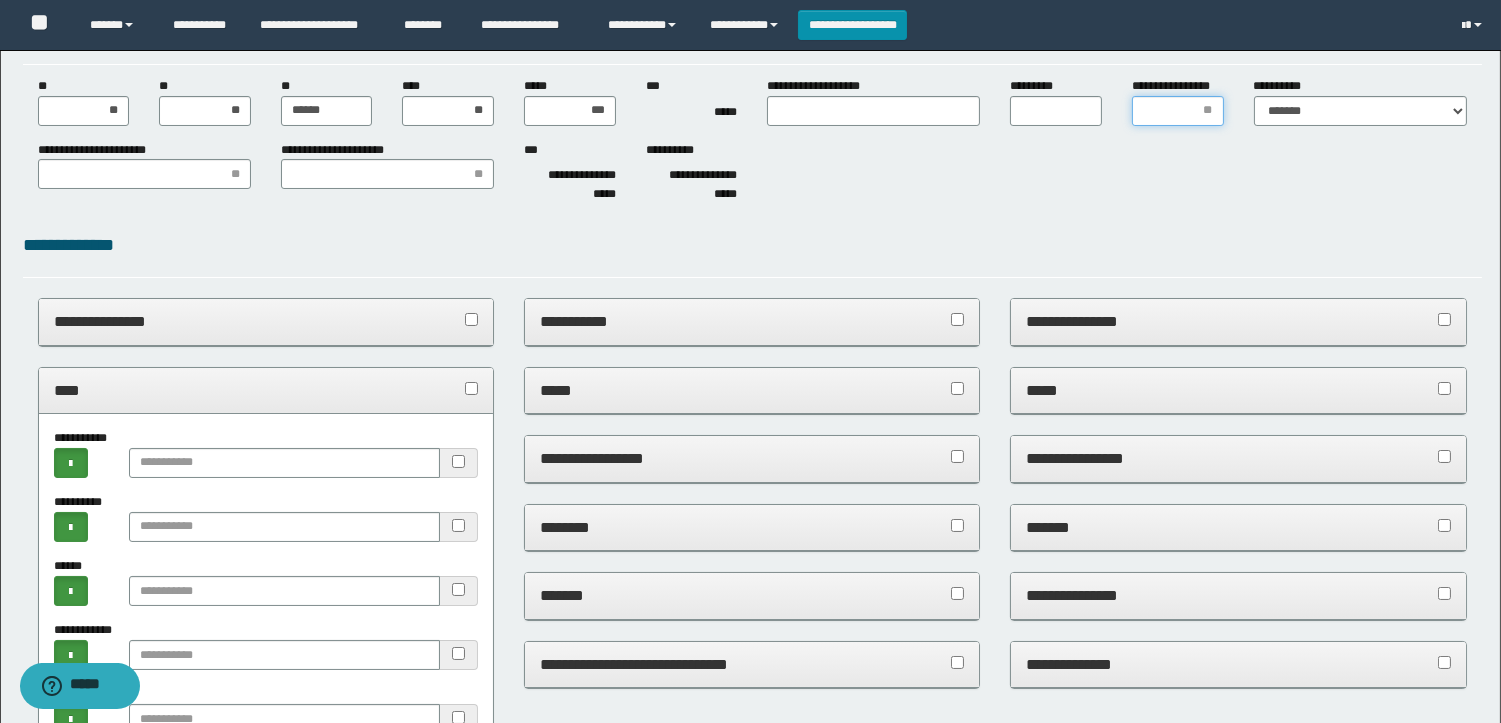 scroll, scrollTop: 0, scrollLeft: 0, axis: both 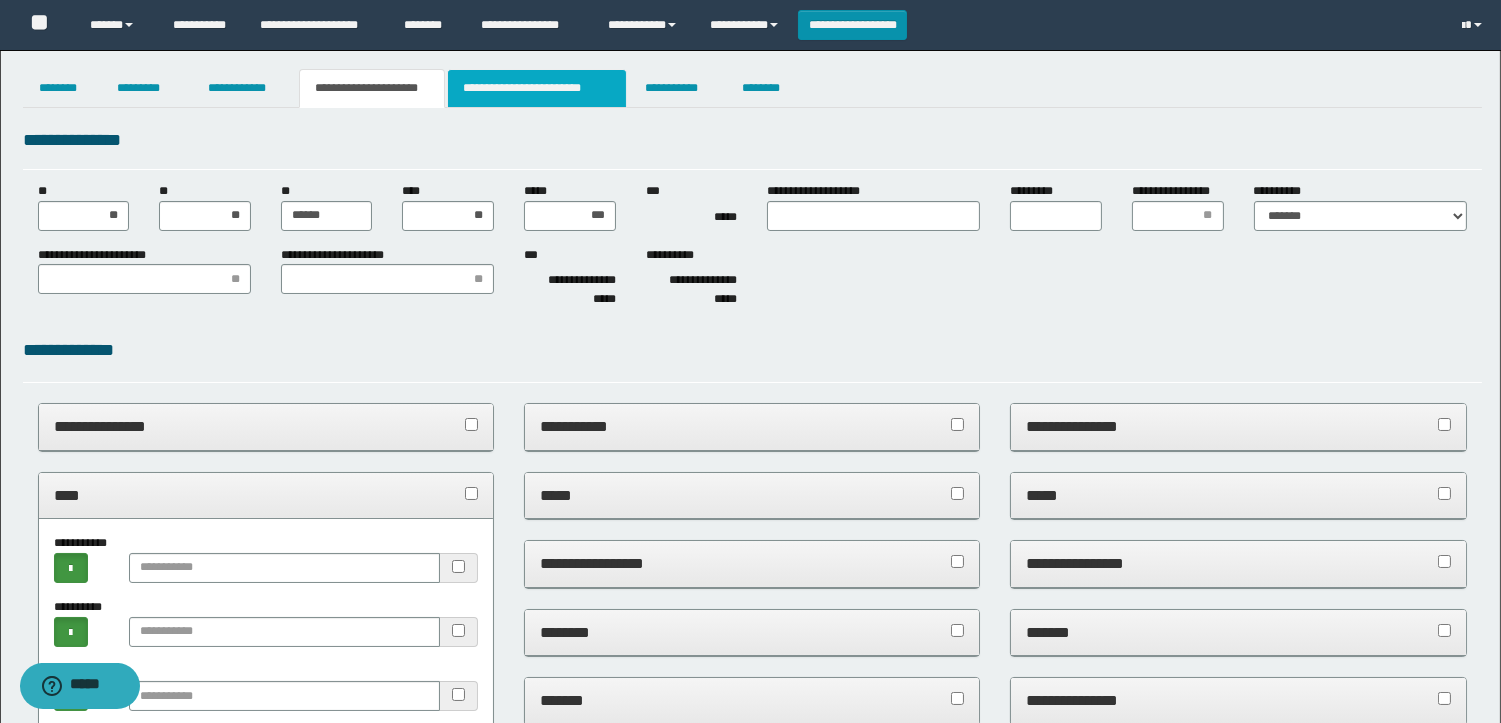 click on "**********" at bounding box center [537, 88] 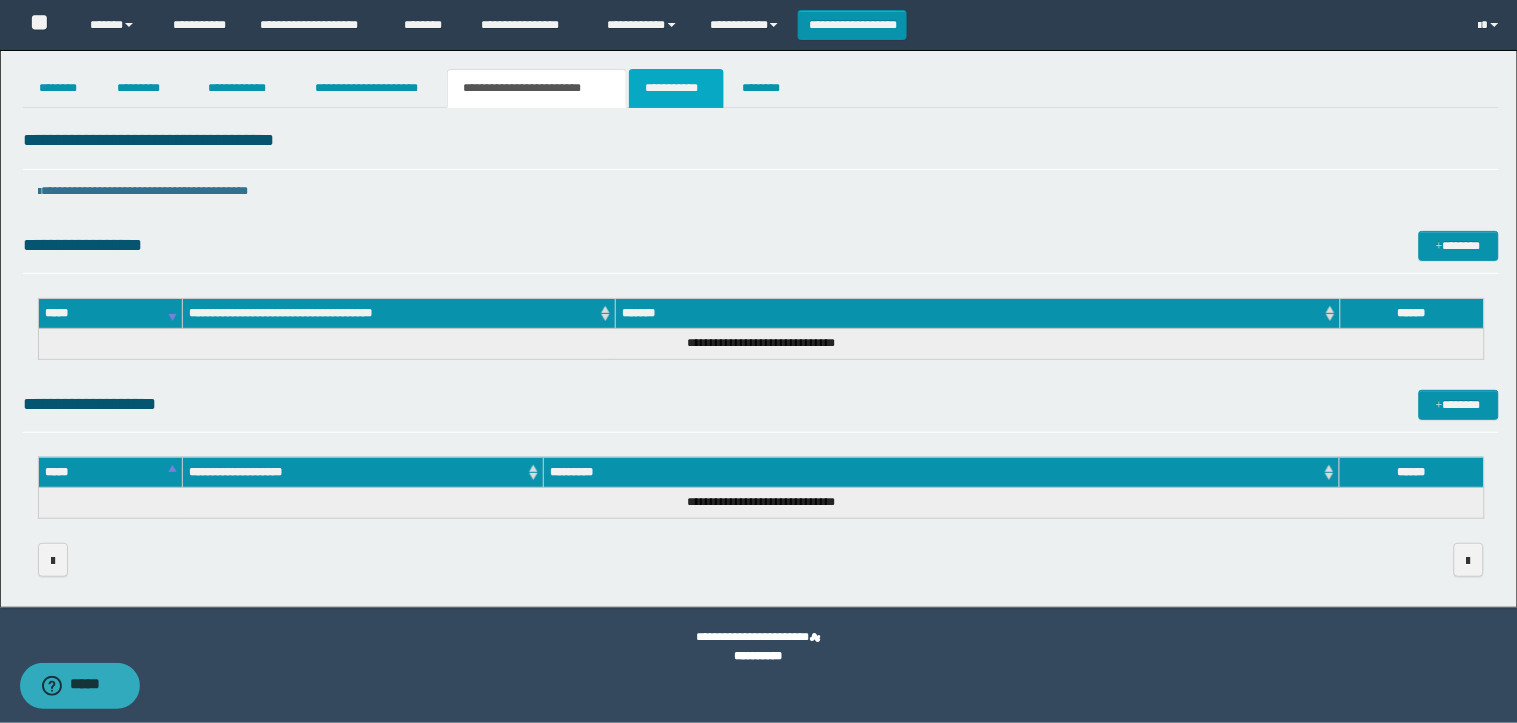 click on "**********" at bounding box center (676, 88) 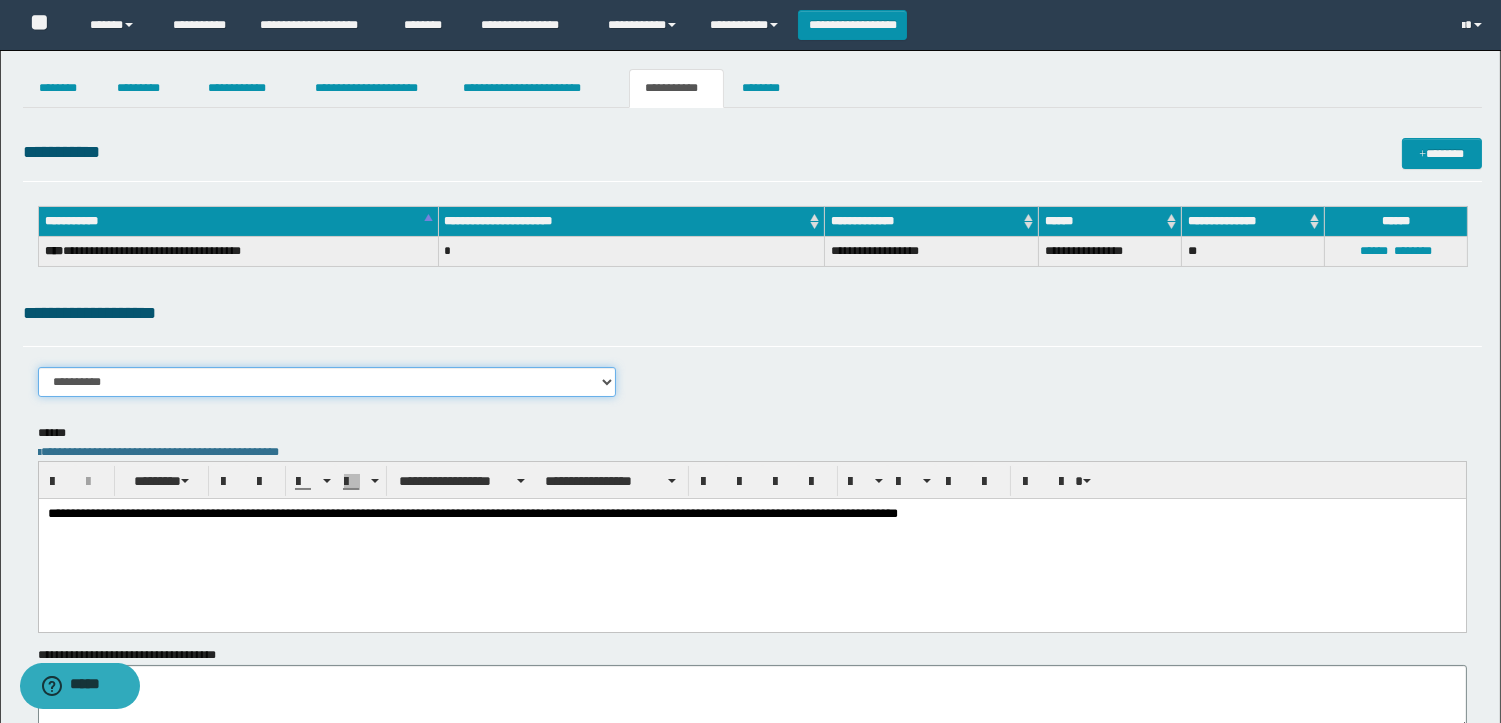 click on "**********" at bounding box center [327, 382] 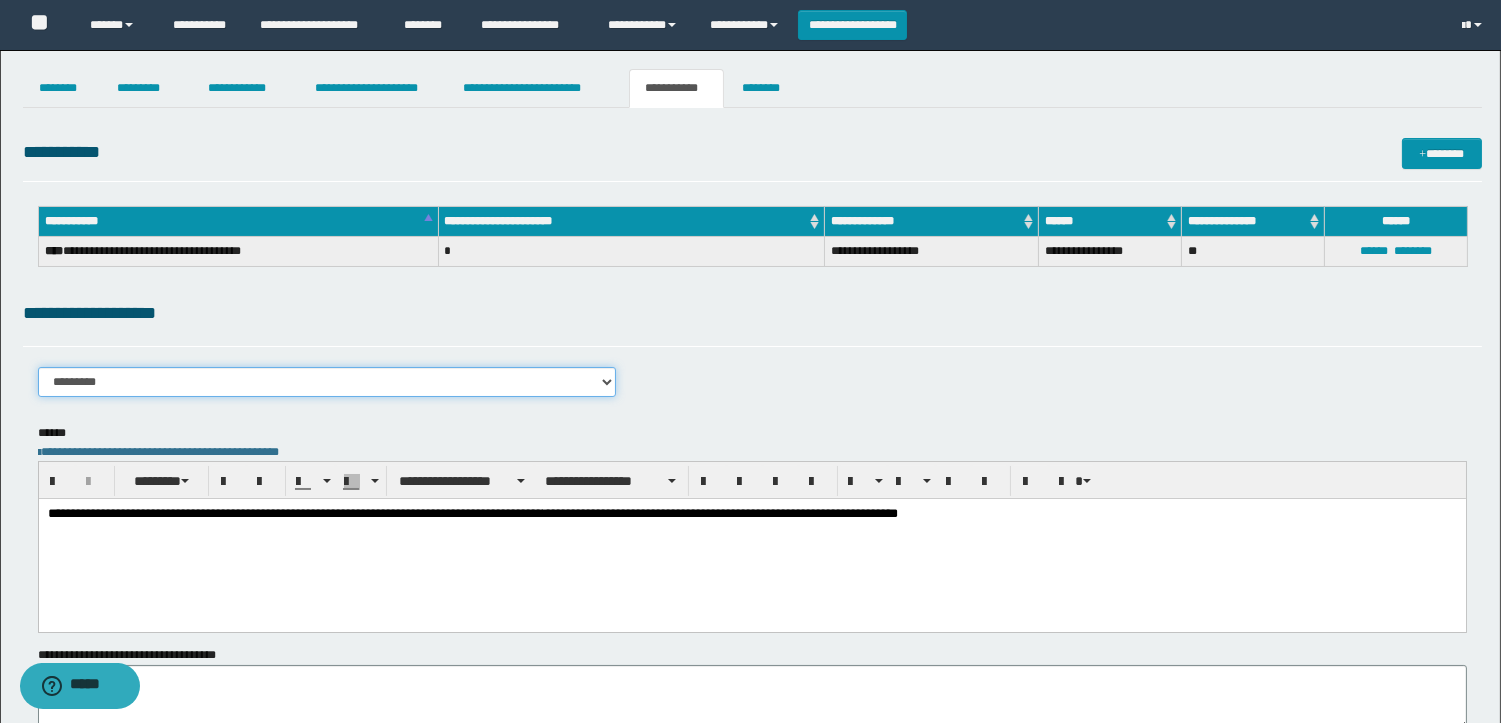 click on "**********" at bounding box center (327, 382) 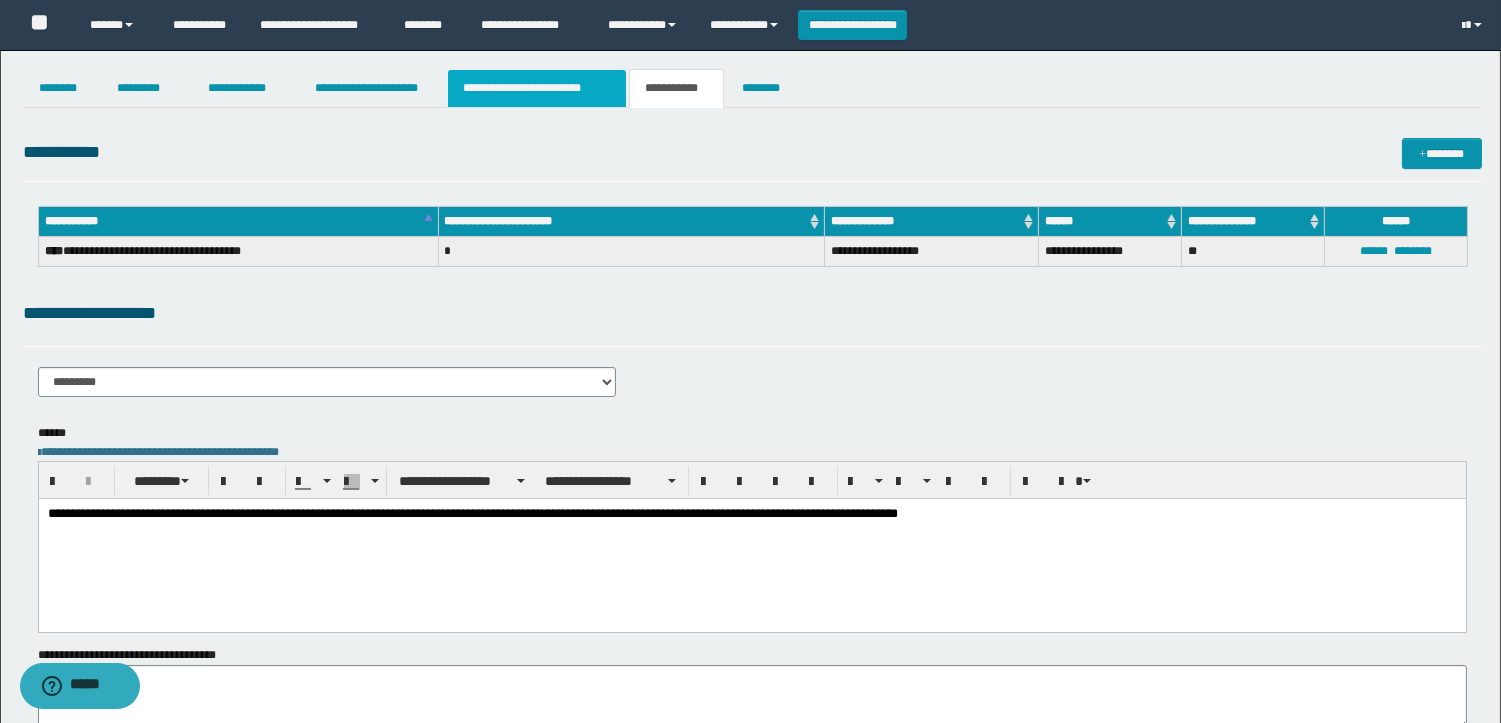 click on "**********" at bounding box center [537, 88] 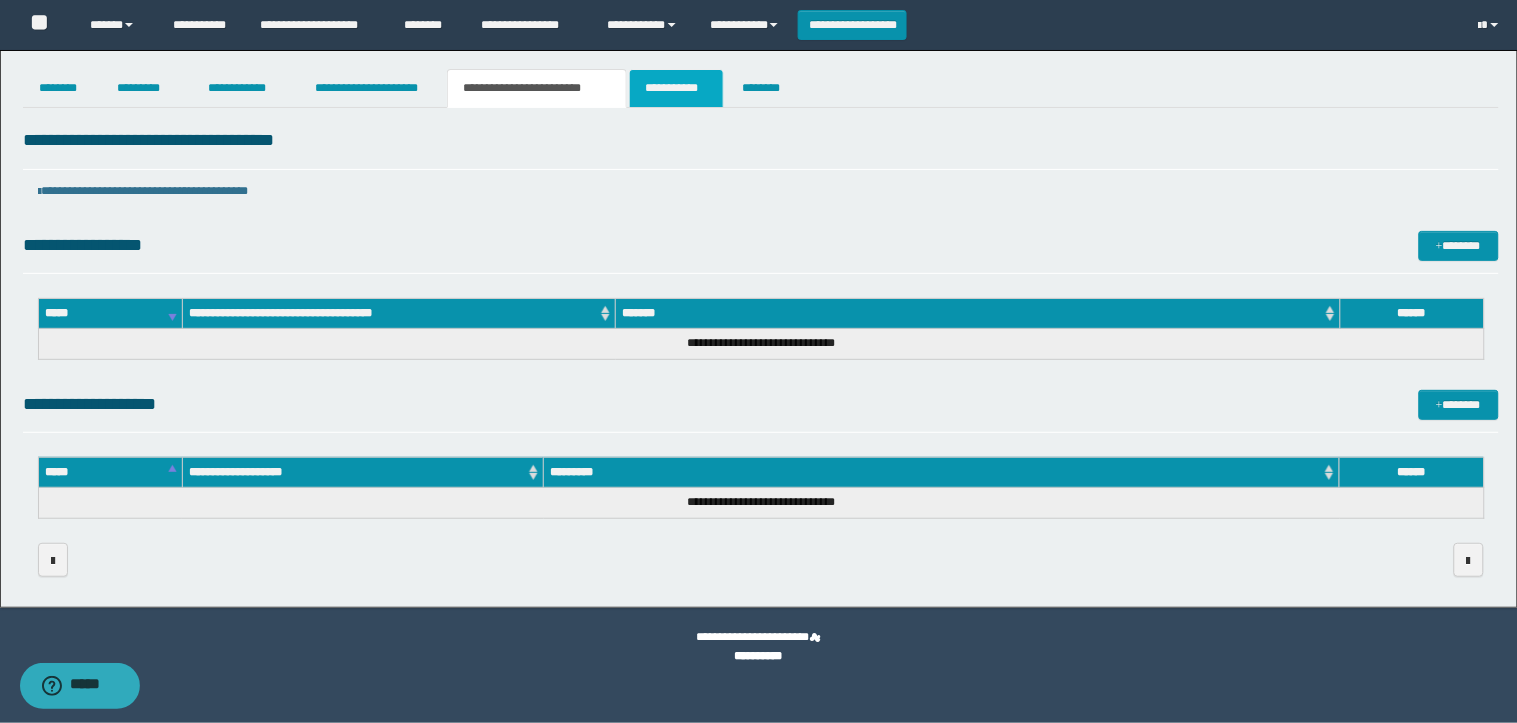 click on "**********" at bounding box center (676, 88) 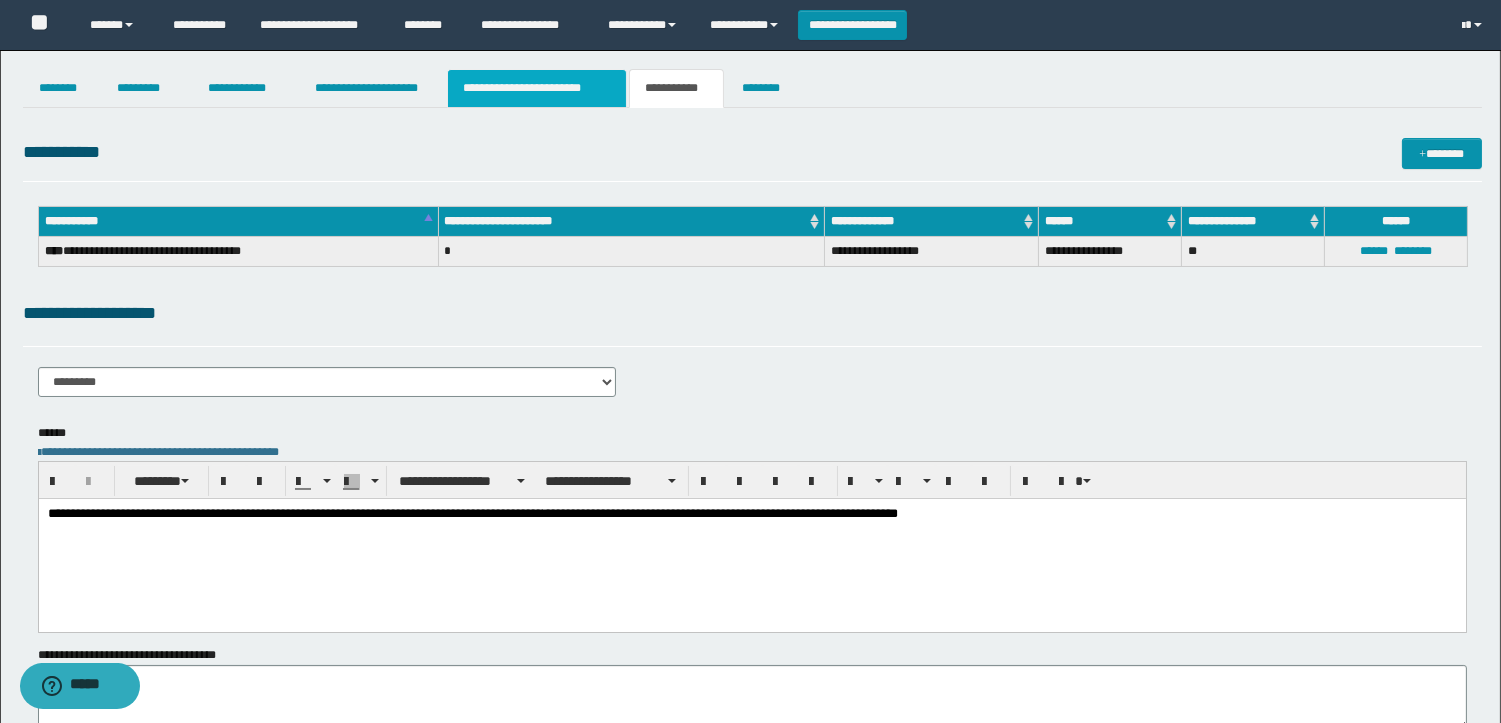click on "**********" at bounding box center [537, 88] 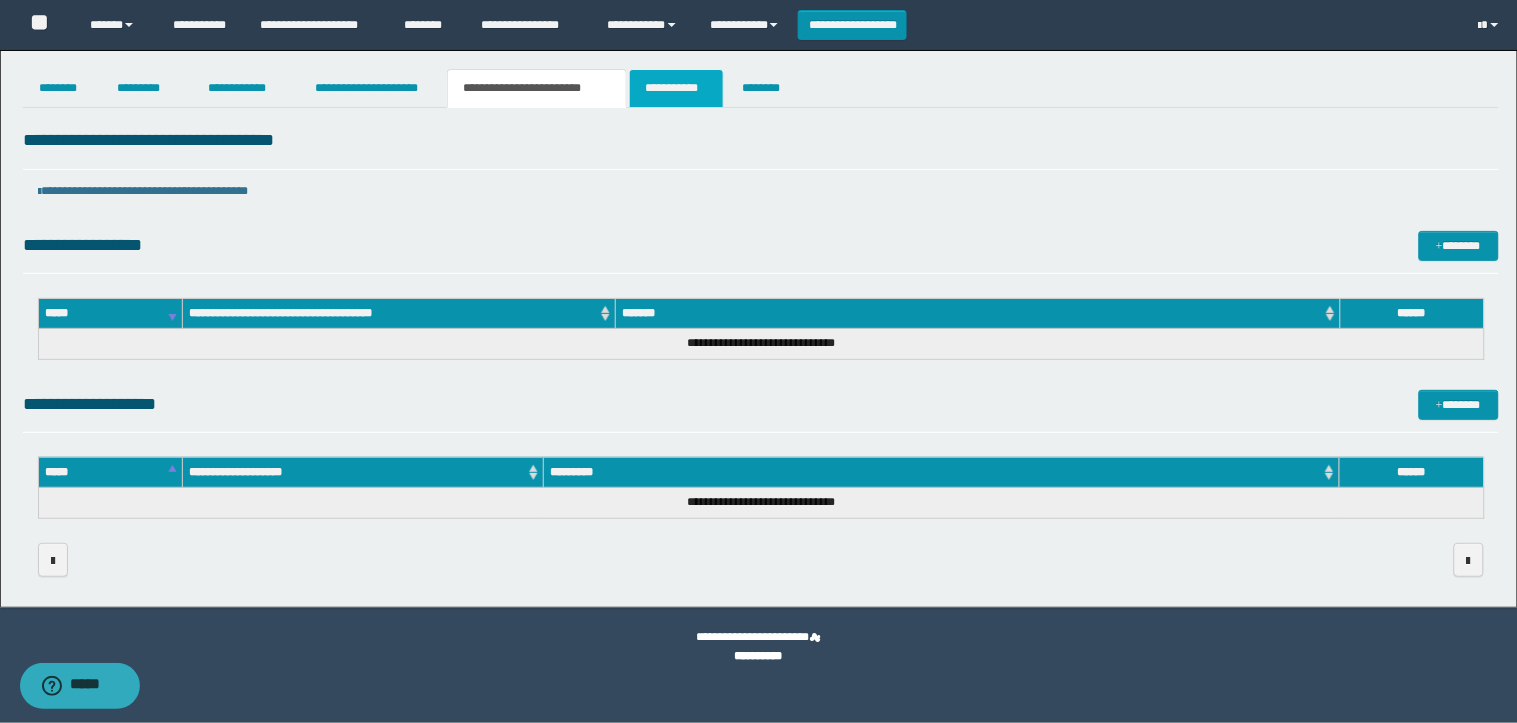 click on "**********" at bounding box center (676, 88) 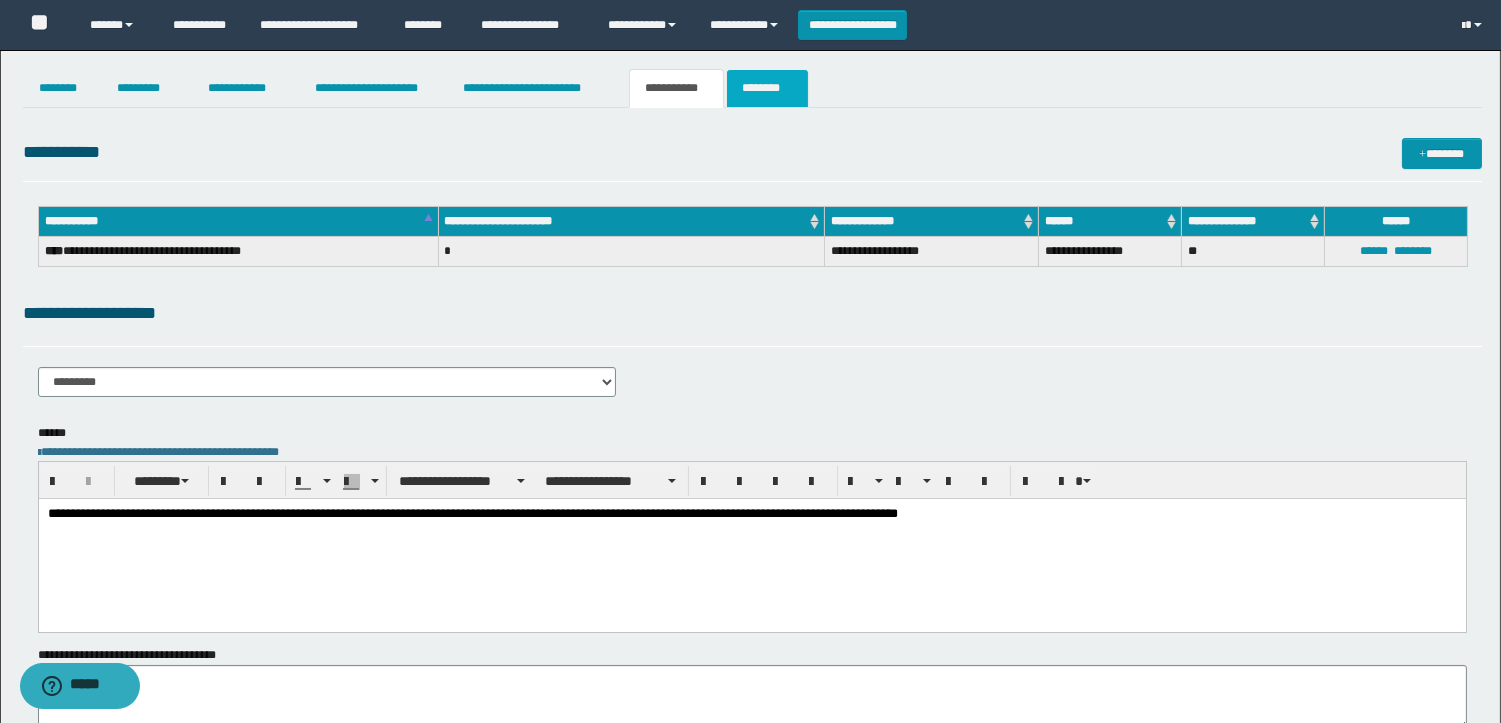 click on "********" at bounding box center (767, 88) 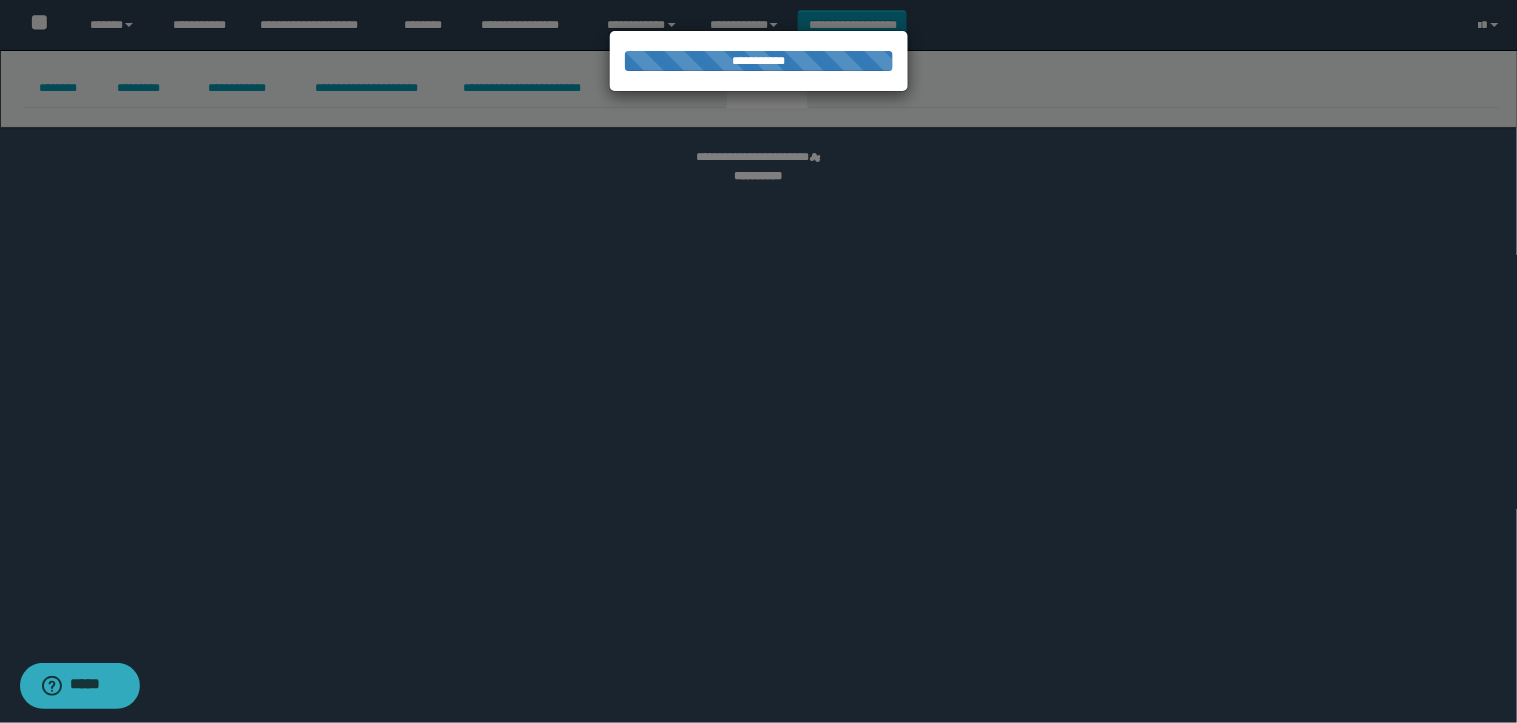 select 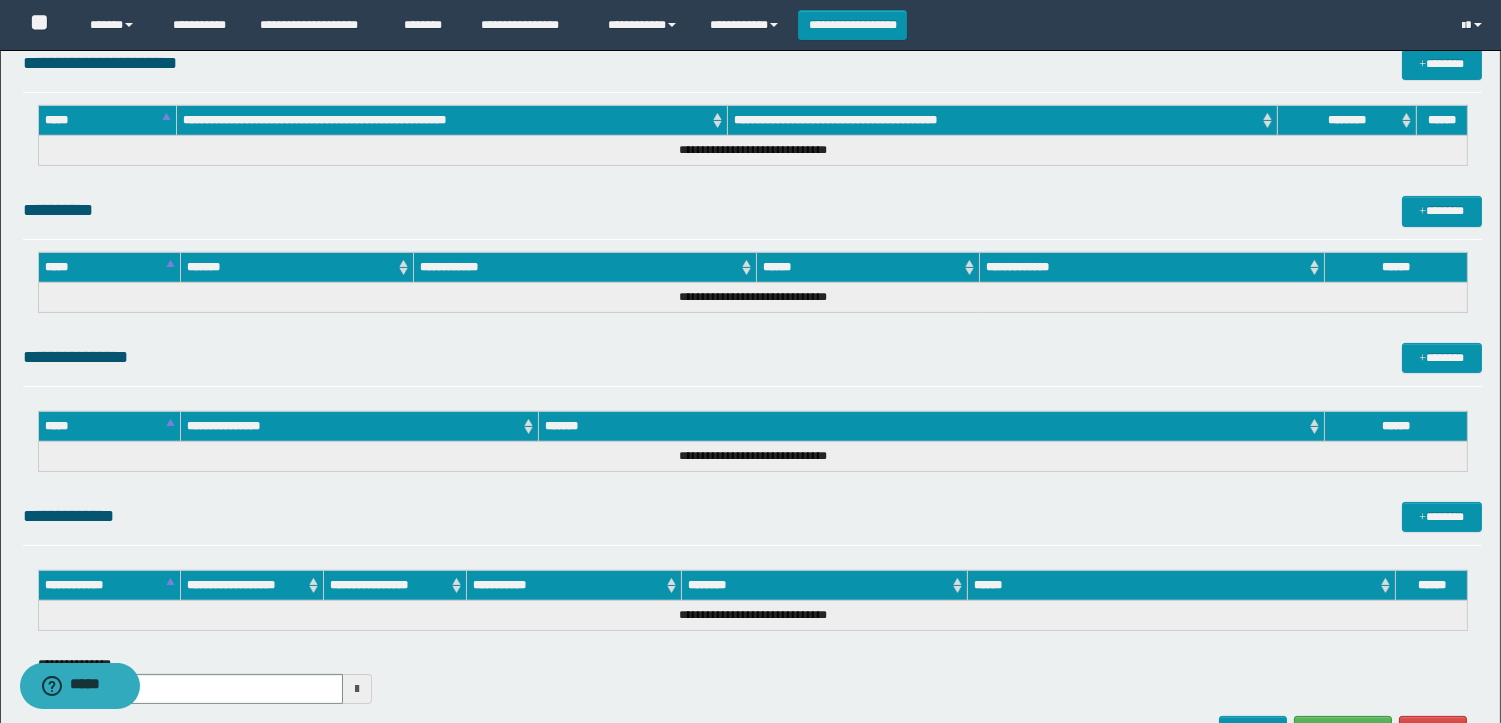scroll, scrollTop: 914, scrollLeft: 0, axis: vertical 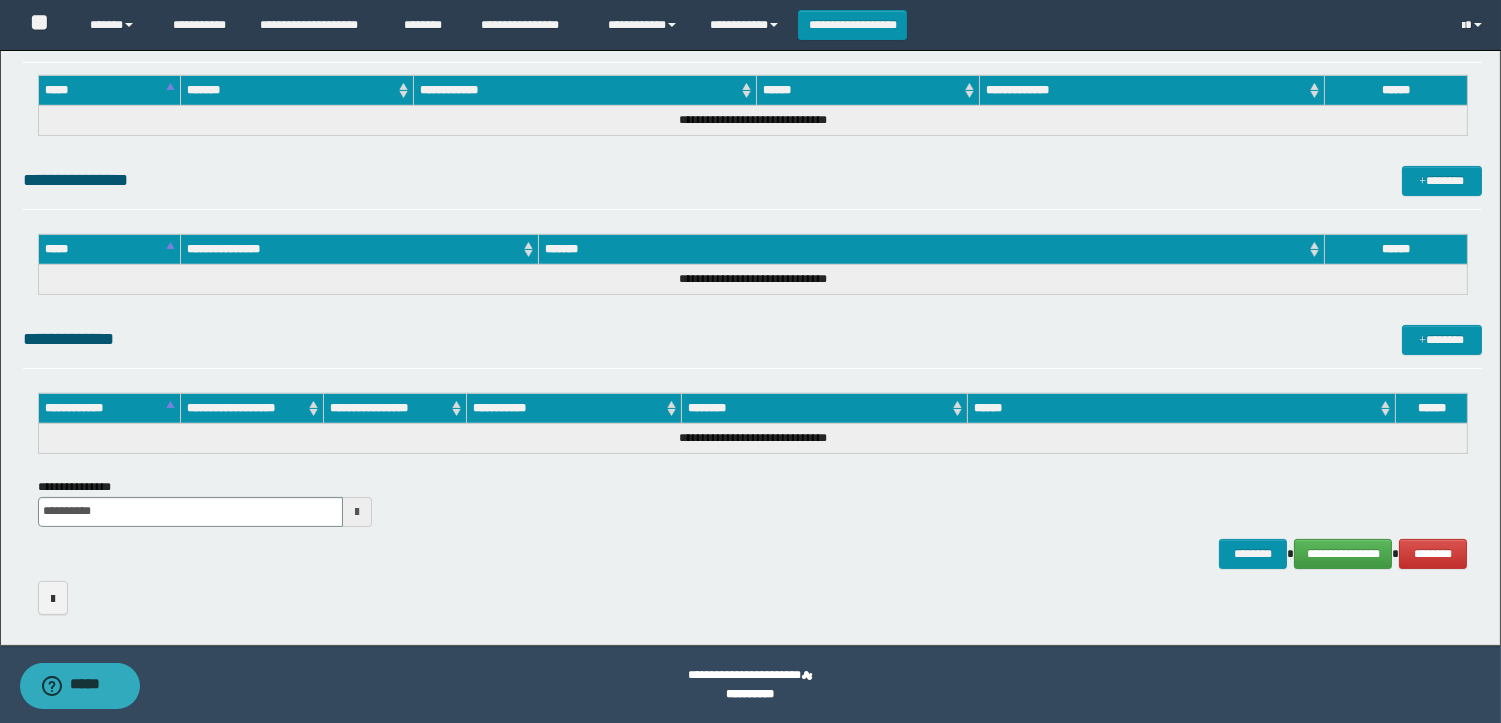 click on "**********" at bounding box center (752, -87) 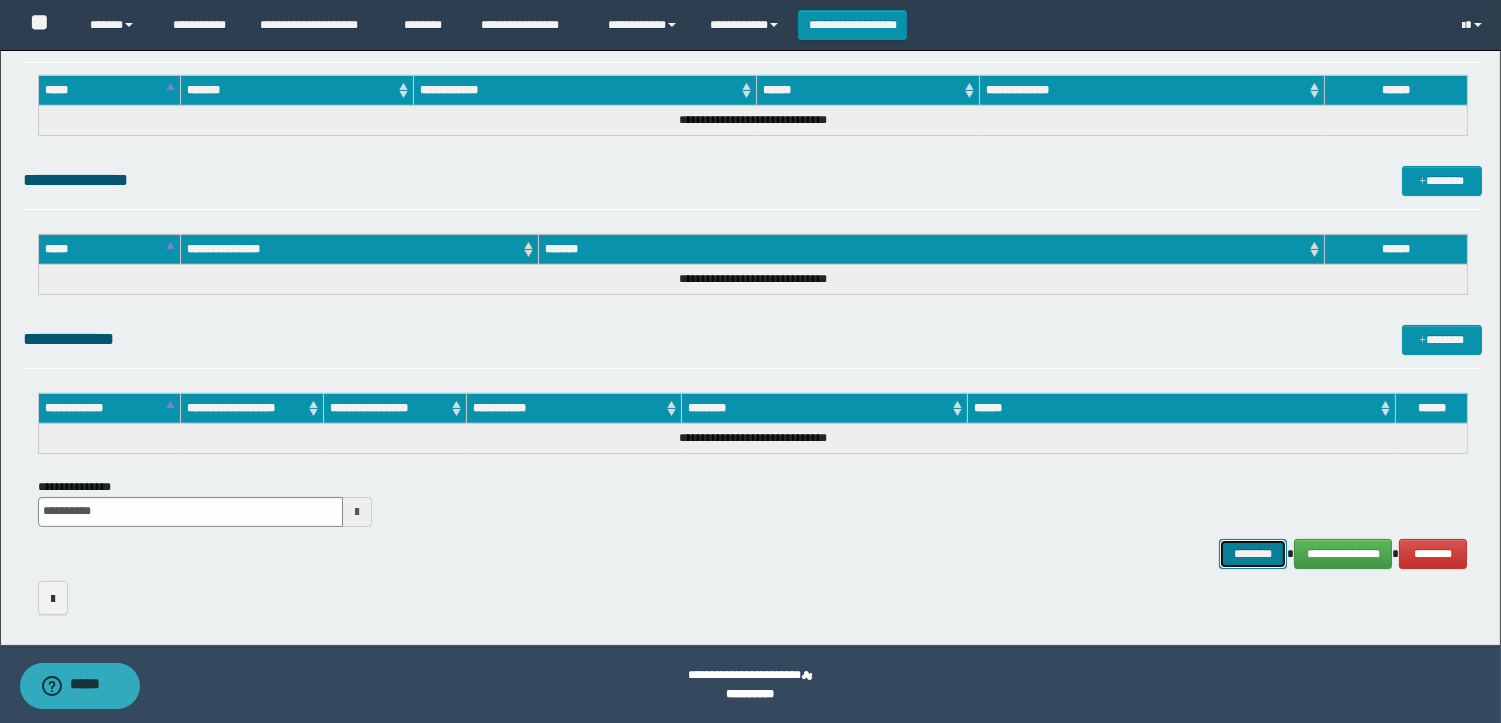 click on "********" at bounding box center [1253, 554] 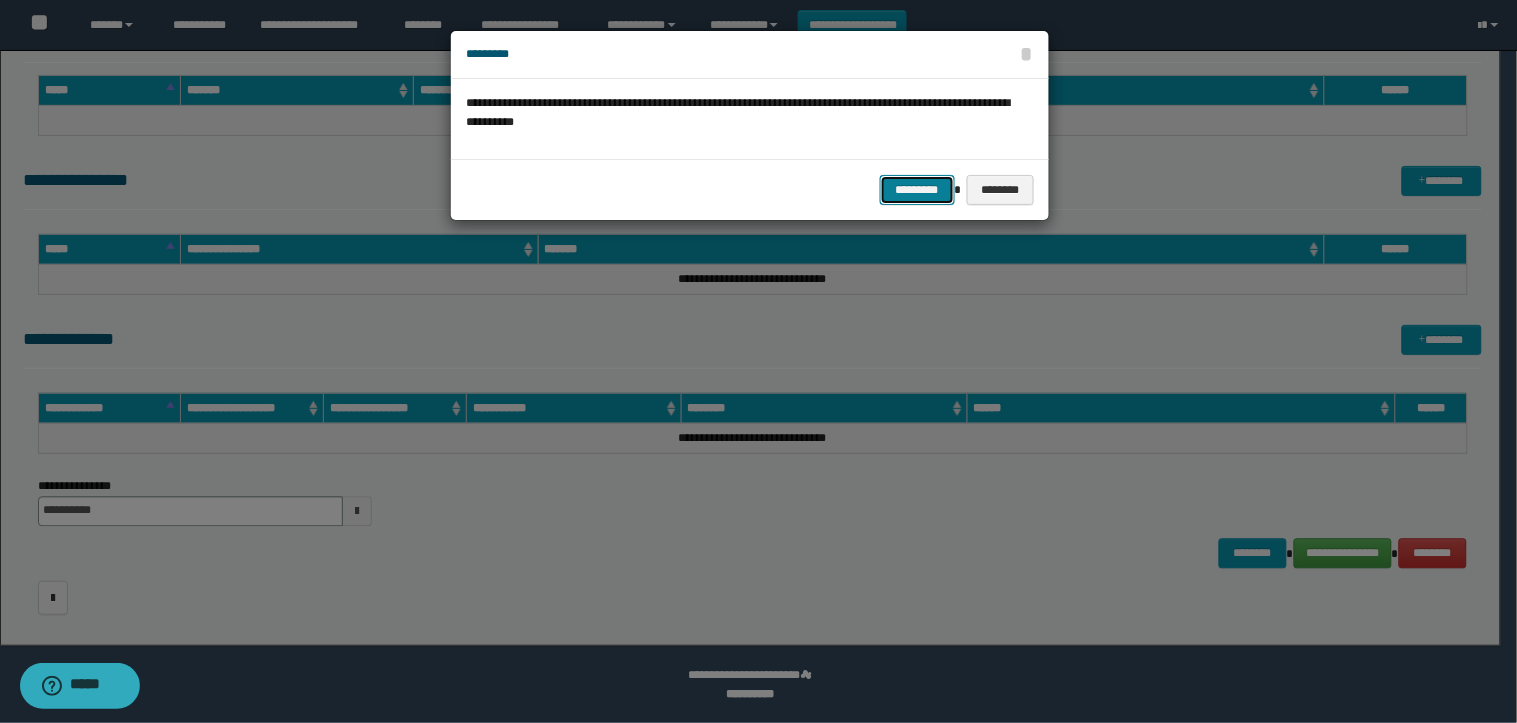 click on "*********" at bounding box center (917, 190) 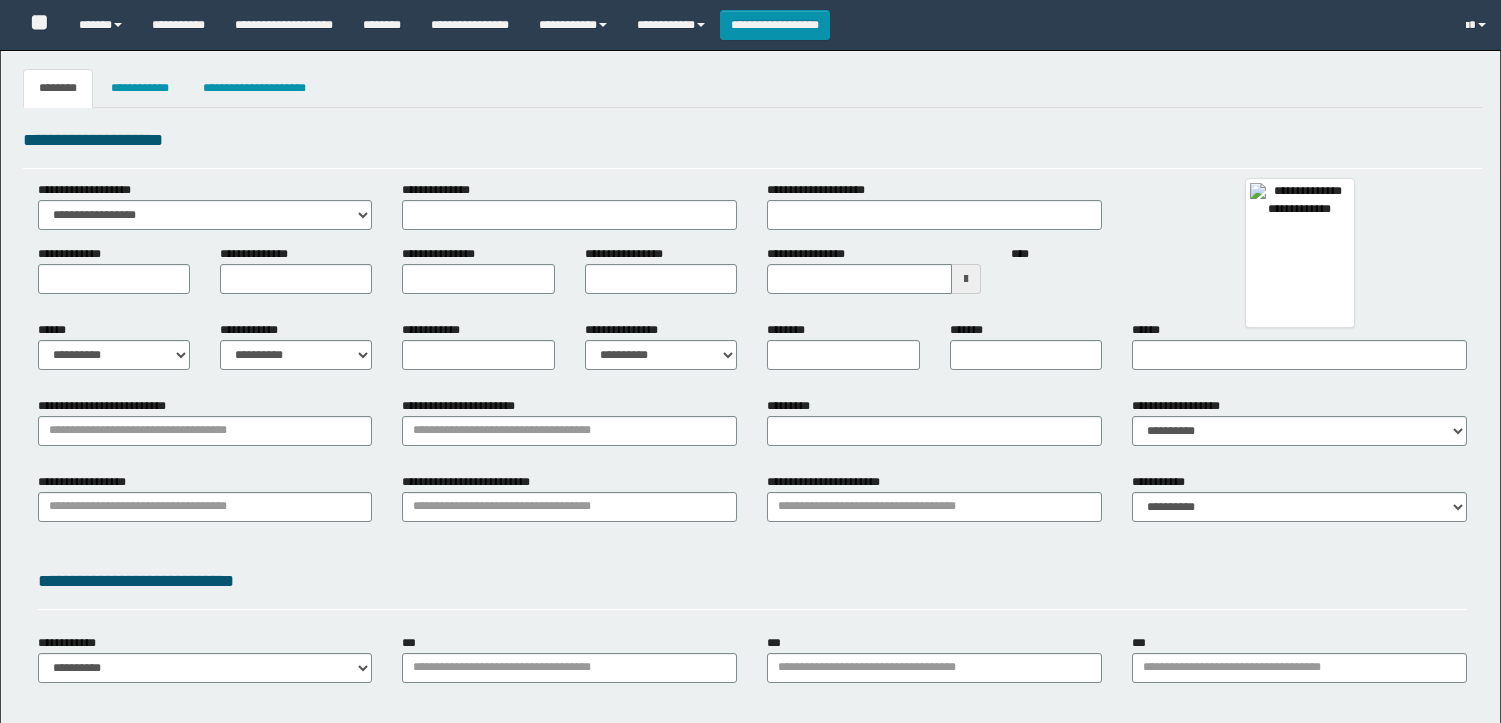 type 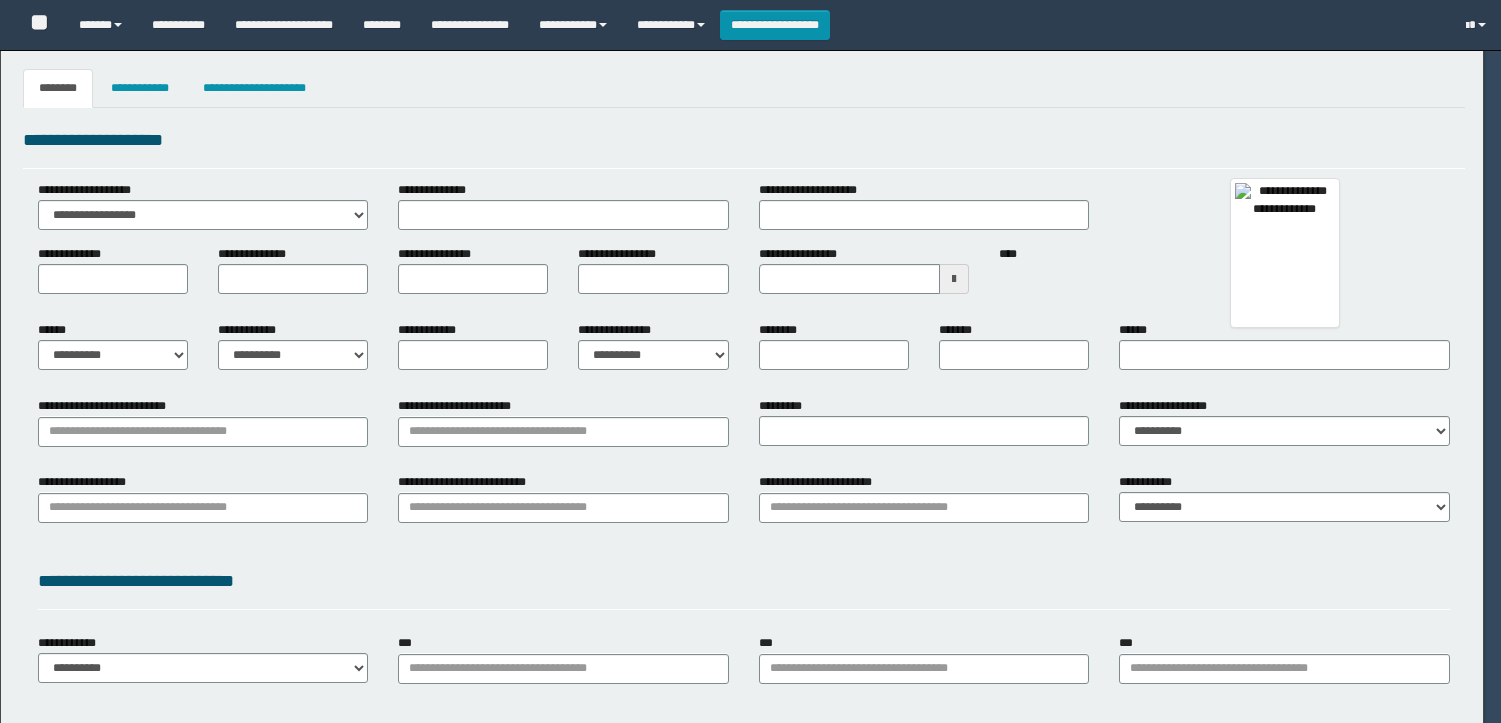 type on "**********" 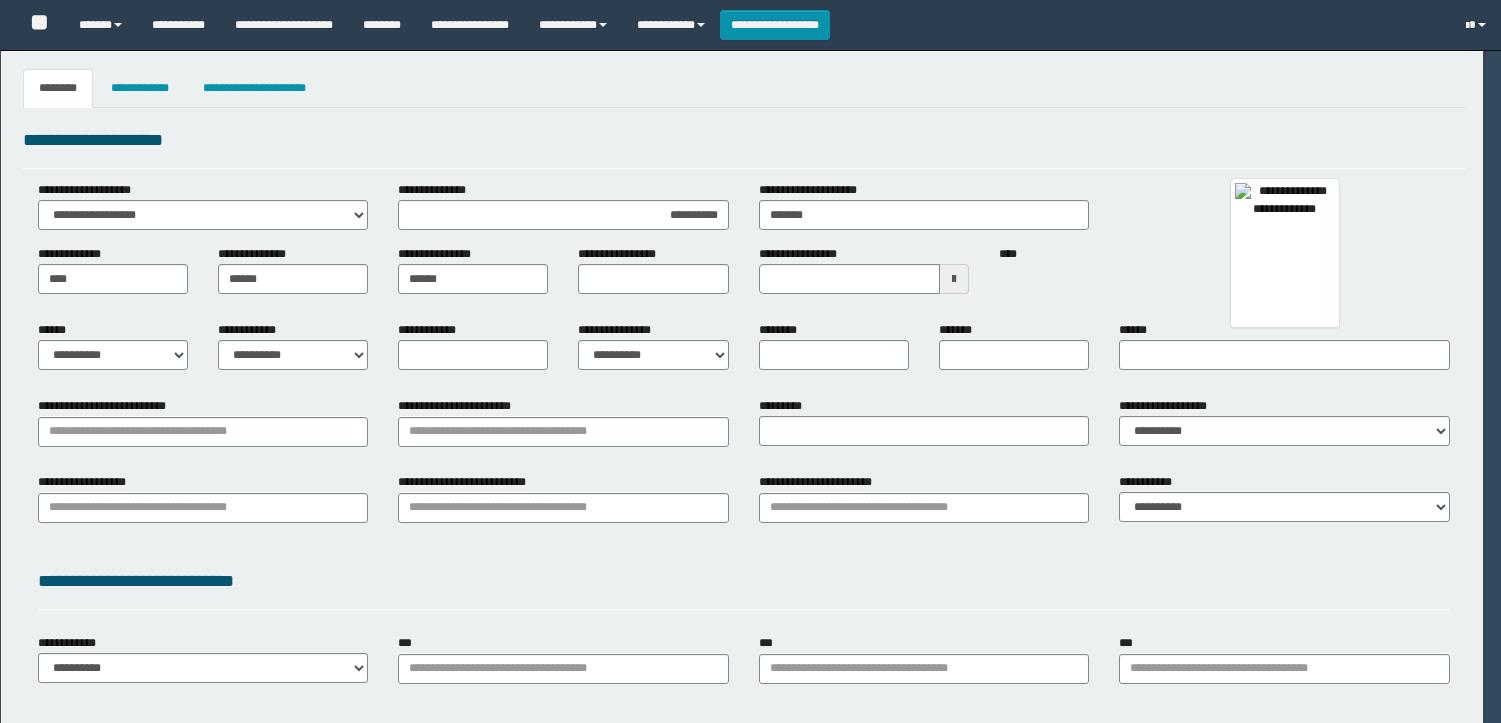 type on "******" 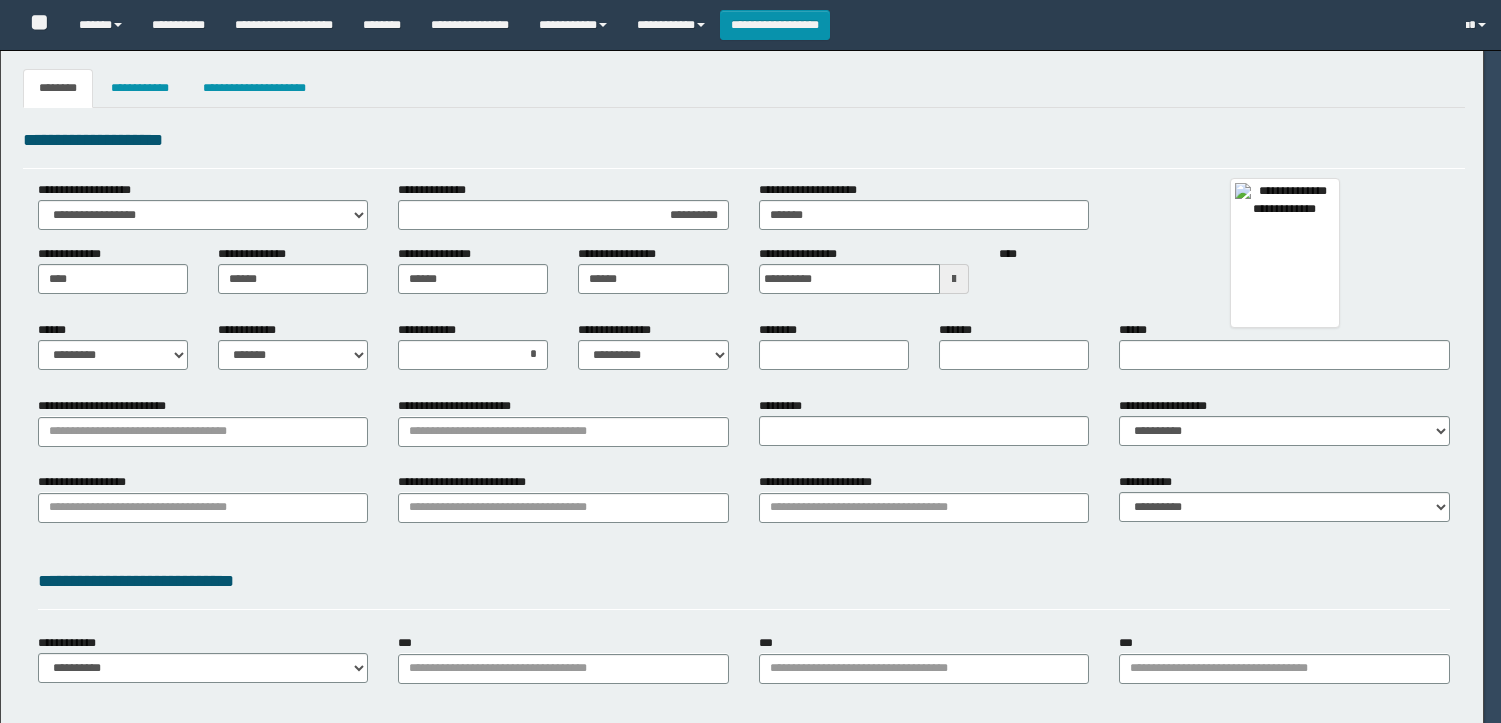 select on "*" 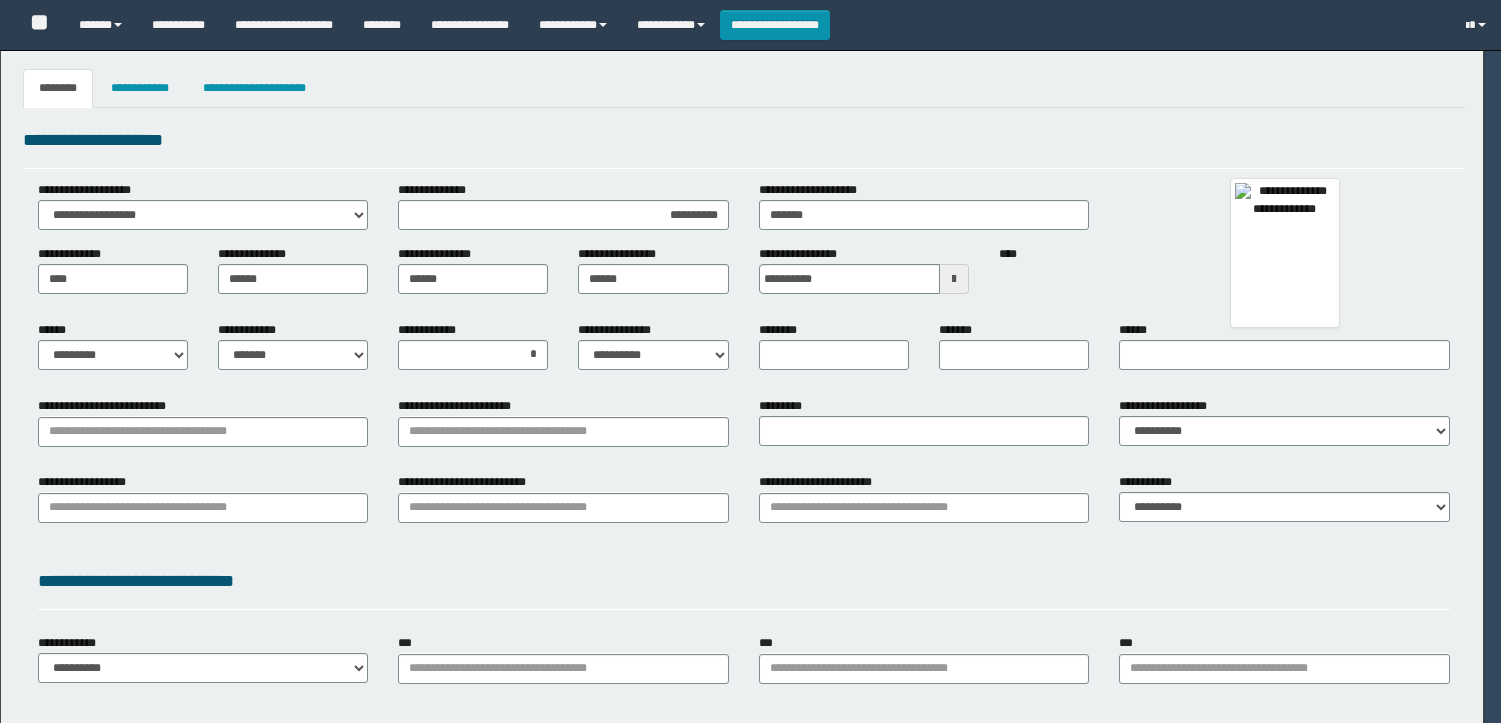 type on "**********" 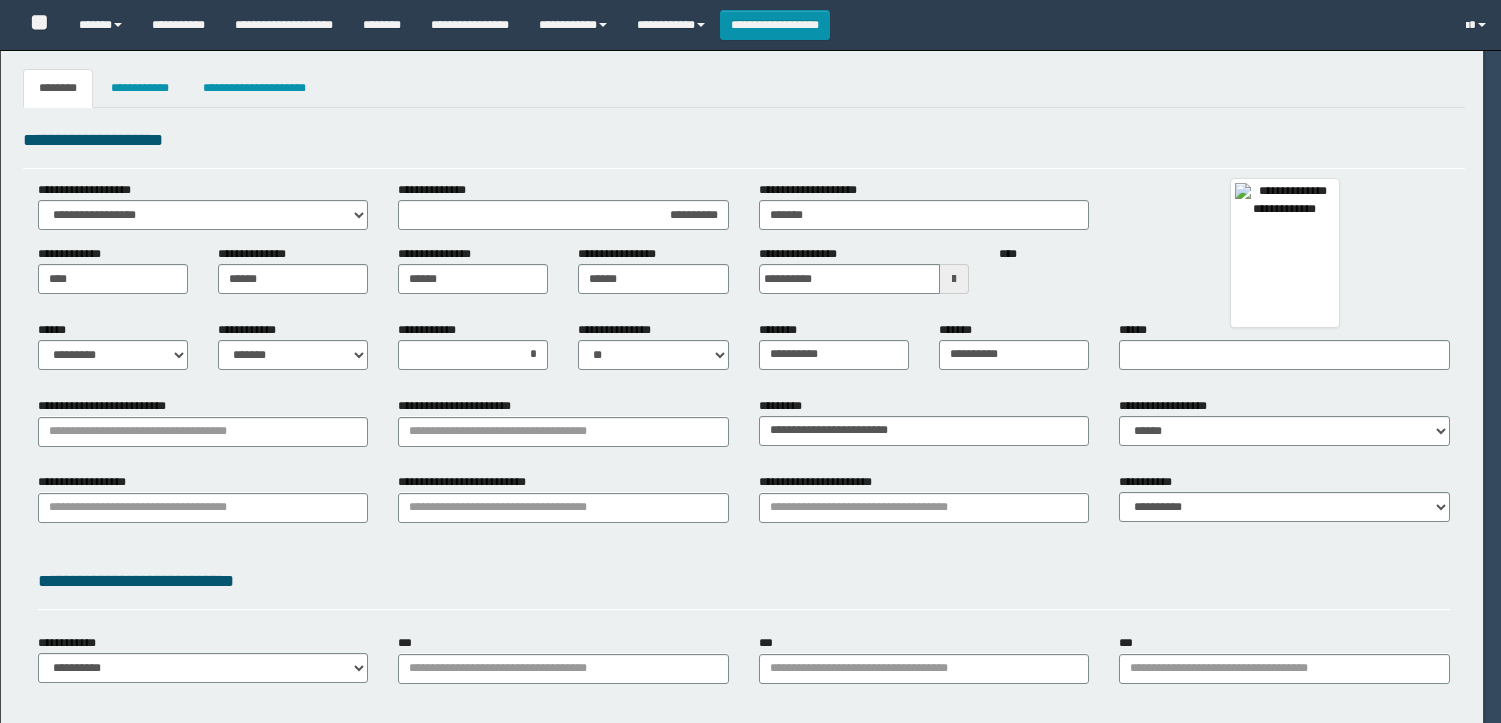 select on "*" 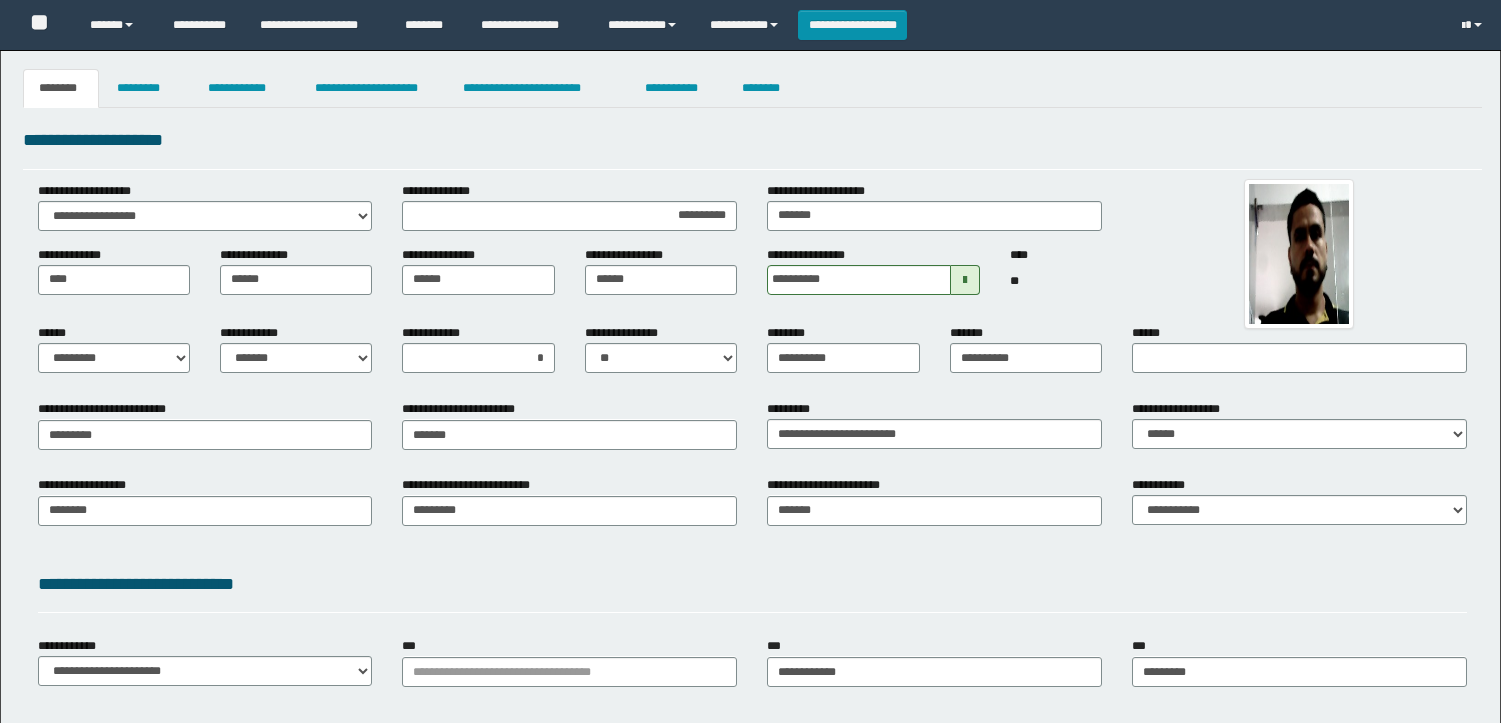 scroll, scrollTop: 0, scrollLeft: 0, axis: both 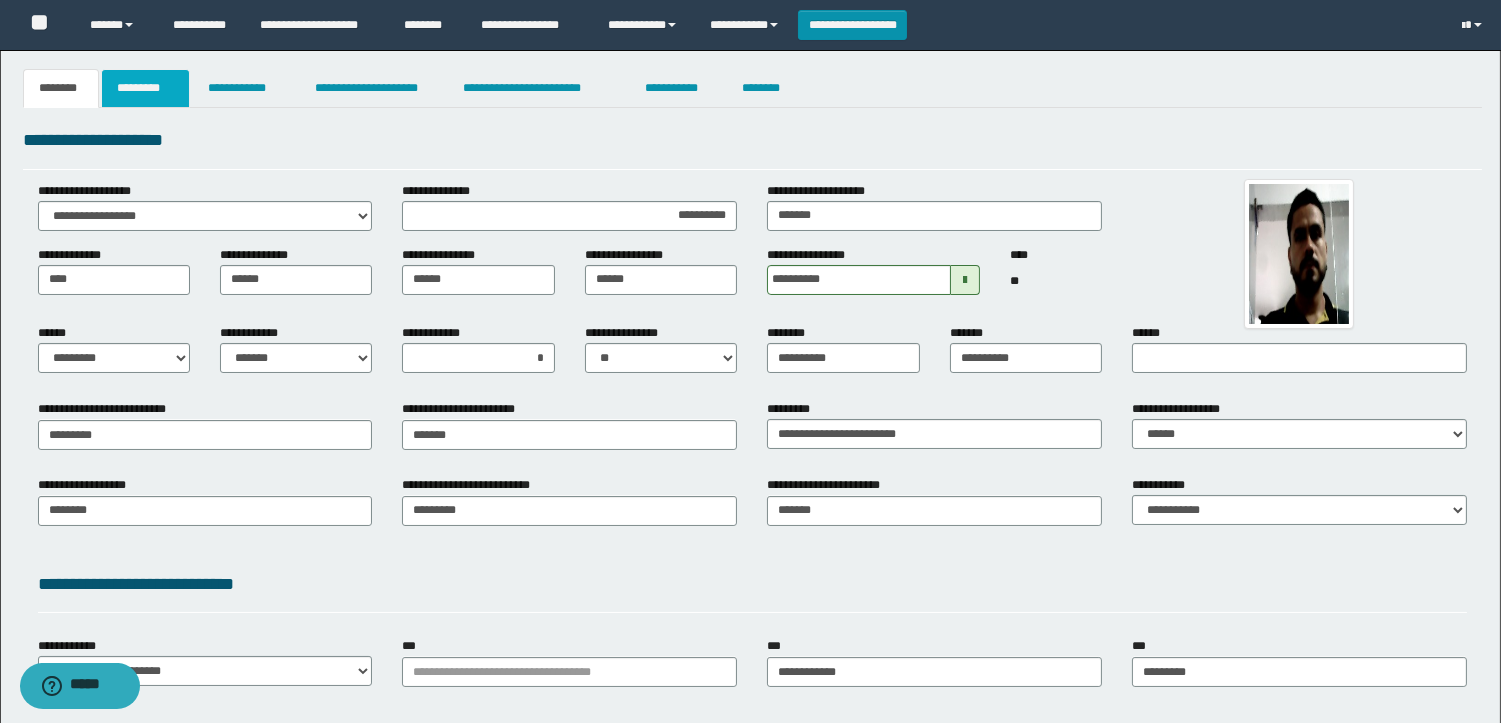 click on "*********" at bounding box center [145, 88] 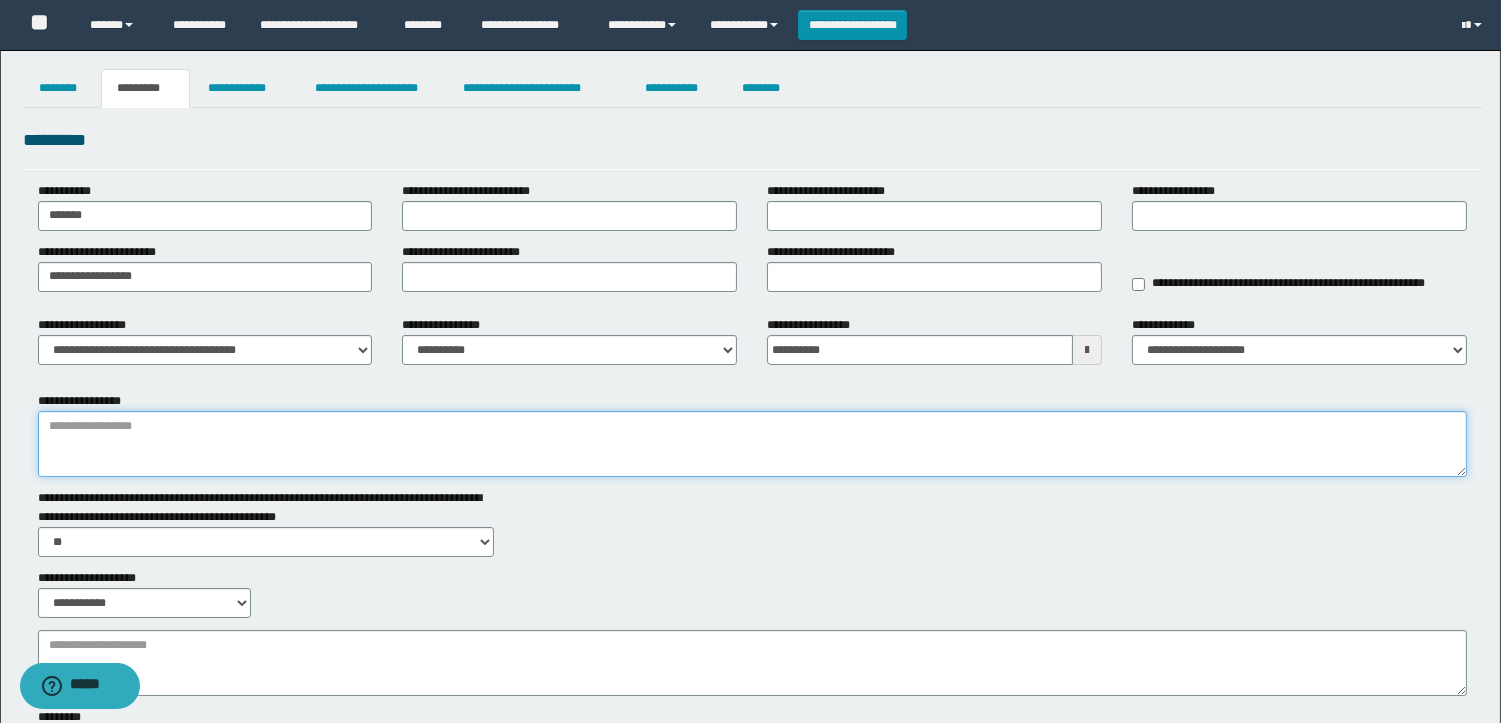 paste on "**********" 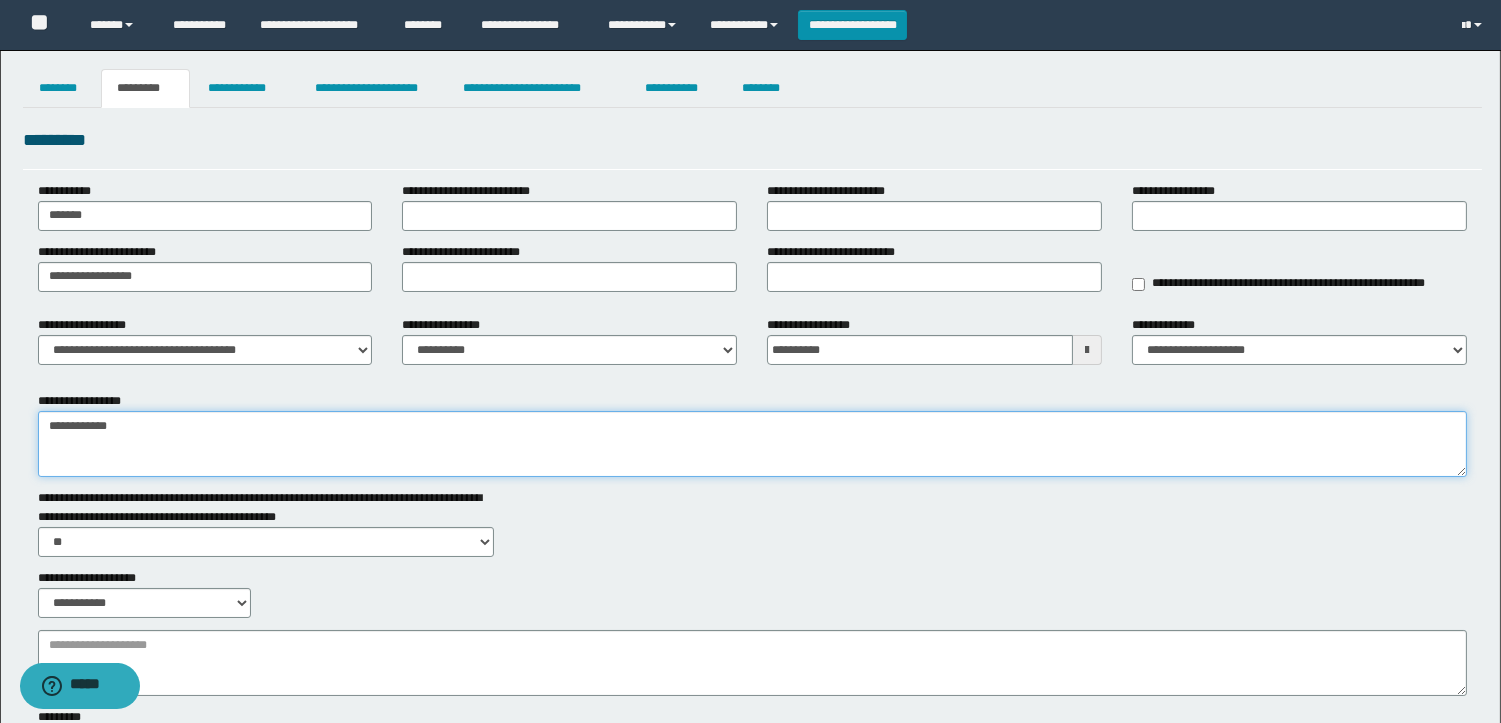 type on "**********" 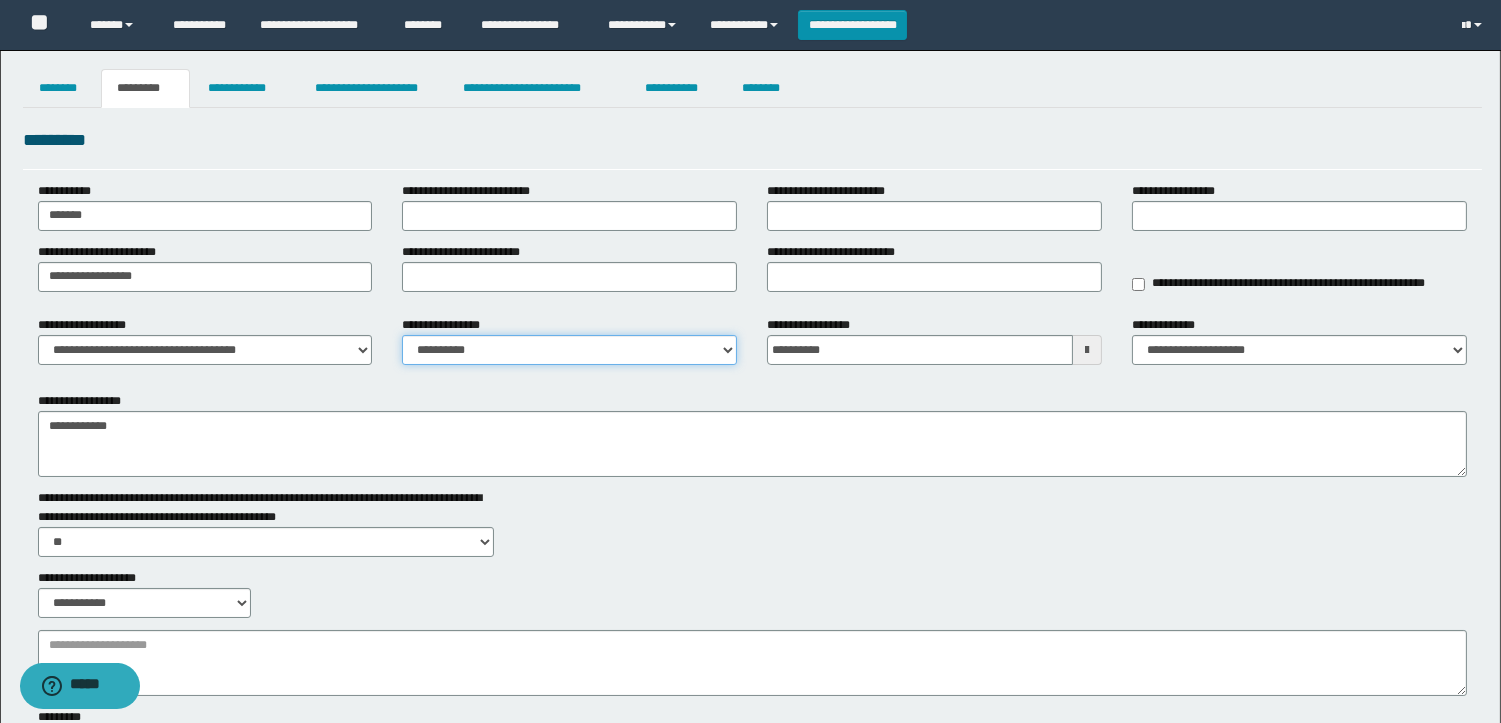 click on "**********" at bounding box center [569, 350] 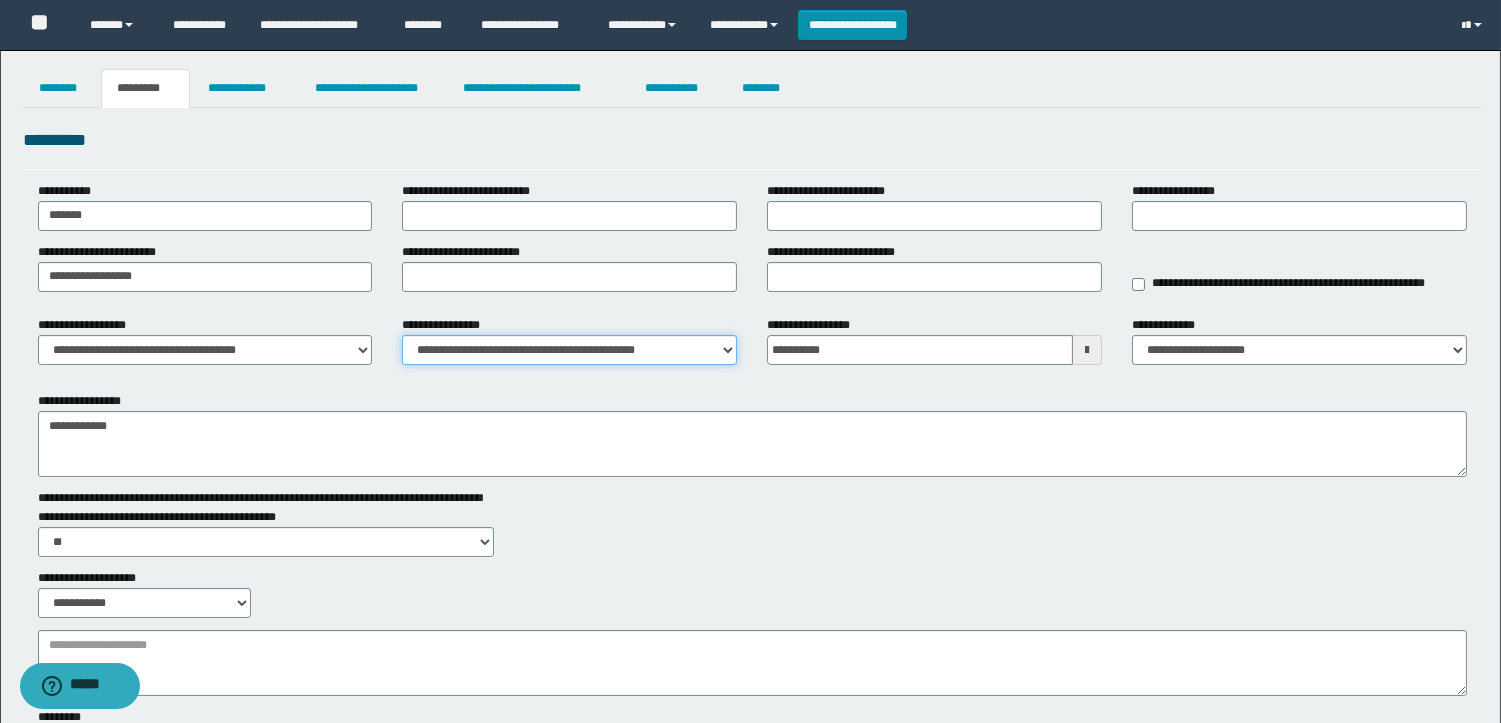 click on "**********" at bounding box center [569, 350] 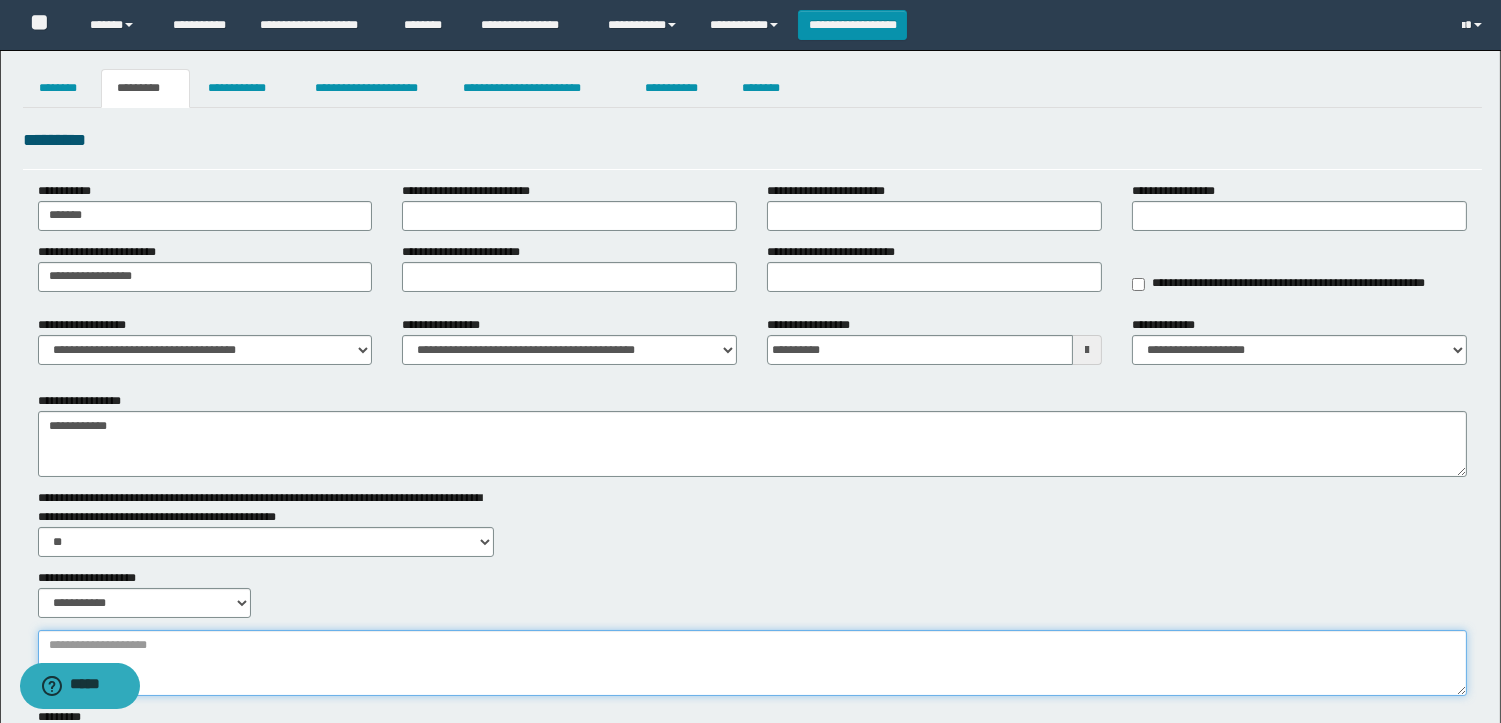 paste on "**********" 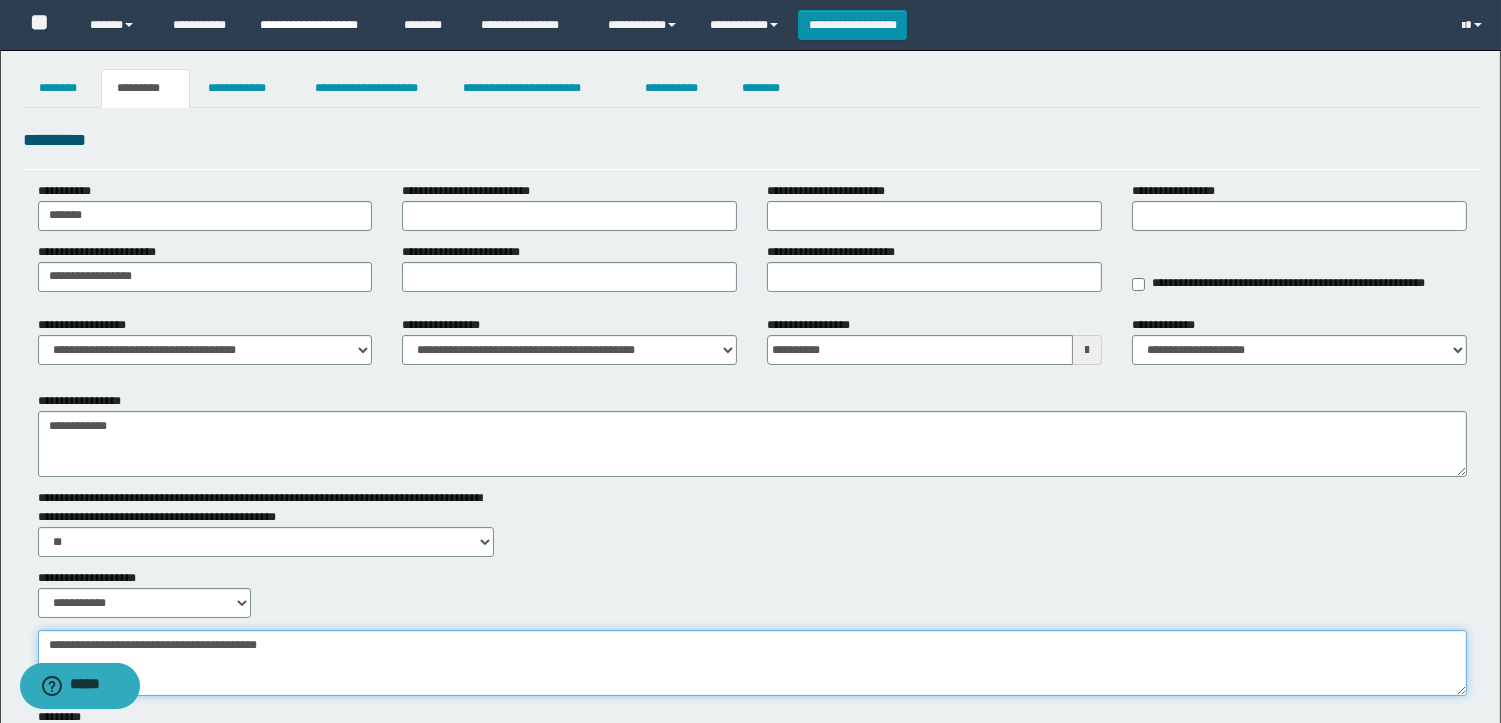 type on "**********" 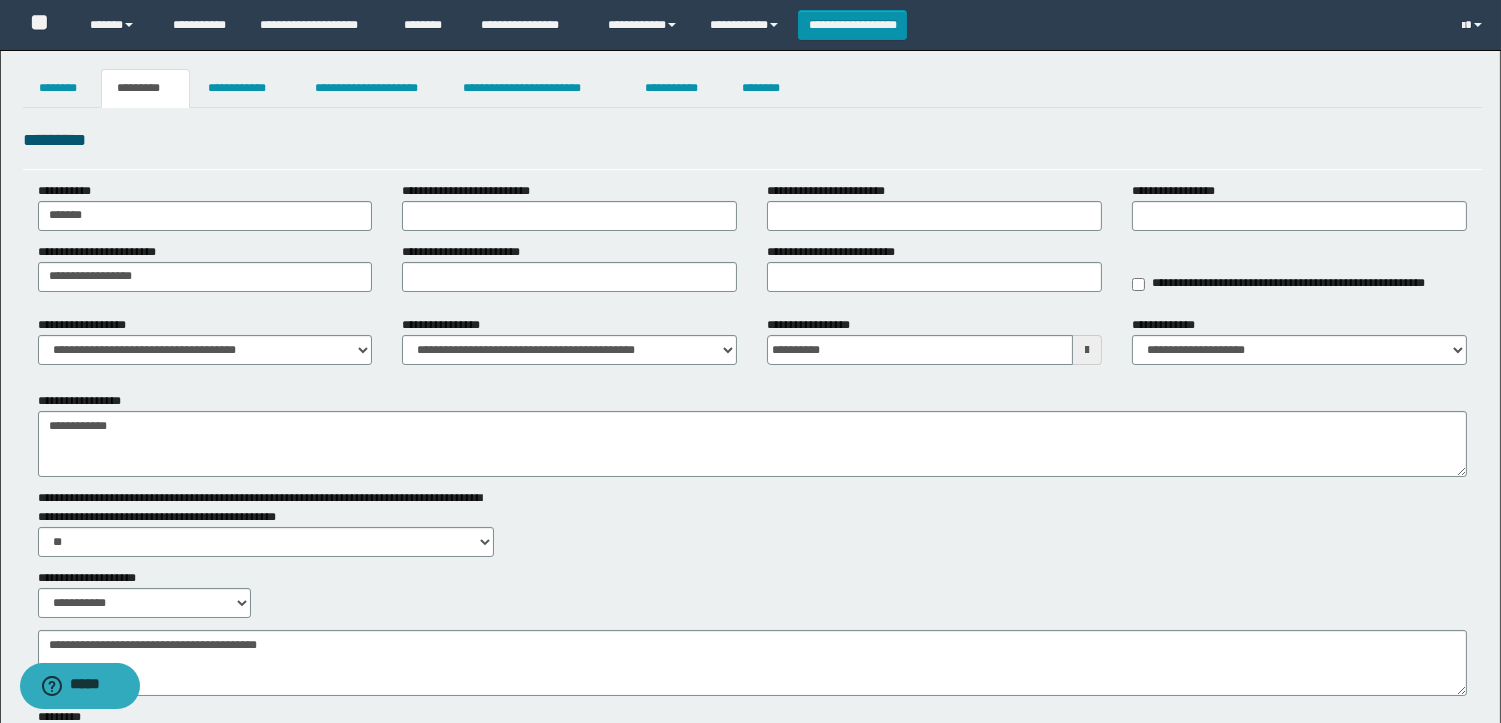 click on "**********" at bounding box center (750, 442) 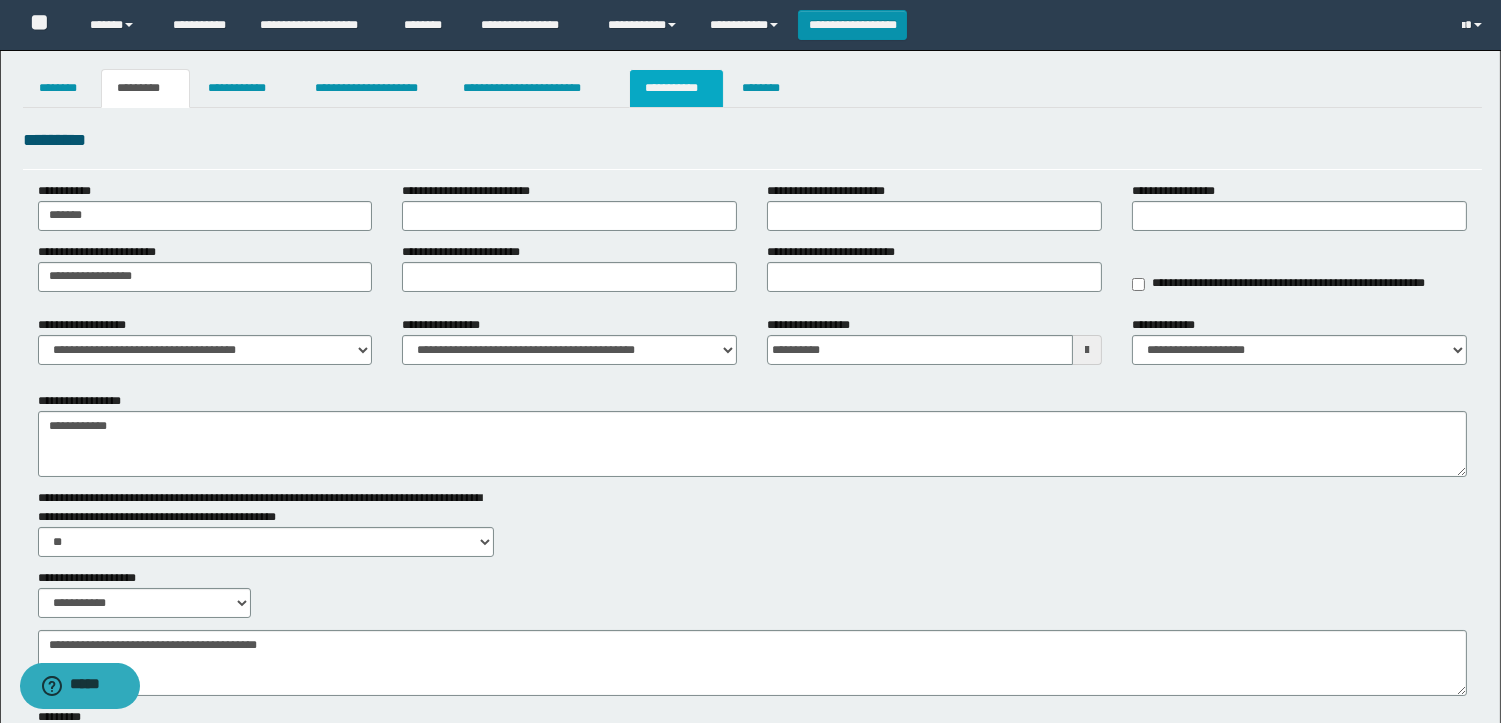 click on "**********" at bounding box center (676, 88) 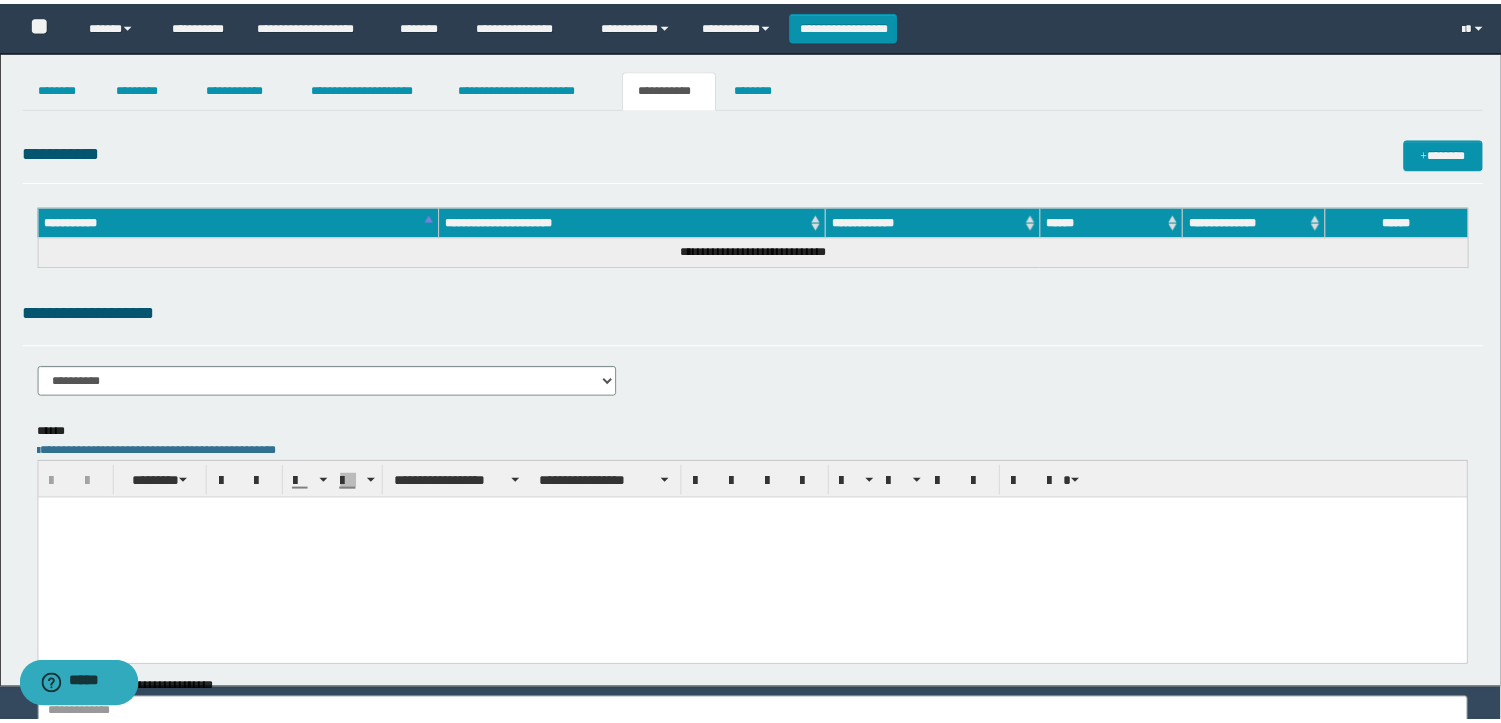 scroll, scrollTop: 0, scrollLeft: 0, axis: both 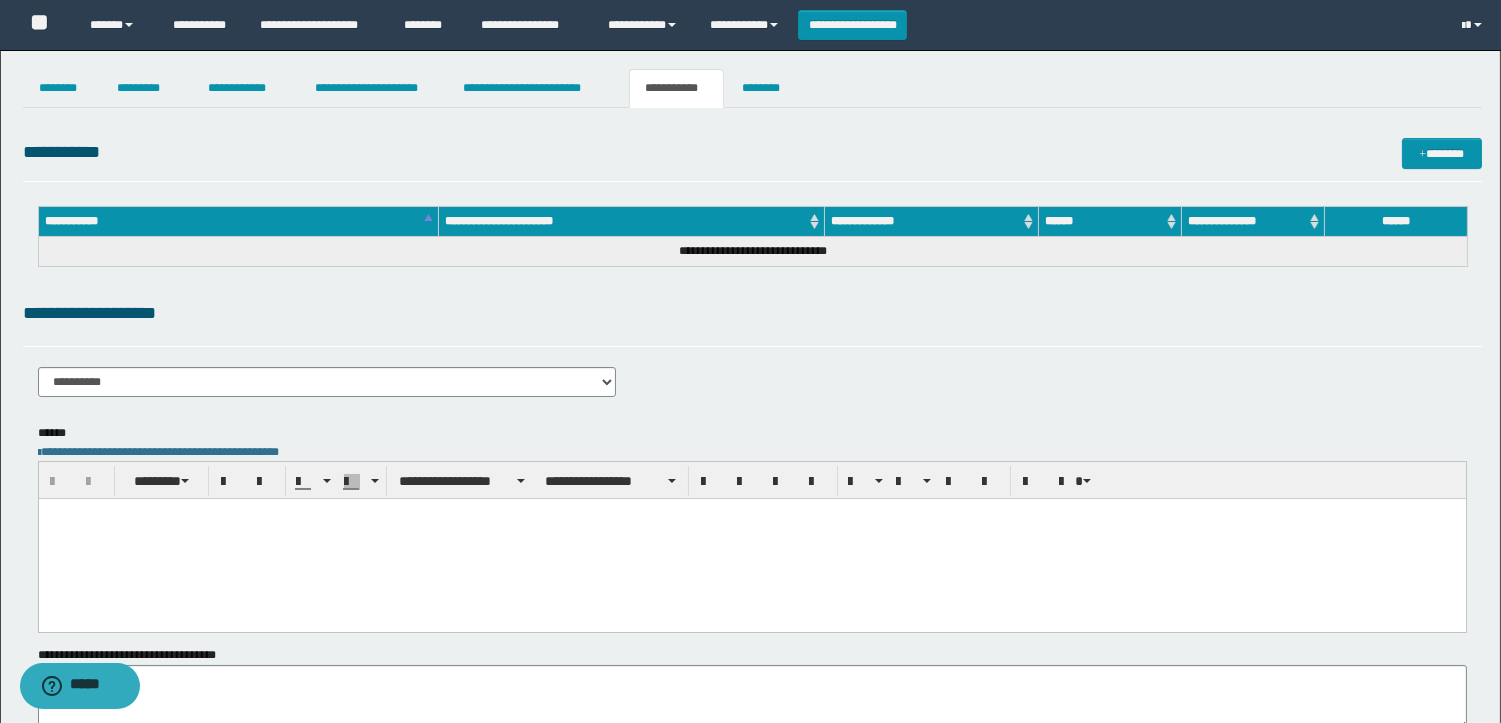 click at bounding box center (751, 539) 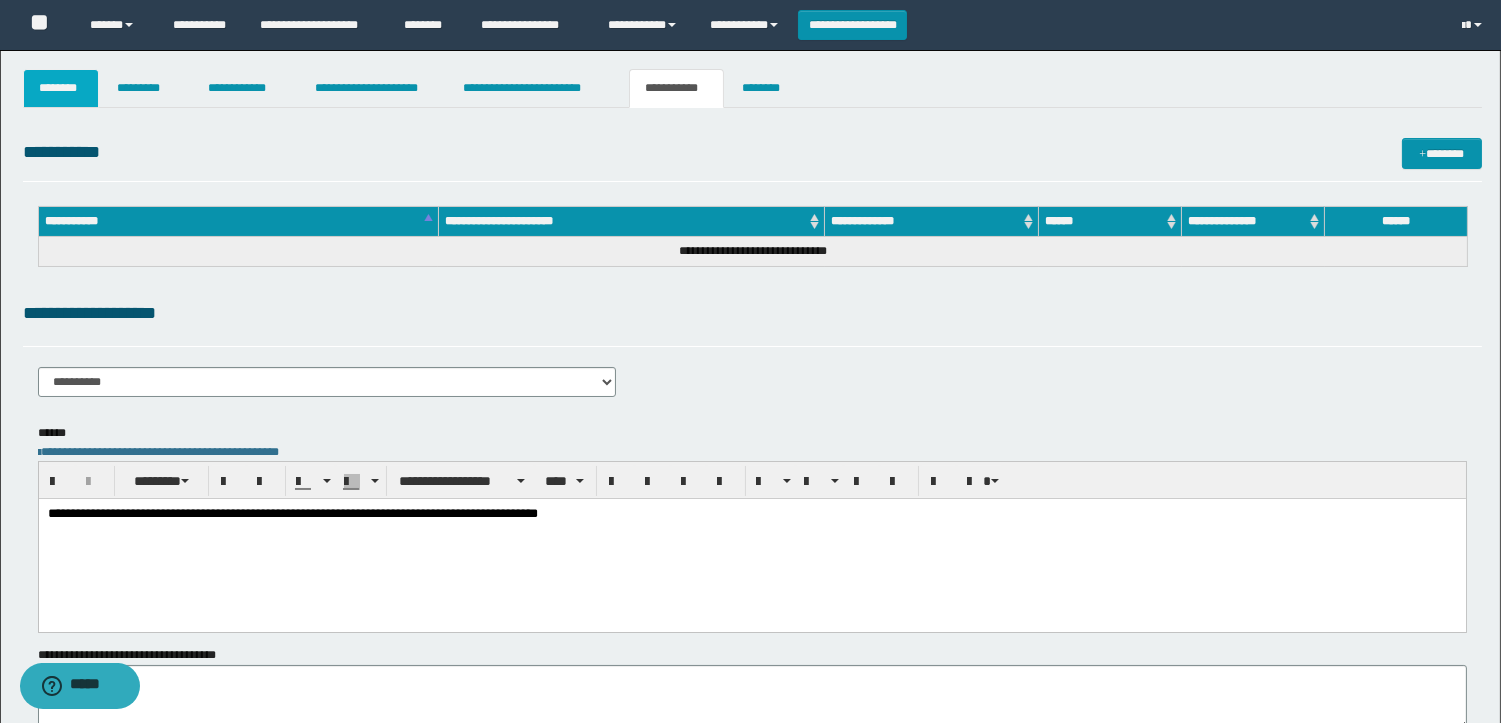click on "********" at bounding box center (61, 88) 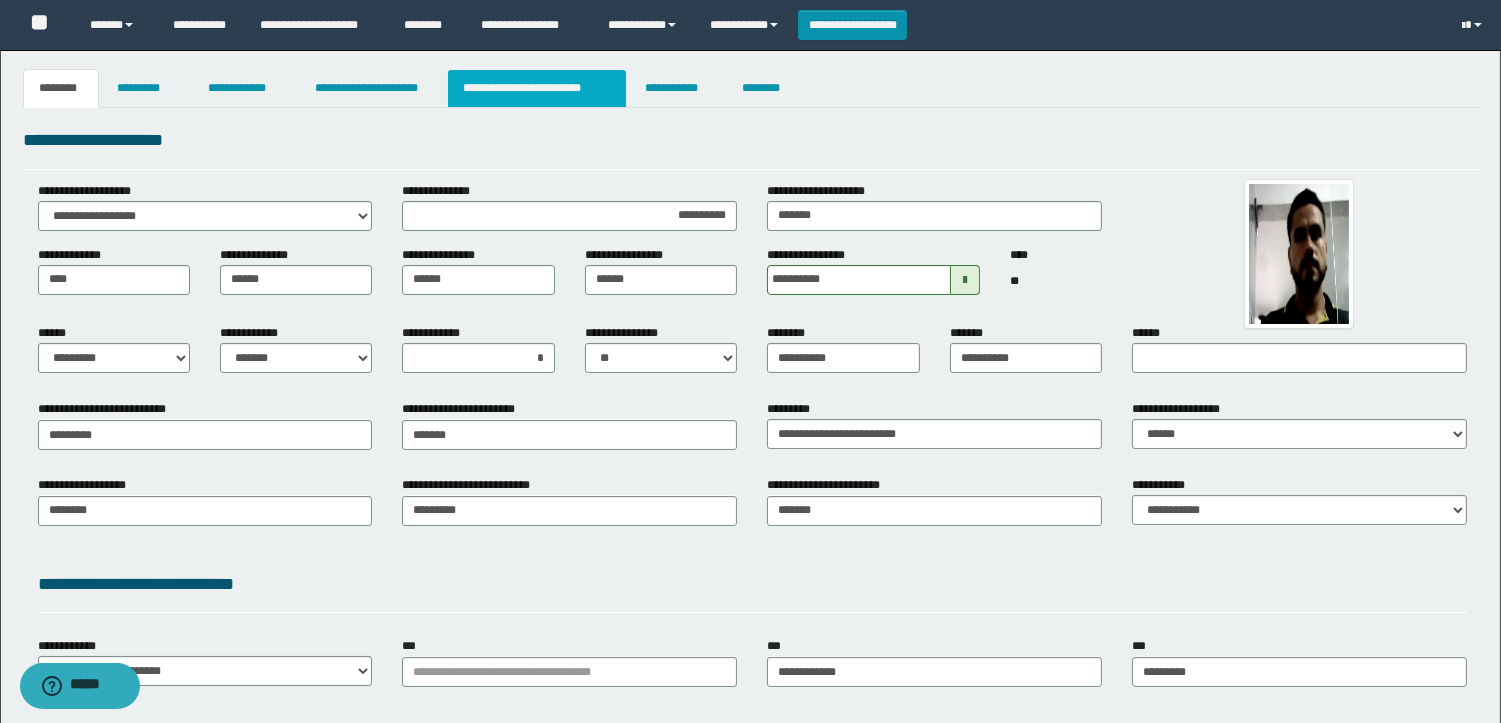 click on "**********" at bounding box center (537, 88) 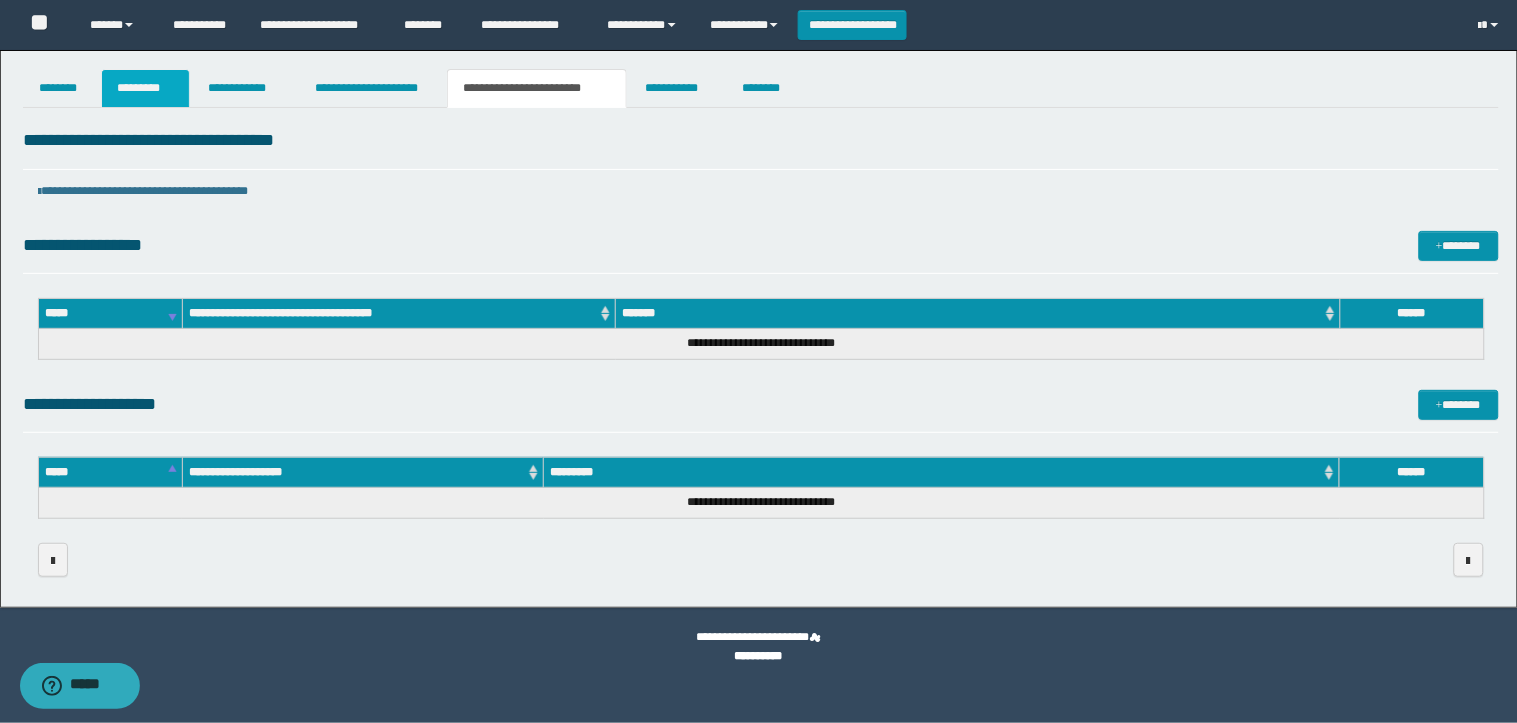 click on "*********" at bounding box center [145, 88] 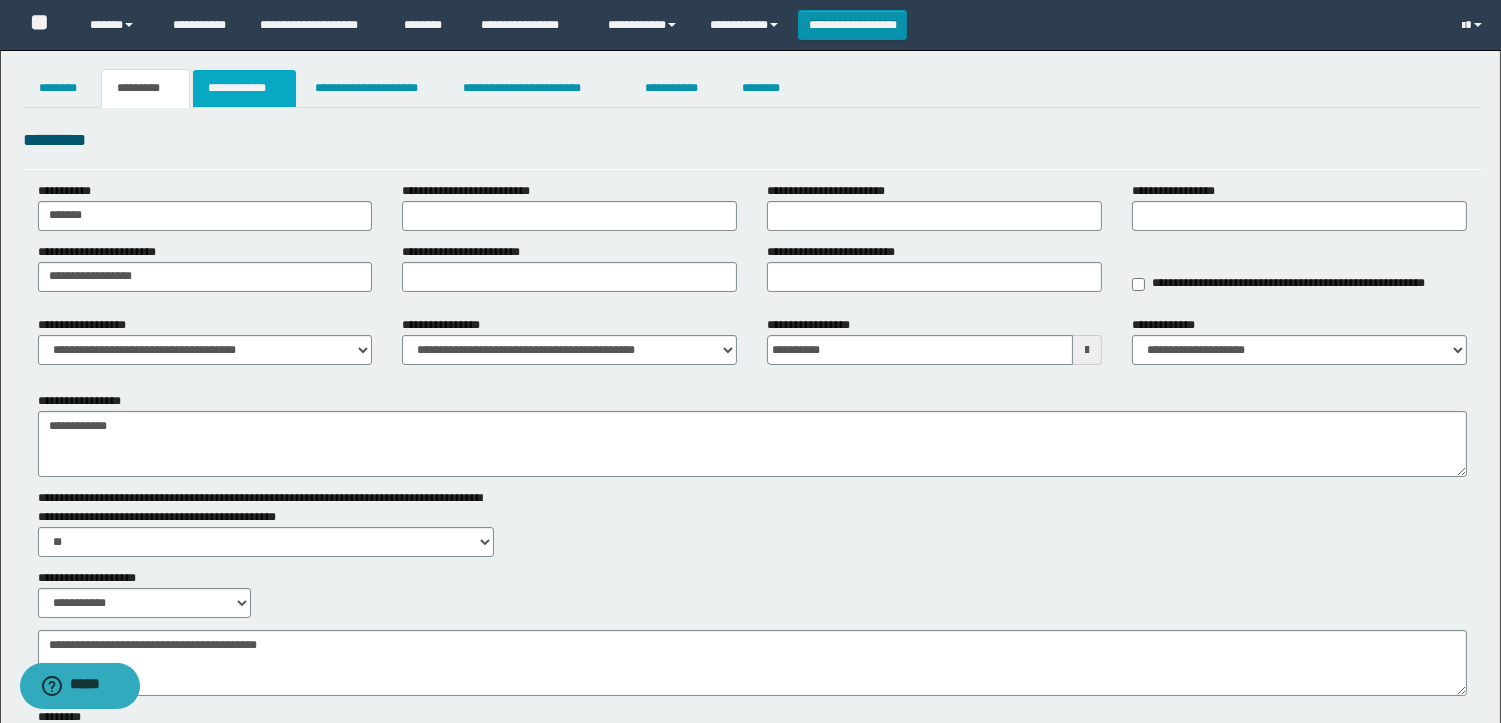 click on "**********" at bounding box center [244, 88] 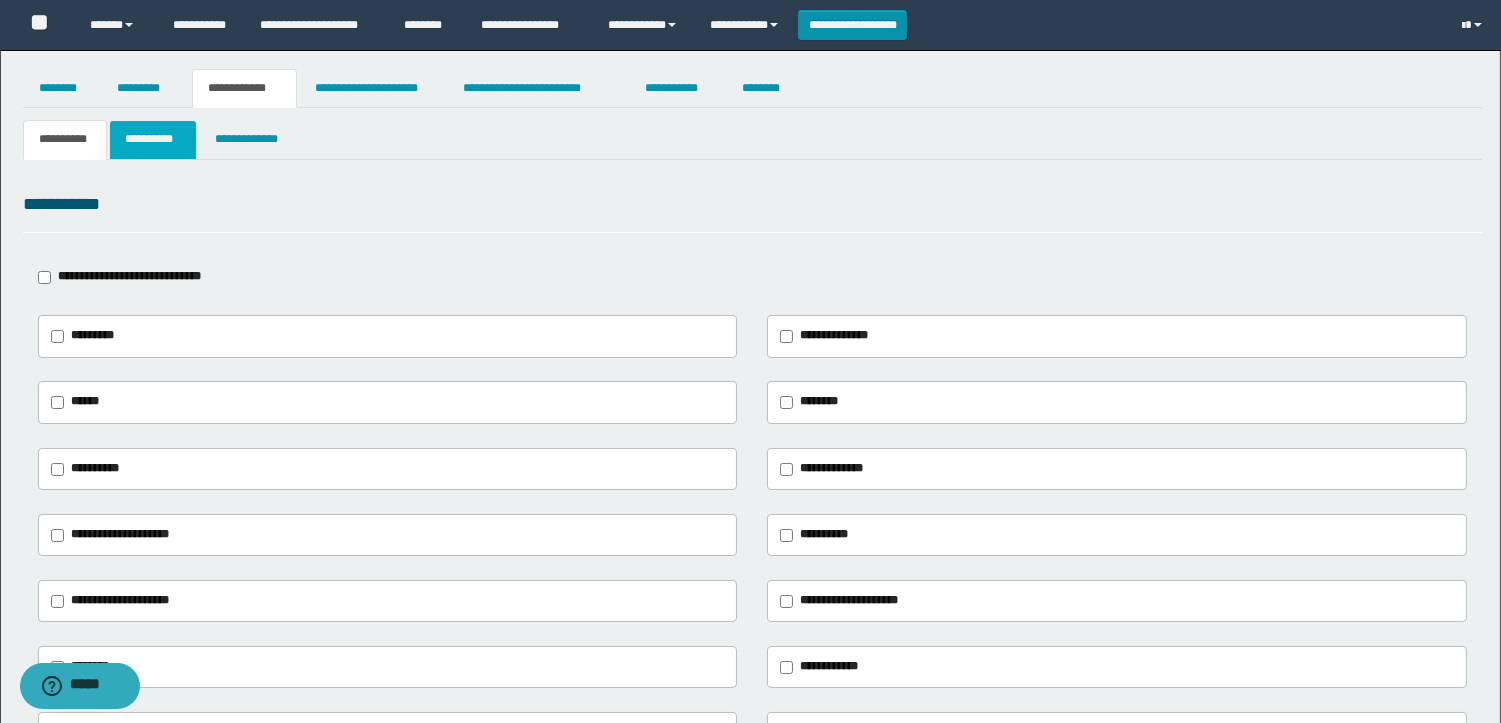 click on "**********" at bounding box center (153, 139) 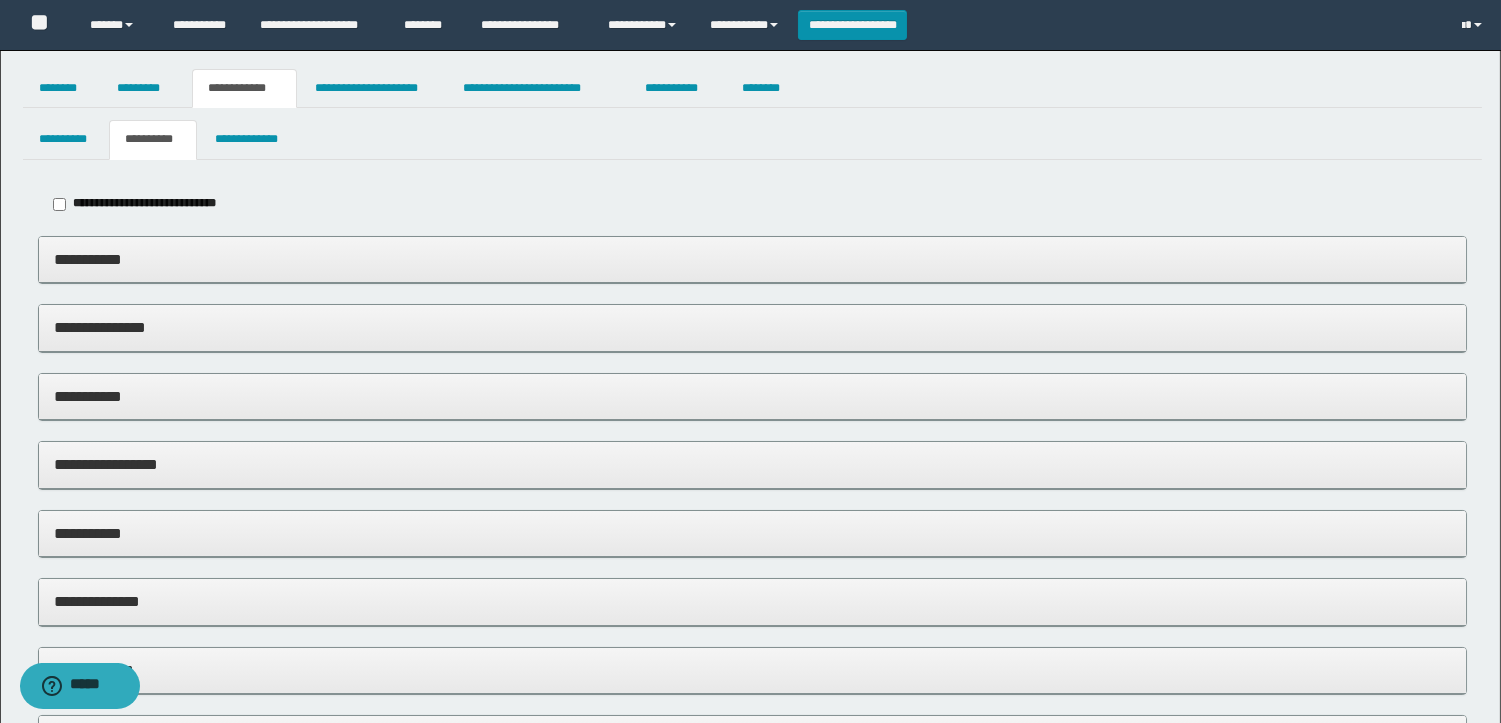 click on "**********" at bounding box center (752, 396) 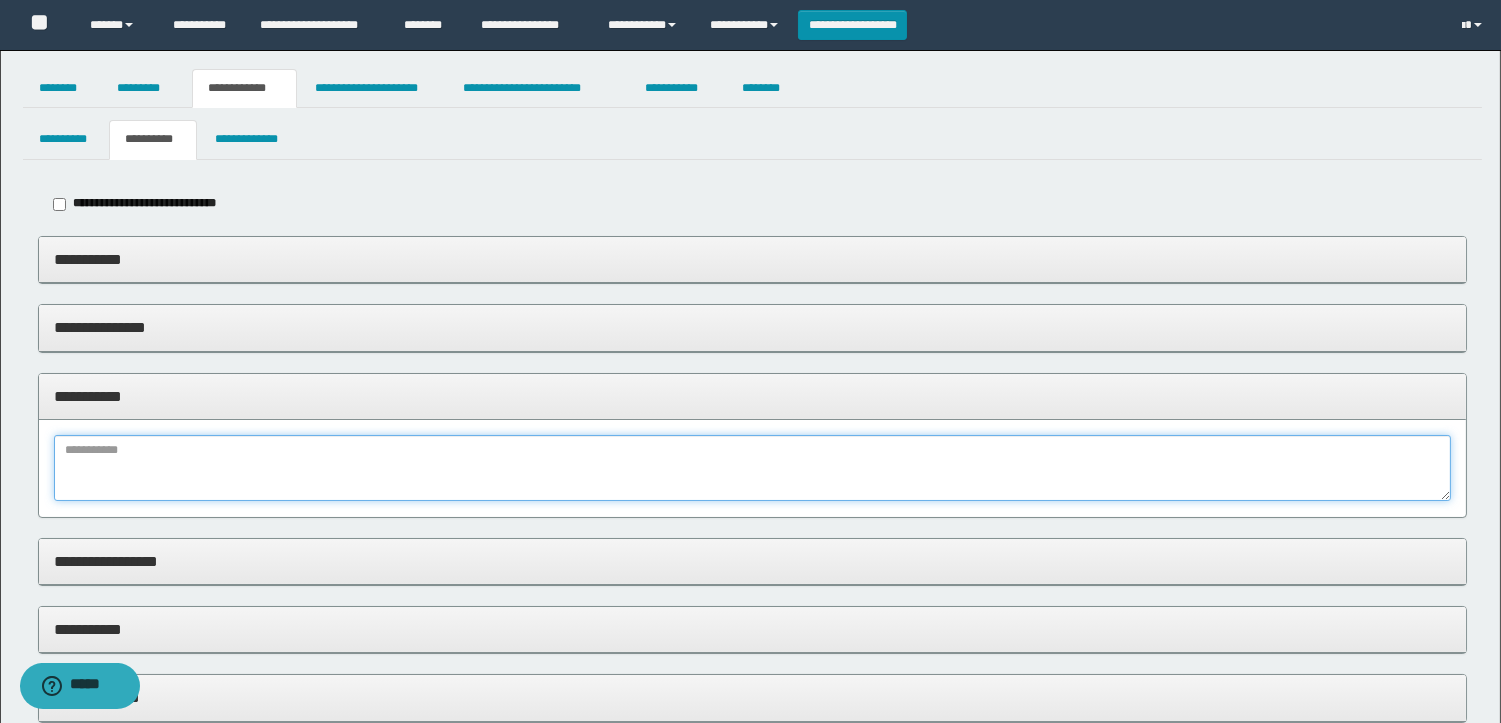 click at bounding box center [752, 468] 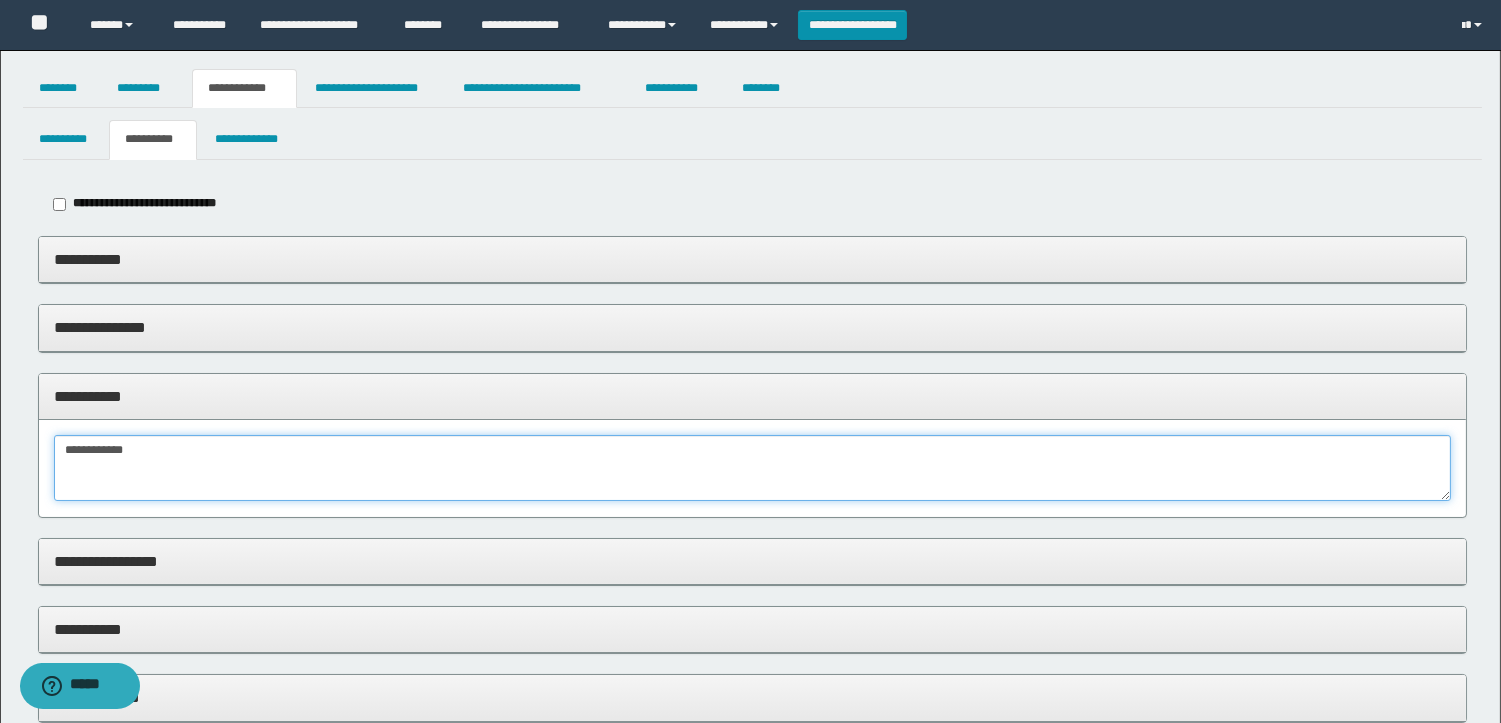 type on "**********" 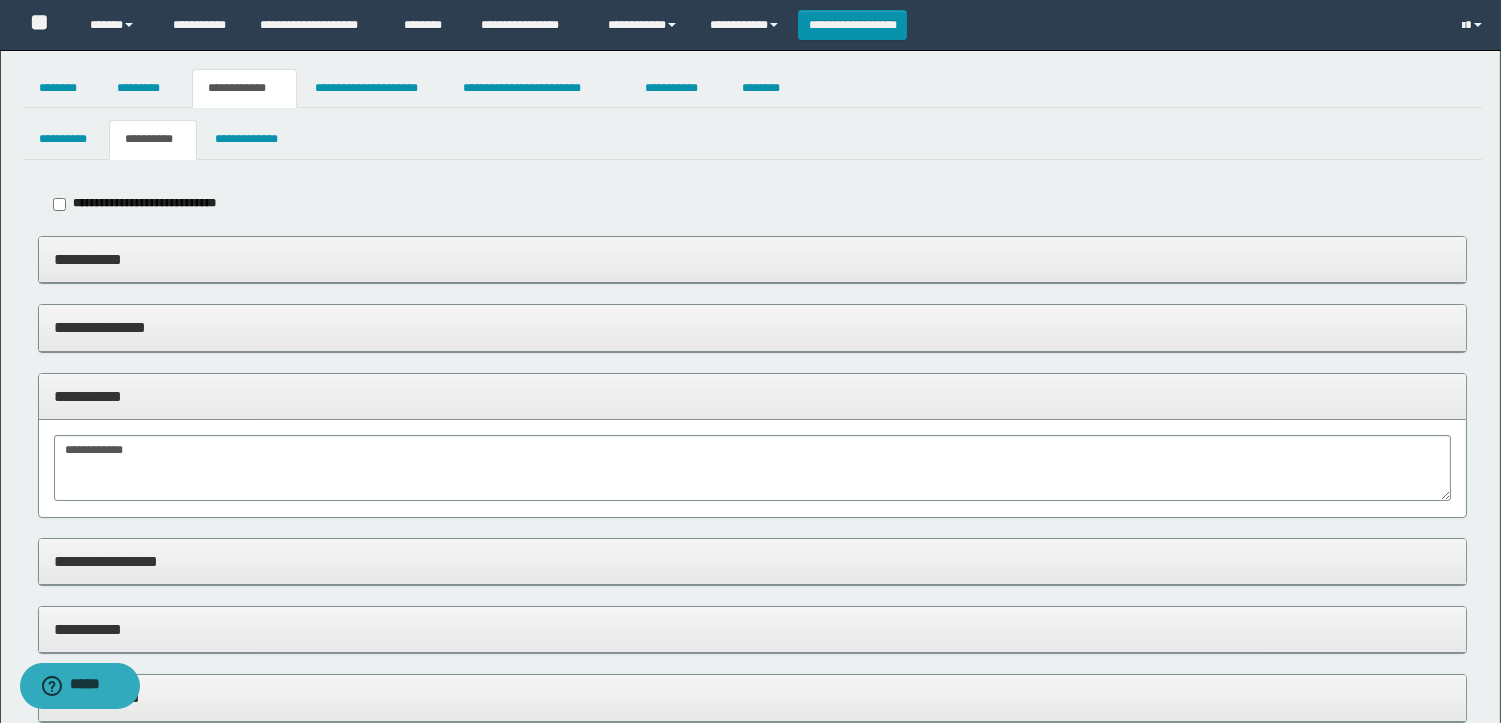 click on "**********" at bounding box center (752, 396) 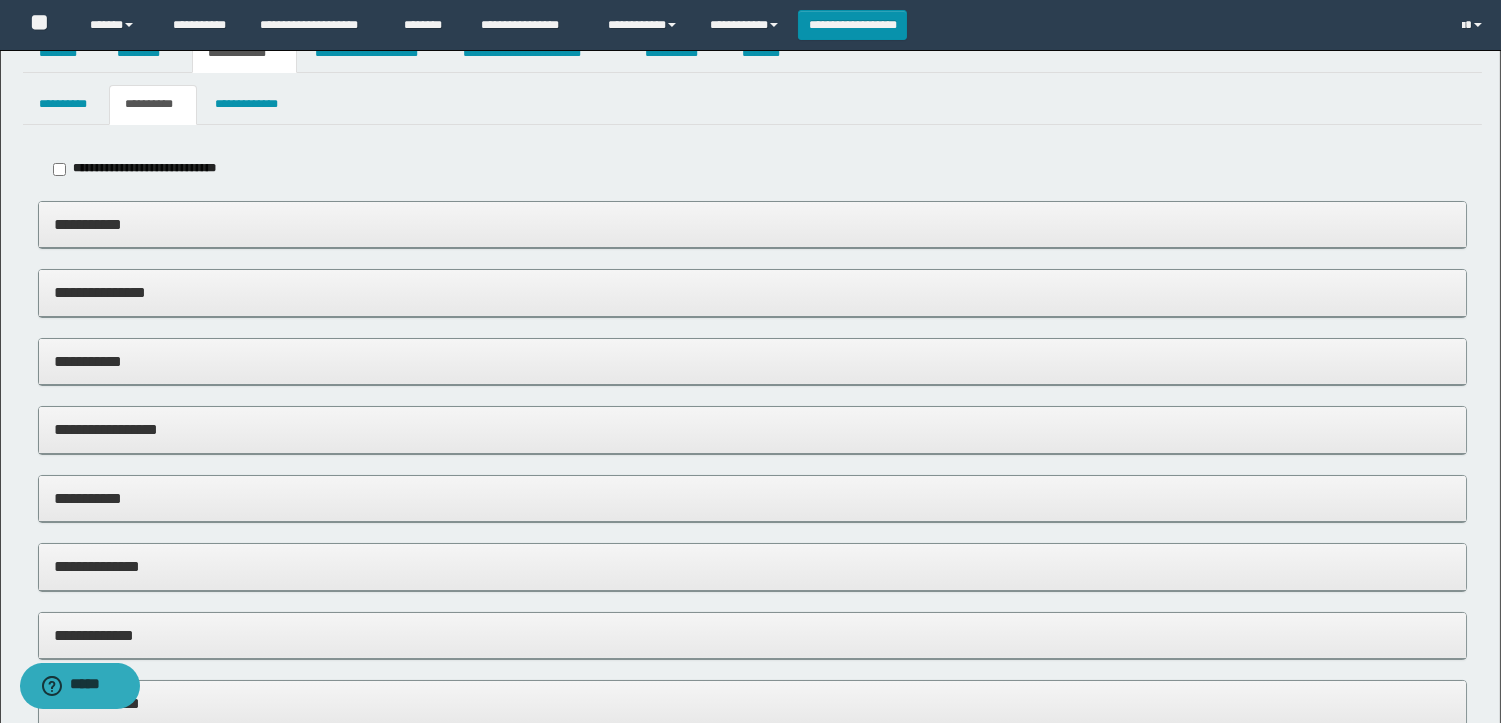 scroll, scrollTop: 0, scrollLeft: 0, axis: both 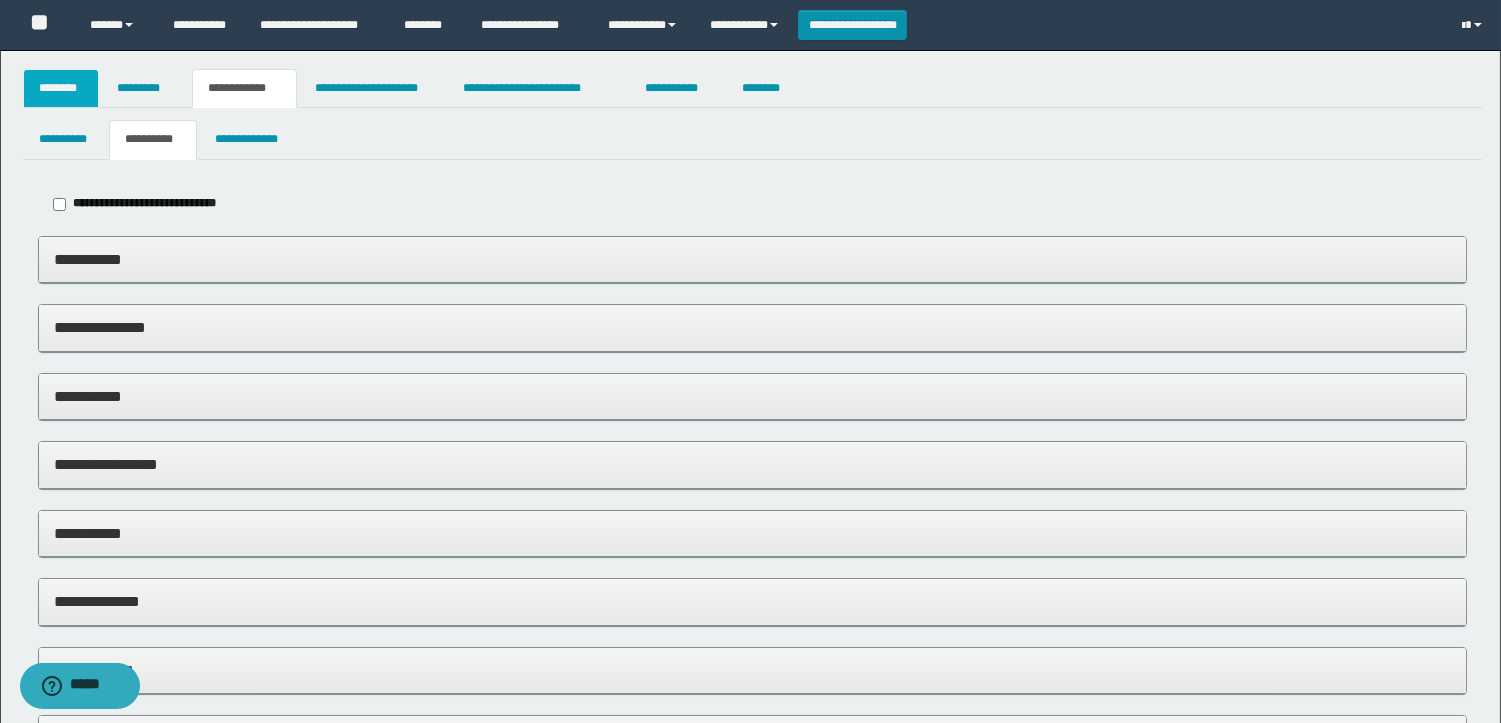 click on "********" at bounding box center [61, 88] 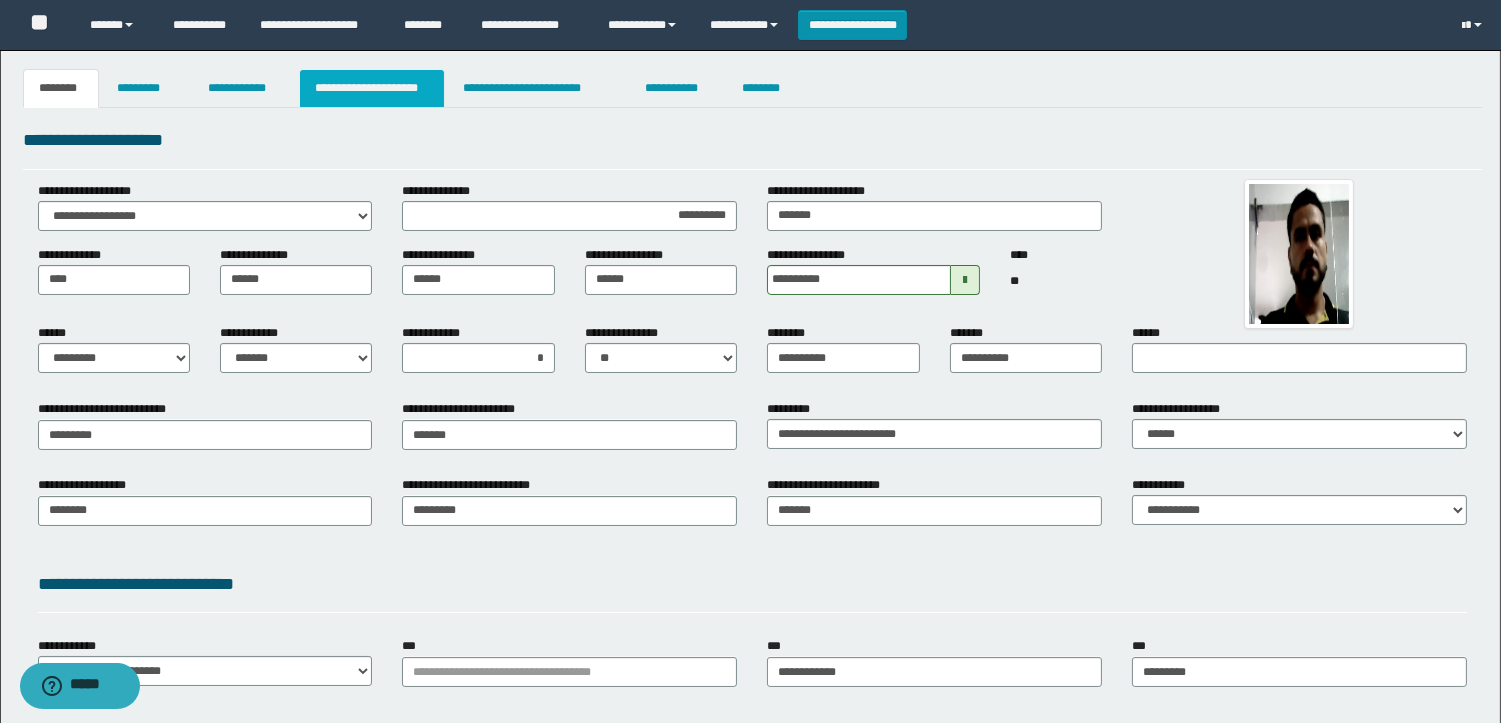 click on "**********" at bounding box center [372, 88] 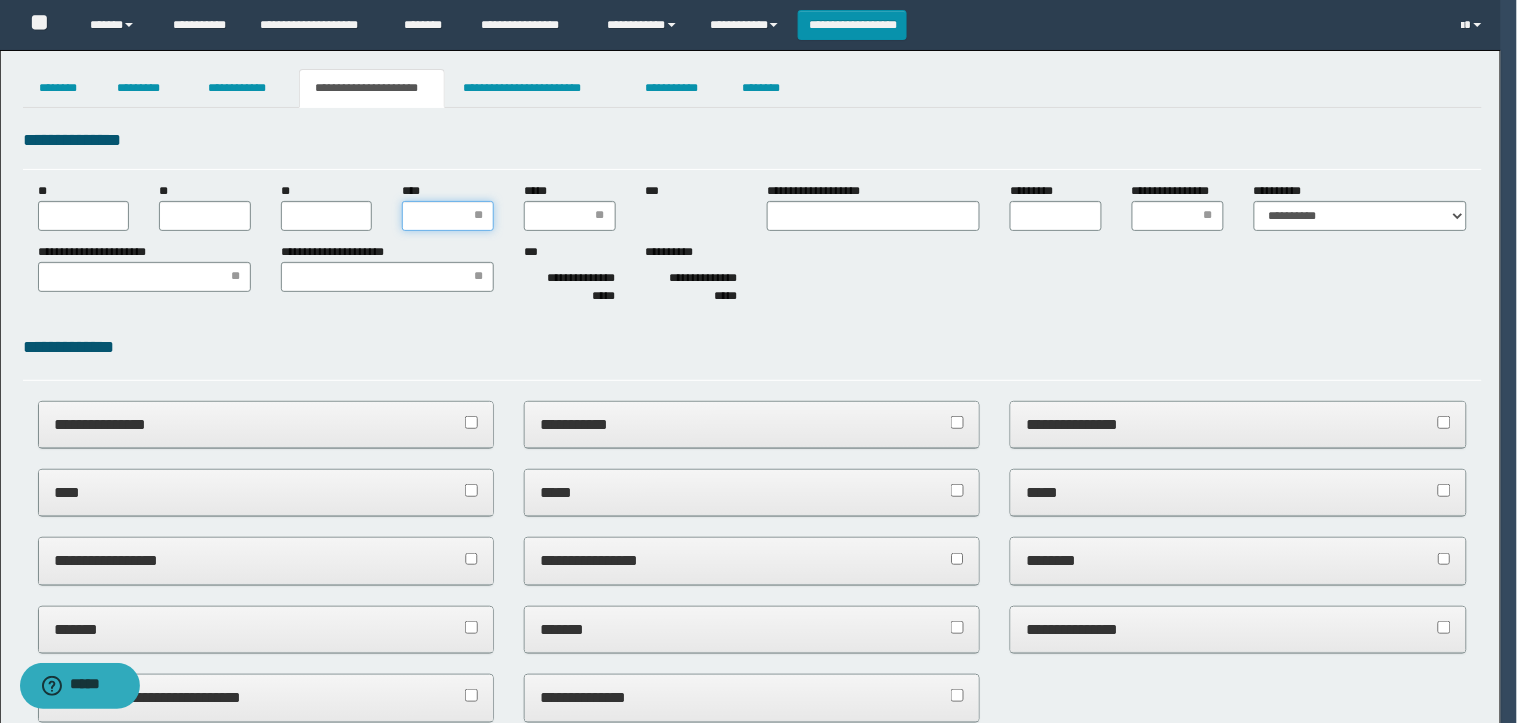 drag, startPoint x: 445, startPoint y: 205, endPoint x: 448, endPoint y: 228, distance: 23.194826 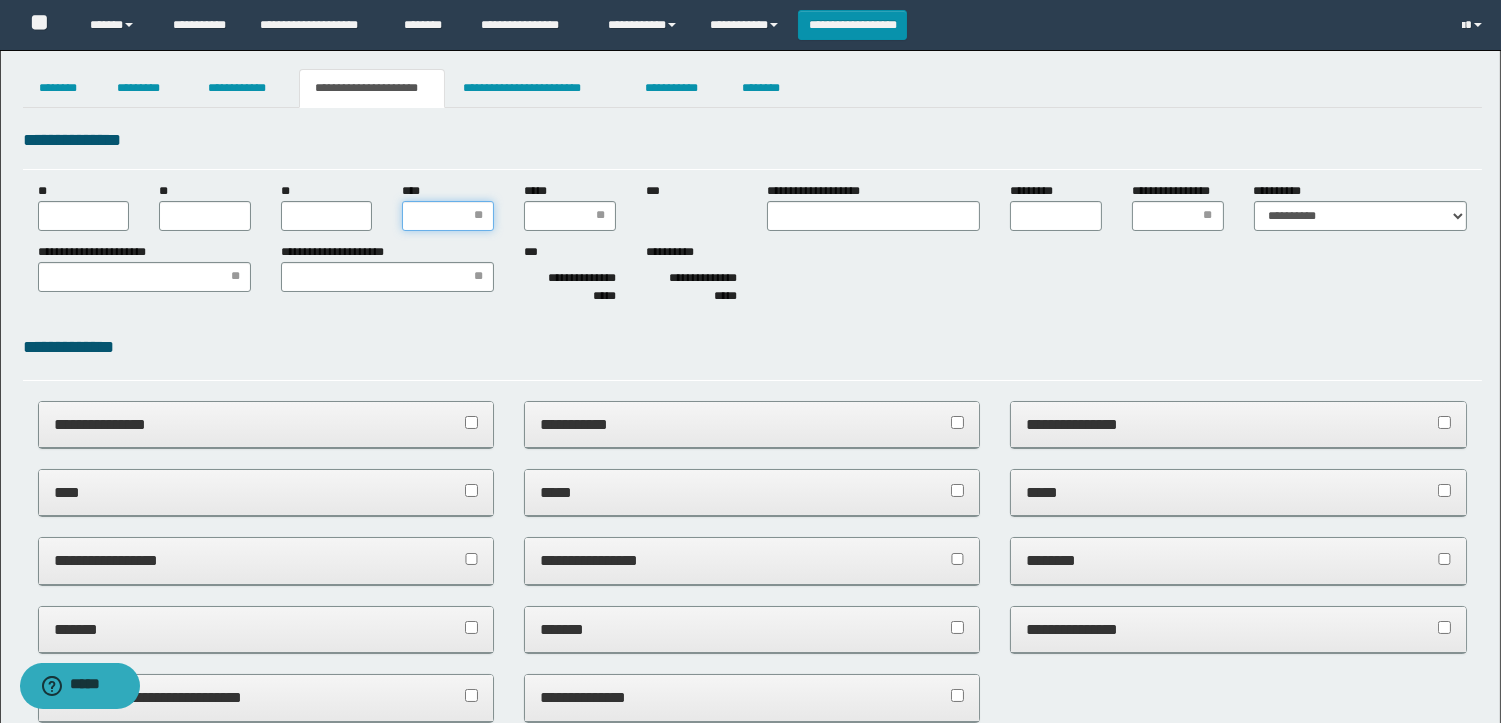 scroll, scrollTop: 0, scrollLeft: 0, axis: both 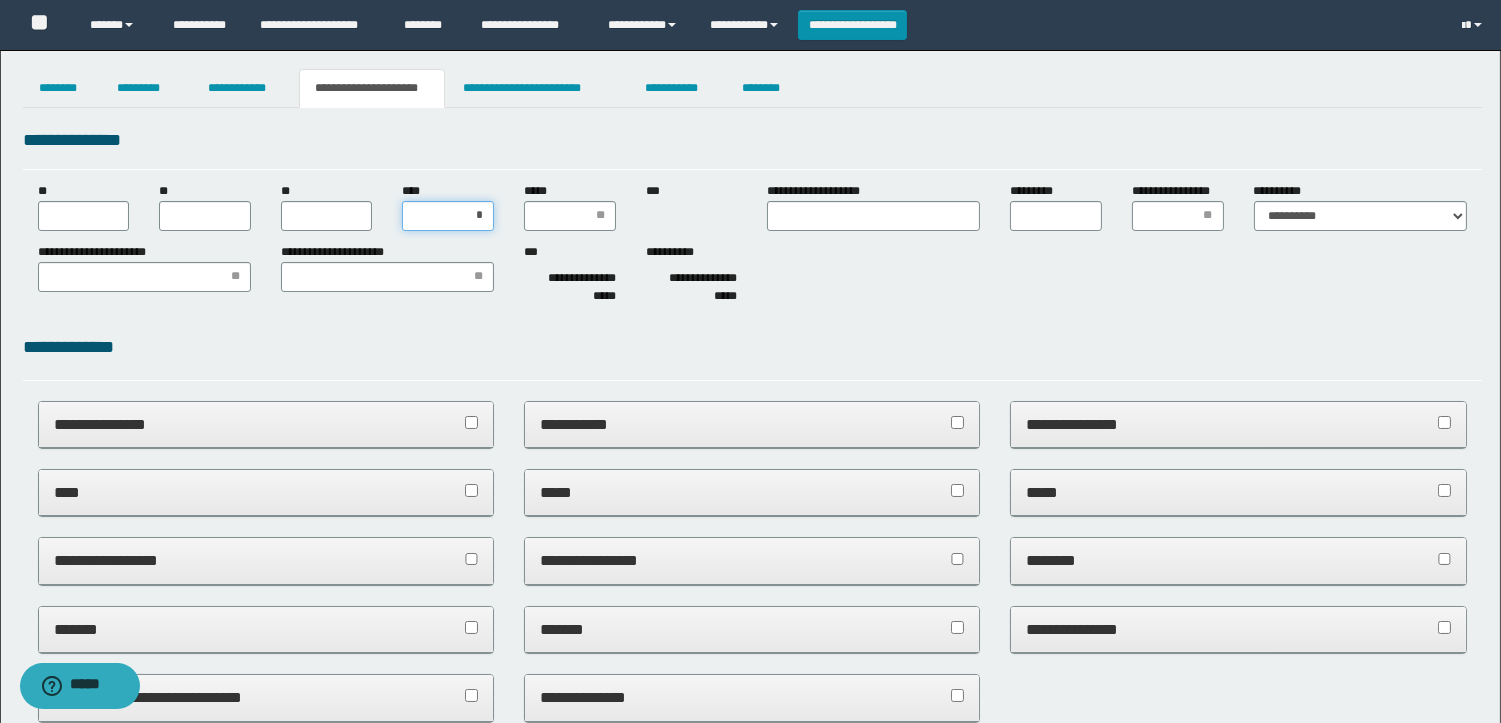 type on "**" 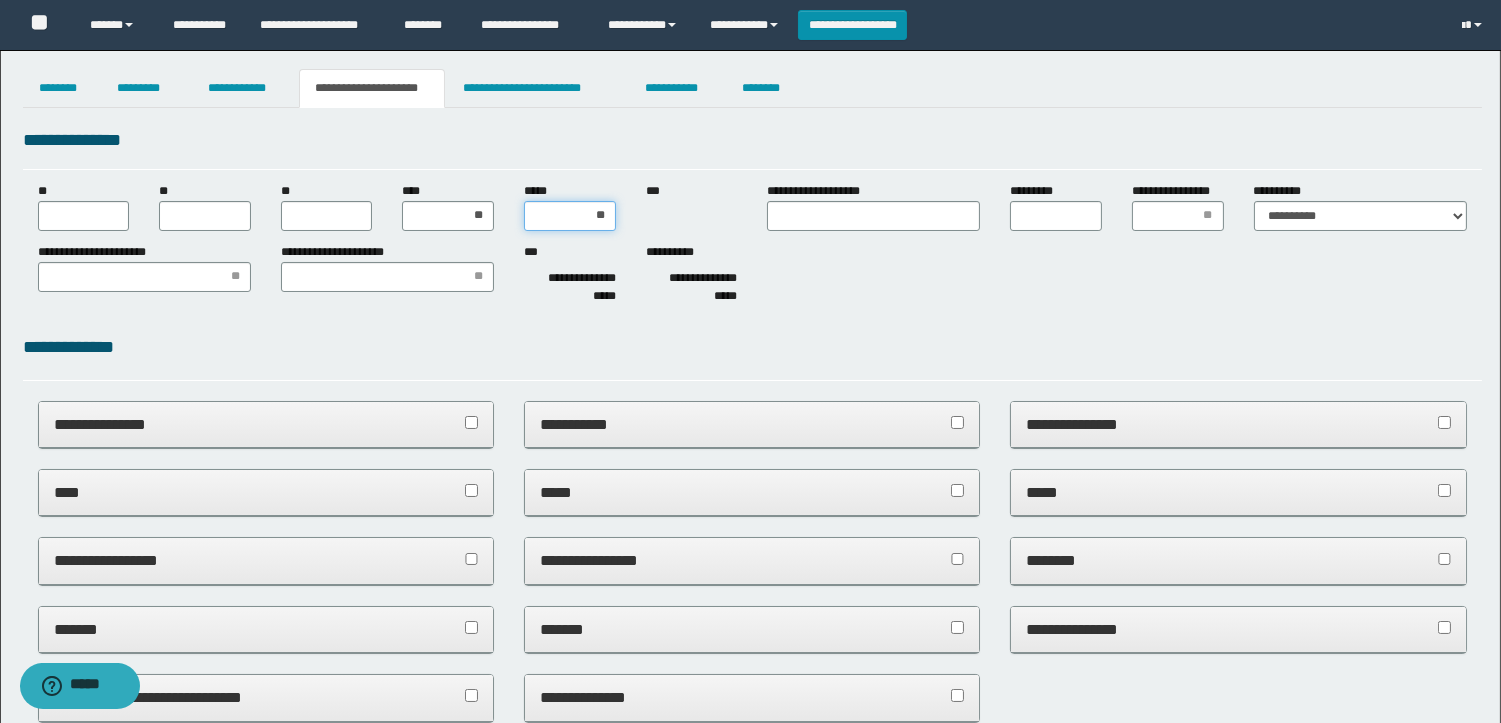 type on "***" 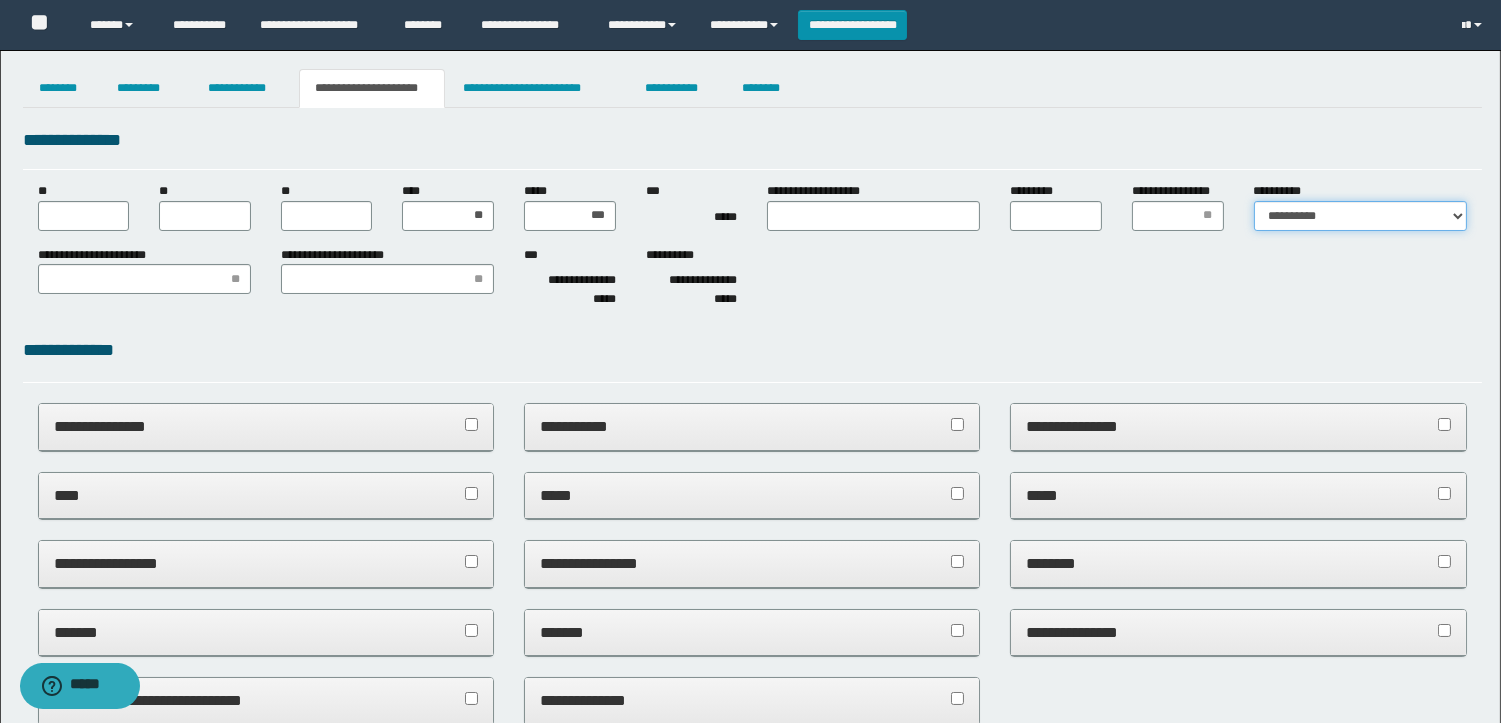 click on "**********" at bounding box center [1360, 216] 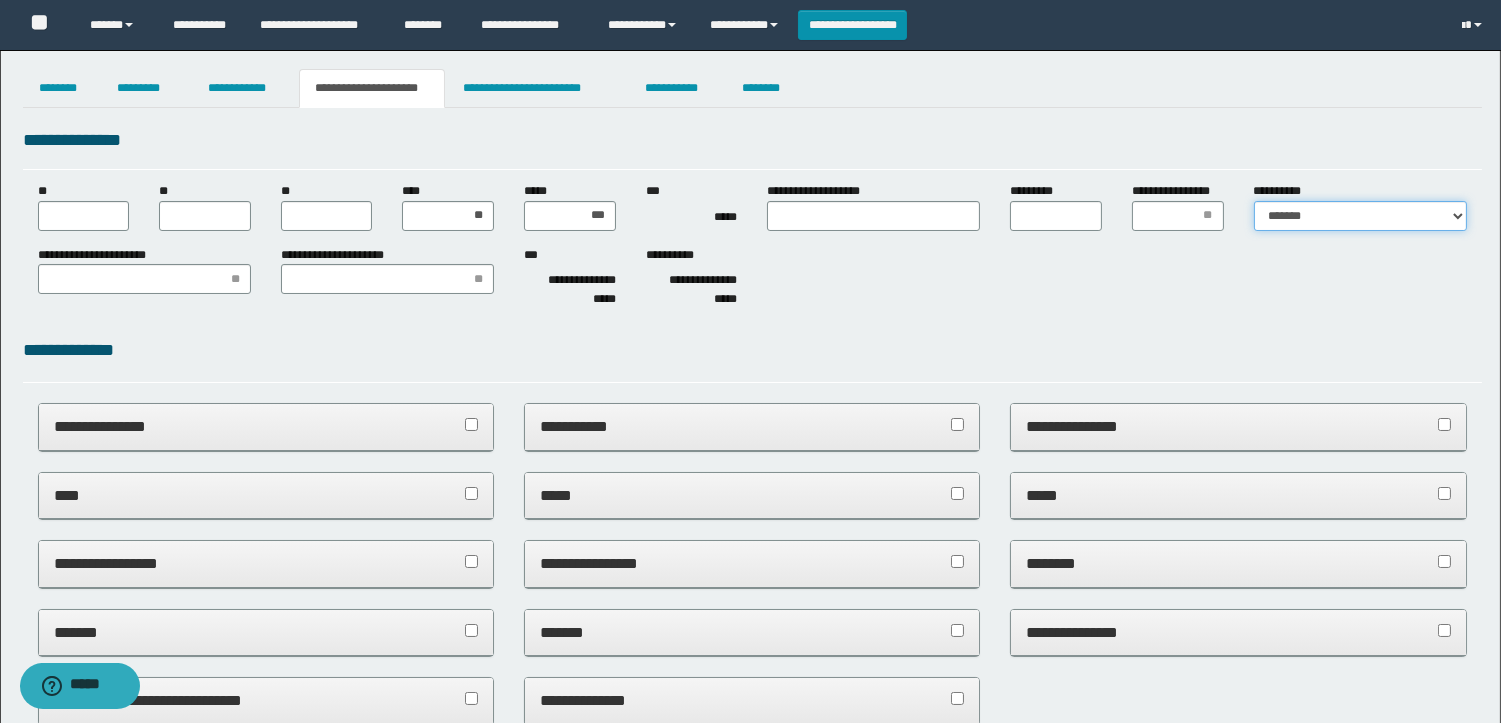 click on "**********" at bounding box center [1360, 216] 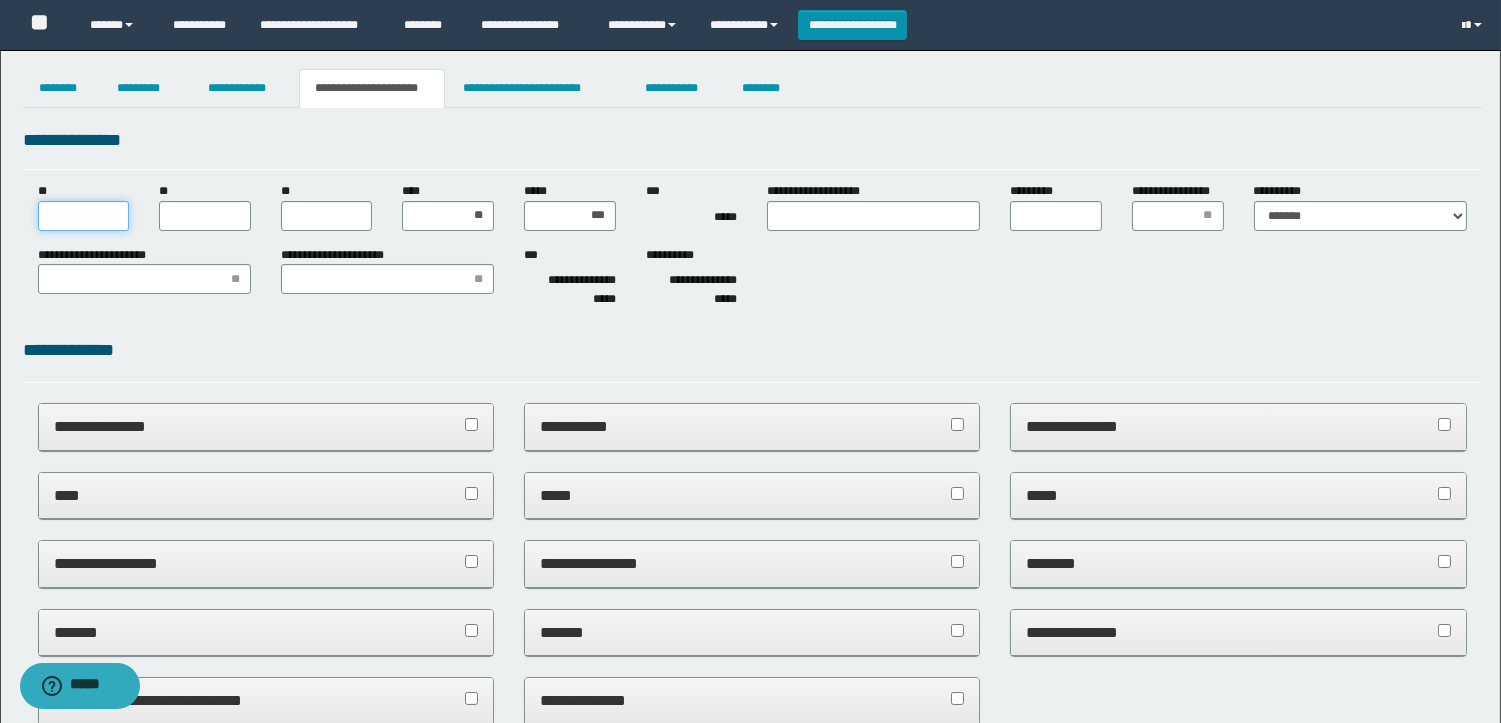 click on "**" at bounding box center (84, 216) 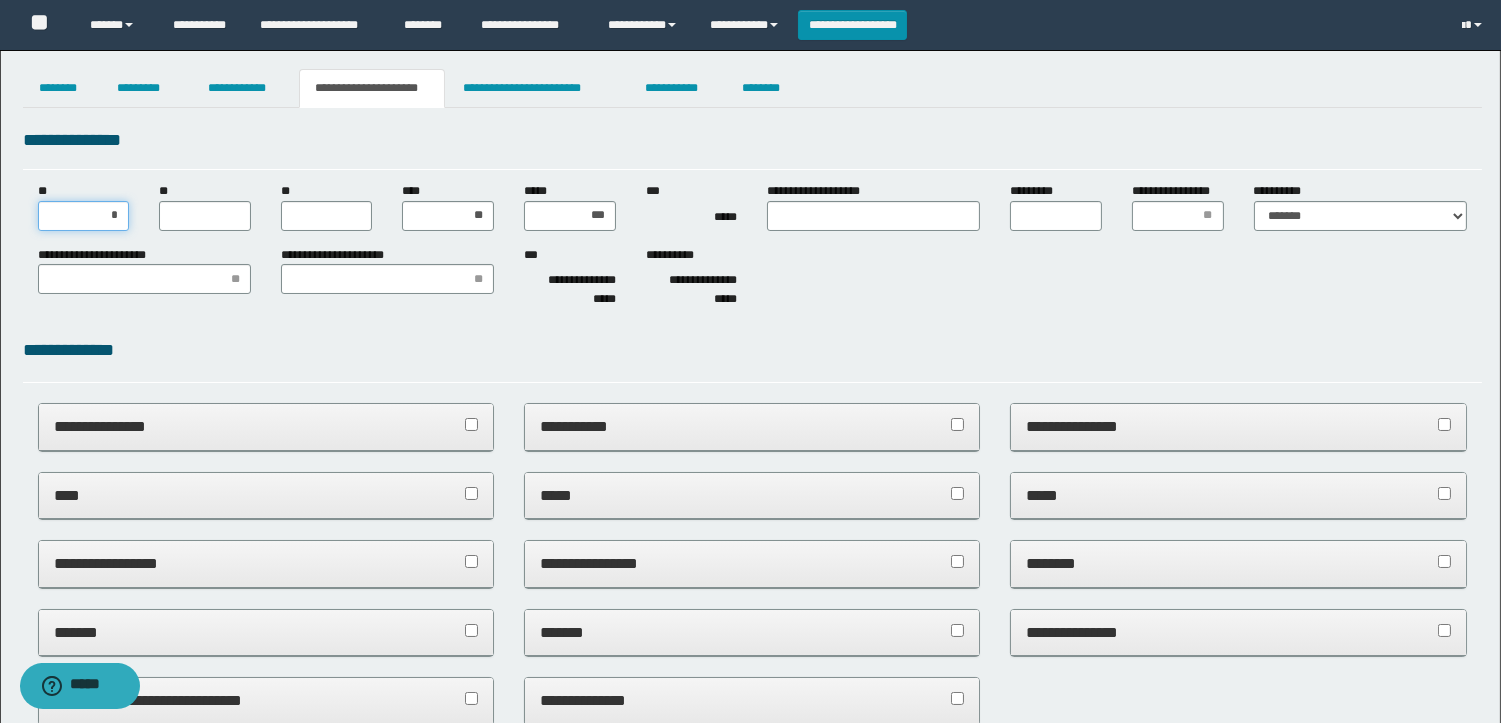 type on "**" 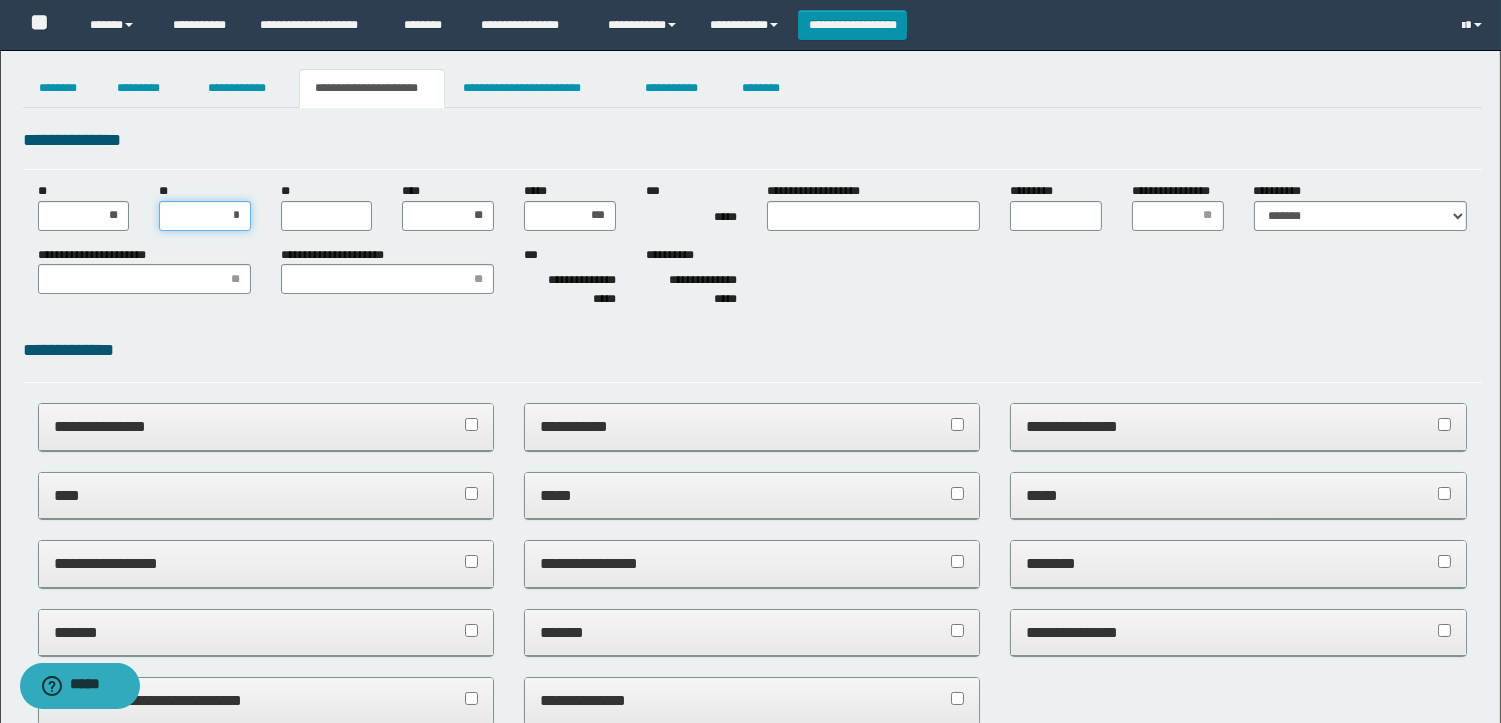 type on "**" 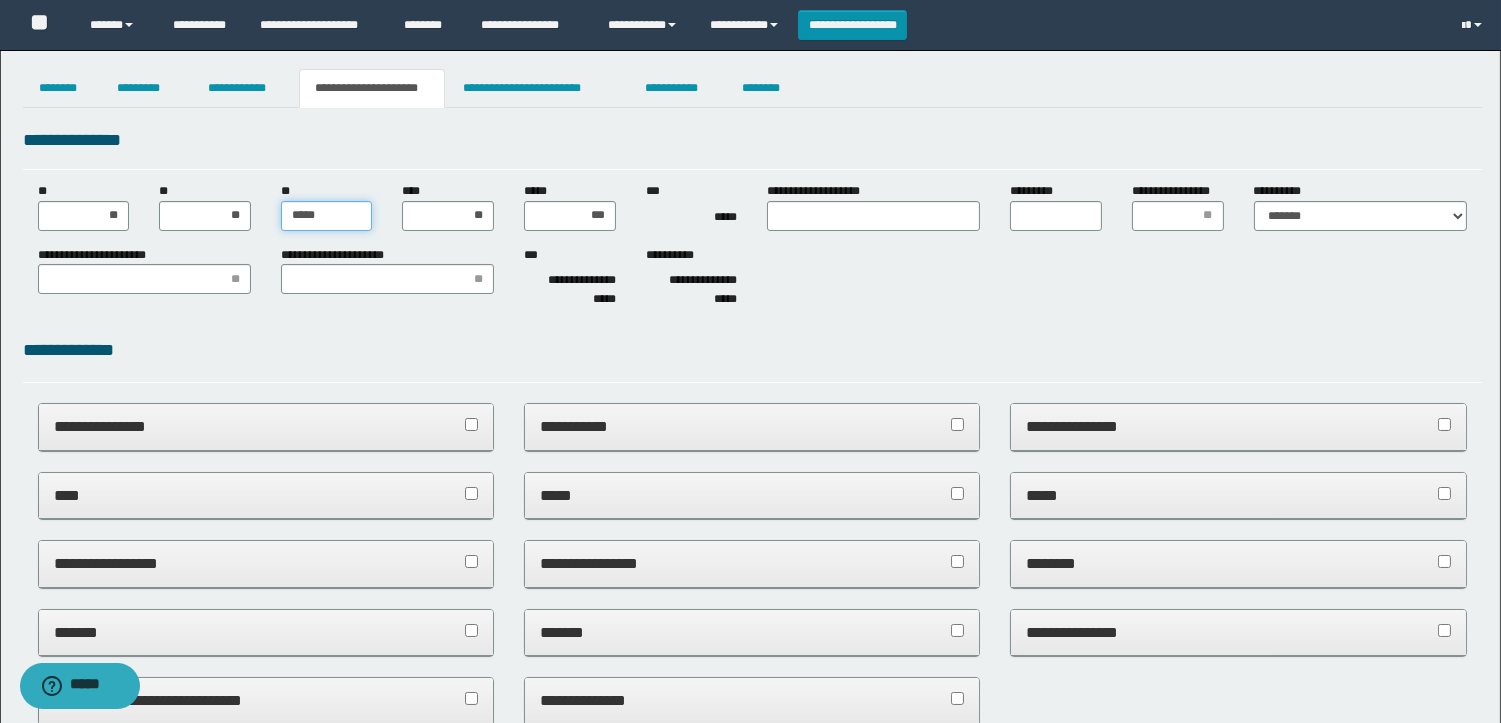 type on "******" 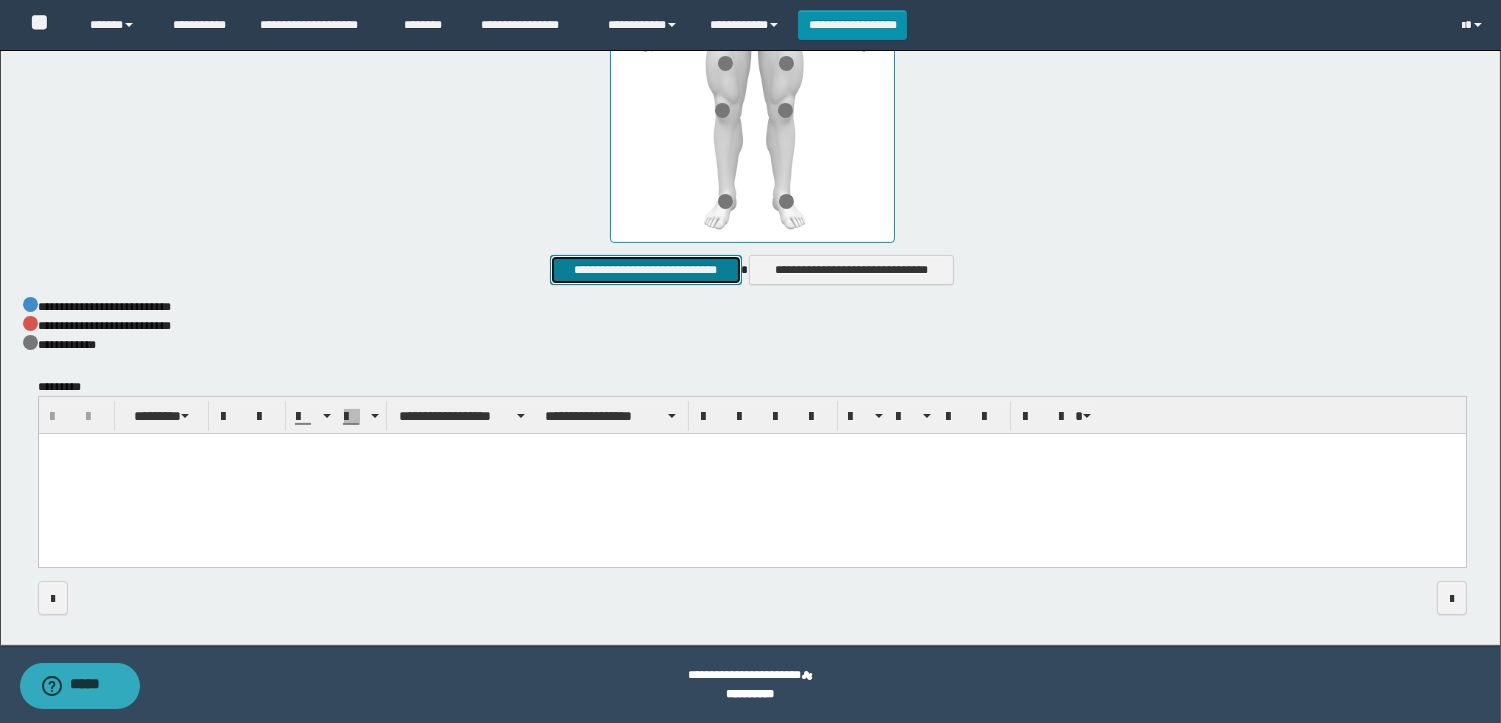 click on "**********" at bounding box center [645, 270] 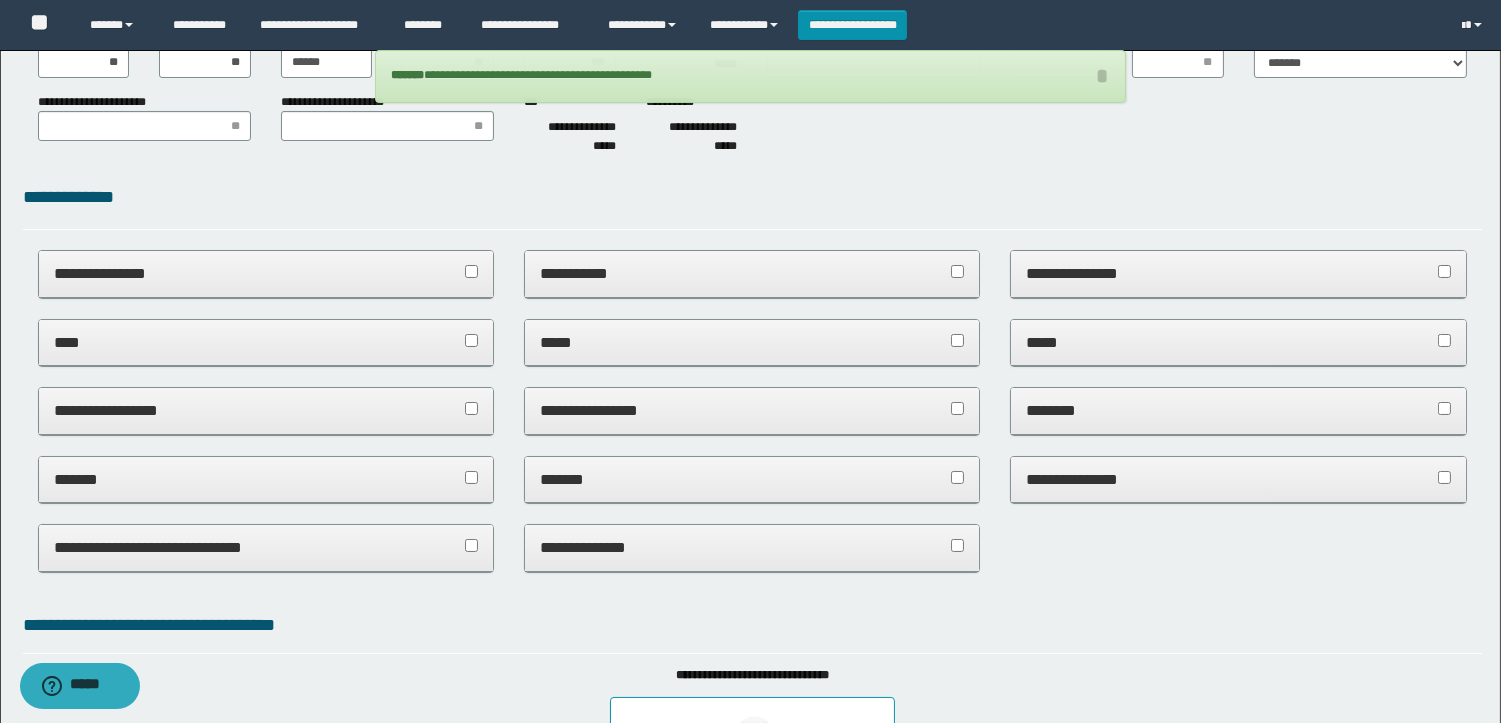 scroll, scrollTop: 0, scrollLeft: 0, axis: both 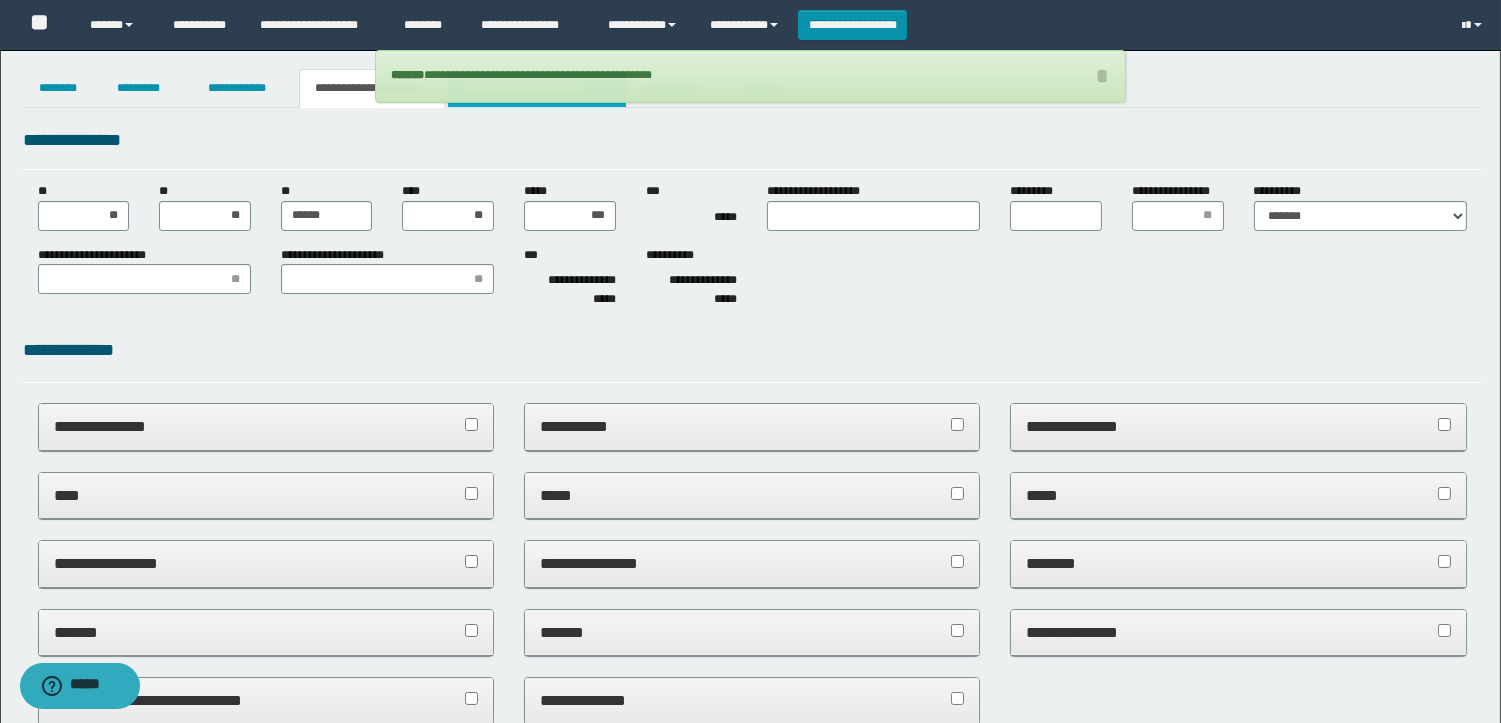 click on "**********" at bounding box center (537, 88) 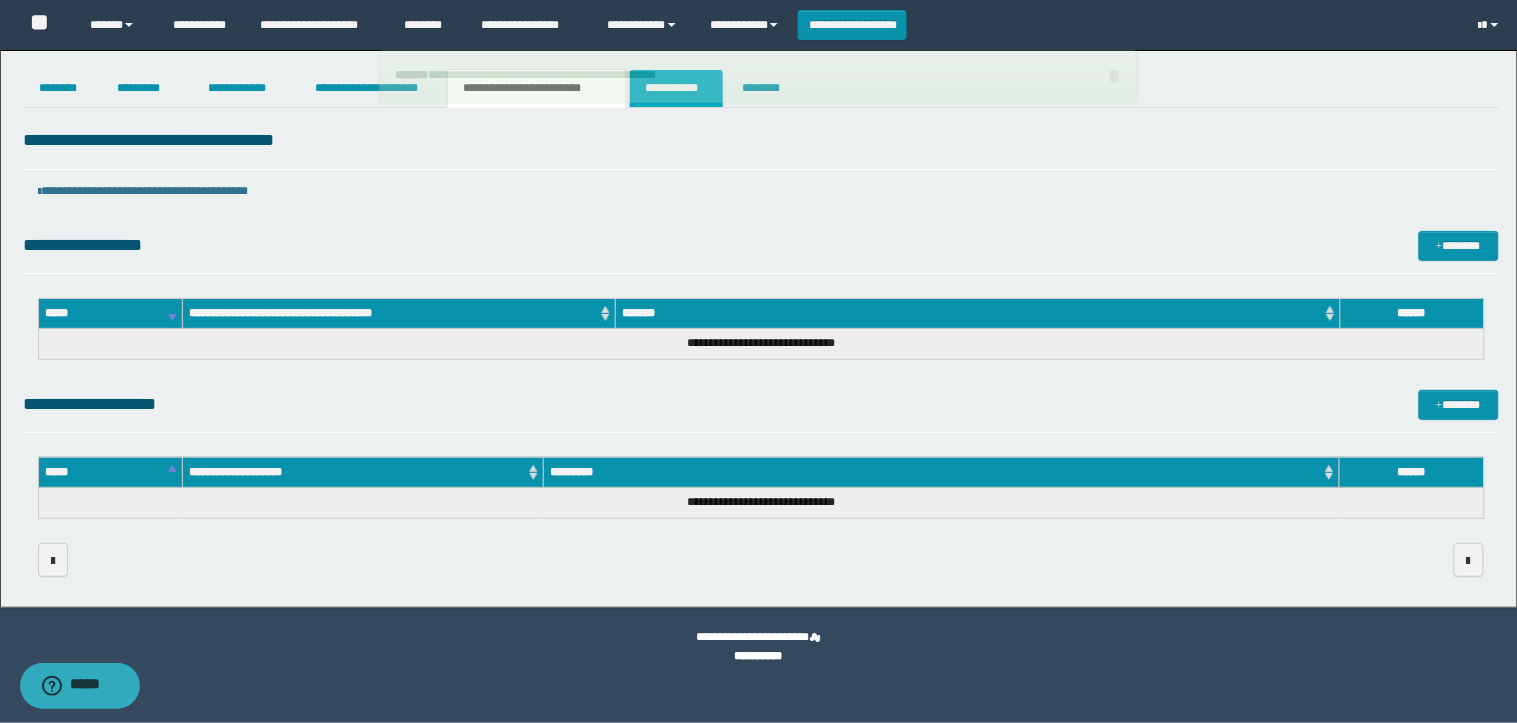 click on "**********" at bounding box center [676, 88] 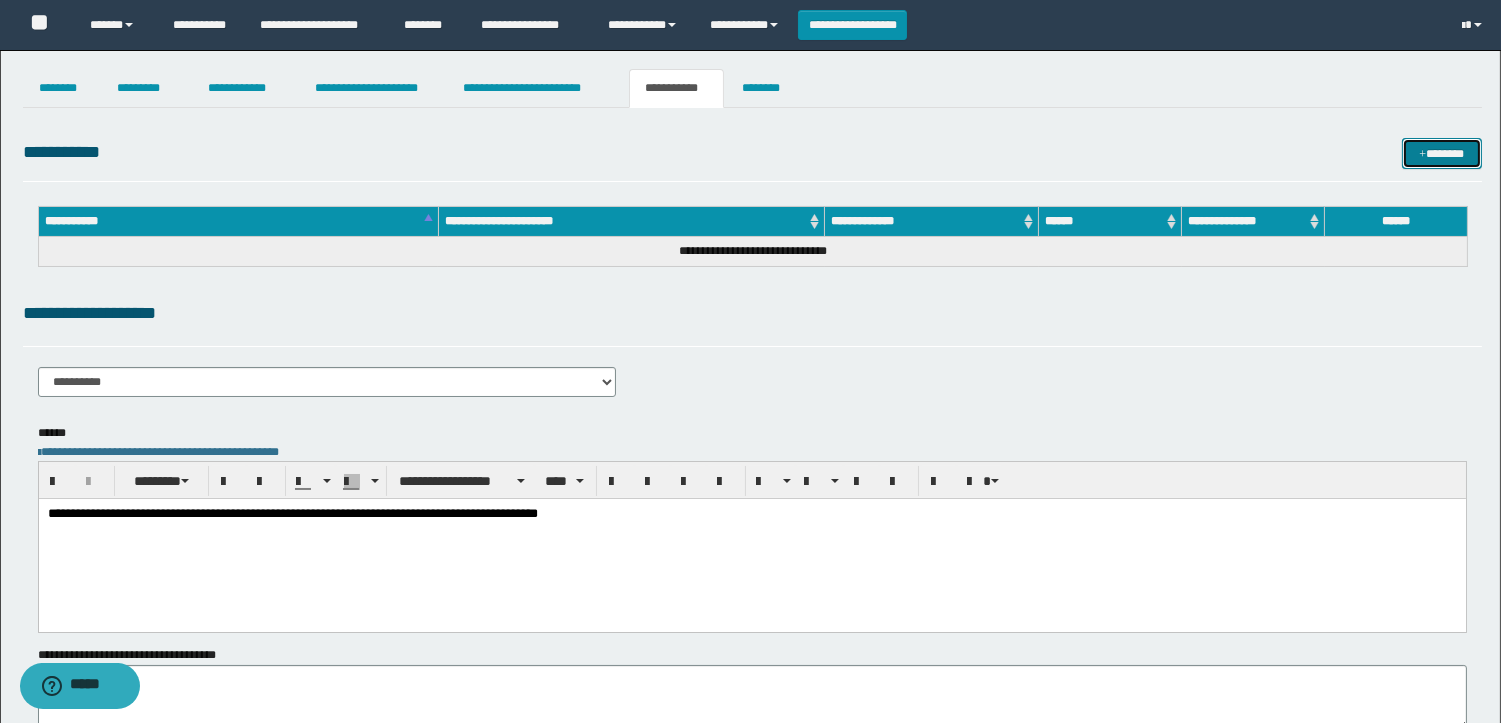 click on "*******" at bounding box center [1442, 153] 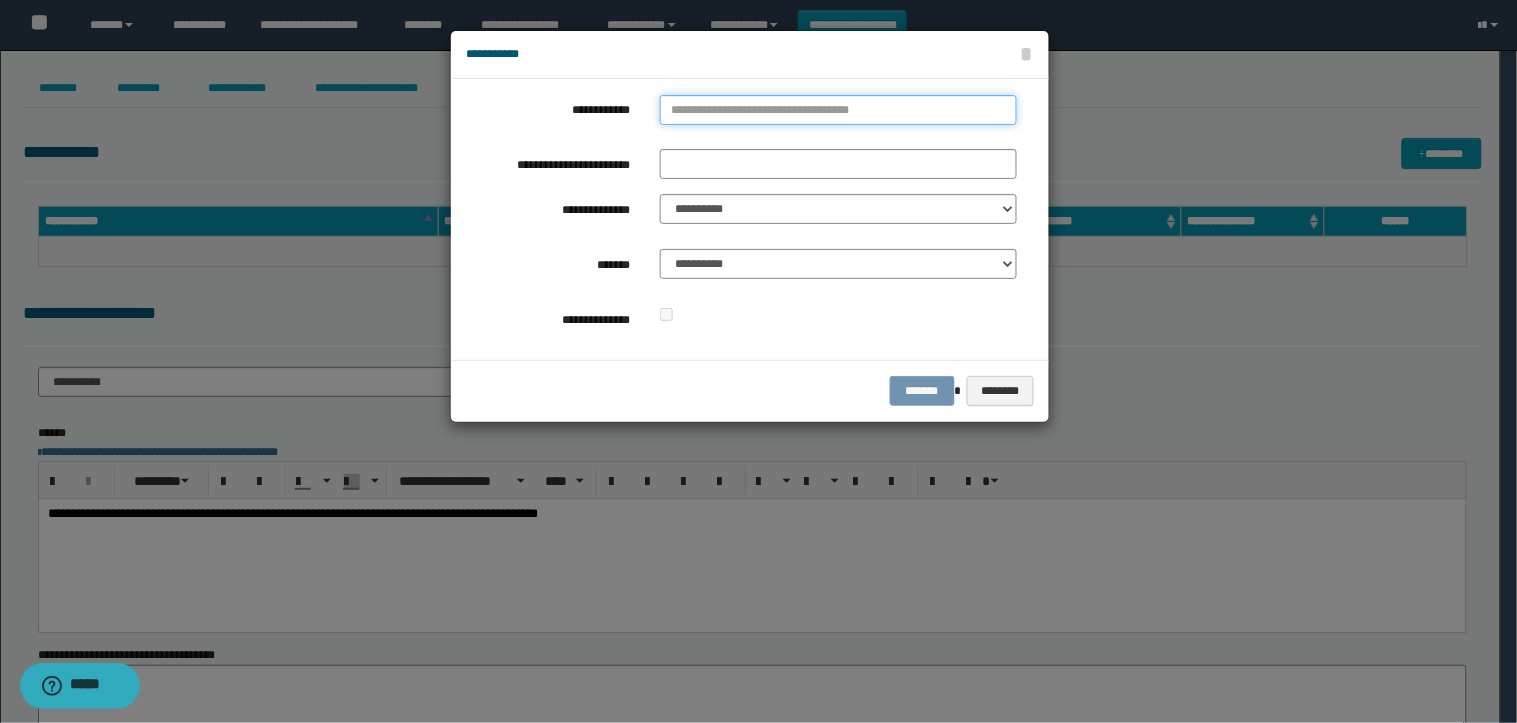 click on "**********" at bounding box center (838, 110) 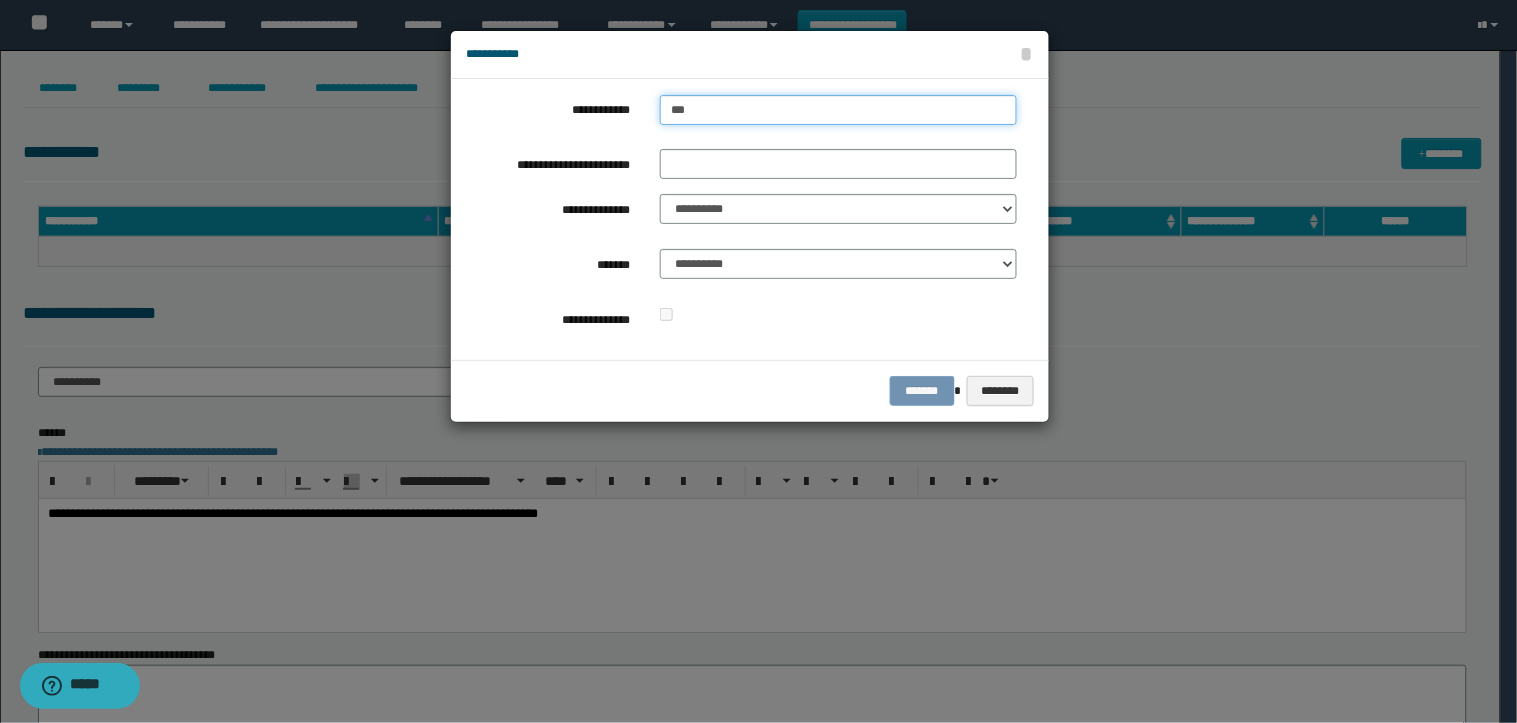 type on "****" 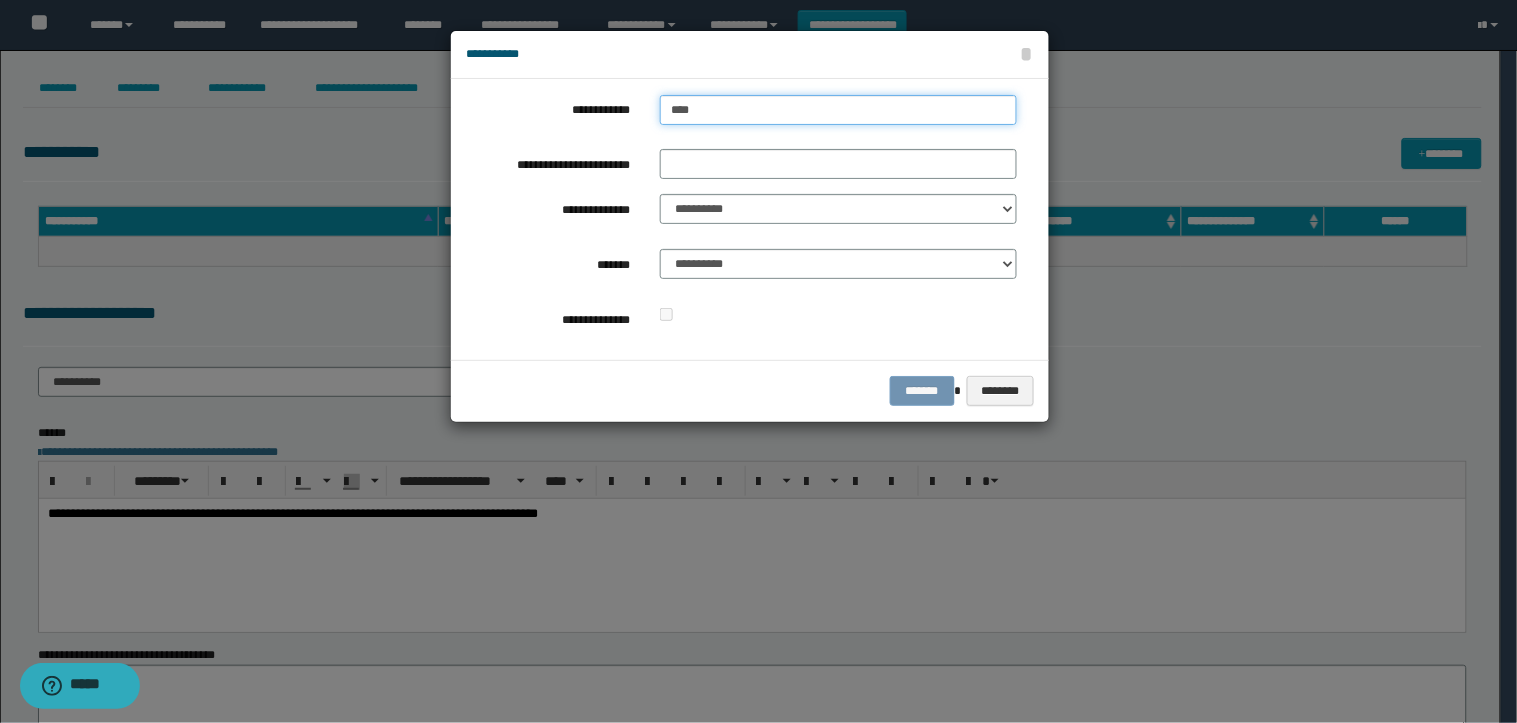 type on "****" 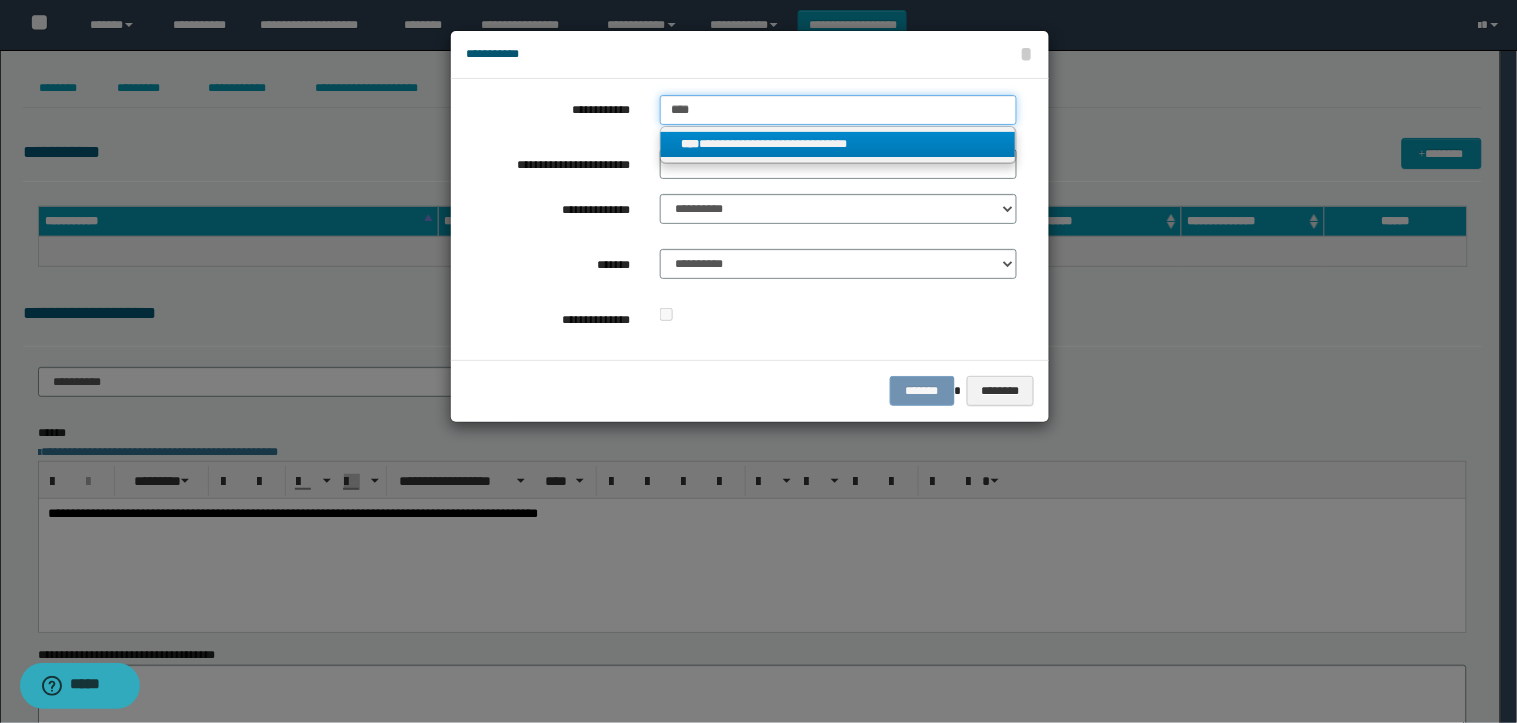 type on "****" 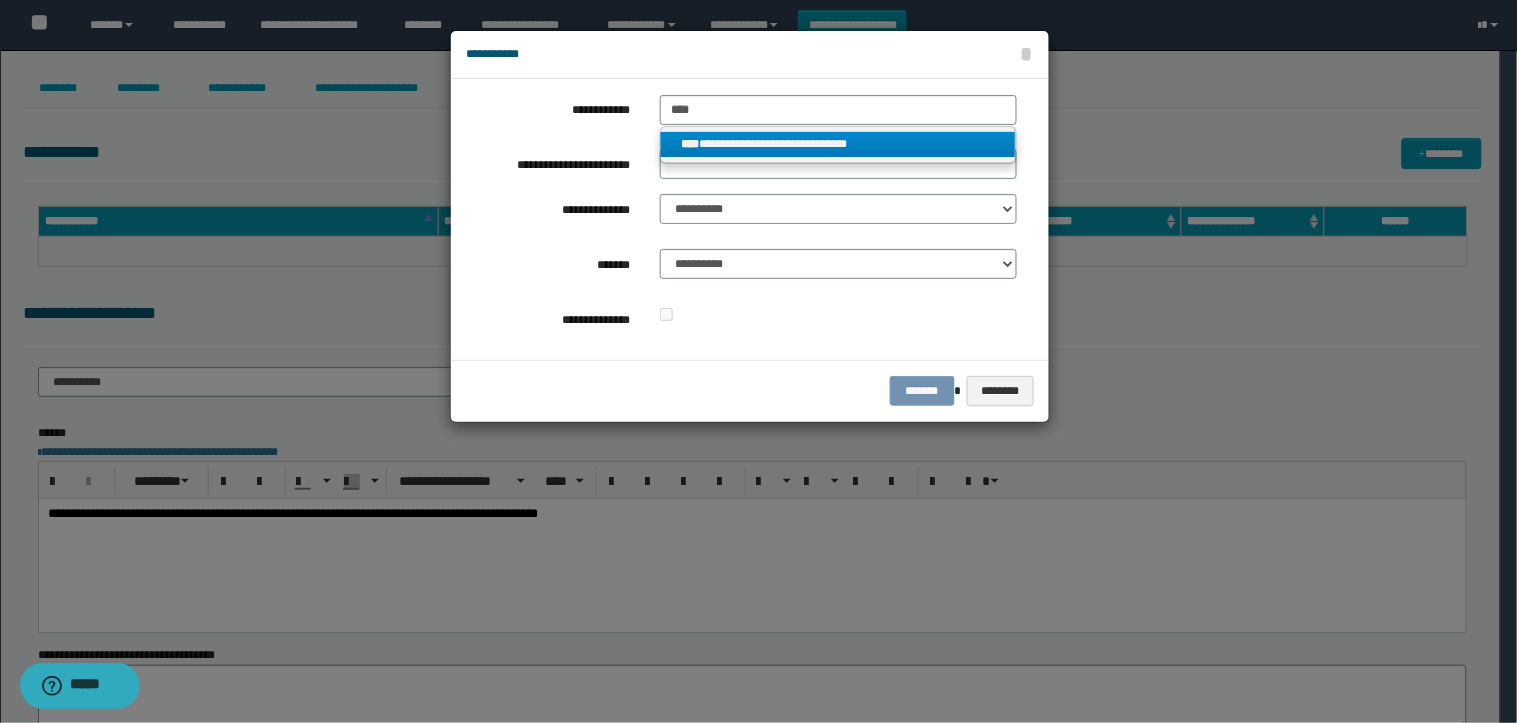 click on "**********" at bounding box center [838, 144] 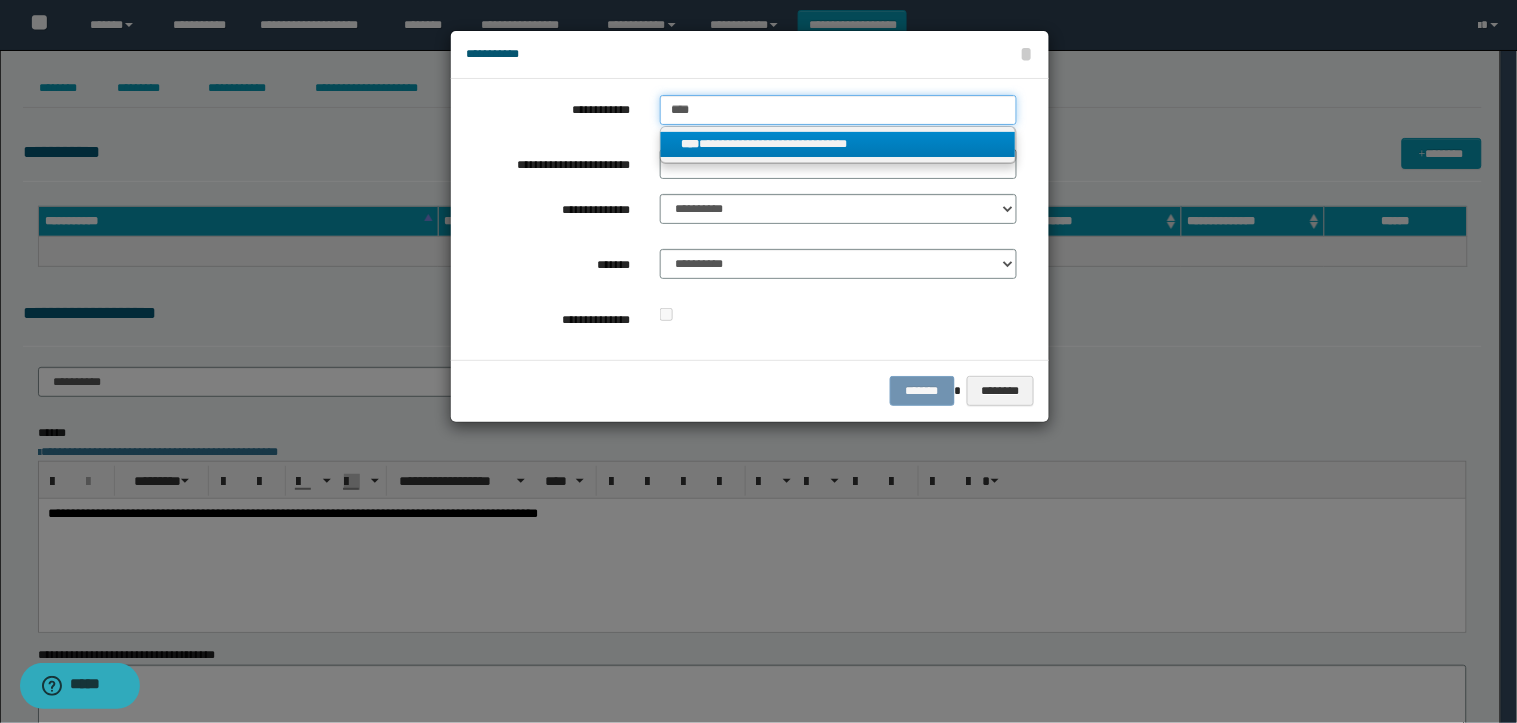type 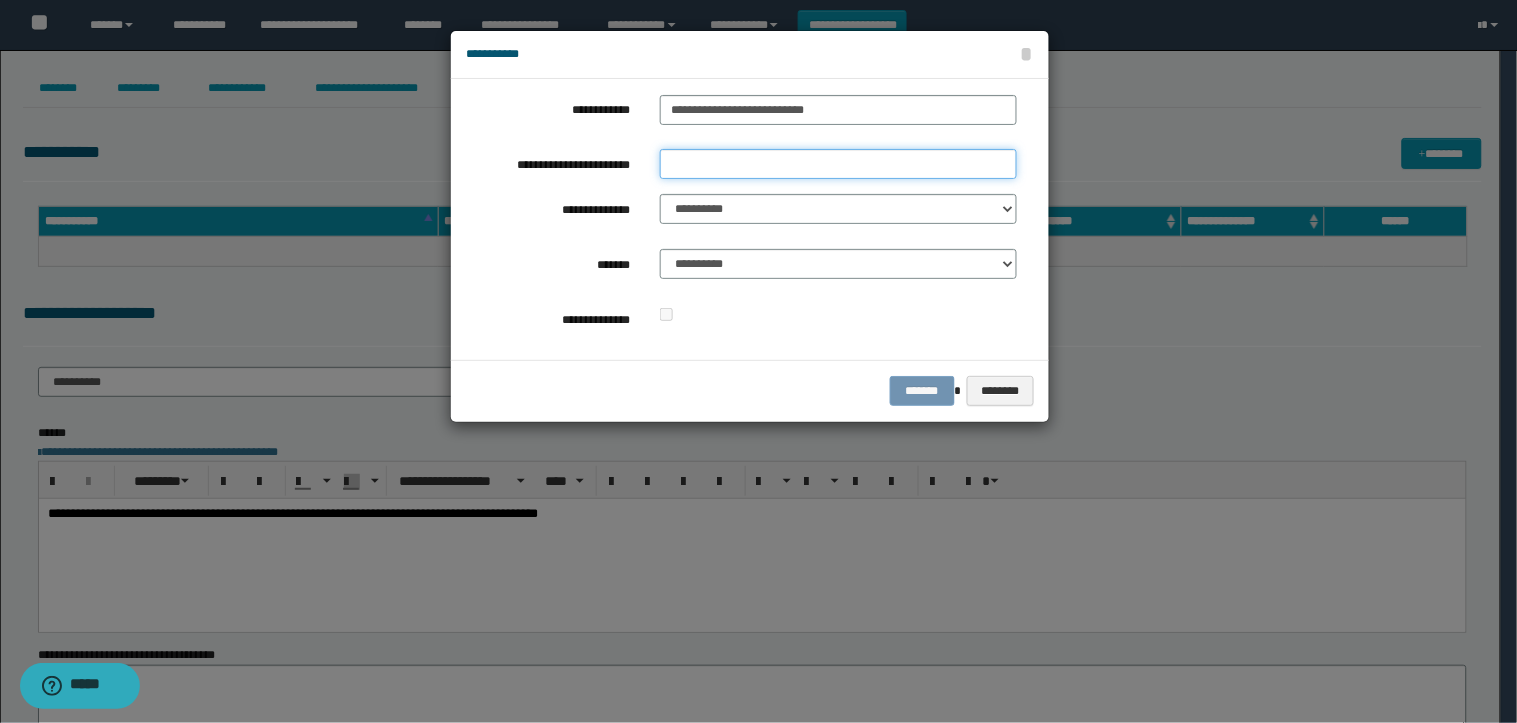 click on "**********" at bounding box center (838, 164) 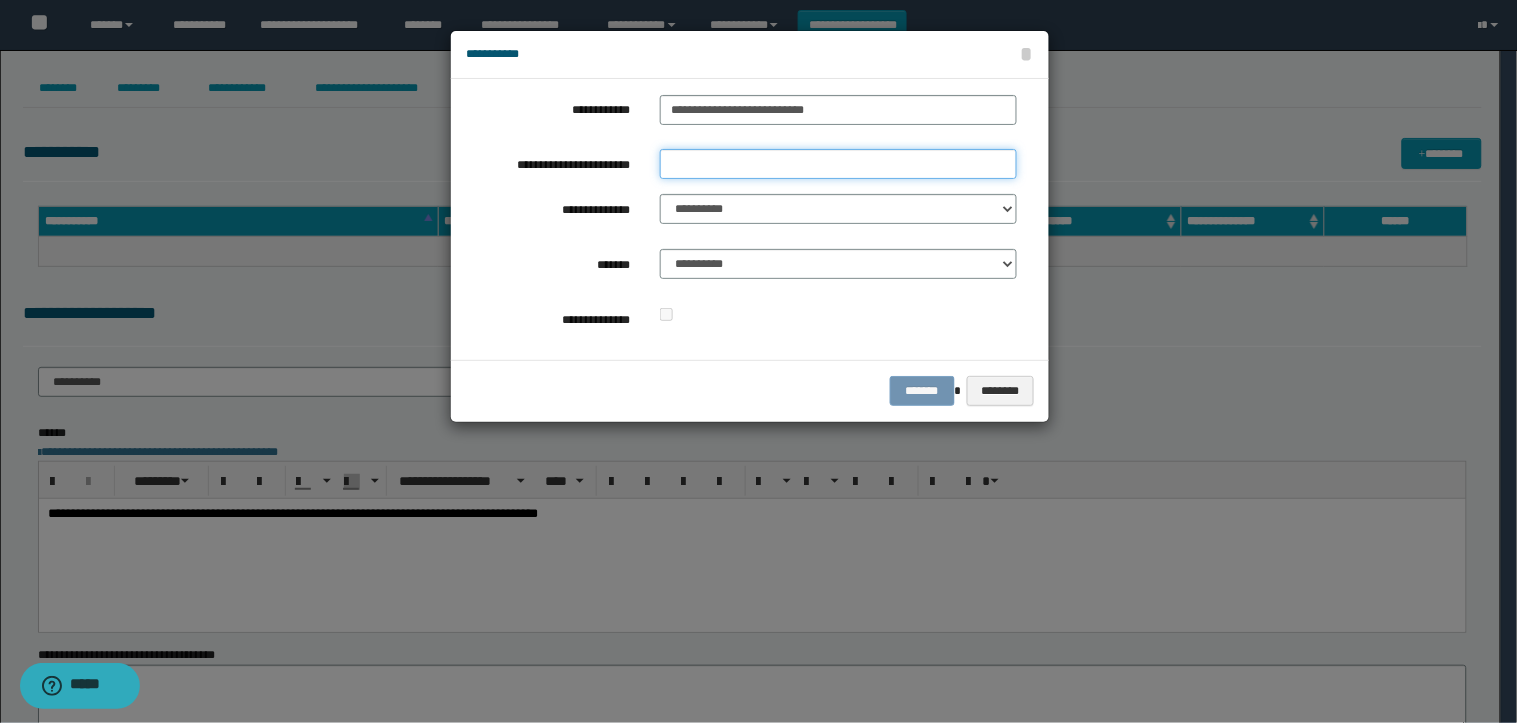 type on "*" 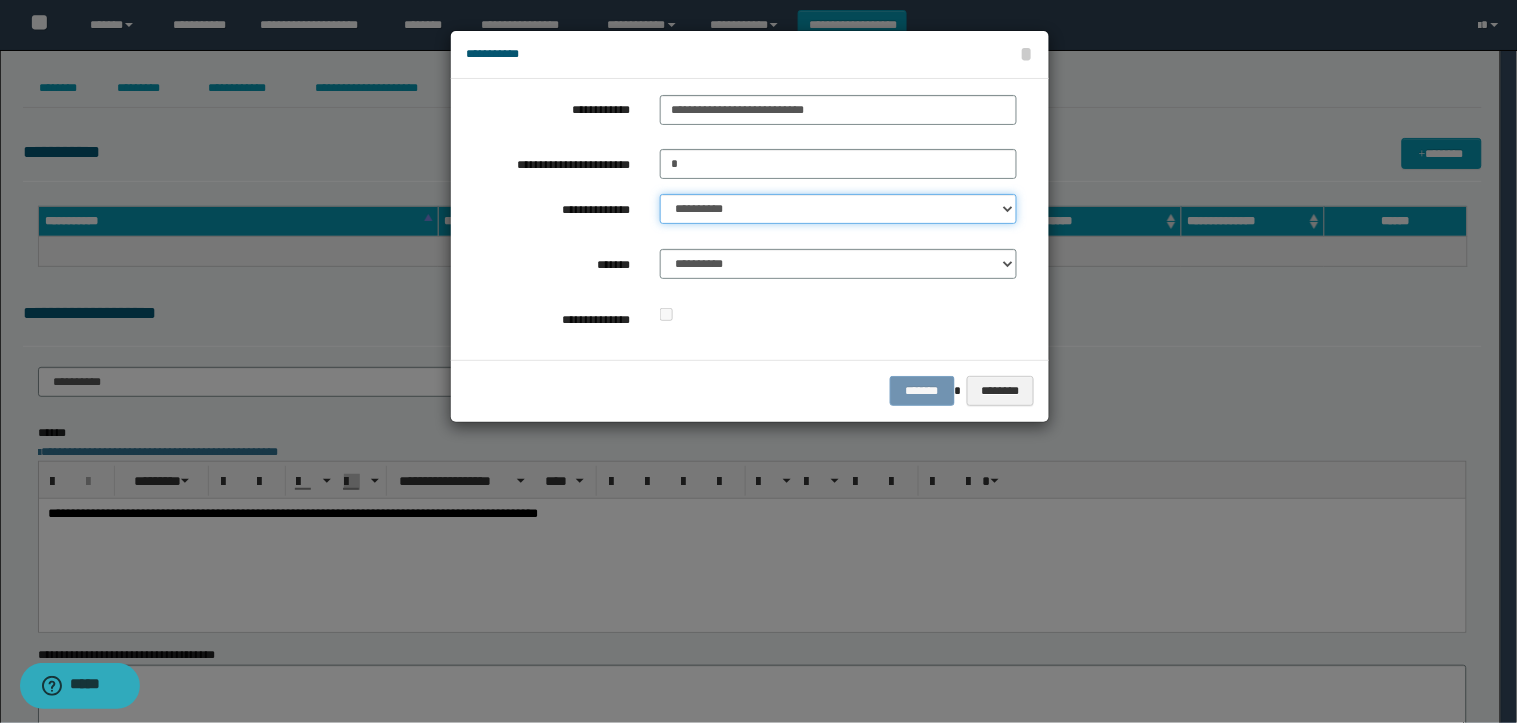 click on "**********" at bounding box center [838, 209] 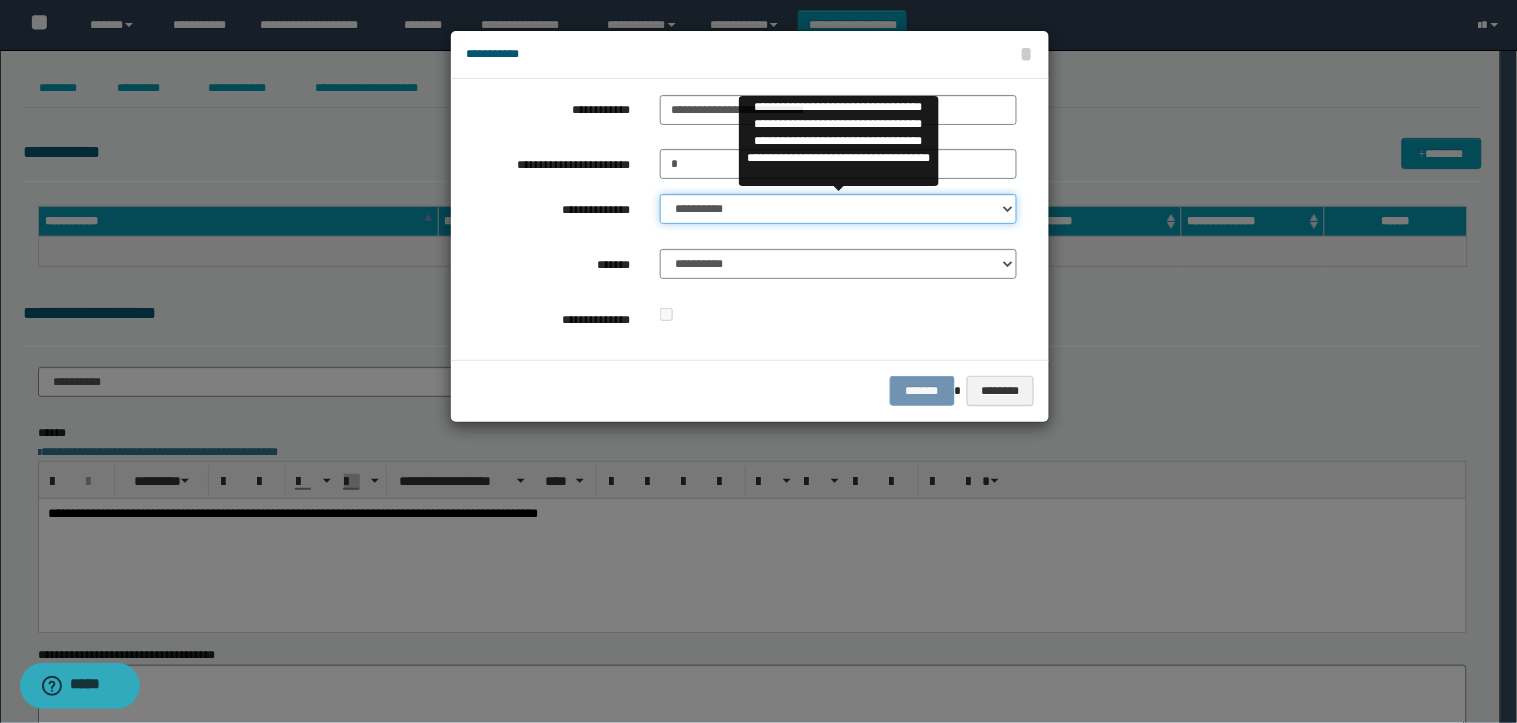 select on "**" 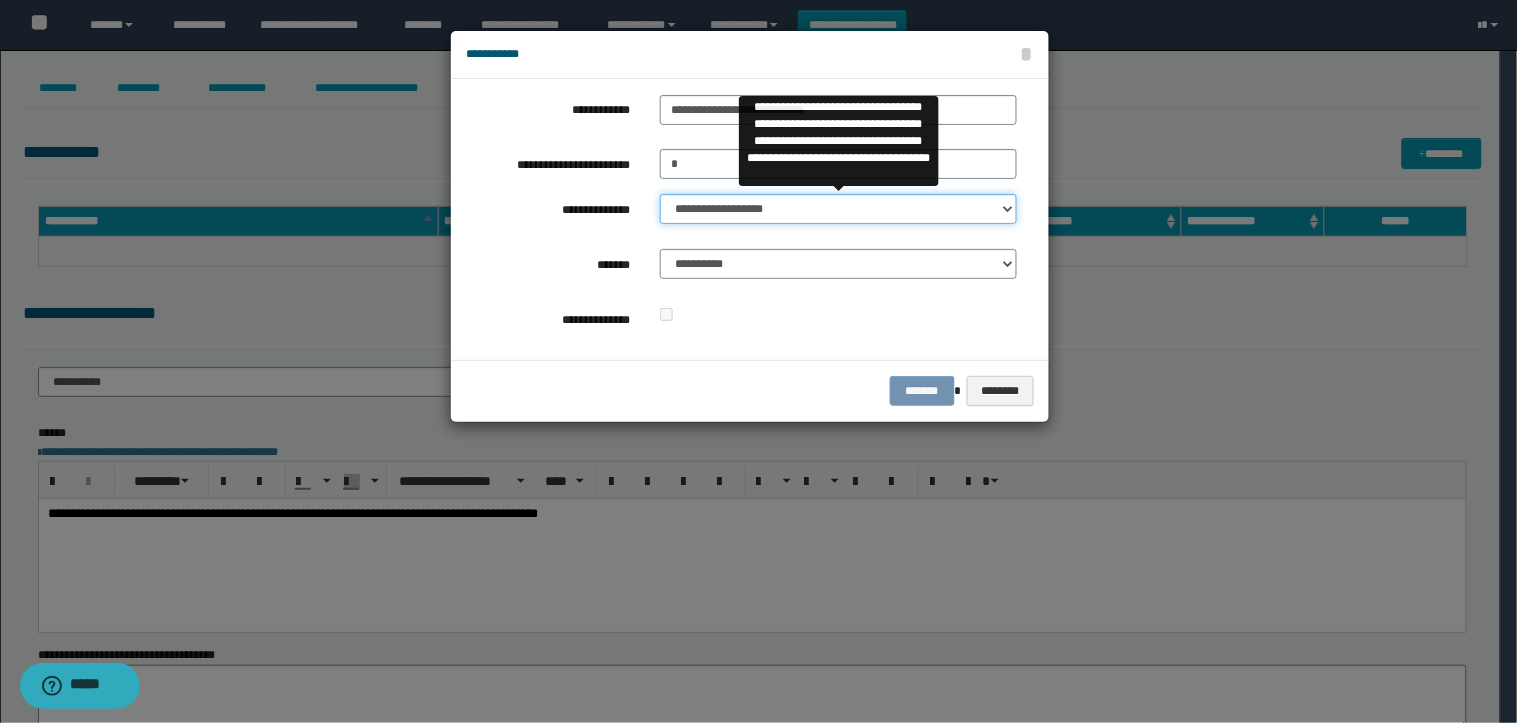 click on "**********" at bounding box center [838, 209] 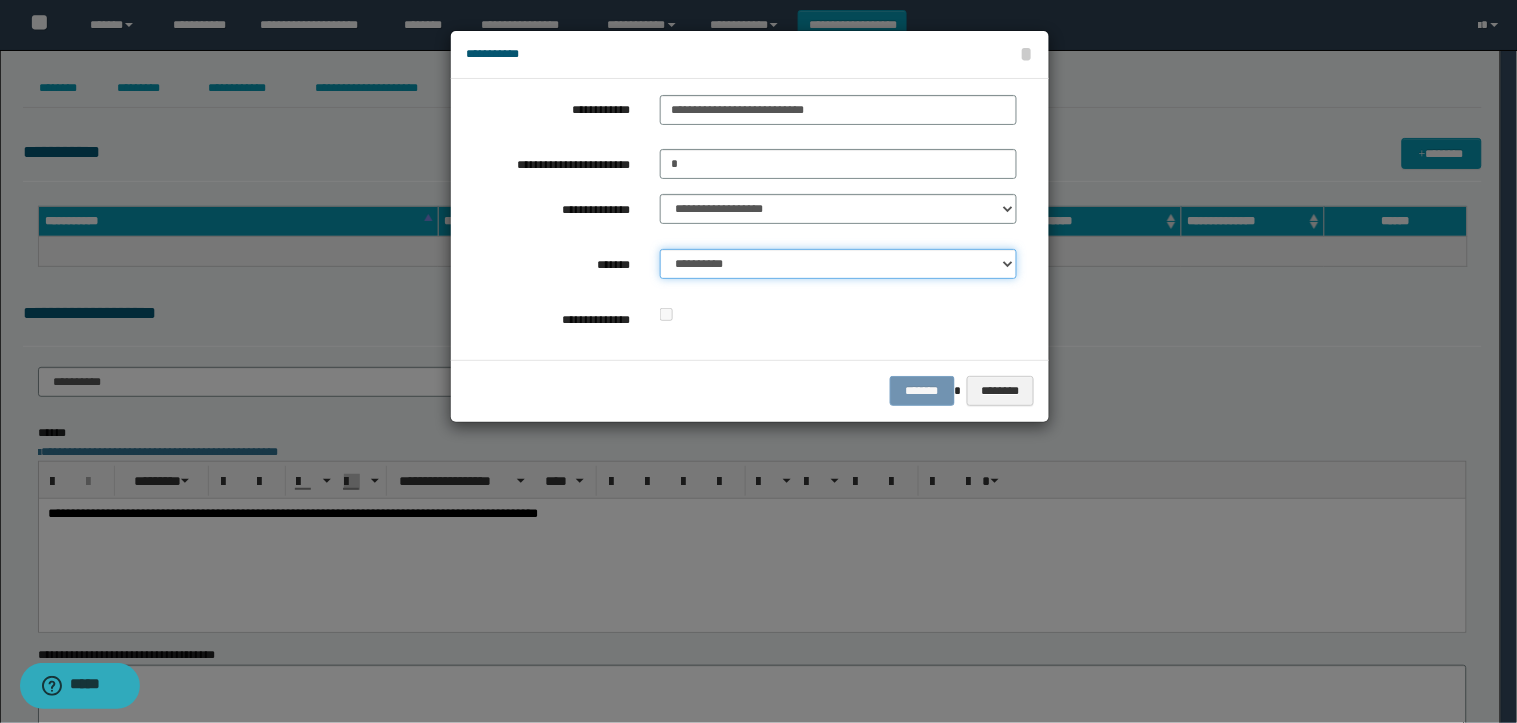 drag, startPoint x: 795, startPoint y: 264, endPoint x: 813, endPoint y: 274, distance: 20.59126 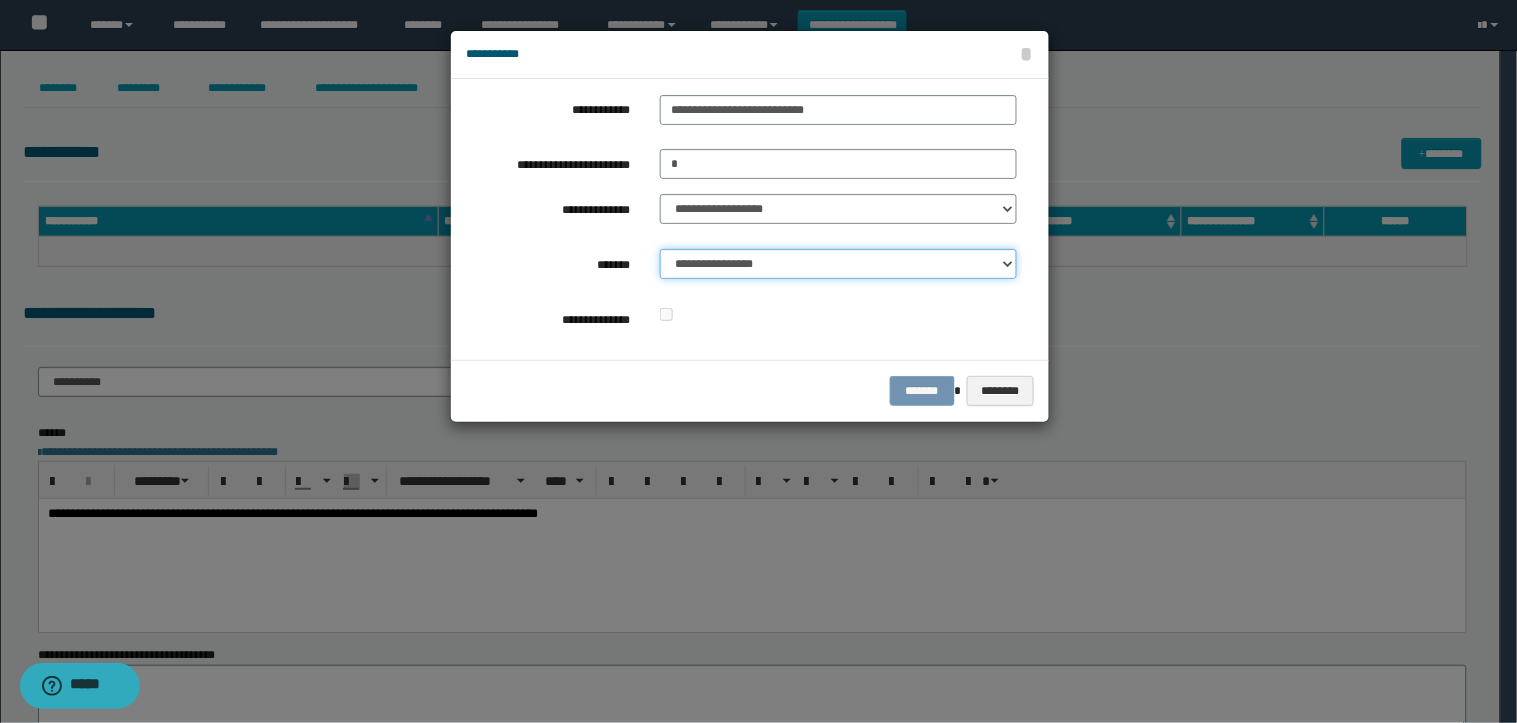 click on "**********" at bounding box center [838, 264] 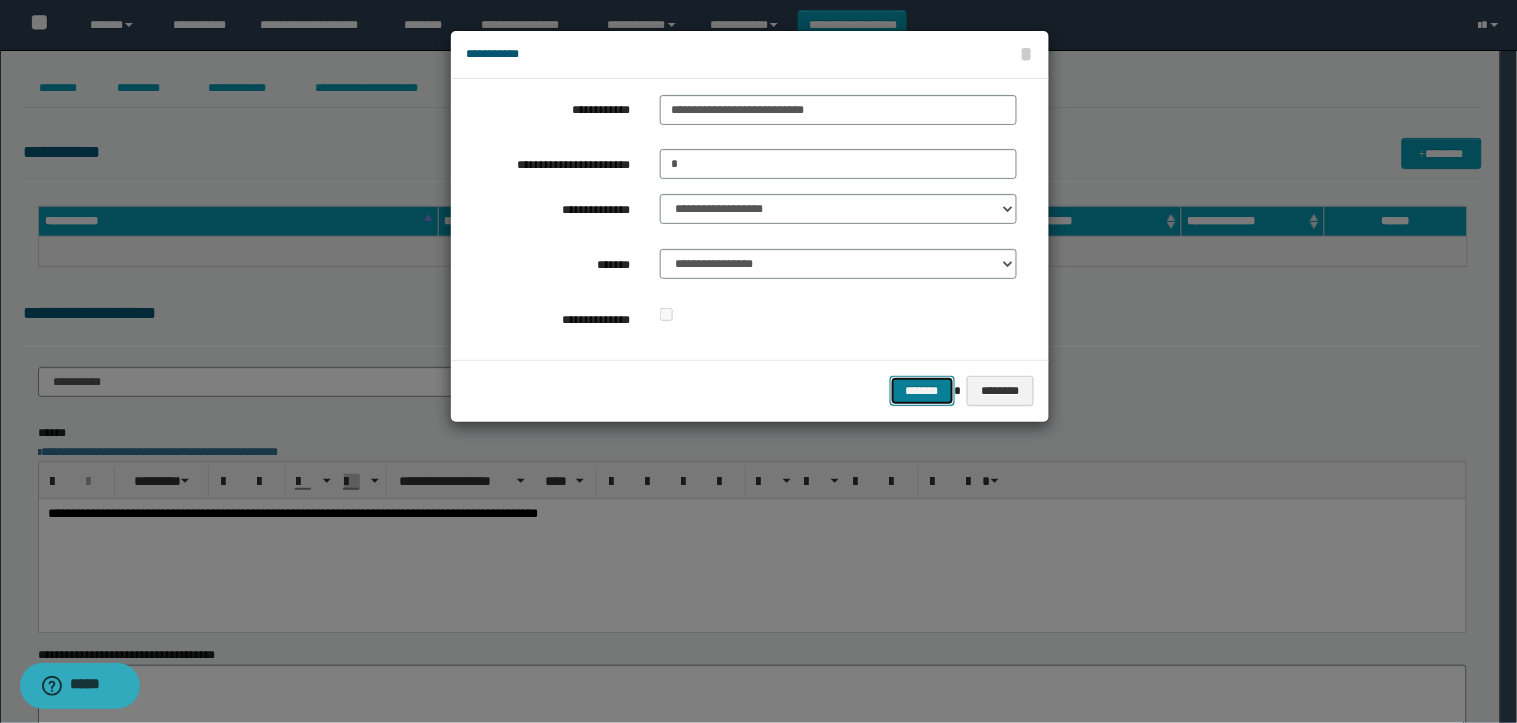 click on "*******" at bounding box center [922, 391] 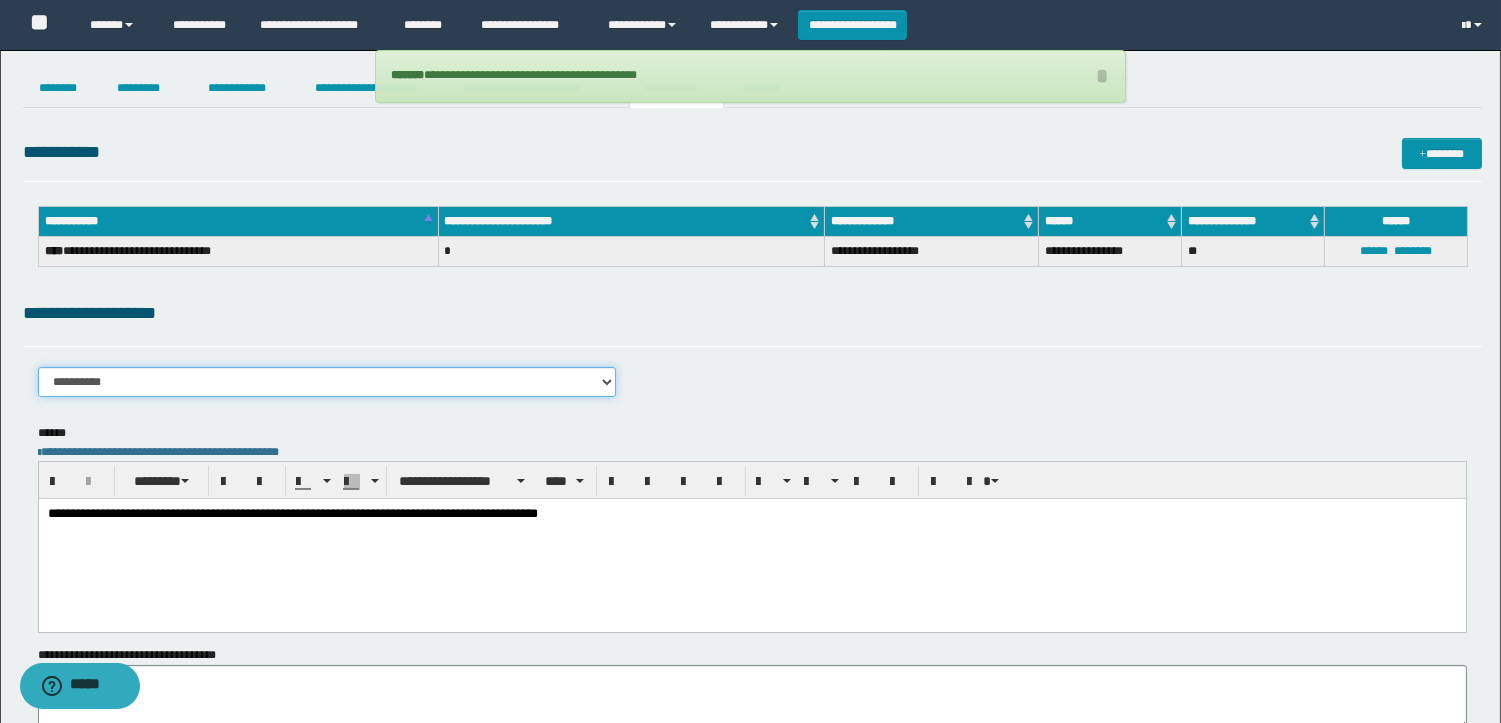 click on "**********" at bounding box center [327, 382] 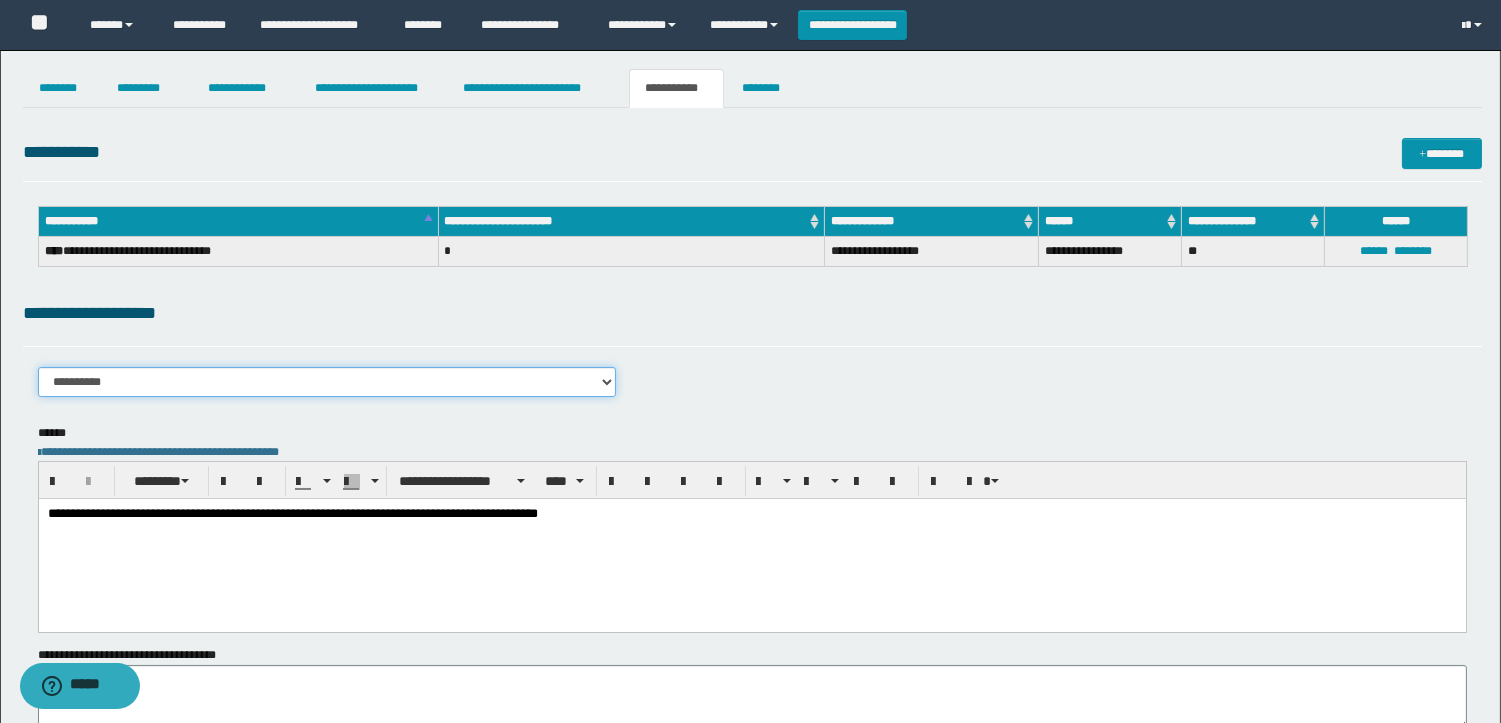 select on "****" 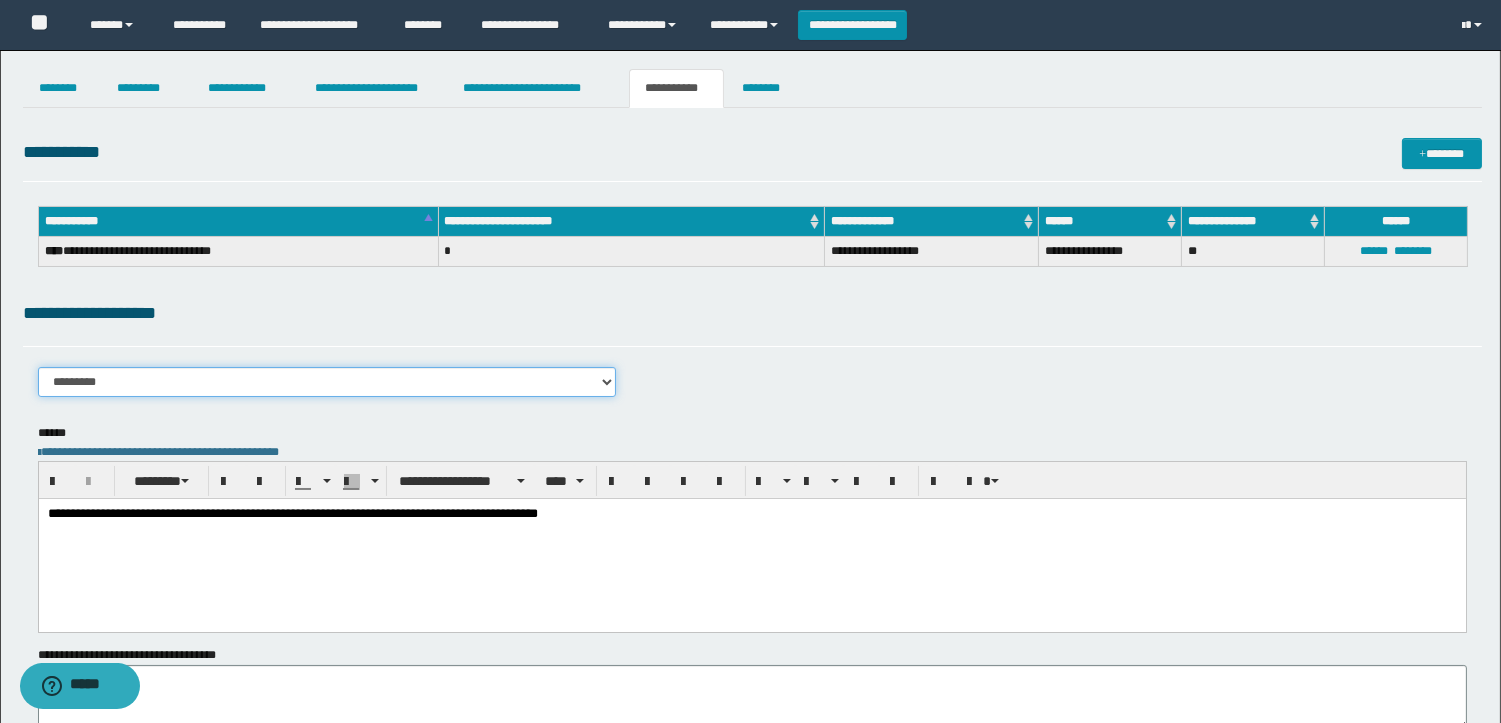 click on "**********" at bounding box center [327, 382] 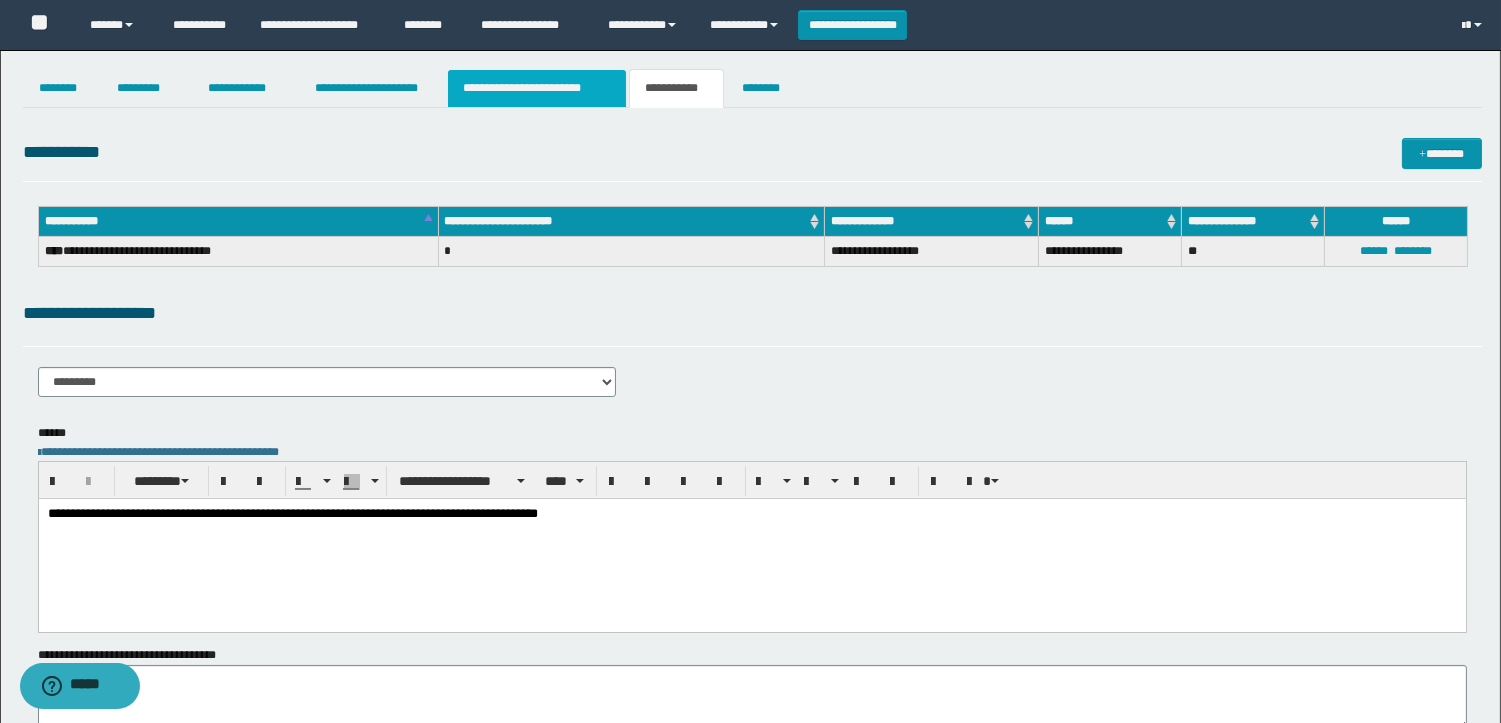 click on "**********" at bounding box center [537, 88] 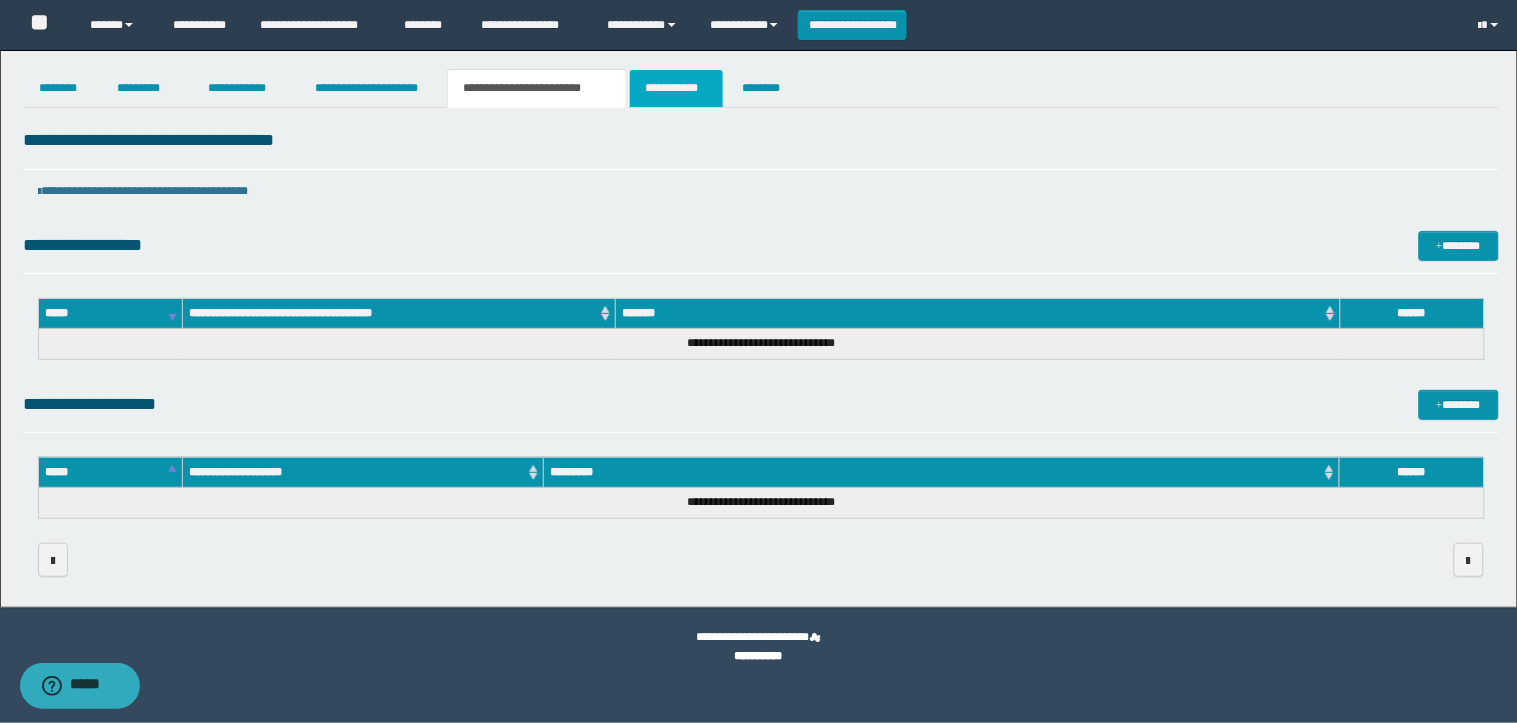 click on "**********" at bounding box center [676, 88] 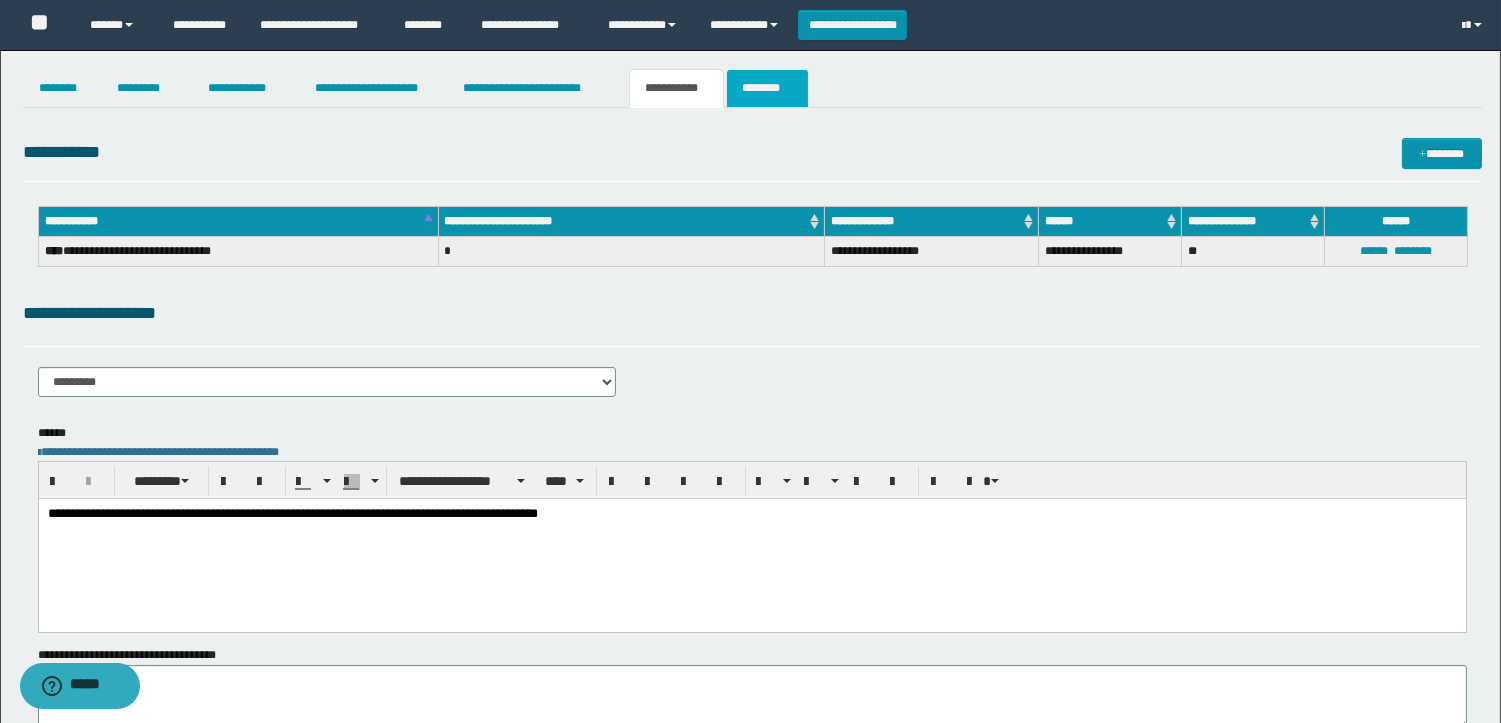 click on "********" at bounding box center [767, 88] 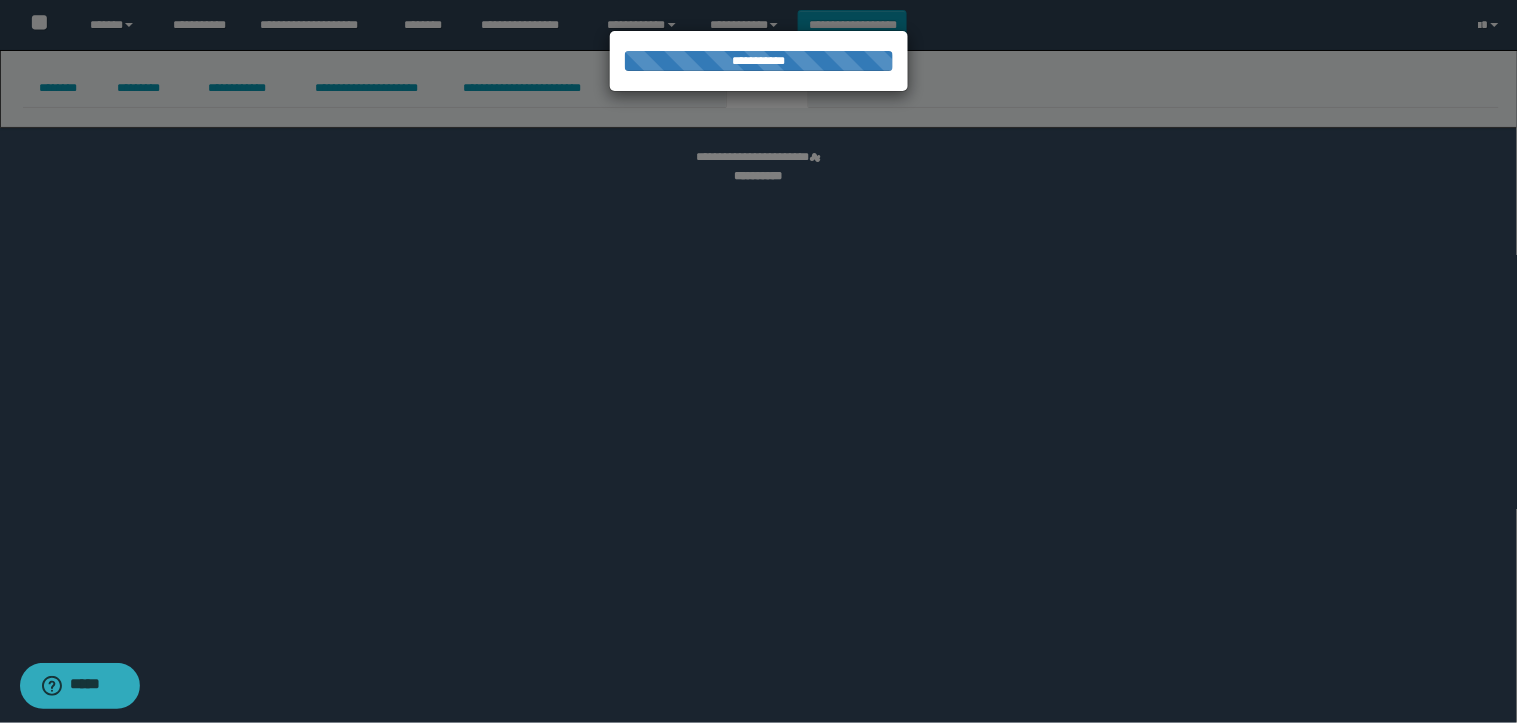 select 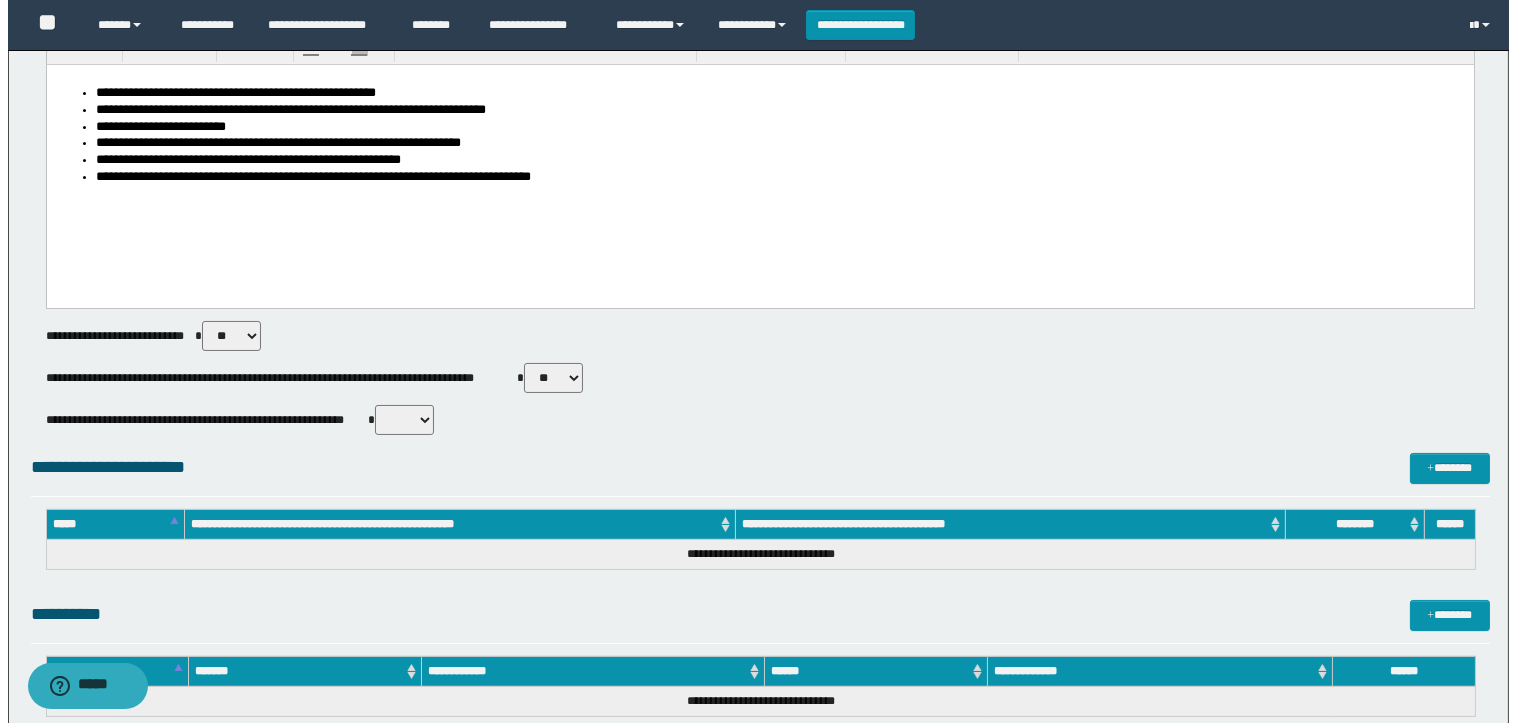 scroll, scrollTop: 888, scrollLeft: 0, axis: vertical 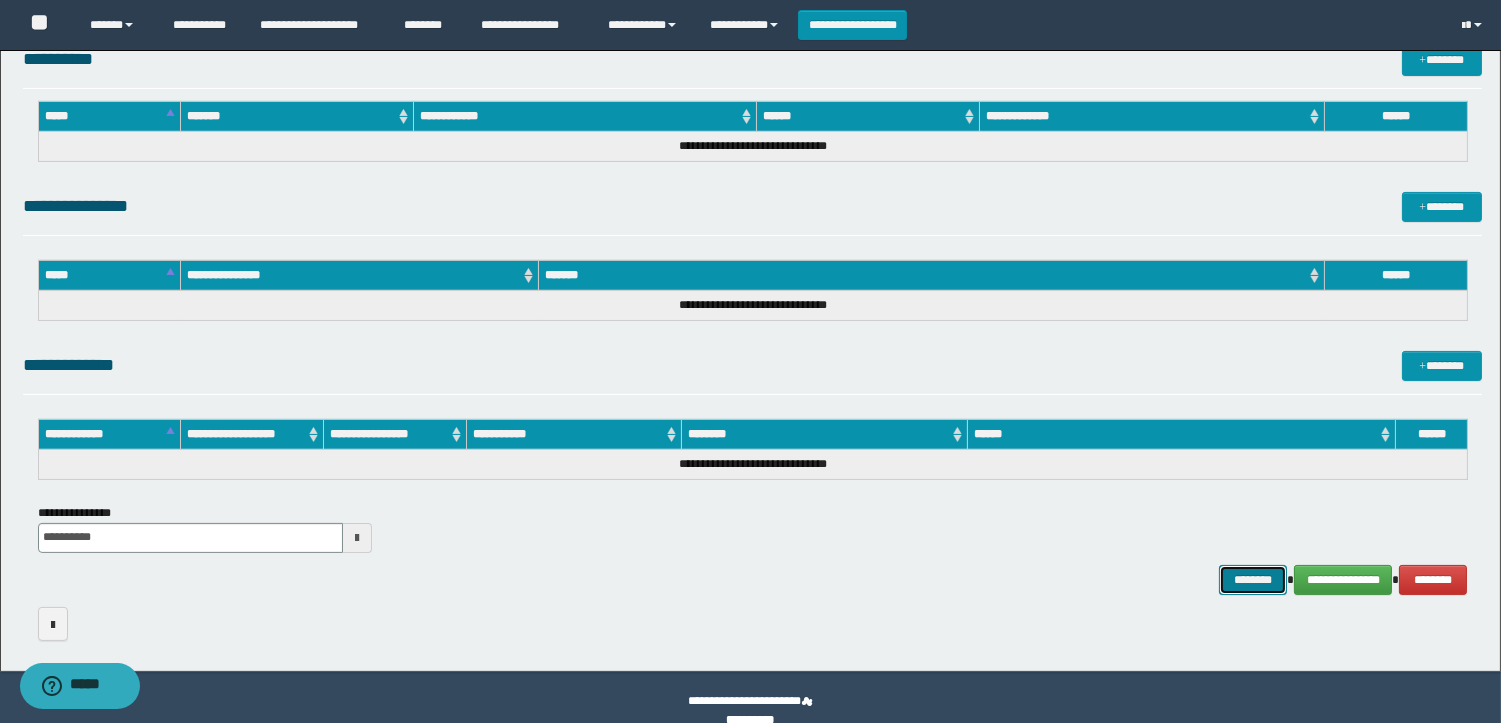 click on "********" at bounding box center (1253, 580) 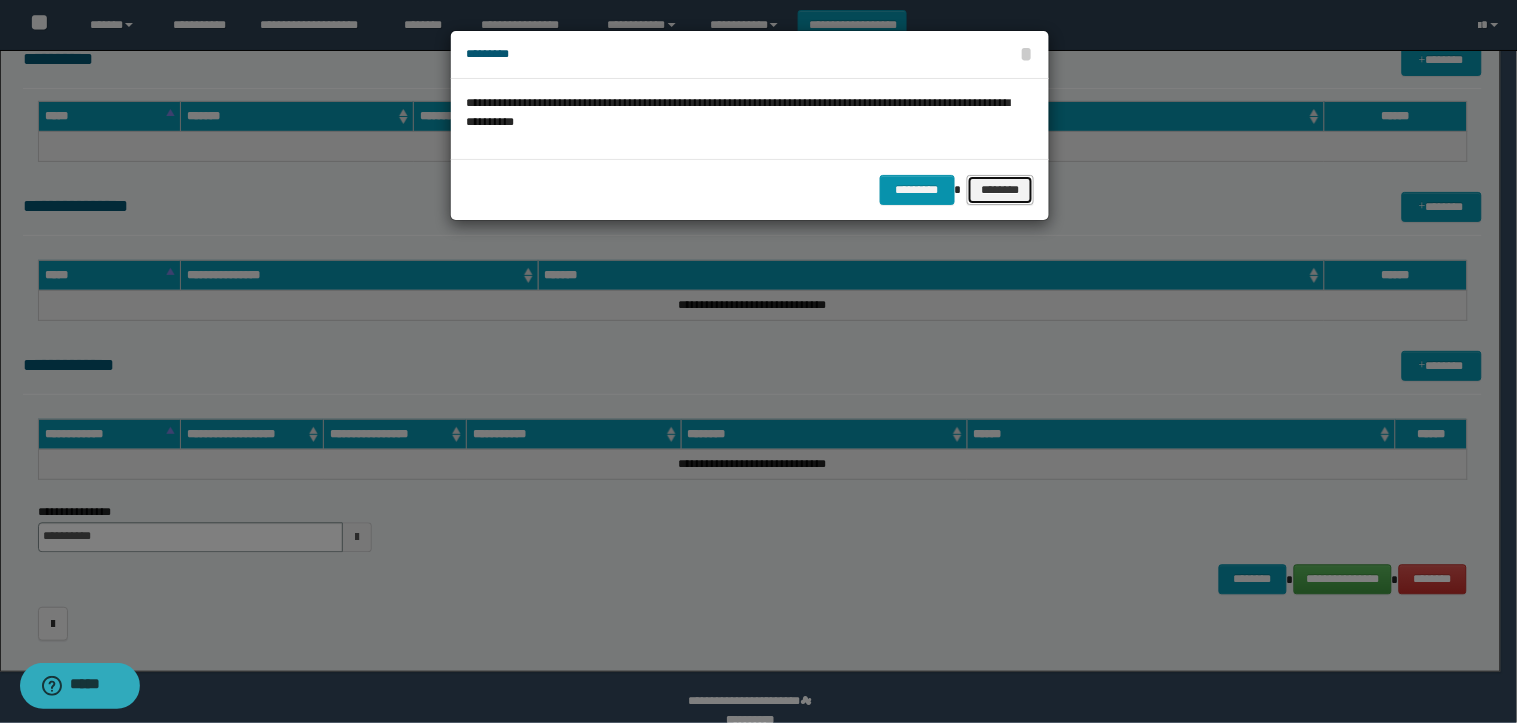 click on "********" at bounding box center (1001, 190) 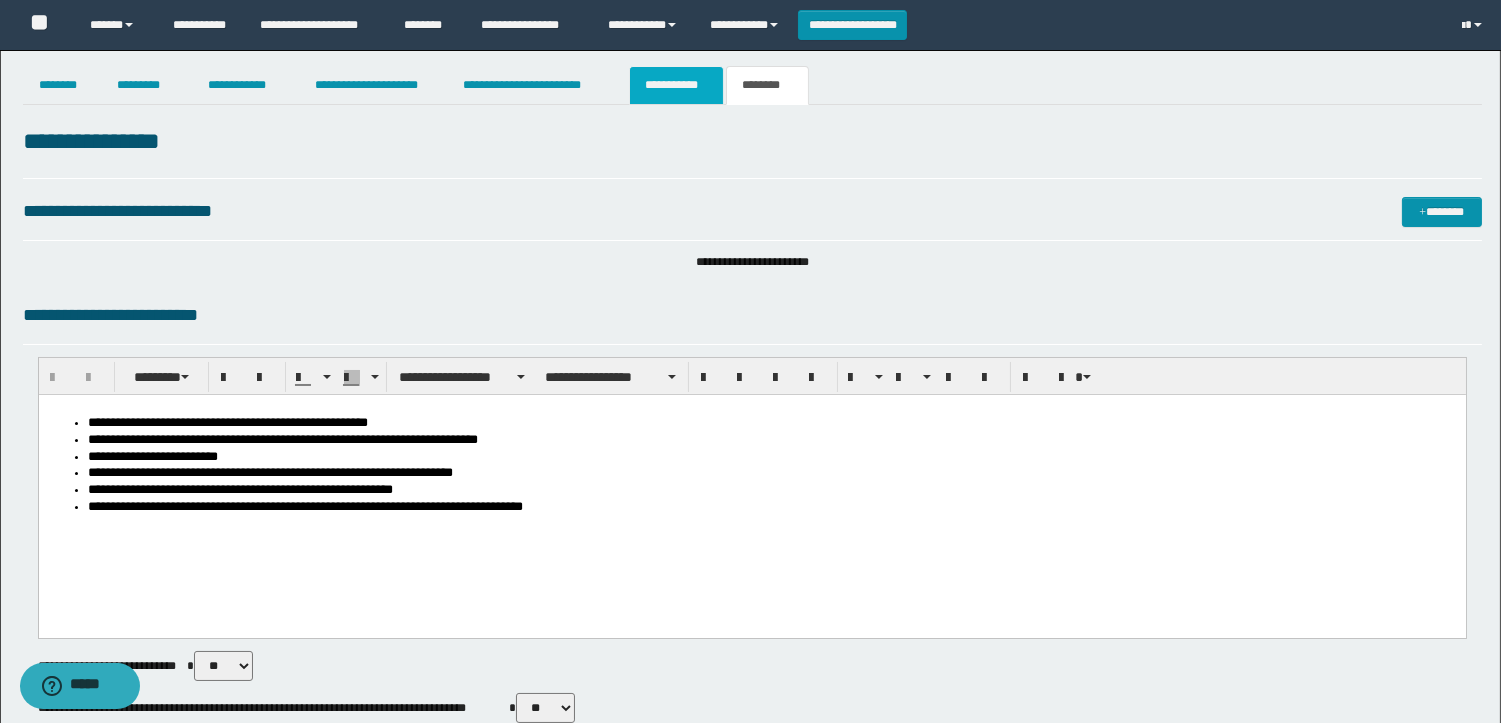 scroll, scrollTop: 0, scrollLeft: 0, axis: both 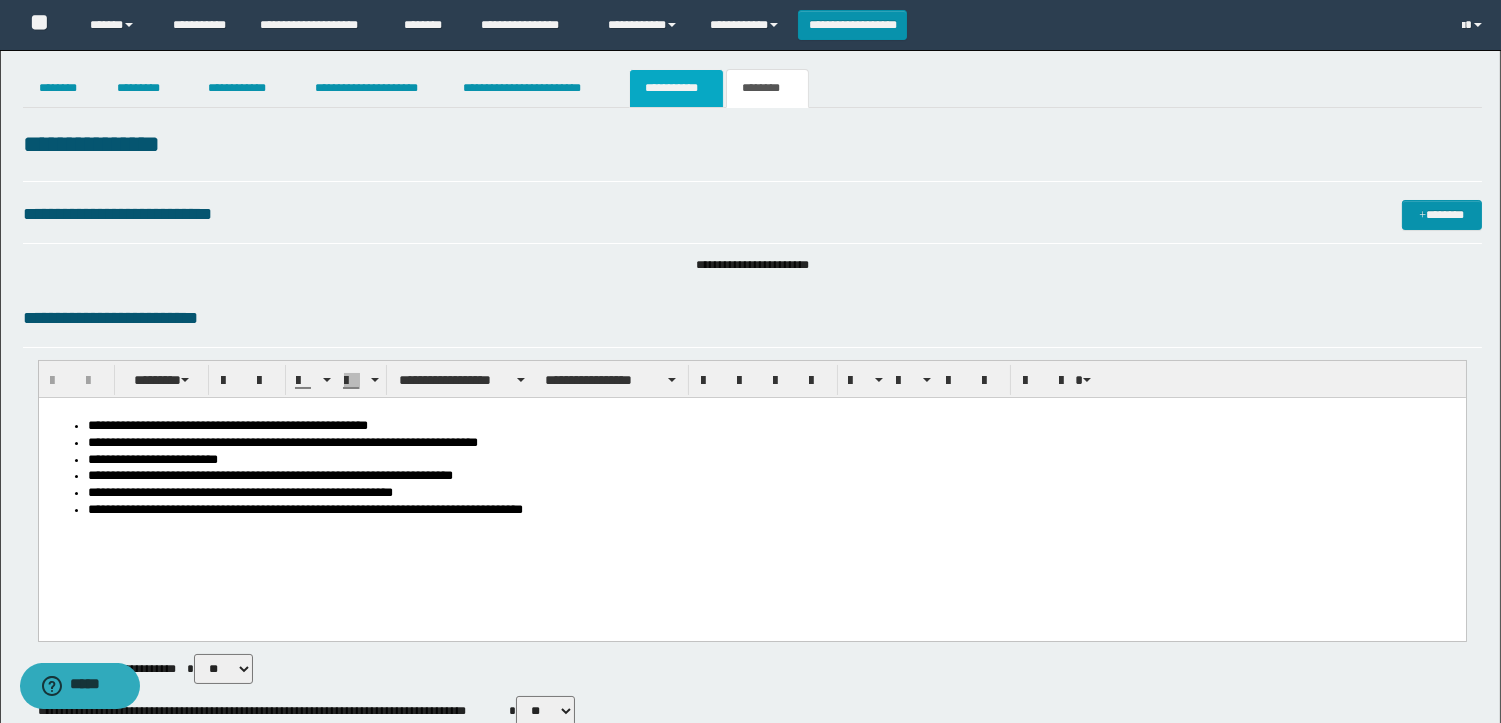 click on "**********" at bounding box center [676, 88] 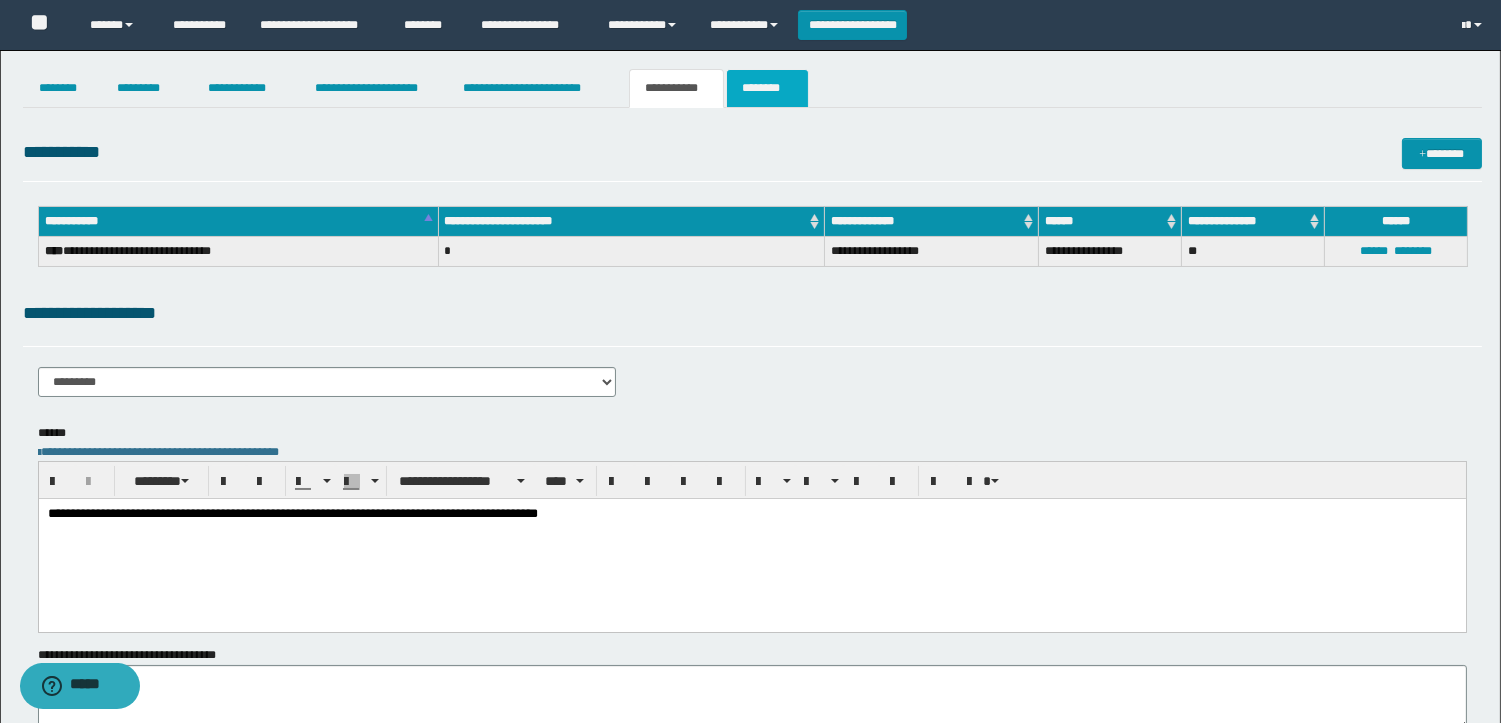 click on "********" at bounding box center [767, 88] 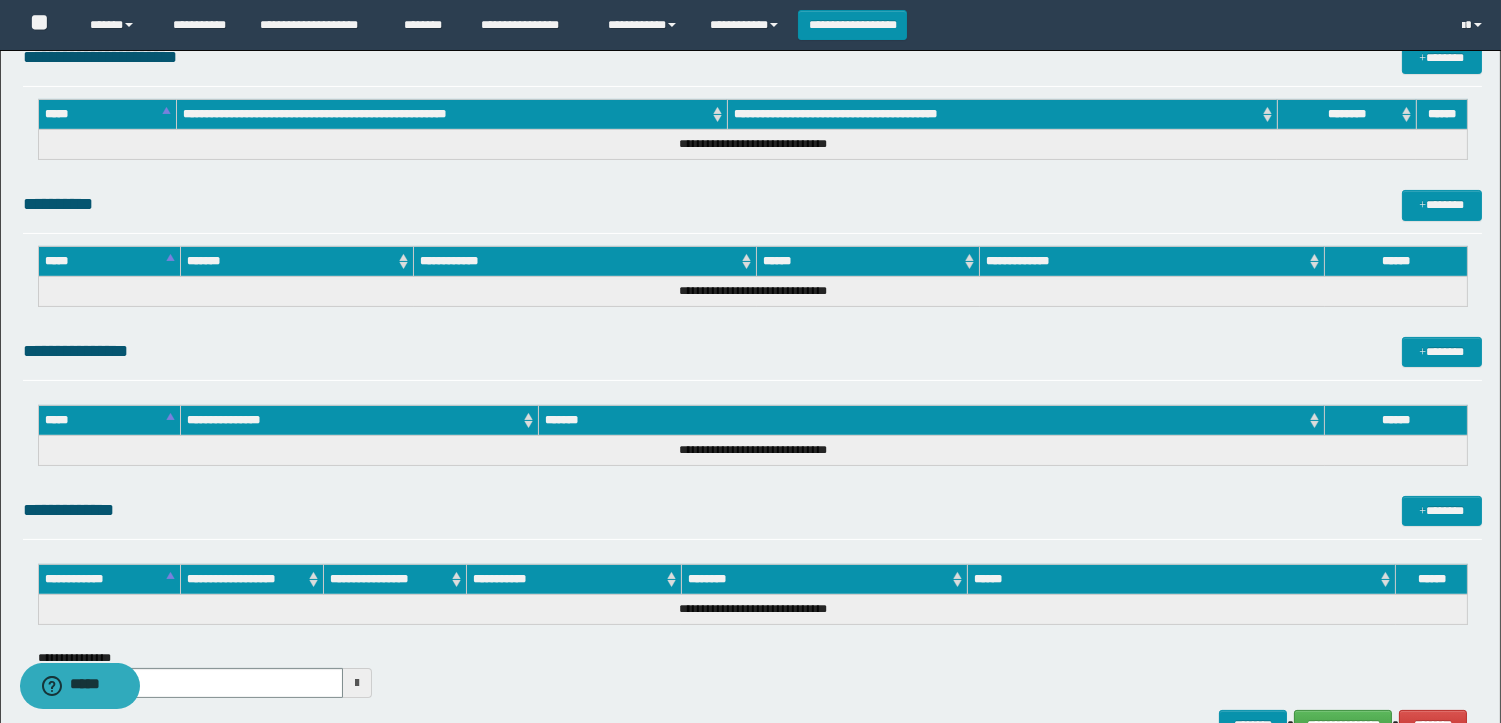 scroll, scrollTop: 914, scrollLeft: 0, axis: vertical 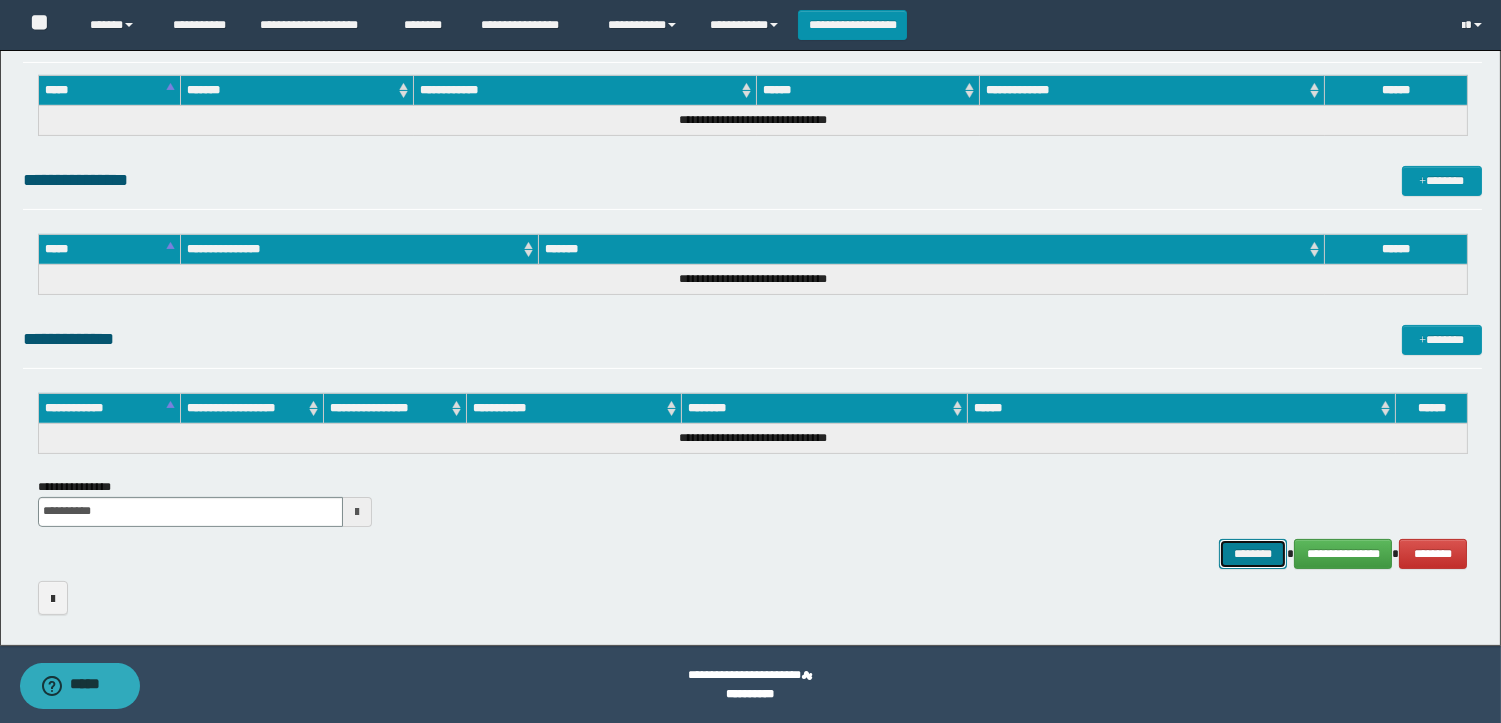 click on "********" at bounding box center (1253, 554) 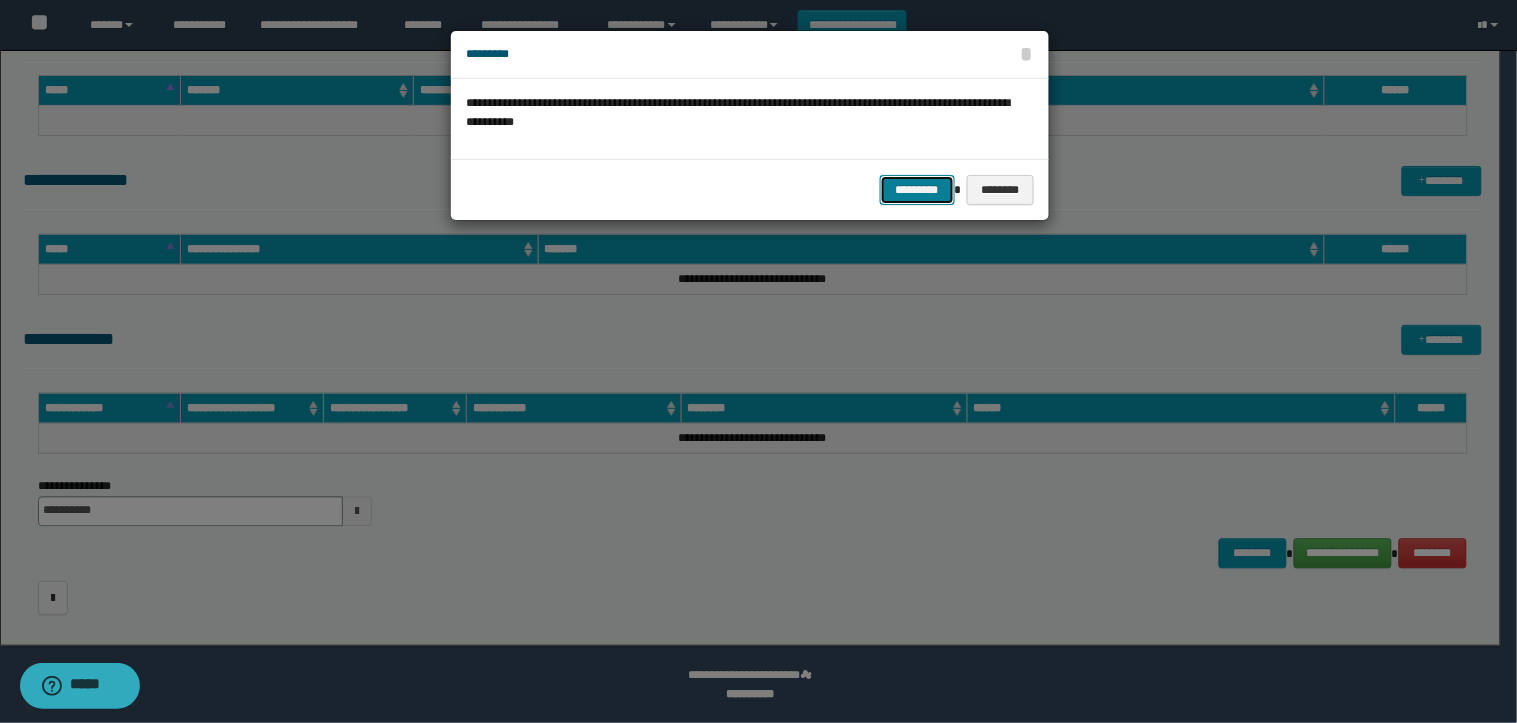 click on "*********" at bounding box center (917, 190) 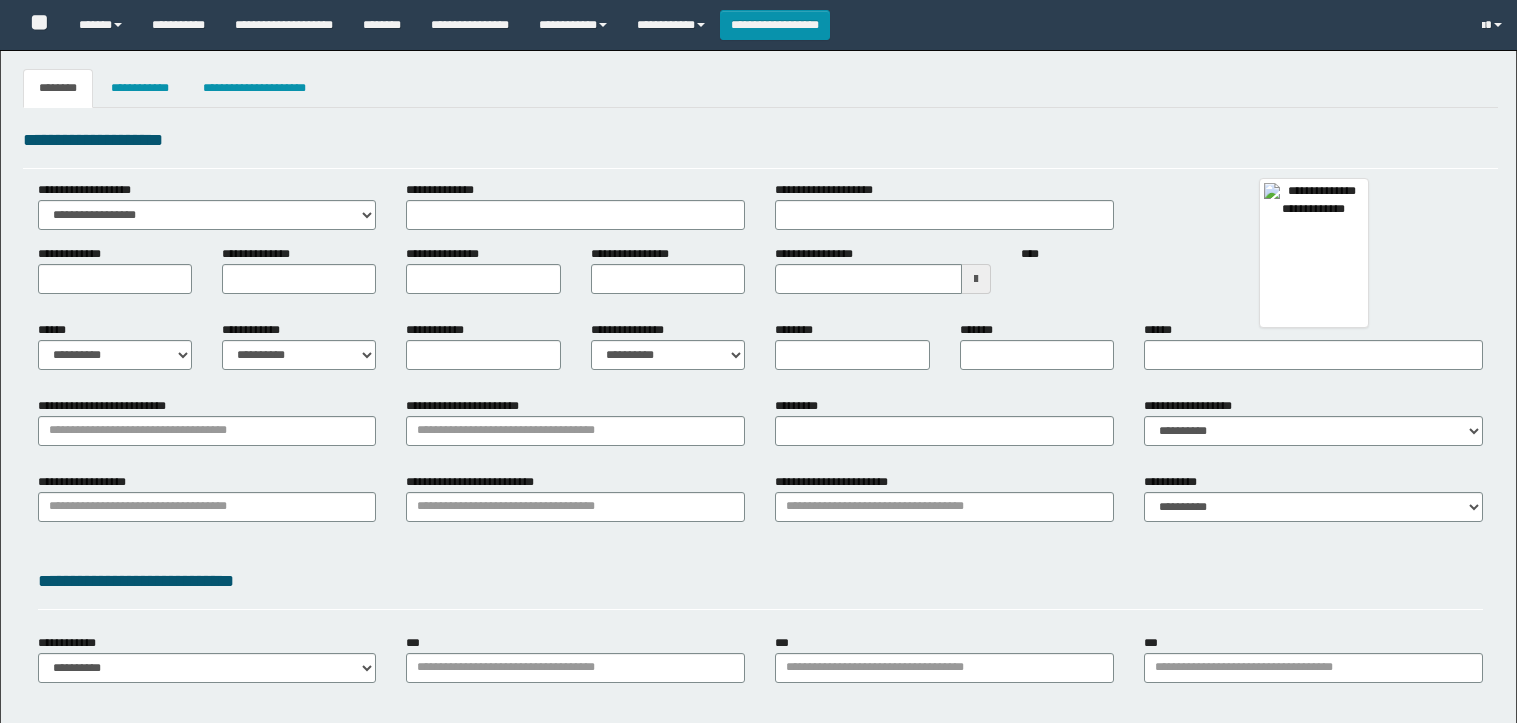 type 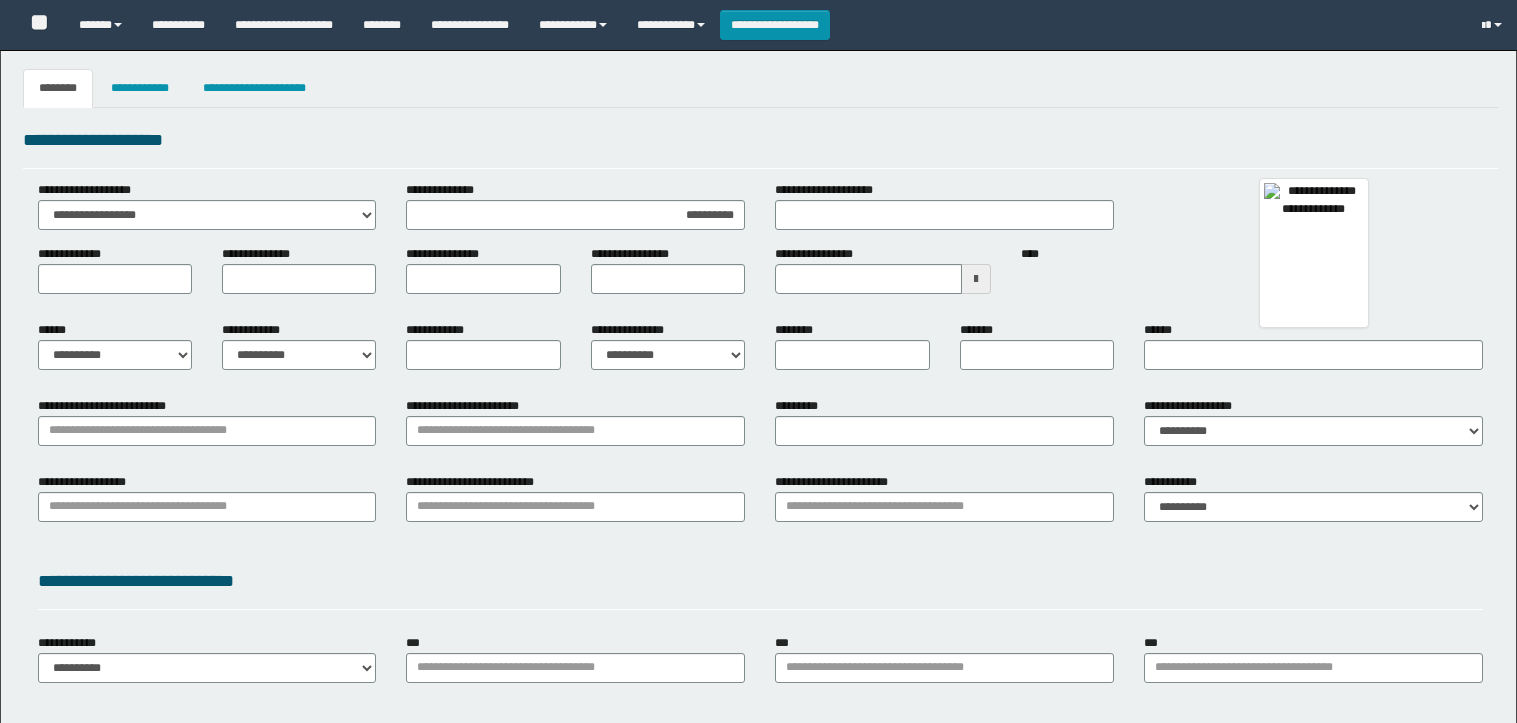 type on "**********" 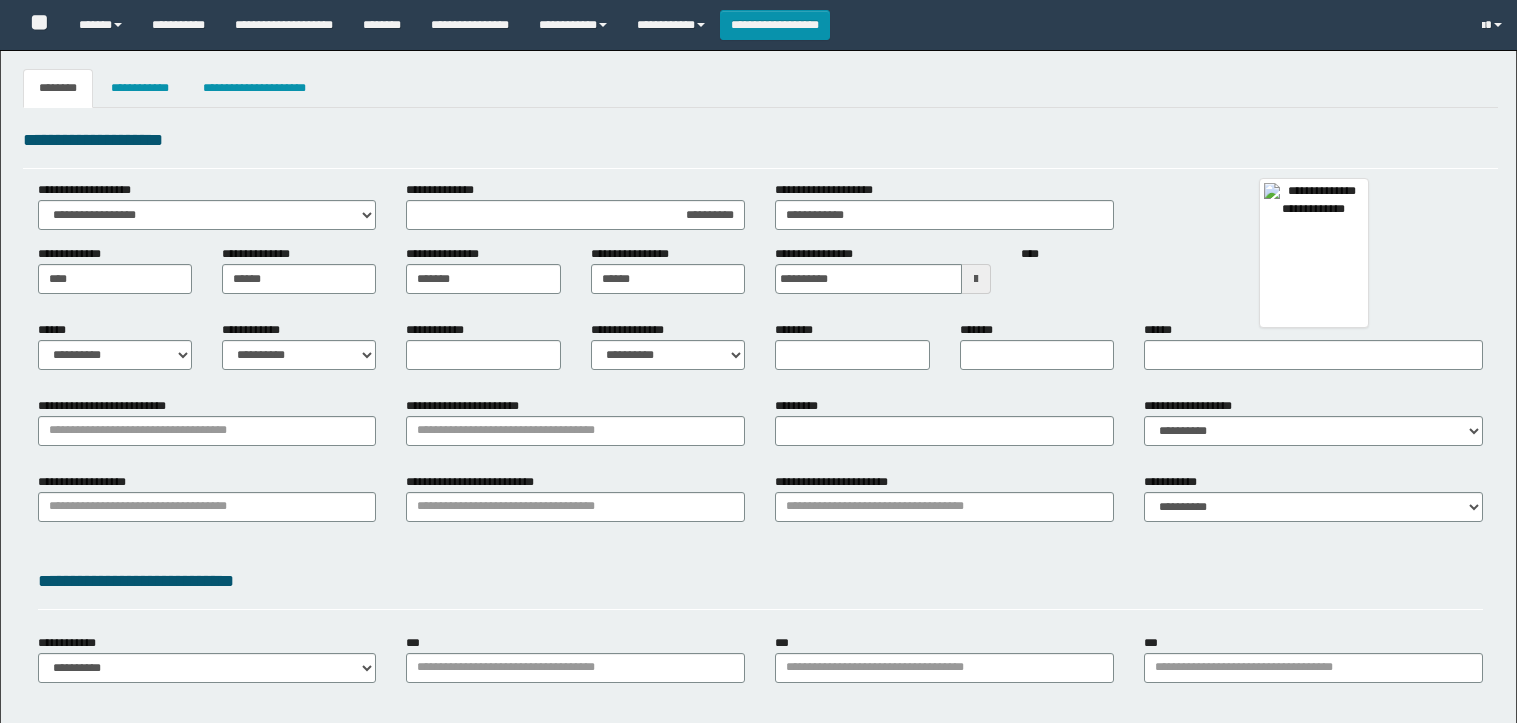 select on "*" 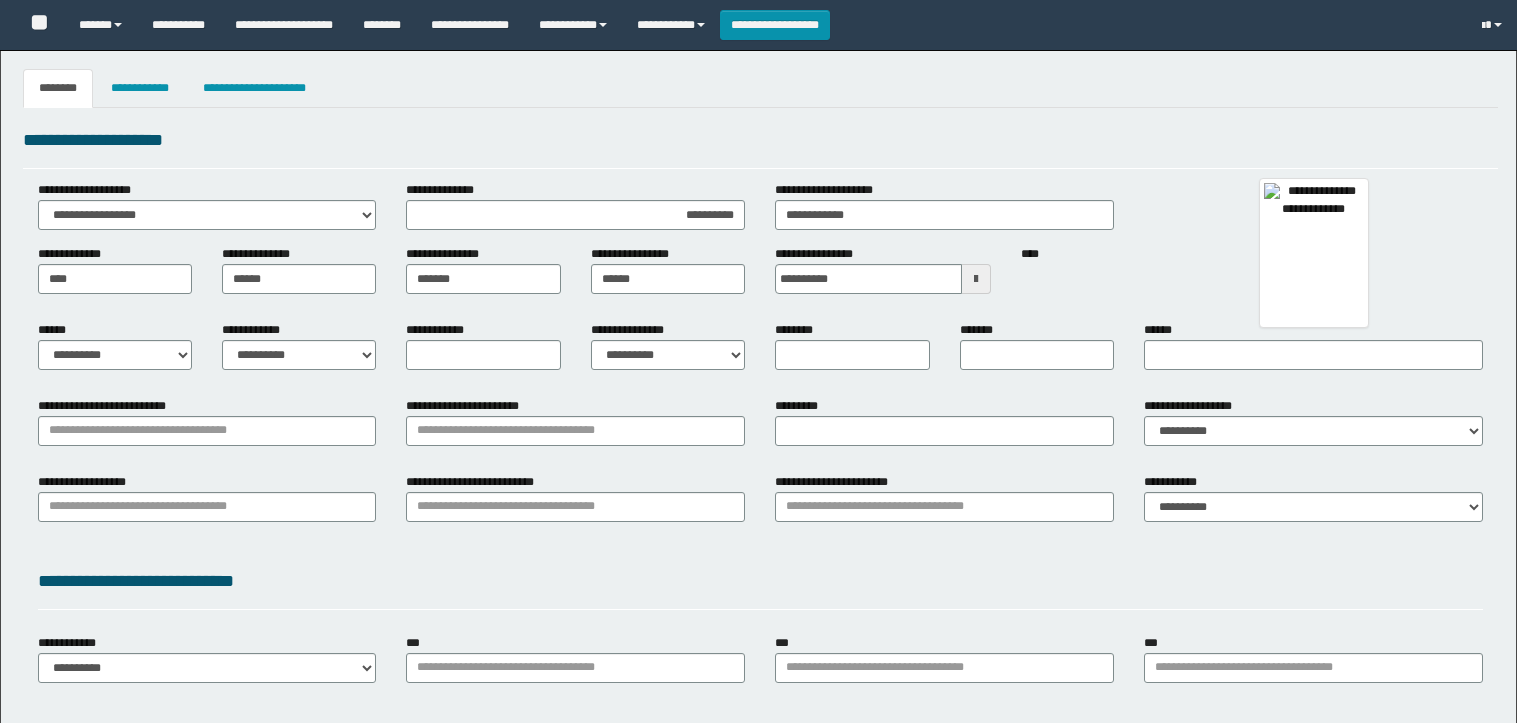 type on "**********" 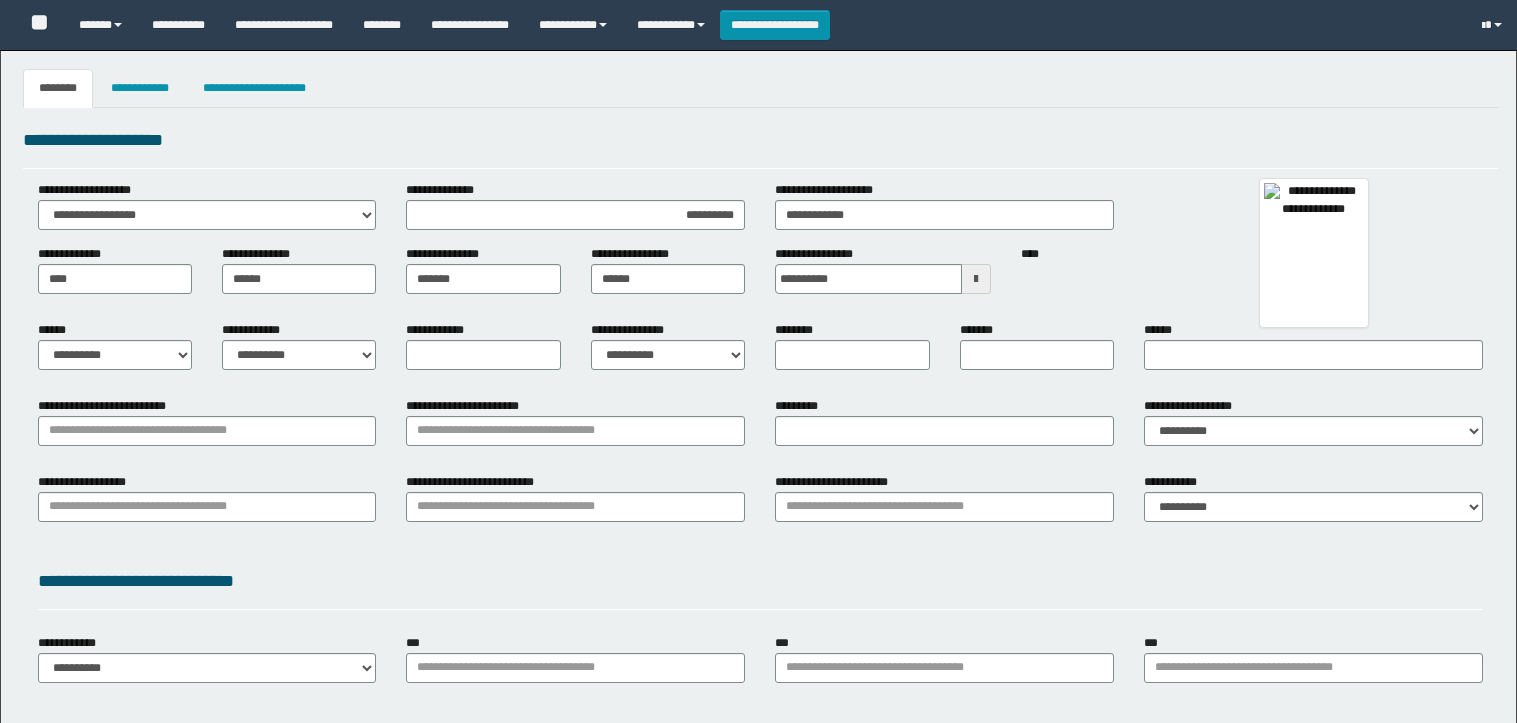 type on "*********" 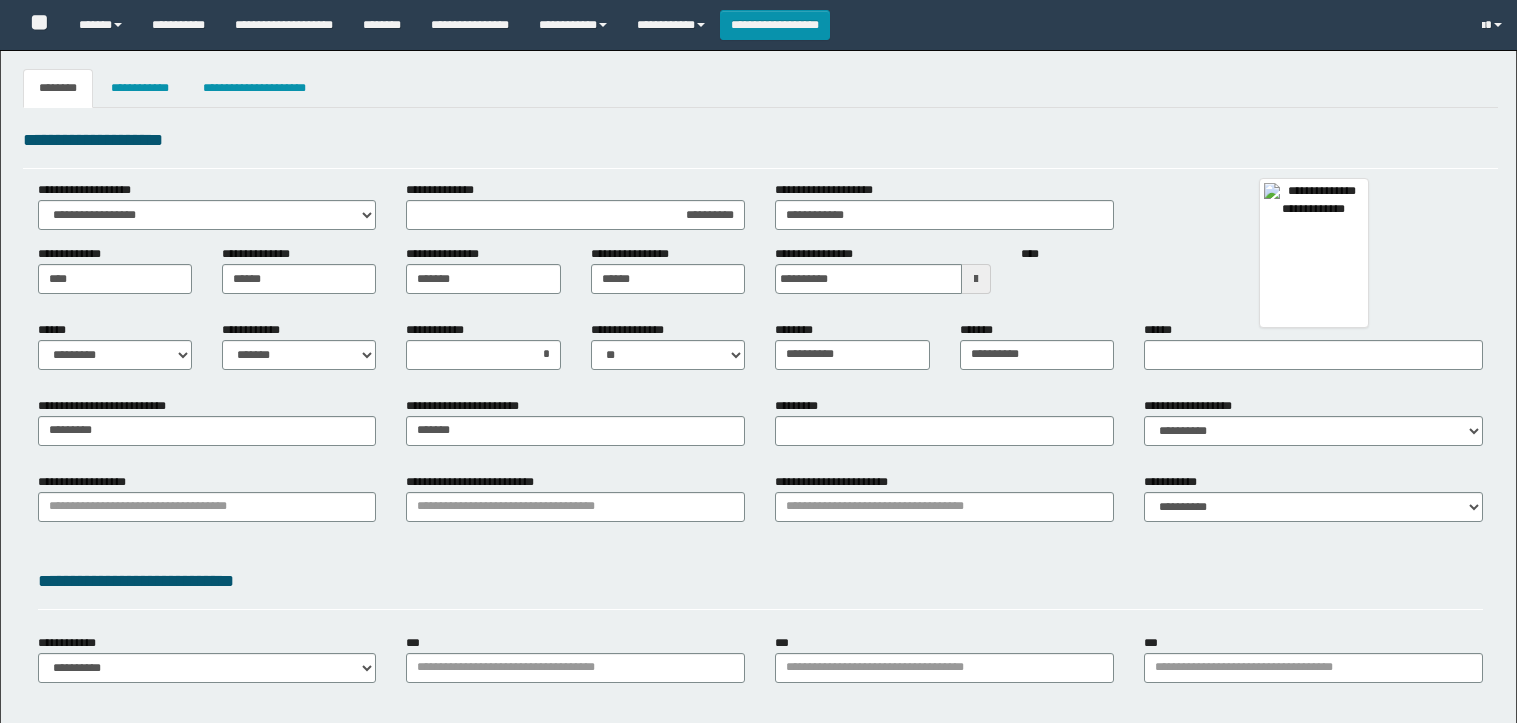 type on "**********" 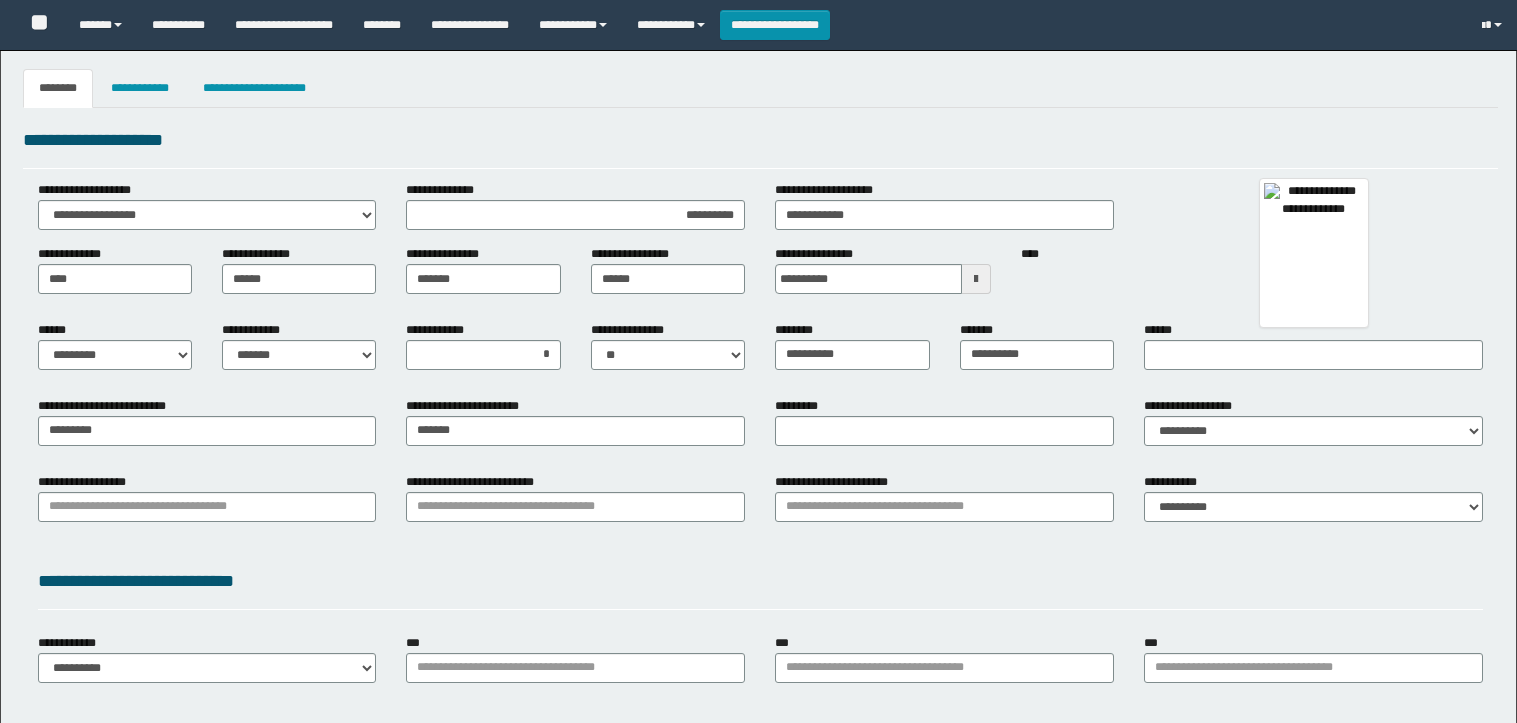 select on "*" 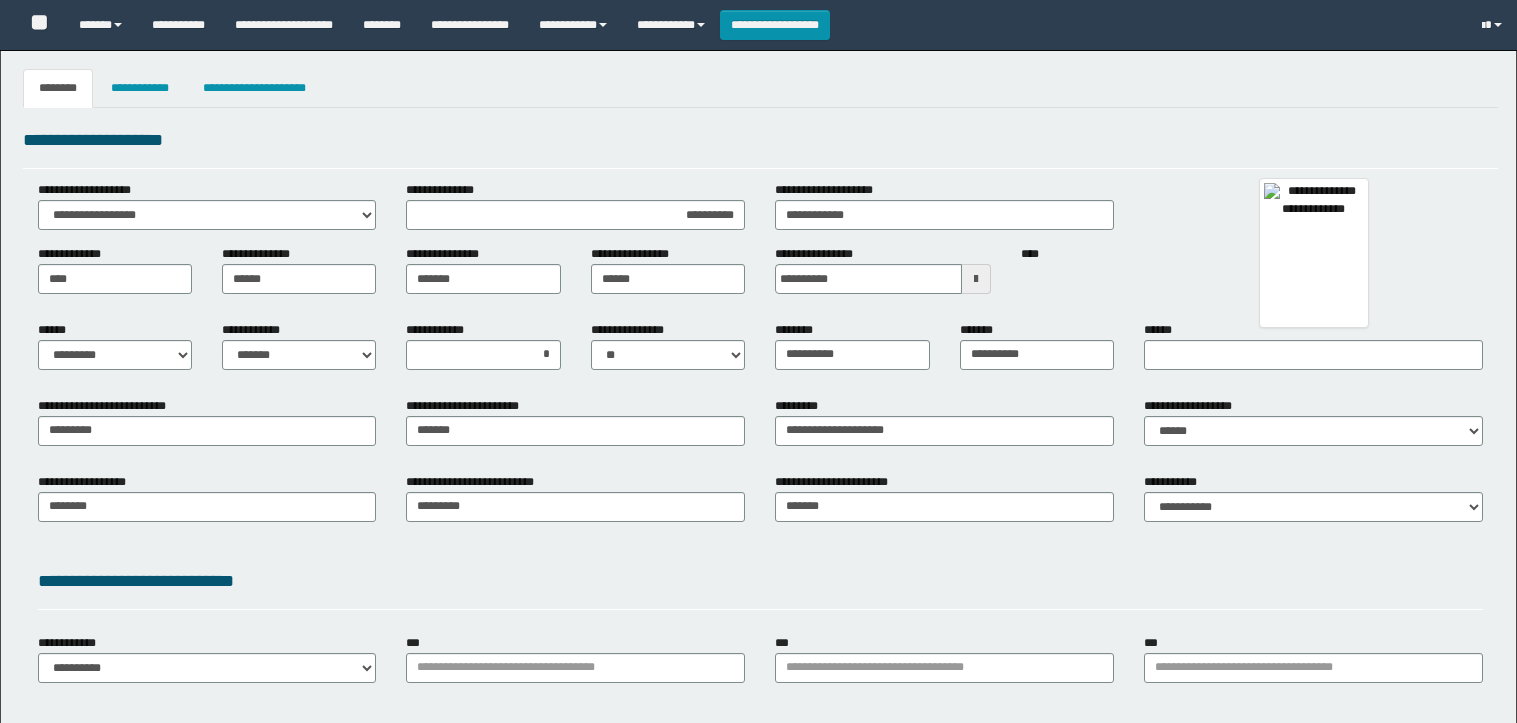 select on "**" 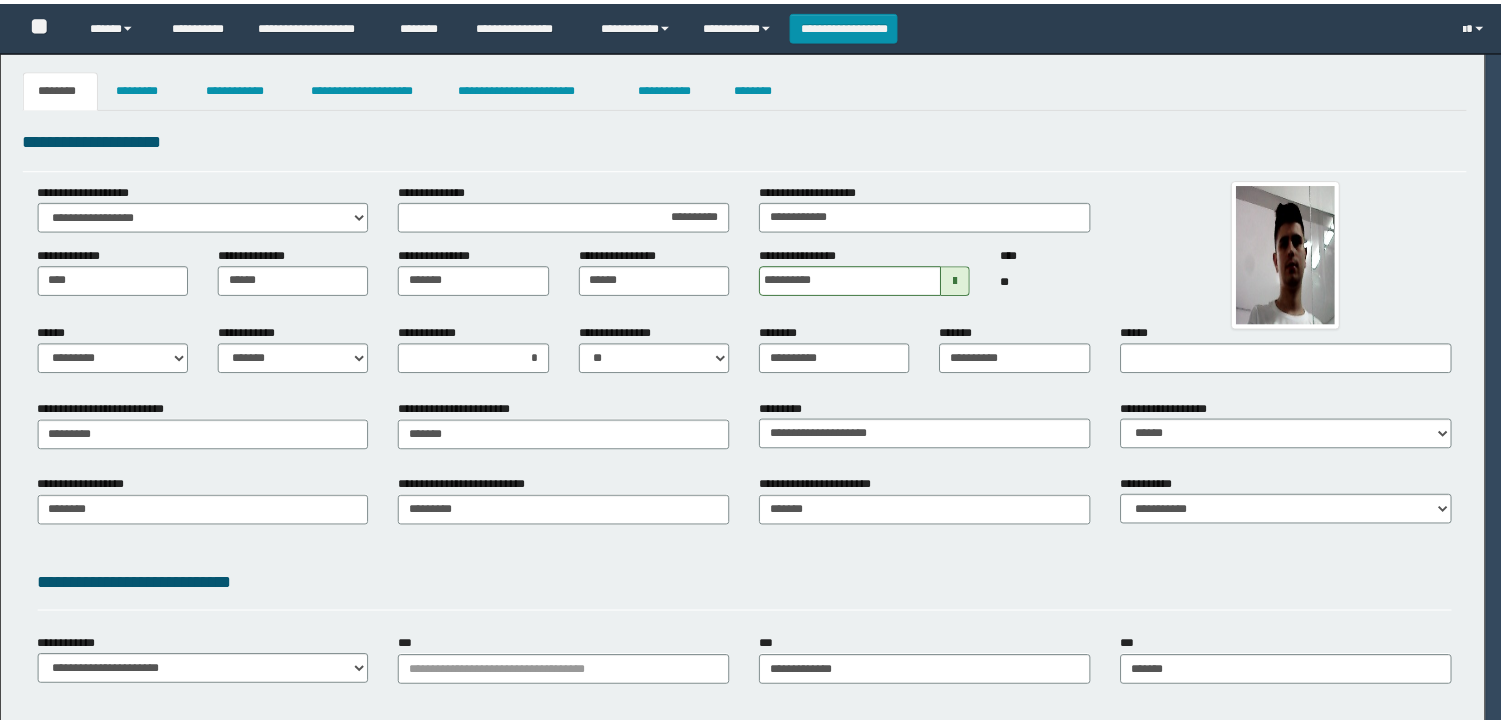 scroll, scrollTop: 0, scrollLeft: 0, axis: both 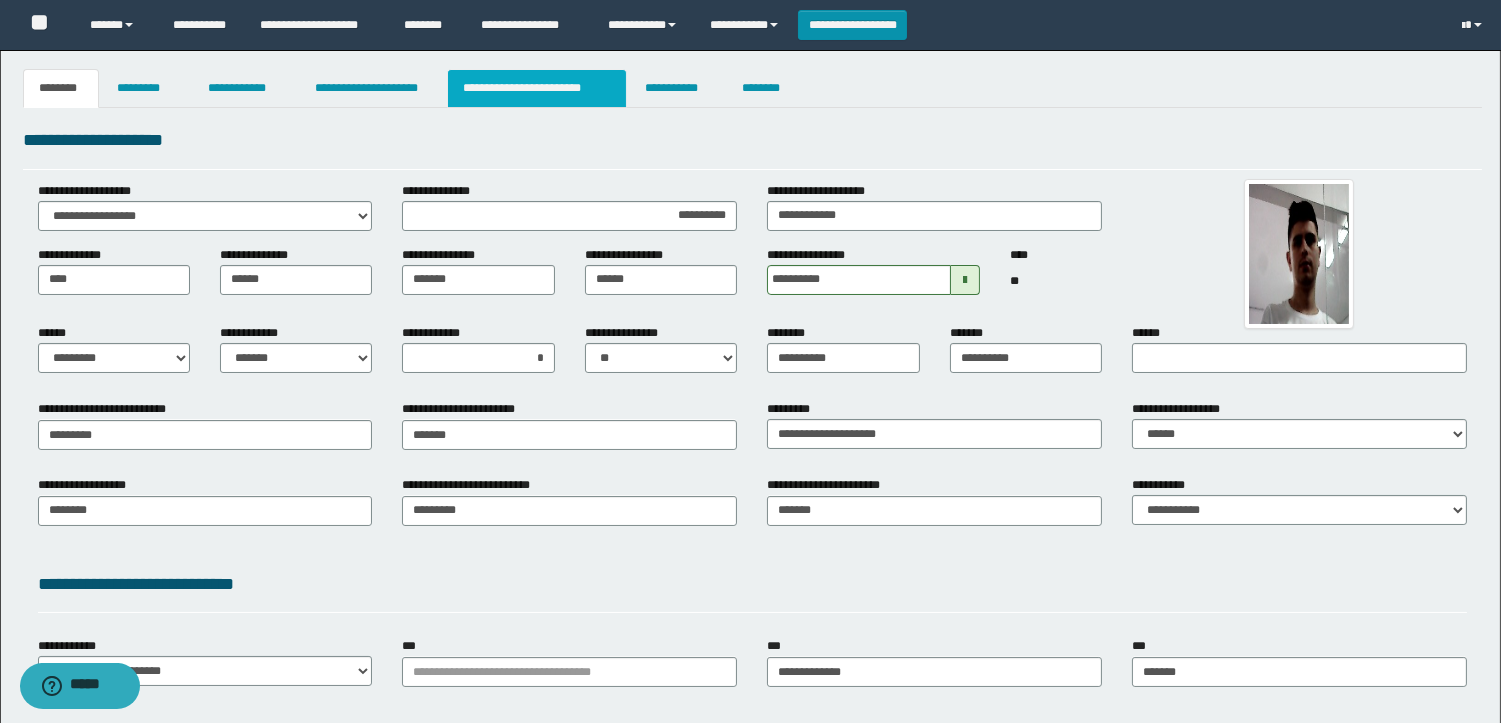 click on "**********" at bounding box center (537, 88) 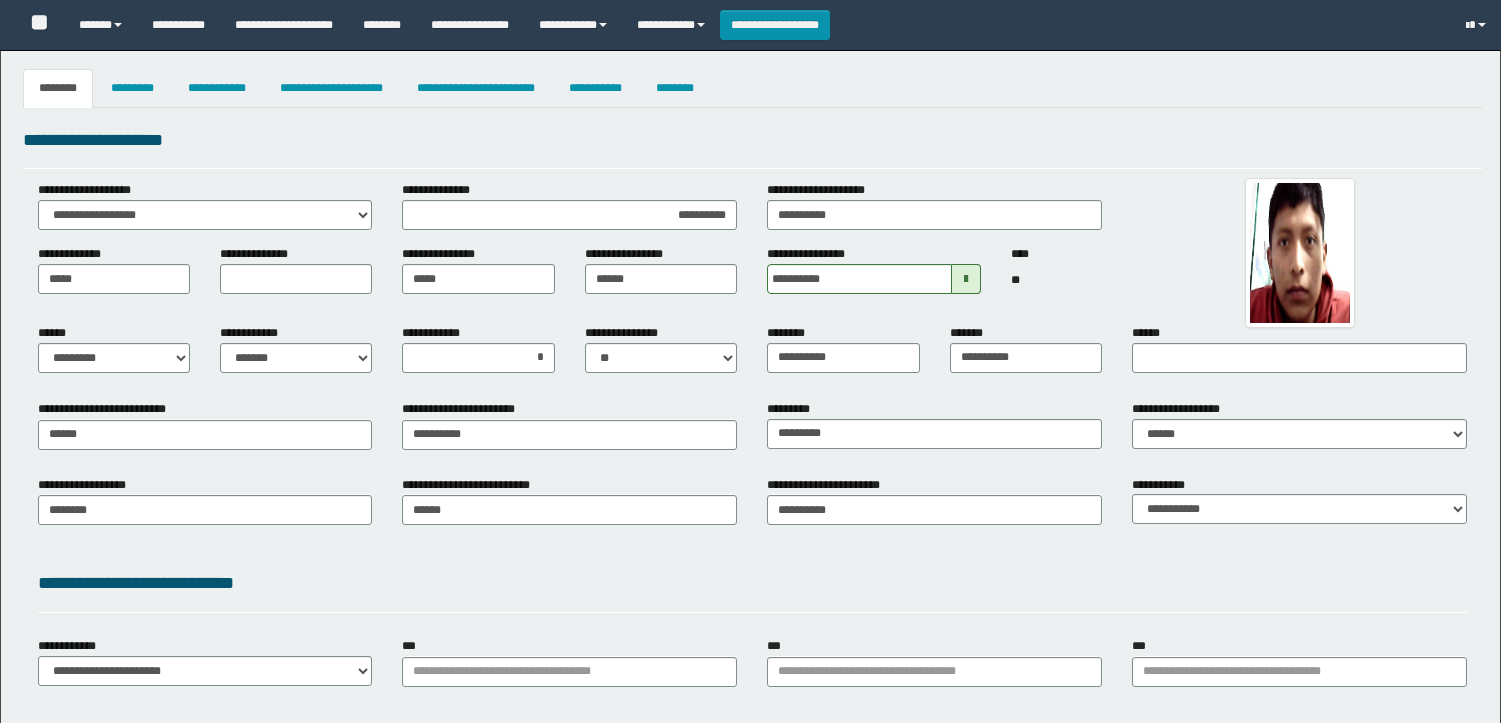 select on "*" 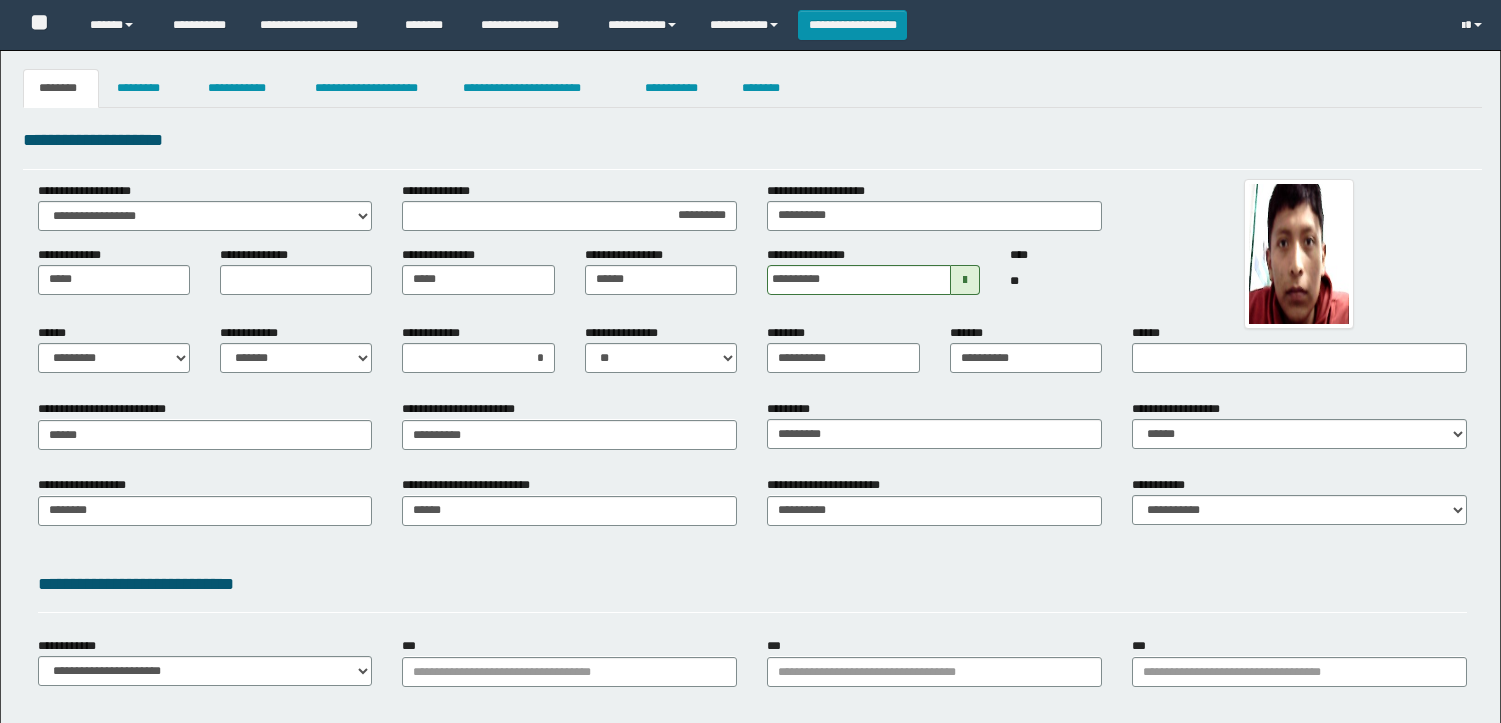 scroll, scrollTop: 0, scrollLeft: 0, axis: both 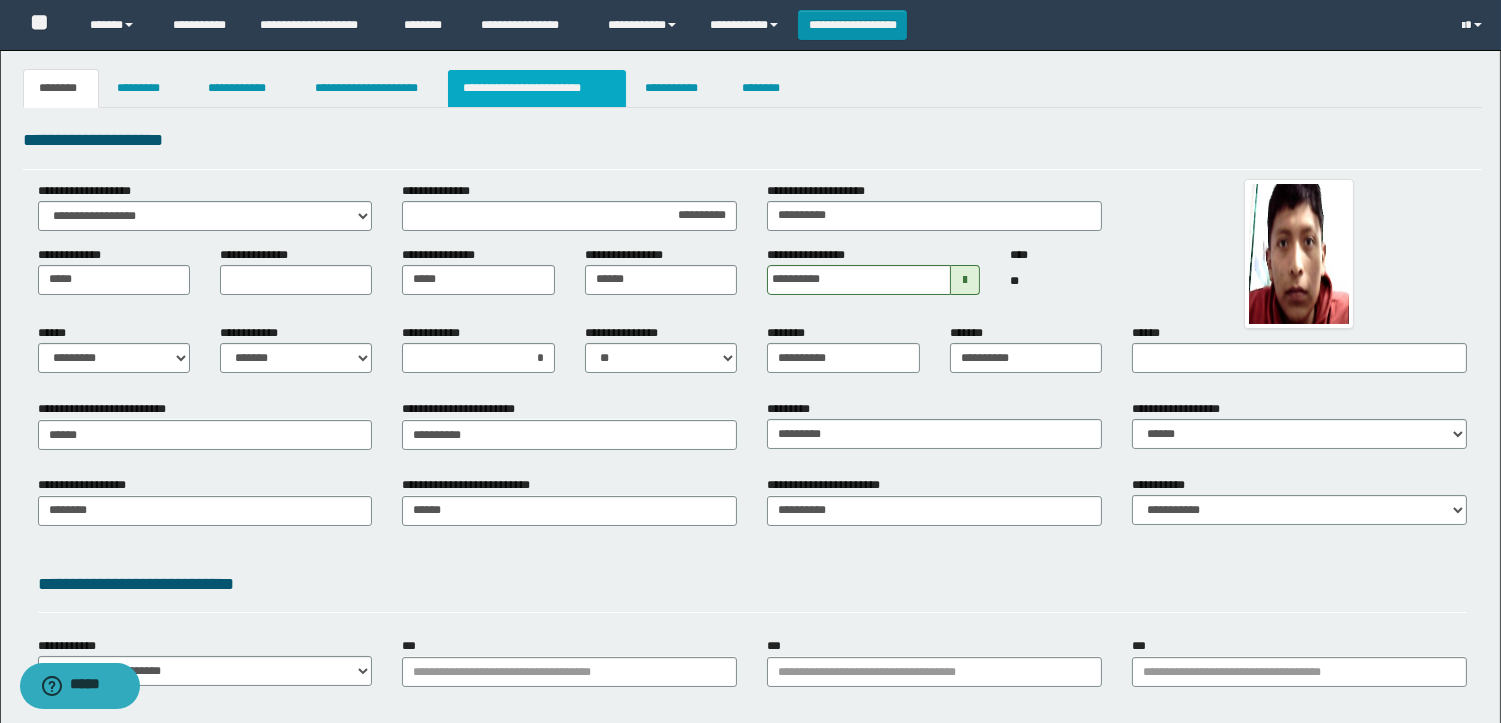 click on "**********" at bounding box center (537, 88) 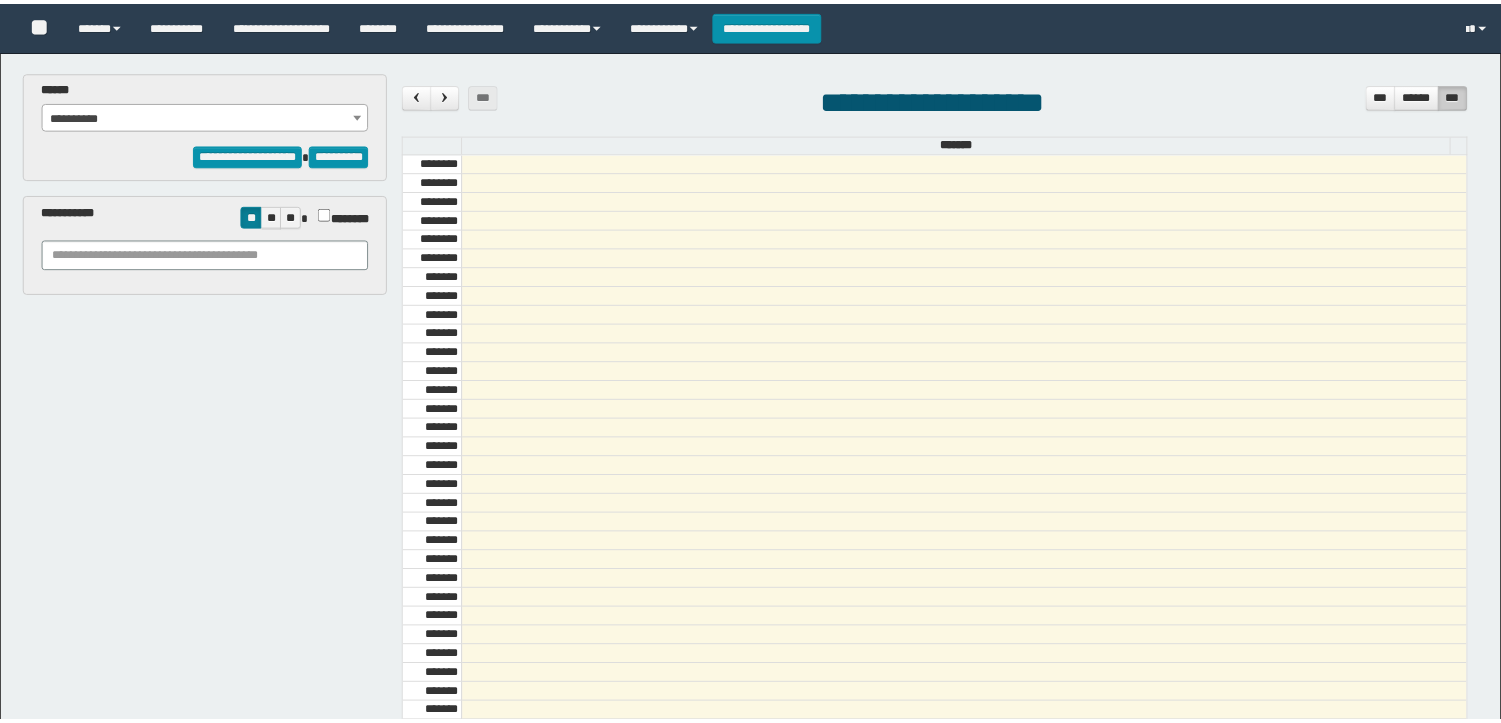scroll, scrollTop: 0, scrollLeft: 0, axis: both 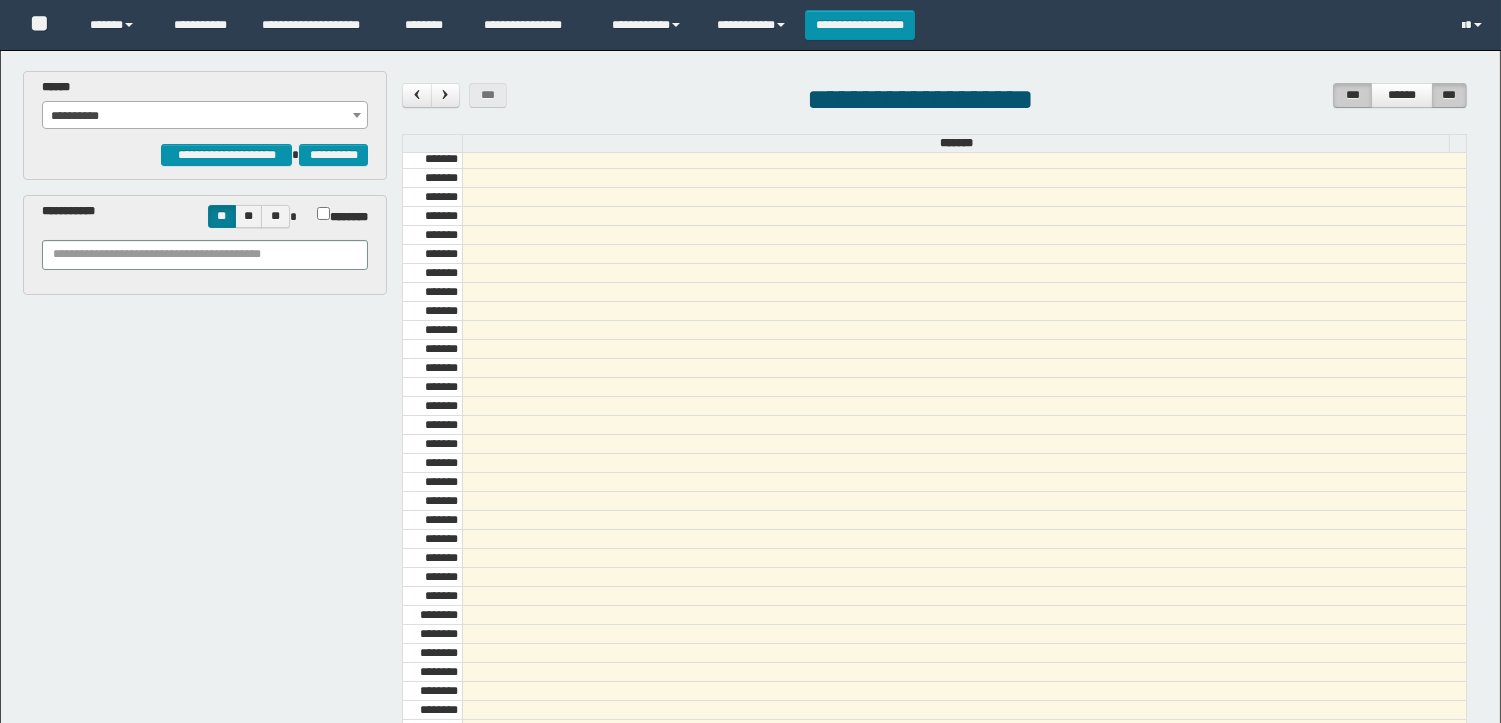 click on "***" at bounding box center (1352, 95) 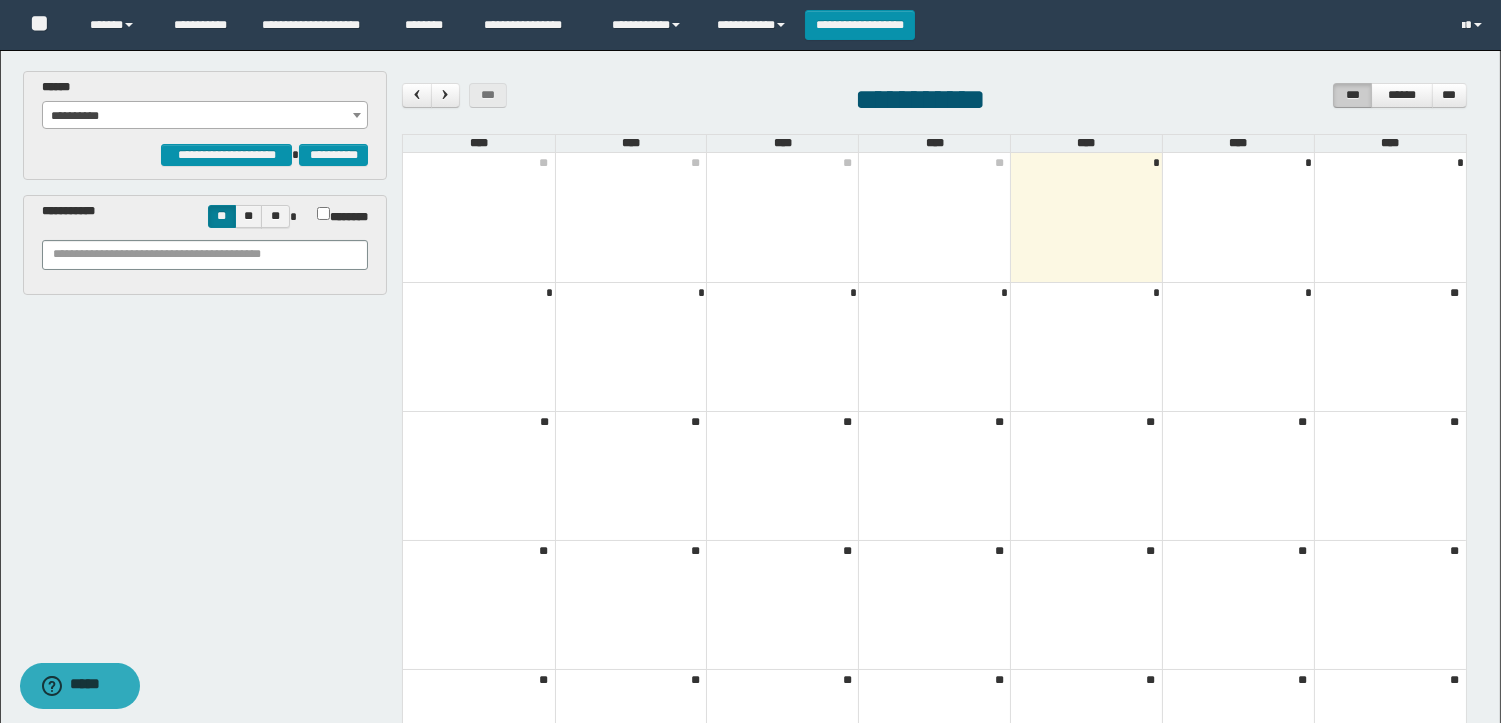 scroll, scrollTop: 0, scrollLeft: 0, axis: both 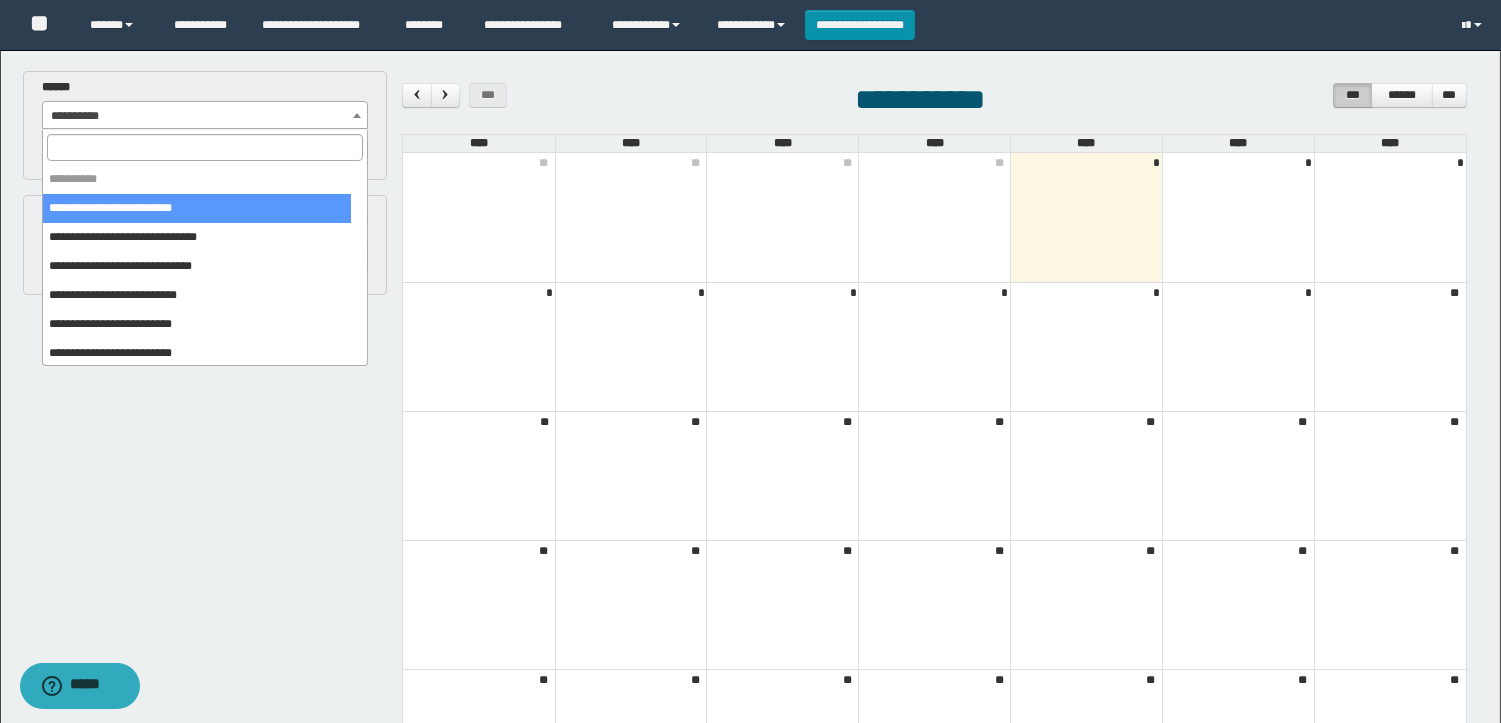 select on "******" 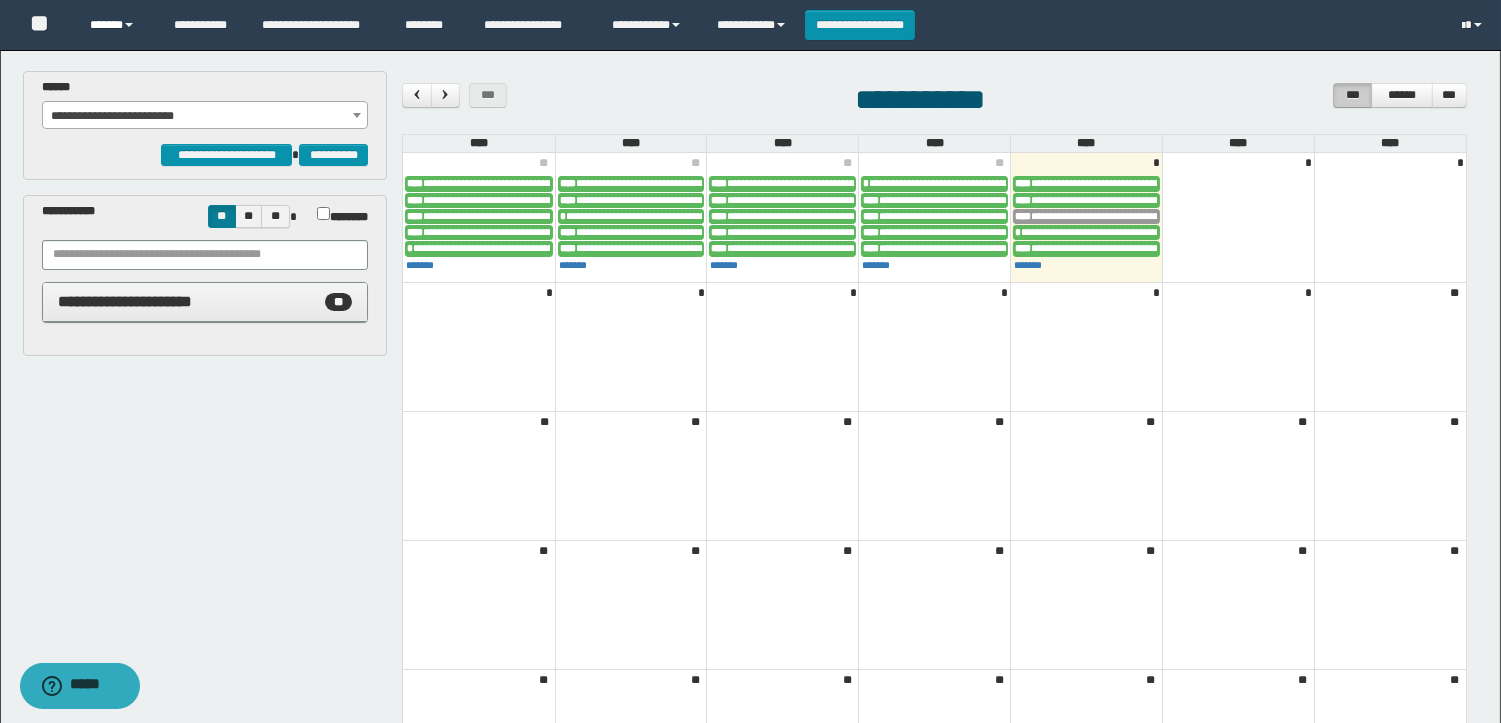 click on "******" at bounding box center [116, 25] 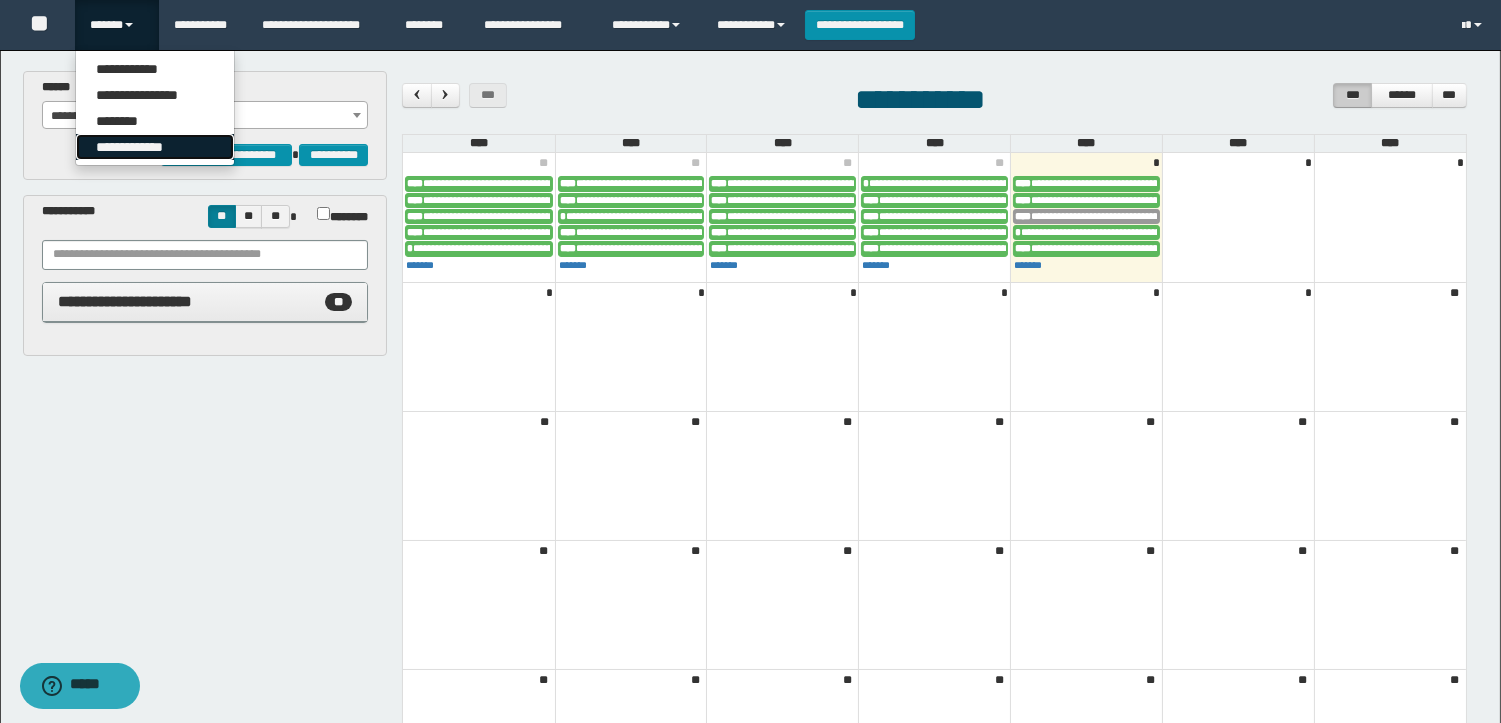 click on "**********" at bounding box center (155, 147) 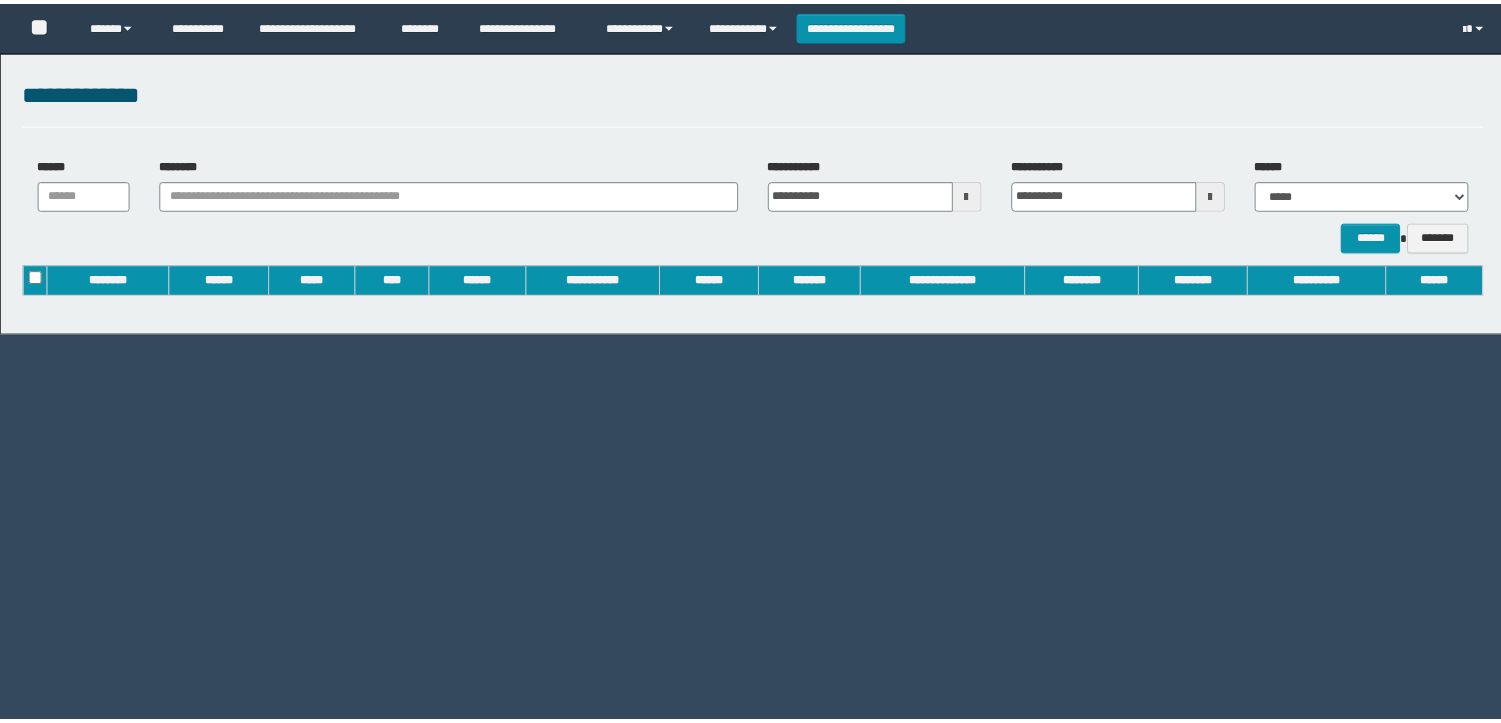 scroll, scrollTop: 0, scrollLeft: 0, axis: both 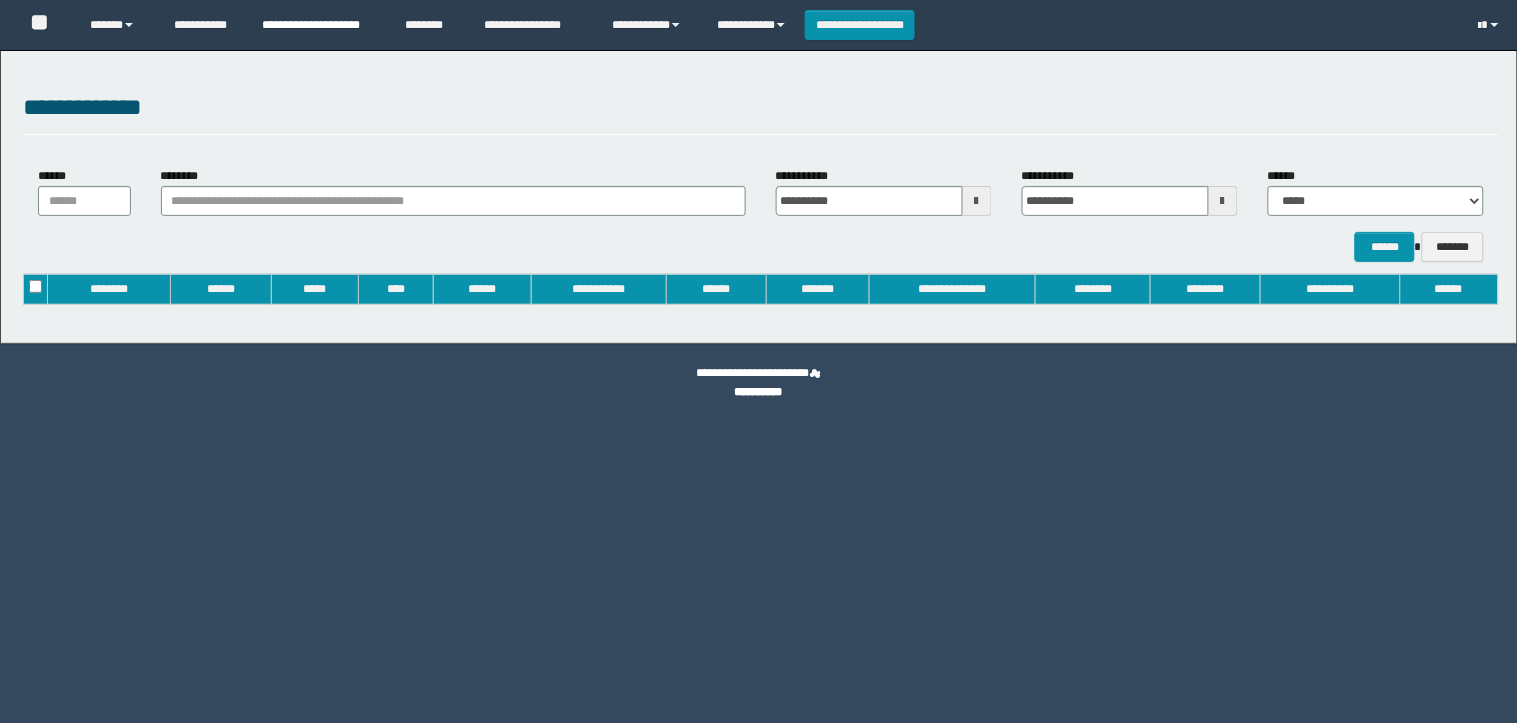 type on "**********" 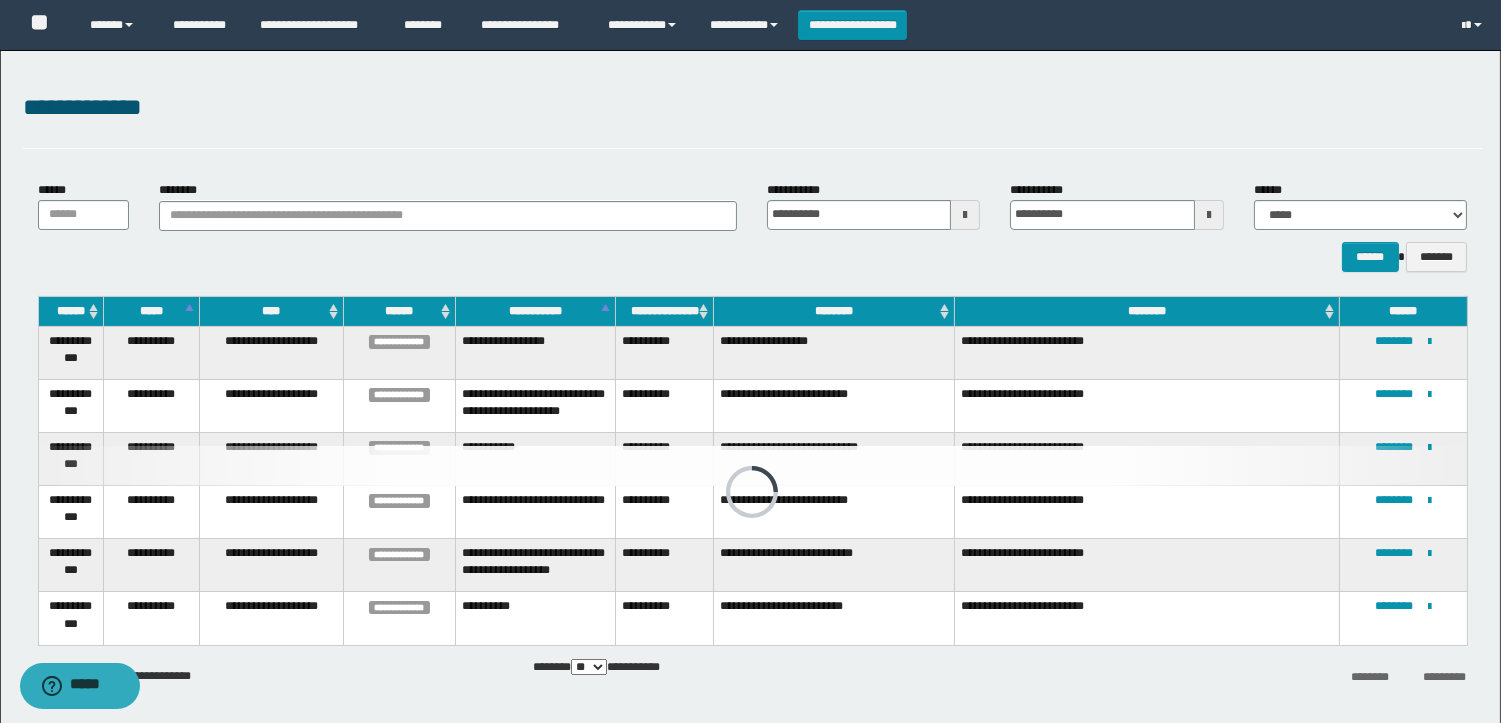 scroll, scrollTop: 0, scrollLeft: 0, axis: both 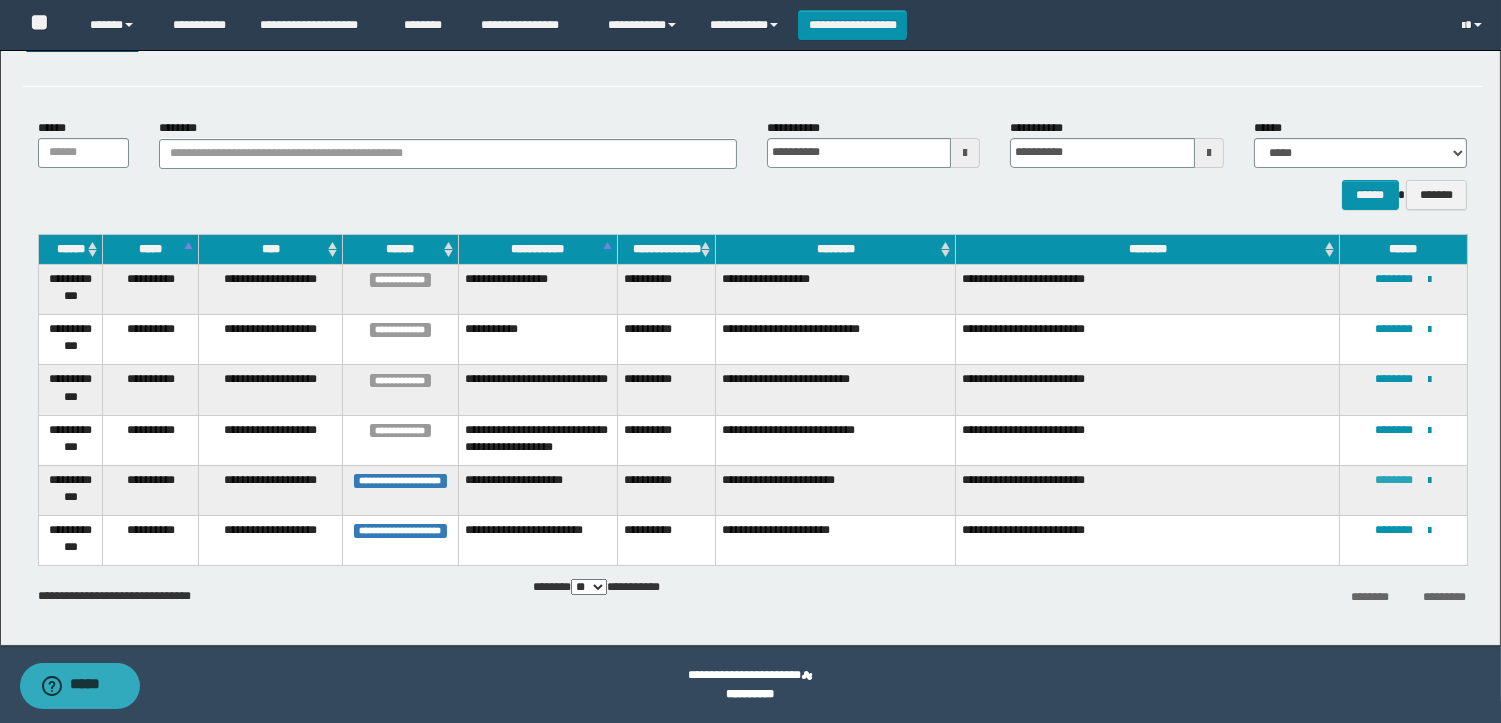 click on "********" at bounding box center [1395, 480] 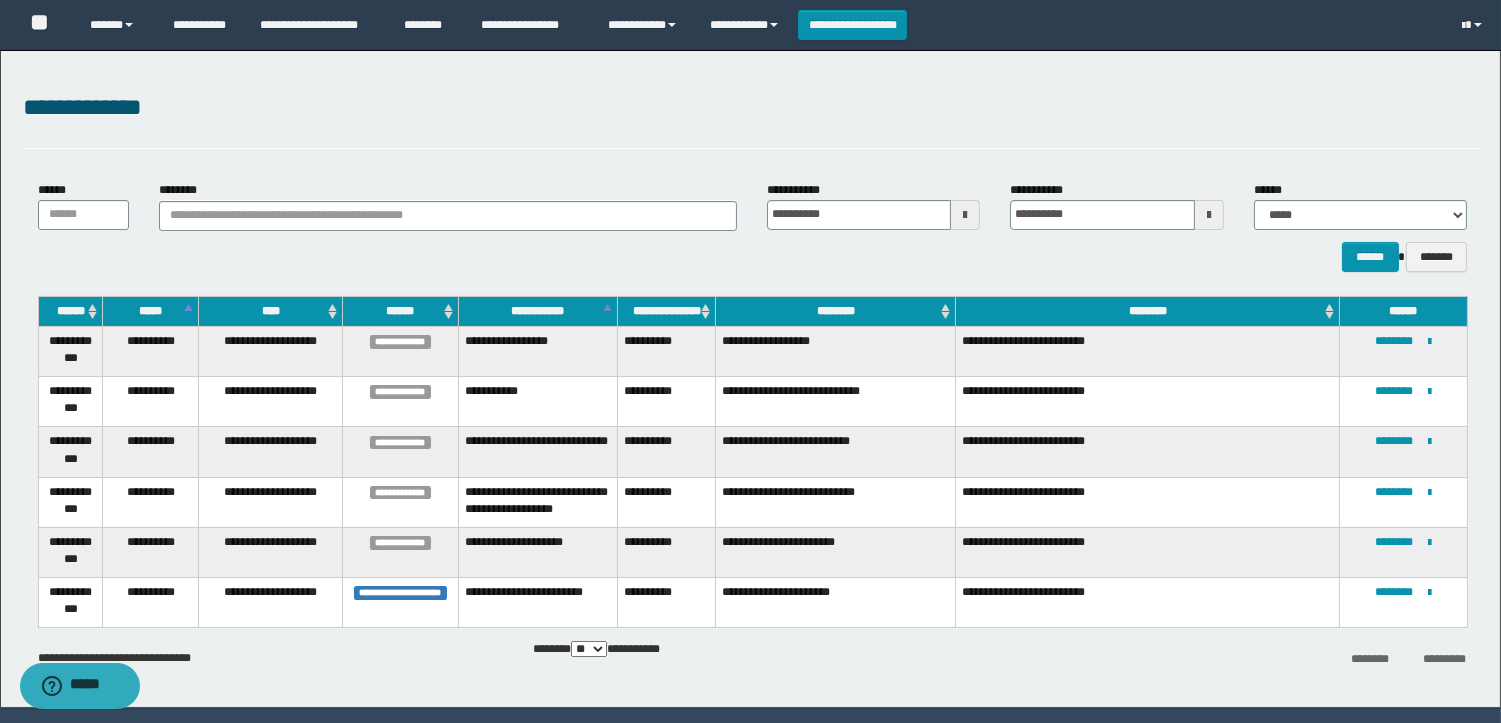 scroll, scrollTop: 62, scrollLeft: 0, axis: vertical 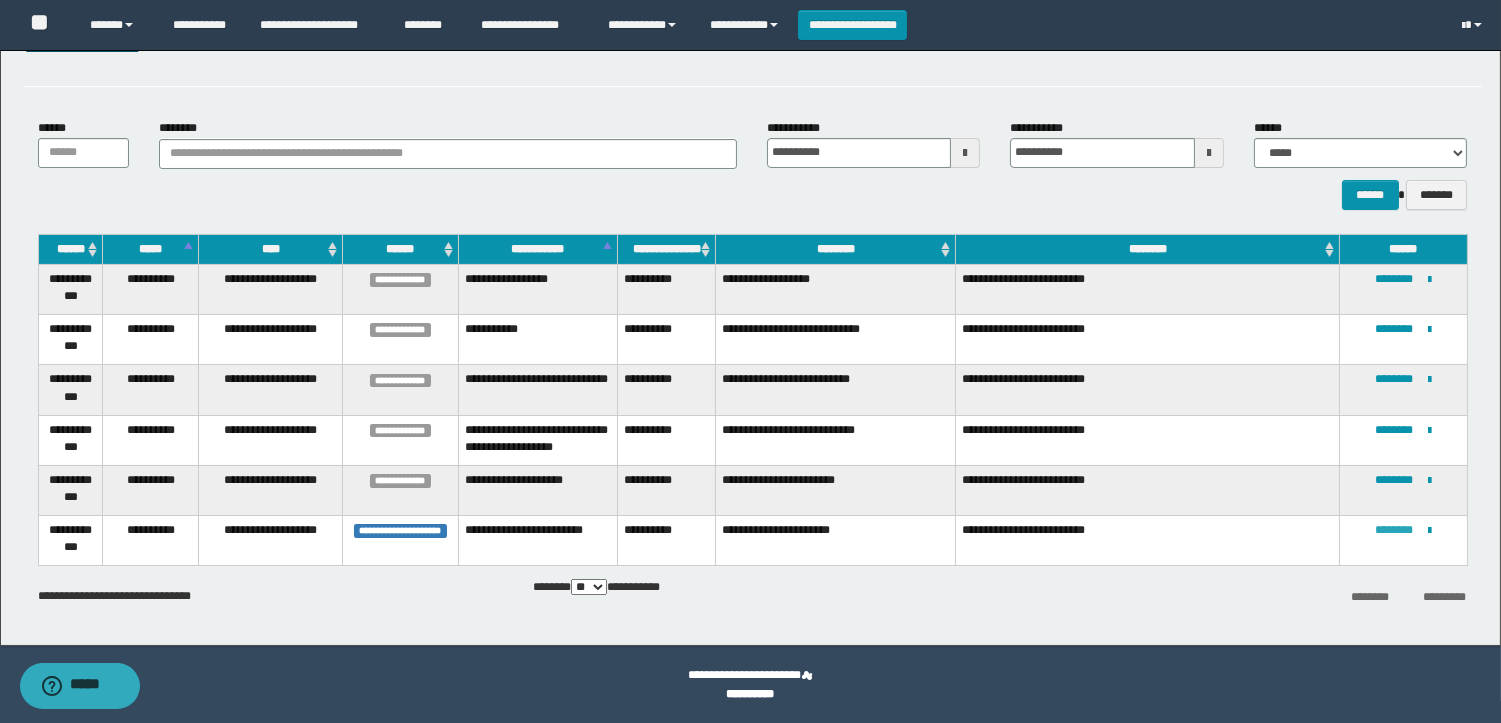 click on "********" at bounding box center (1395, 530) 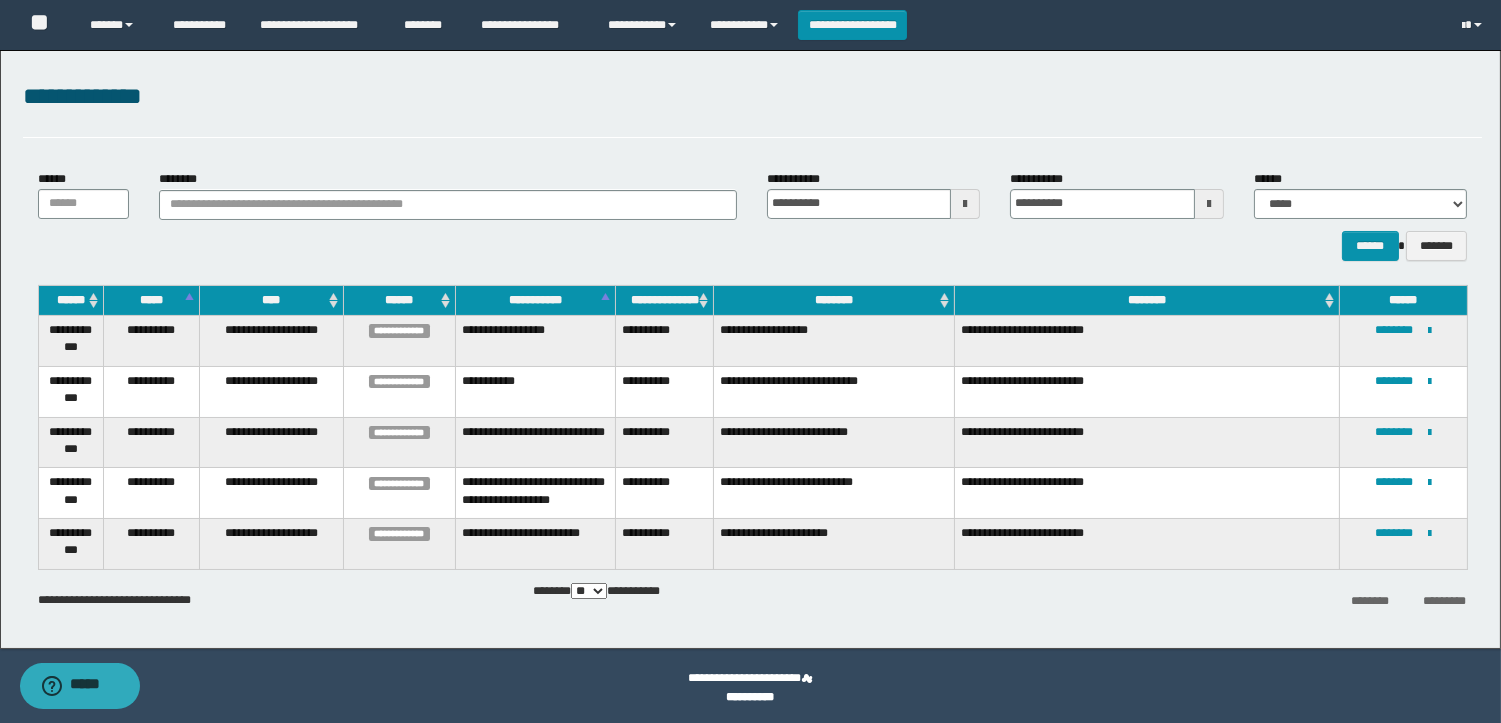 scroll, scrollTop: 14, scrollLeft: 0, axis: vertical 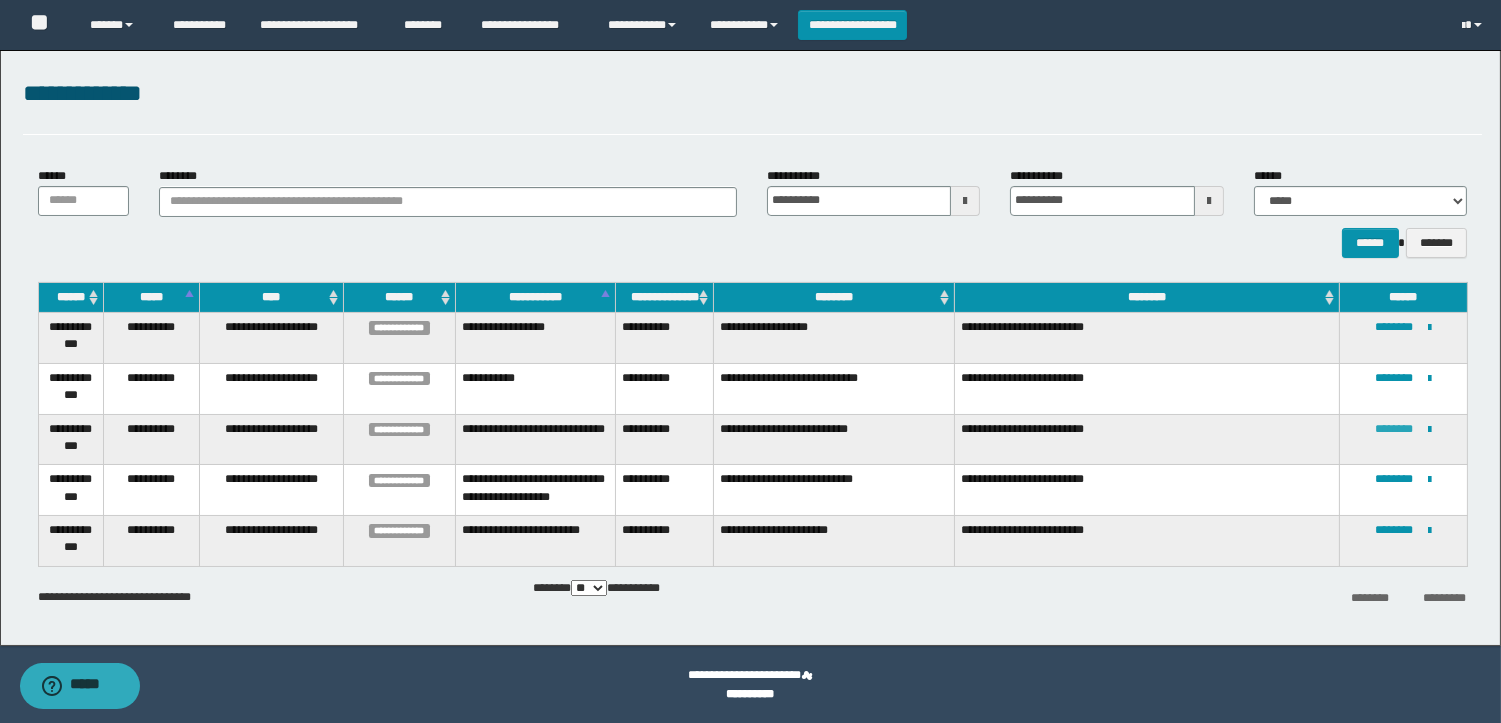 click on "********" at bounding box center (1394, 429) 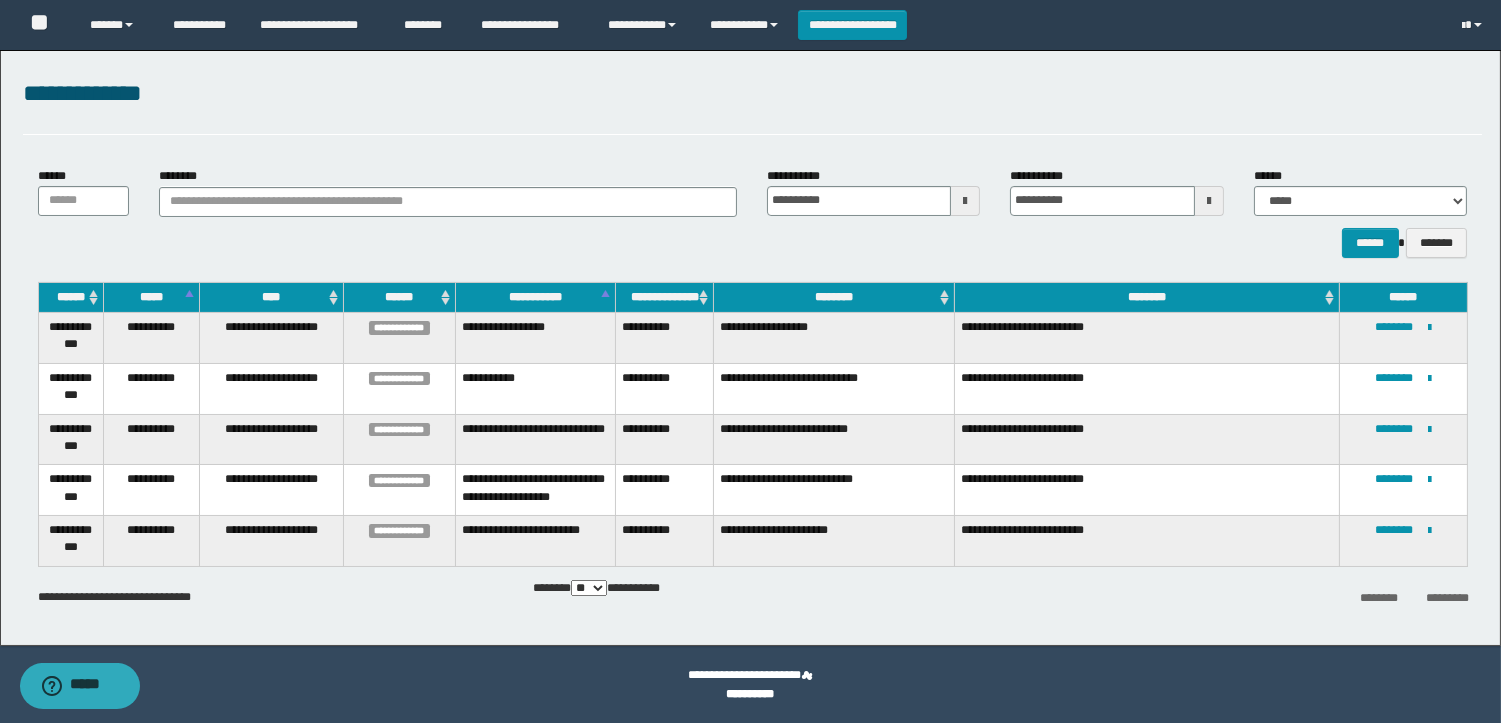 scroll, scrollTop: 0, scrollLeft: 0, axis: both 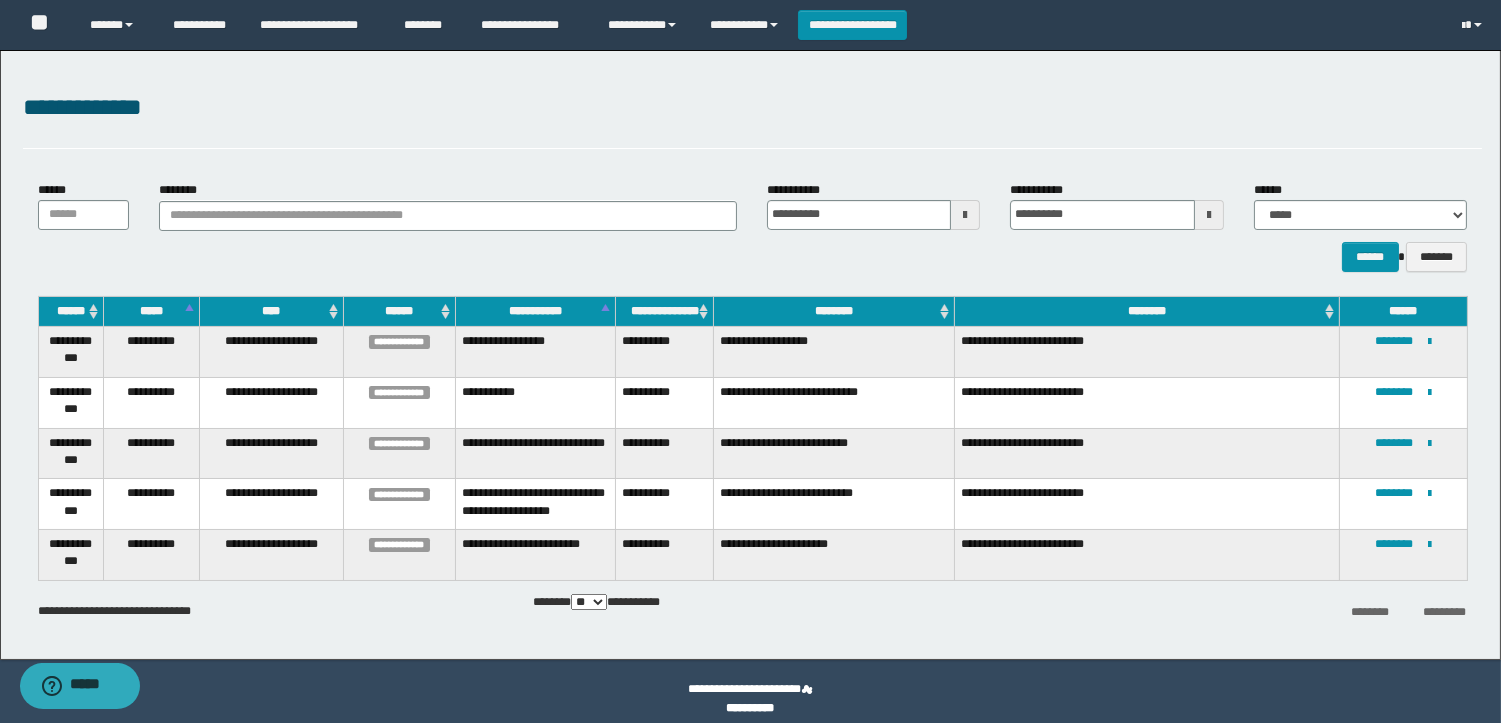click on "**********" at bounding box center (1403, 402) 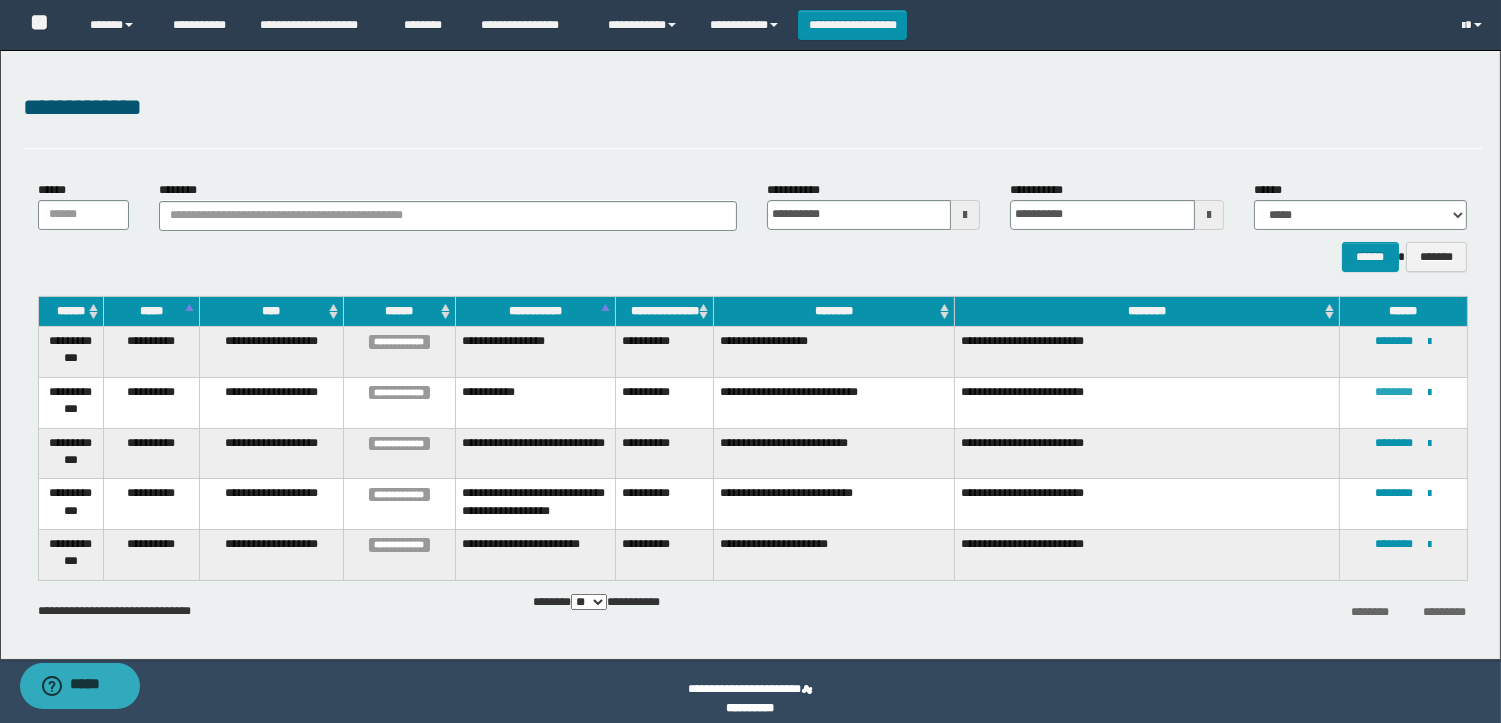 click on "********" at bounding box center [1394, 392] 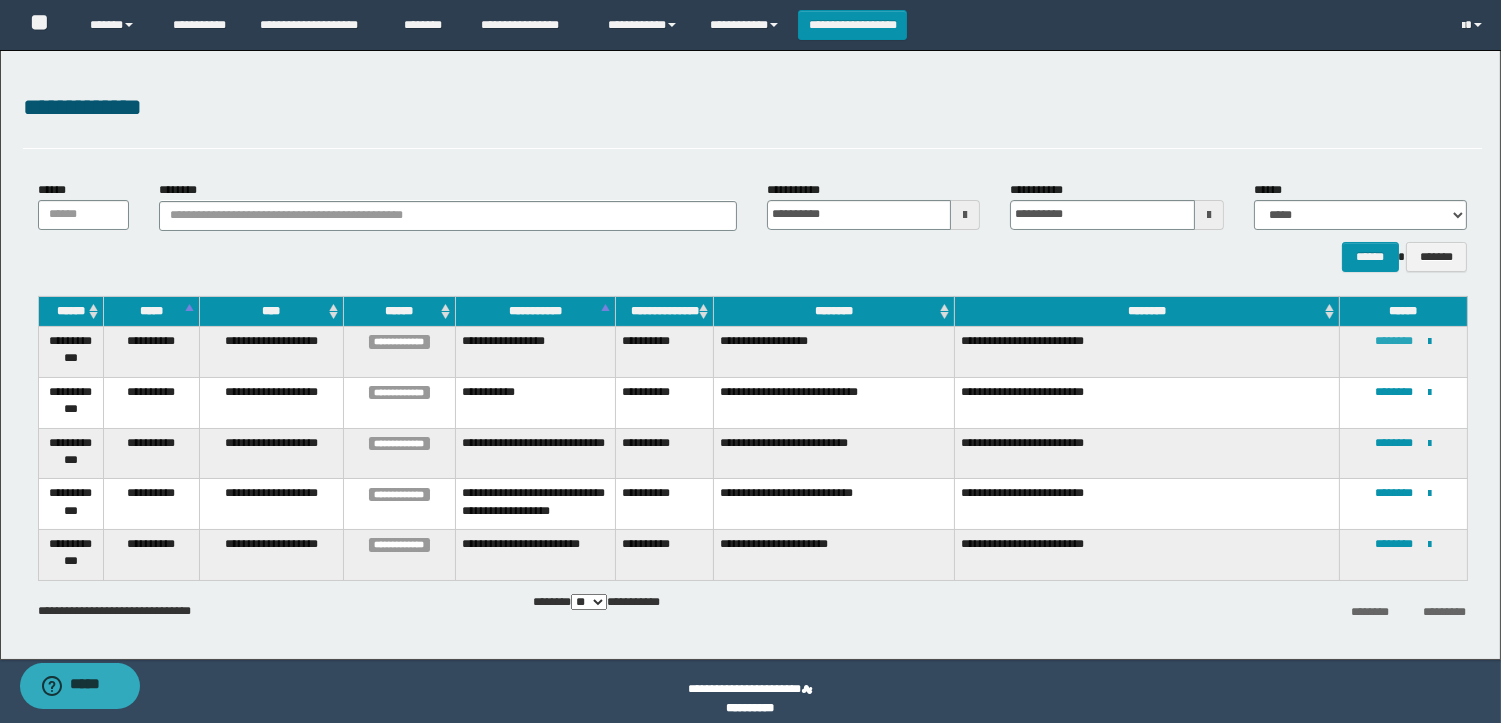 click on "********" at bounding box center (1394, 341) 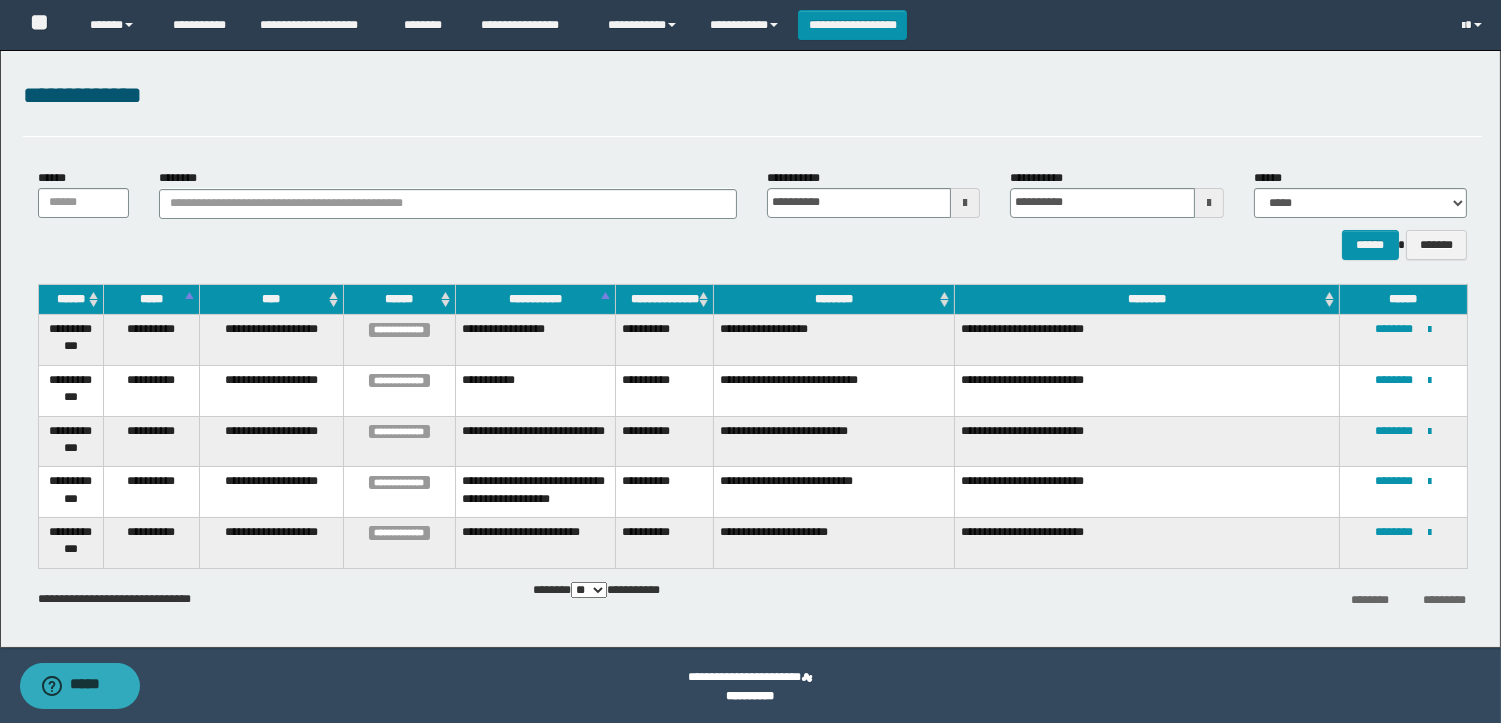 scroll, scrollTop: 14, scrollLeft: 0, axis: vertical 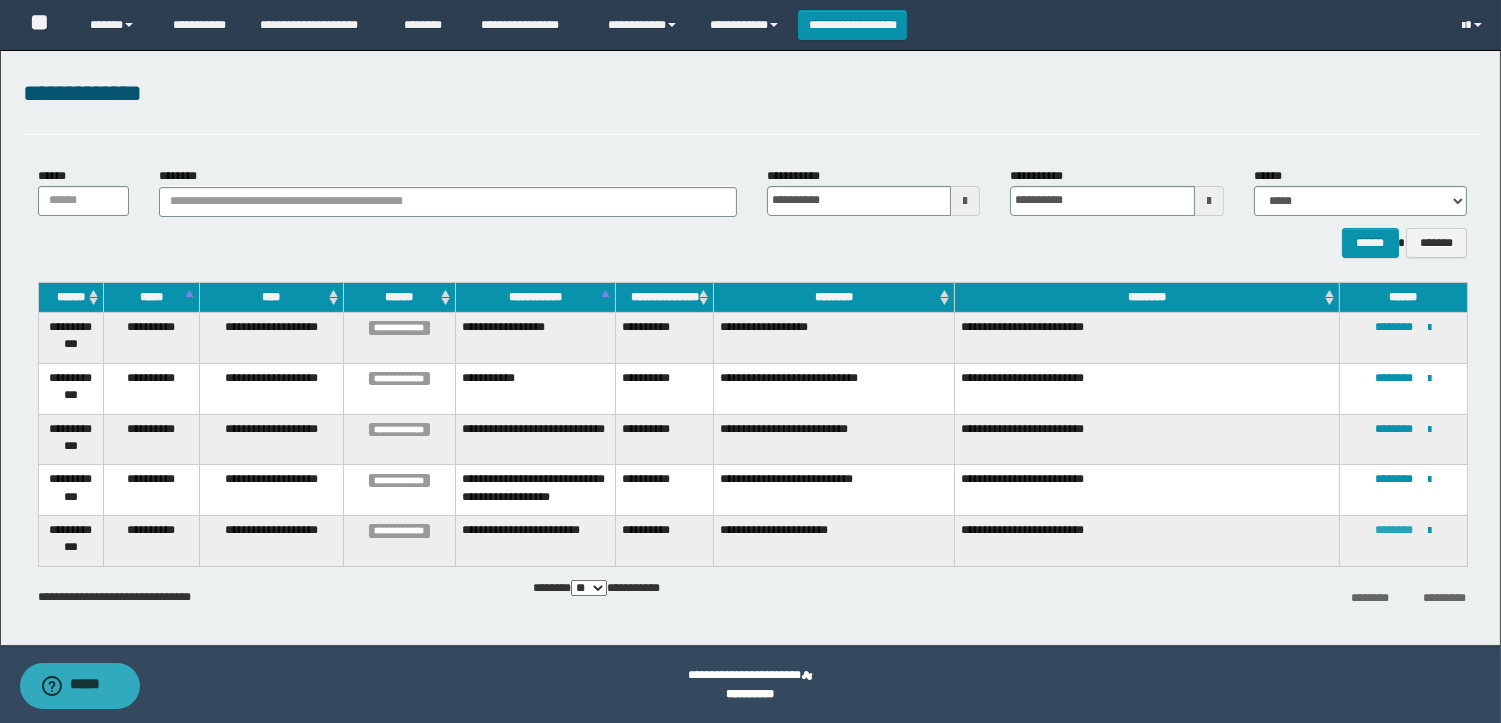 click on "********" at bounding box center (1394, 530) 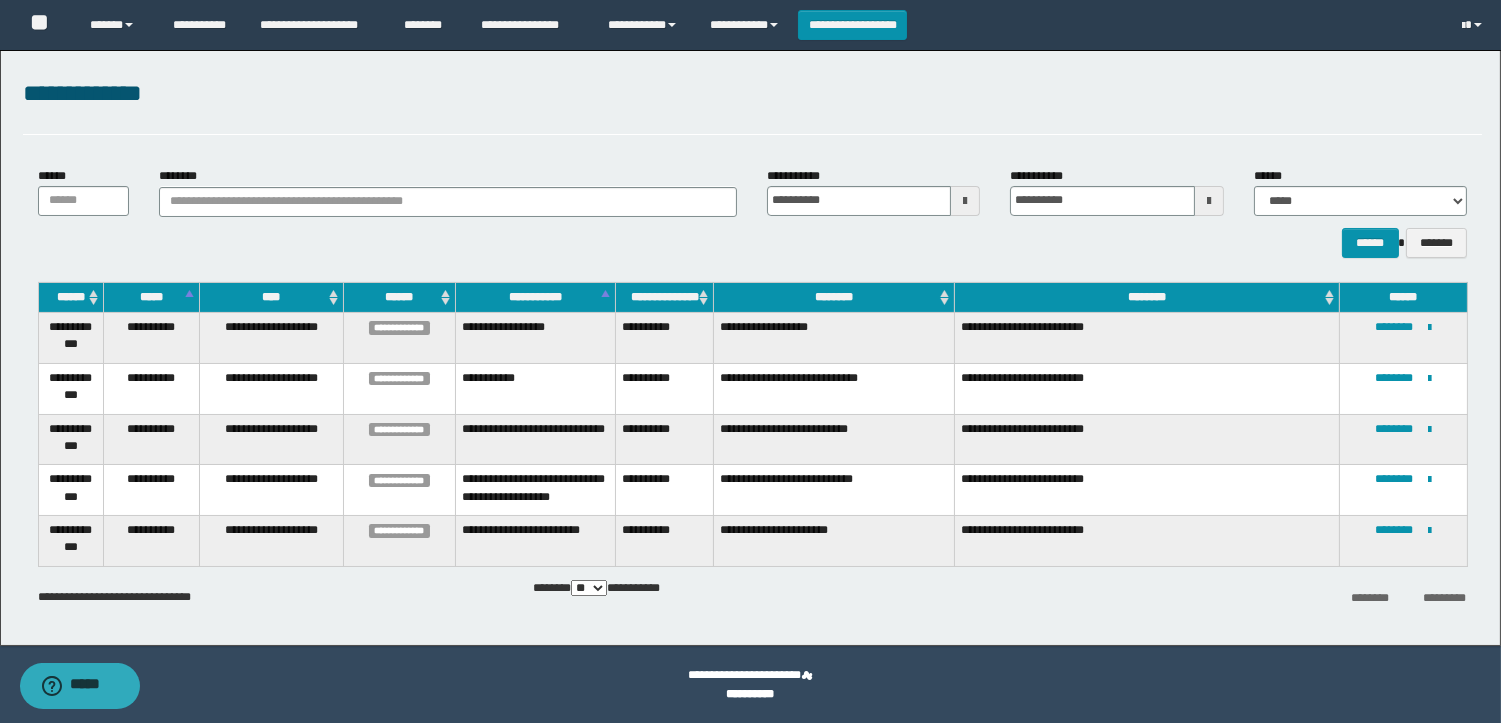 scroll, scrollTop: 0, scrollLeft: 0, axis: both 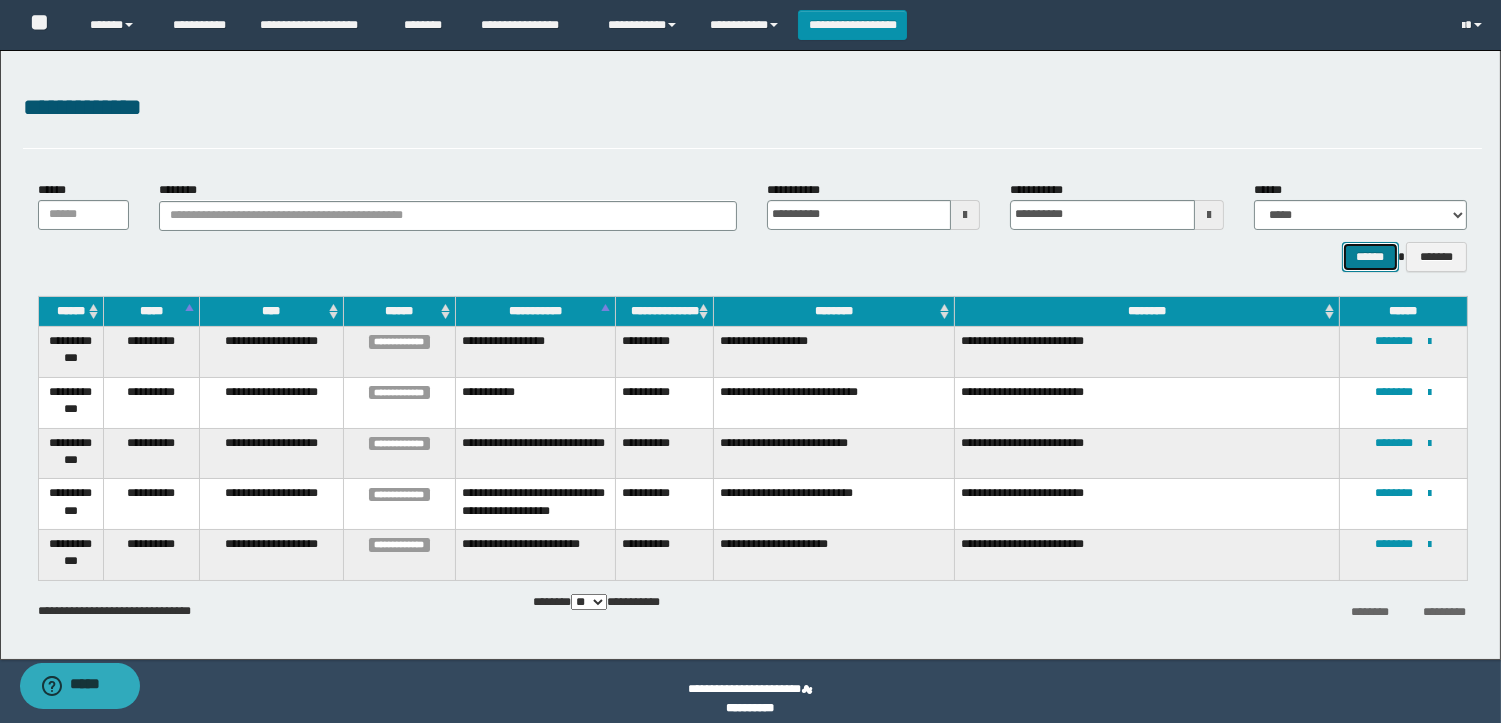 click on "******" at bounding box center (1370, 257) 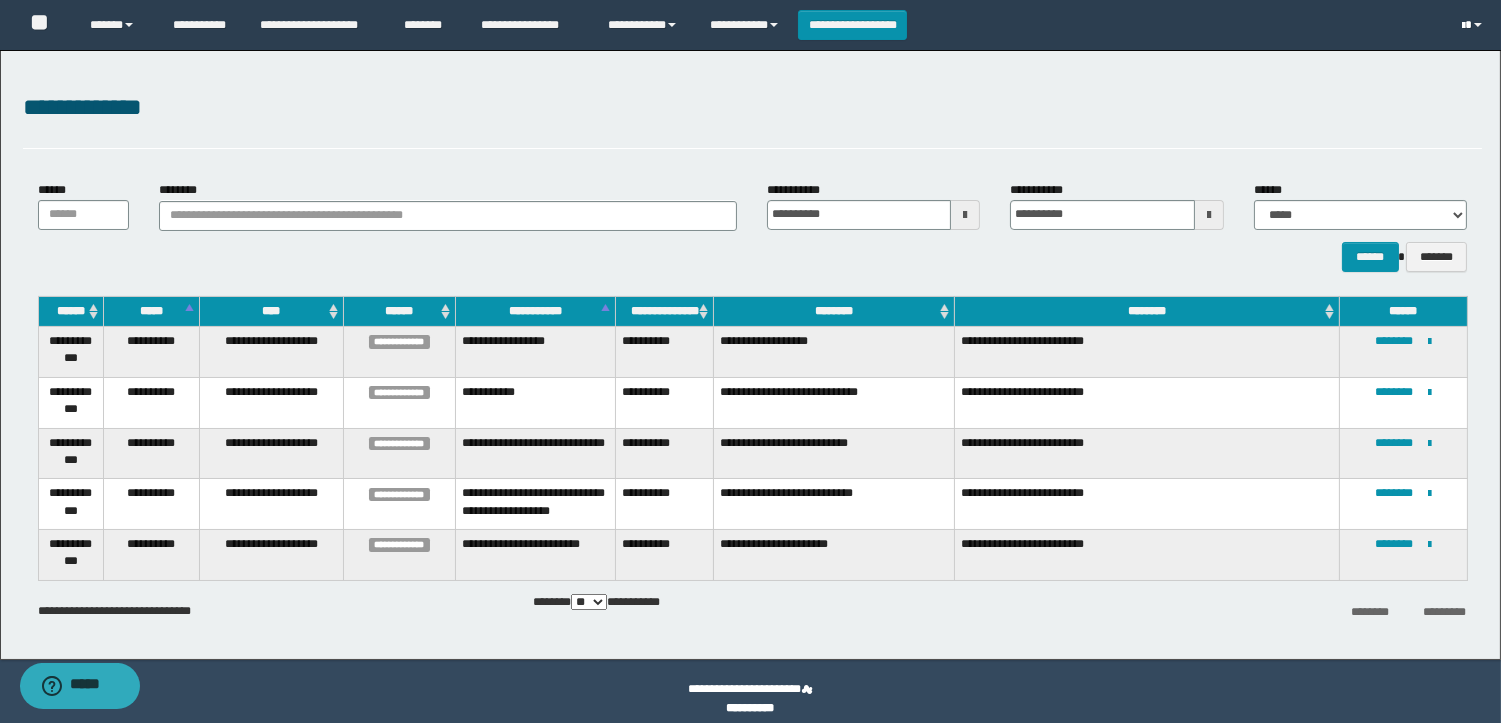 click at bounding box center [1463, 26] 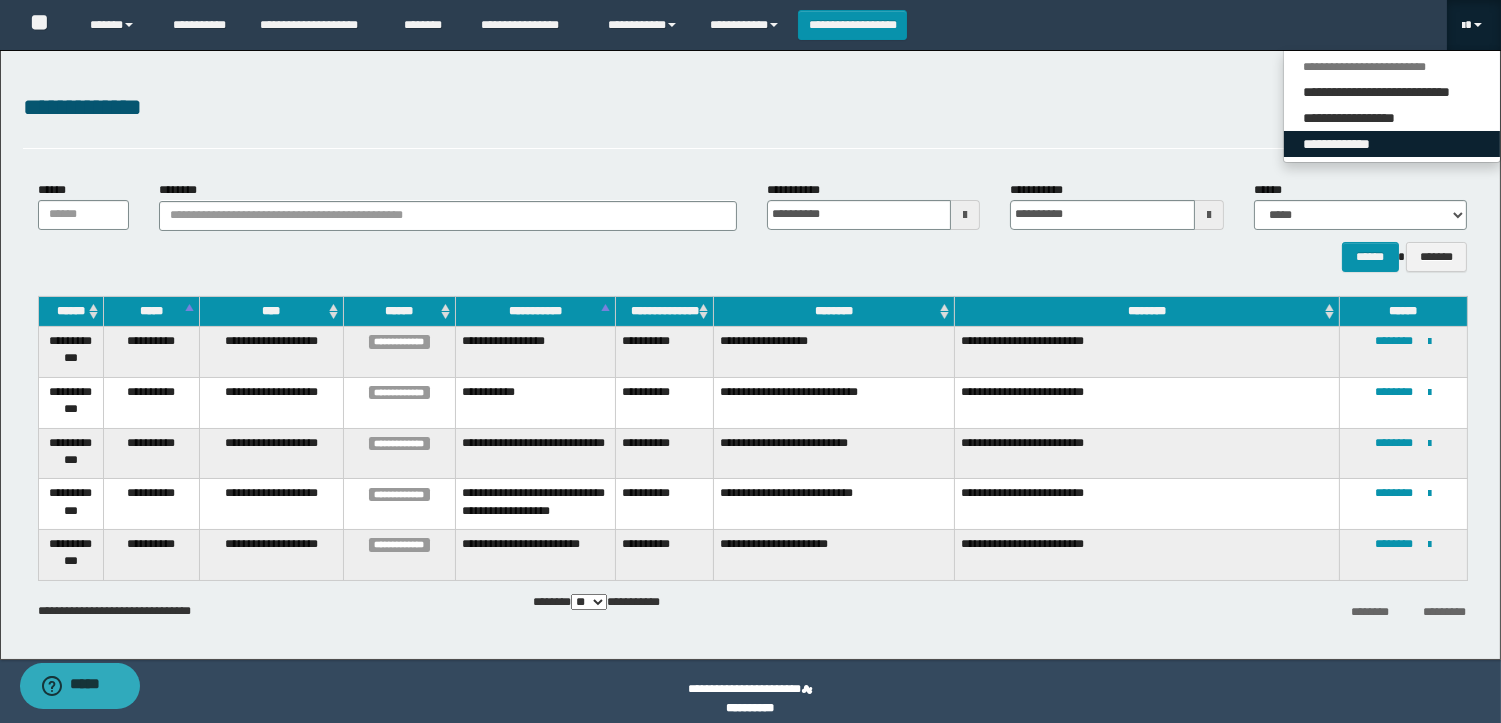 click on "**********" at bounding box center (1392, 144) 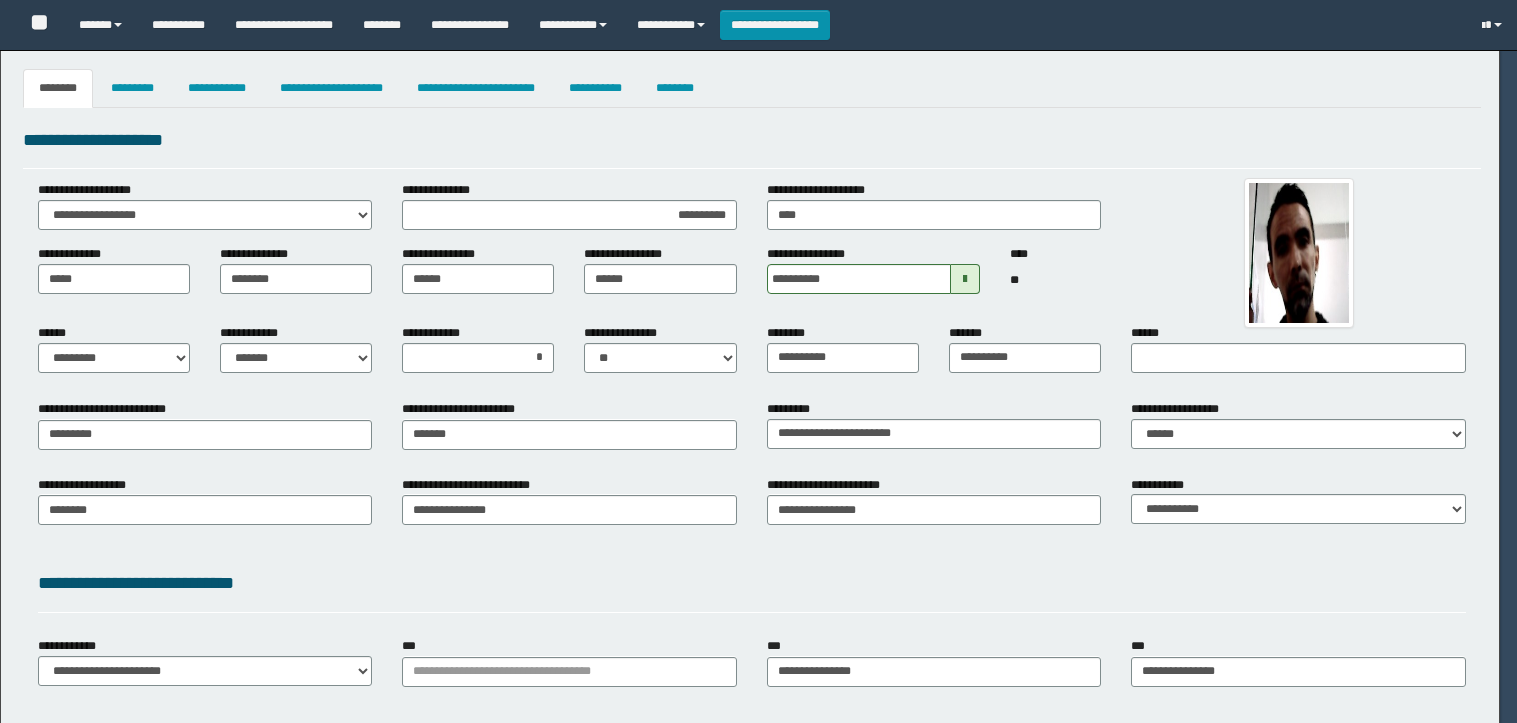 select on "*" 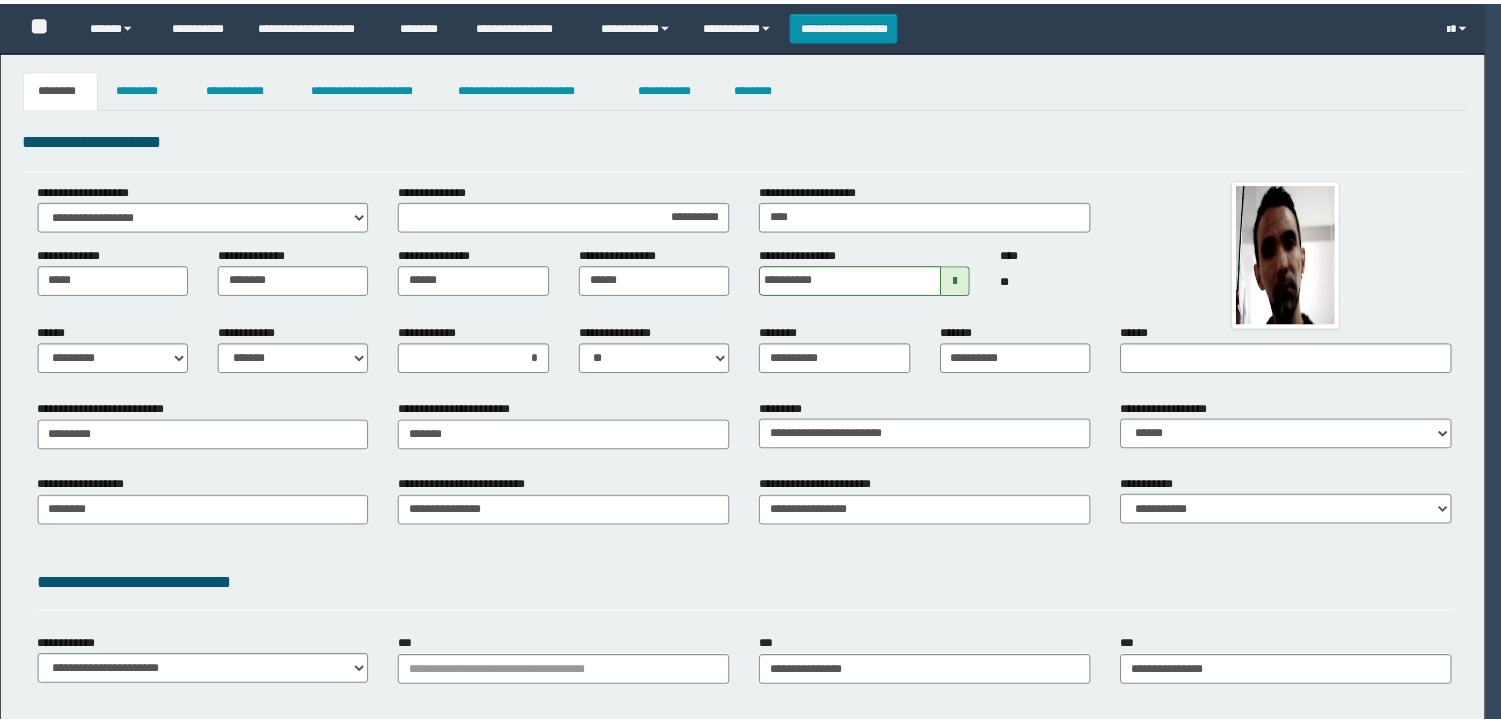 scroll, scrollTop: 0, scrollLeft: 0, axis: both 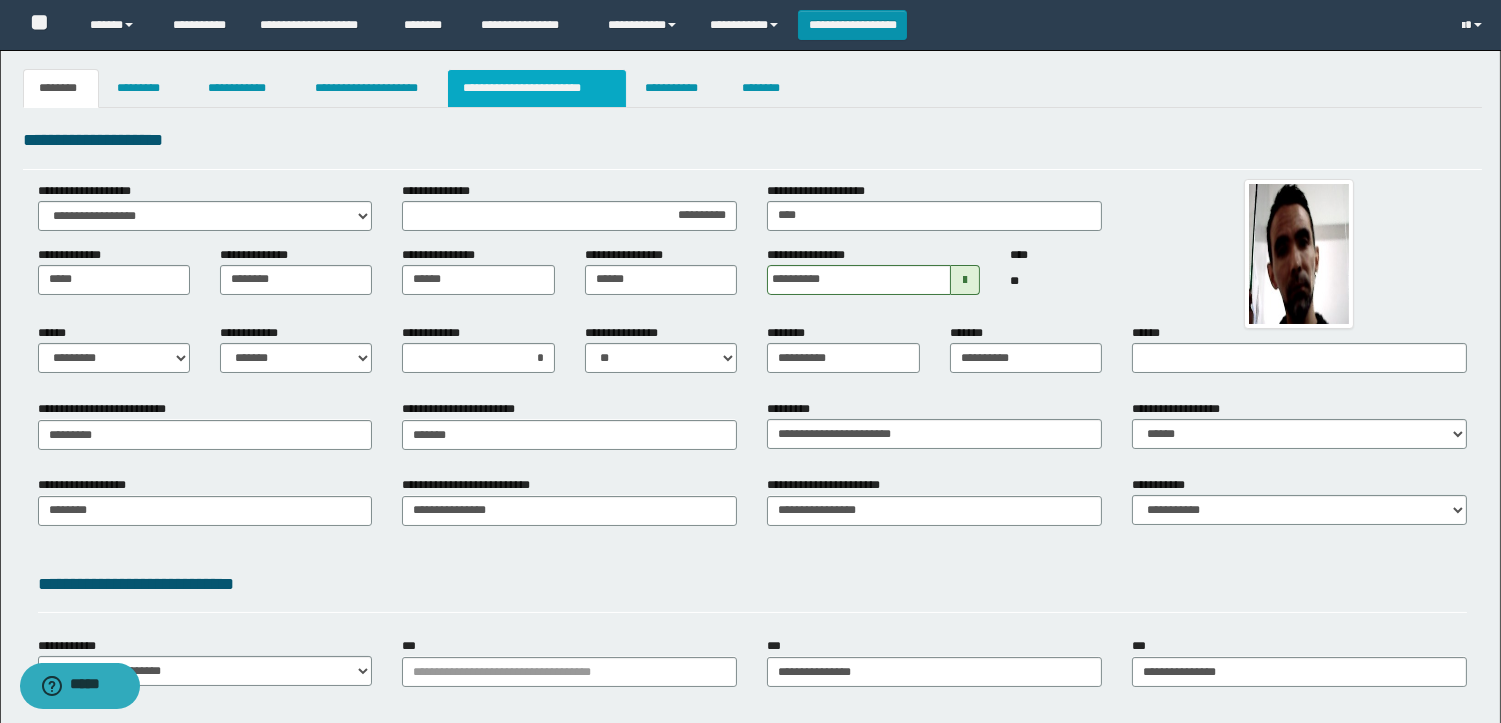 click on "**********" at bounding box center (537, 88) 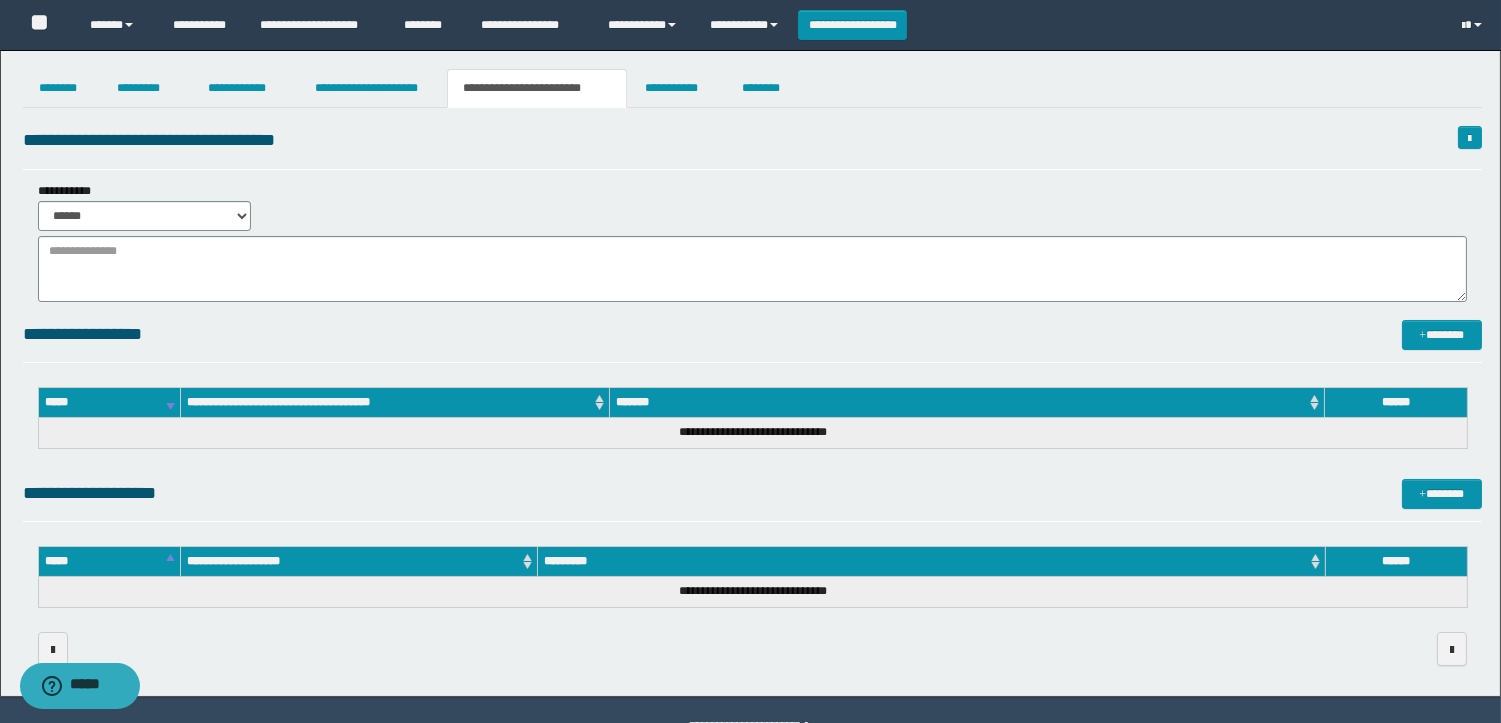 click on "**********" at bounding box center (750, 373) 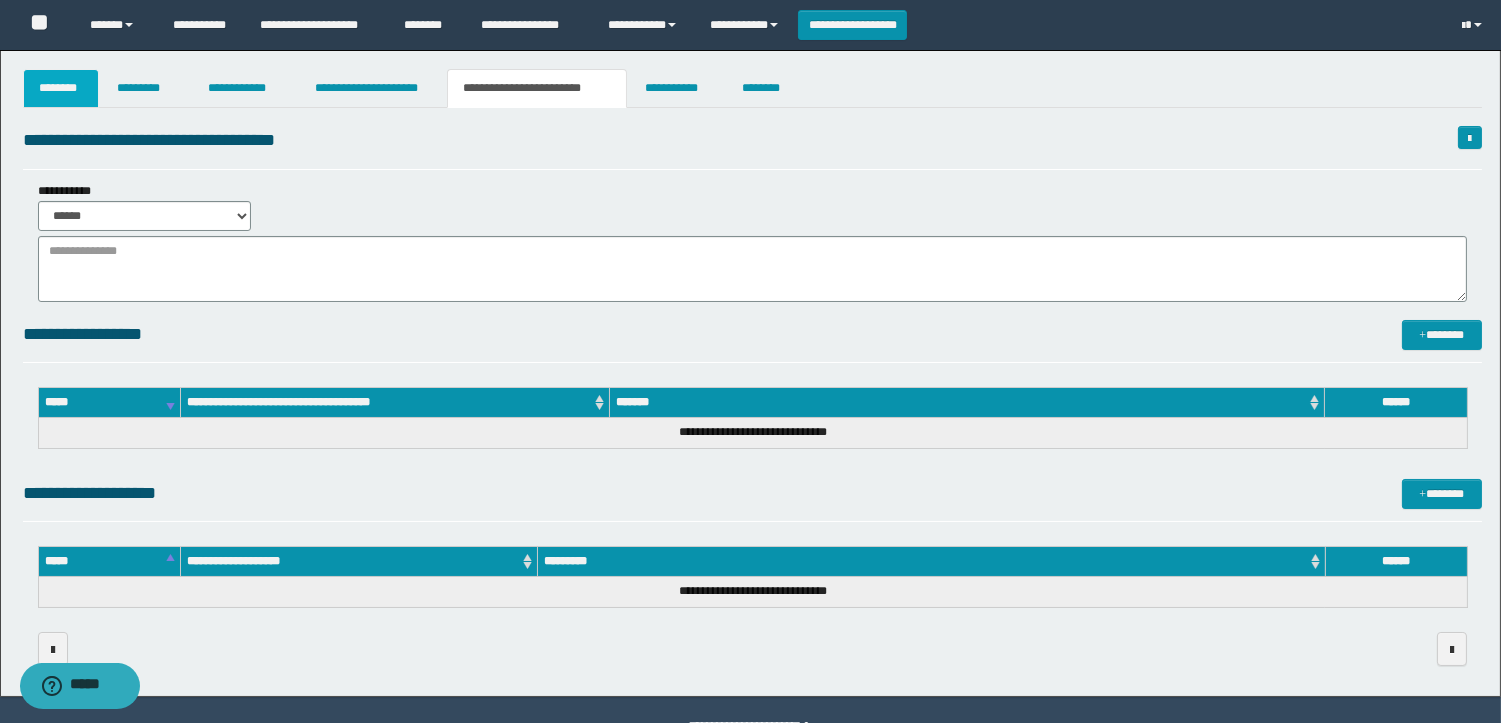 click on "********" at bounding box center [61, 88] 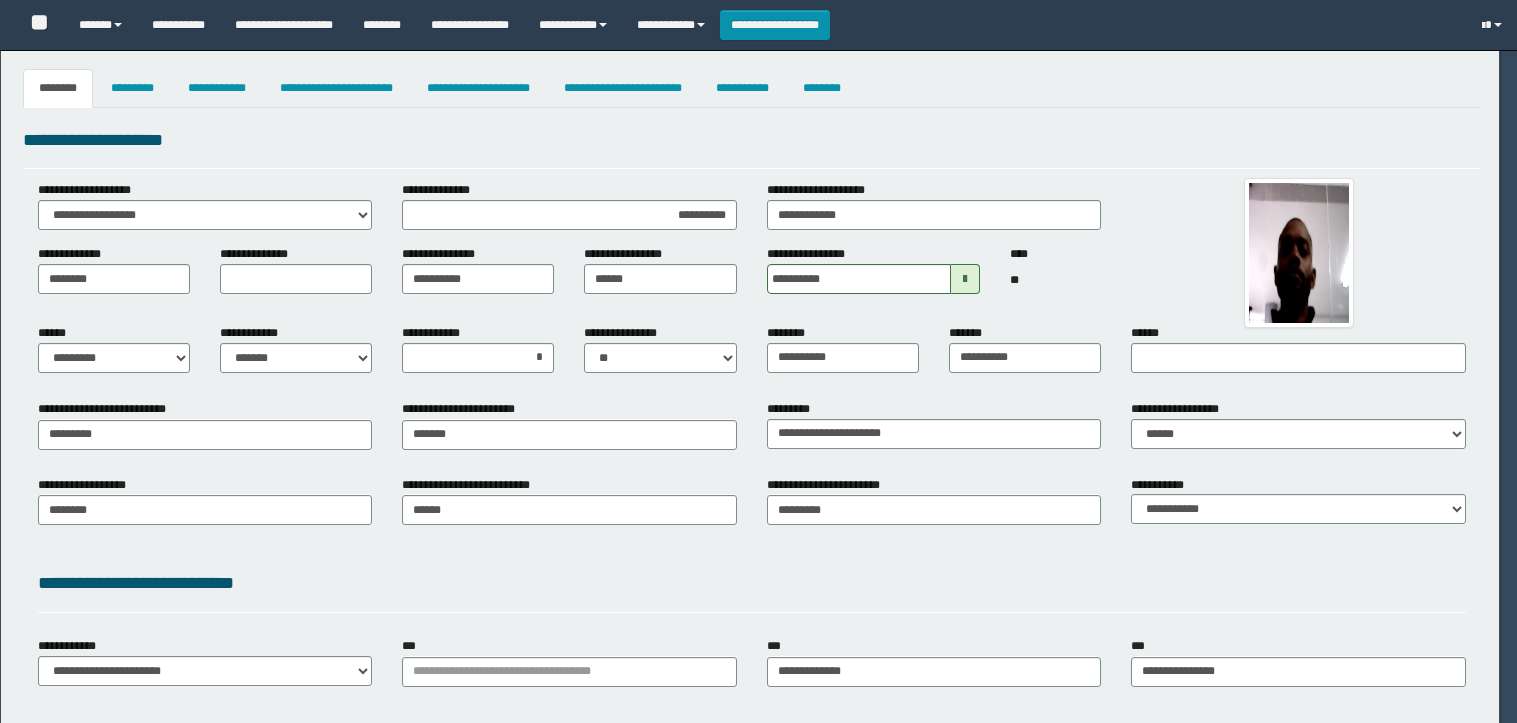 select on "*" 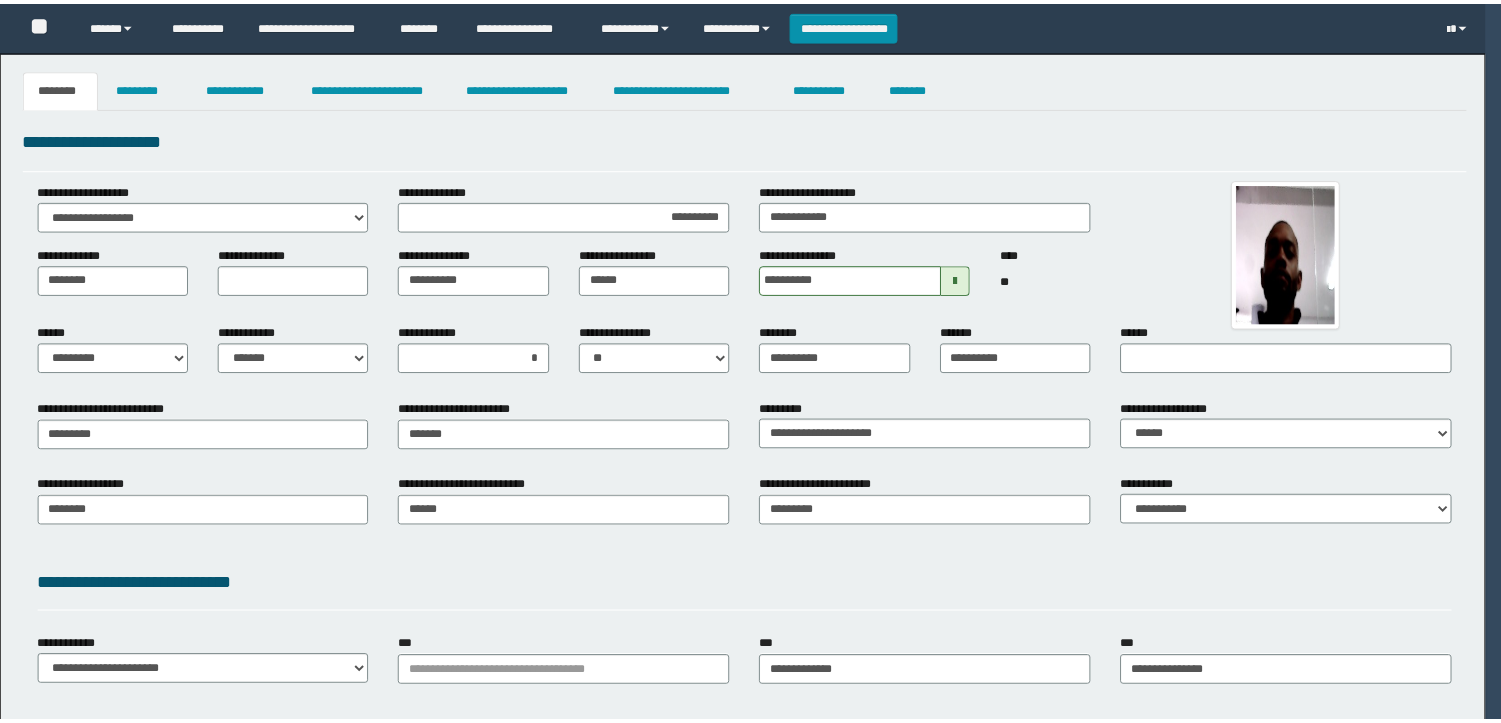 scroll, scrollTop: 0, scrollLeft: 0, axis: both 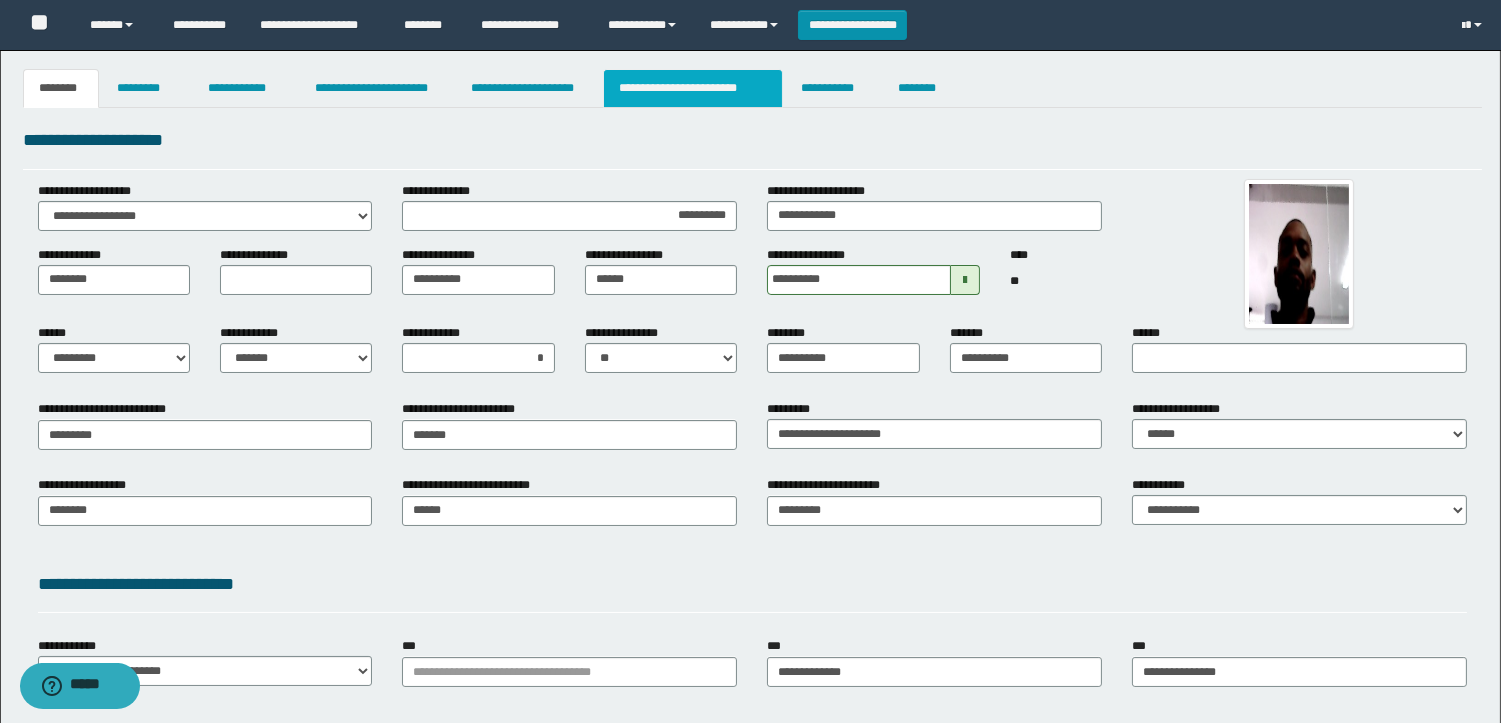 click on "**********" at bounding box center [693, 88] 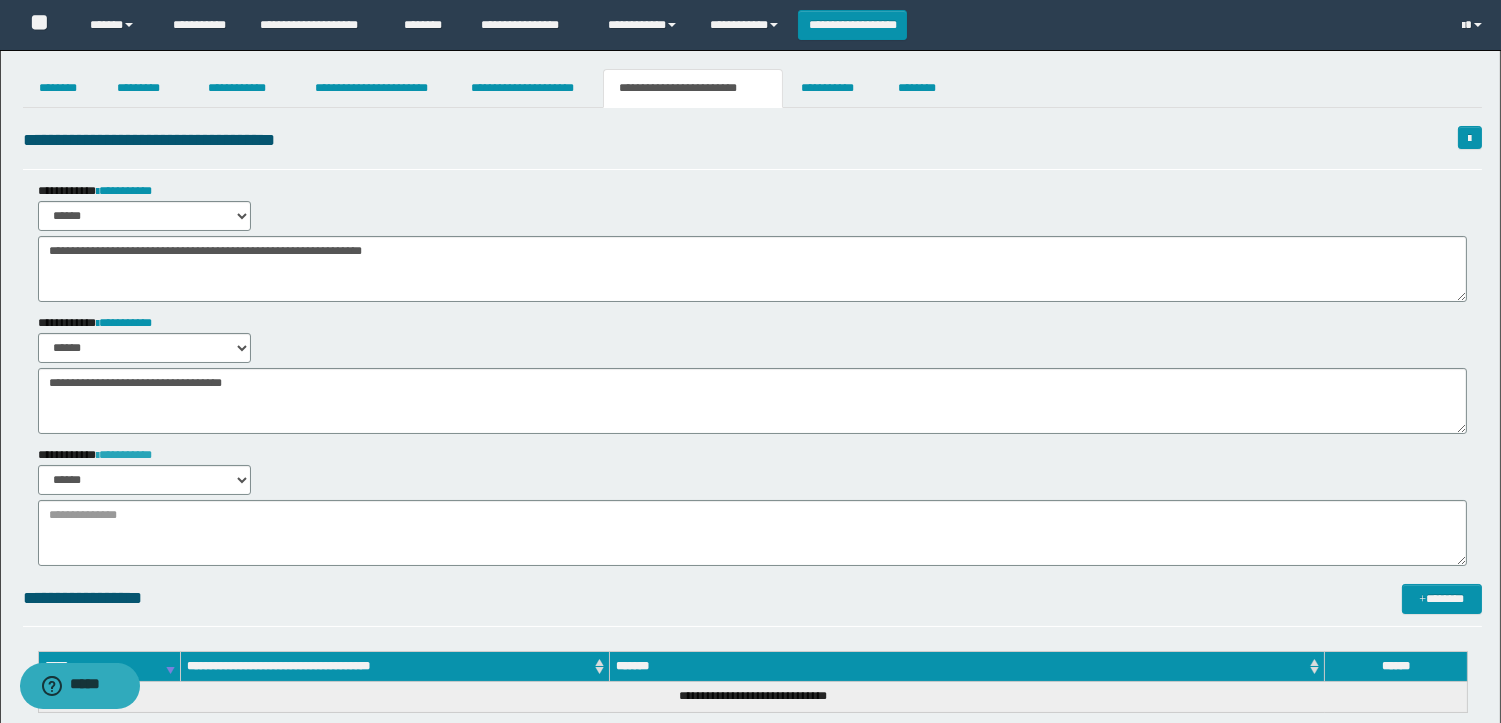 click on "**********" at bounding box center (124, 455) 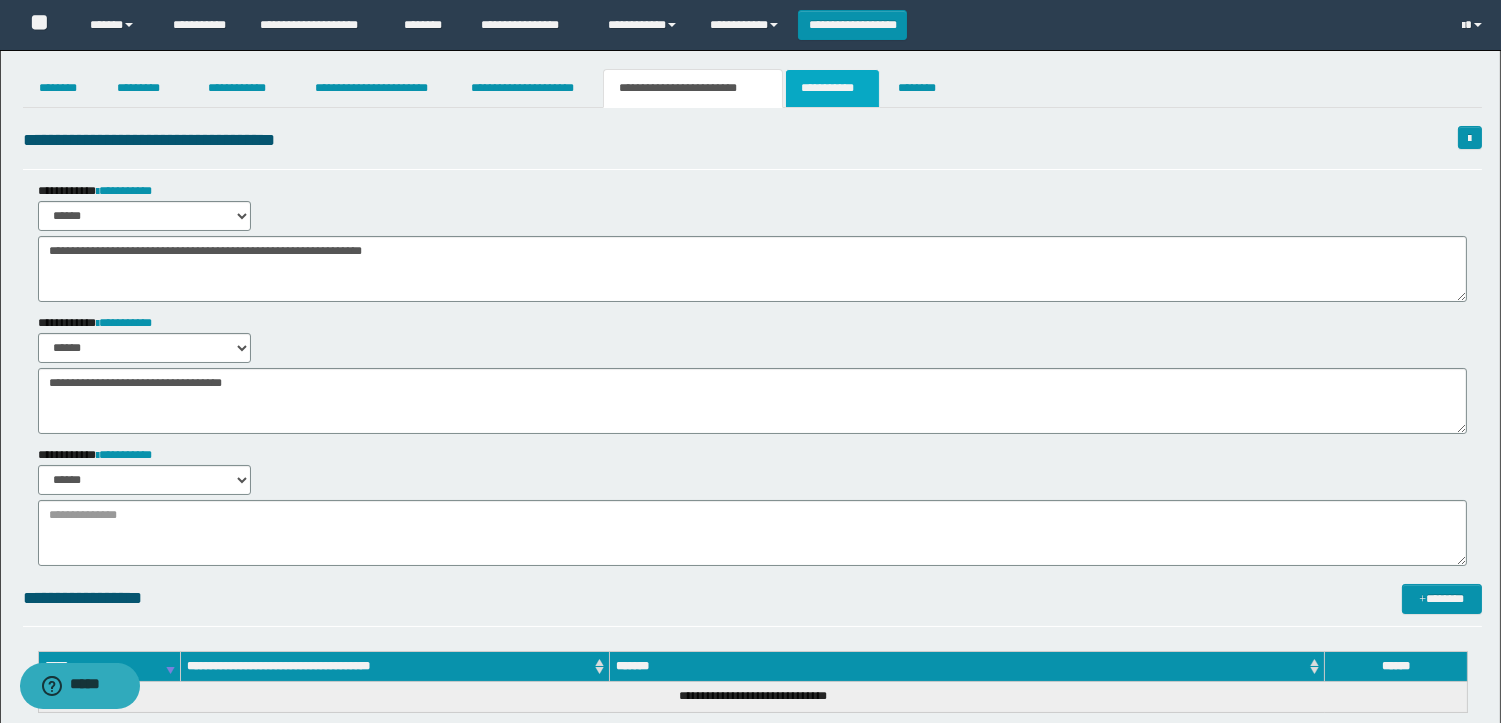 click on "**********" at bounding box center (832, 88) 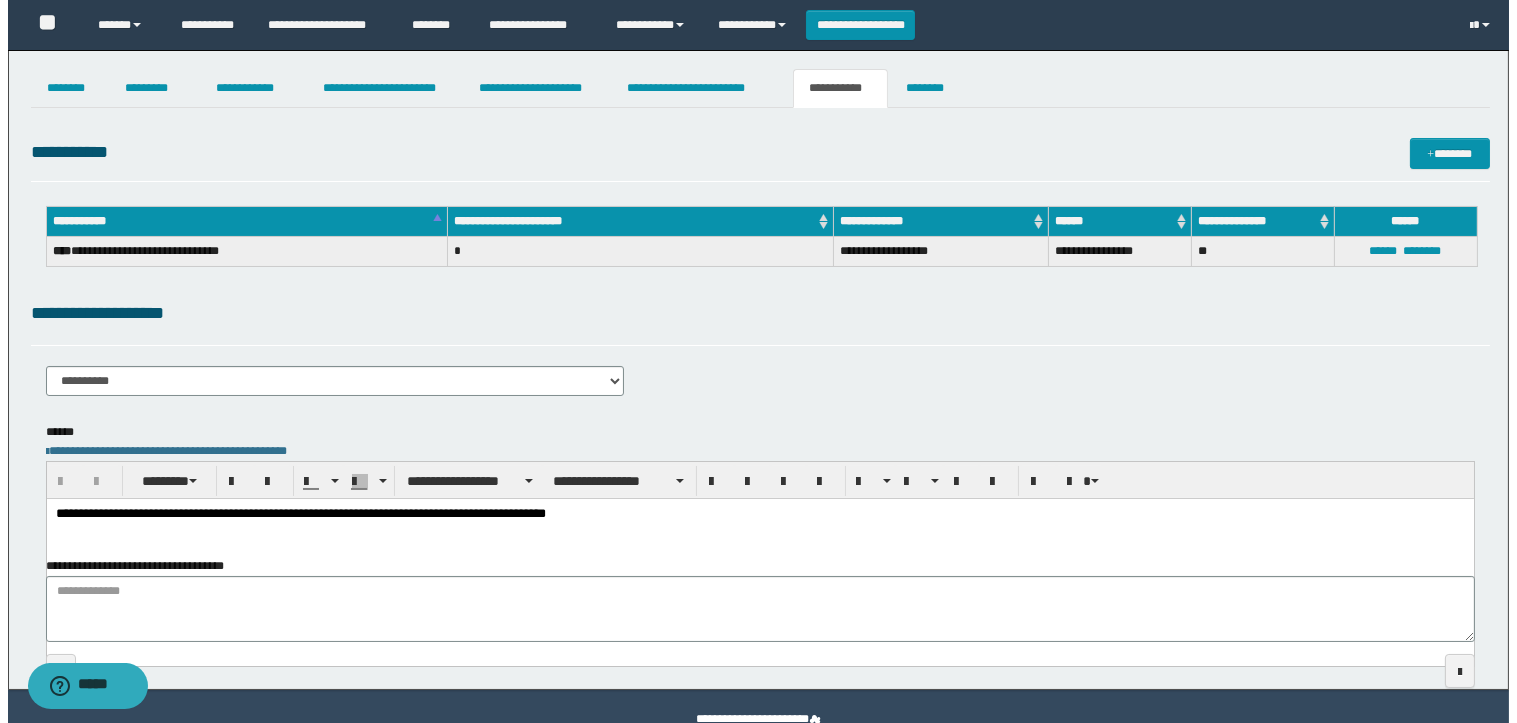 scroll, scrollTop: 0, scrollLeft: 0, axis: both 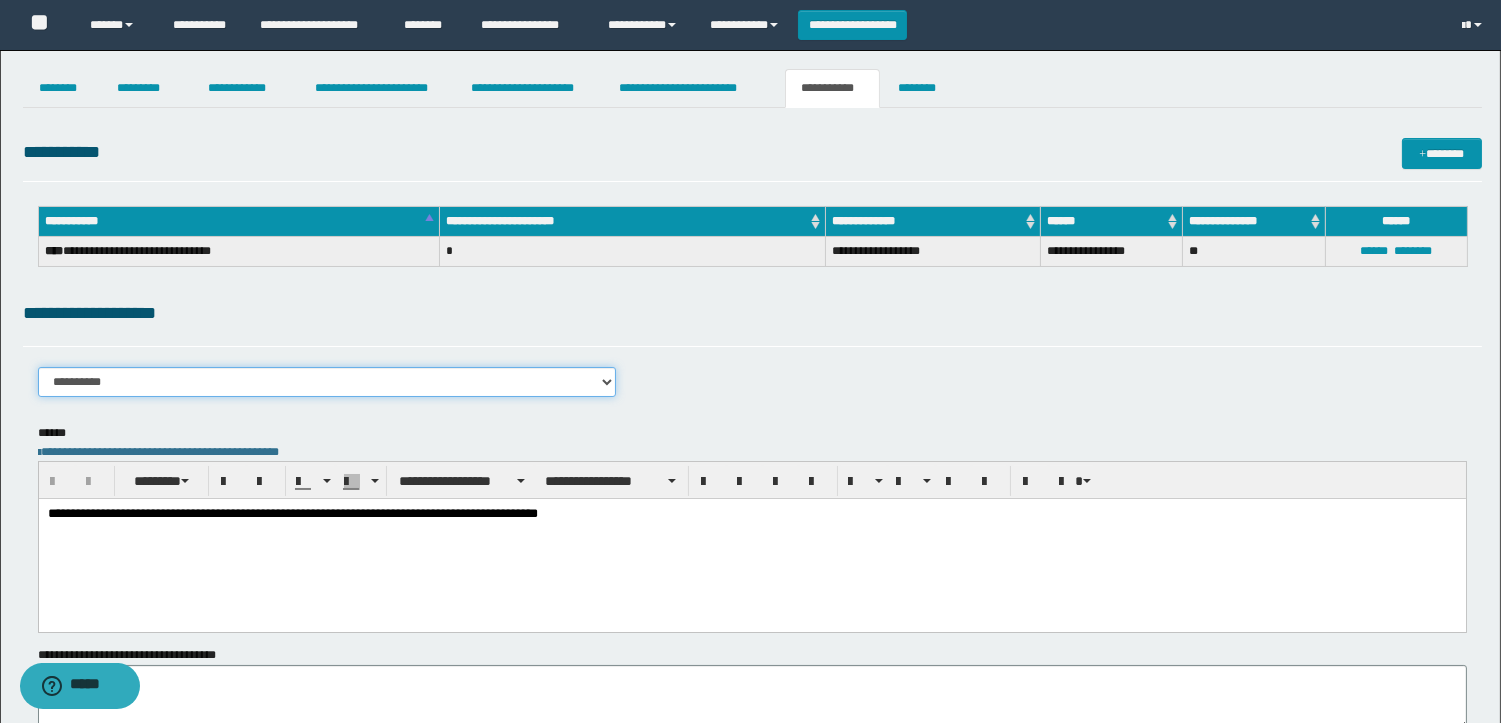 click on "**********" at bounding box center (327, 382) 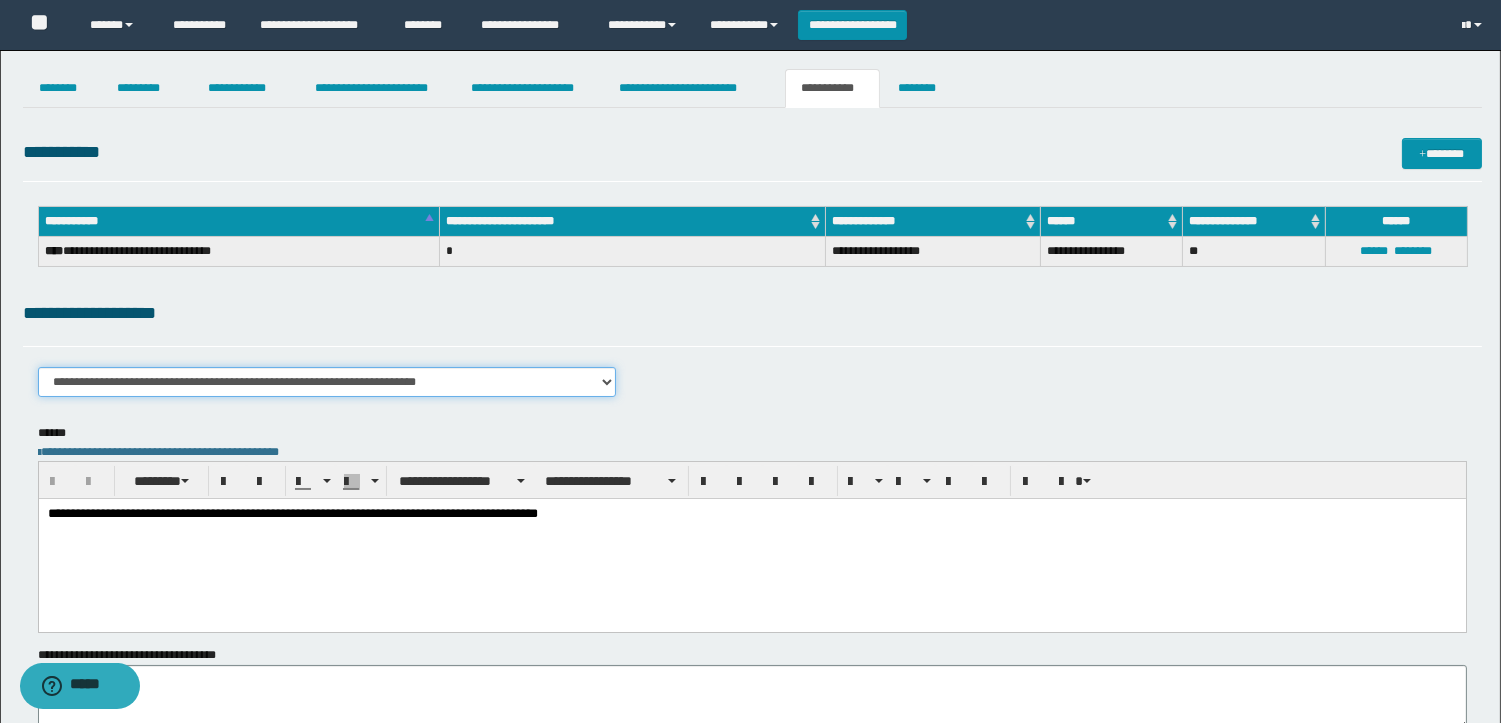 click on "**********" at bounding box center (327, 382) 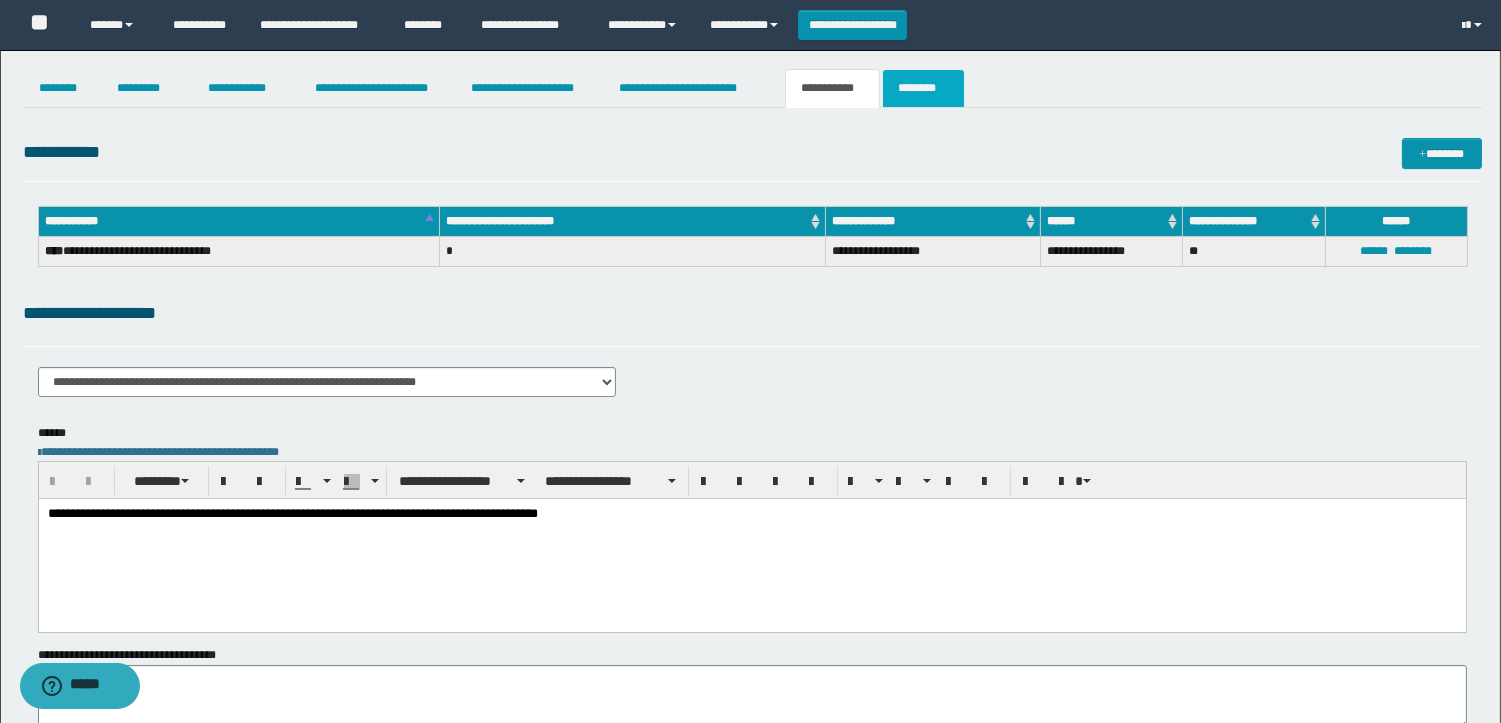 click on "********" at bounding box center [923, 88] 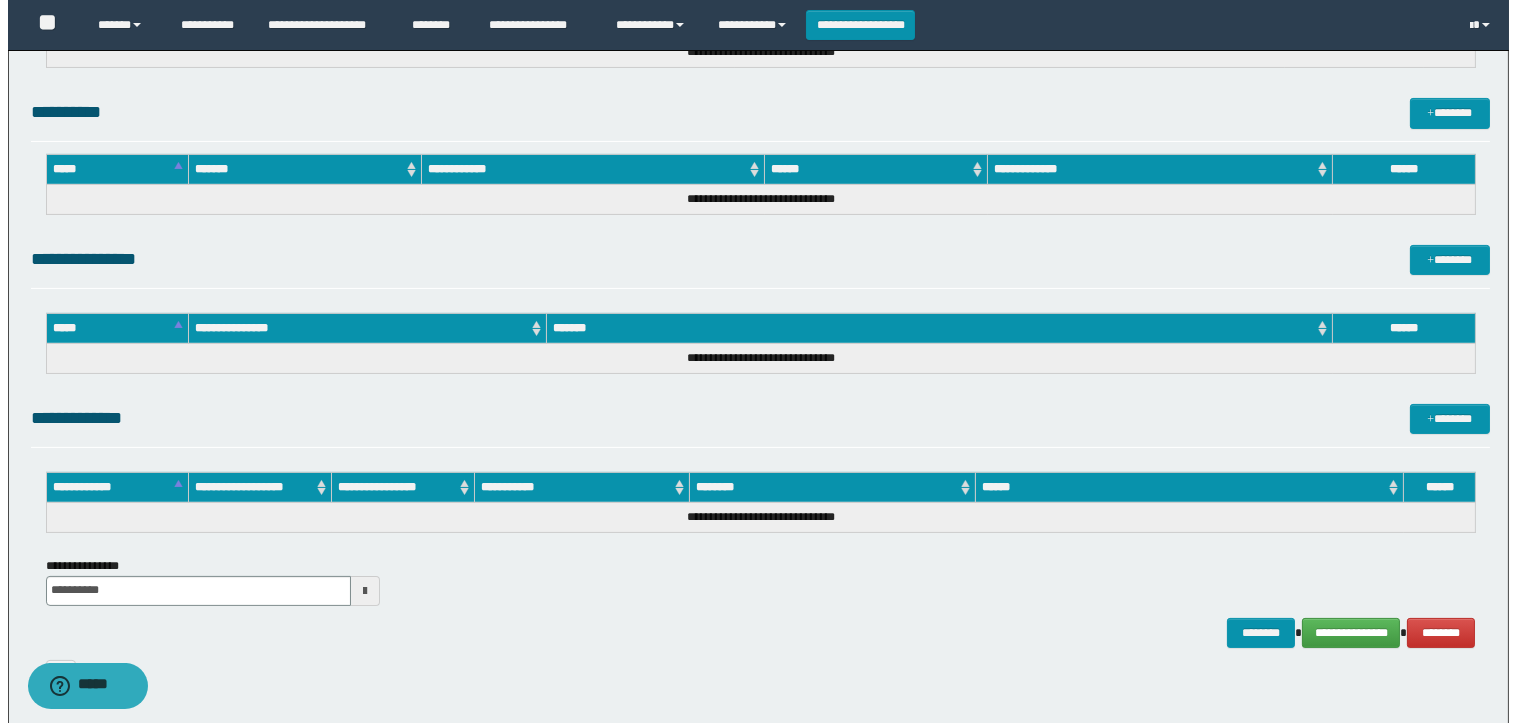 scroll, scrollTop: 914, scrollLeft: 0, axis: vertical 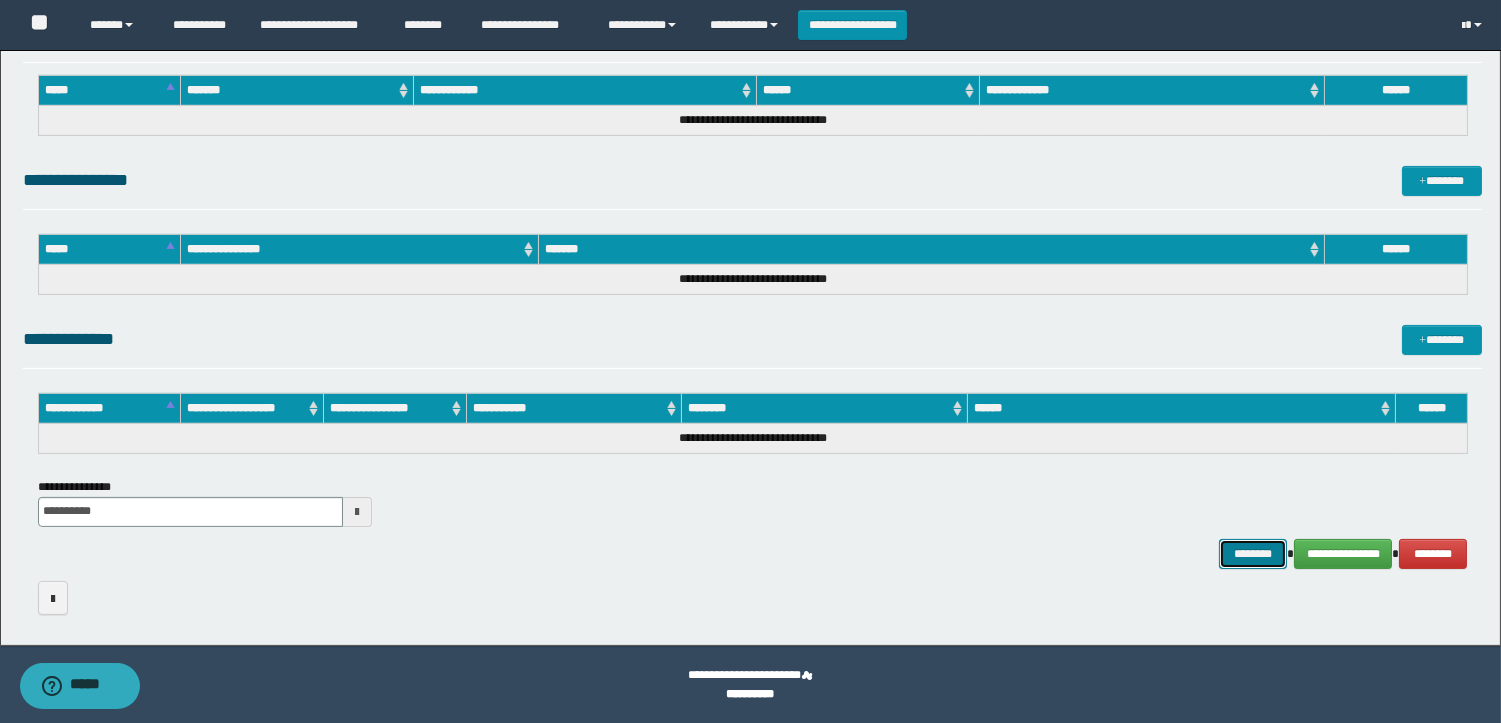 click on "********" at bounding box center (1253, 554) 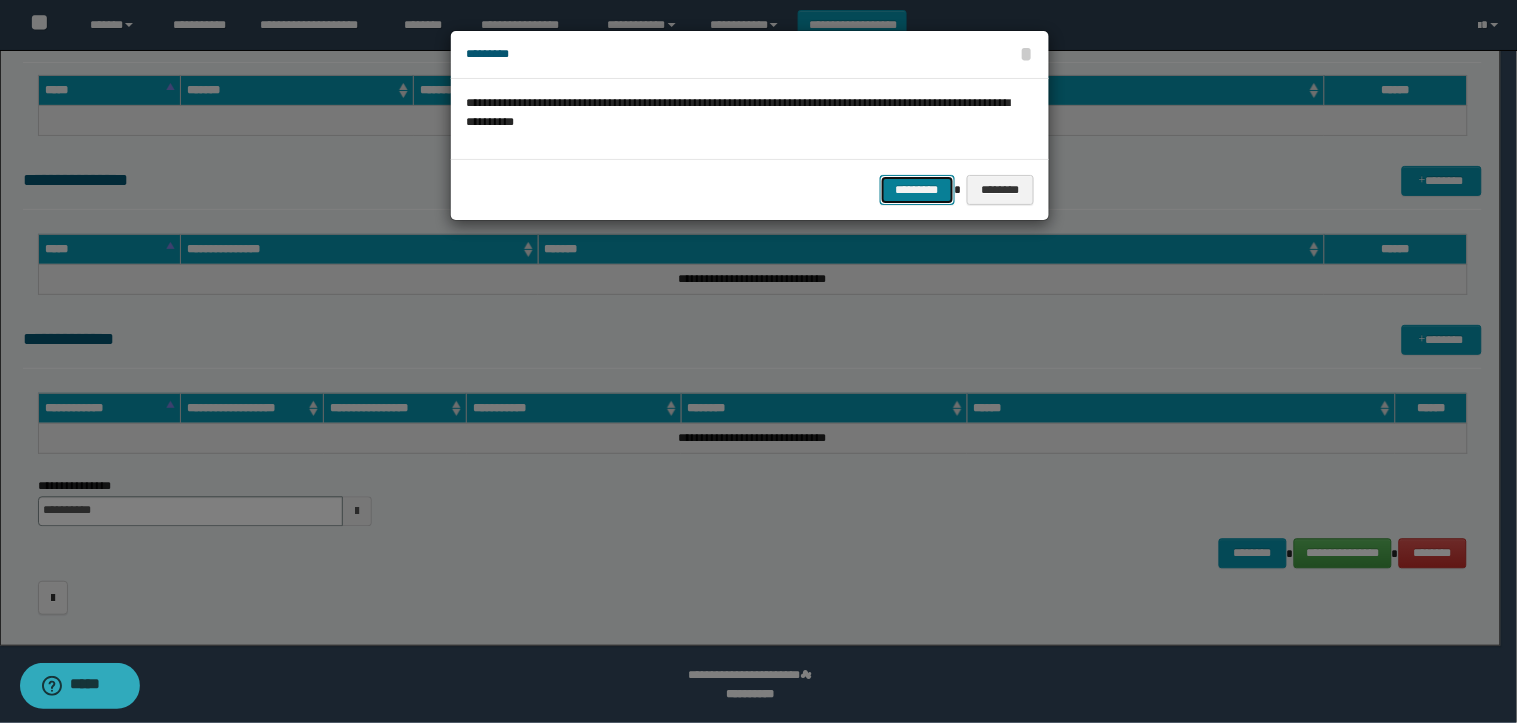 click on "*********" at bounding box center (917, 190) 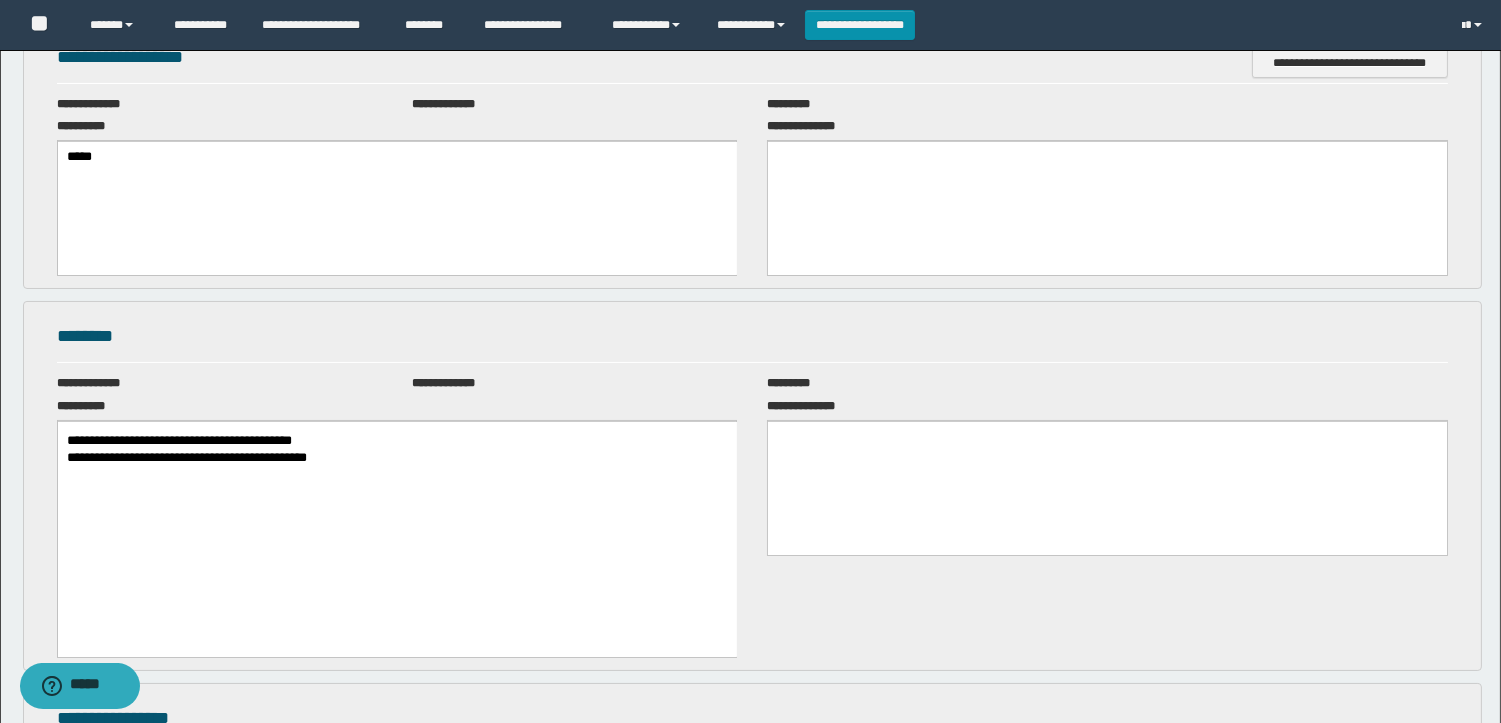 scroll, scrollTop: 0, scrollLeft: 0, axis: both 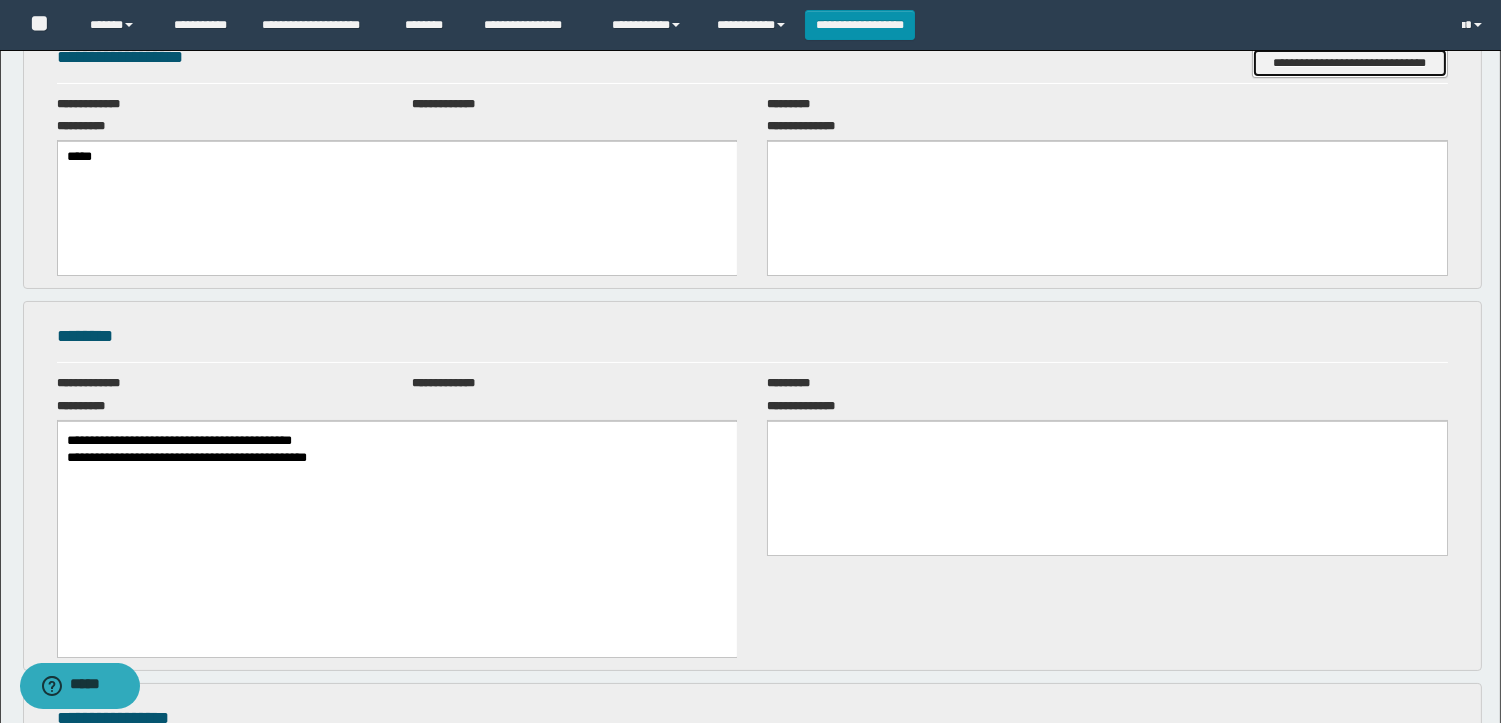click on "**********" at bounding box center [1350, 63] 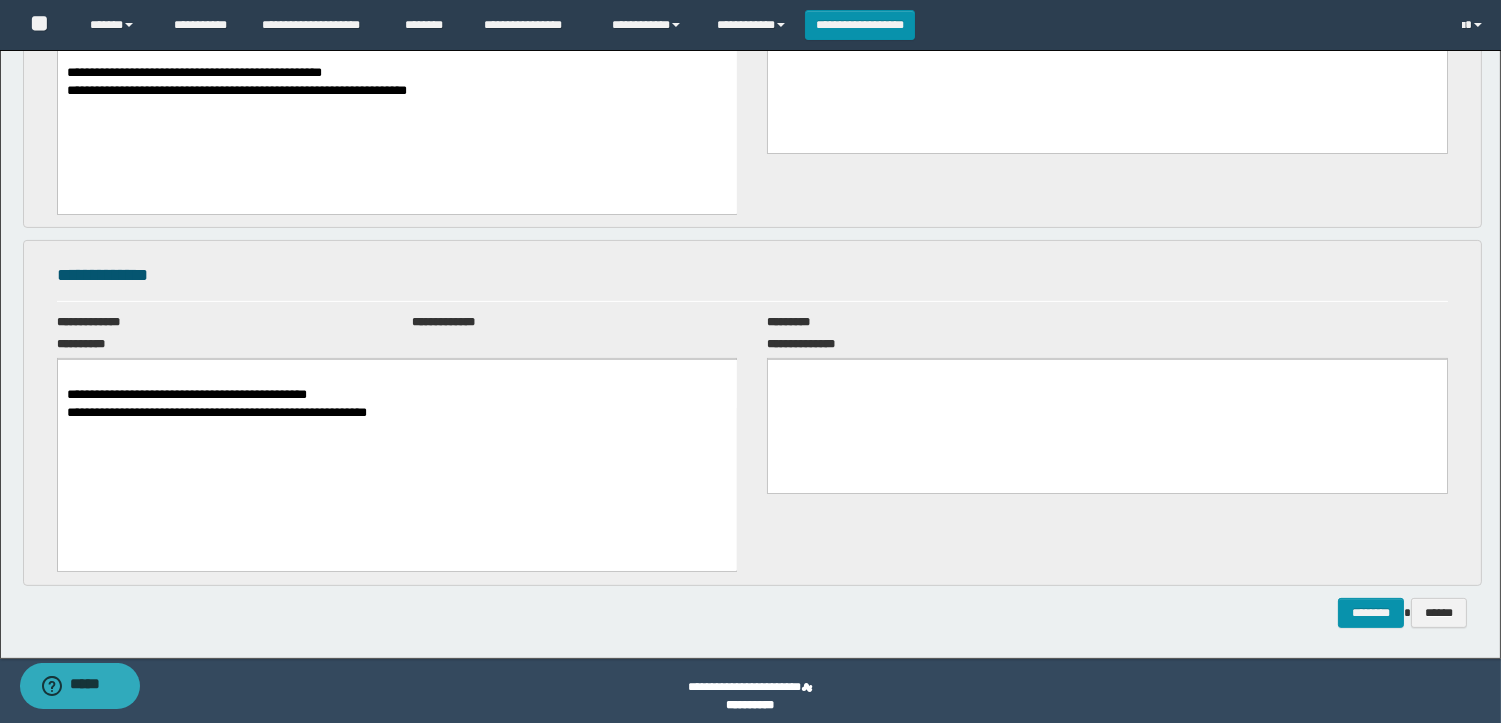 scroll, scrollTop: 1127, scrollLeft: 0, axis: vertical 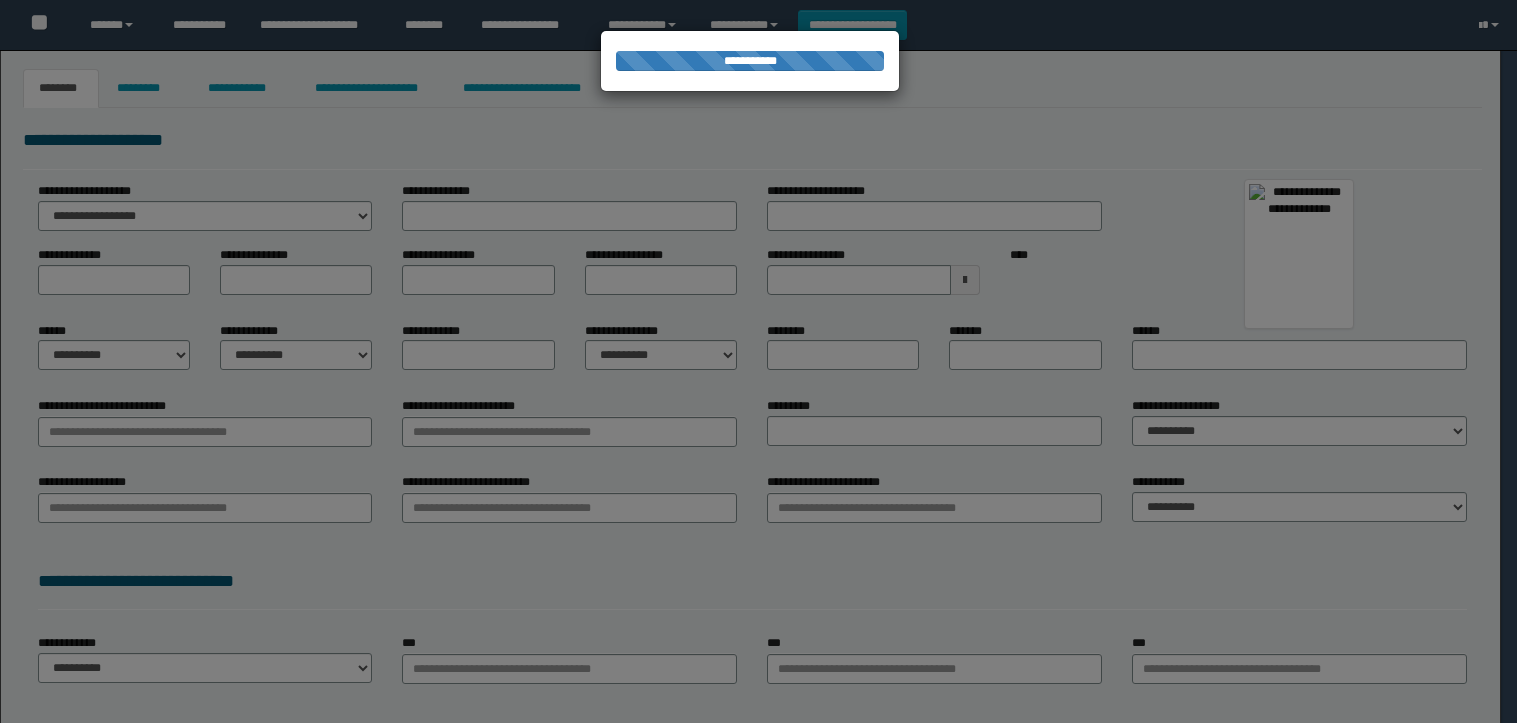type on "********" 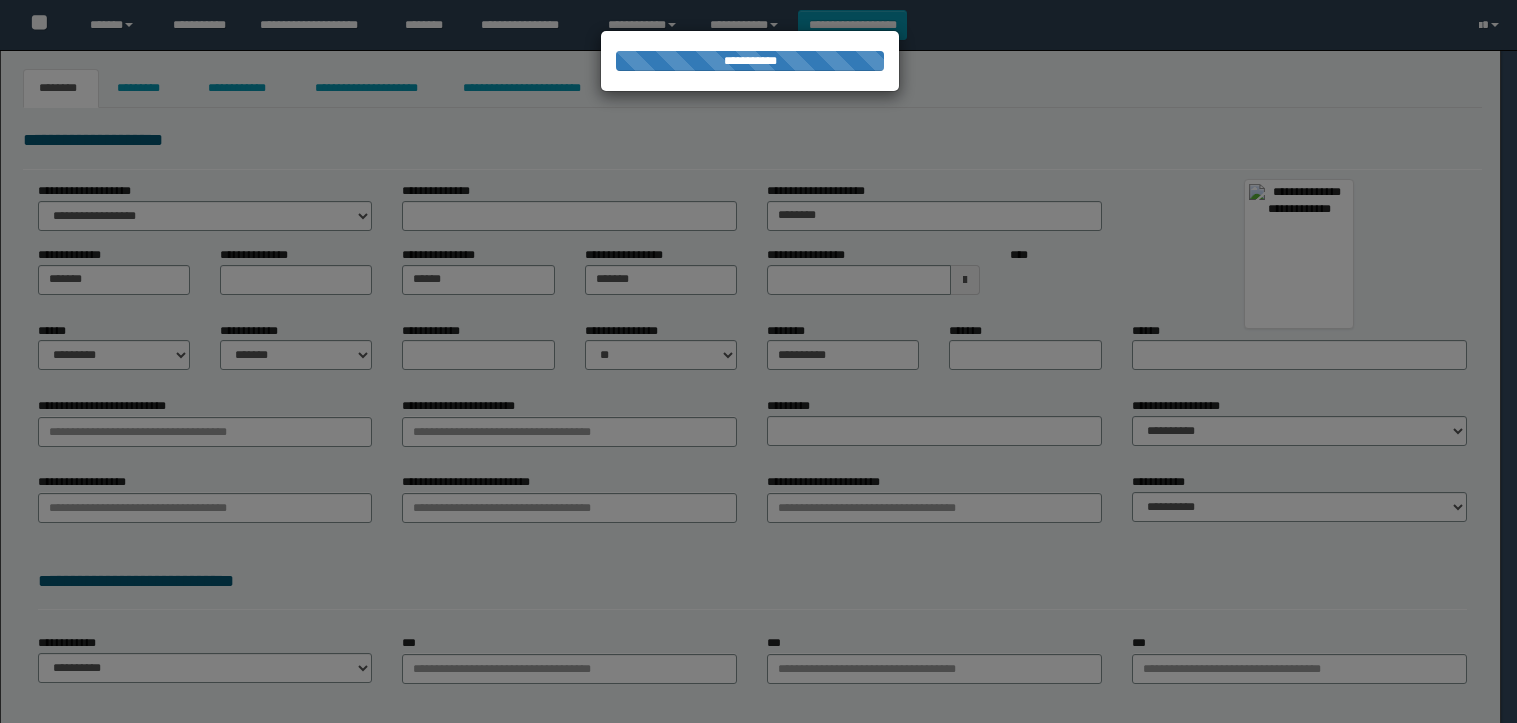 type on "**********" 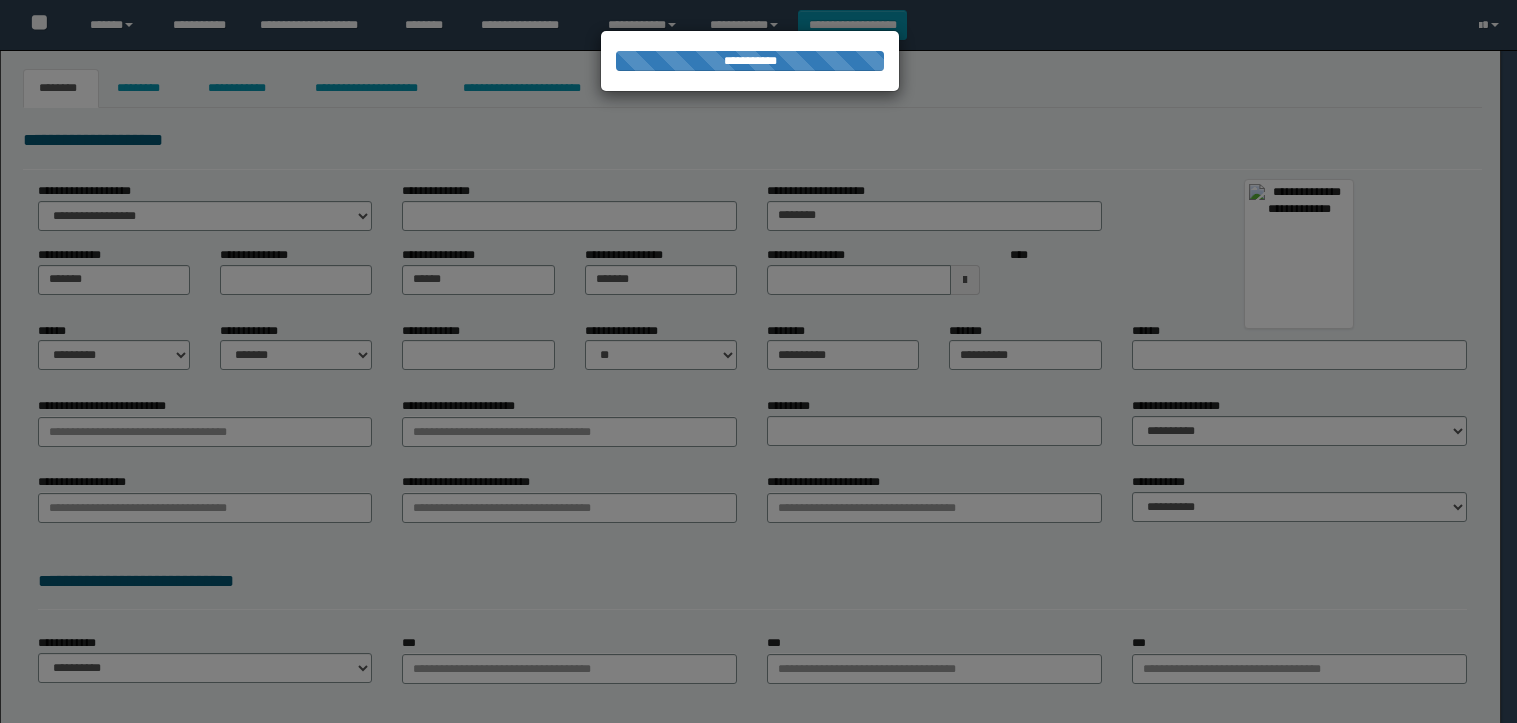 type on "*********" 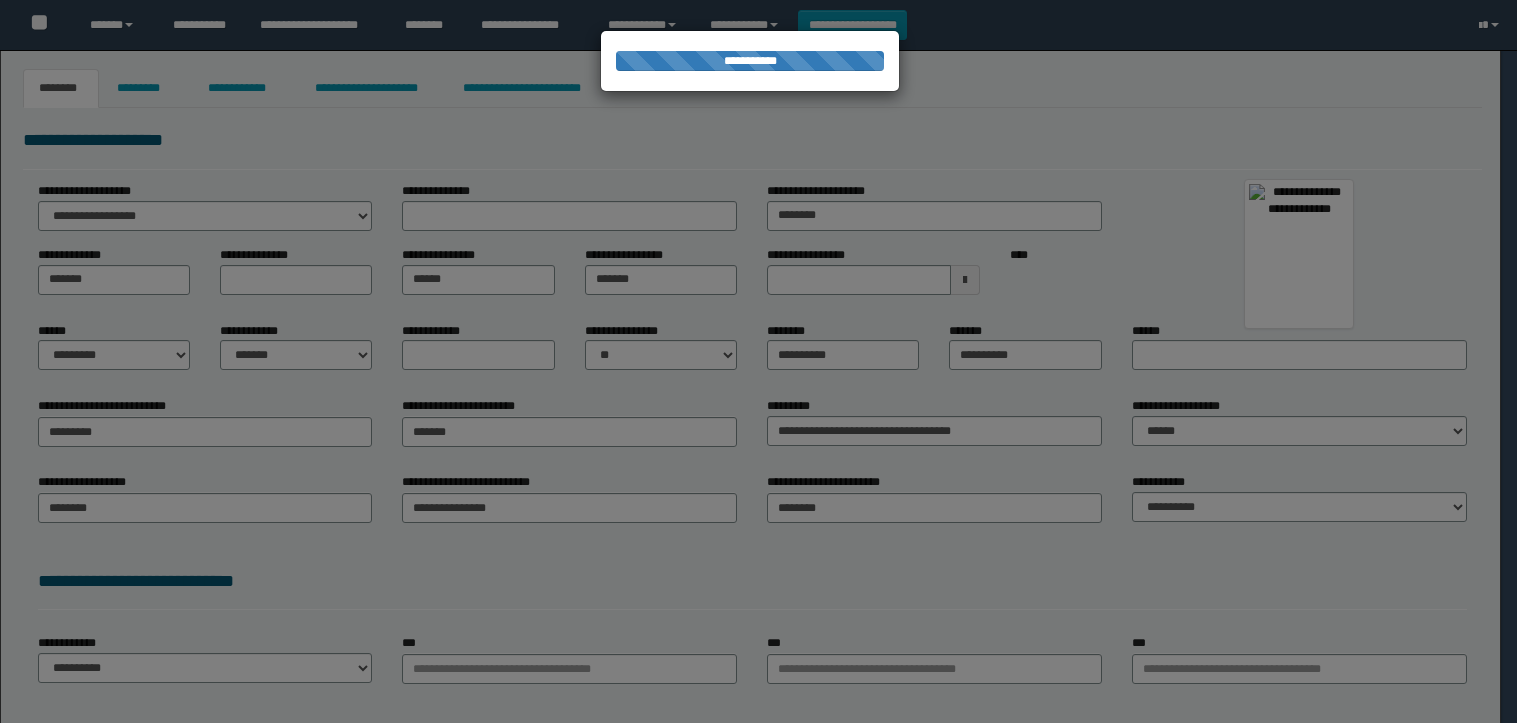 select on "*" 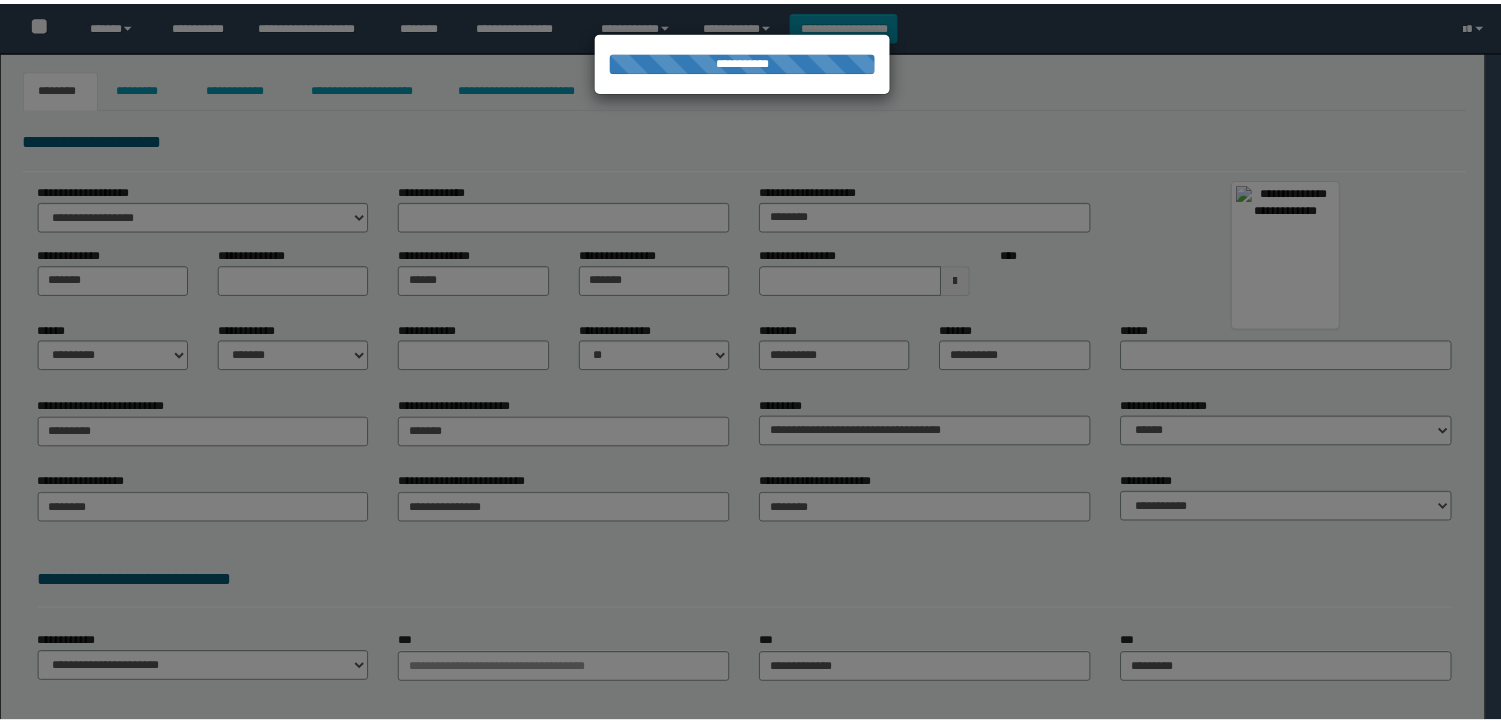 scroll, scrollTop: 0, scrollLeft: 0, axis: both 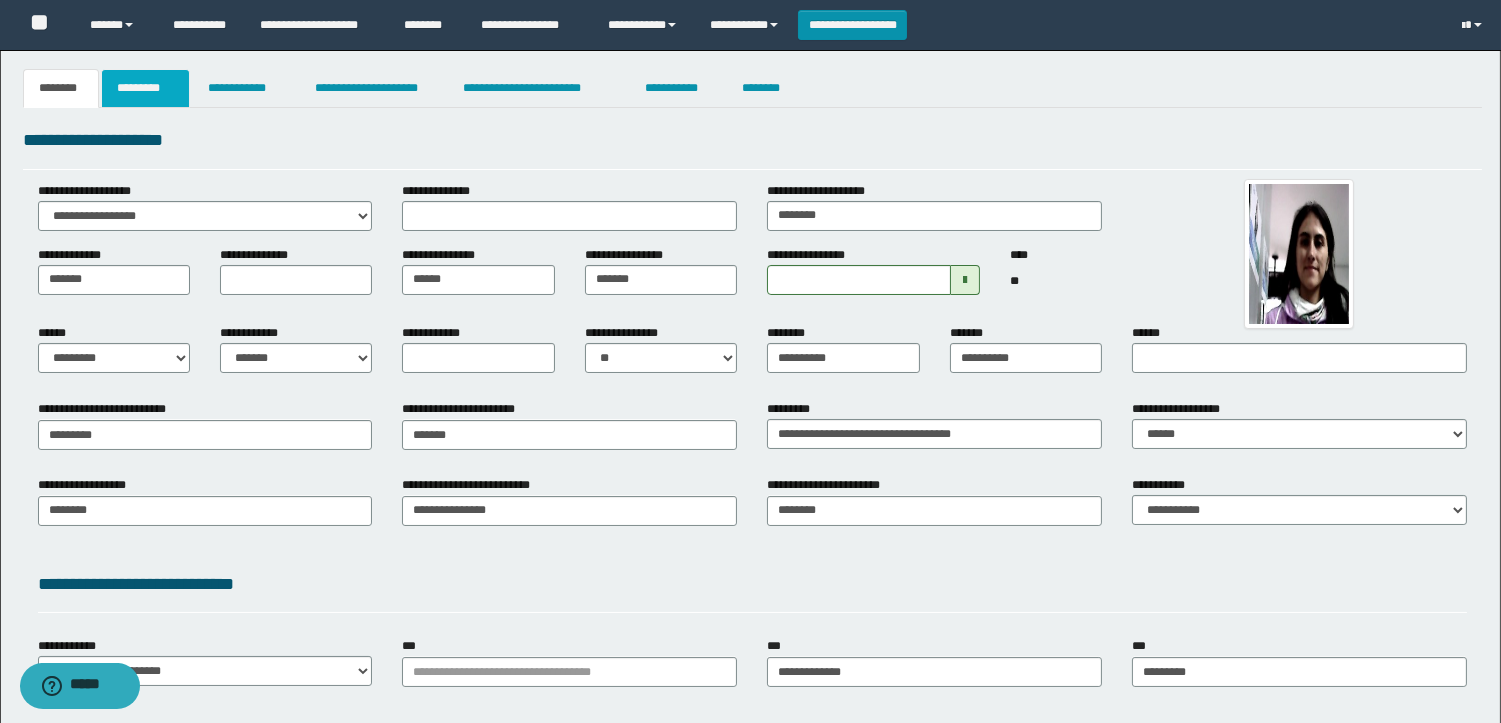 click on "*********" at bounding box center [145, 88] 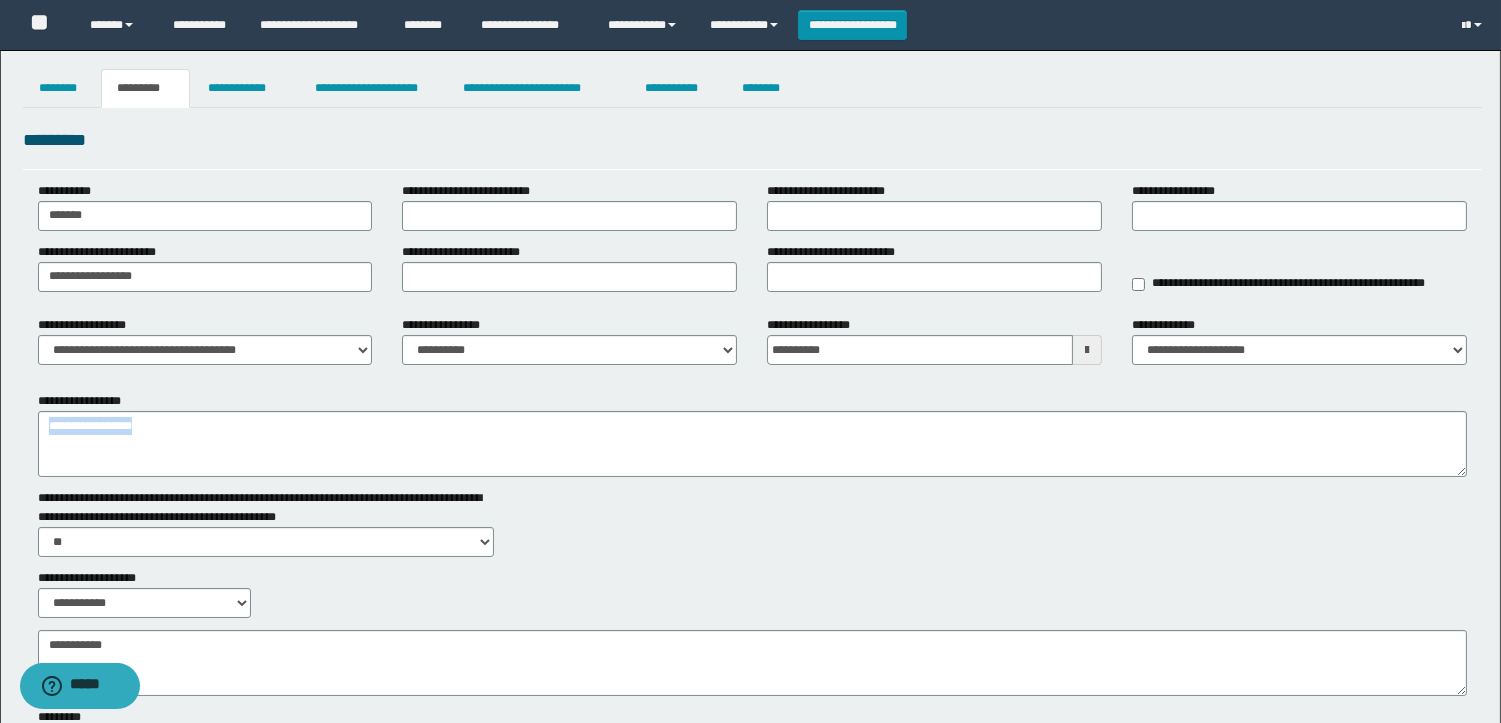 click on "**********" at bounding box center (752, 464) 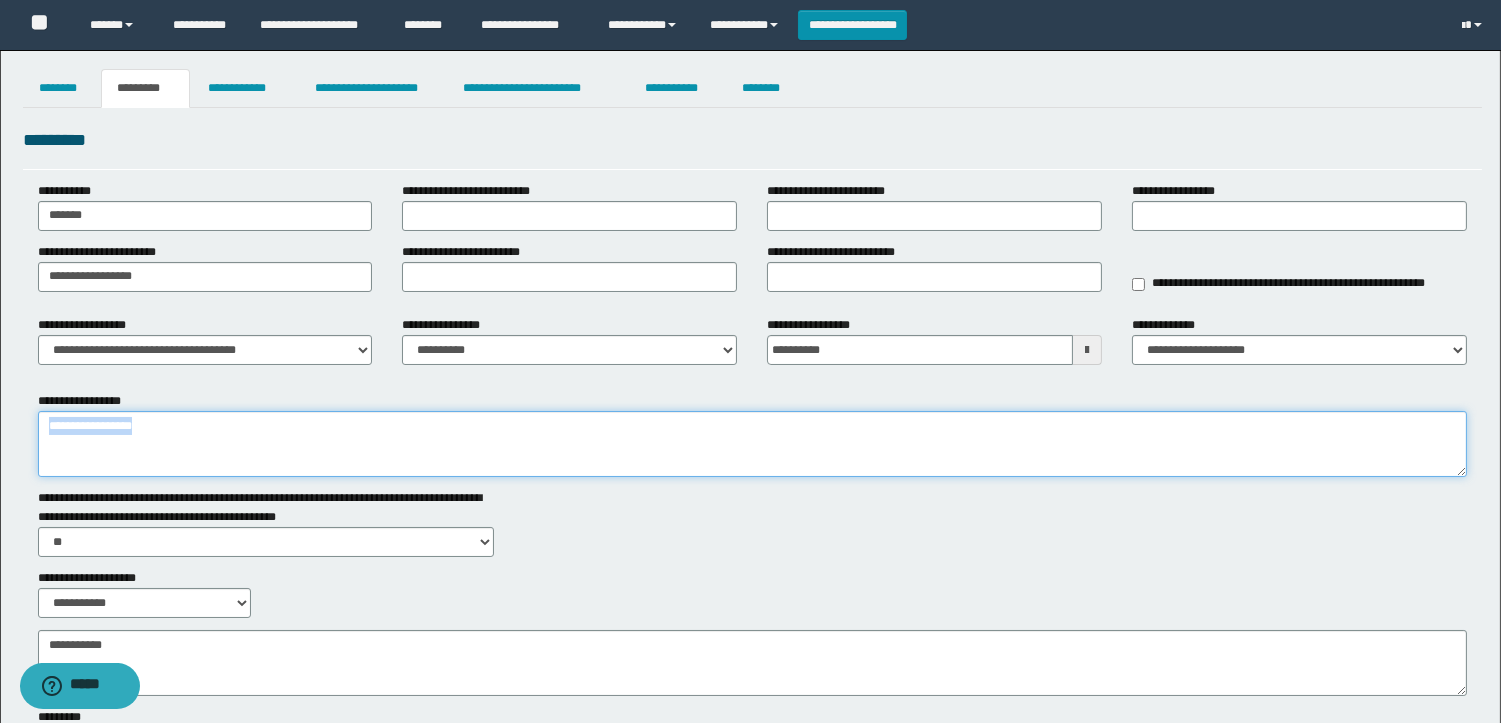 click on "**********" at bounding box center [752, 444] 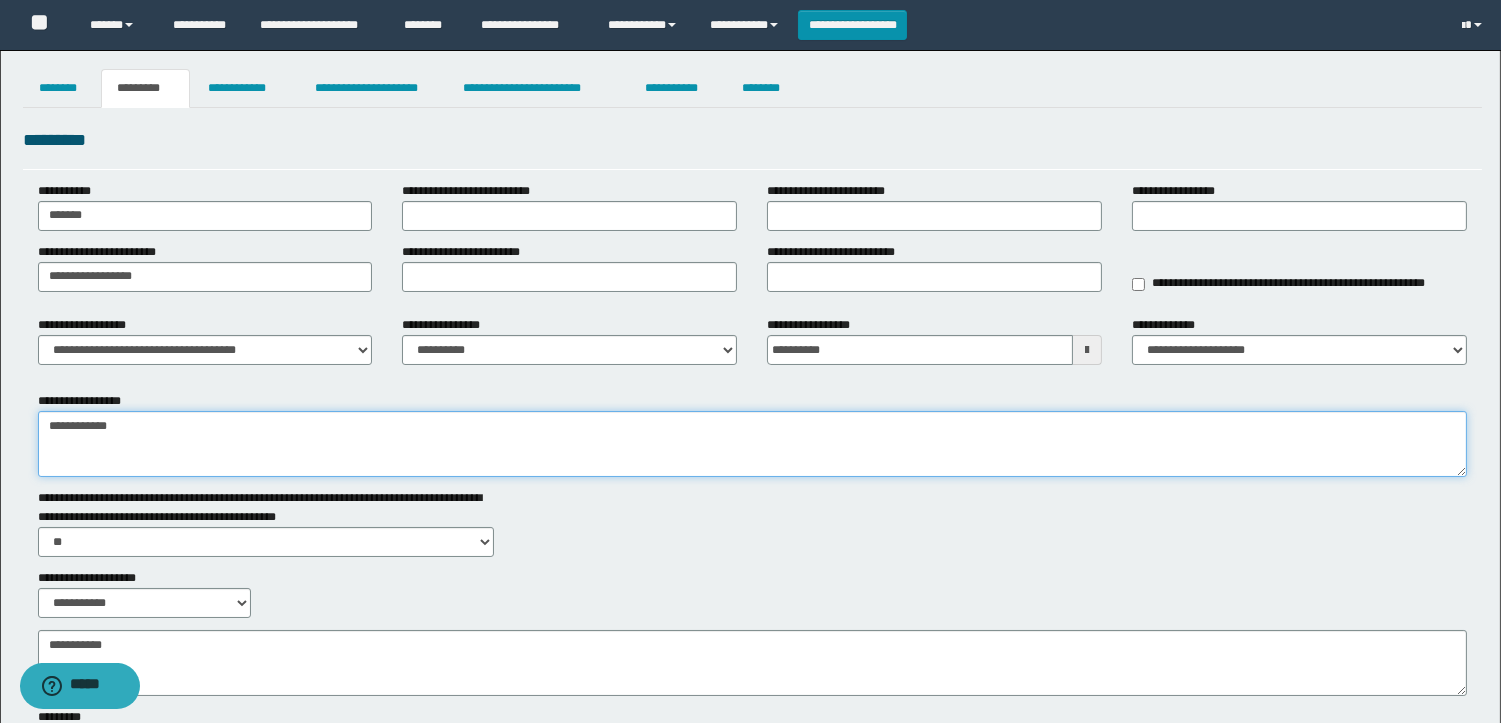 drag, startPoint x: 182, startPoint y: 443, endPoint x: 0, endPoint y: 394, distance: 188.48077 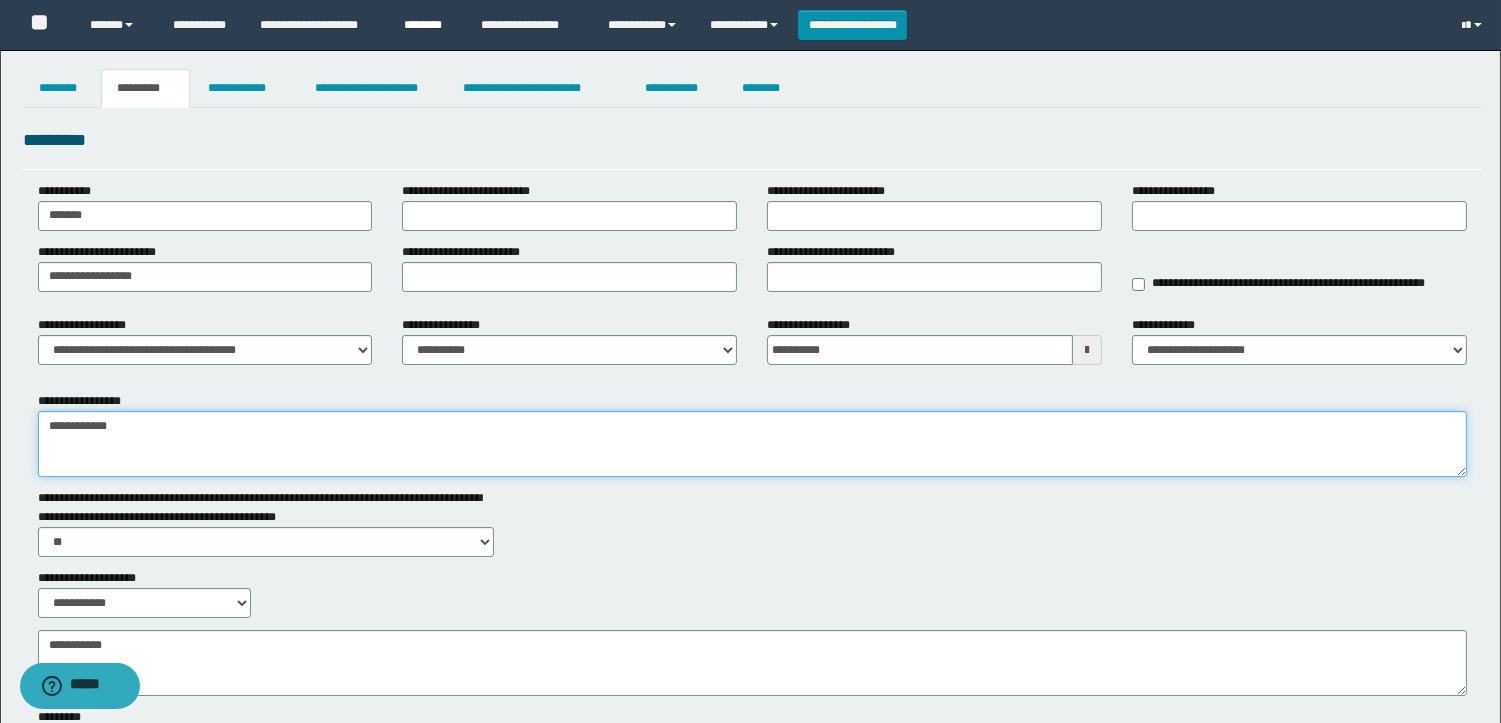 type on "**********" 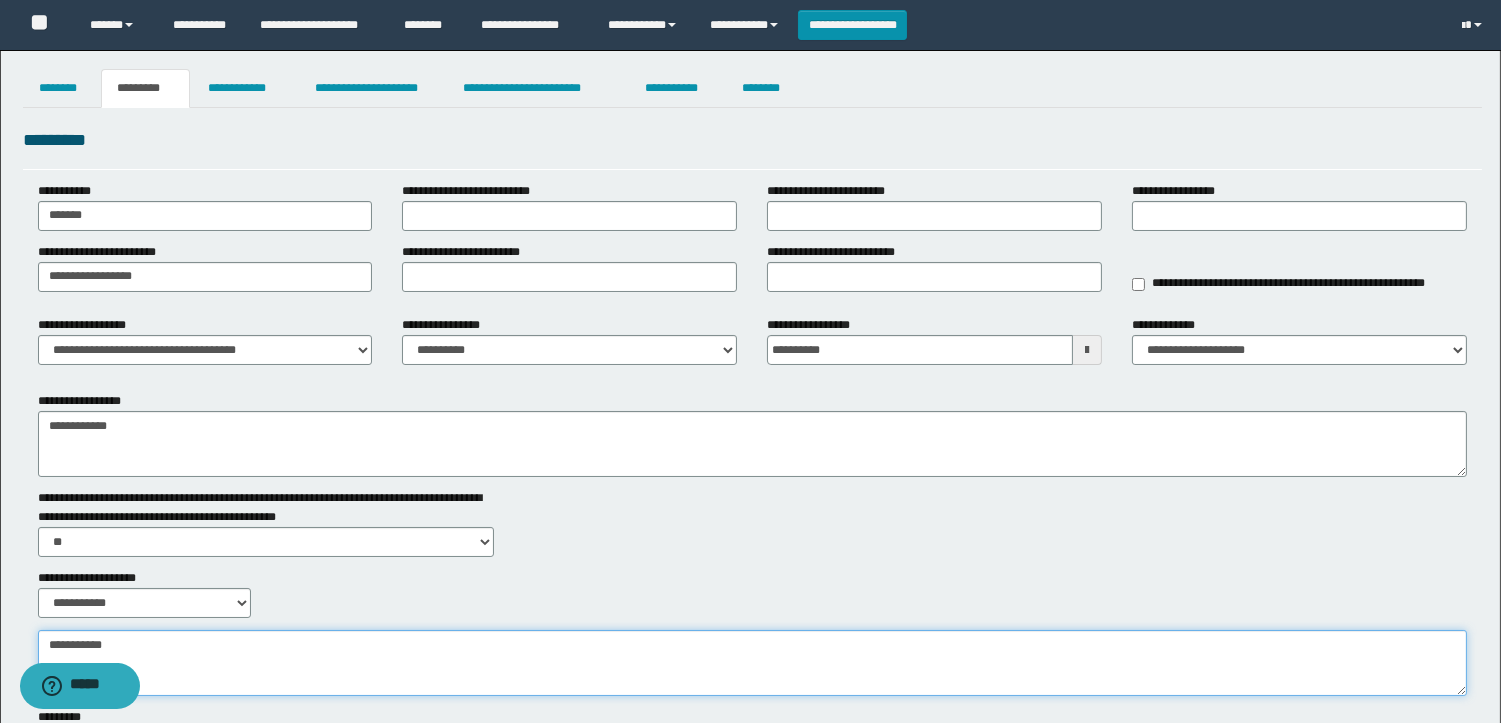 click on "**********" at bounding box center [752, 663] 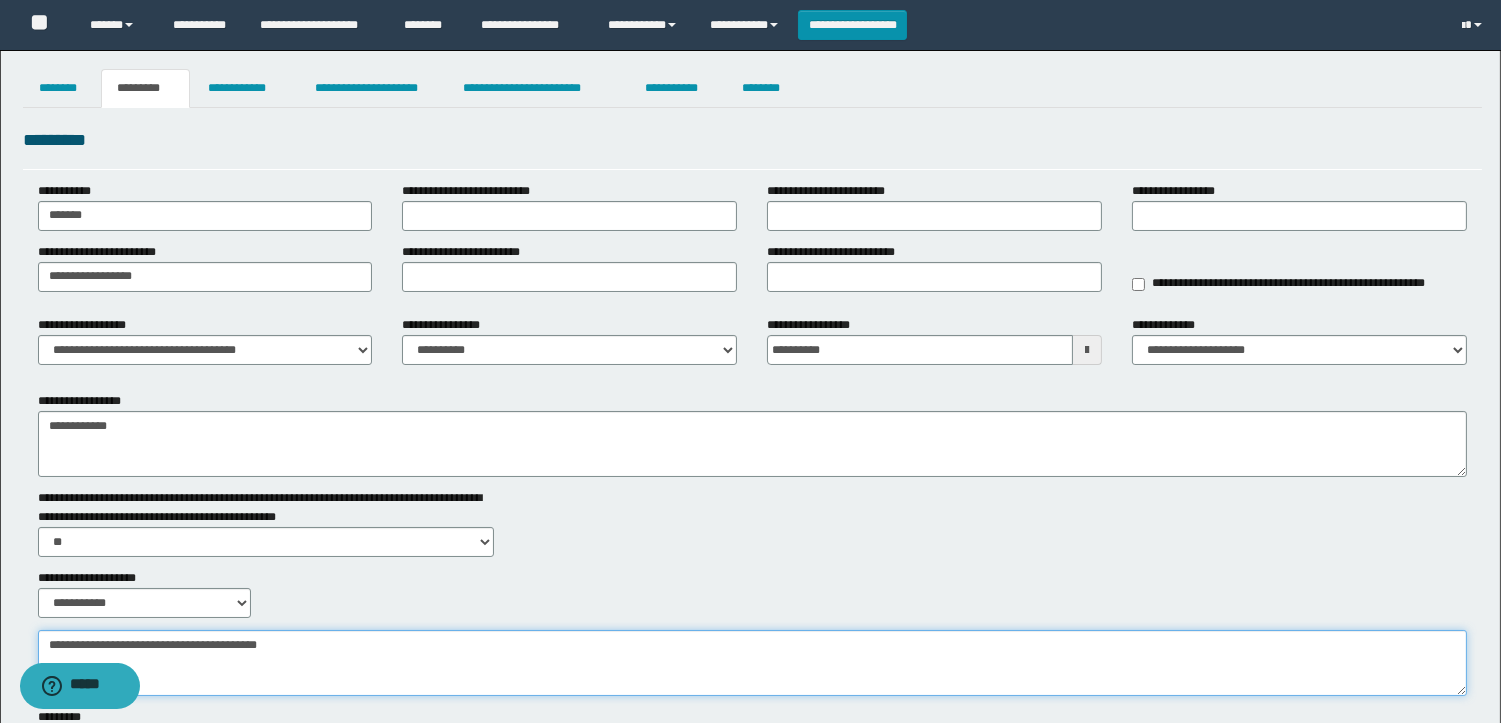 type on "**********" 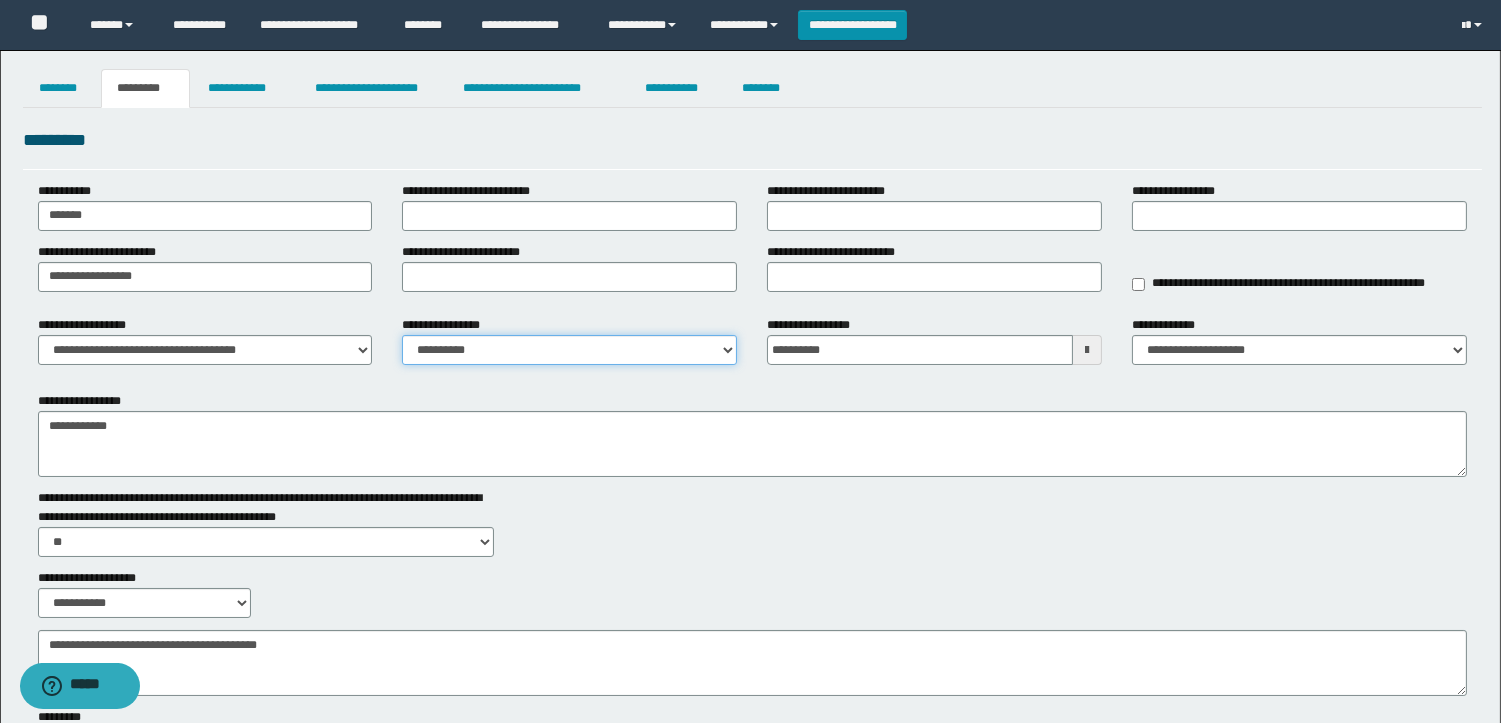 click on "**********" at bounding box center [569, 350] 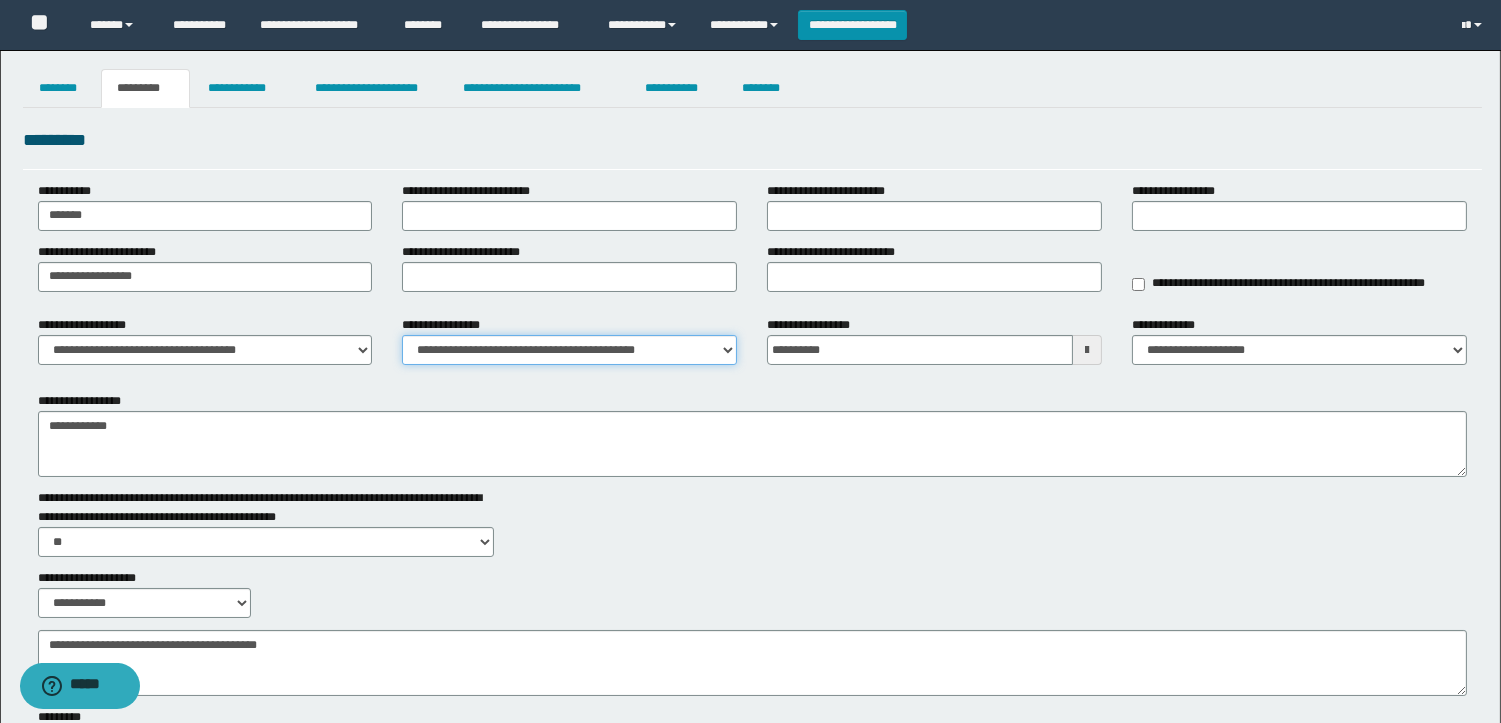 click on "**********" at bounding box center [569, 350] 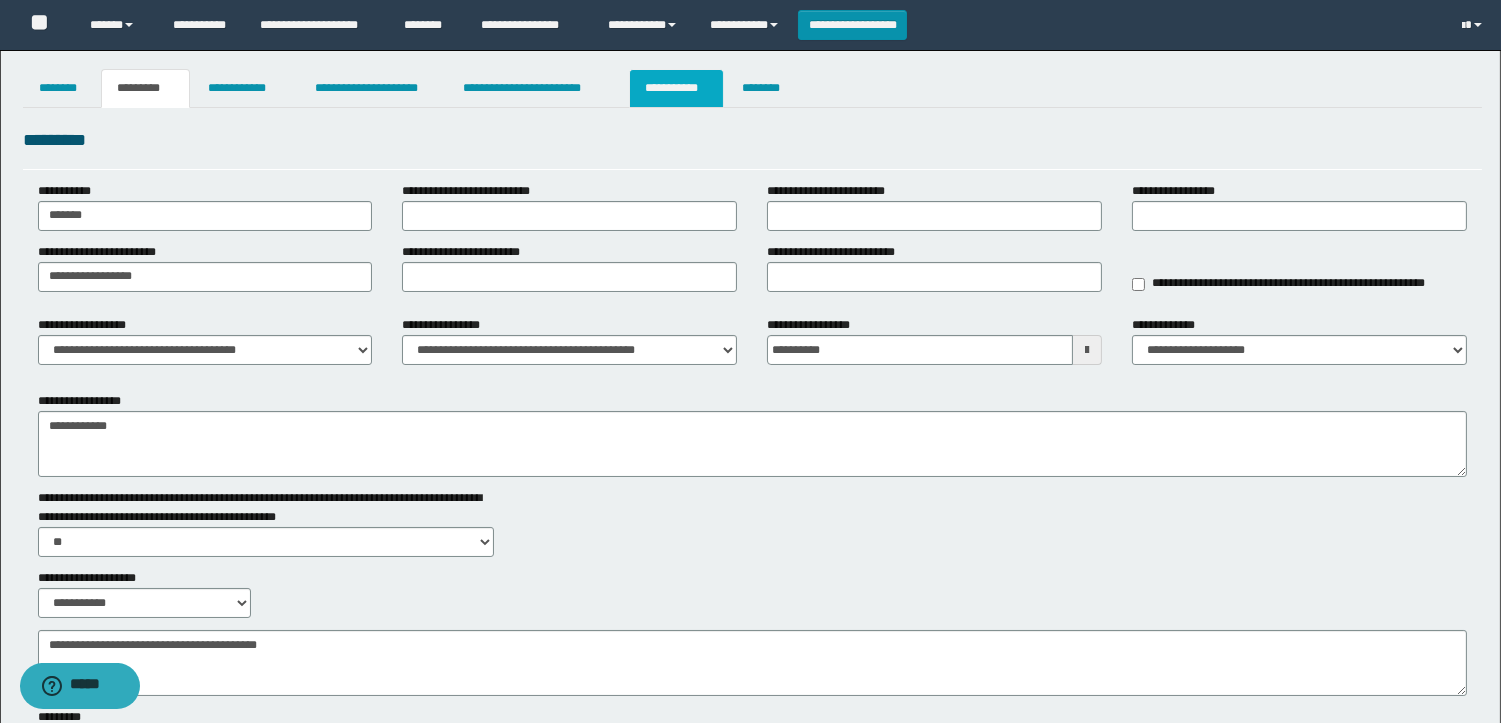 click on "**********" at bounding box center [676, 88] 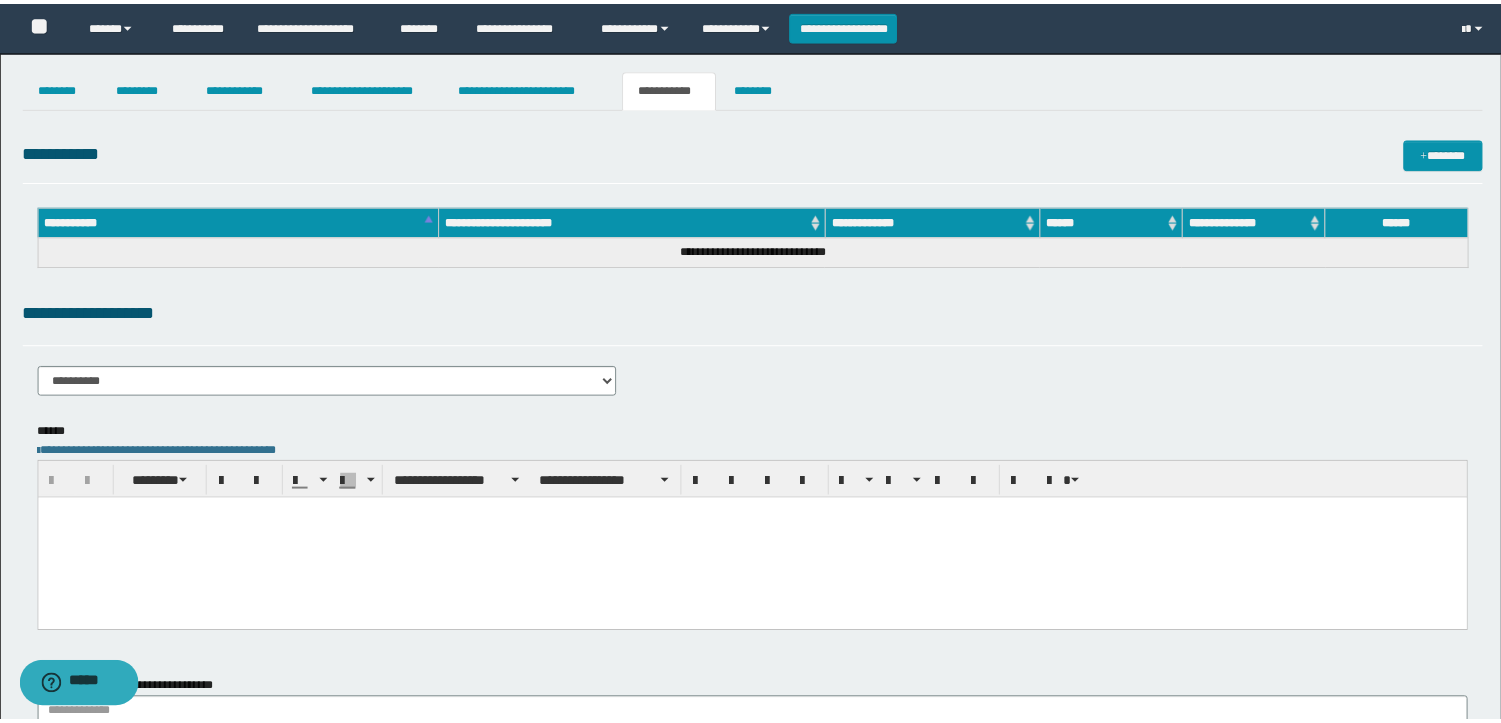 scroll, scrollTop: 0, scrollLeft: 0, axis: both 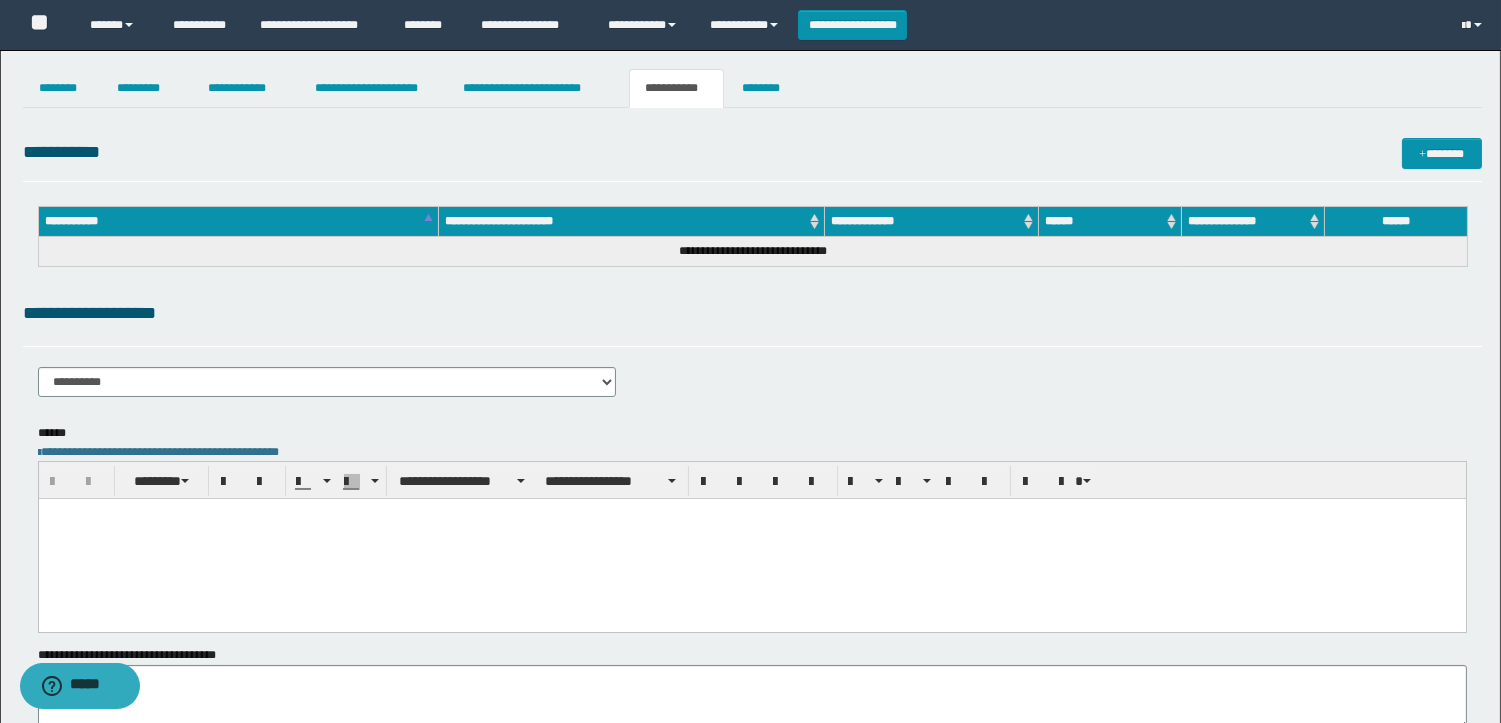 drag, startPoint x: 594, startPoint y: 553, endPoint x: 594, endPoint y: 620, distance: 67 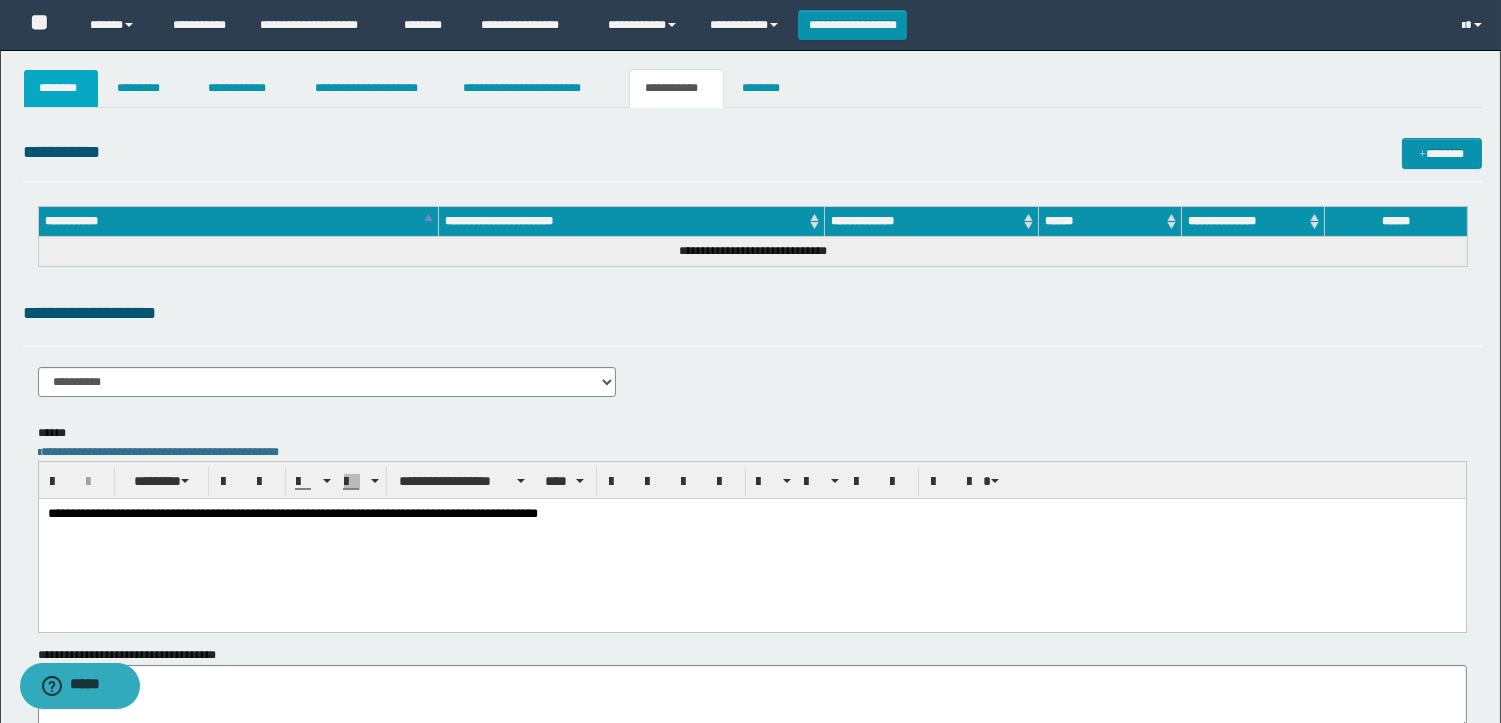 click on "********" at bounding box center [61, 88] 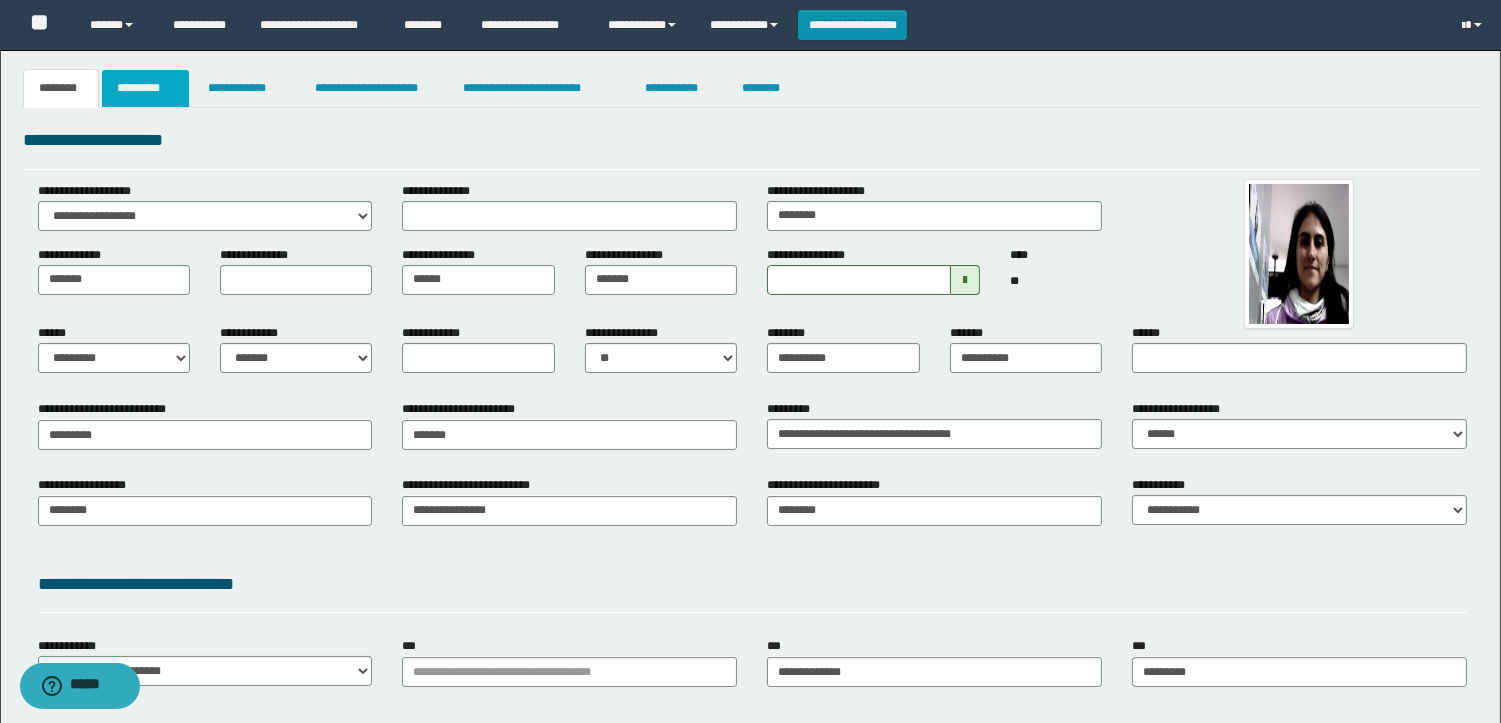 click on "*********" at bounding box center [145, 88] 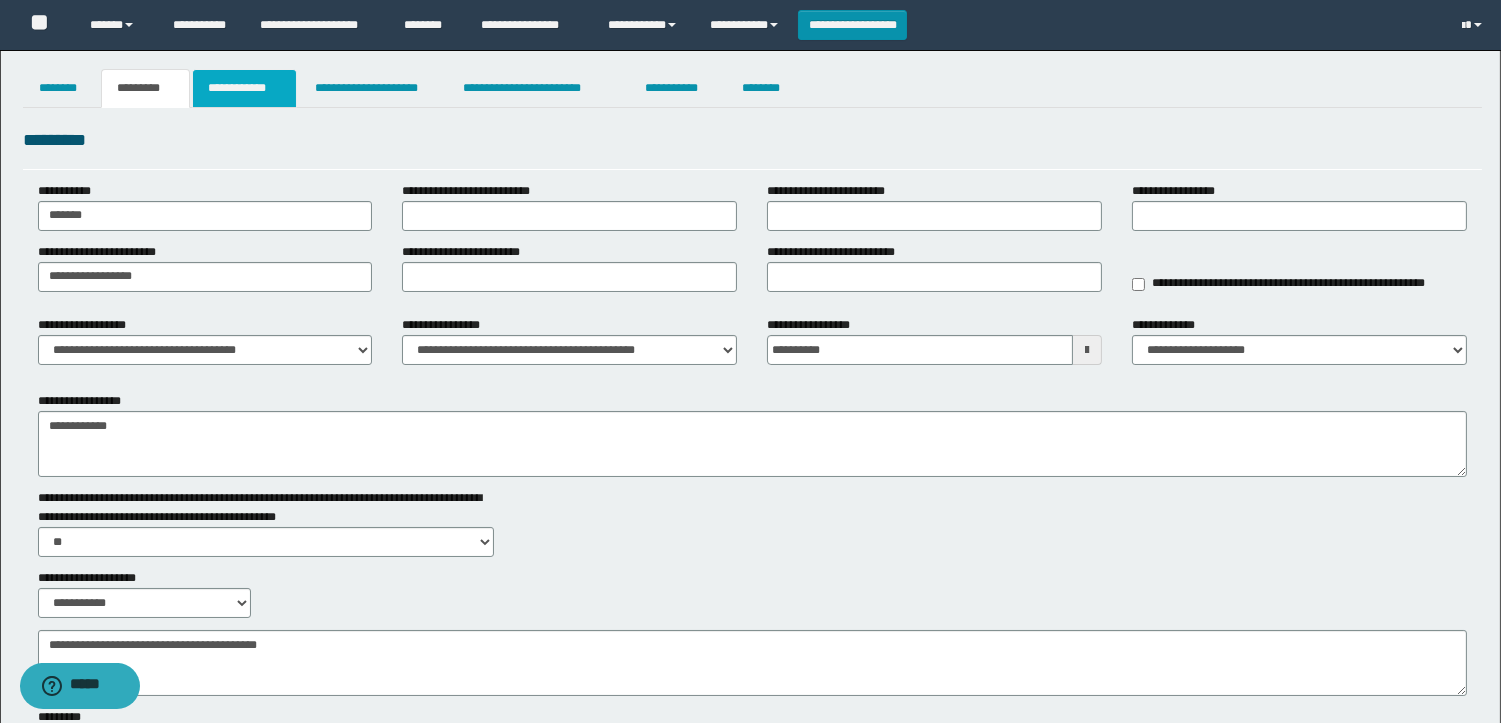 click on "**********" at bounding box center [244, 88] 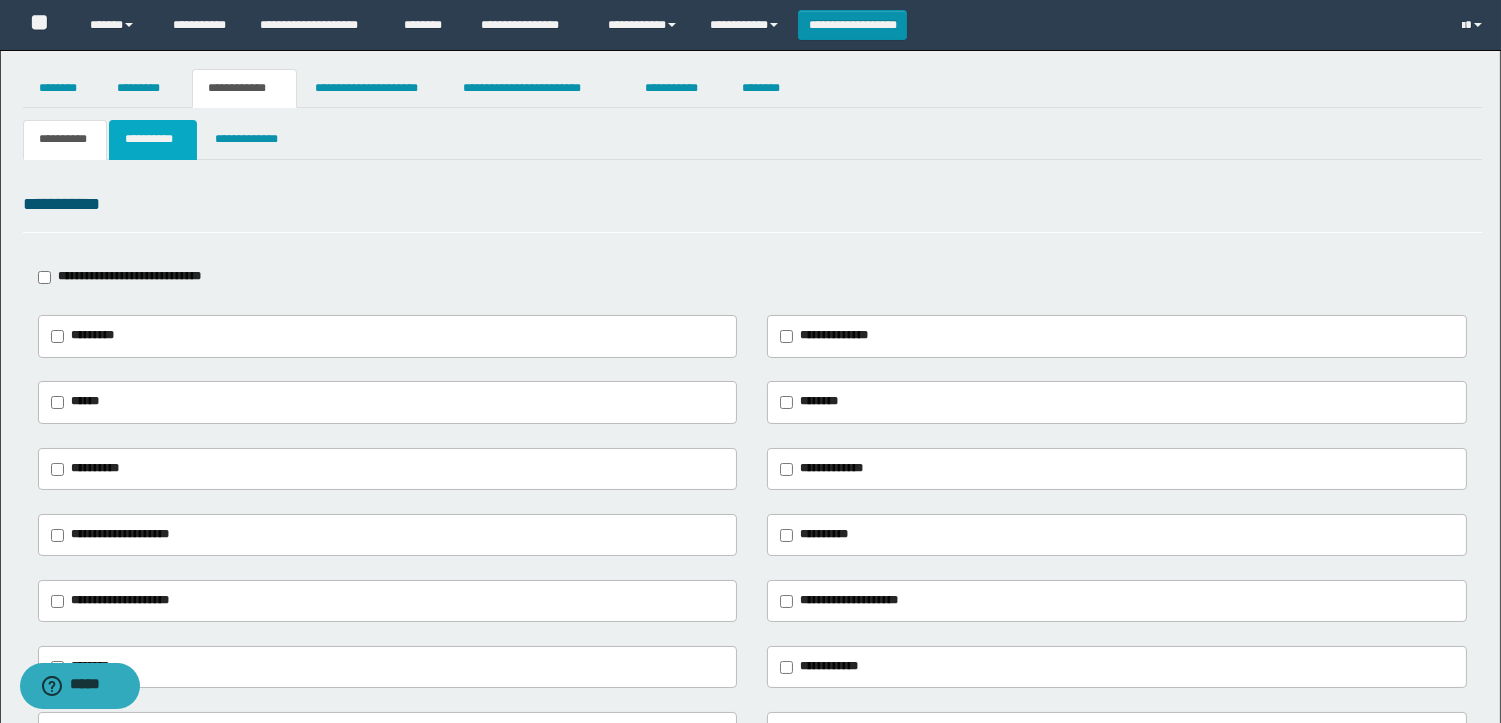 click on "**********" at bounding box center [153, 139] 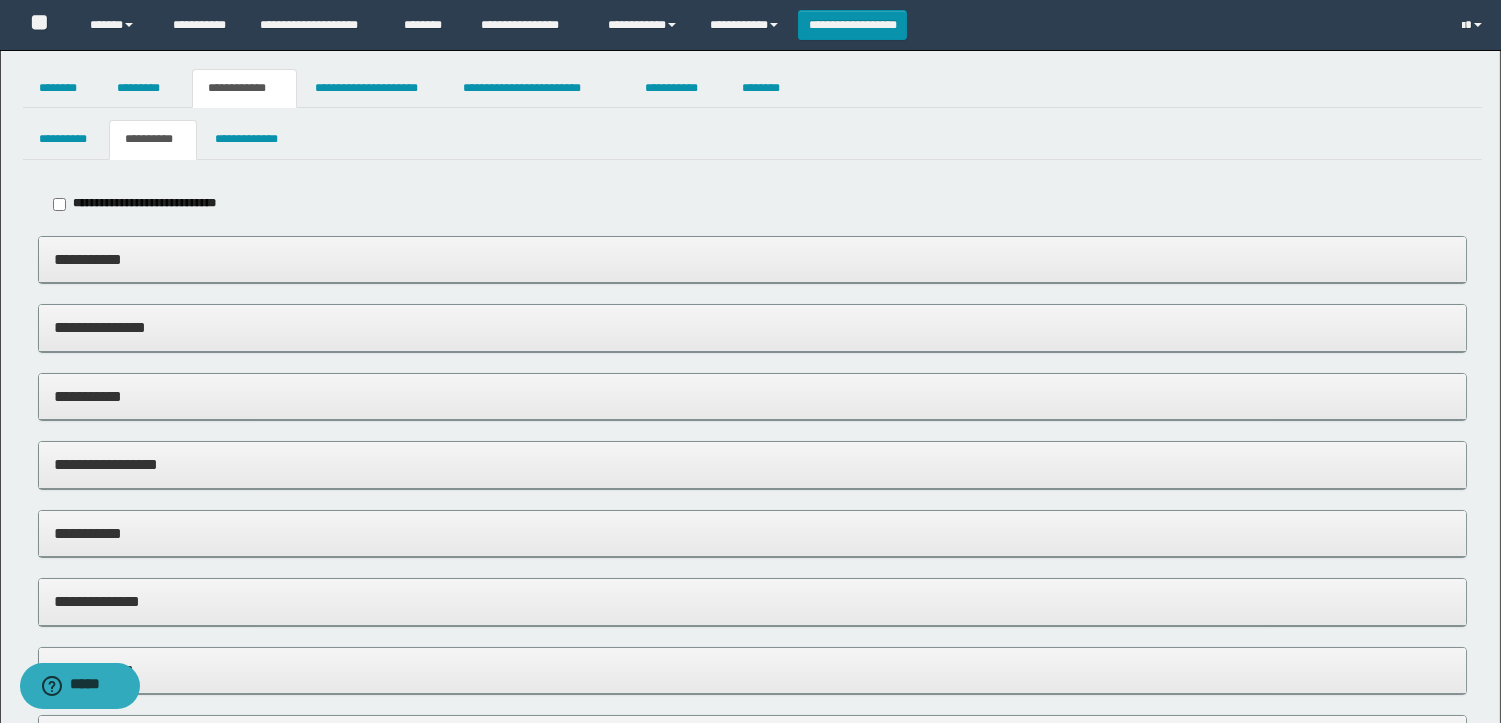 click on "**********" at bounding box center [752, 396] 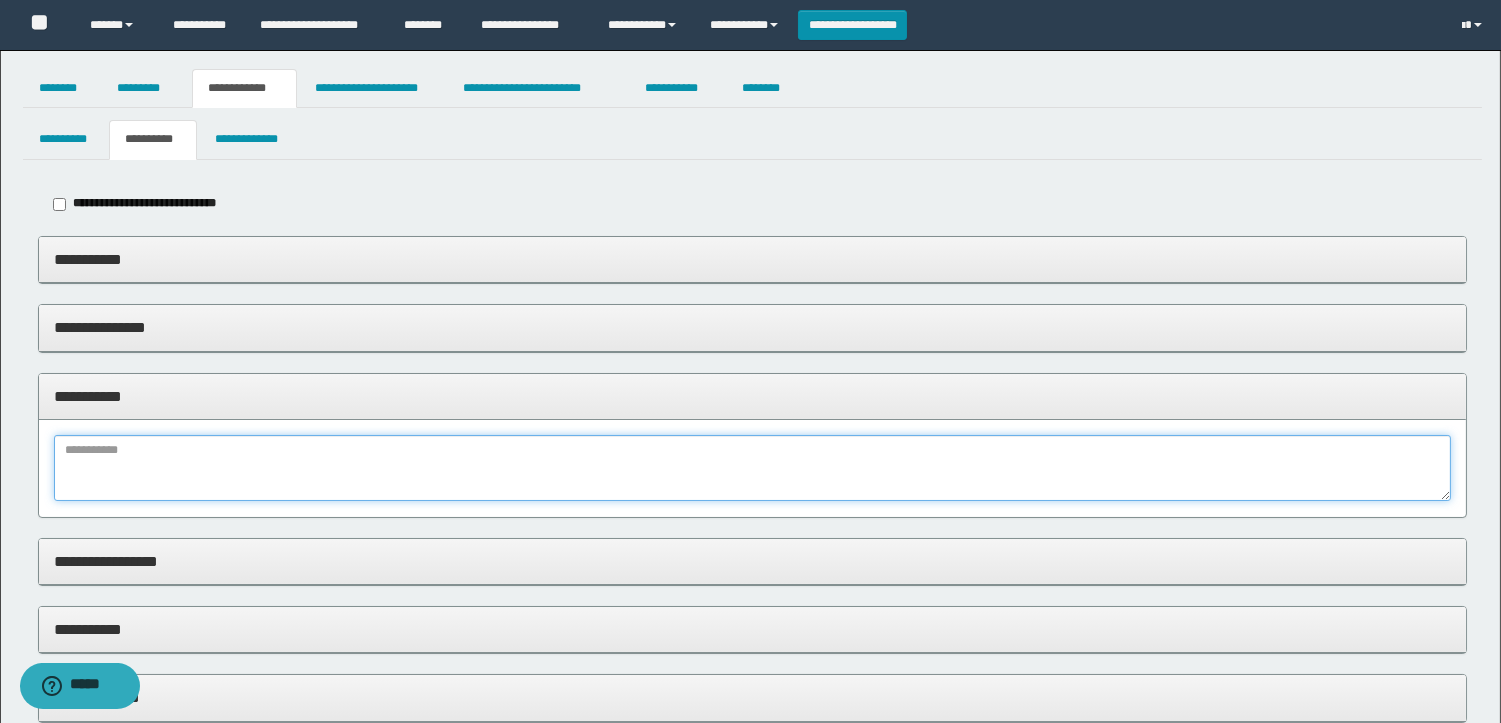 click at bounding box center [752, 468] 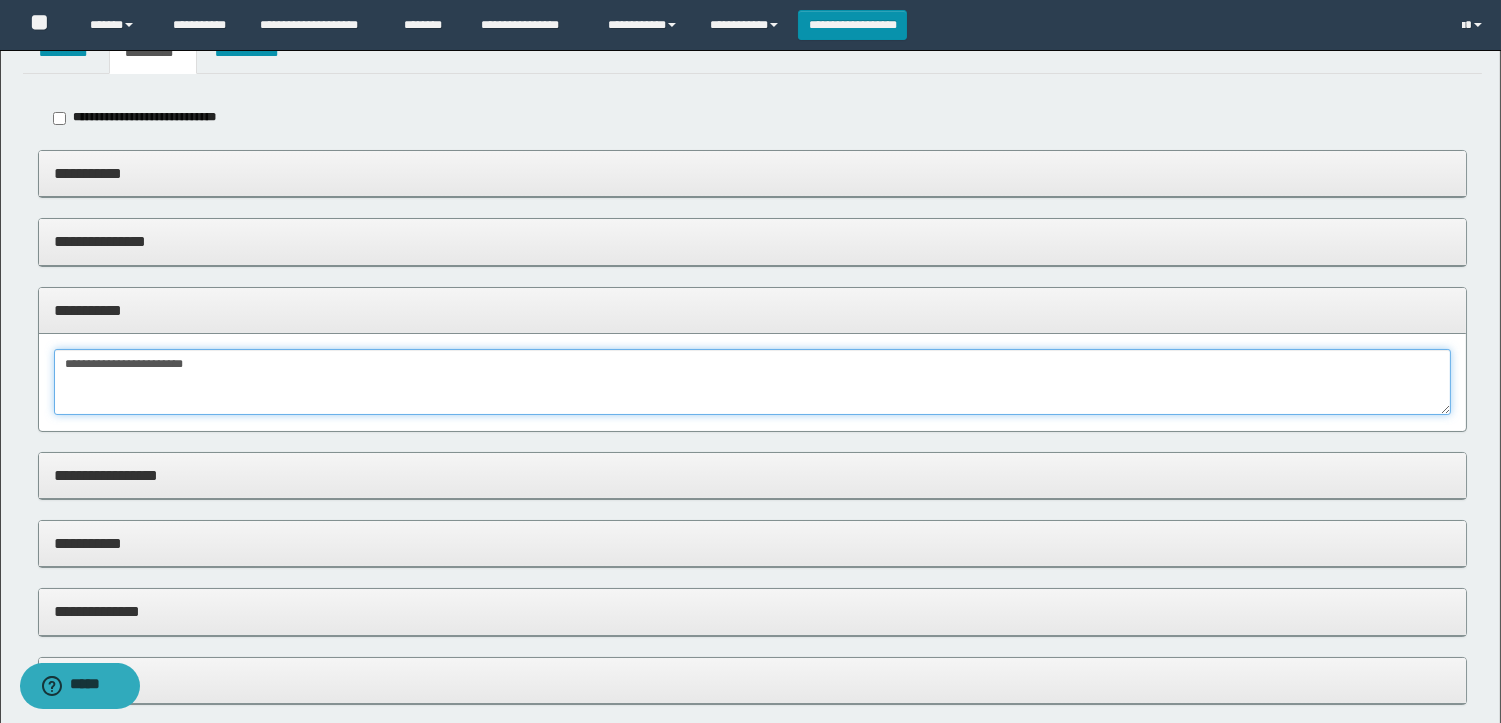 scroll, scrollTop: 4, scrollLeft: 0, axis: vertical 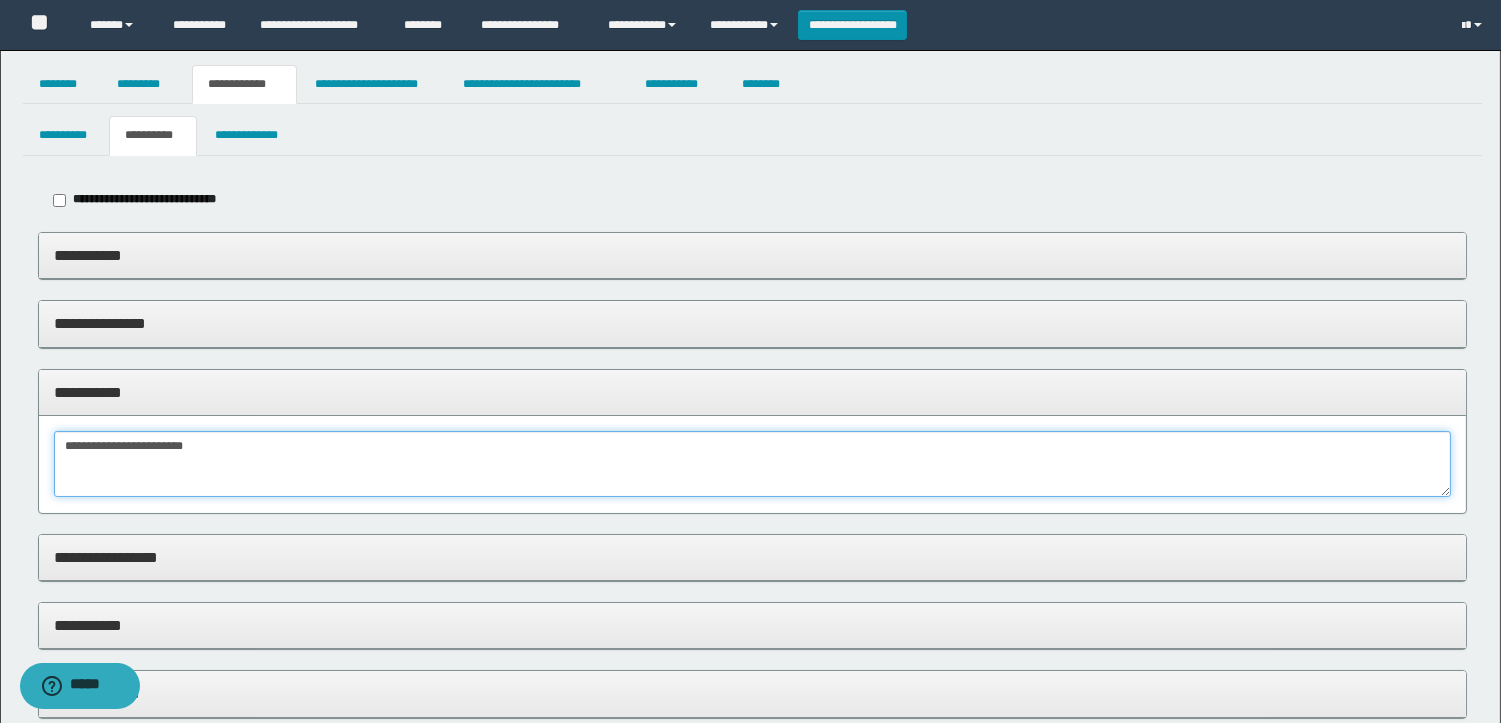 click on "**********" at bounding box center [752, 464] 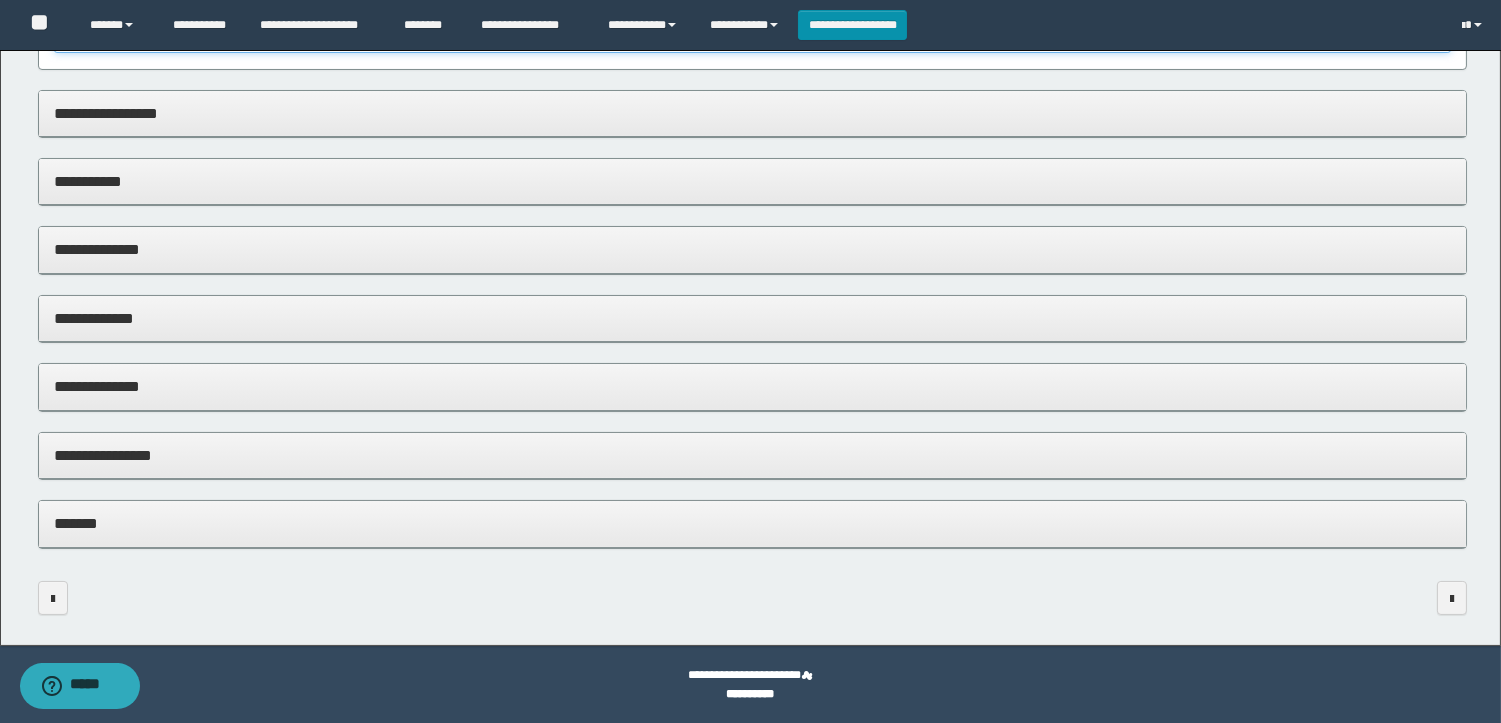 type on "**********" 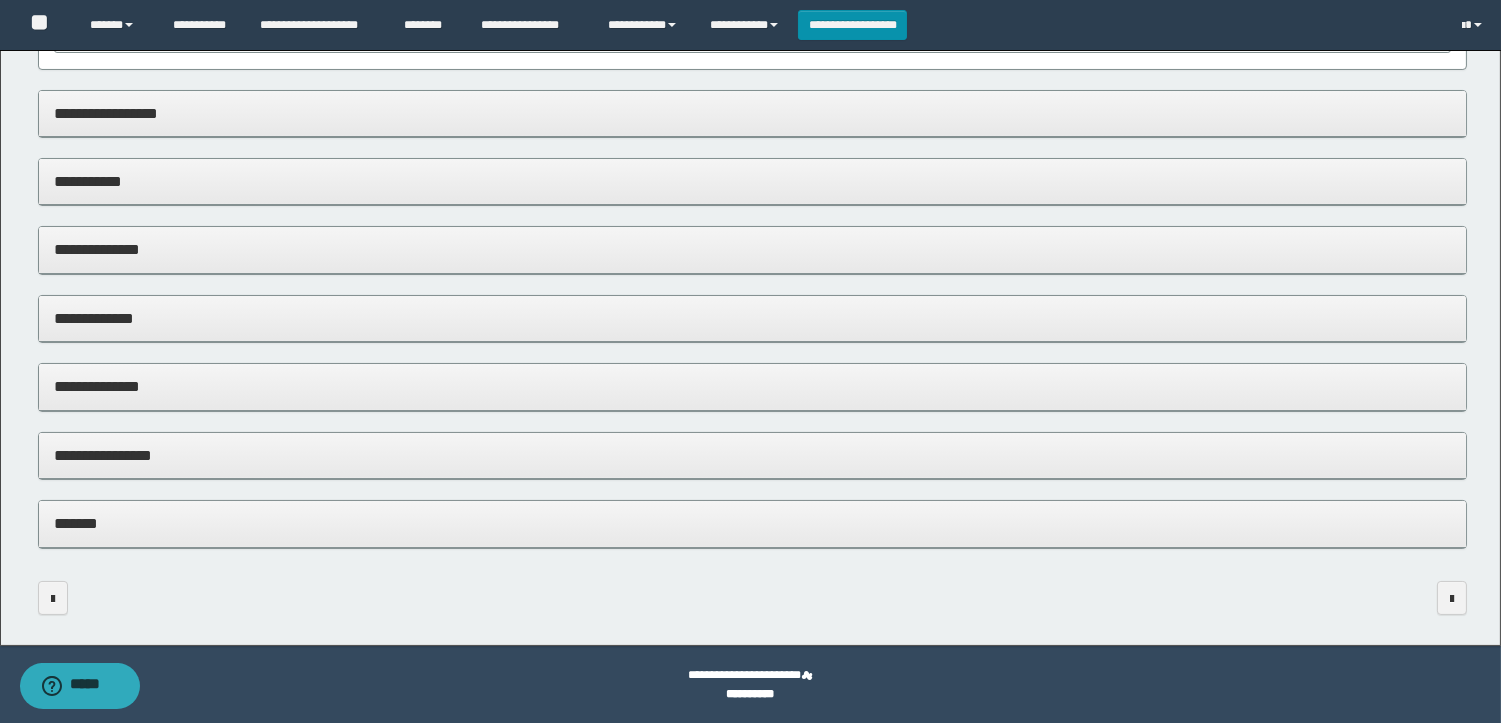 click on "**********" at bounding box center [752, 456] 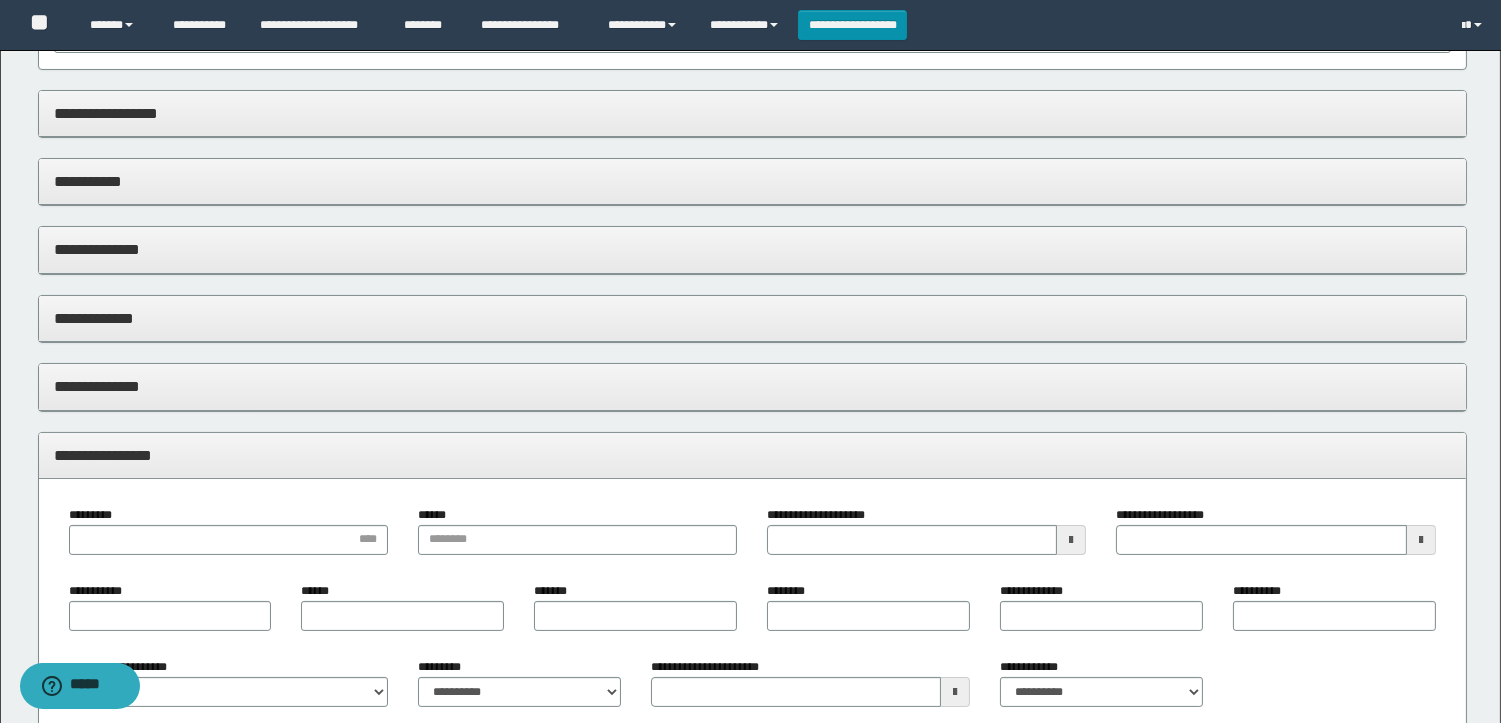 scroll, scrollTop: 717, scrollLeft: 0, axis: vertical 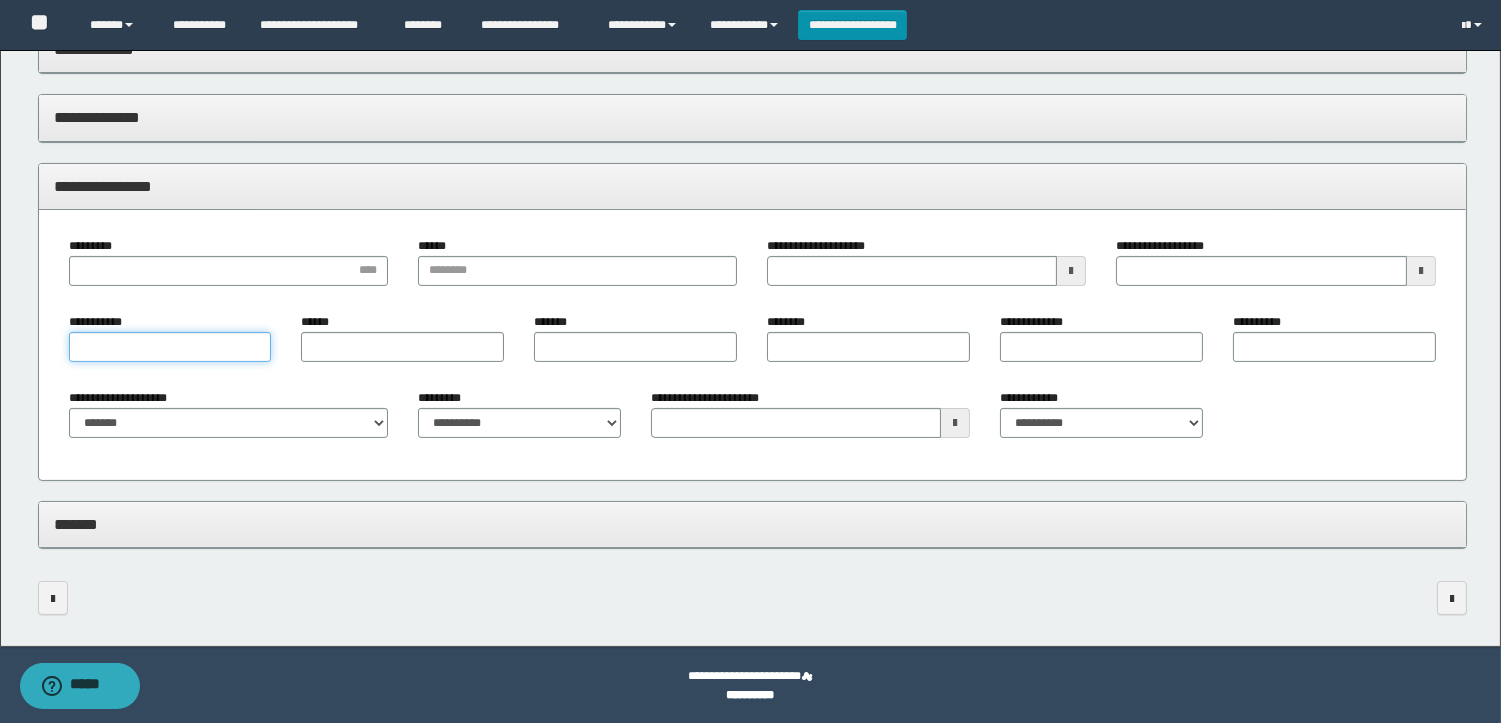 click on "**********" at bounding box center [170, 347] 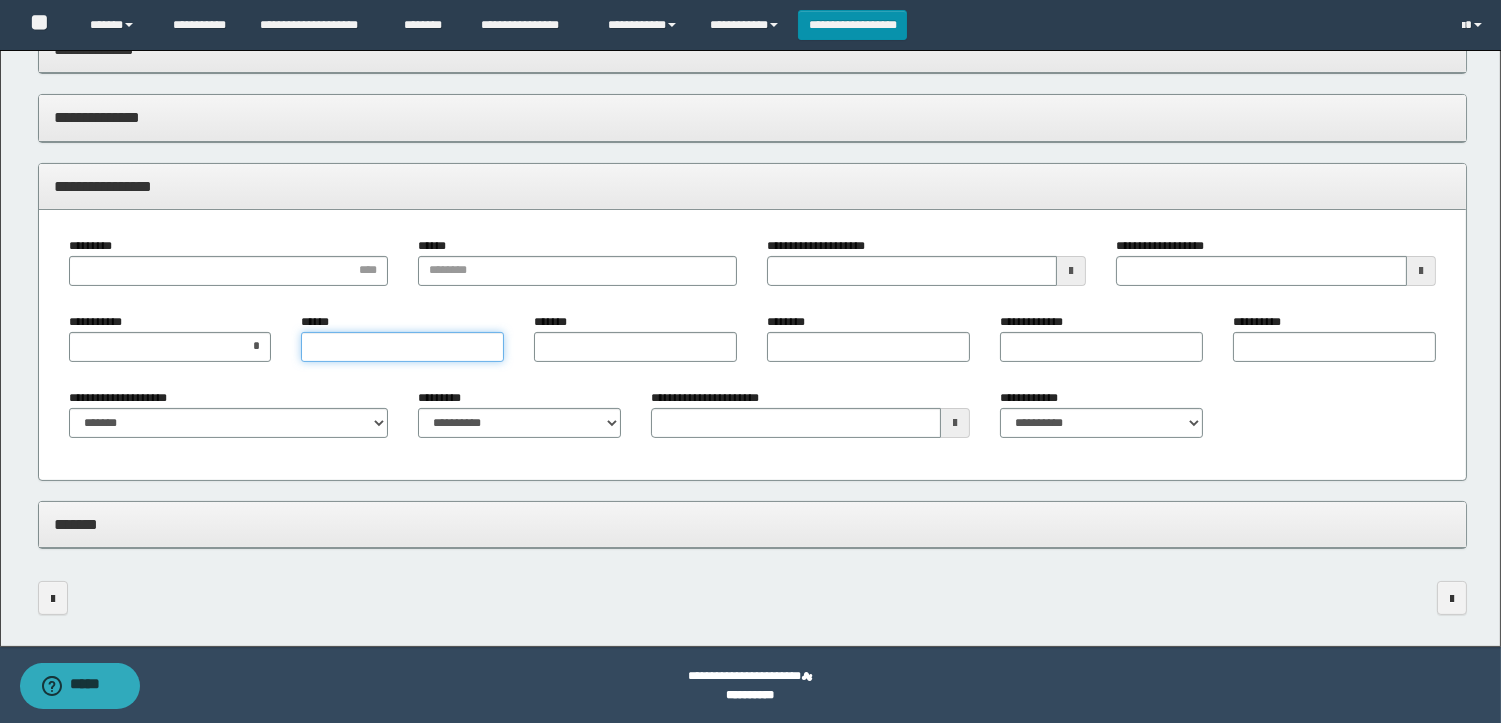 click on "******" at bounding box center (402, 347) 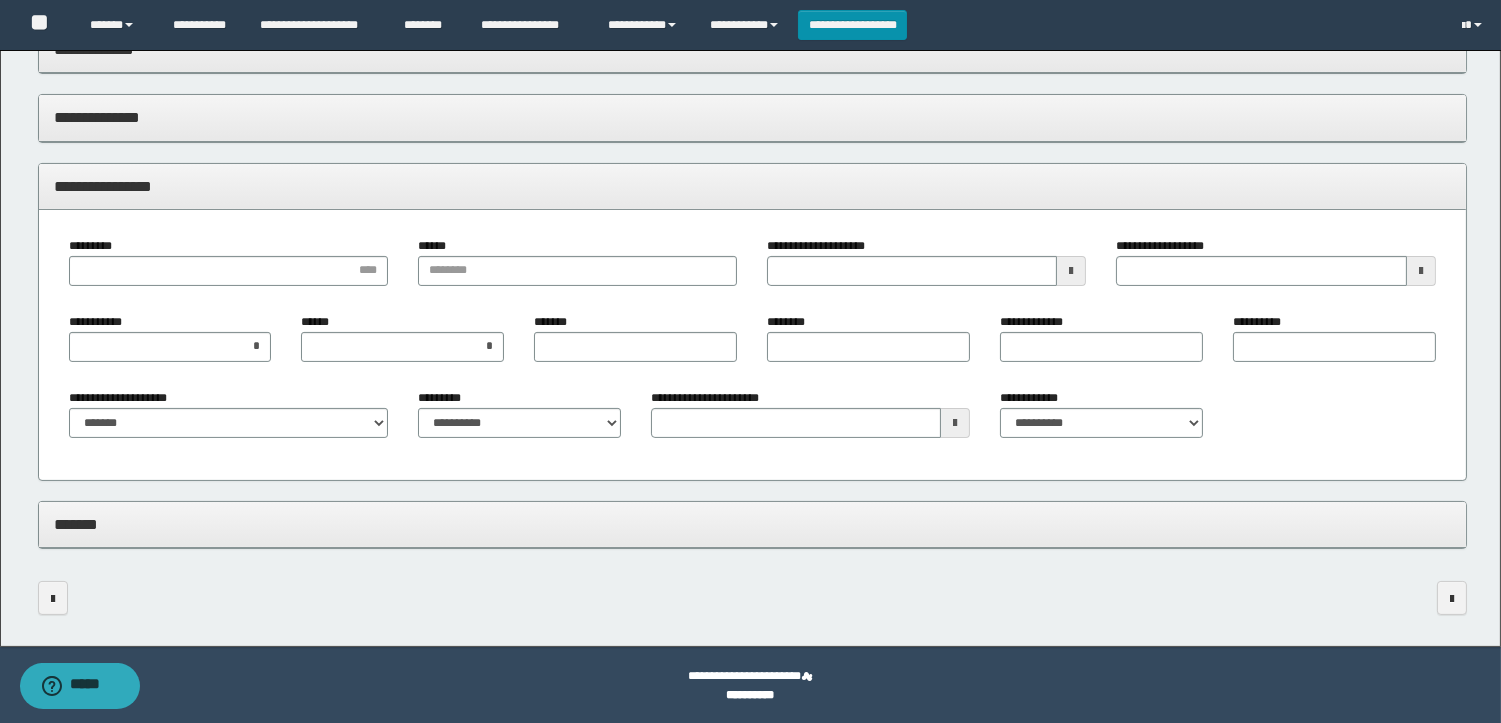 click at bounding box center (1071, 271) 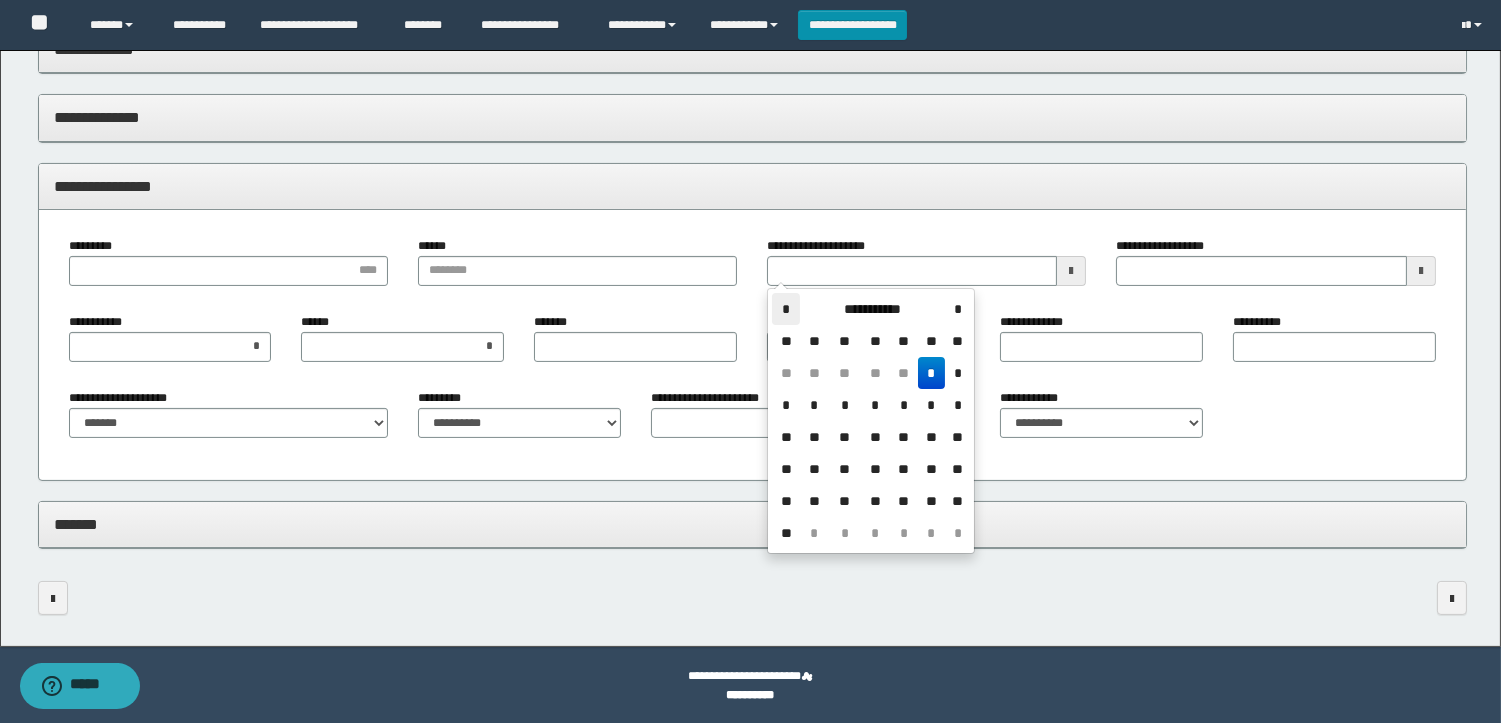 click on "*" at bounding box center [786, 309] 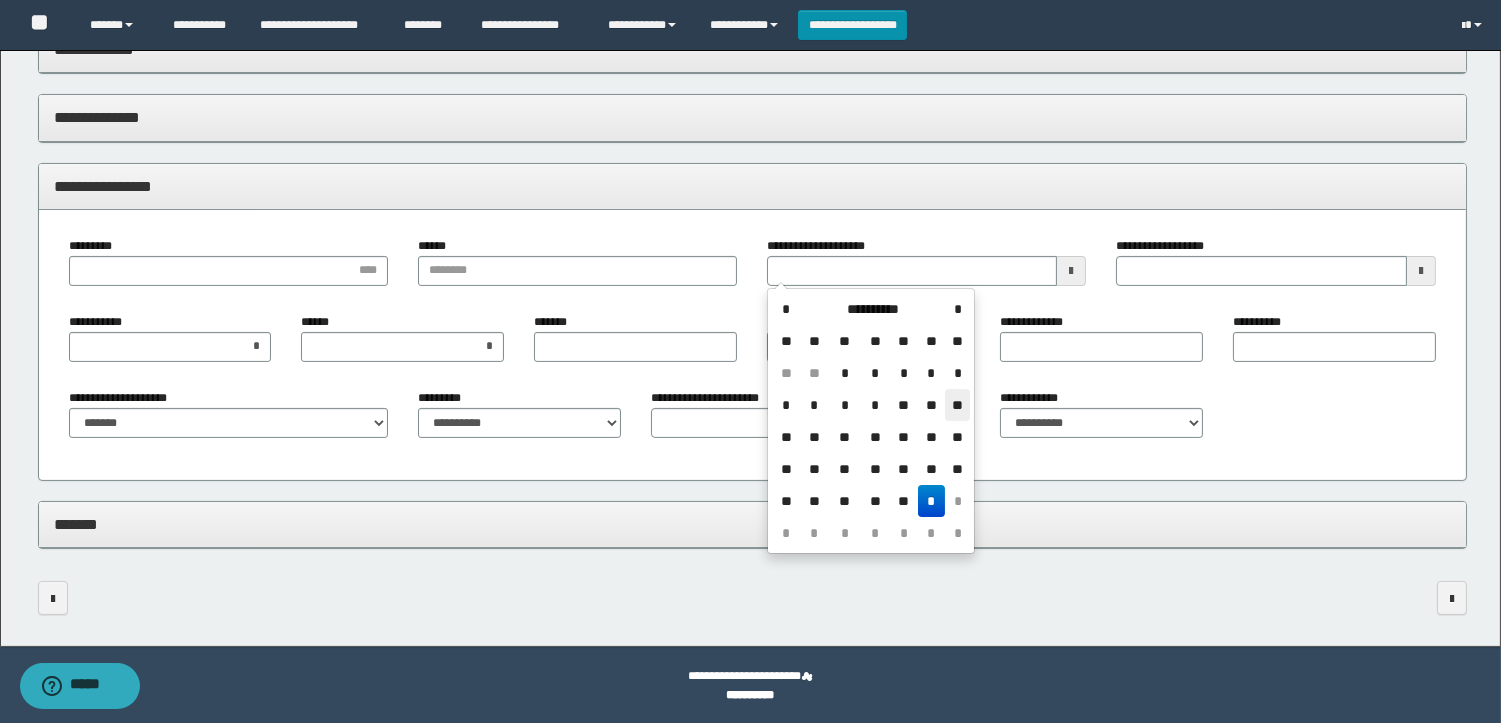 click on "**" at bounding box center (957, 405) 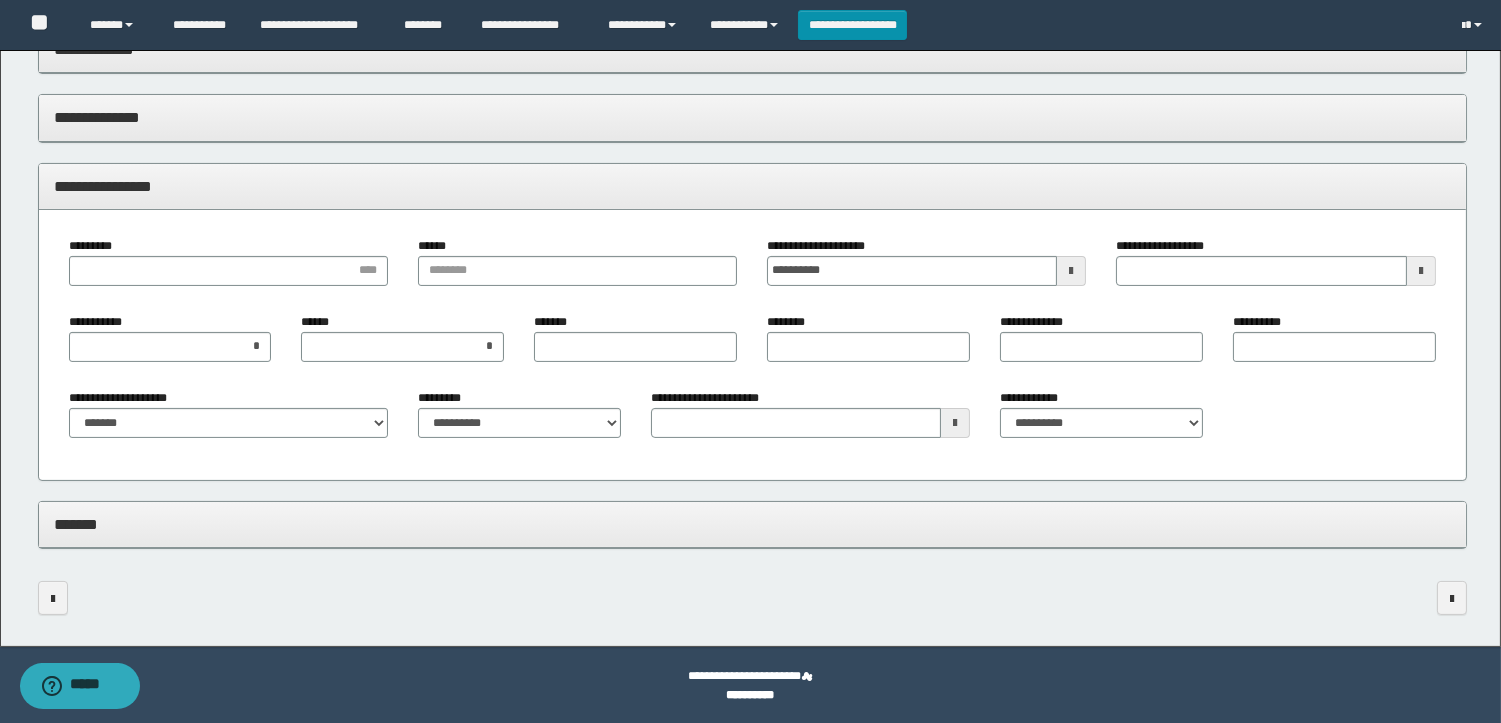 click on "**********" at bounding box center (228, 413) 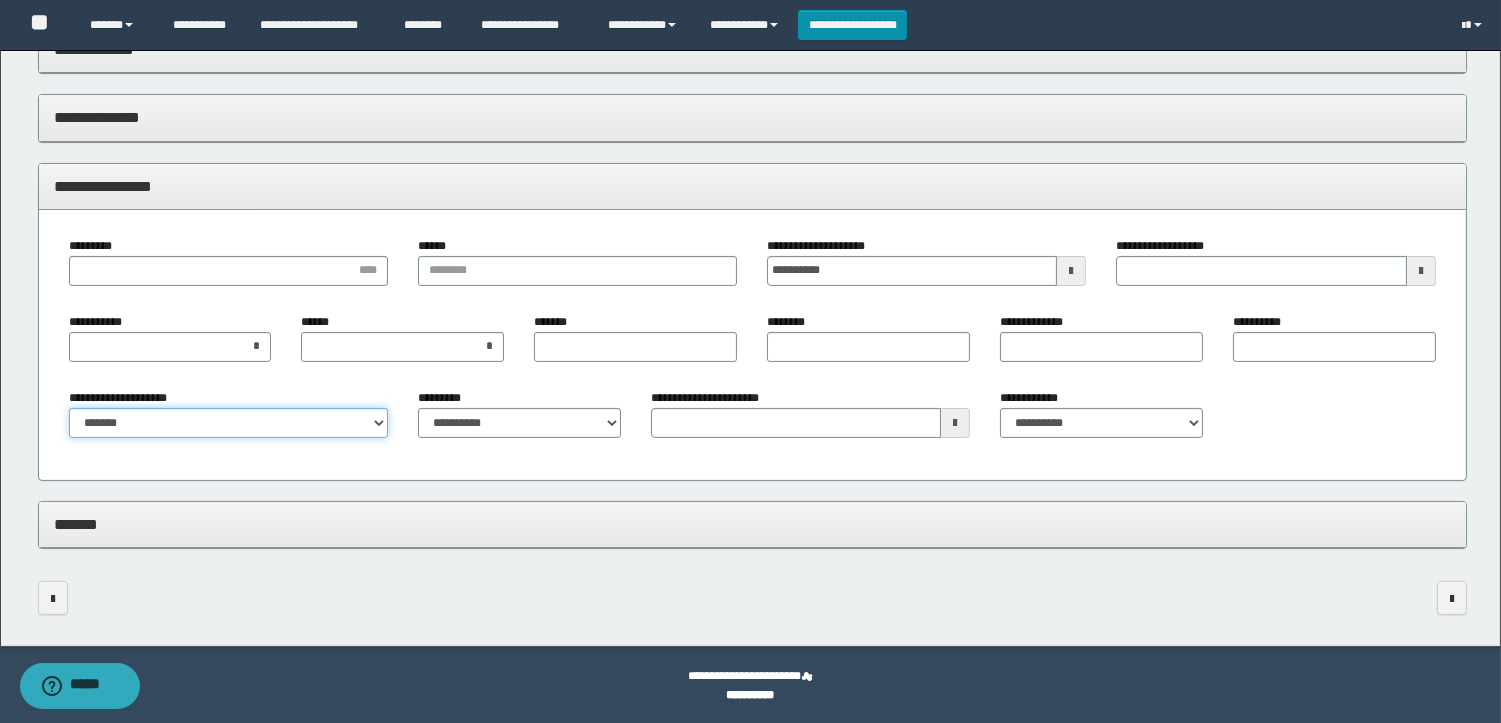 click on "**********" at bounding box center [228, 423] 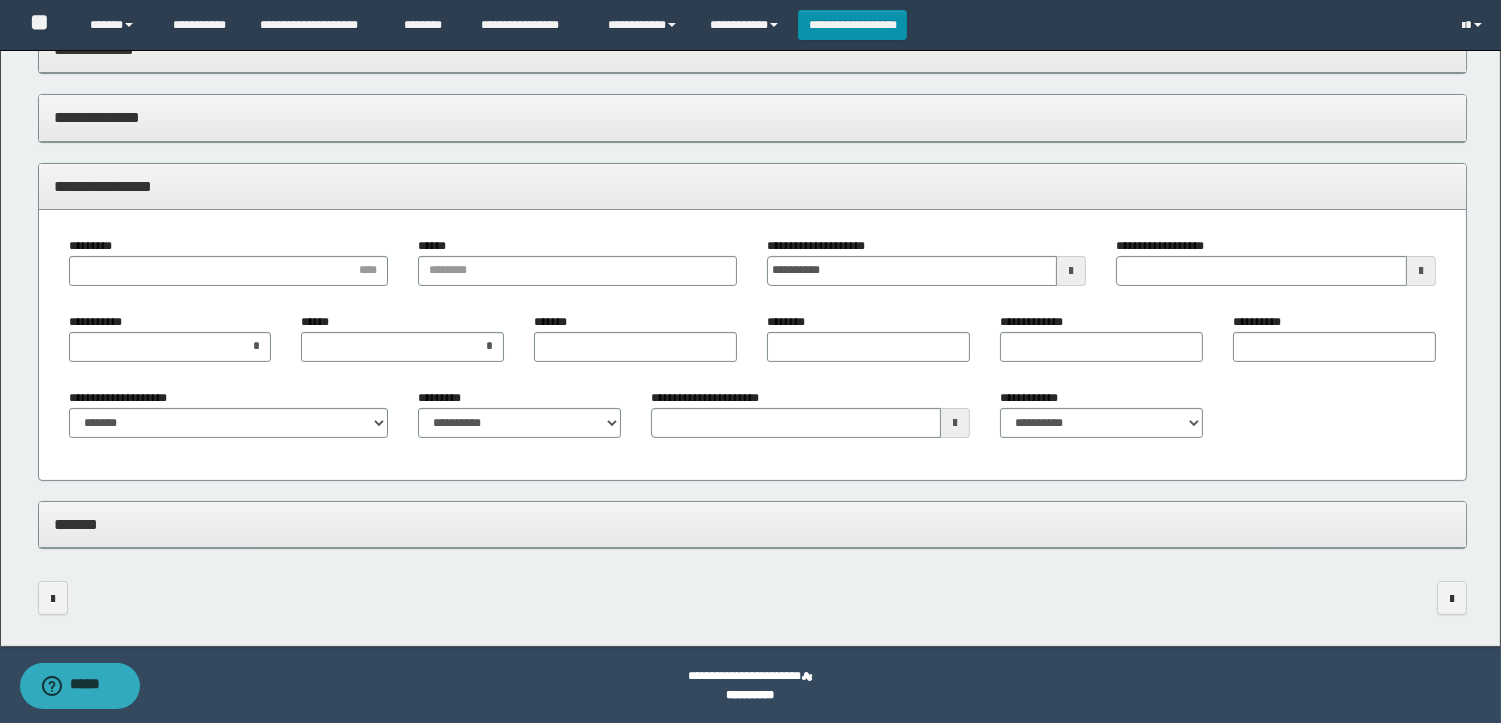 click on "**********" at bounding box center (752, 332) 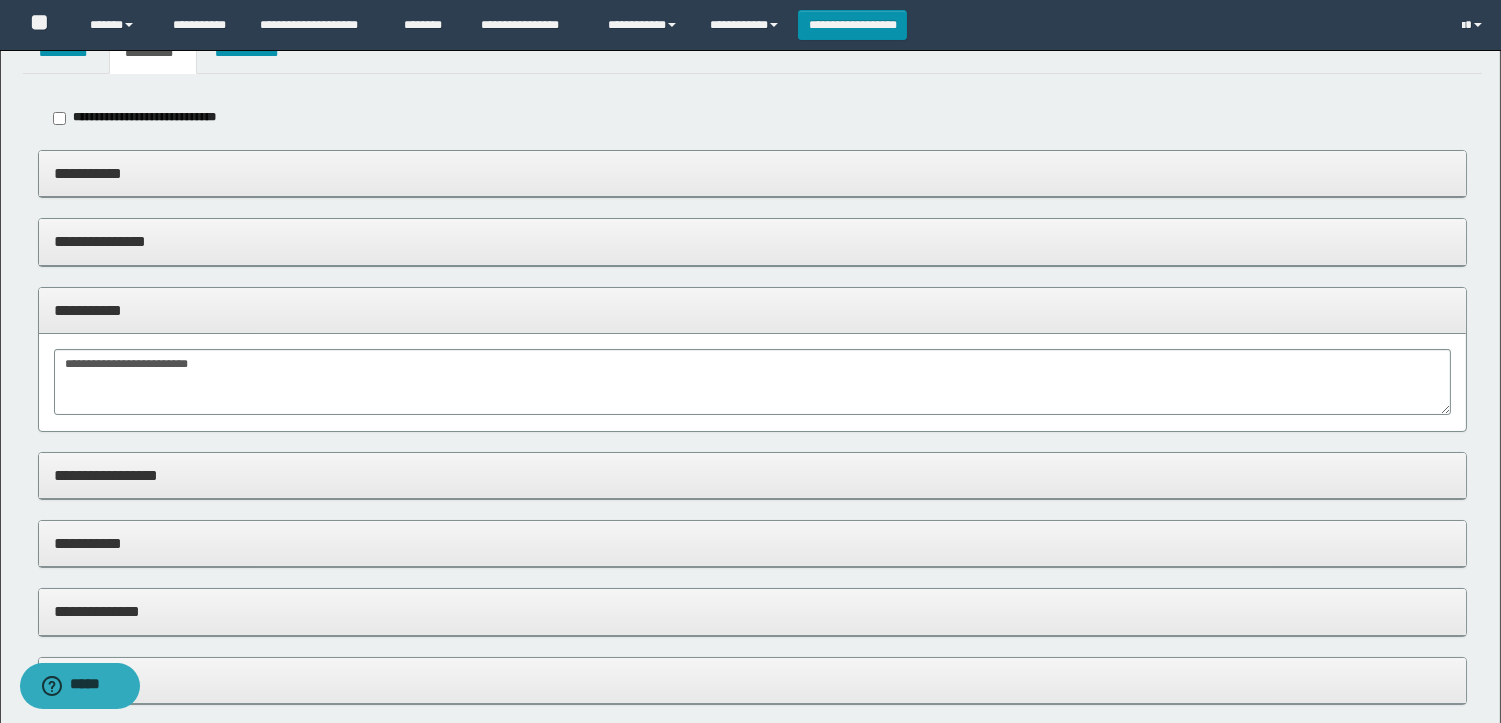 scroll, scrollTop: 0, scrollLeft: 0, axis: both 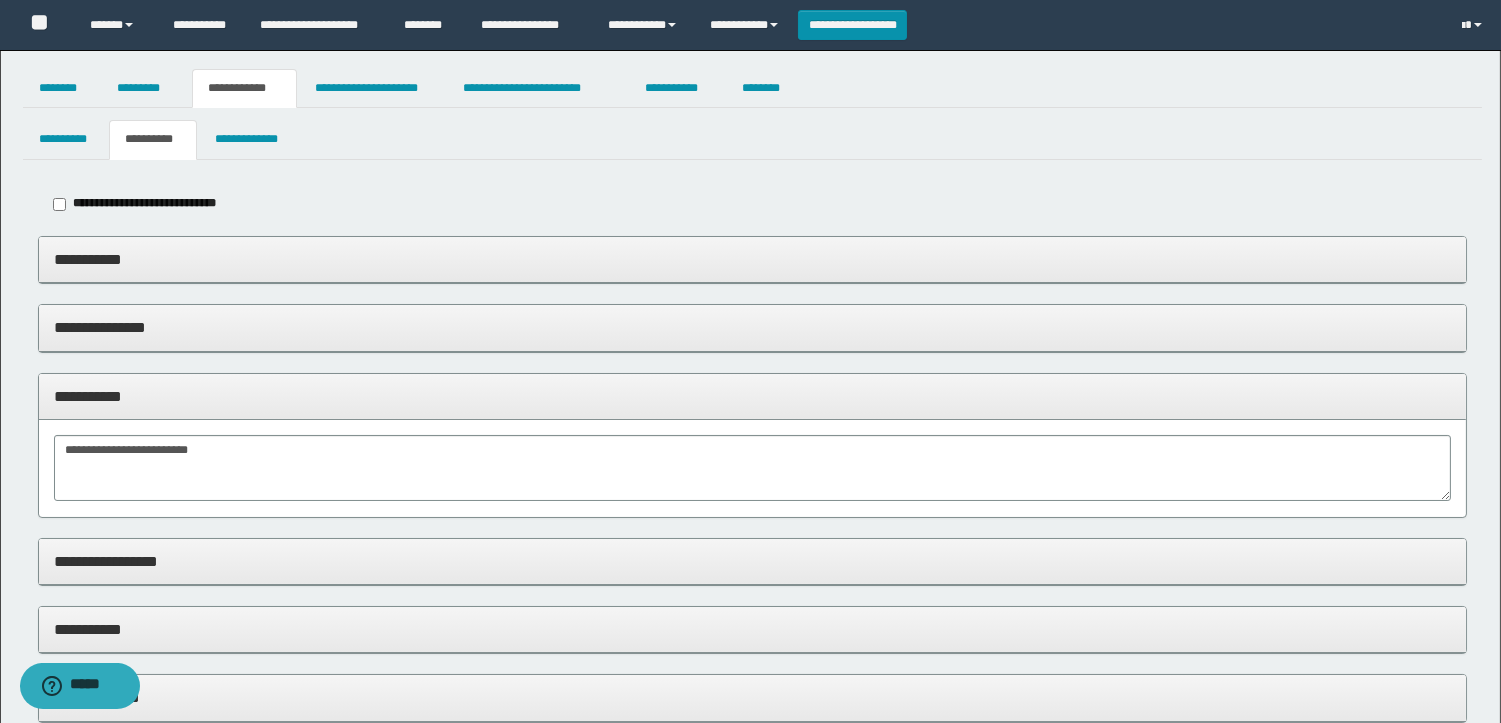 click on "**********" at bounding box center [752, 139] 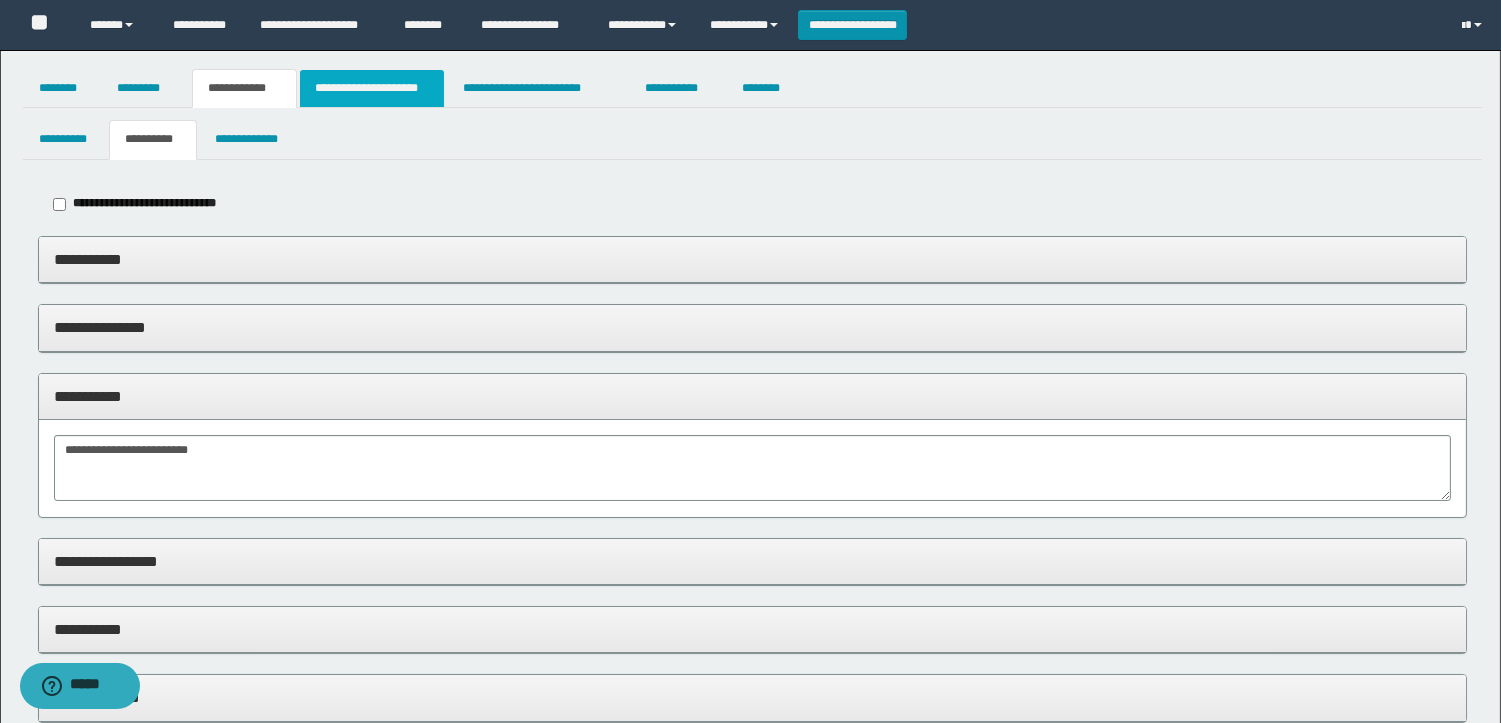 click on "**********" at bounding box center [372, 88] 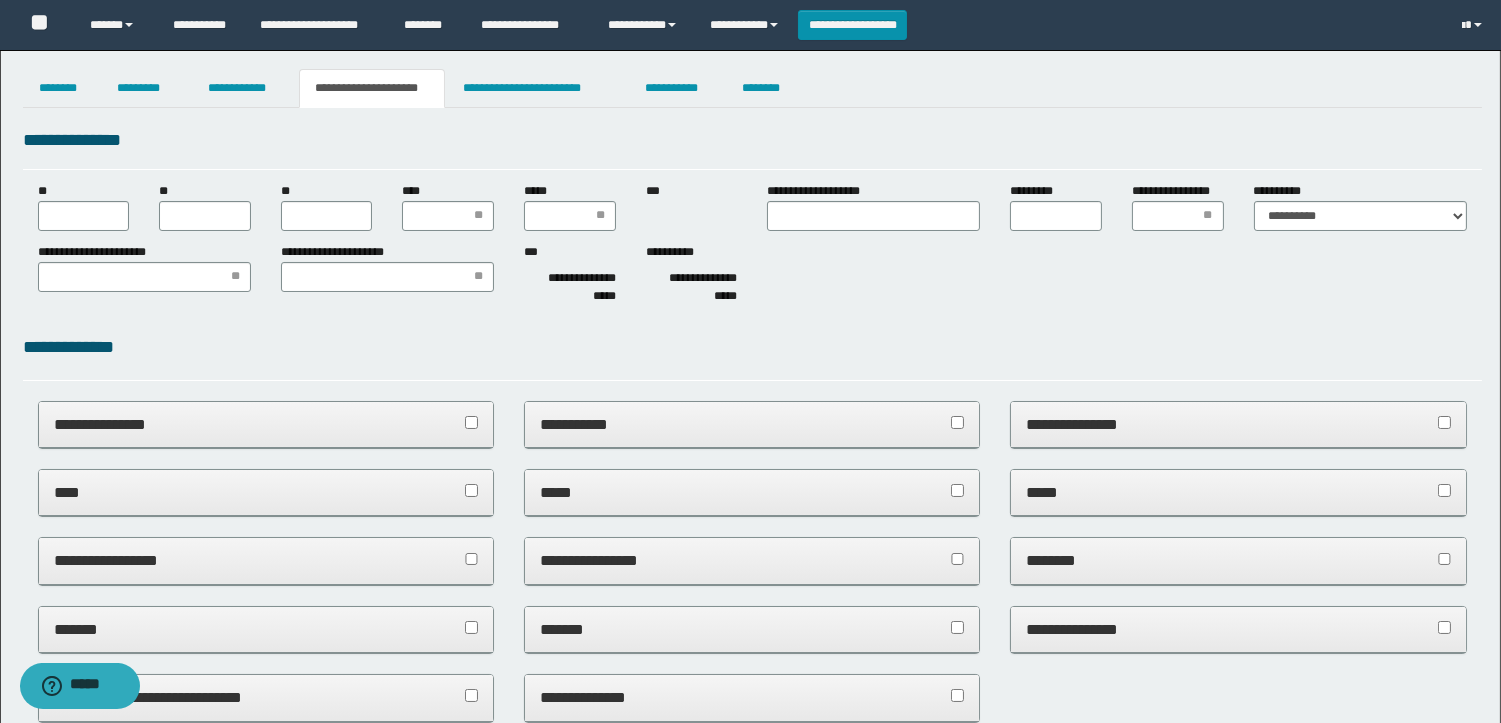 scroll, scrollTop: 0, scrollLeft: 0, axis: both 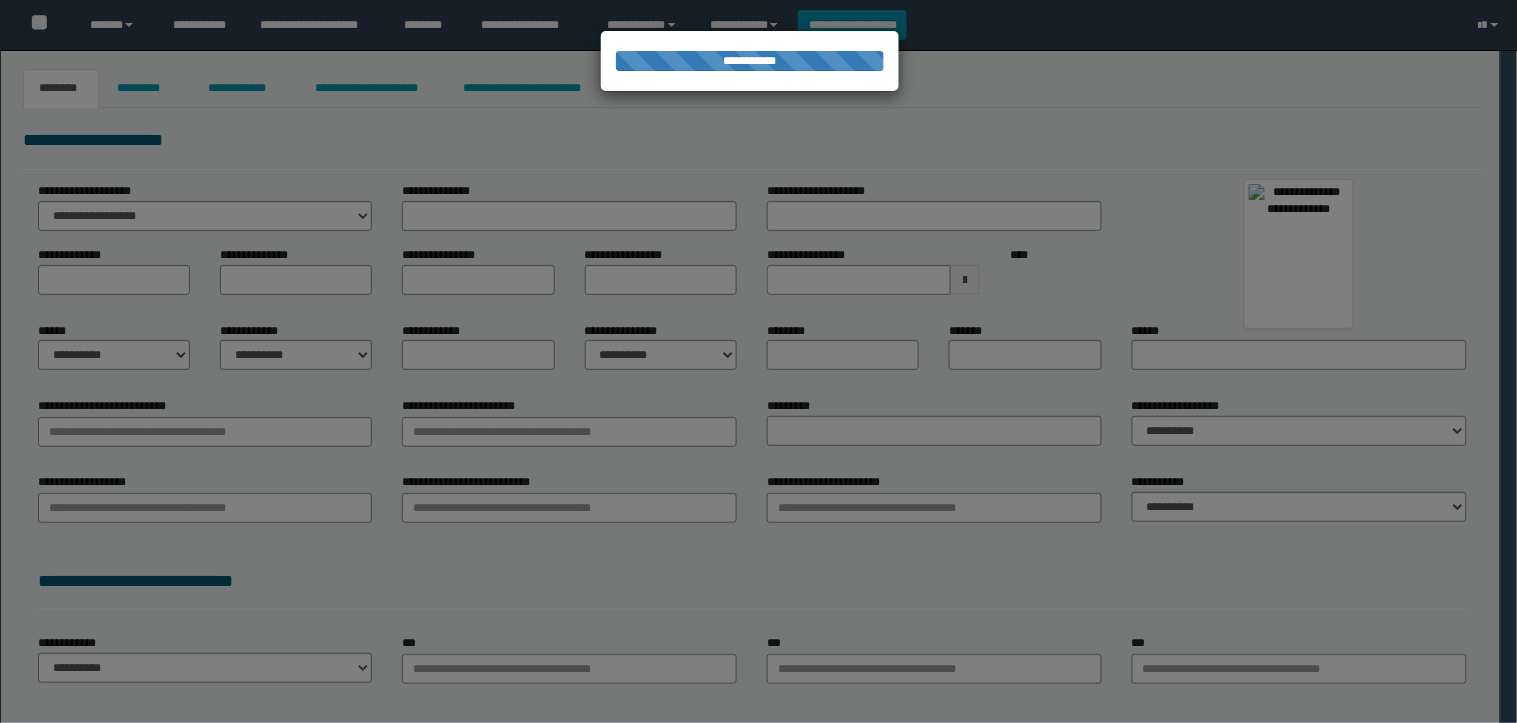 type on "**********" 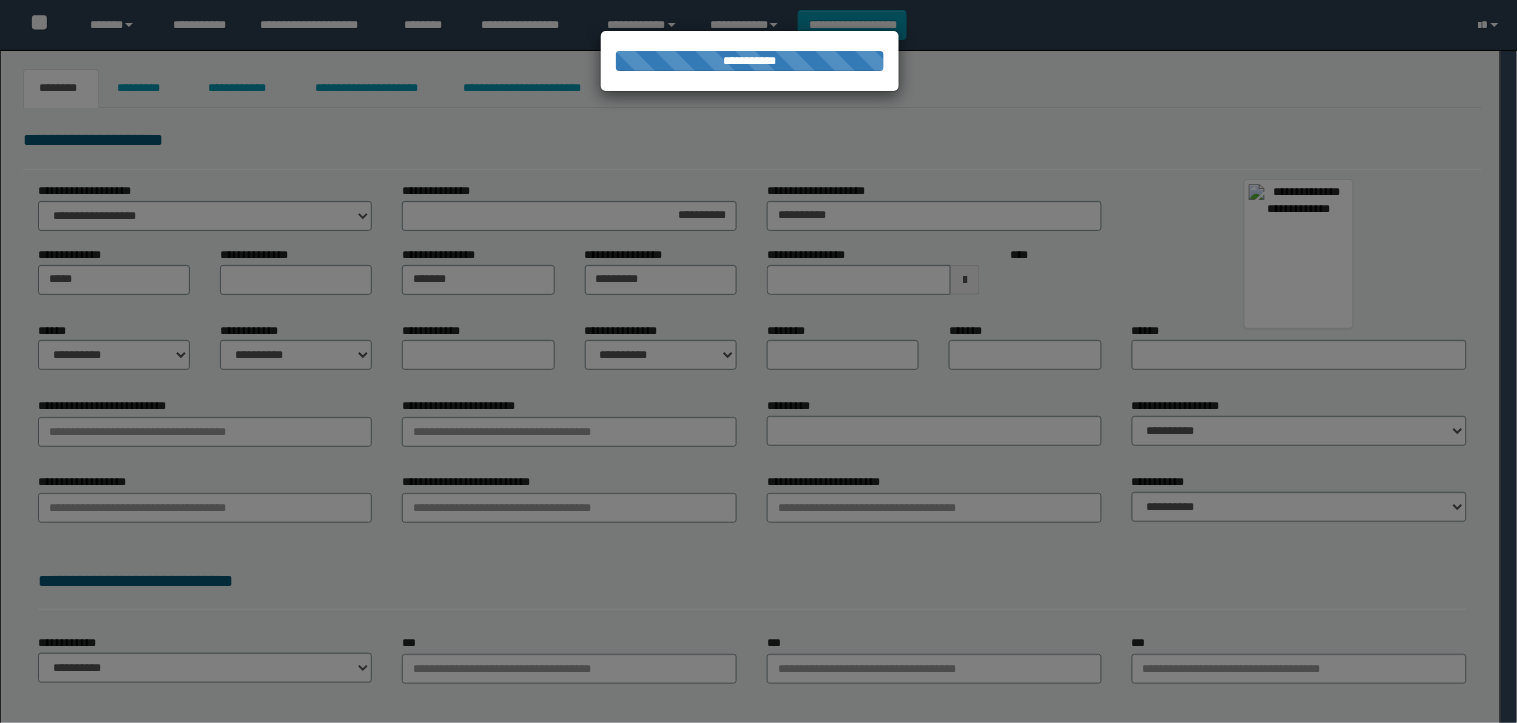 type on "**********" 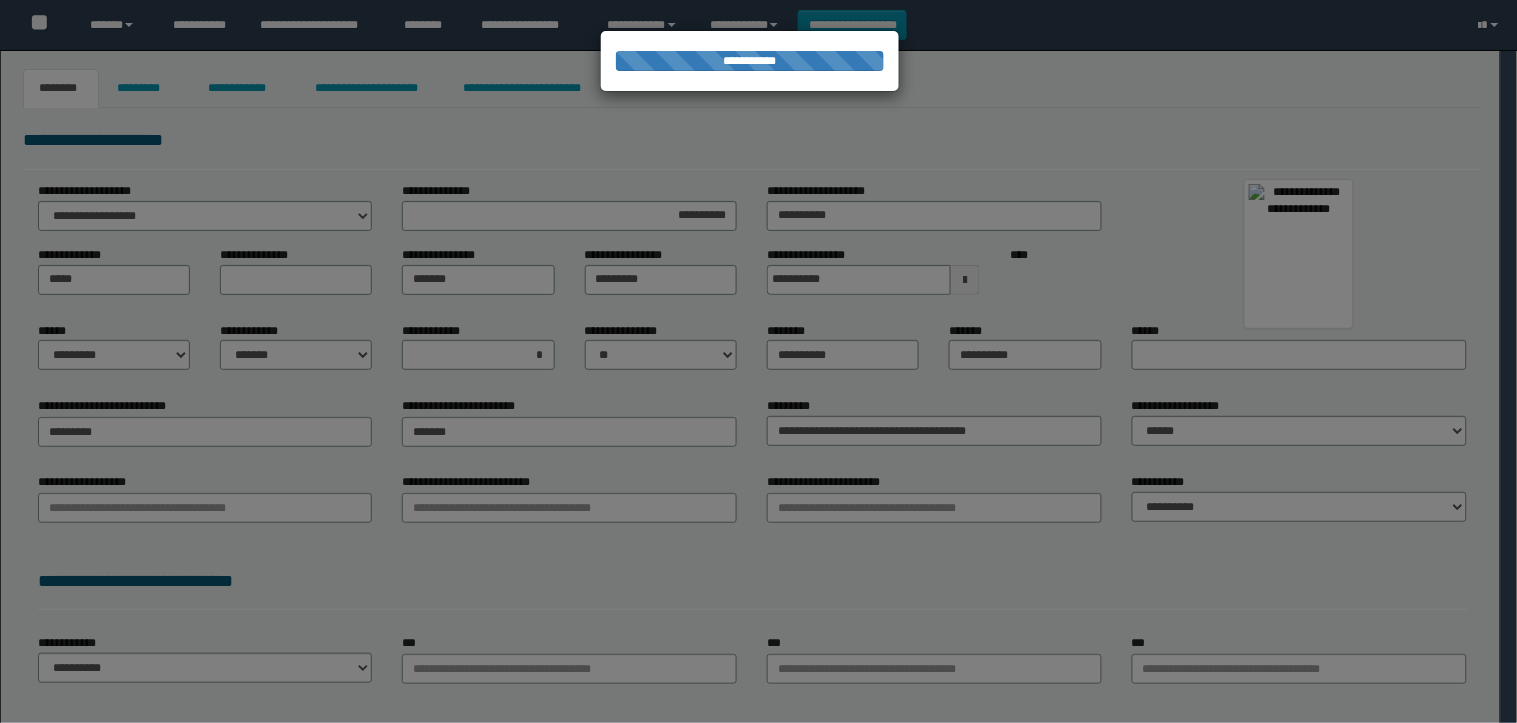 type on "********" 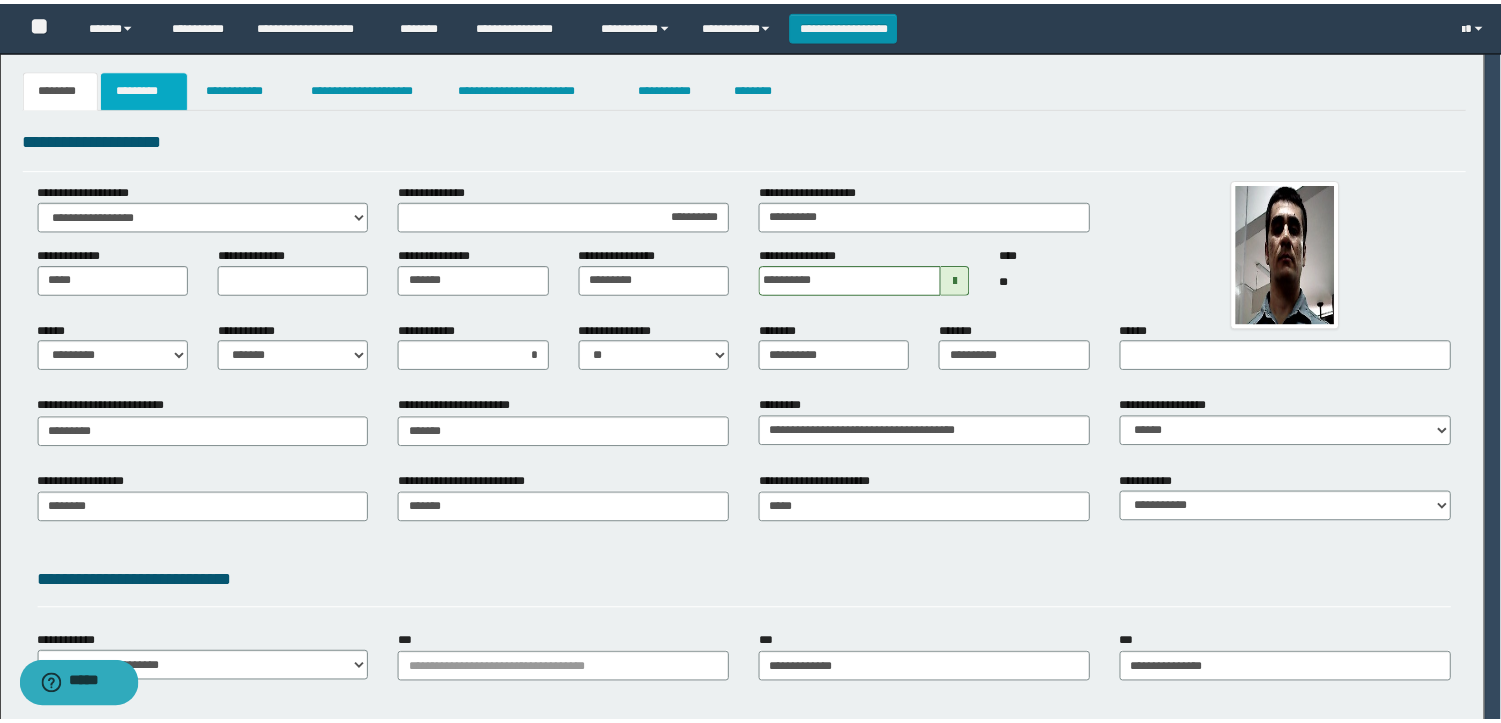 scroll, scrollTop: 0, scrollLeft: 0, axis: both 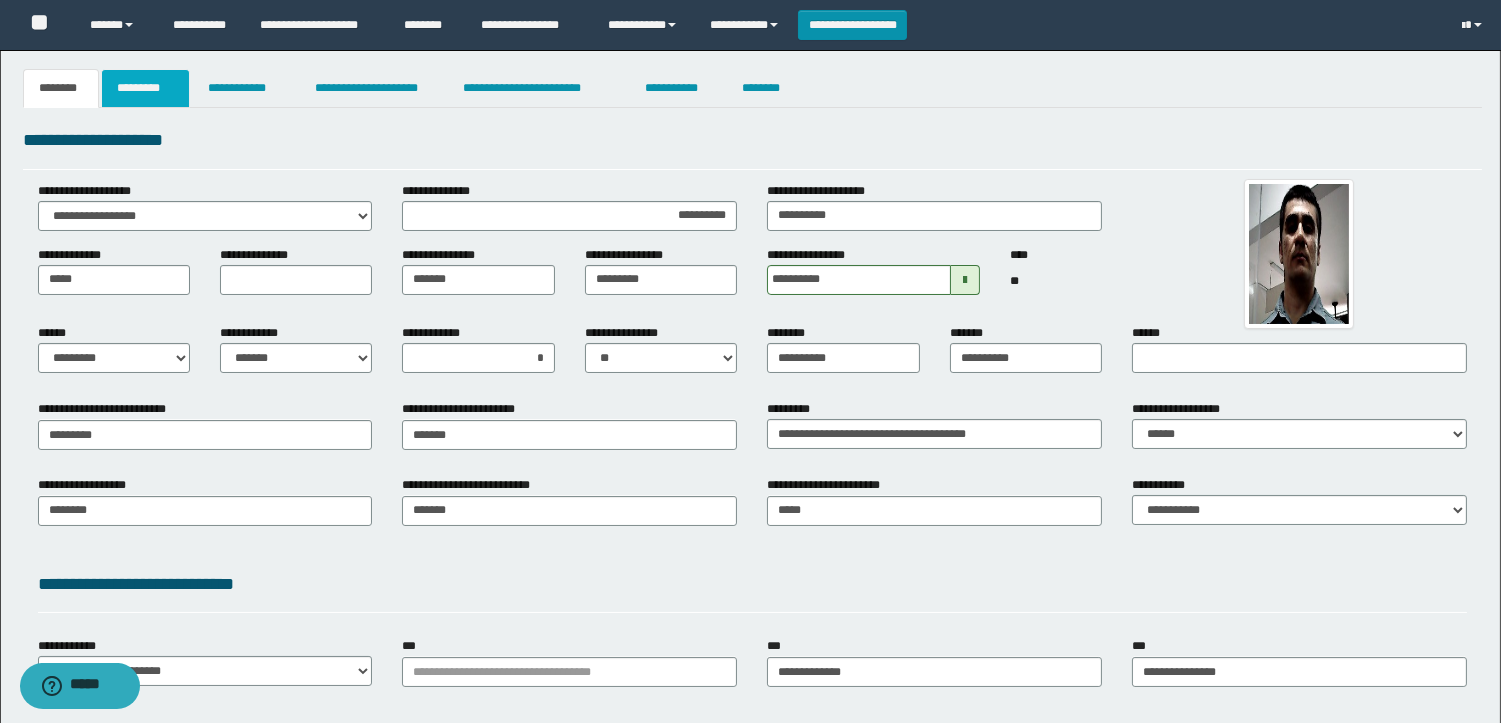 click on "*********" at bounding box center [145, 88] 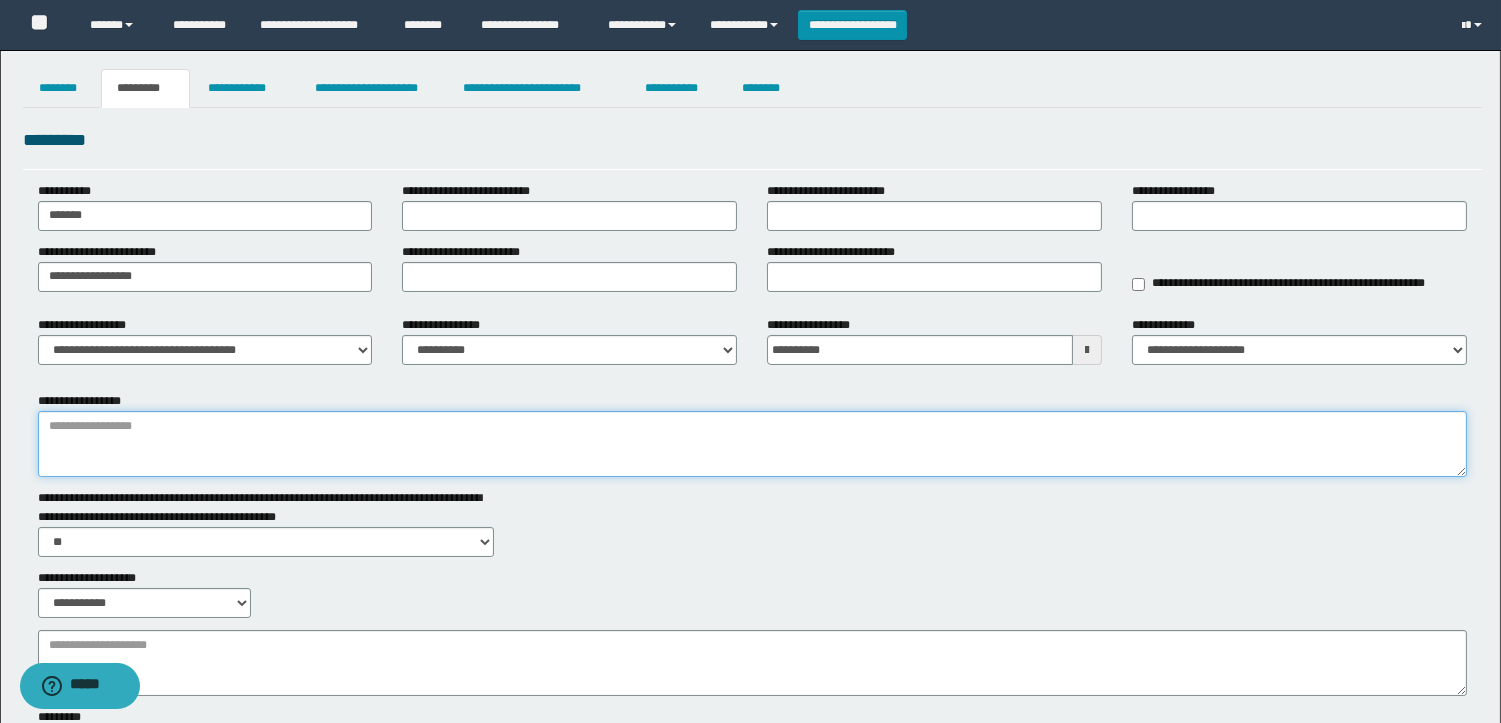 click on "**********" at bounding box center (752, 444) 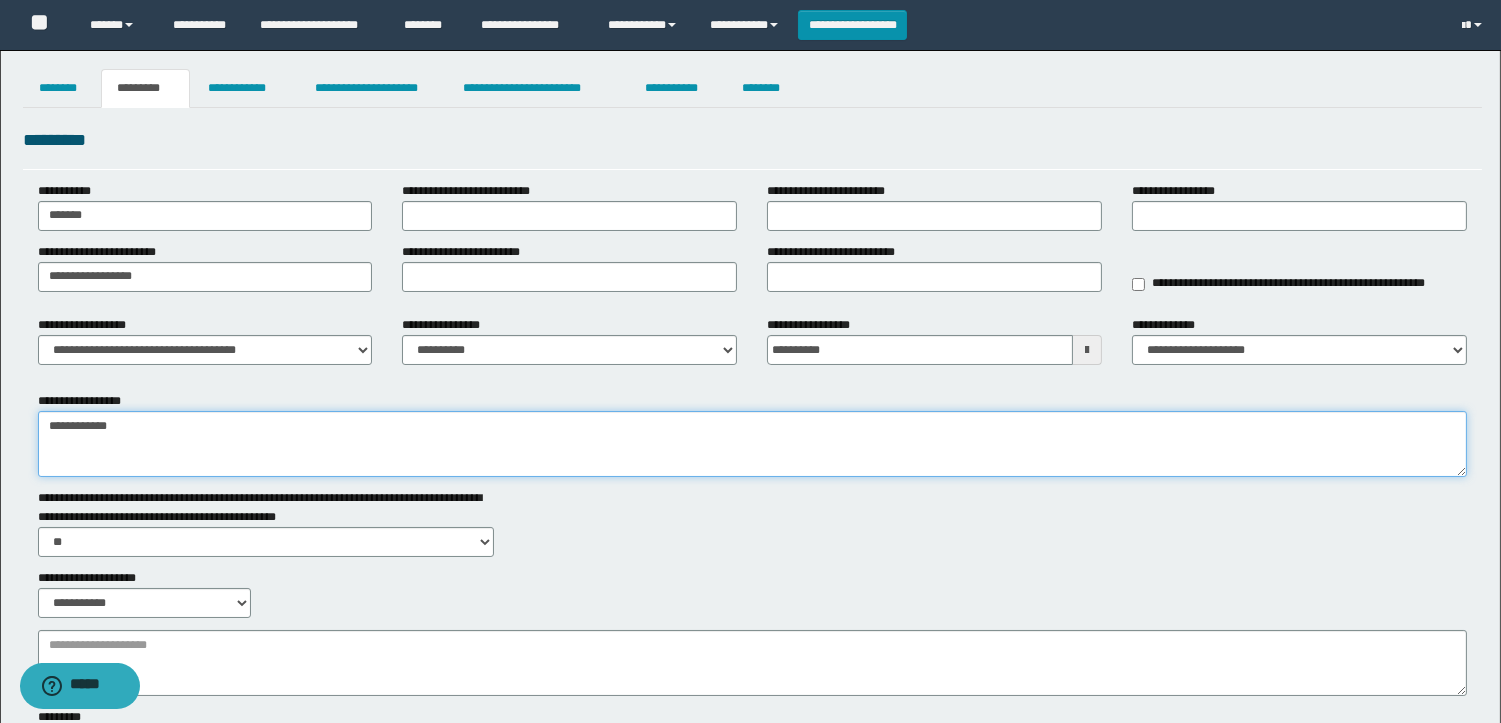 type on "**********" 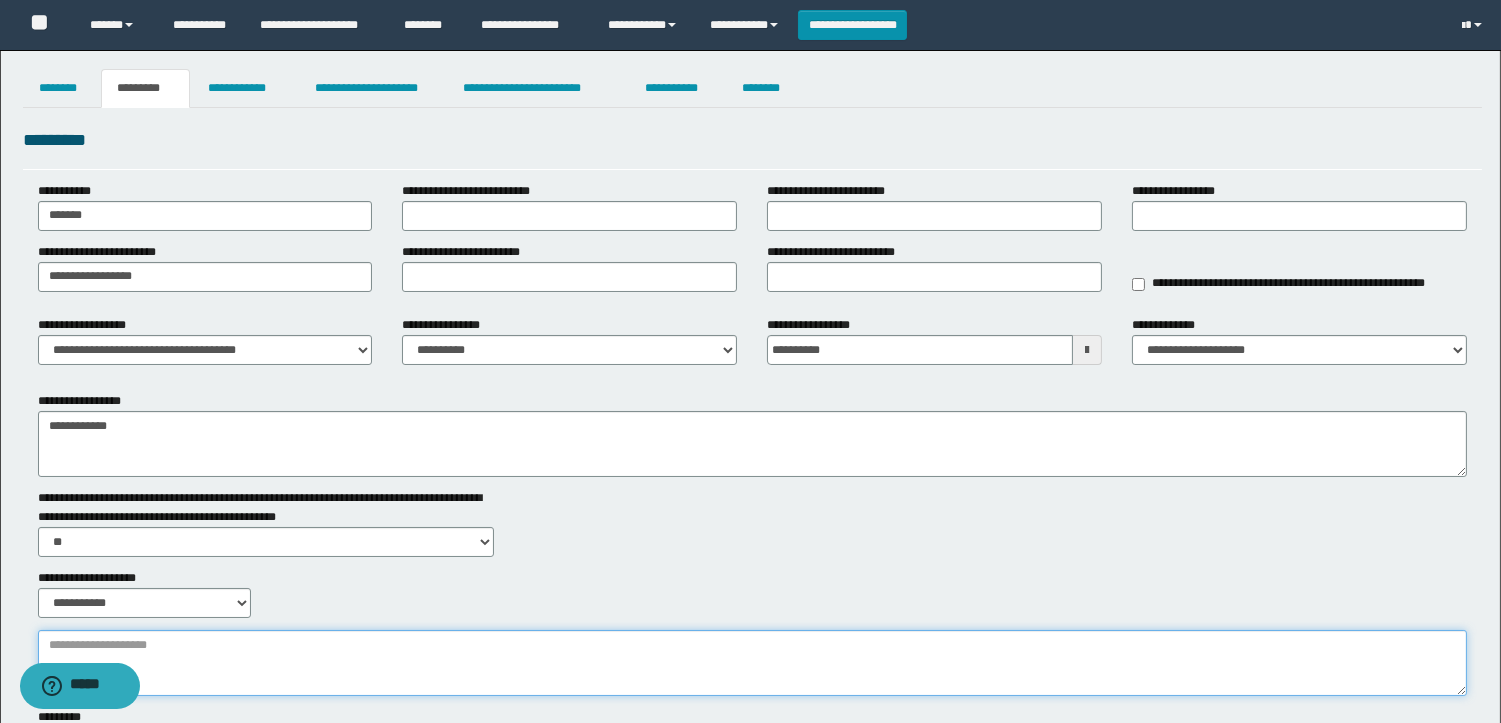 click on "**********" at bounding box center [752, 663] 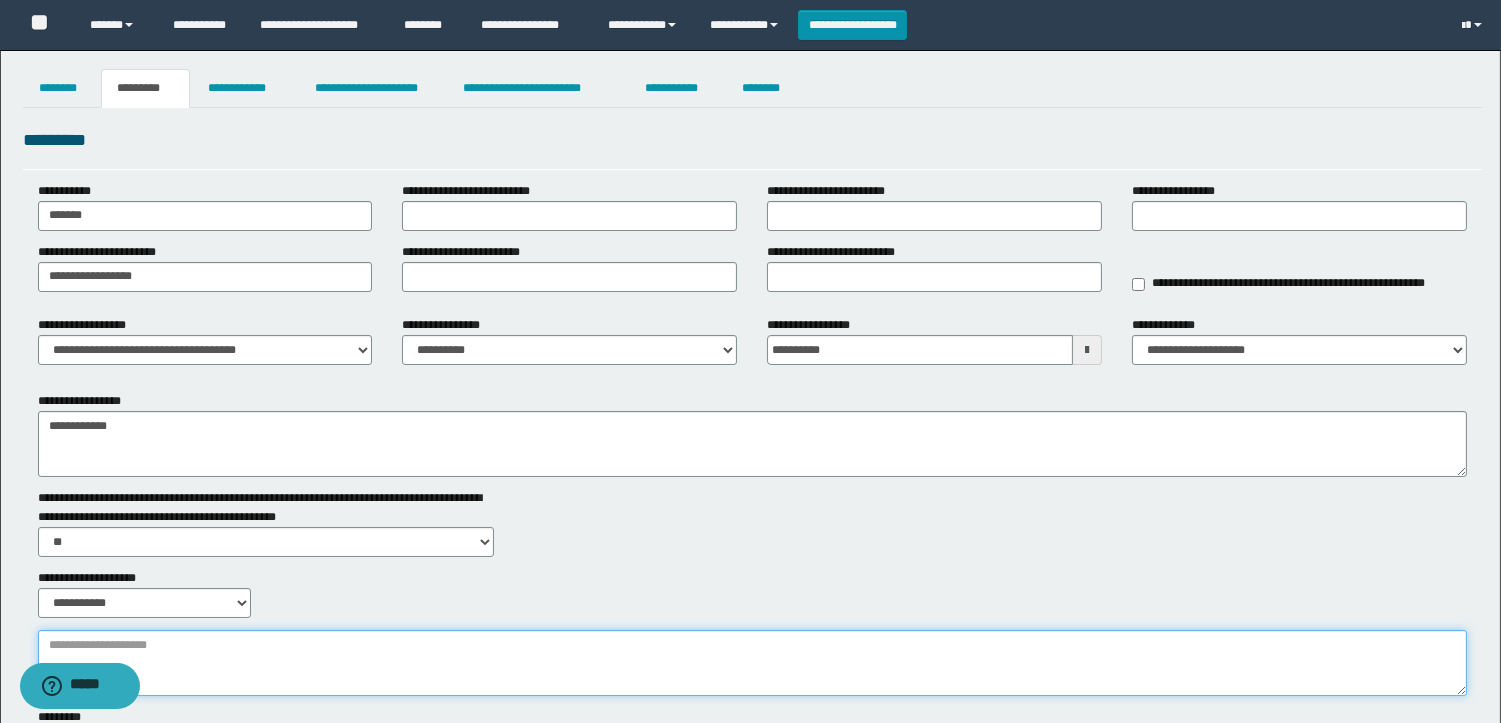 paste on "**********" 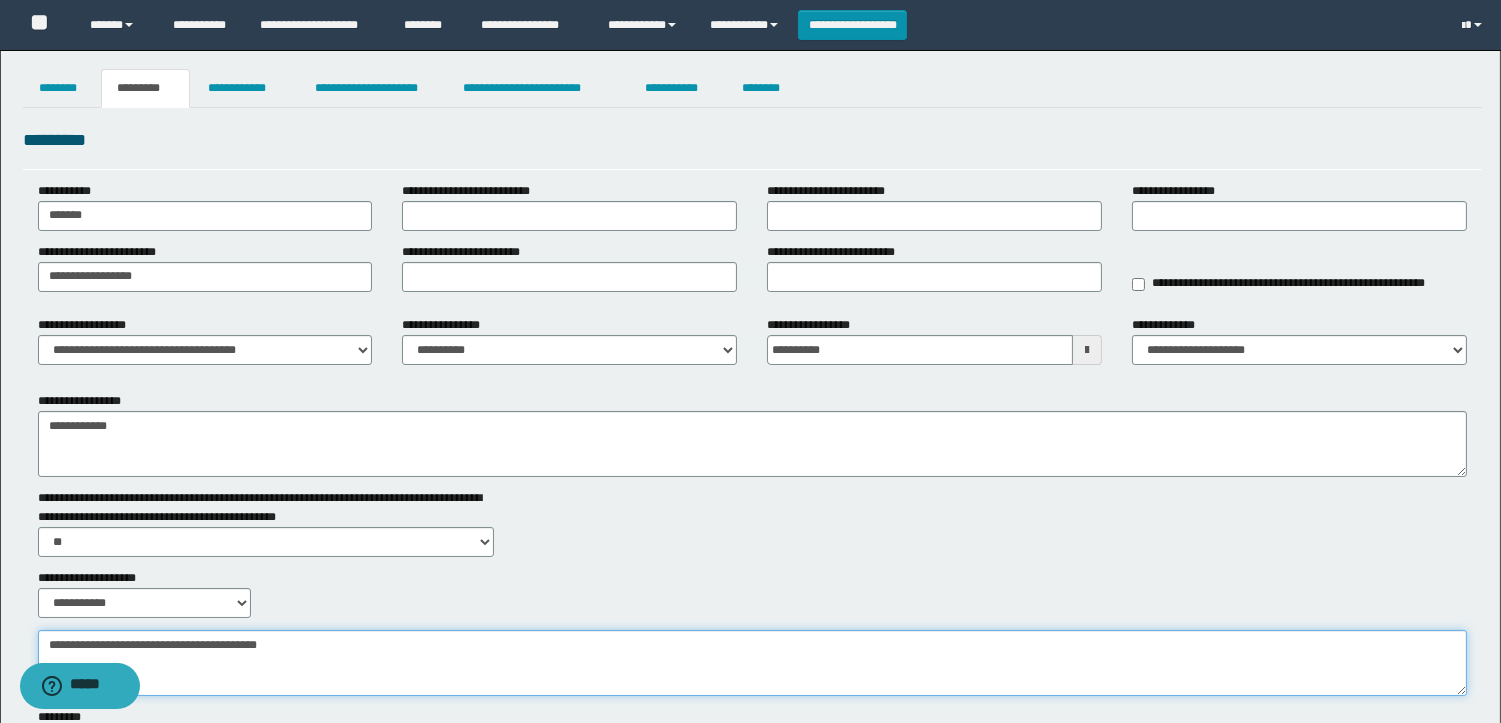 type on "**********" 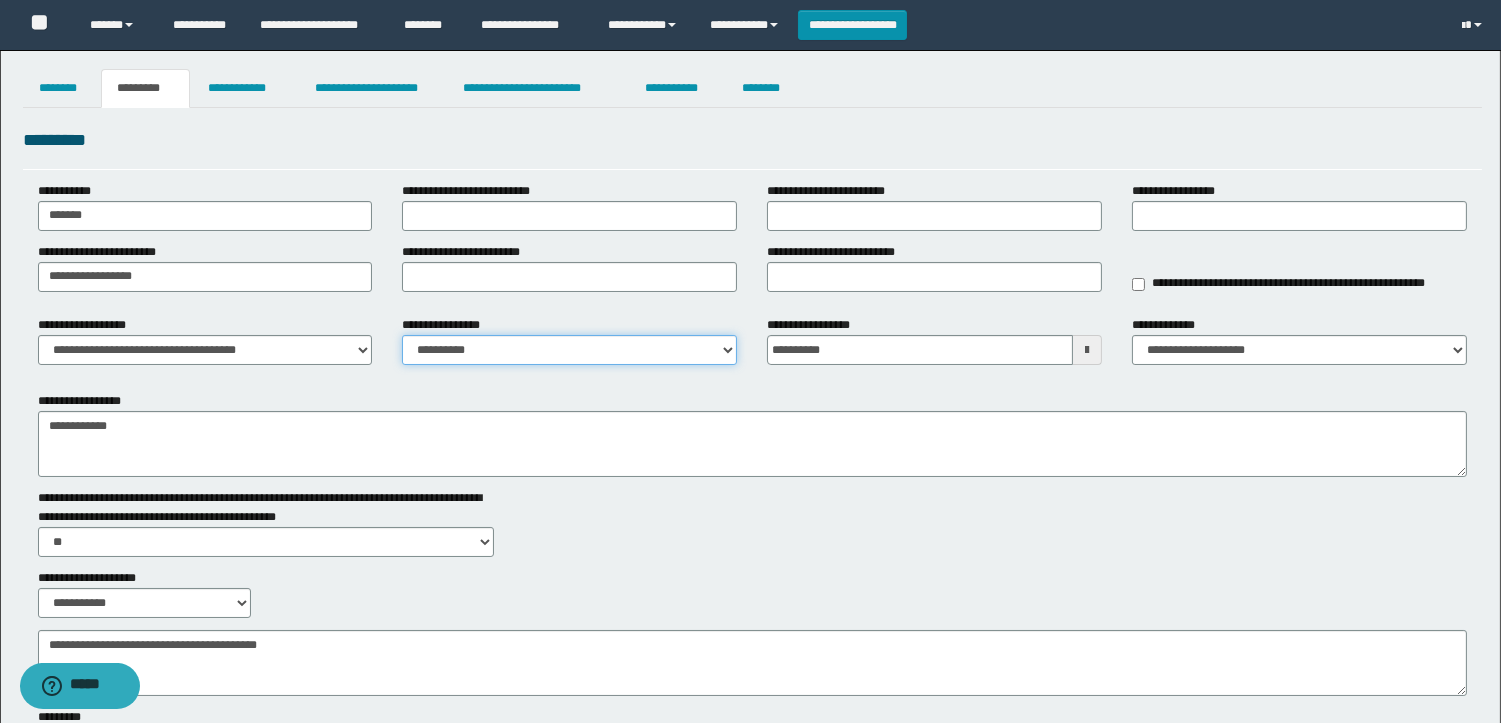 click on "**********" at bounding box center [569, 350] 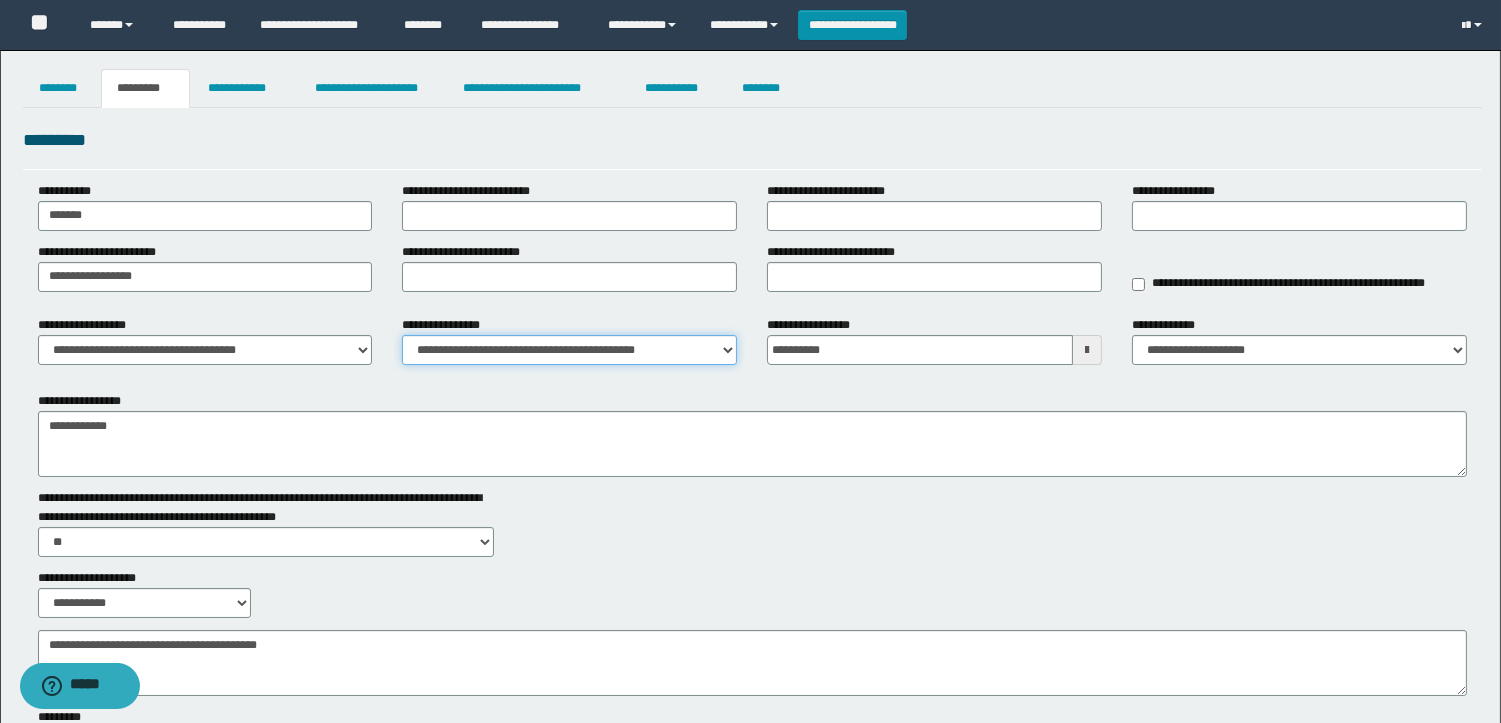 click on "**********" at bounding box center [569, 350] 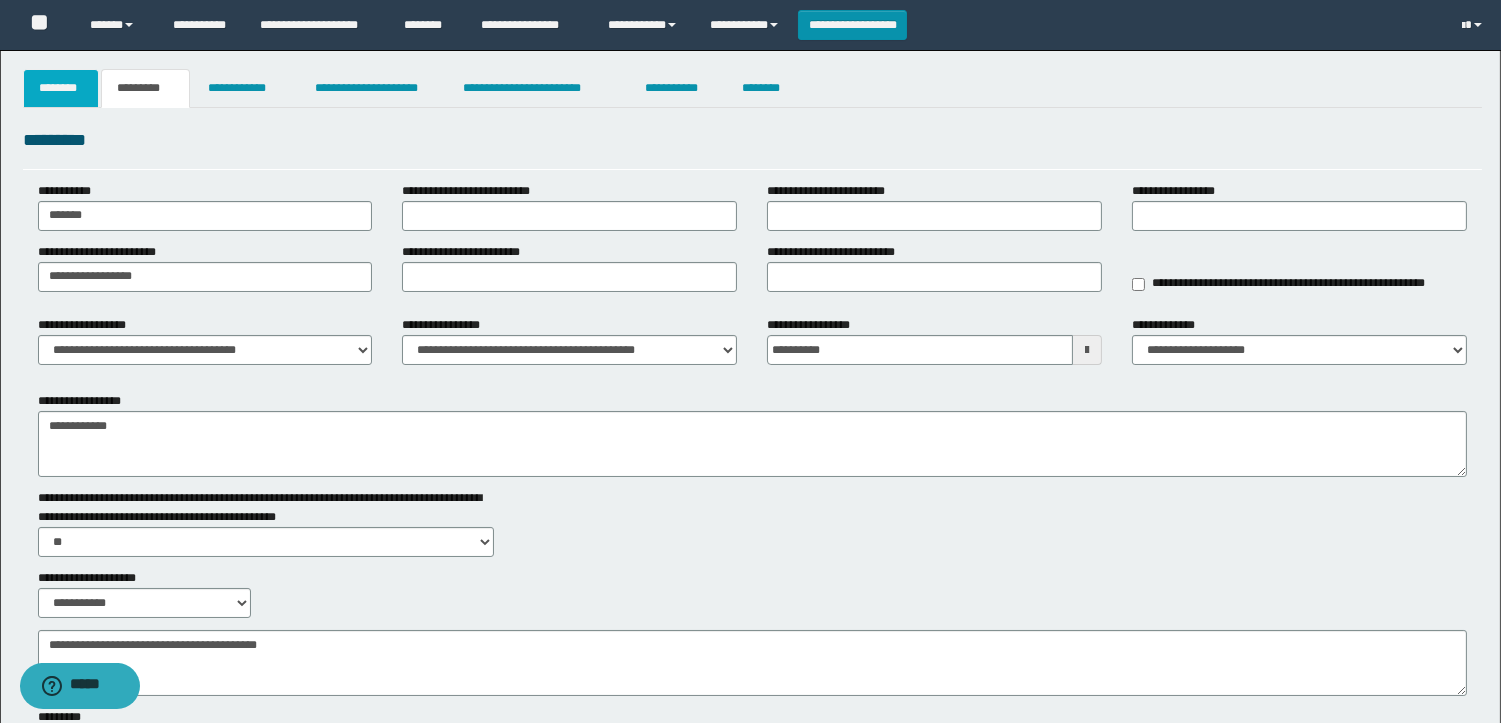 click on "********" at bounding box center [61, 88] 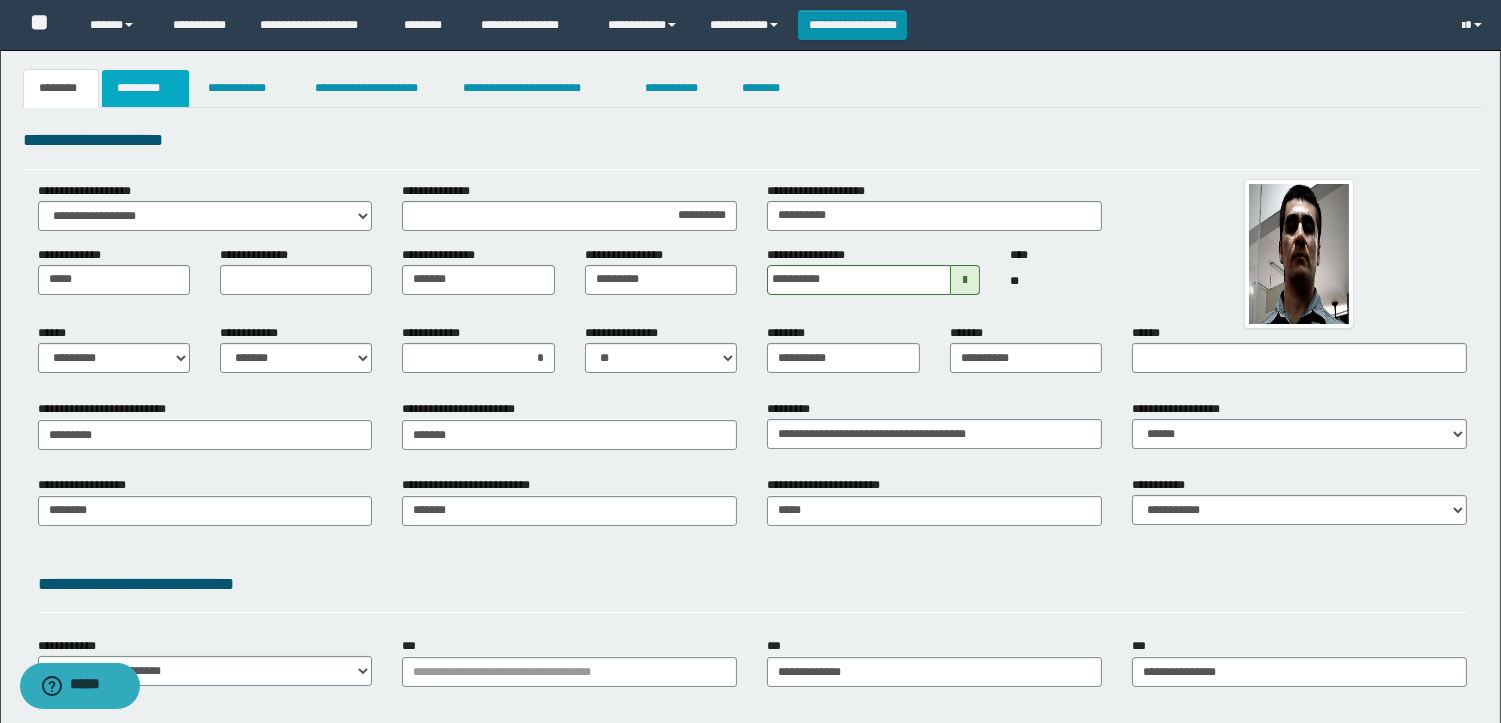 click on "*********" at bounding box center [145, 88] 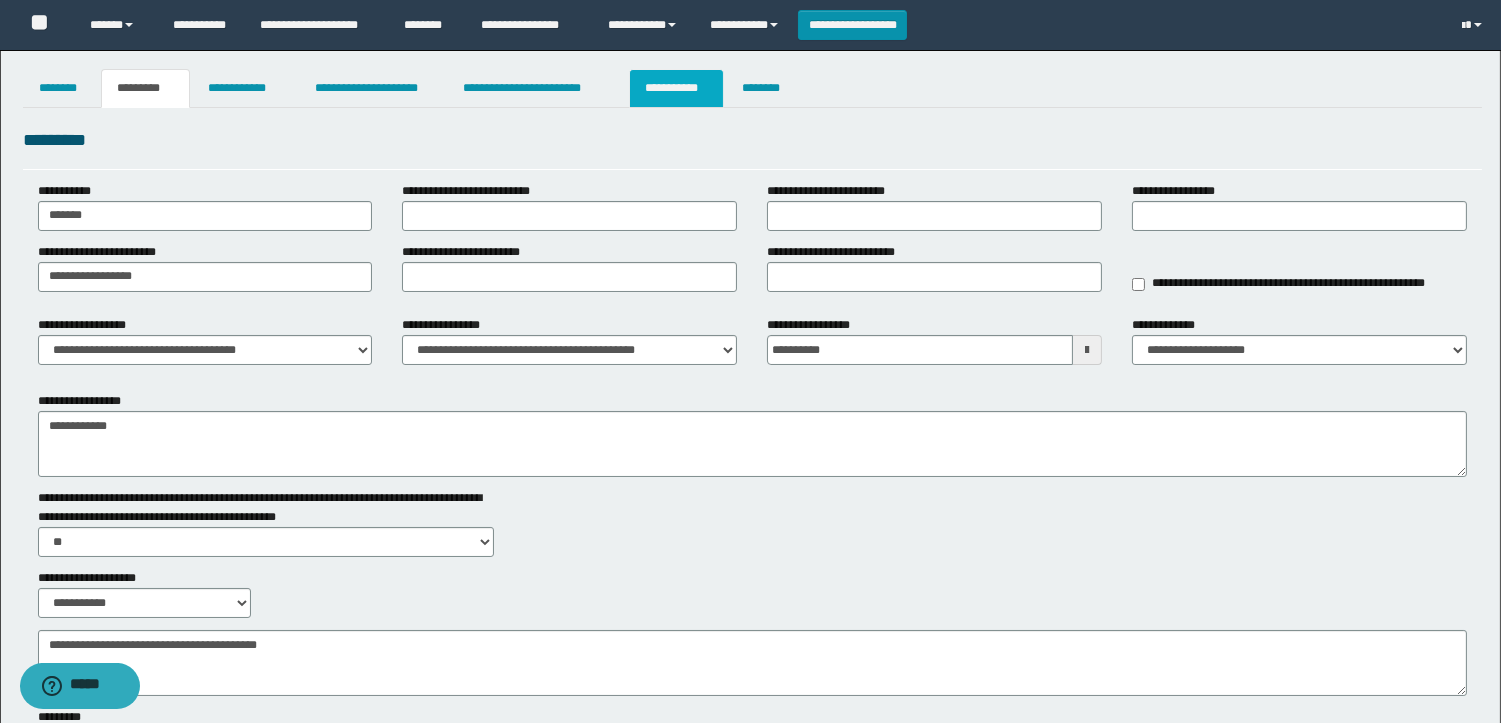 click on "**********" at bounding box center [676, 88] 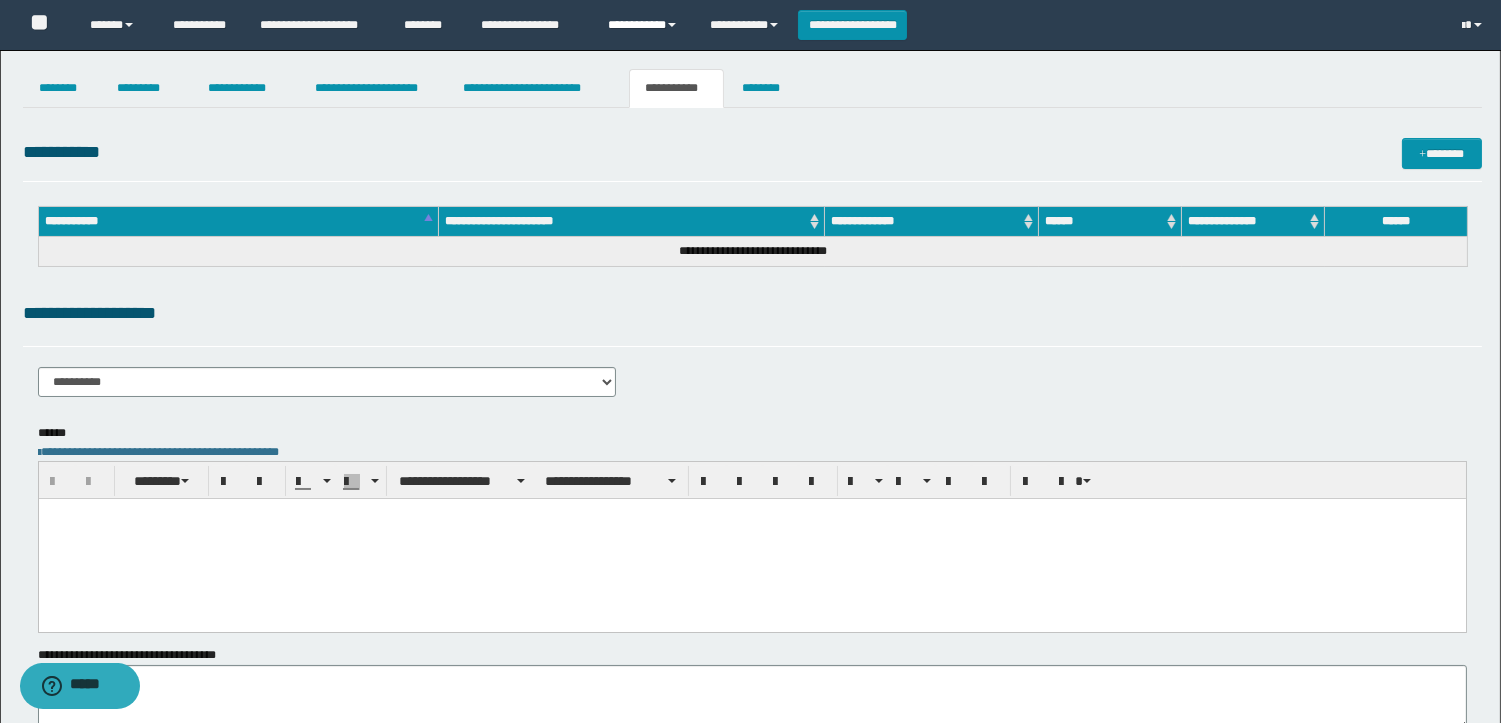 scroll, scrollTop: 0, scrollLeft: 0, axis: both 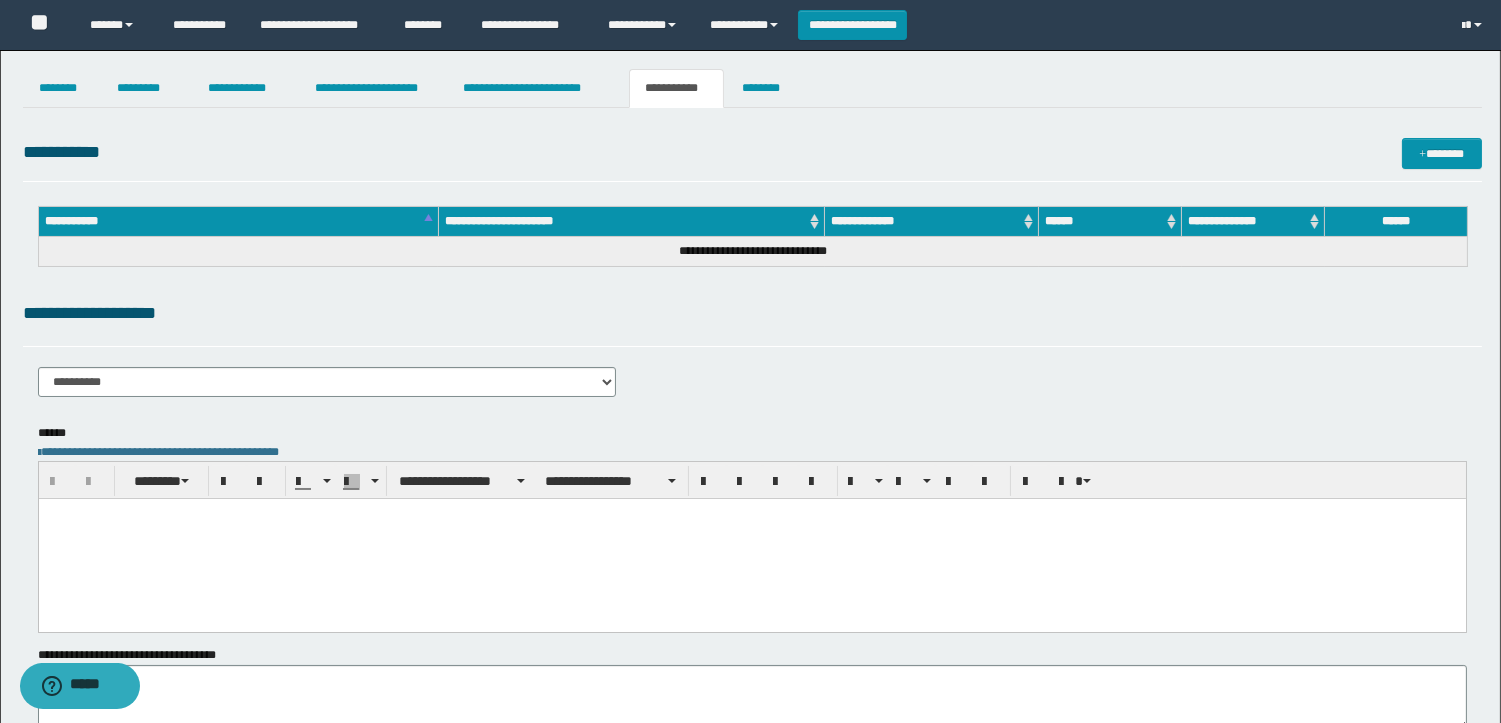 click at bounding box center (751, 539) 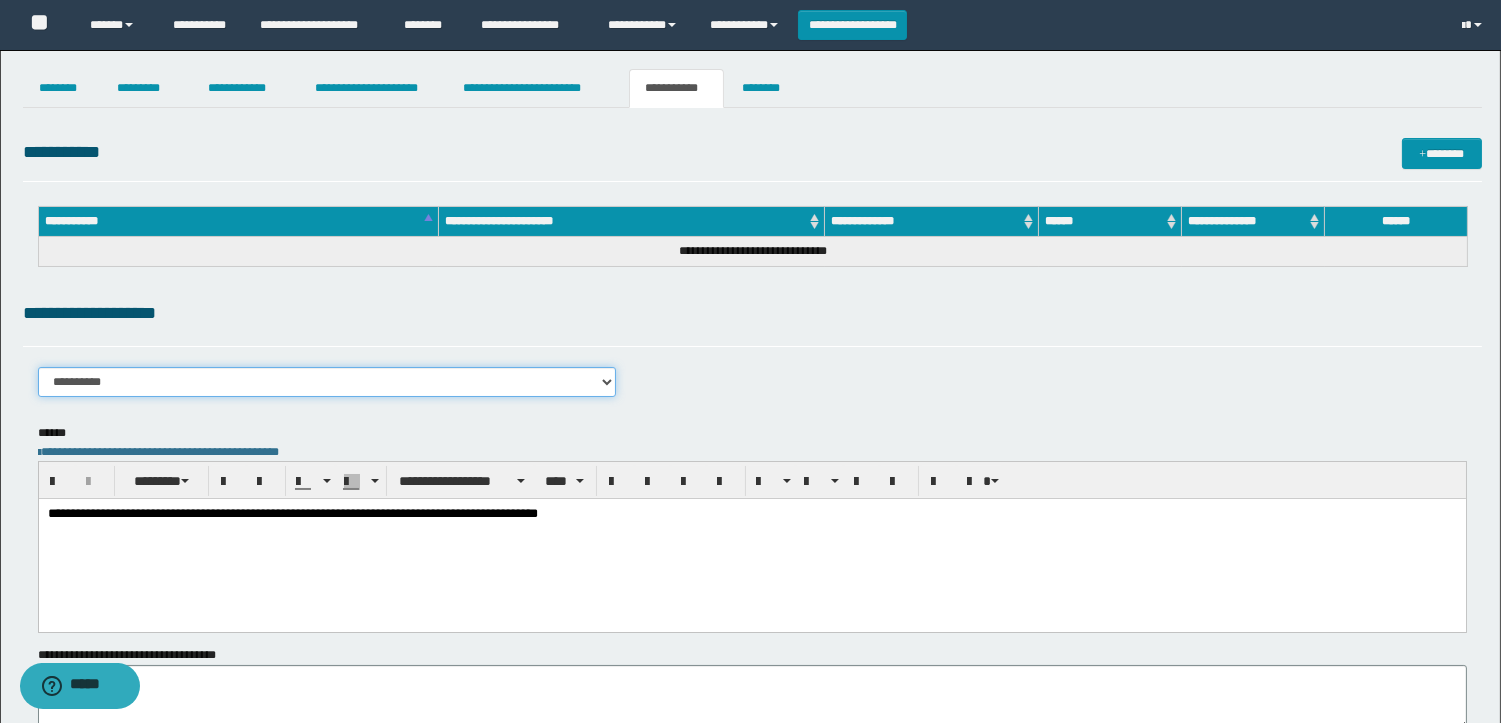 click on "**********" at bounding box center [327, 382] 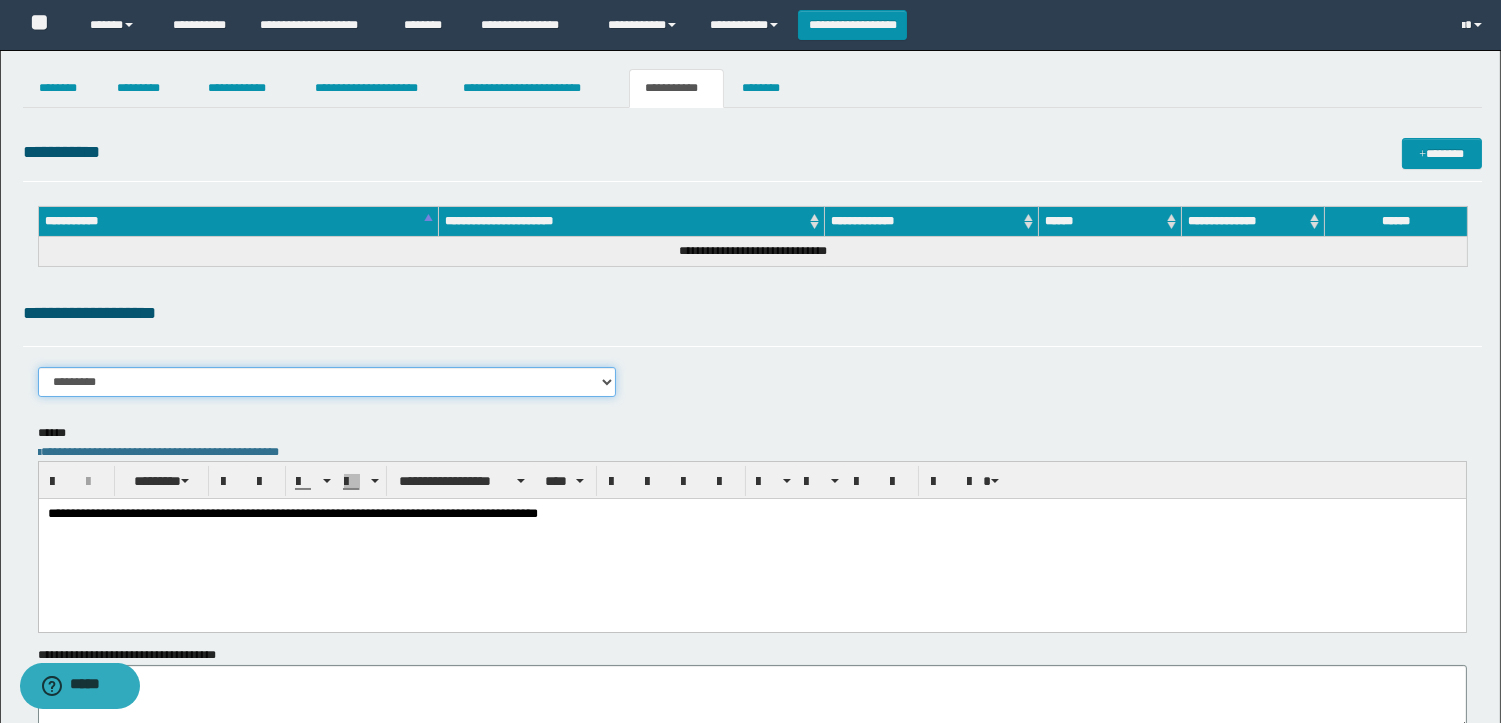 click on "**********" at bounding box center (327, 382) 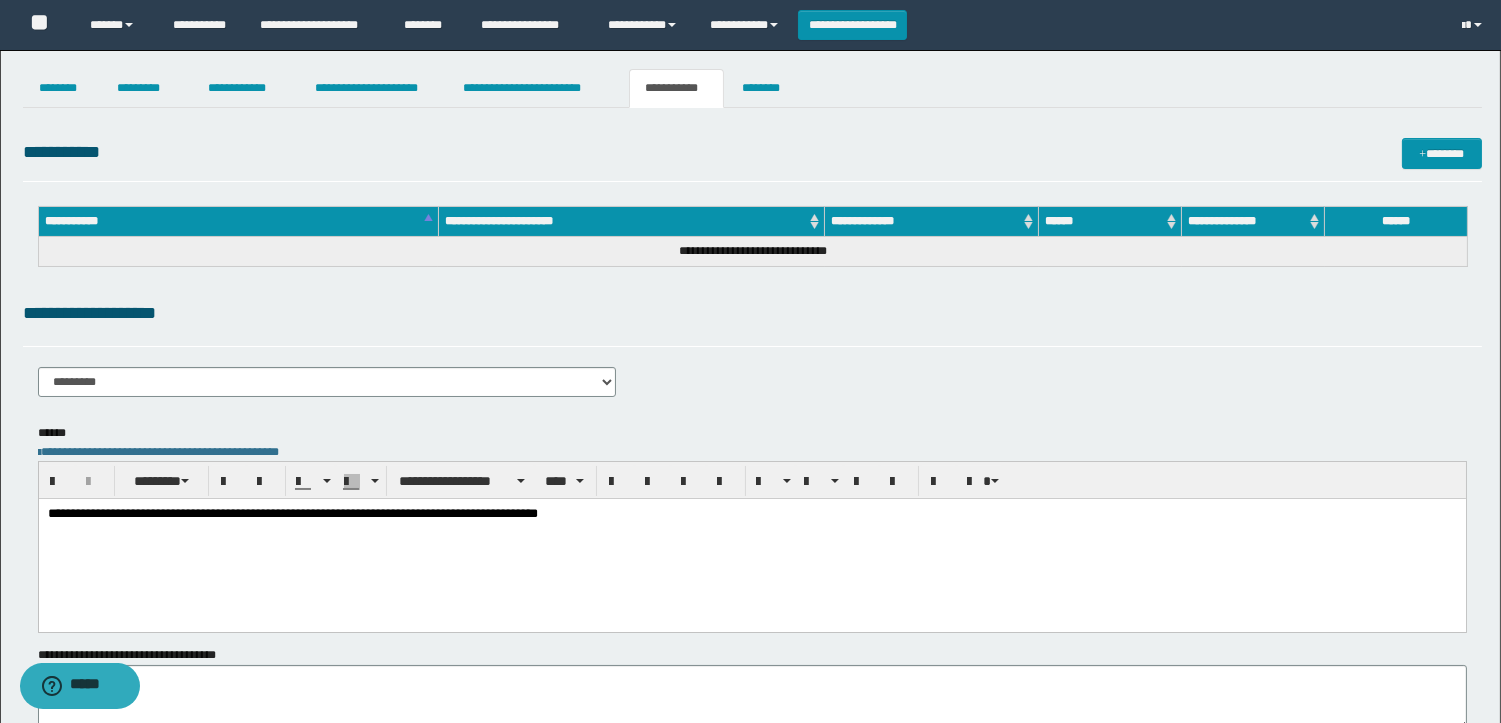 click on "**********" at bounding box center [750, 429] 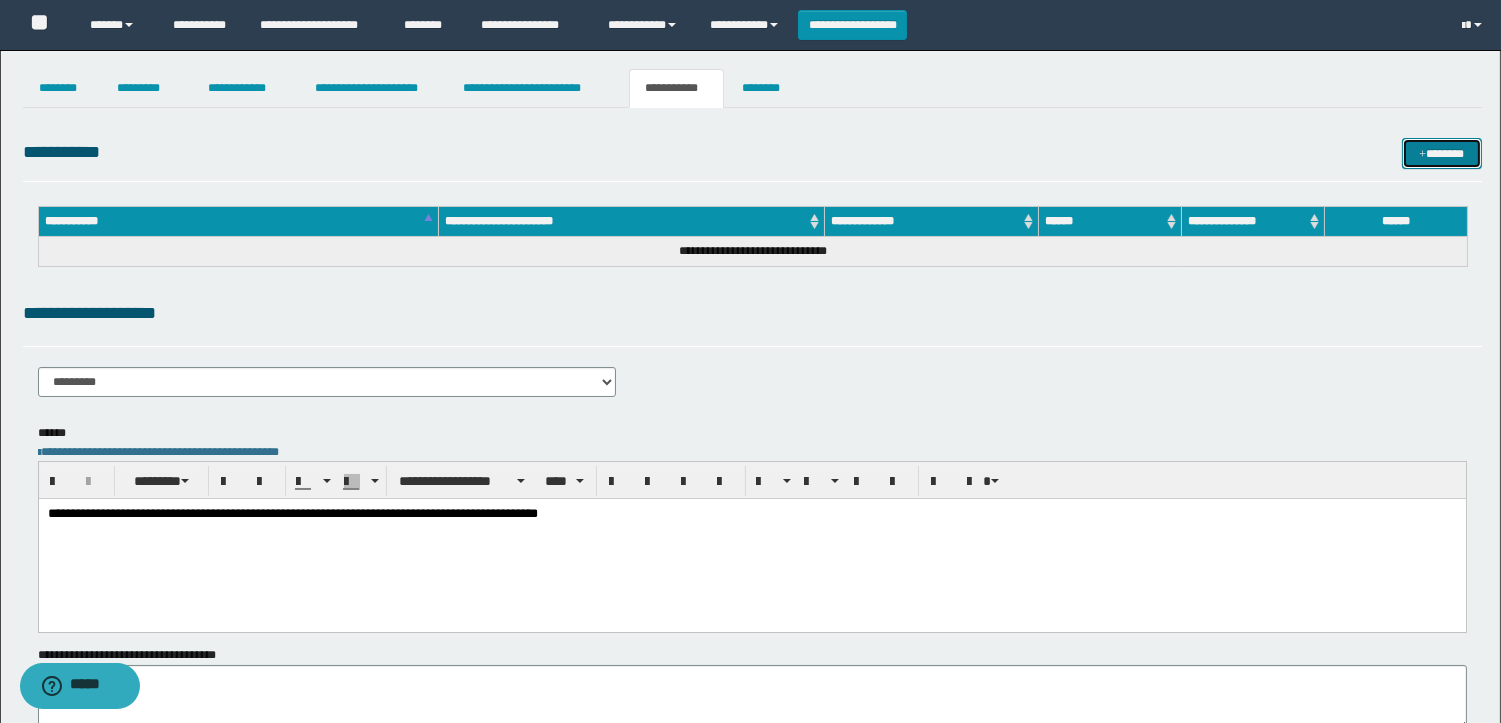 click on "*******" at bounding box center [1442, 153] 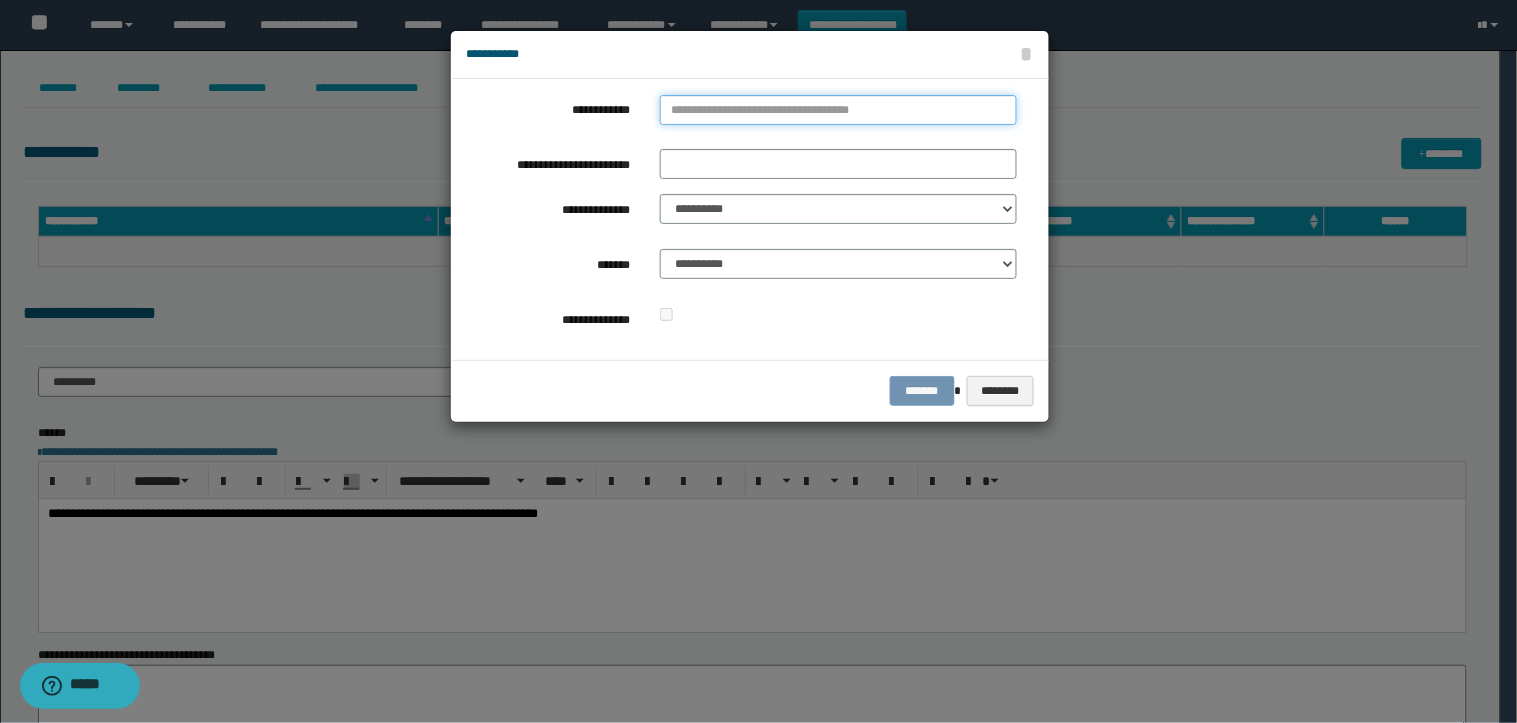 click on "**********" at bounding box center (838, 110) 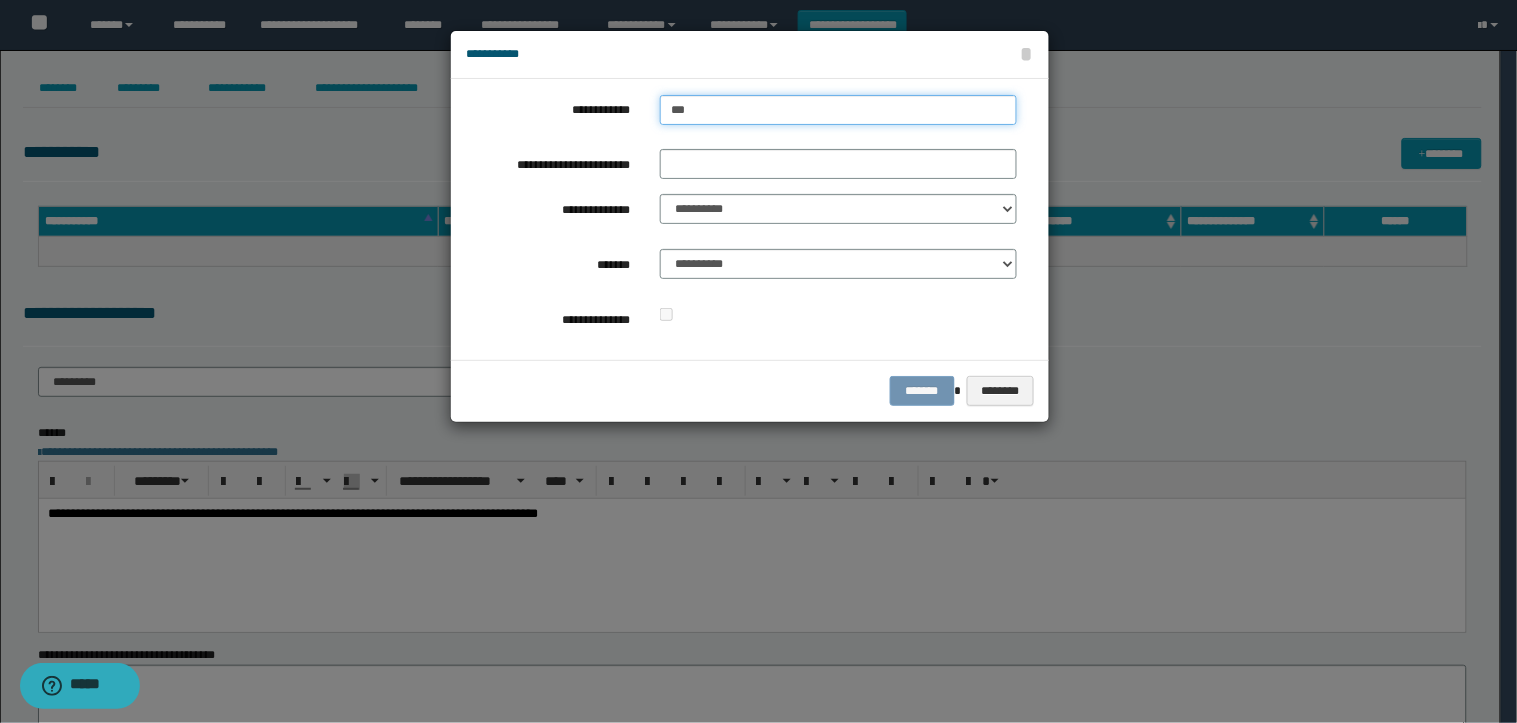 type on "****" 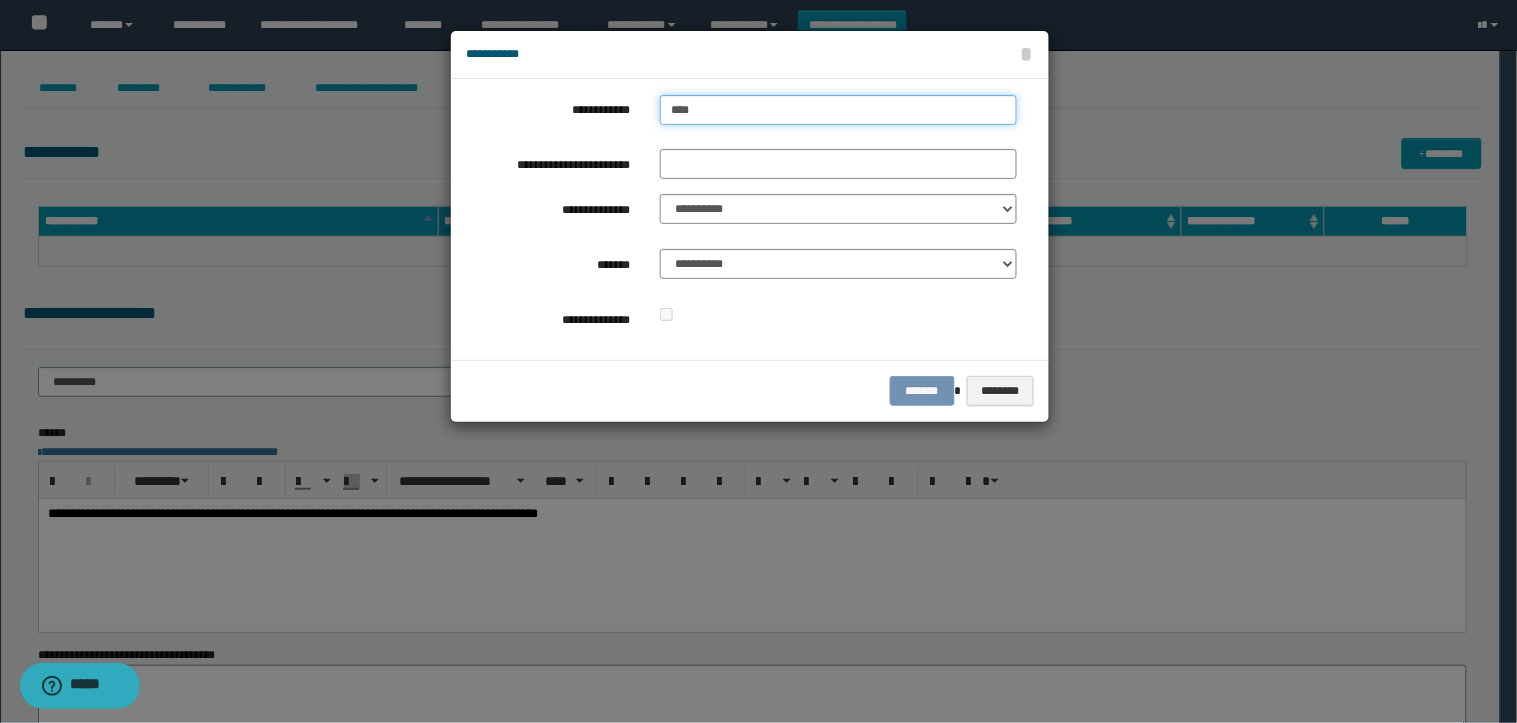 type on "****" 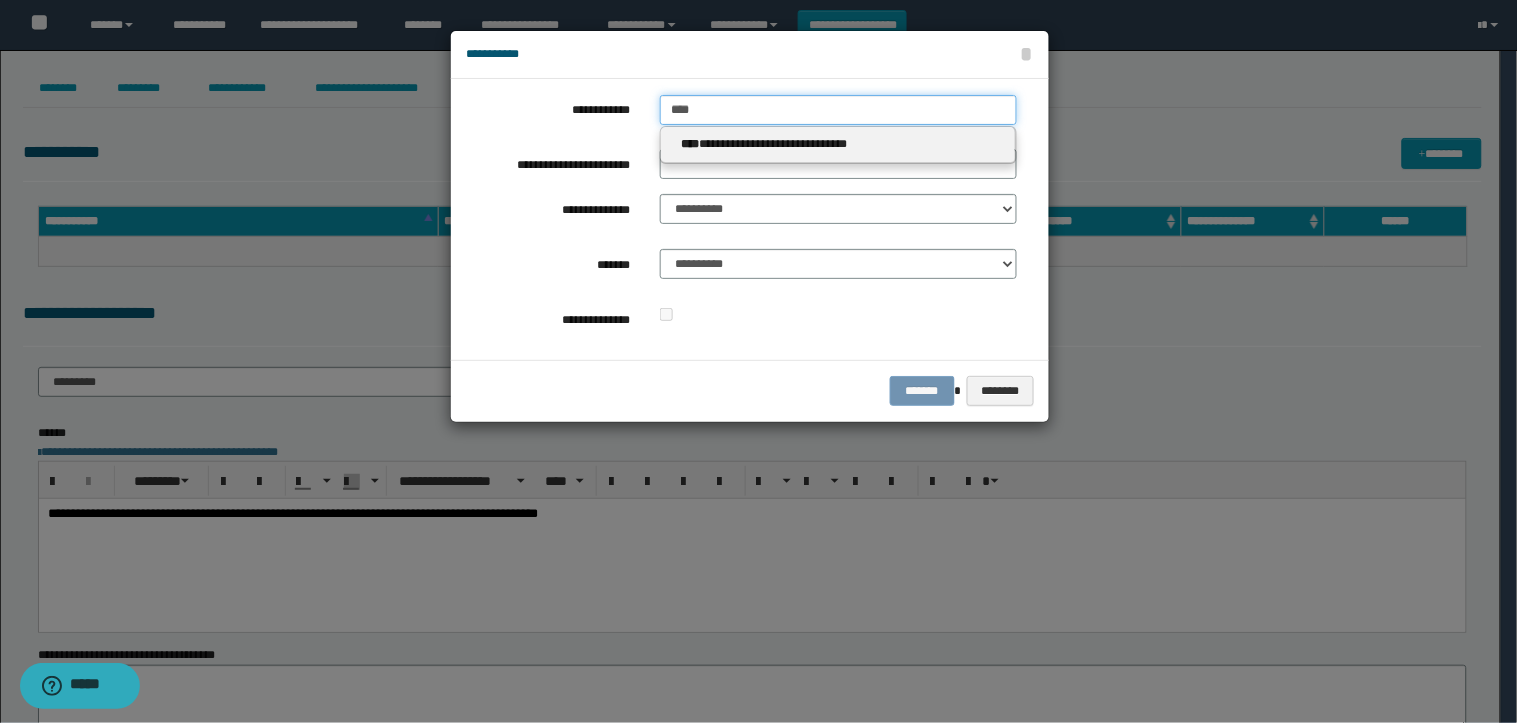 type on "****" 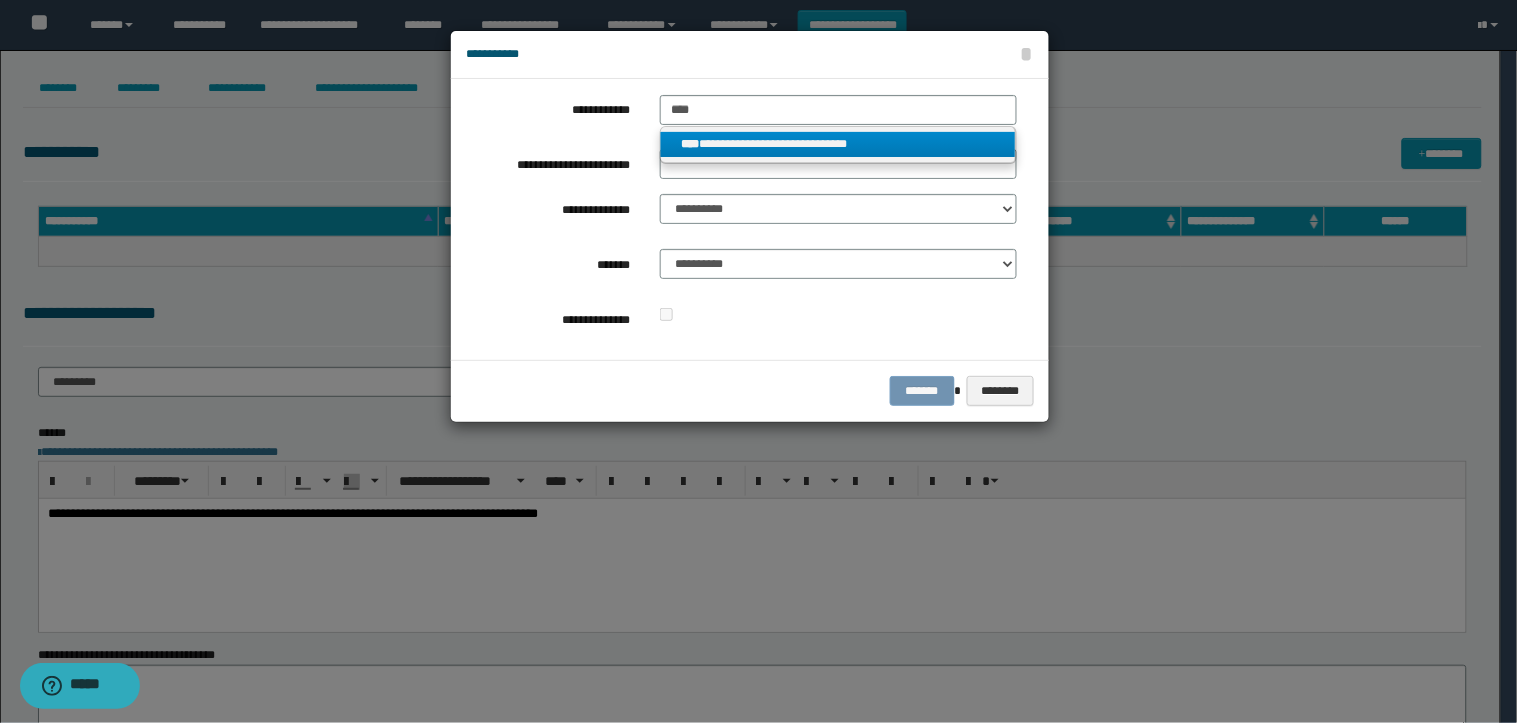 click on "**********" at bounding box center [838, 144] 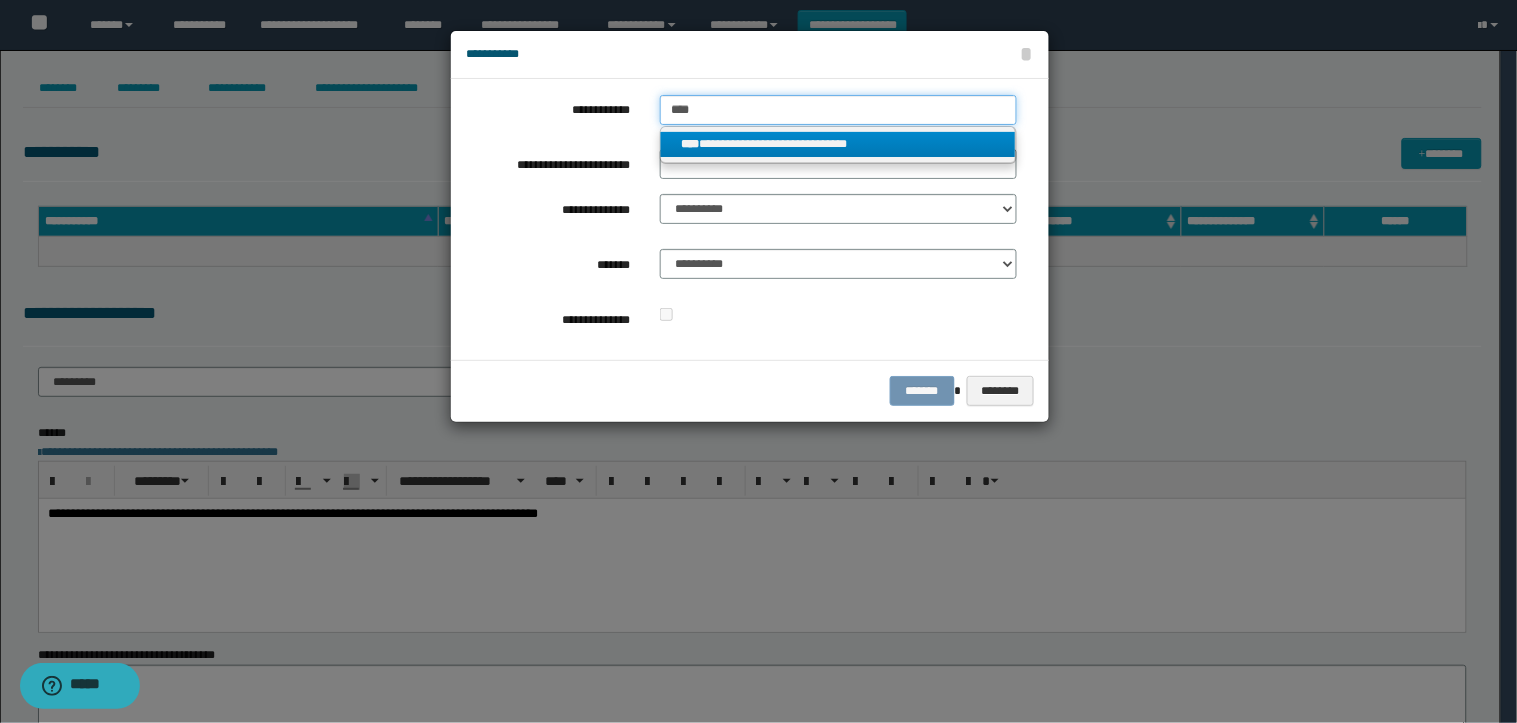 type 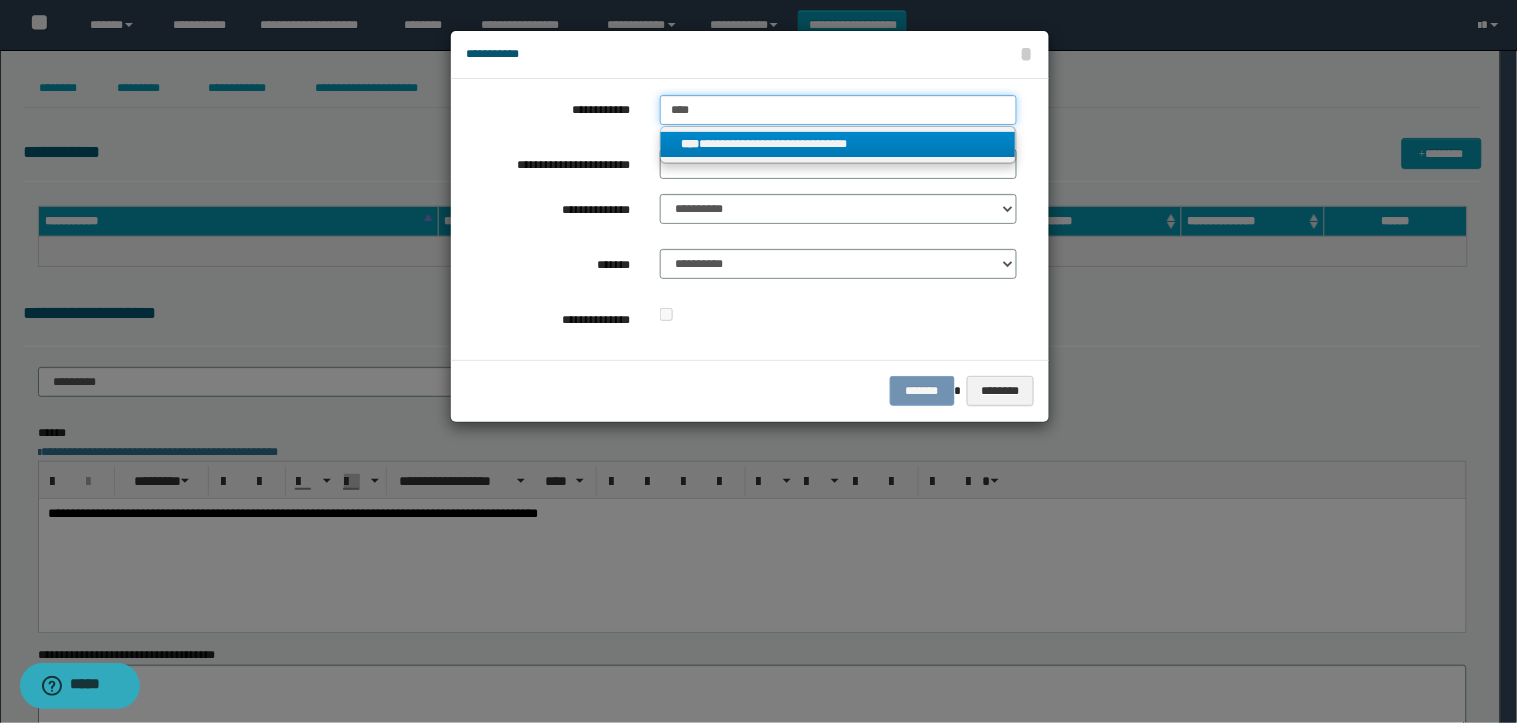 type on "**********" 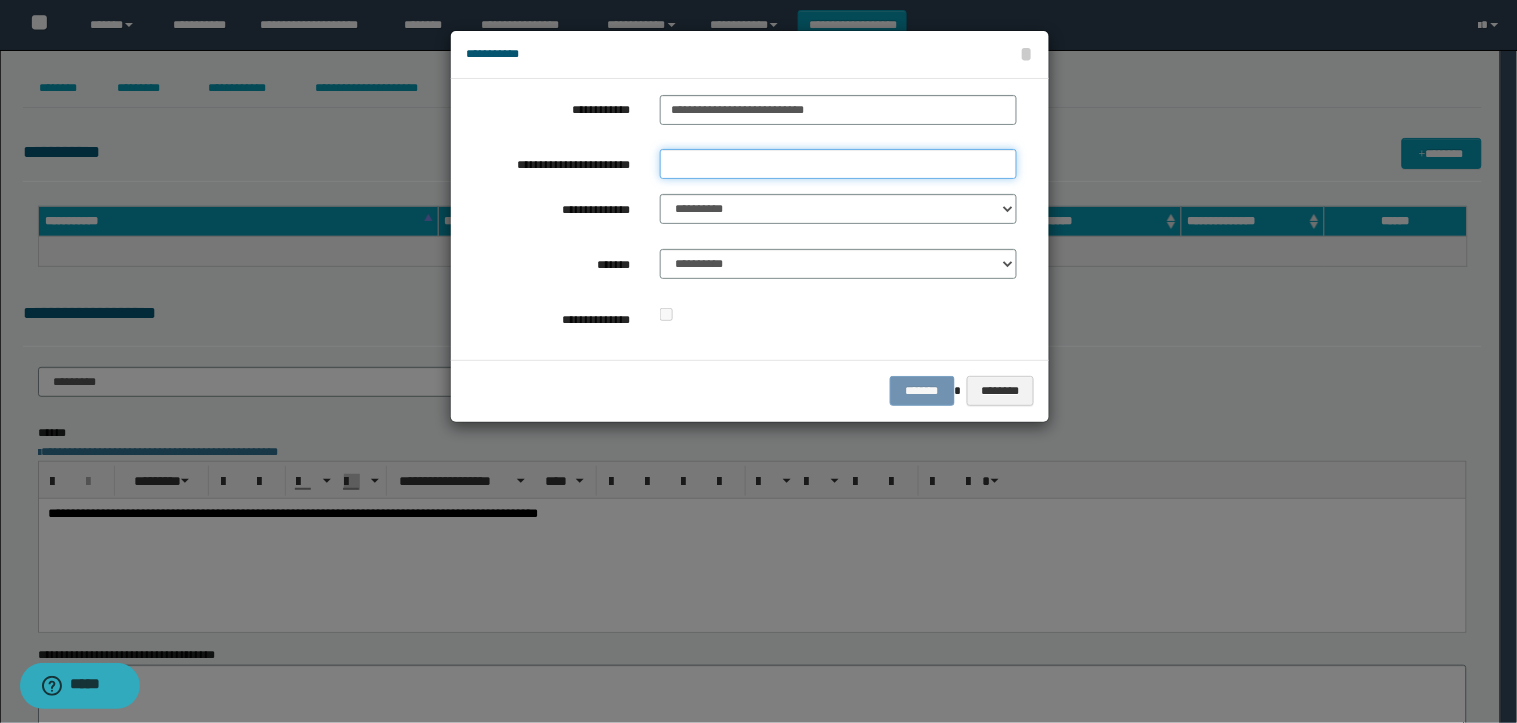 click on "**********" at bounding box center (838, 164) 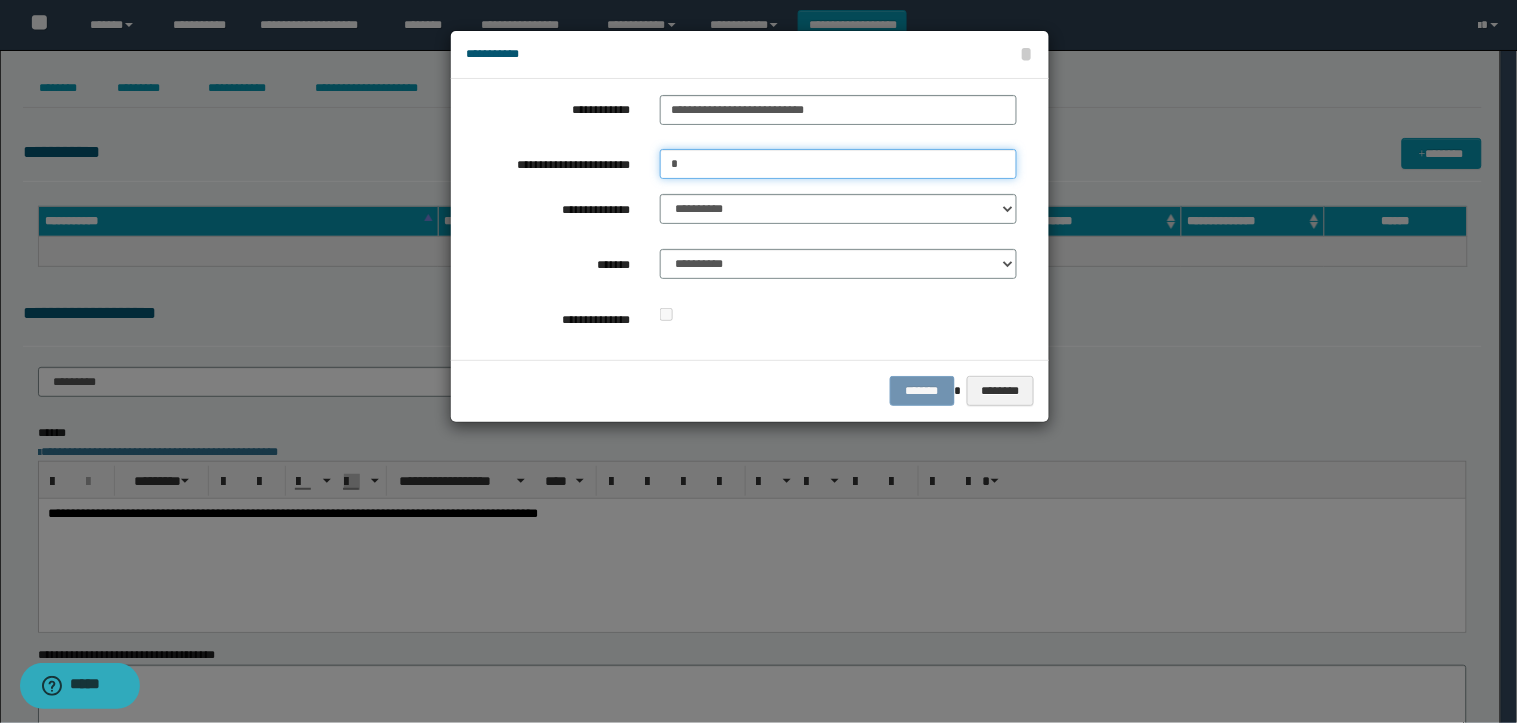 type on "*" 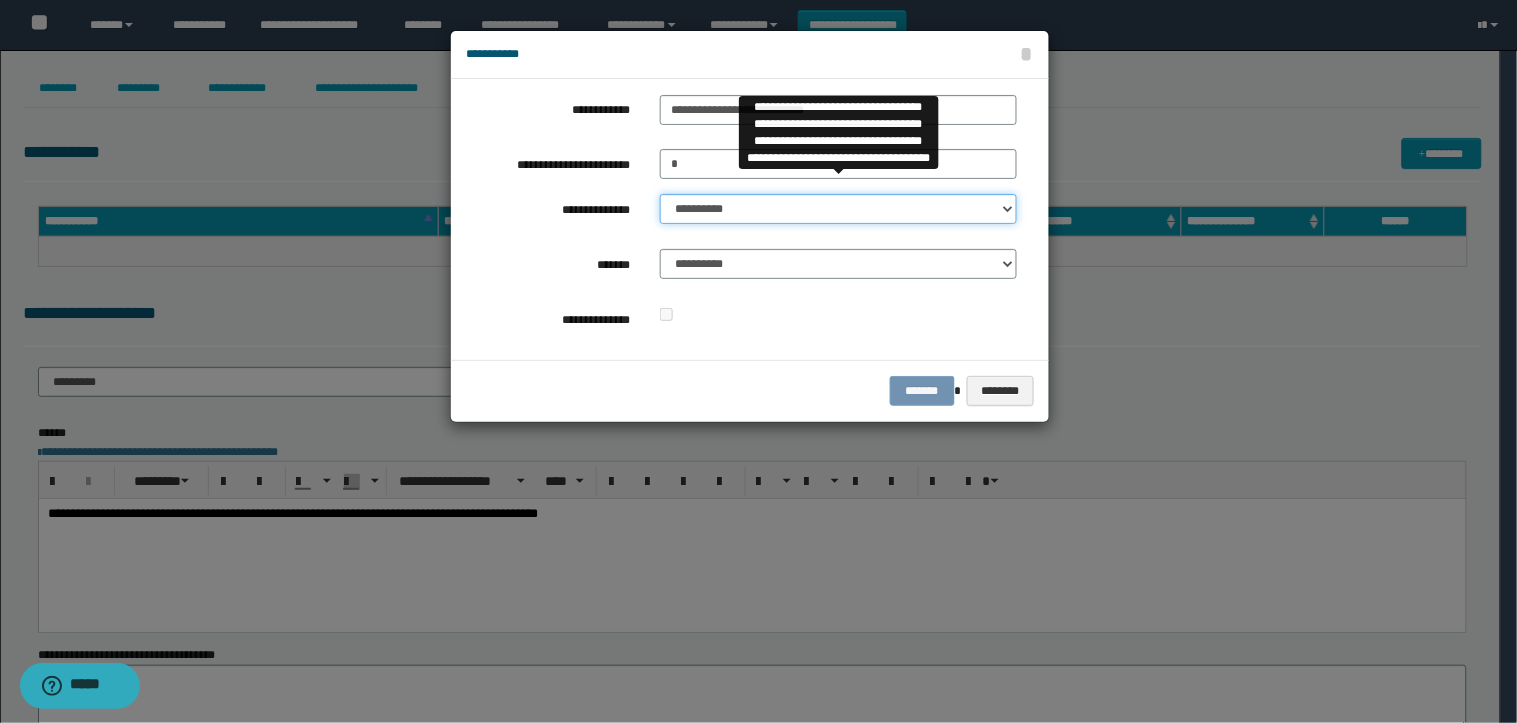 click on "**********" at bounding box center [838, 209] 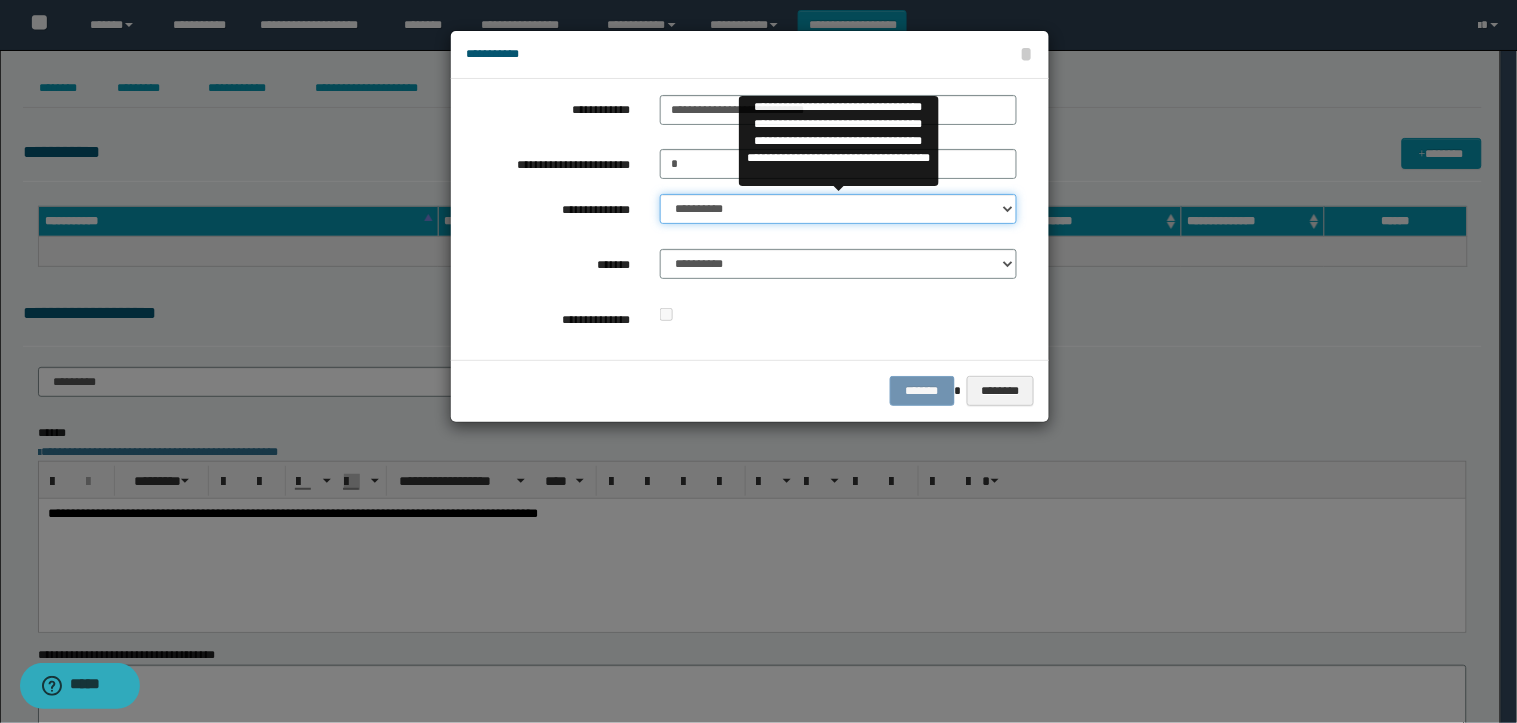 select on "**" 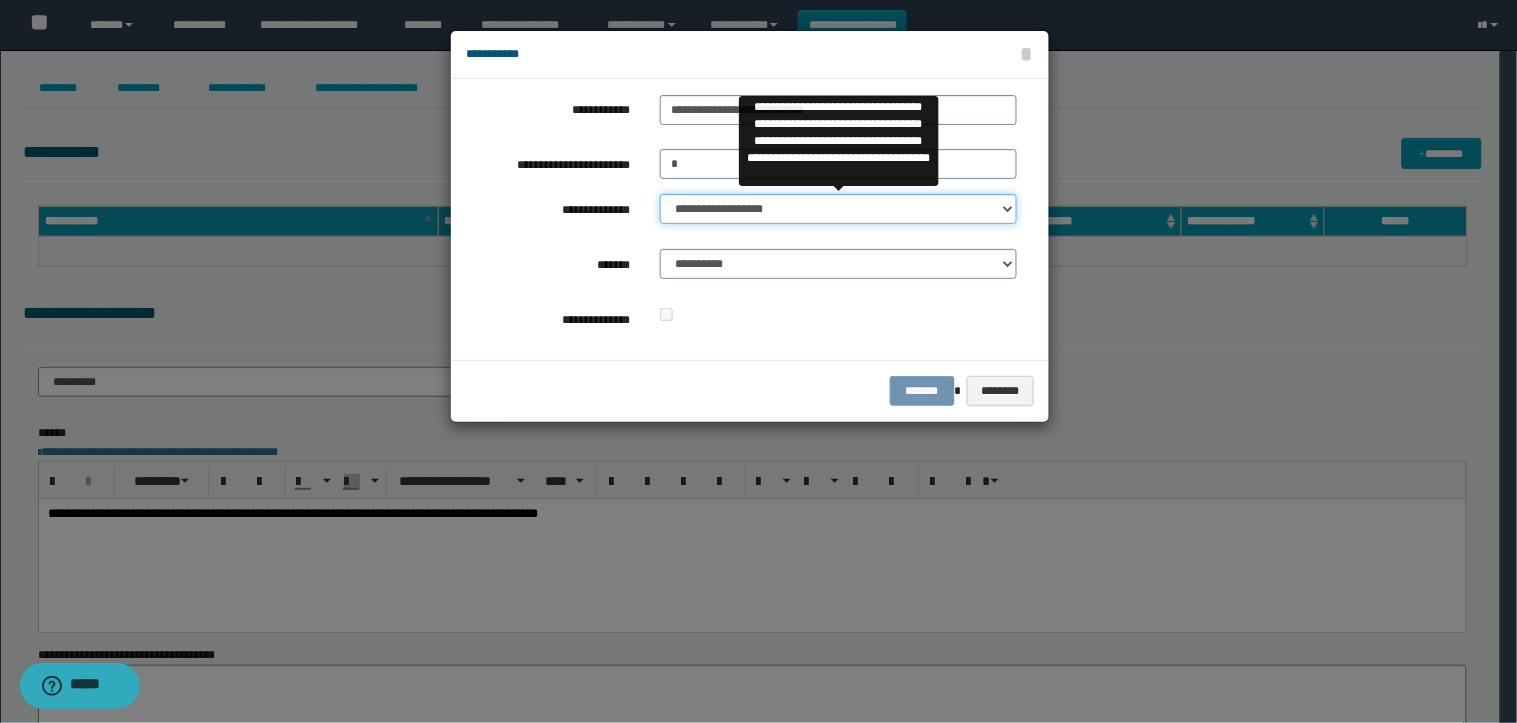 click on "**********" at bounding box center (838, 209) 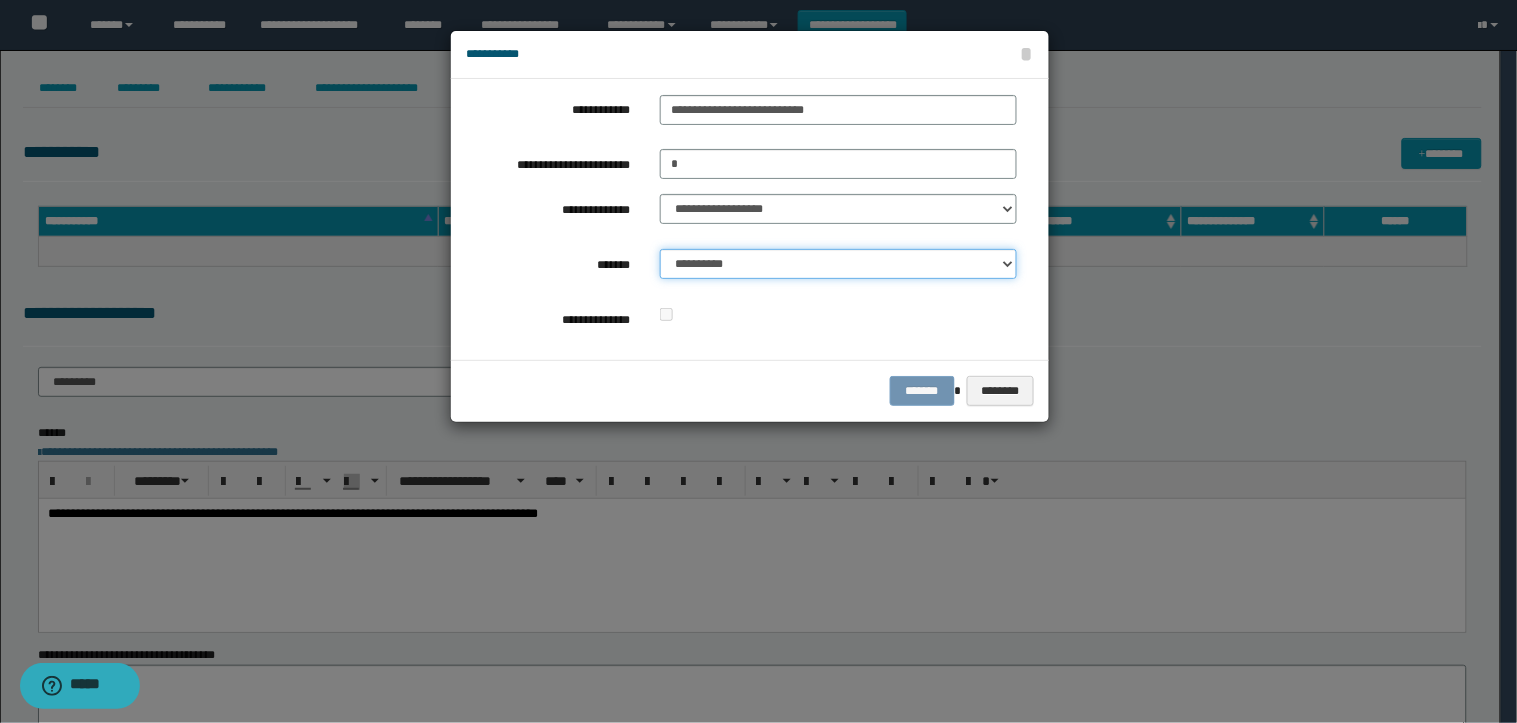 click on "**********" at bounding box center [838, 264] 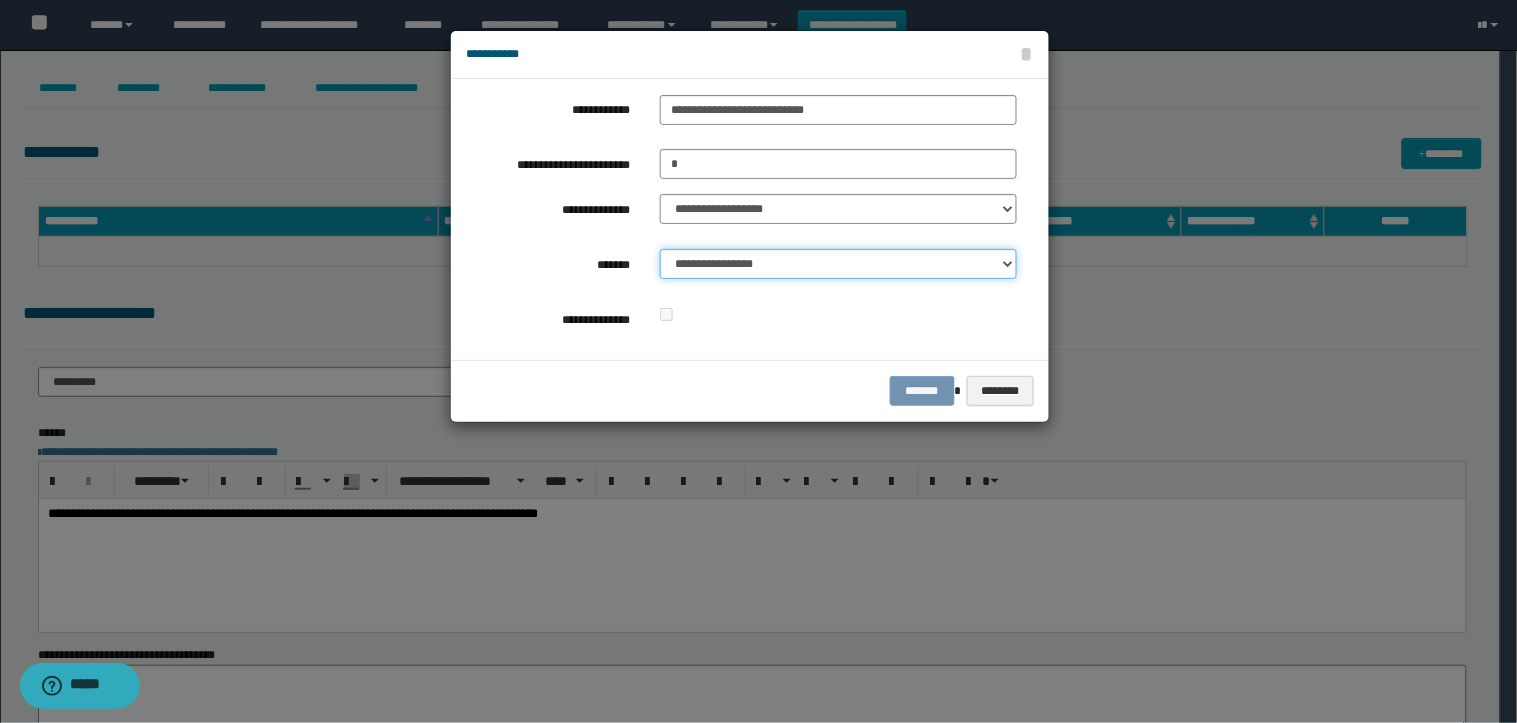 click on "**********" at bounding box center [838, 264] 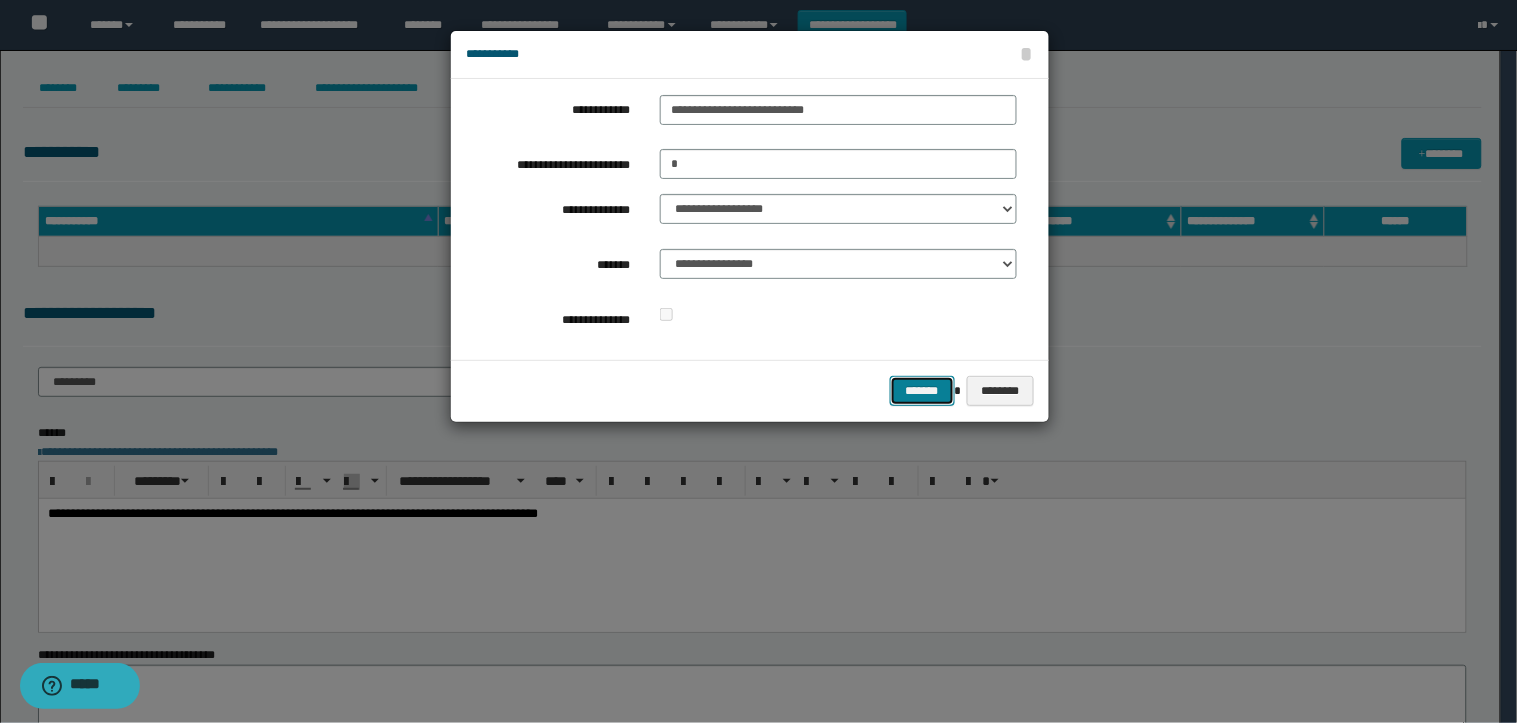 click on "*******" at bounding box center [922, 391] 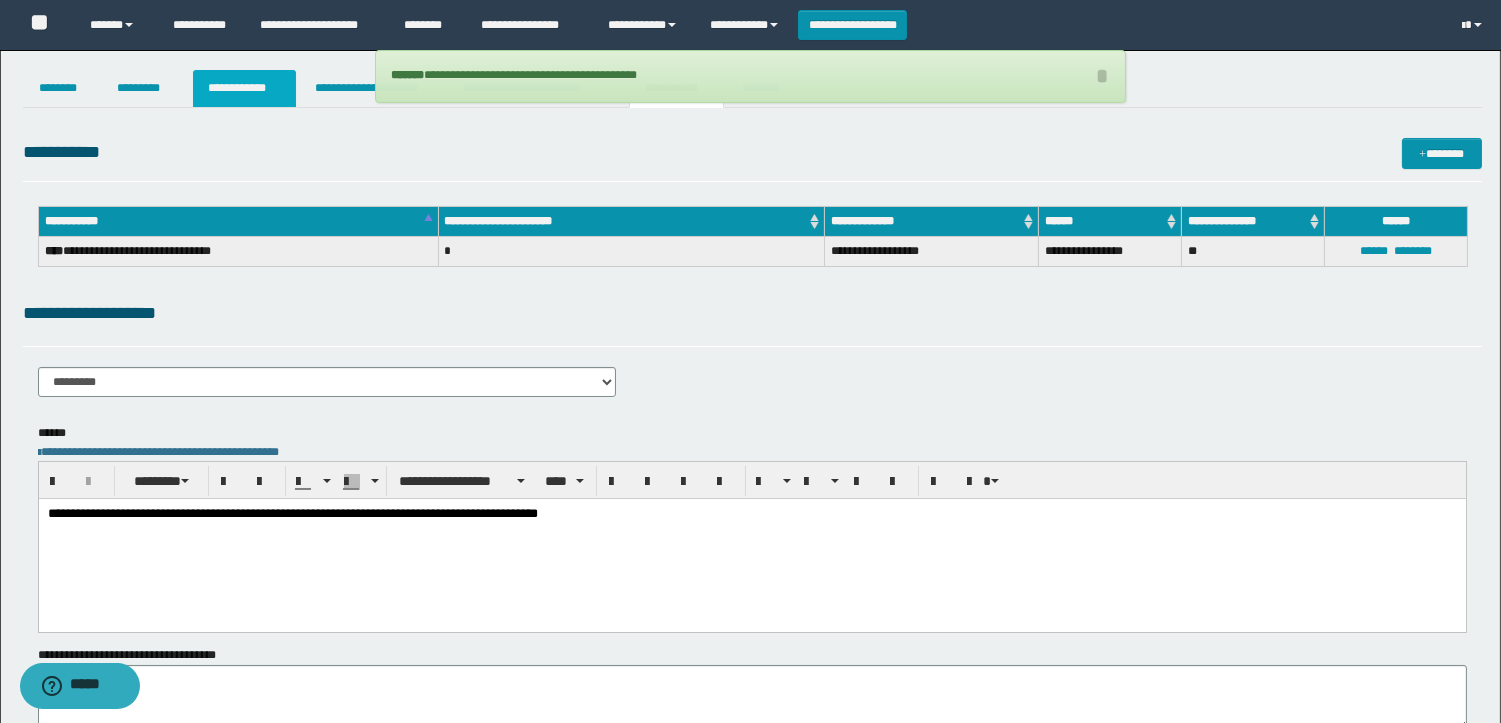 click on "**********" at bounding box center (244, 88) 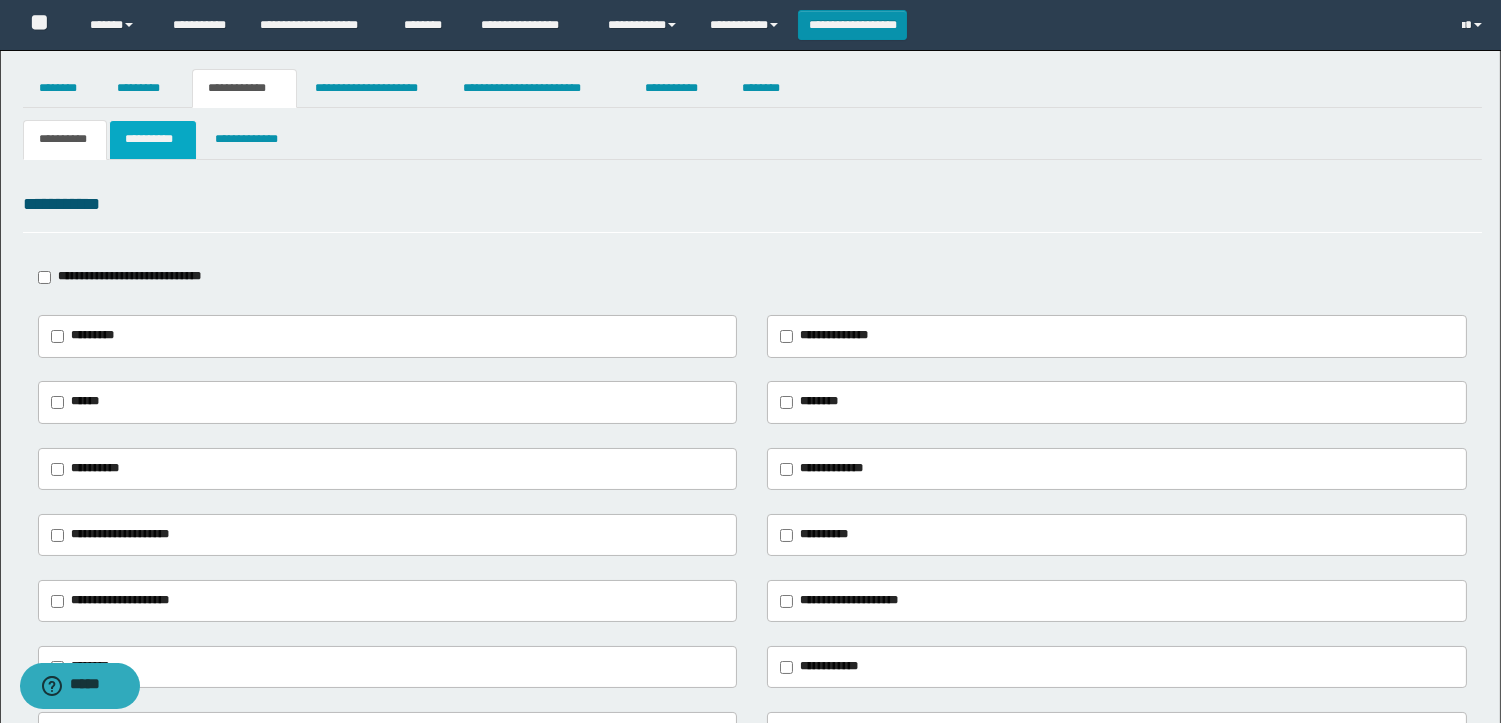 click on "**********" at bounding box center (153, 139) 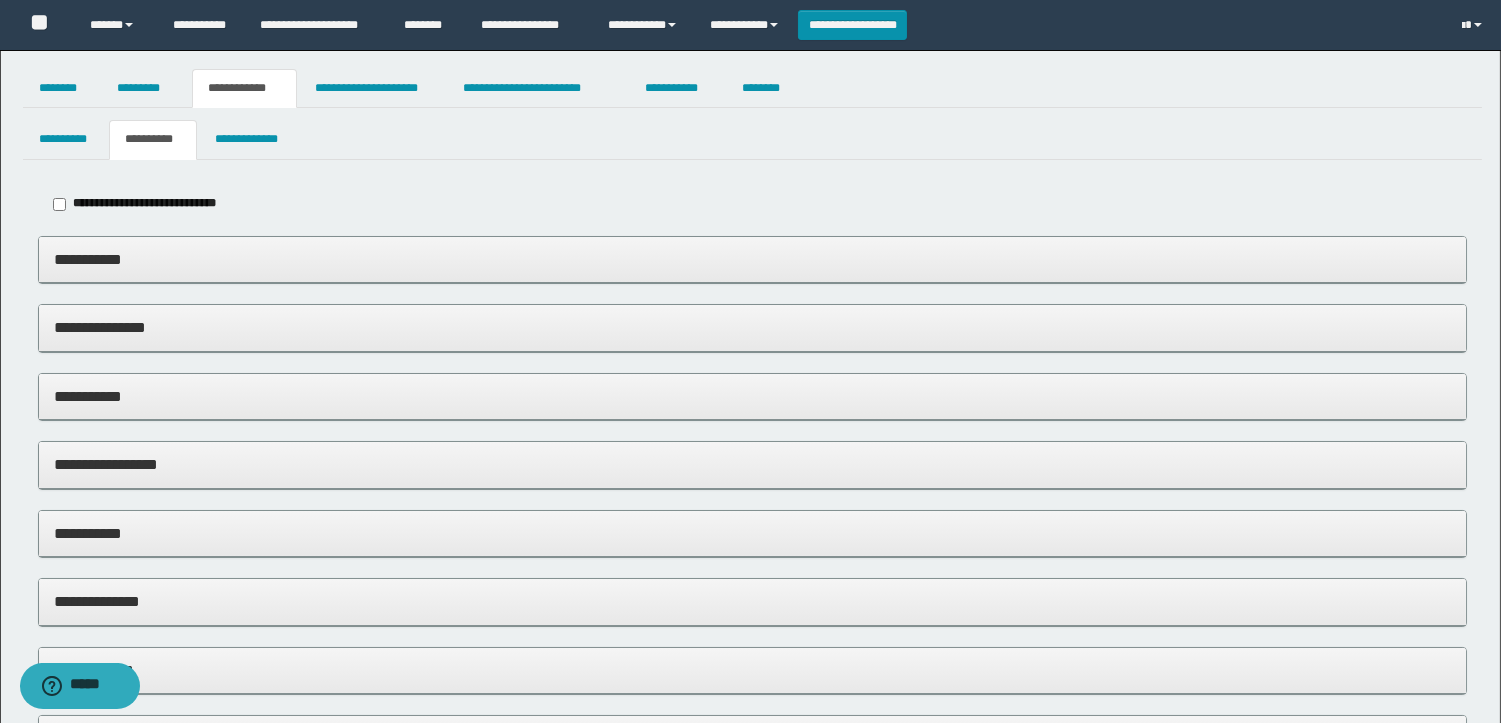 click on "**********" at bounding box center (752, 204) 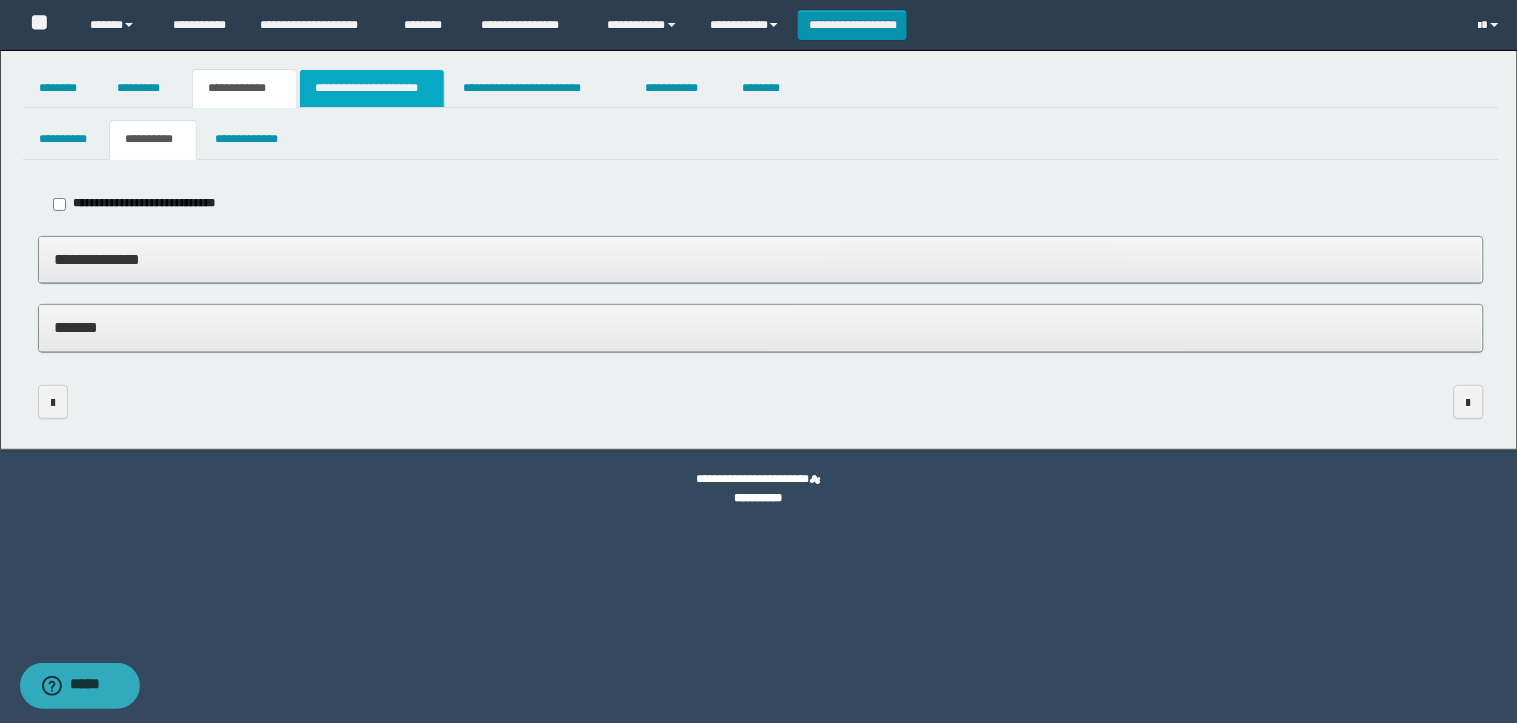 click on "**********" at bounding box center (372, 88) 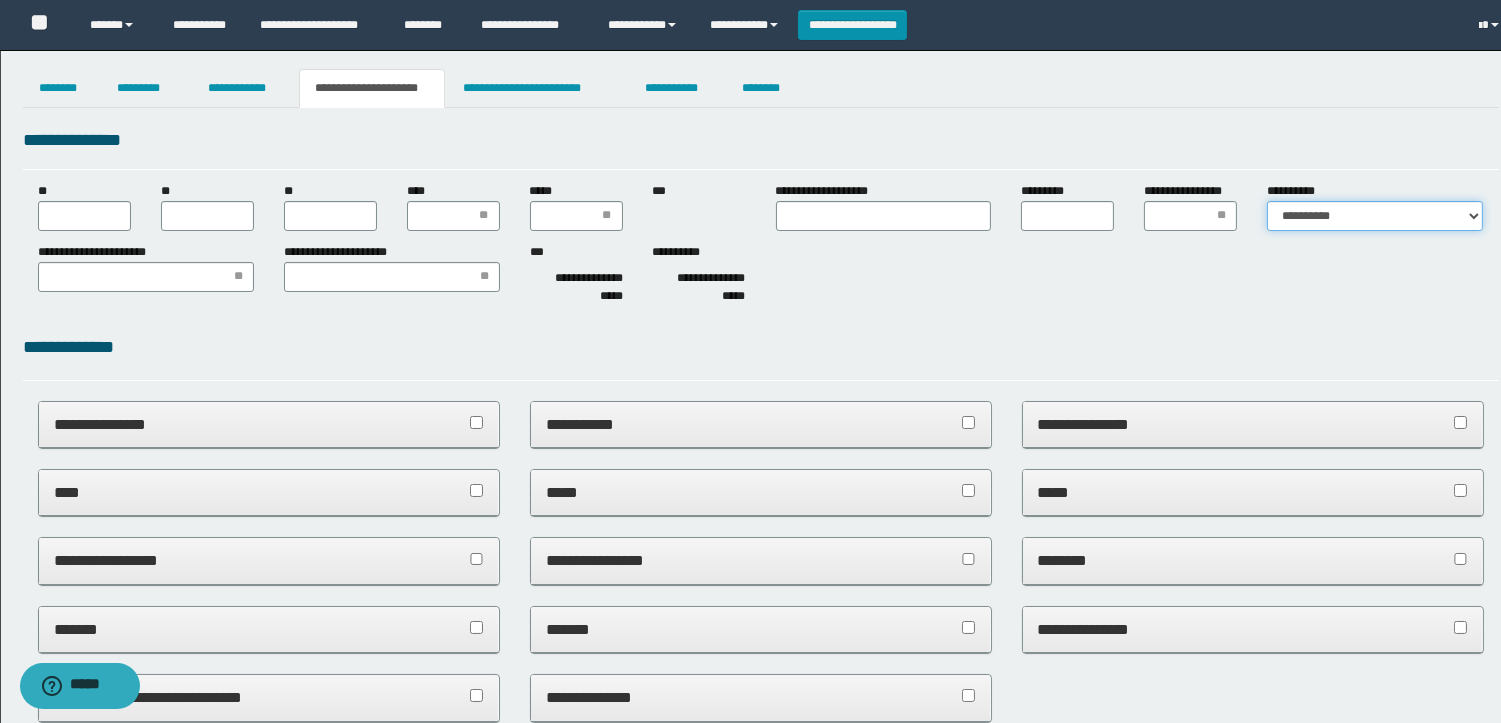 click on "**********" at bounding box center (1375, 216) 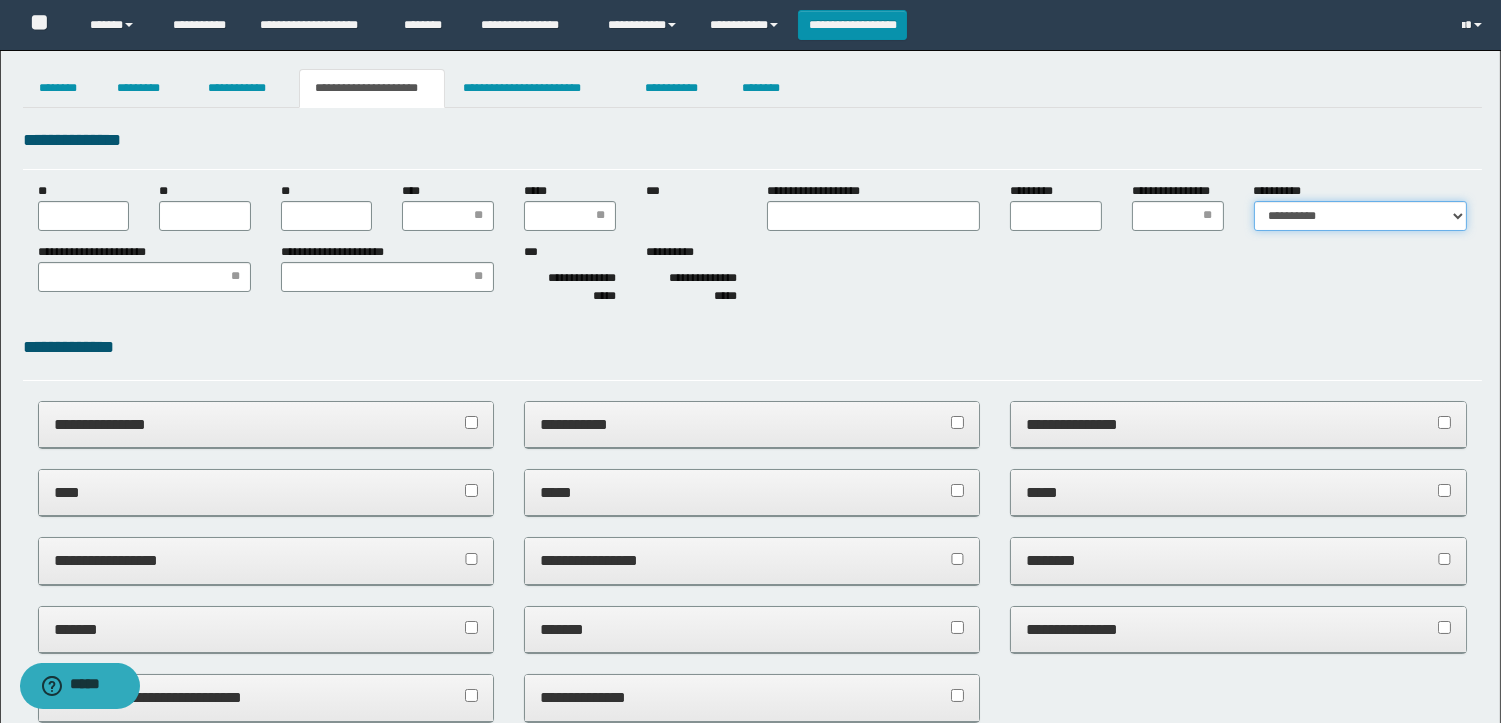 scroll, scrollTop: 0, scrollLeft: 0, axis: both 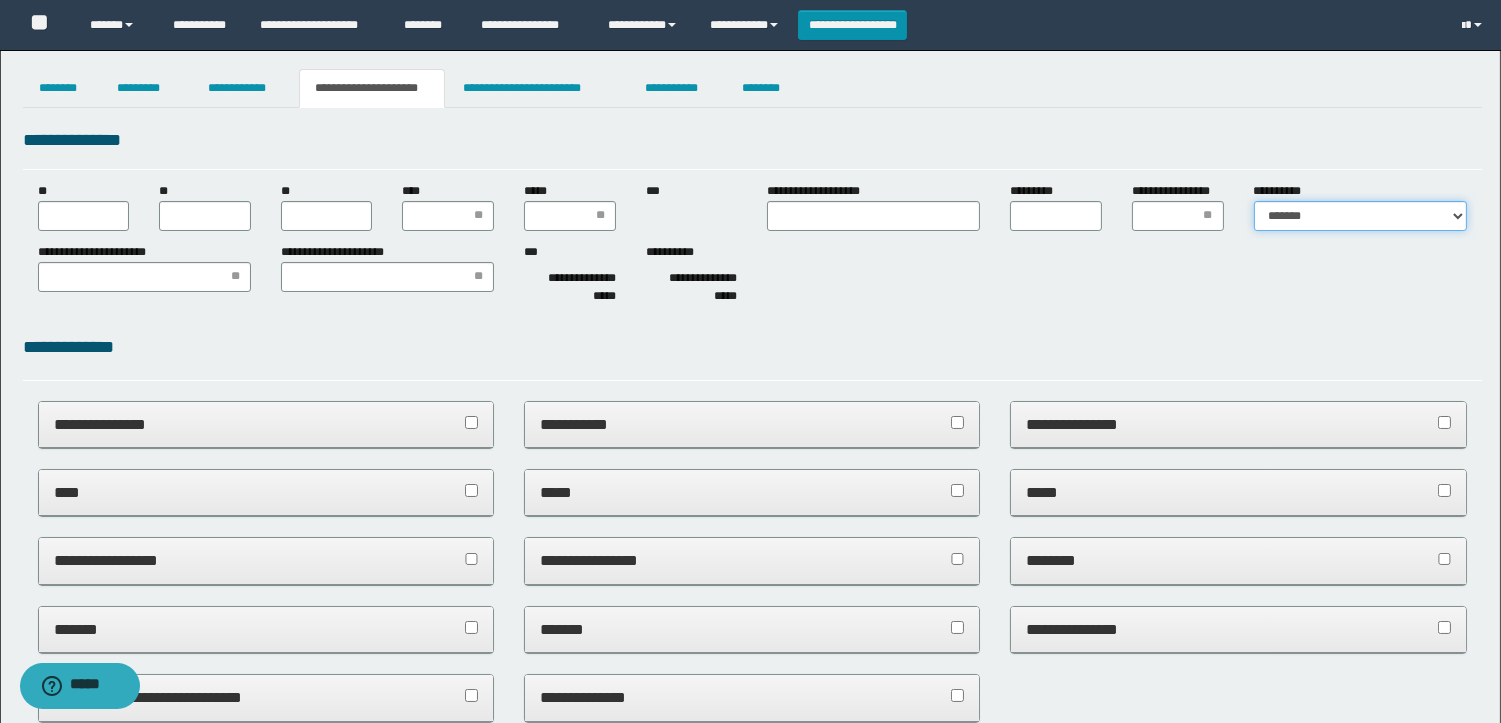 click on "**********" at bounding box center [1360, 216] 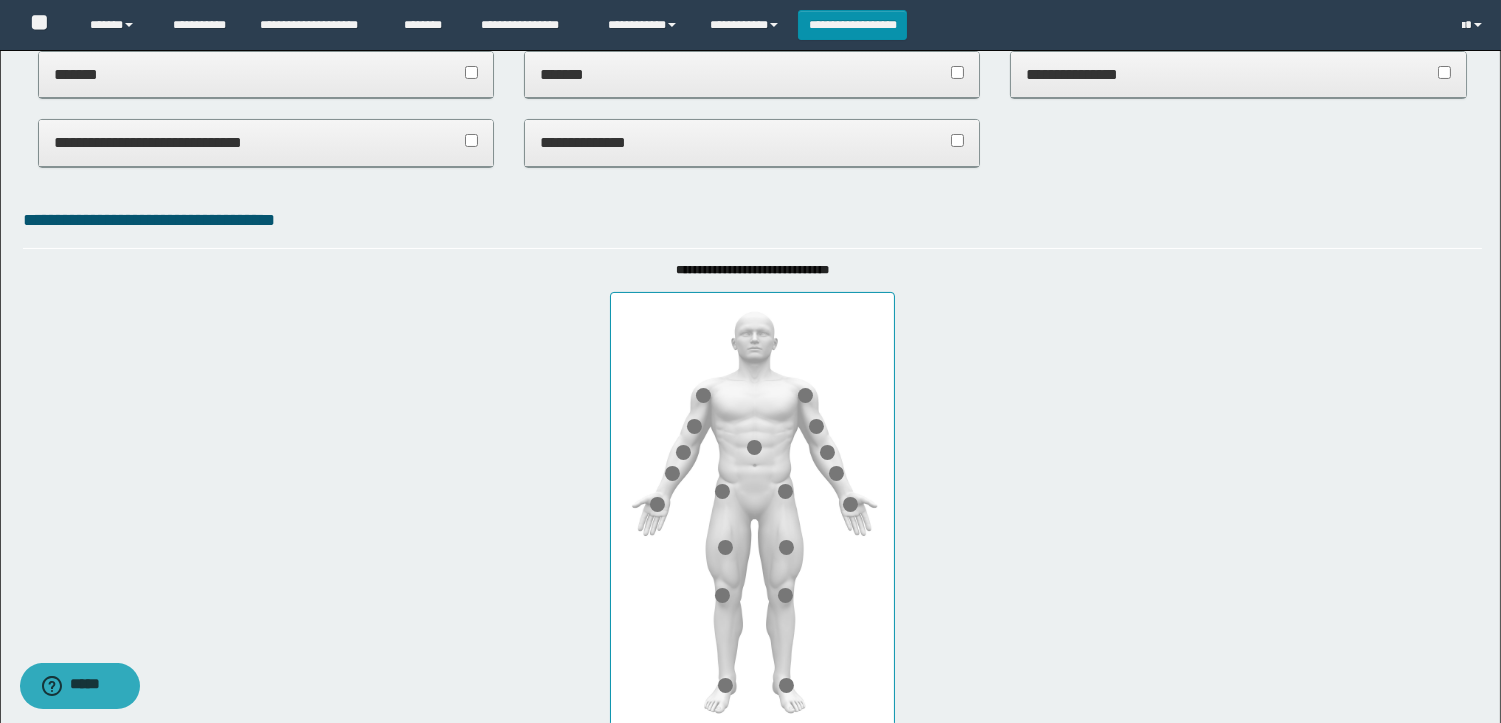 scroll, scrollTop: 1000, scrollLeft: 0, axis: vertical 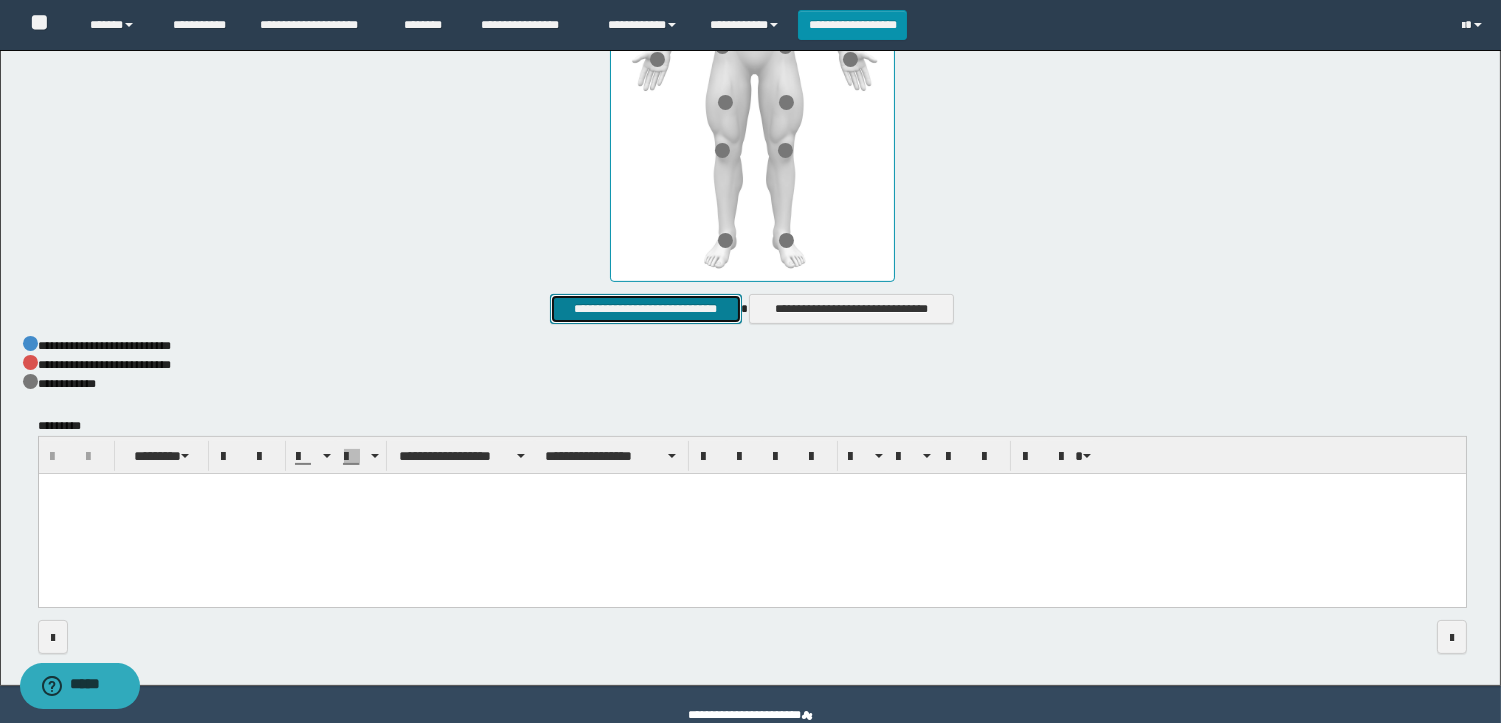 click on "**********" at bounding box center (645, 309) 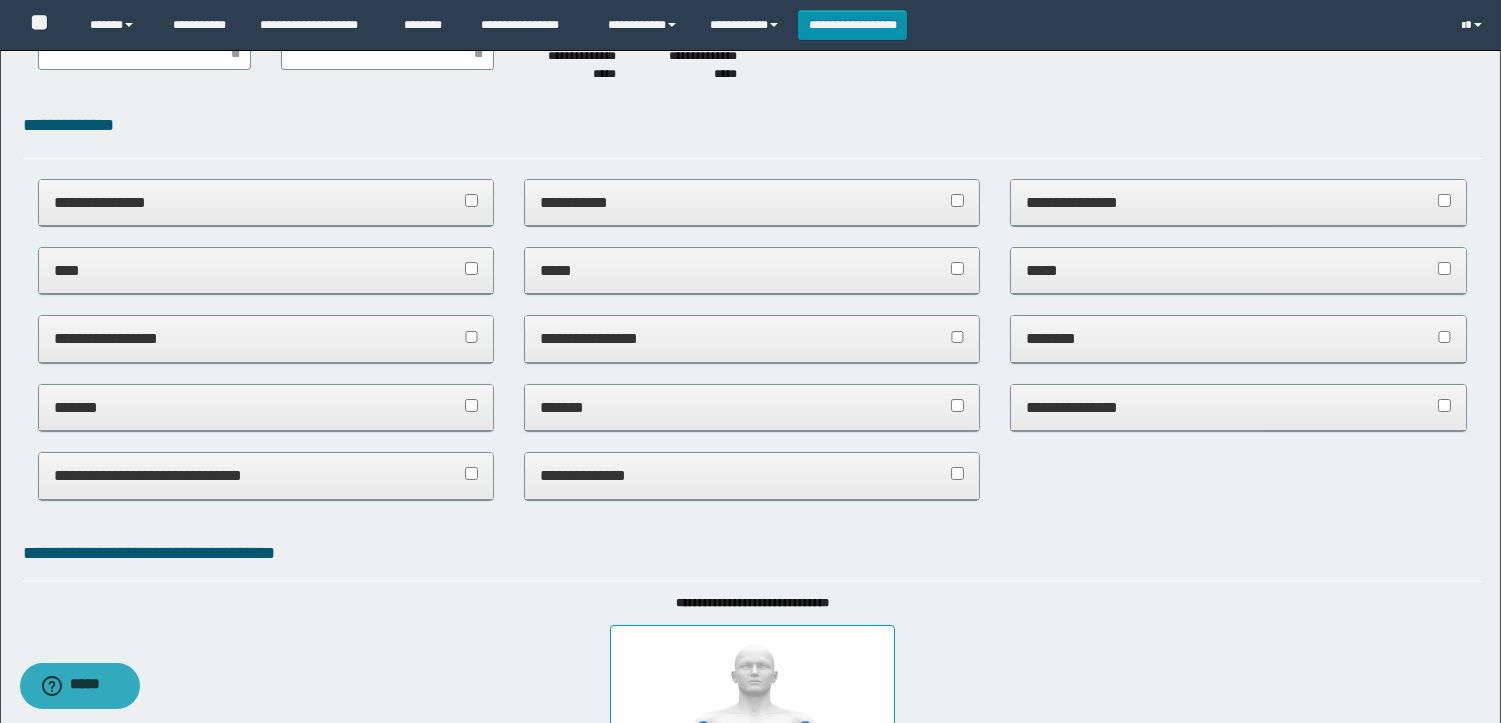 scroll, scrollTop: 0, scrollLeft: 0, axis: both 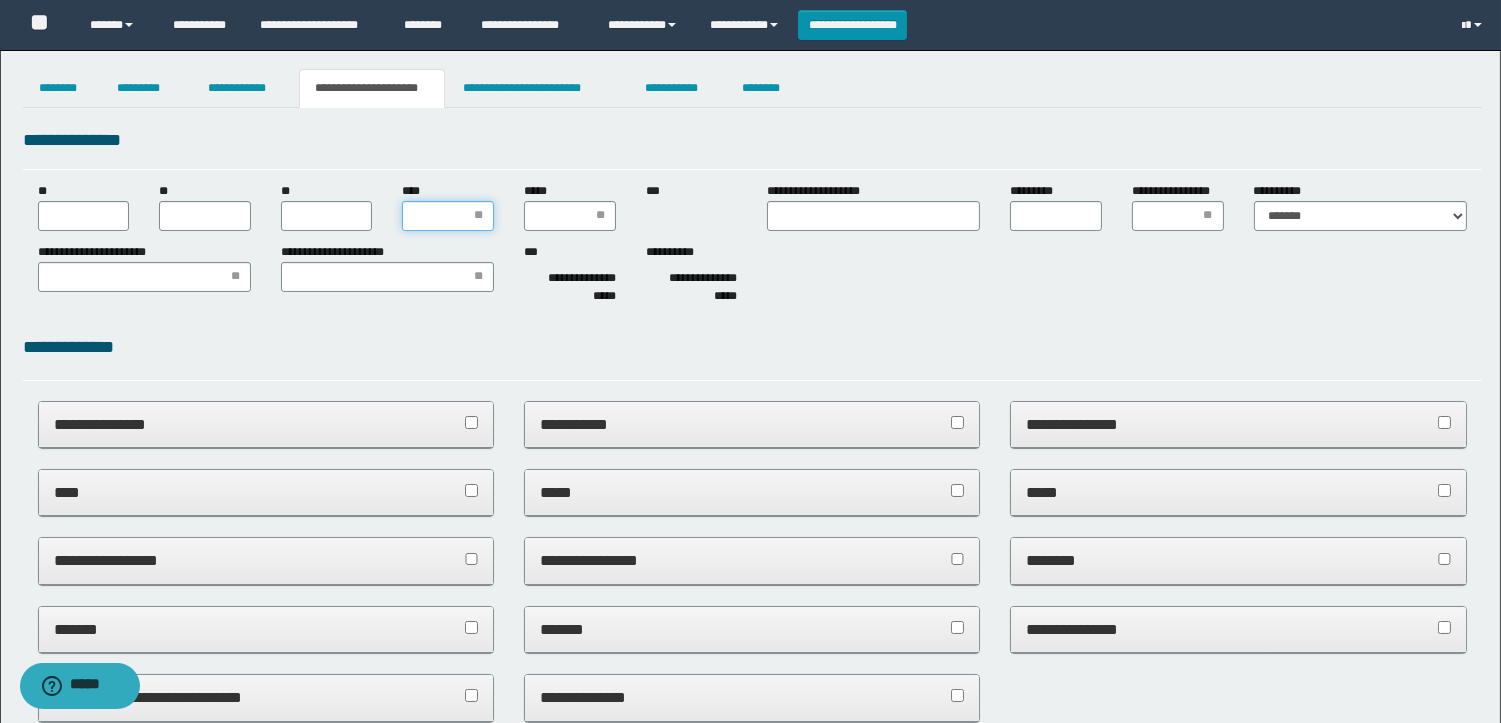 click on "****" at bounding box center [448, 216] 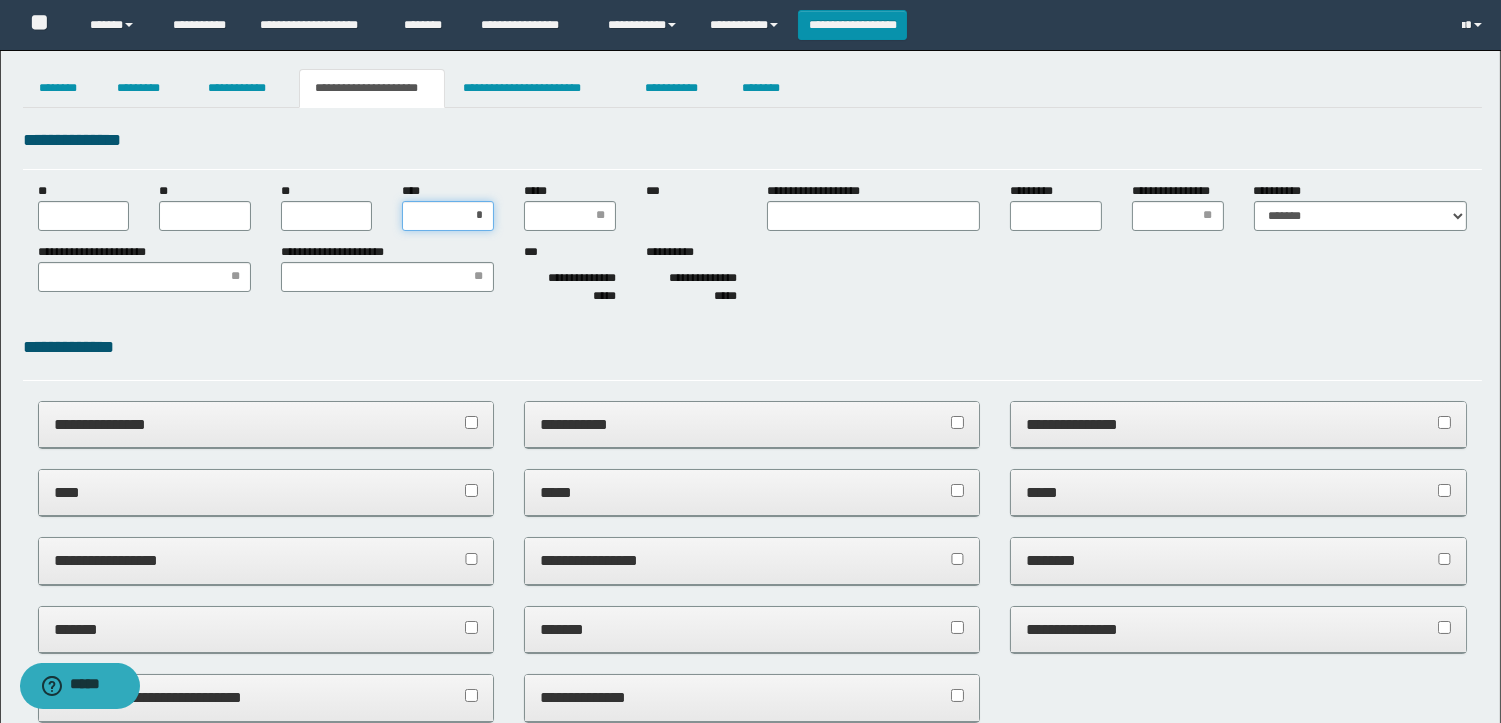 type on "**" 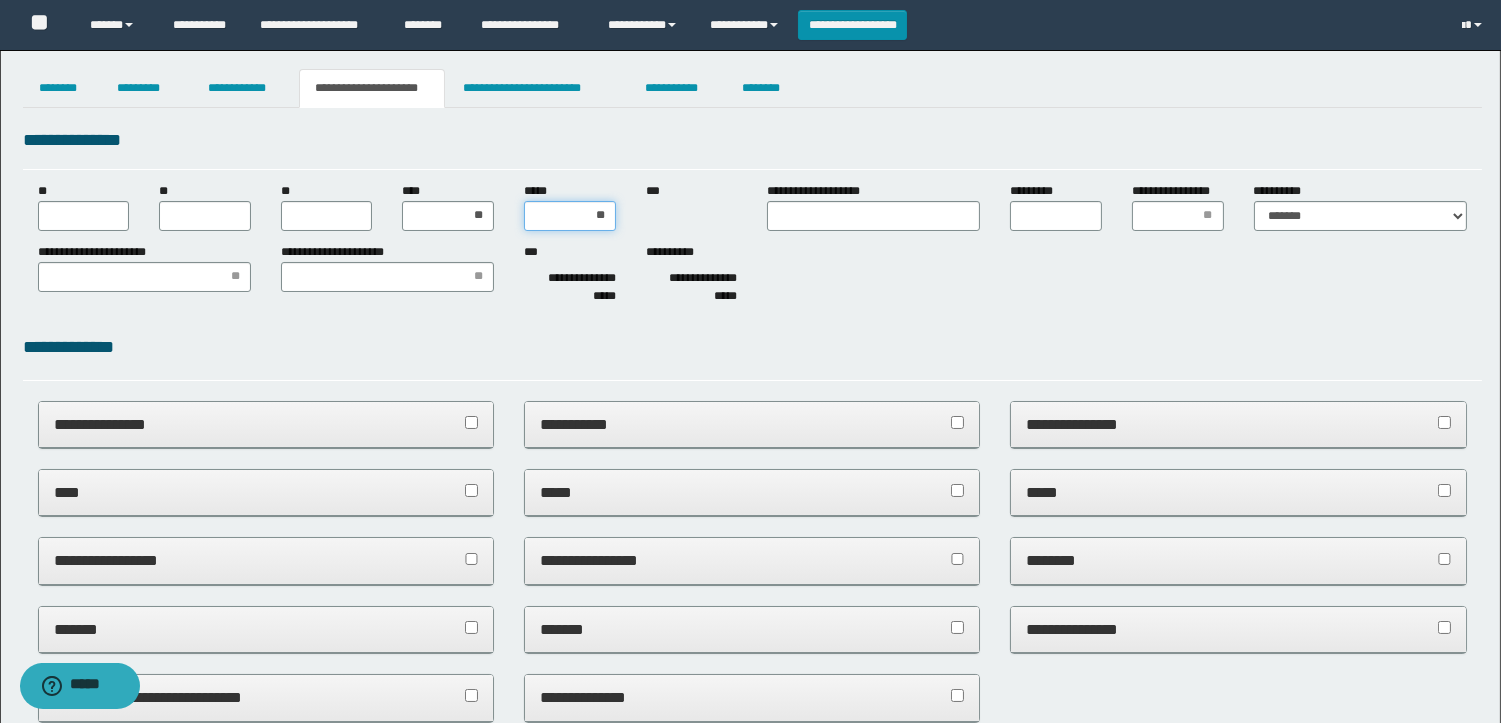 type on "***" 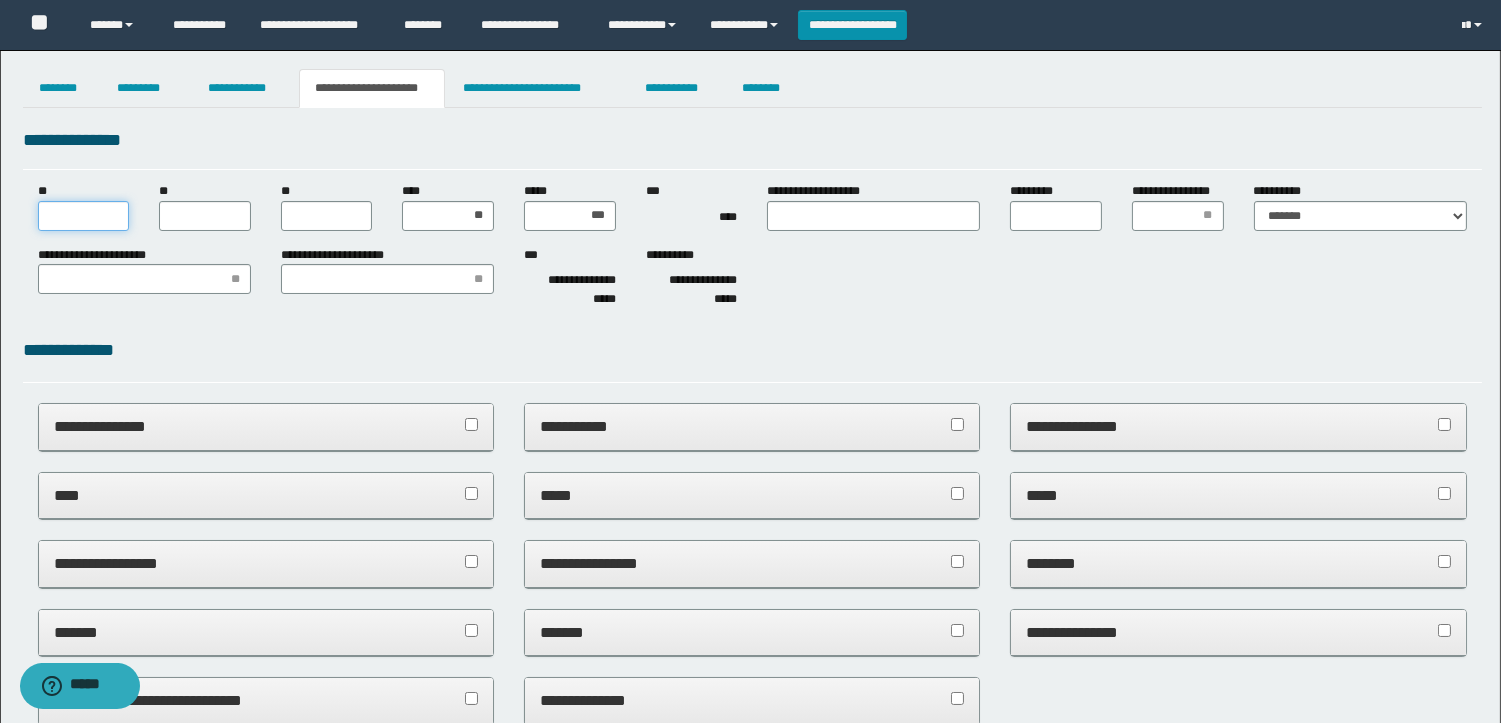 click on "**" at bounding box center [84, 216] 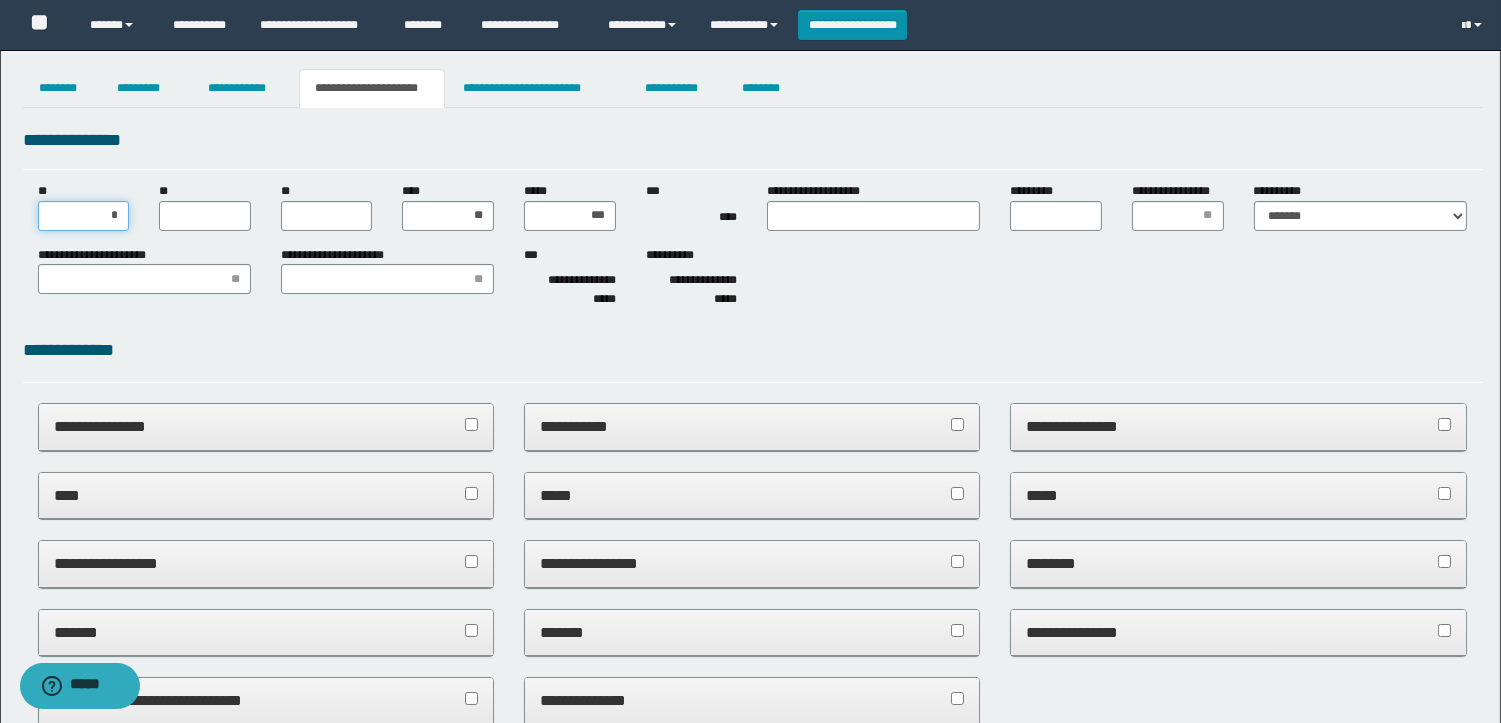 type on "**" 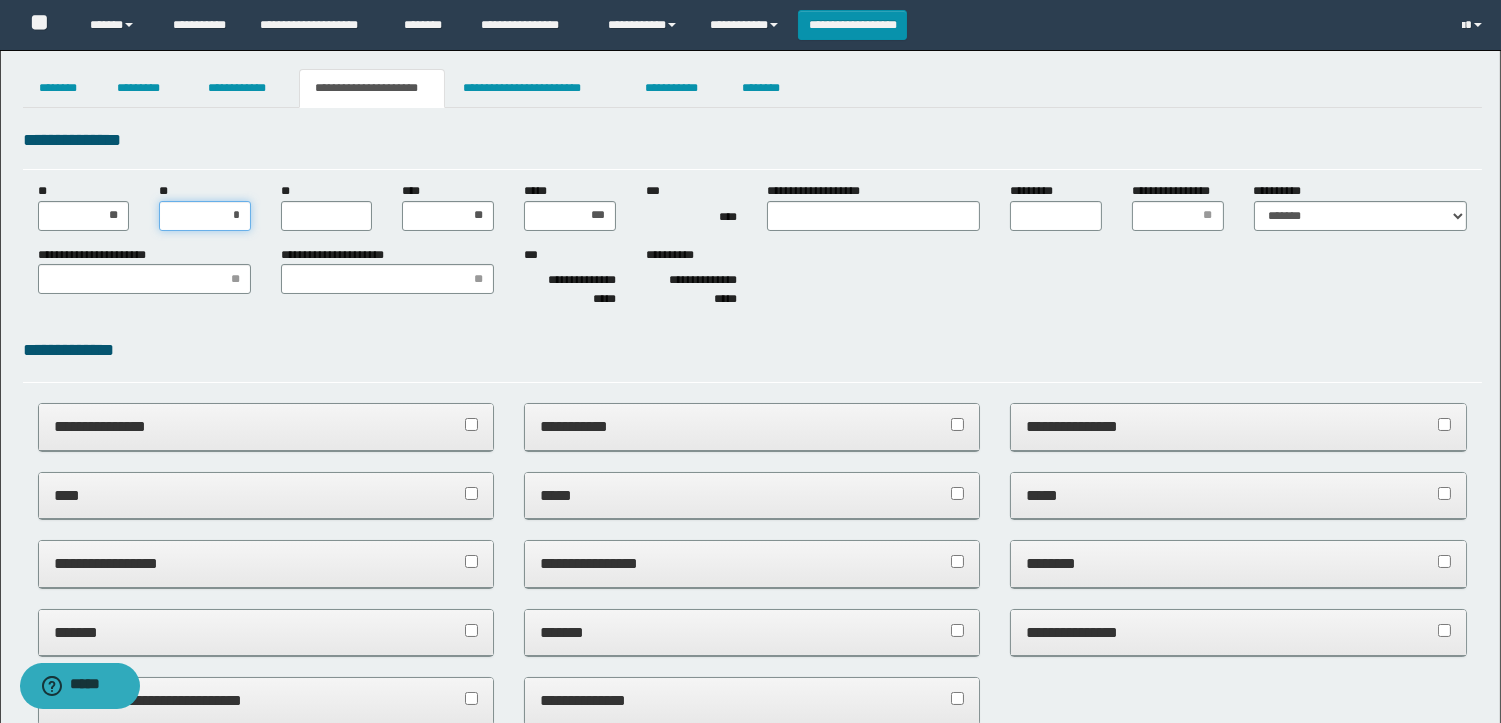 type on "**" 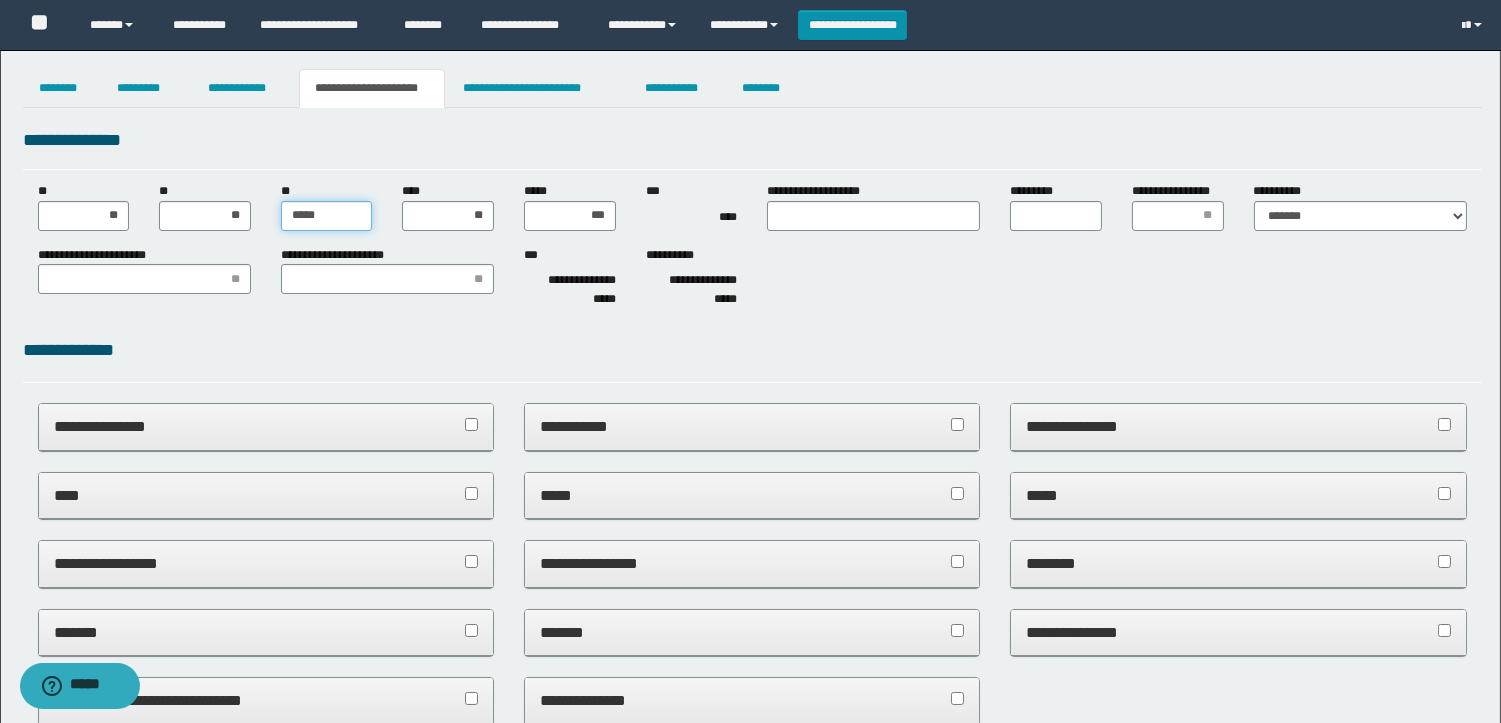 type on "******" 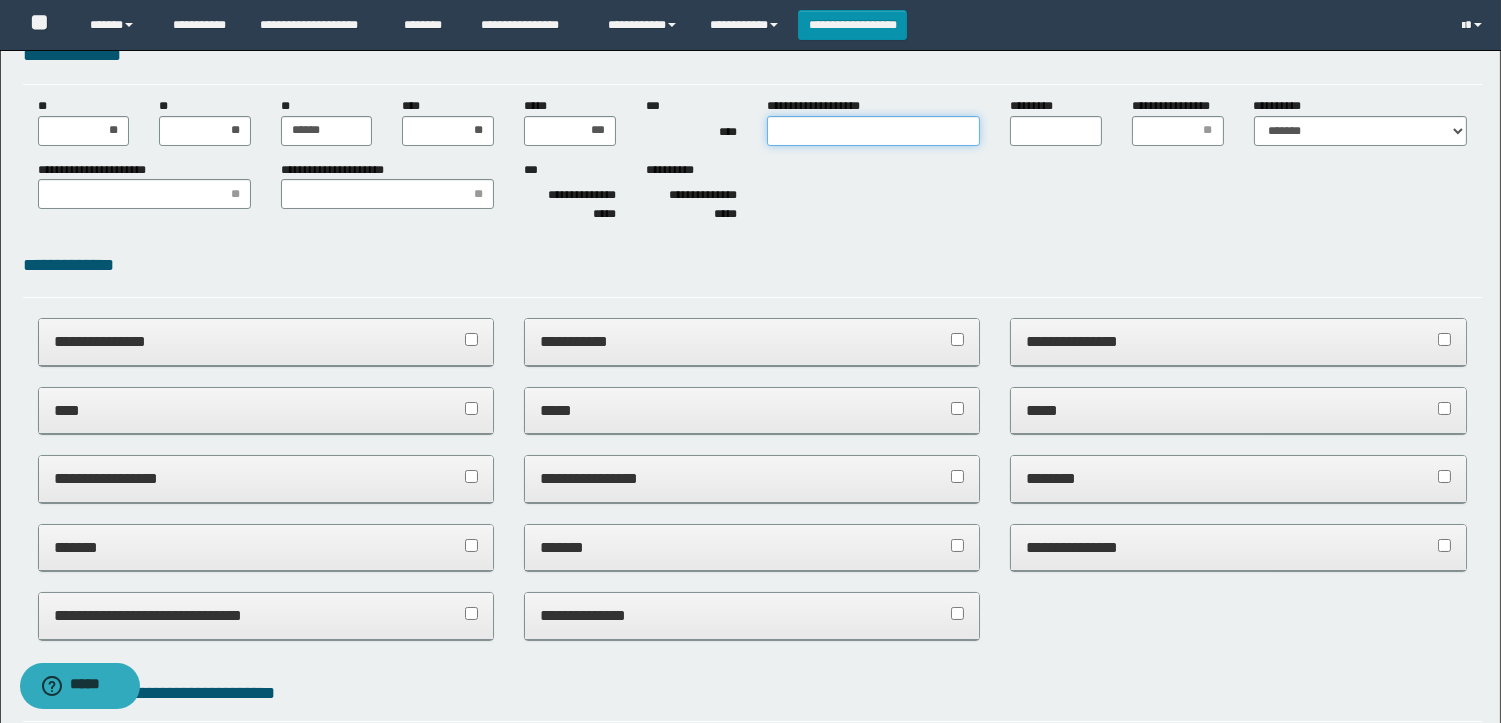scroll, scrollTop: 222, scrollLeft: 0, axis: vertical 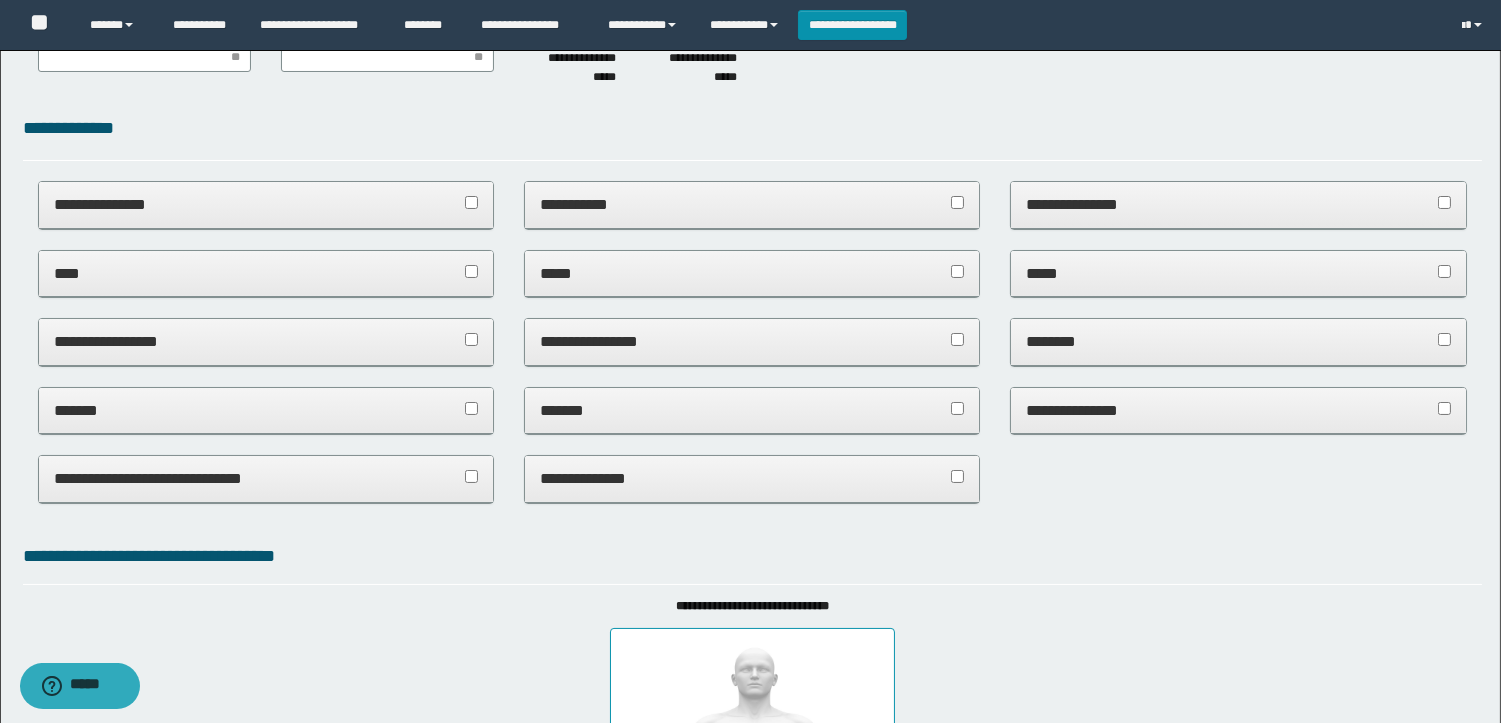 click on "*******" at bounding box center (752, 411) 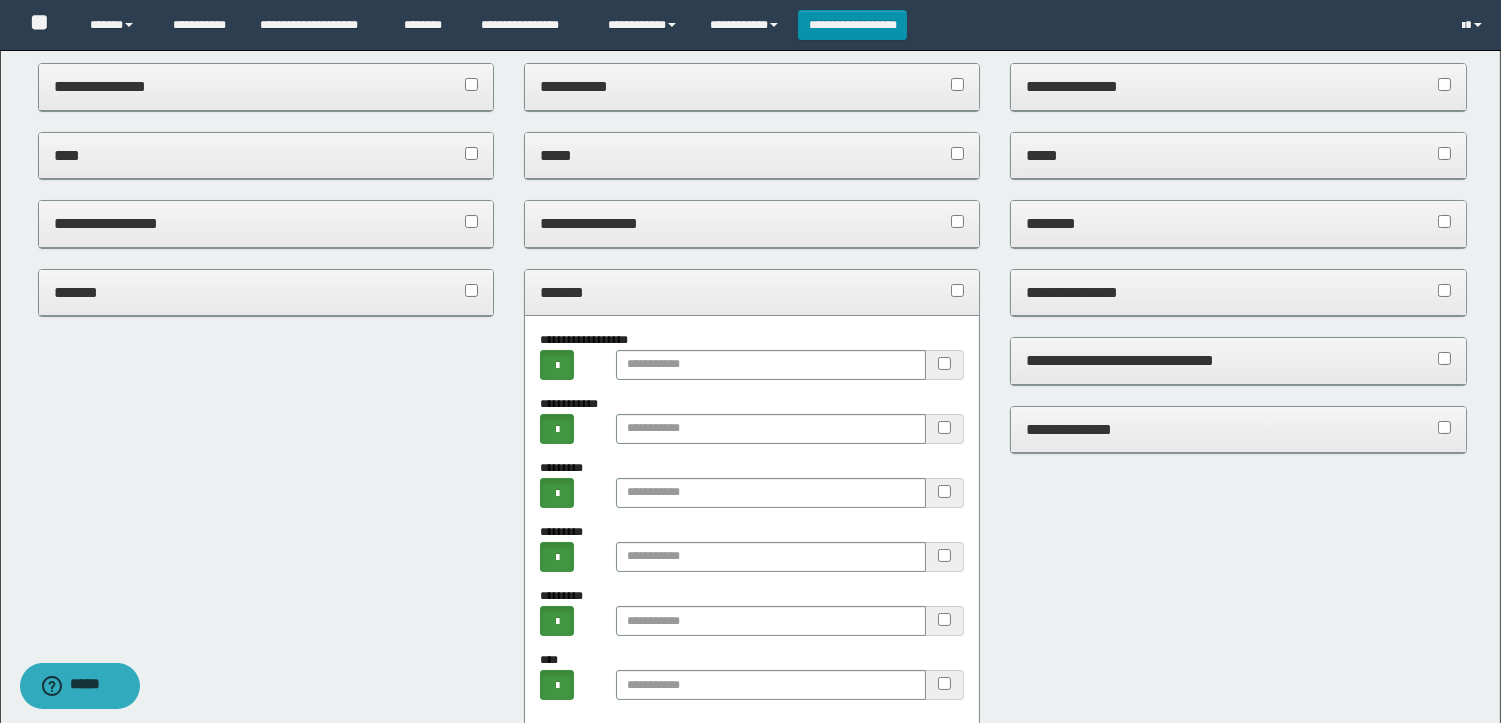 scroll, scrollTop: 555, scrollLeft: 0, axis: vertical 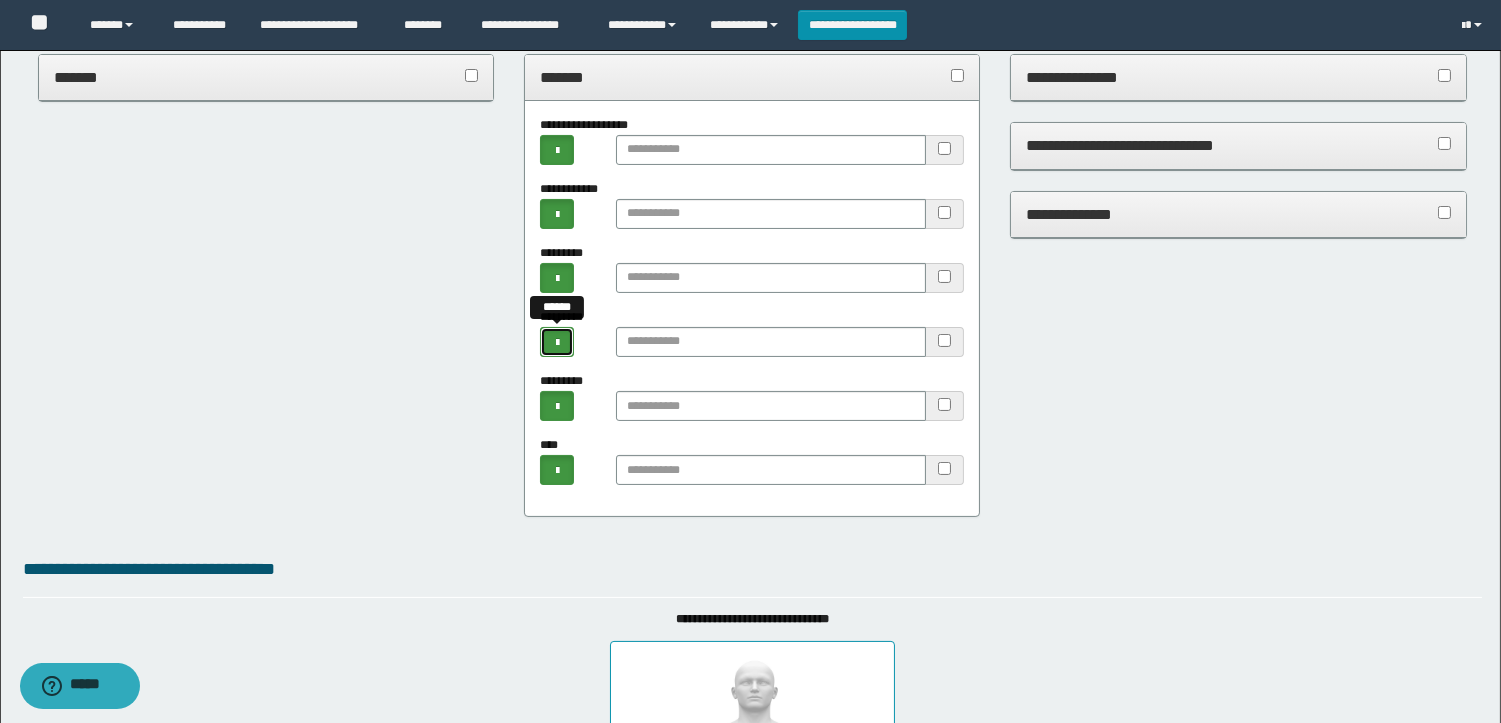 click at bounding box center [557, 343] 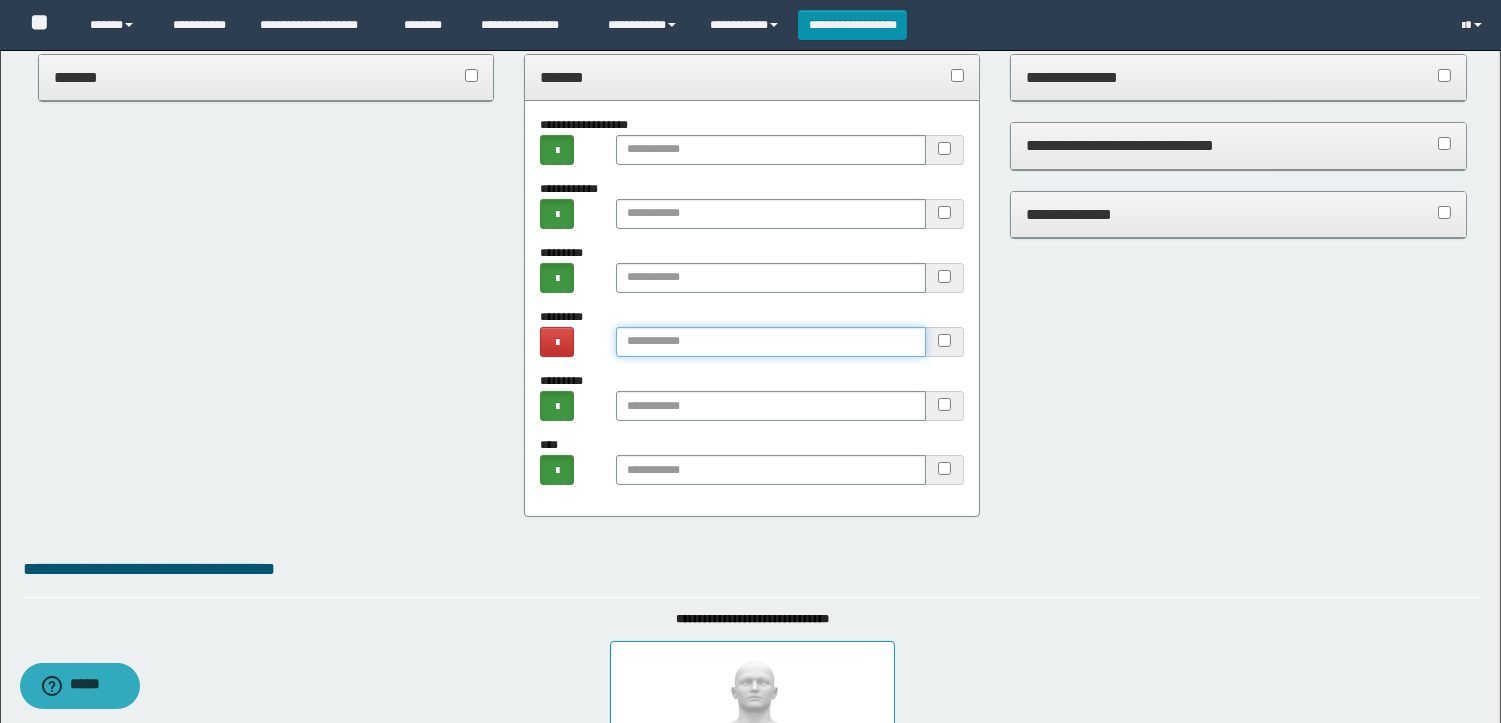 click at bounding box center (771, 342) 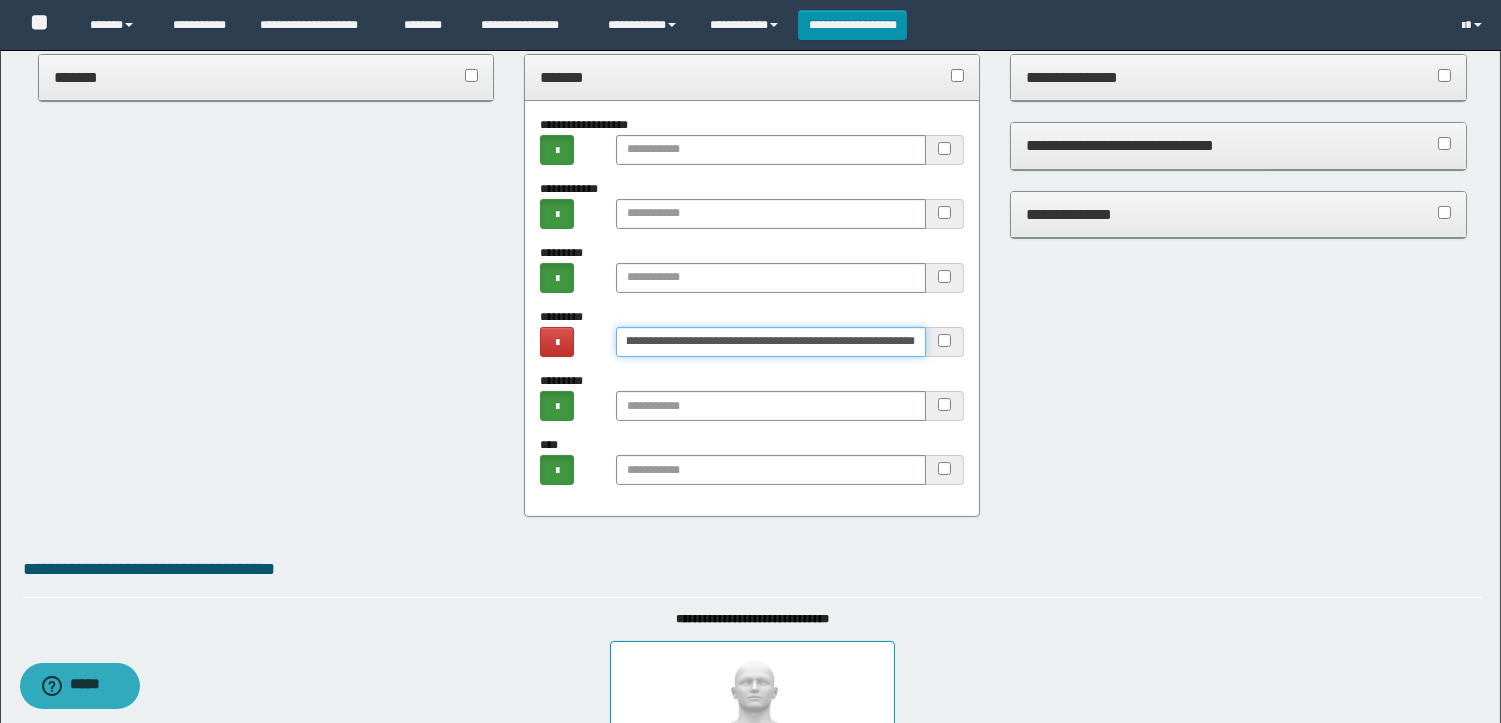scroll, scrollTop: 0, scrollLeft: 353, axis: horizontal 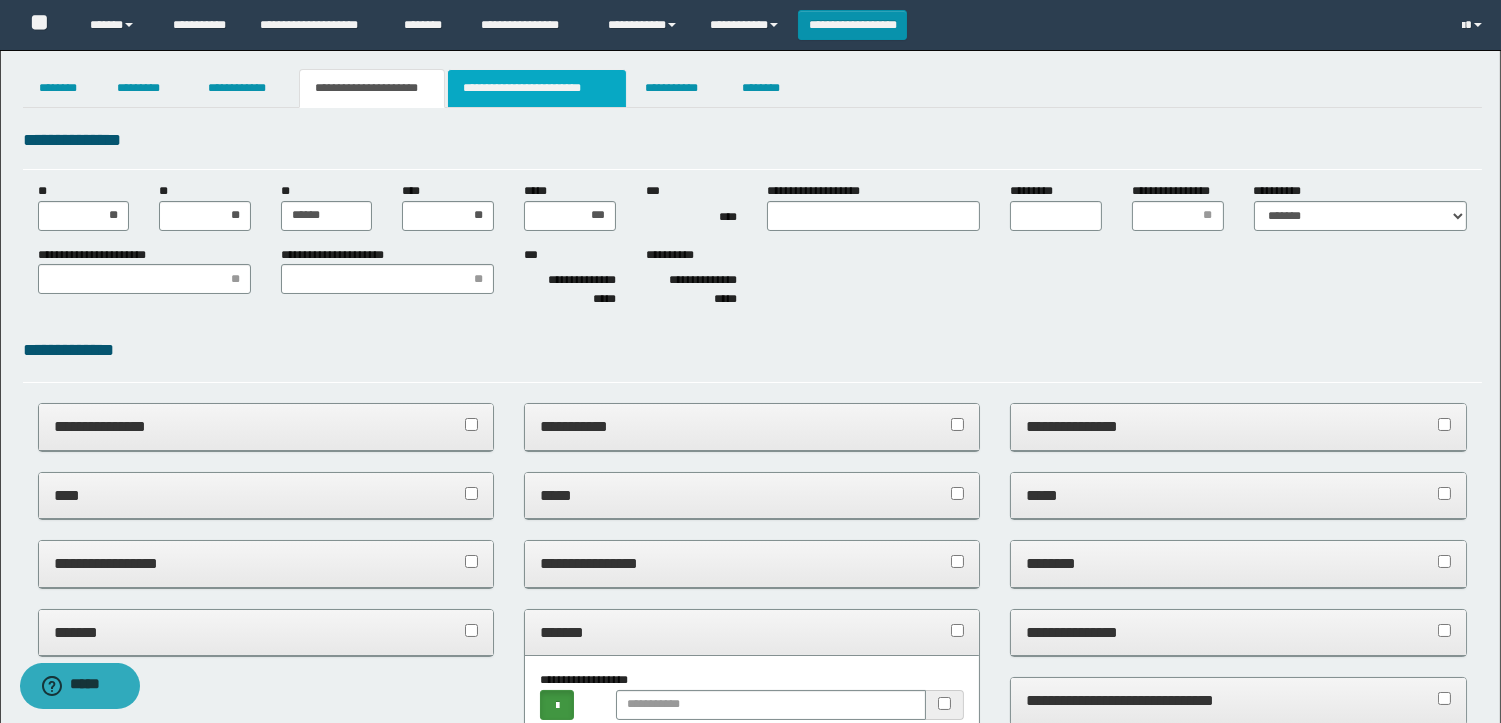 type on "**********" 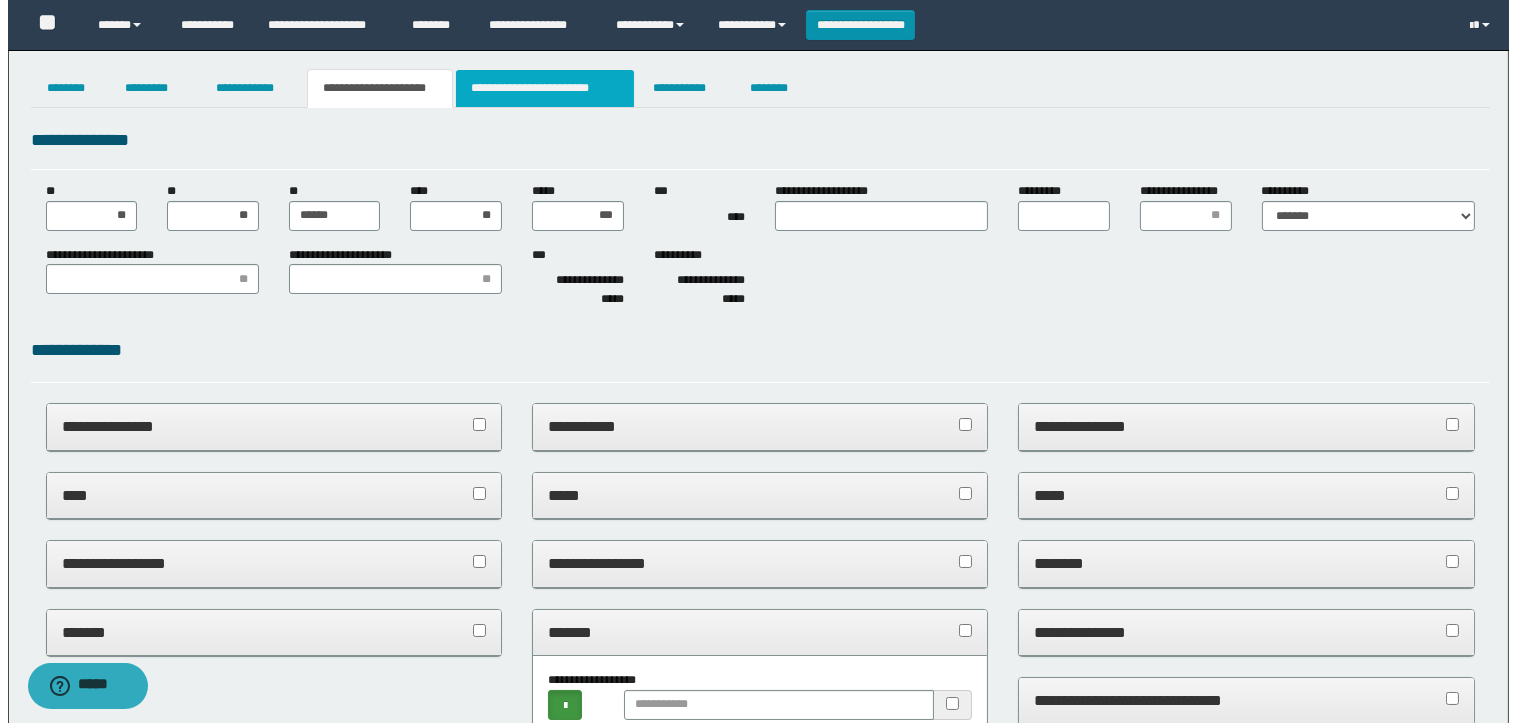 scroll, scrollTop: 0, scrollLeft: 0, axis: both 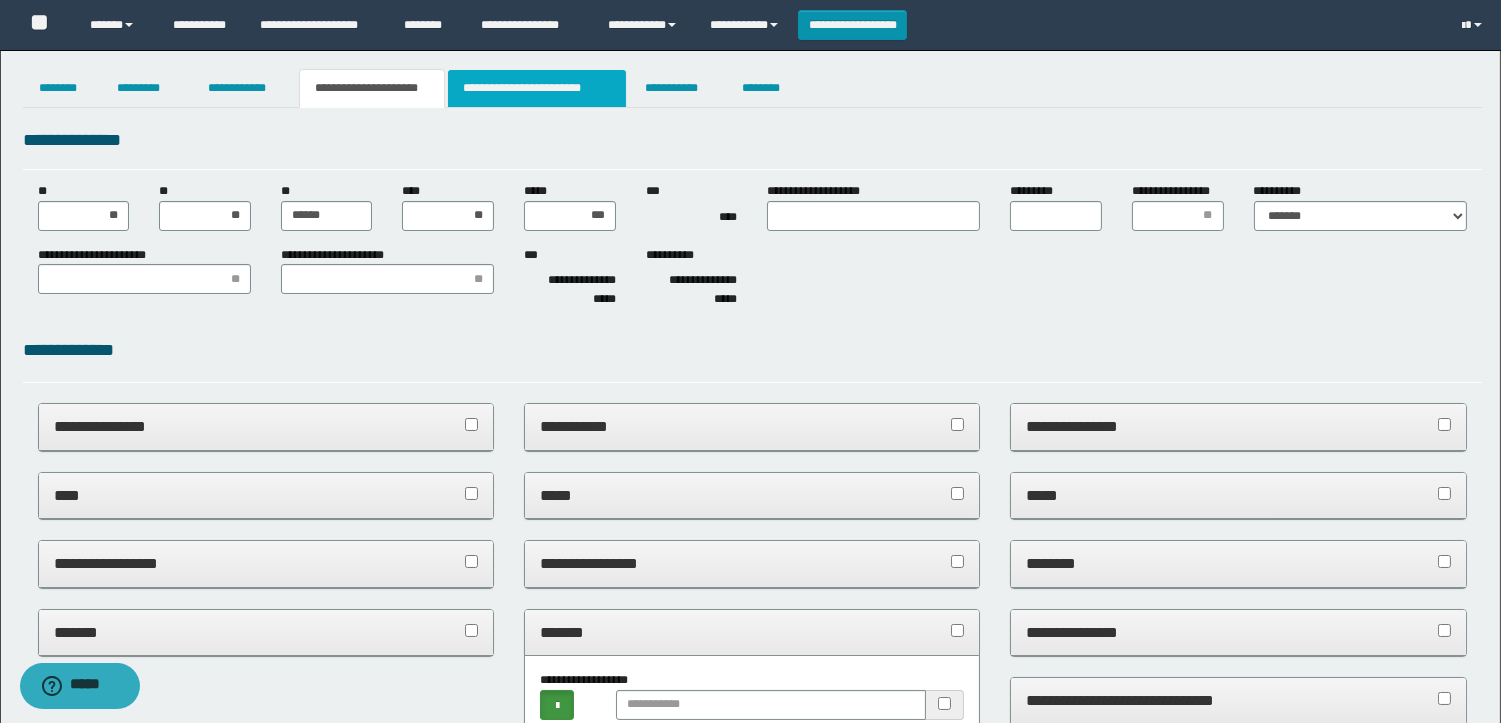 click on "**********" at bounding box center [537, 88] 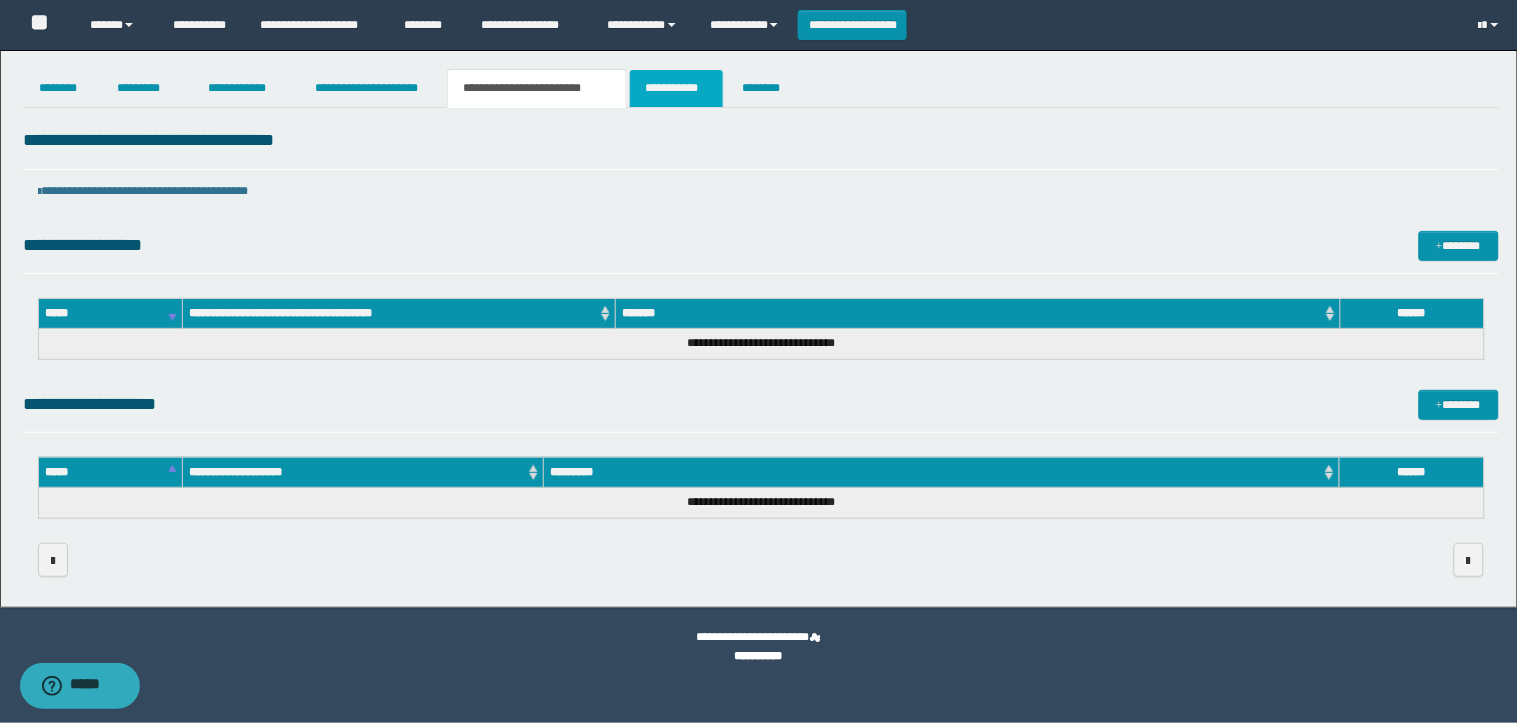 click on "**********" at bounding box center (676, 88) 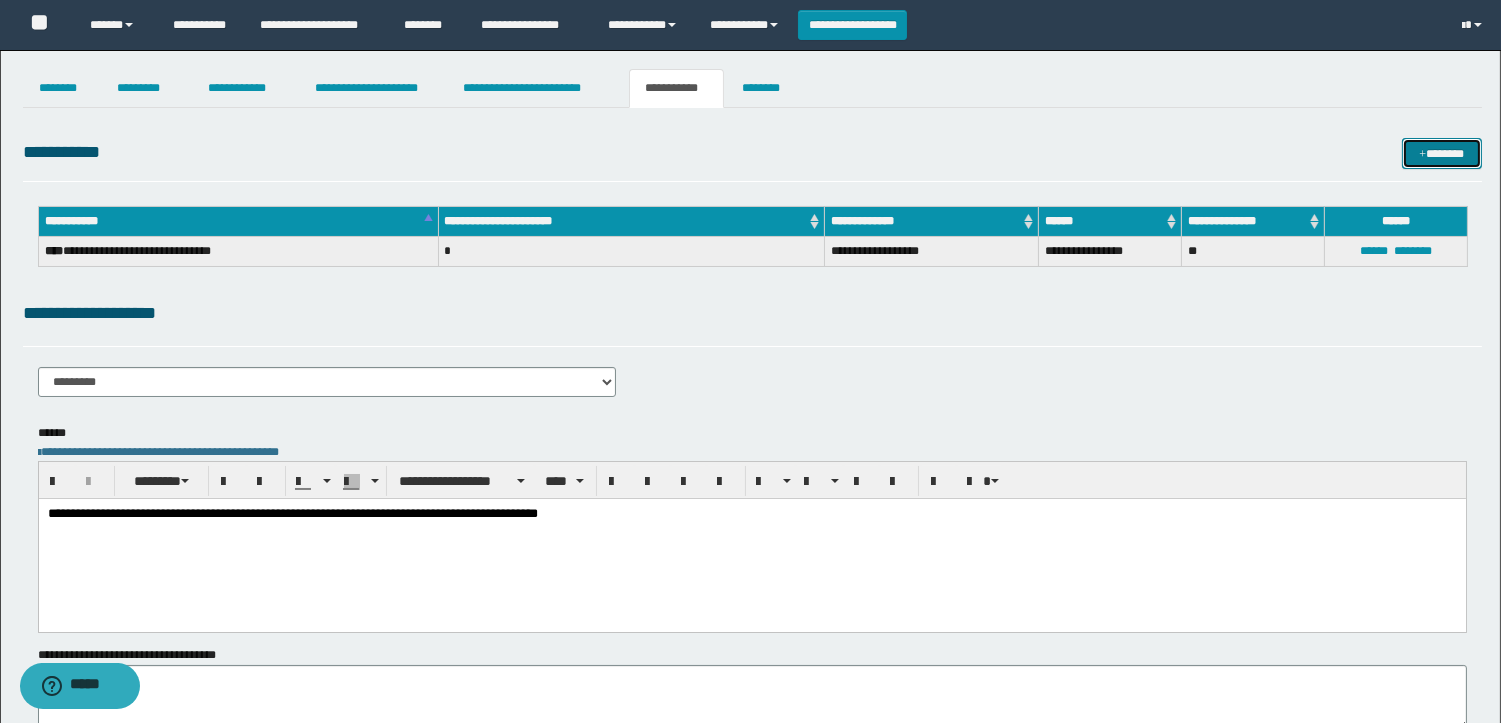 click at bounding box center (1422, 155) 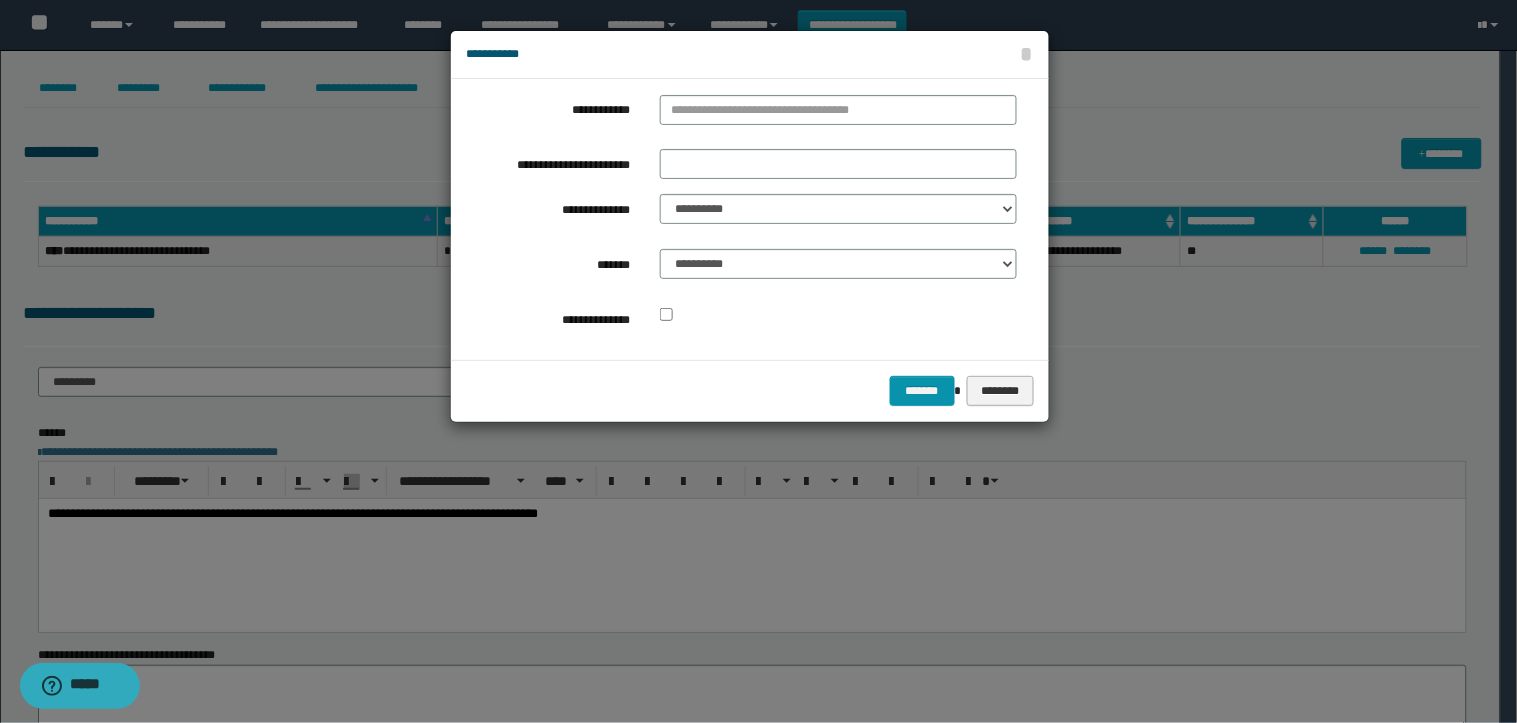 drag, startPoint x: 1036, startPoint y: 381, endPoint x: 1014, endPoint y: 394, distance: 25.553865 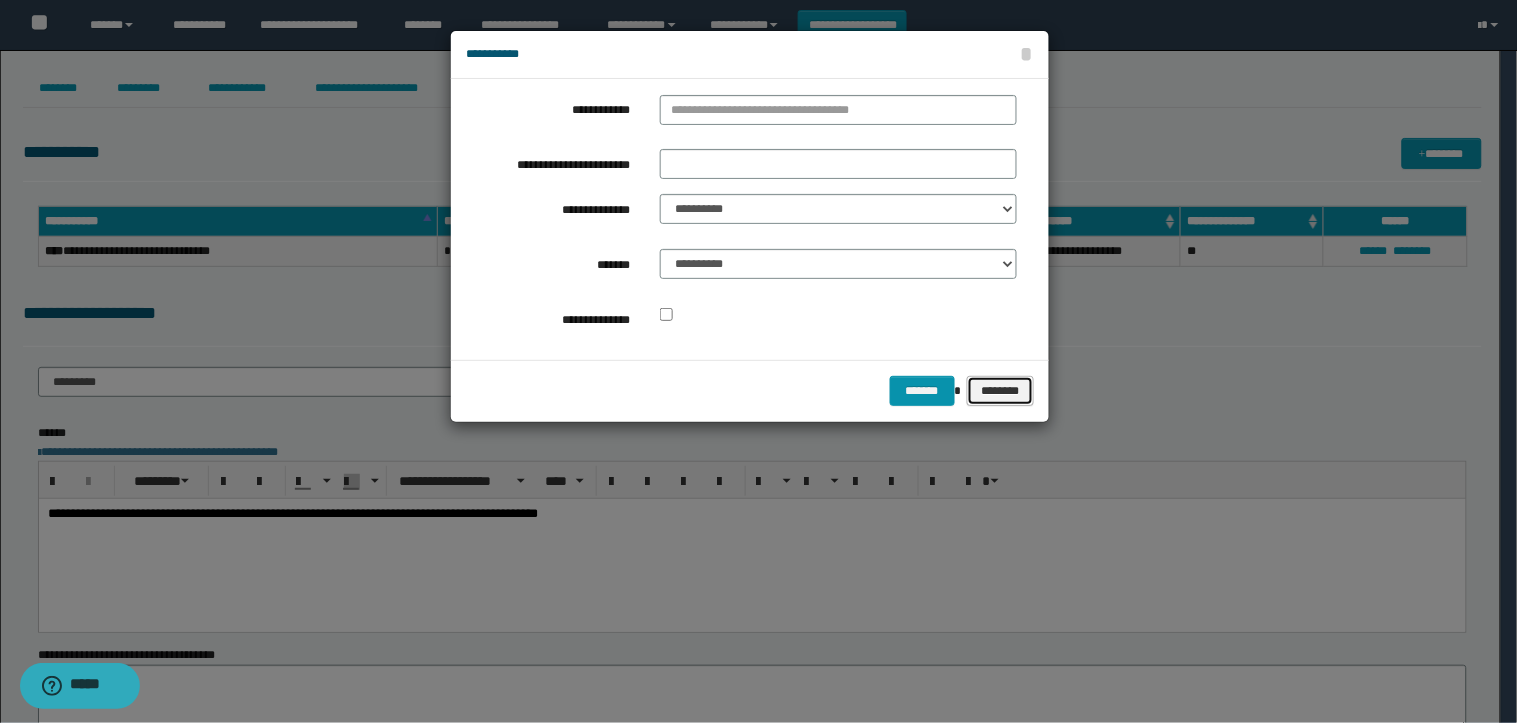 click on "********" at bounding box center (1001, 391) 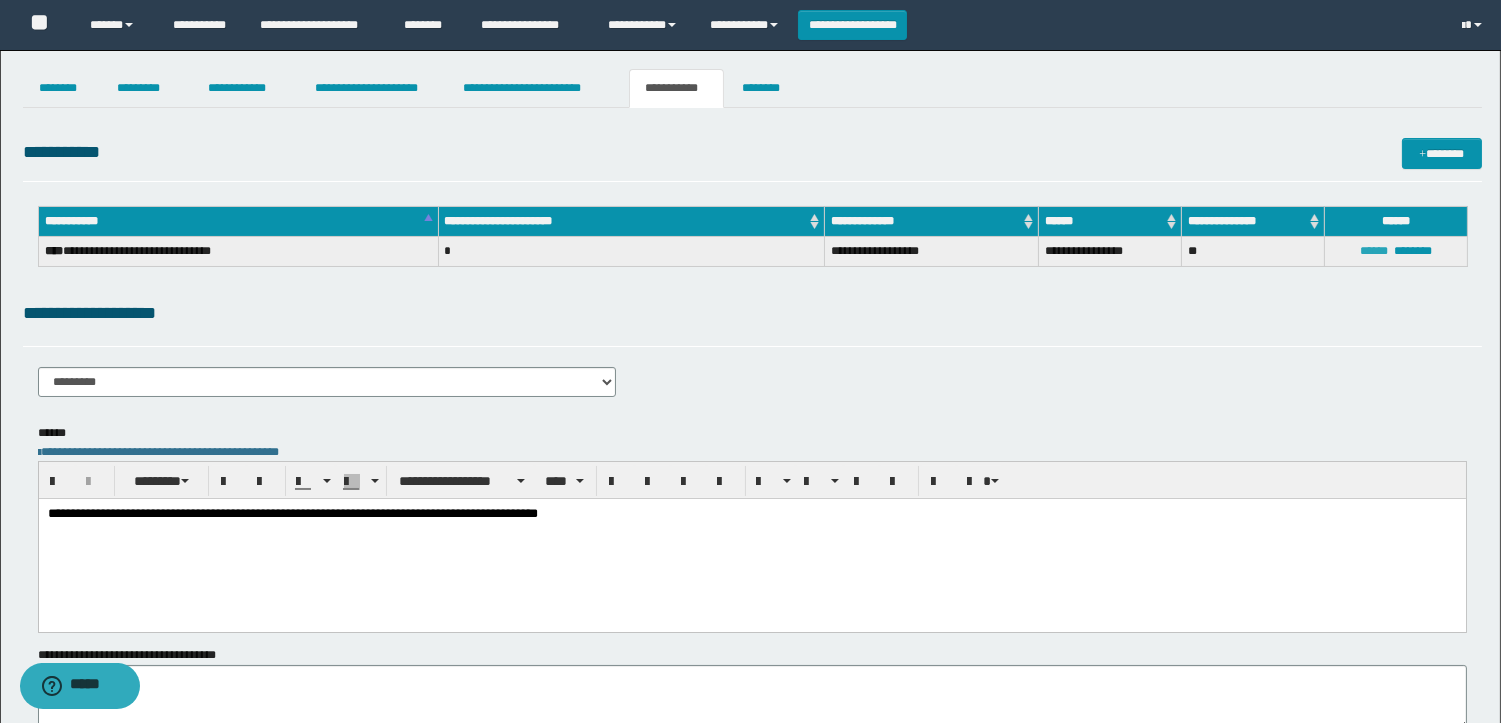 click on "******" at bounding box center [1374, 251] 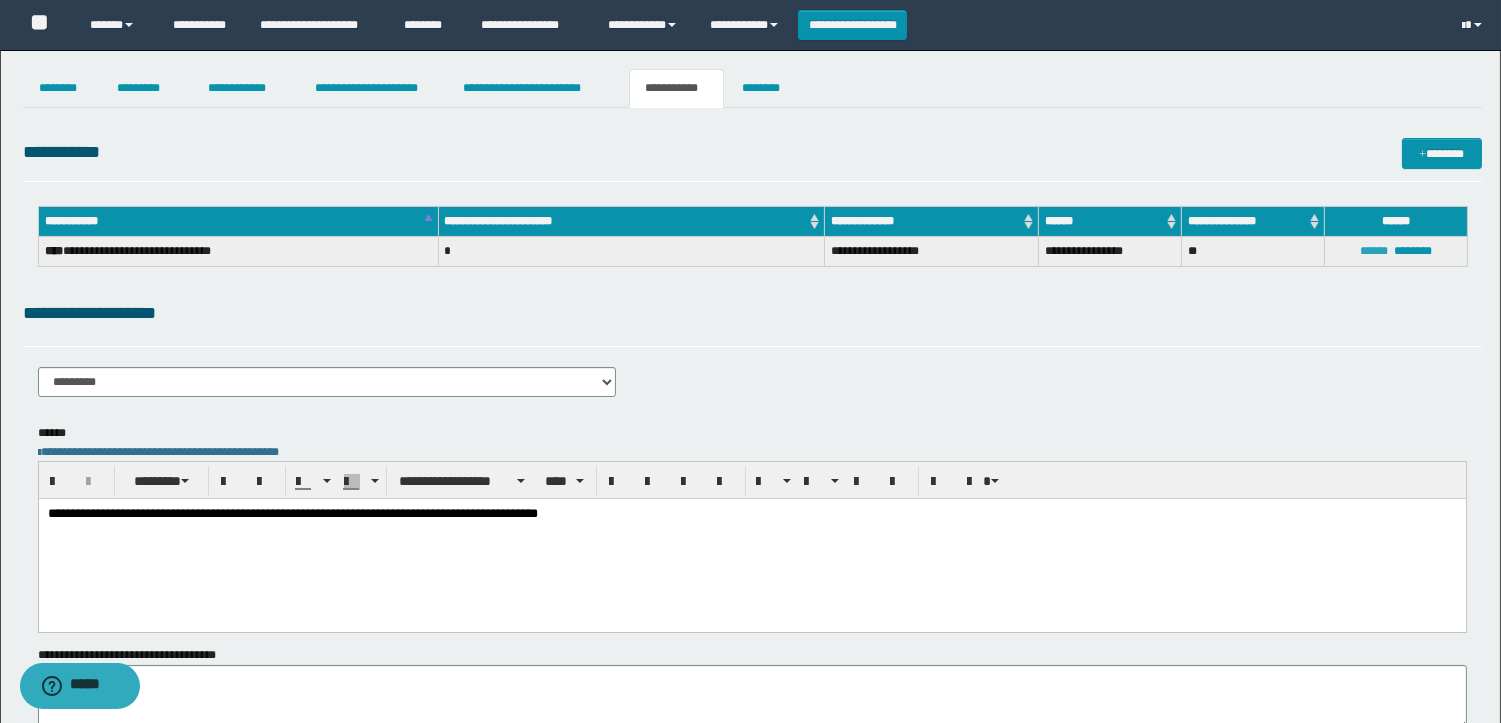 type on "**********" 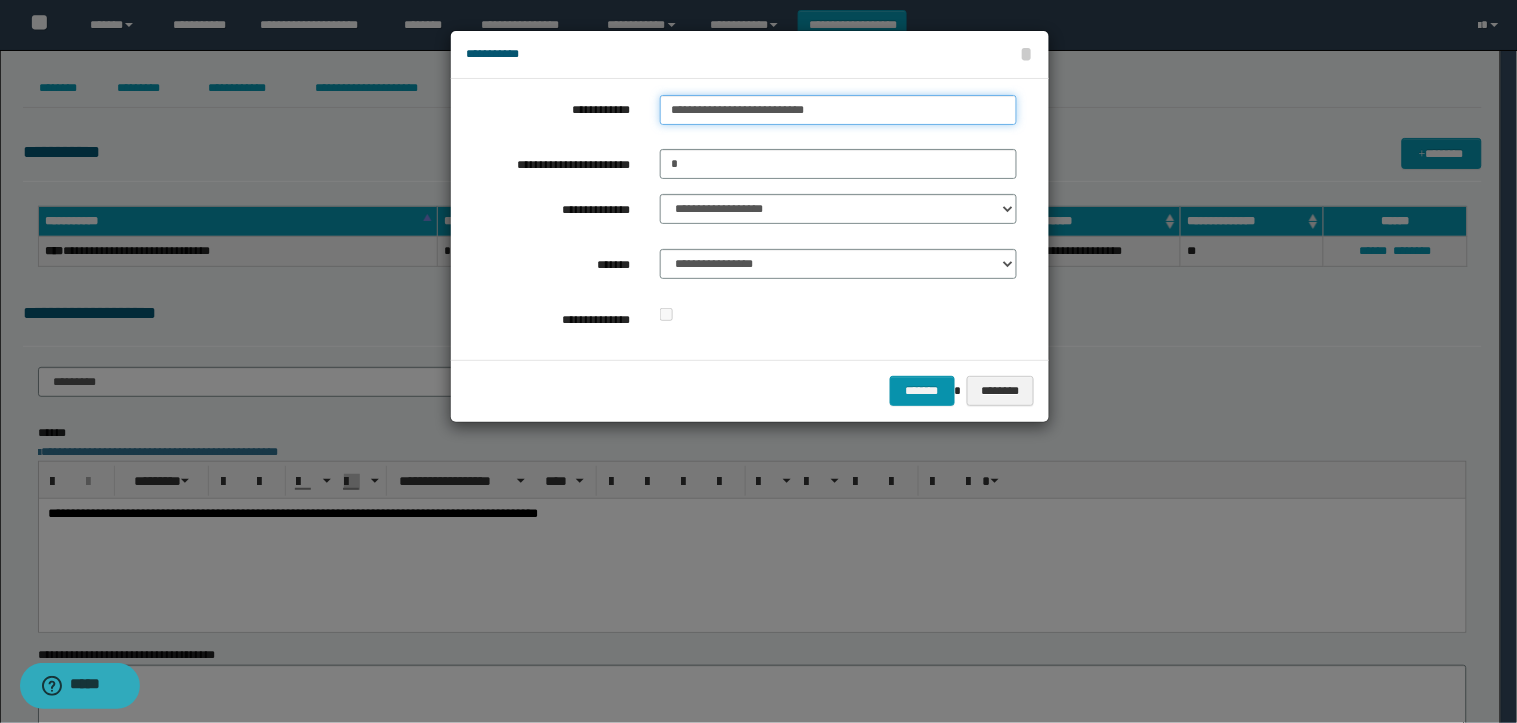 type on "**********" 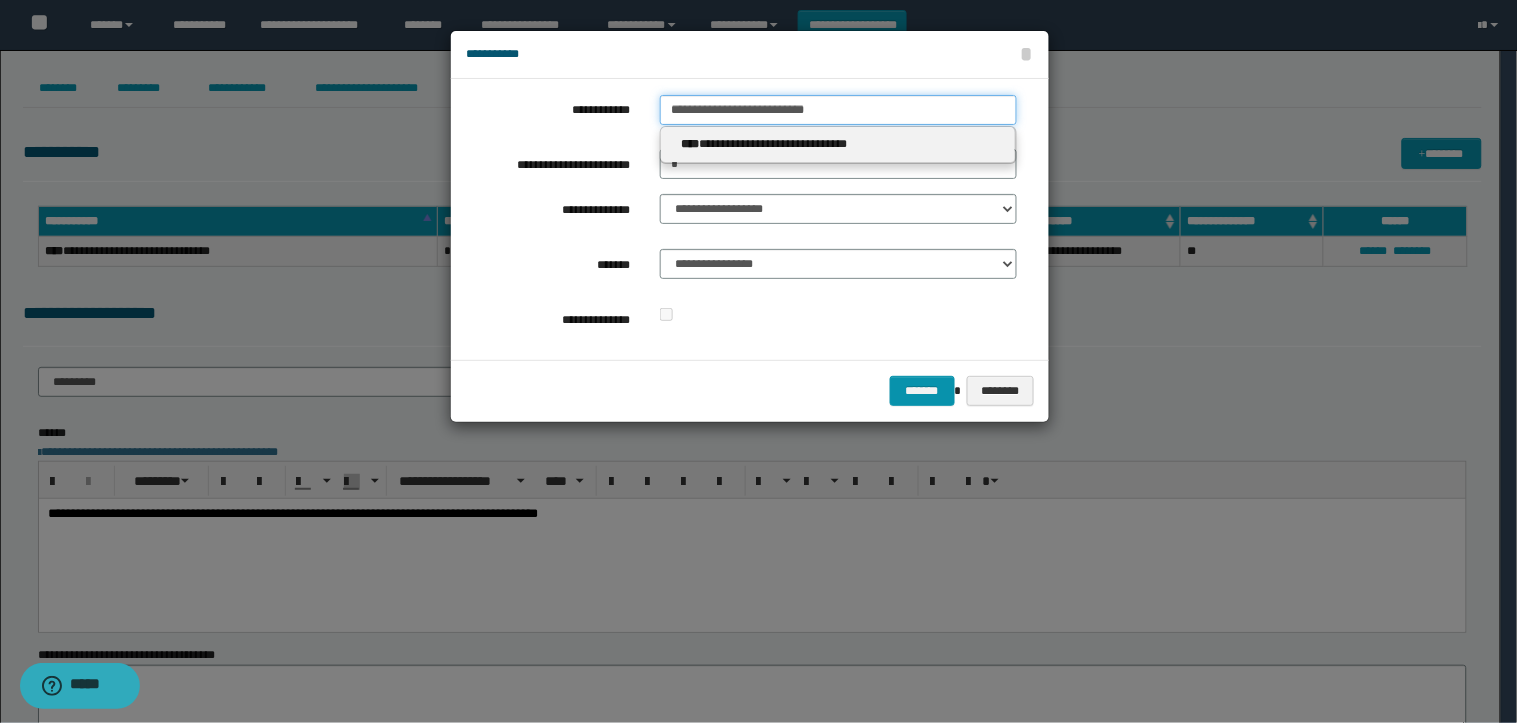 drag, startPoint x: 726, startPoint y: 96, endPoint x: 493, endPoint y: 132, distance: 235.76471 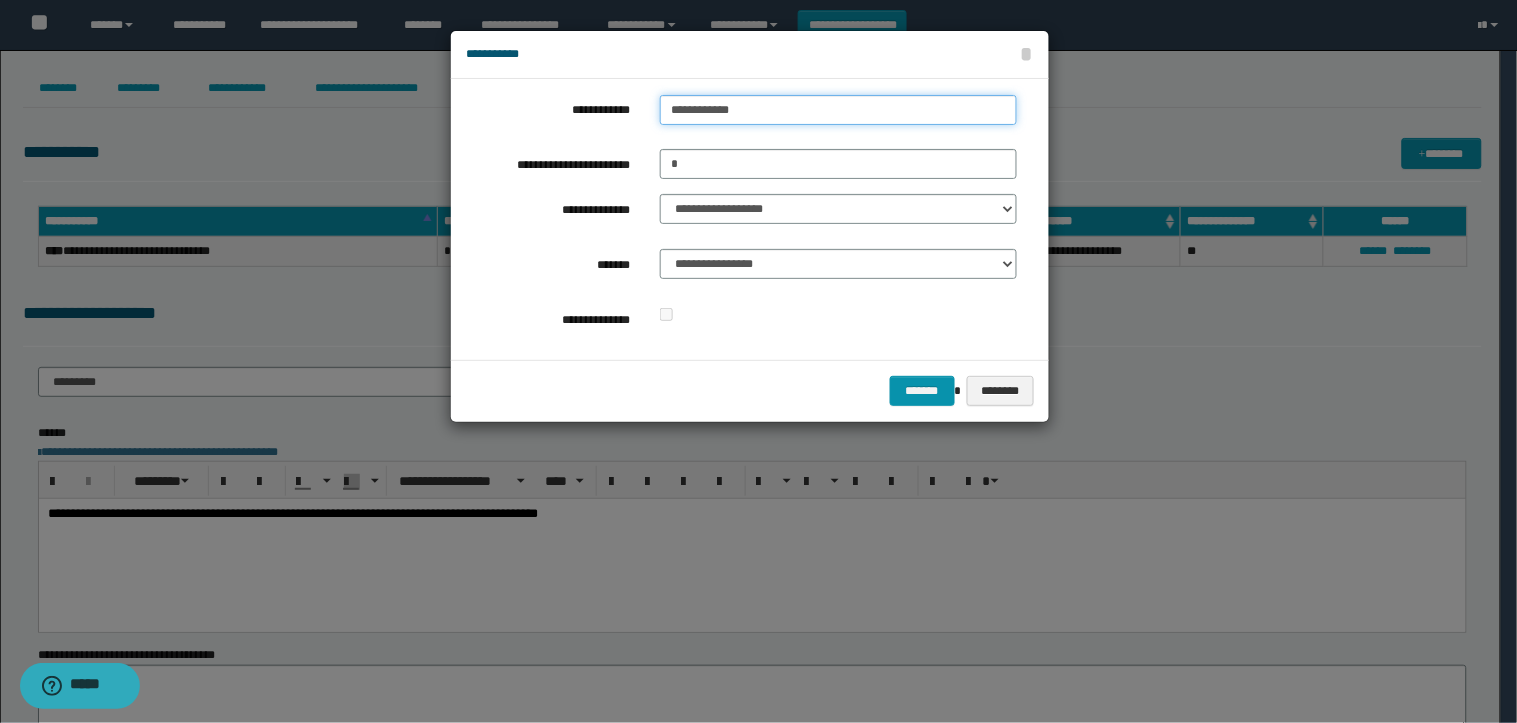 type on "**********" 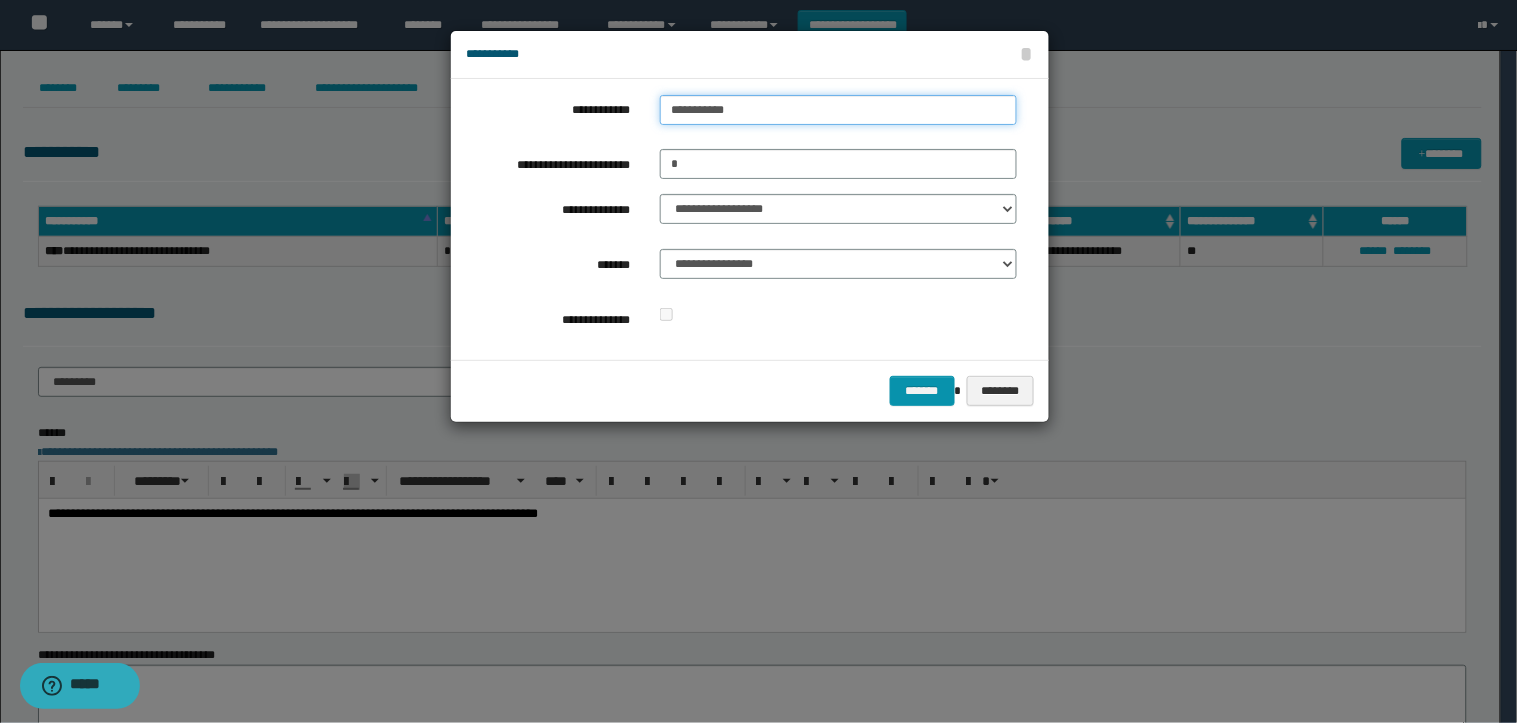 type on "**********" 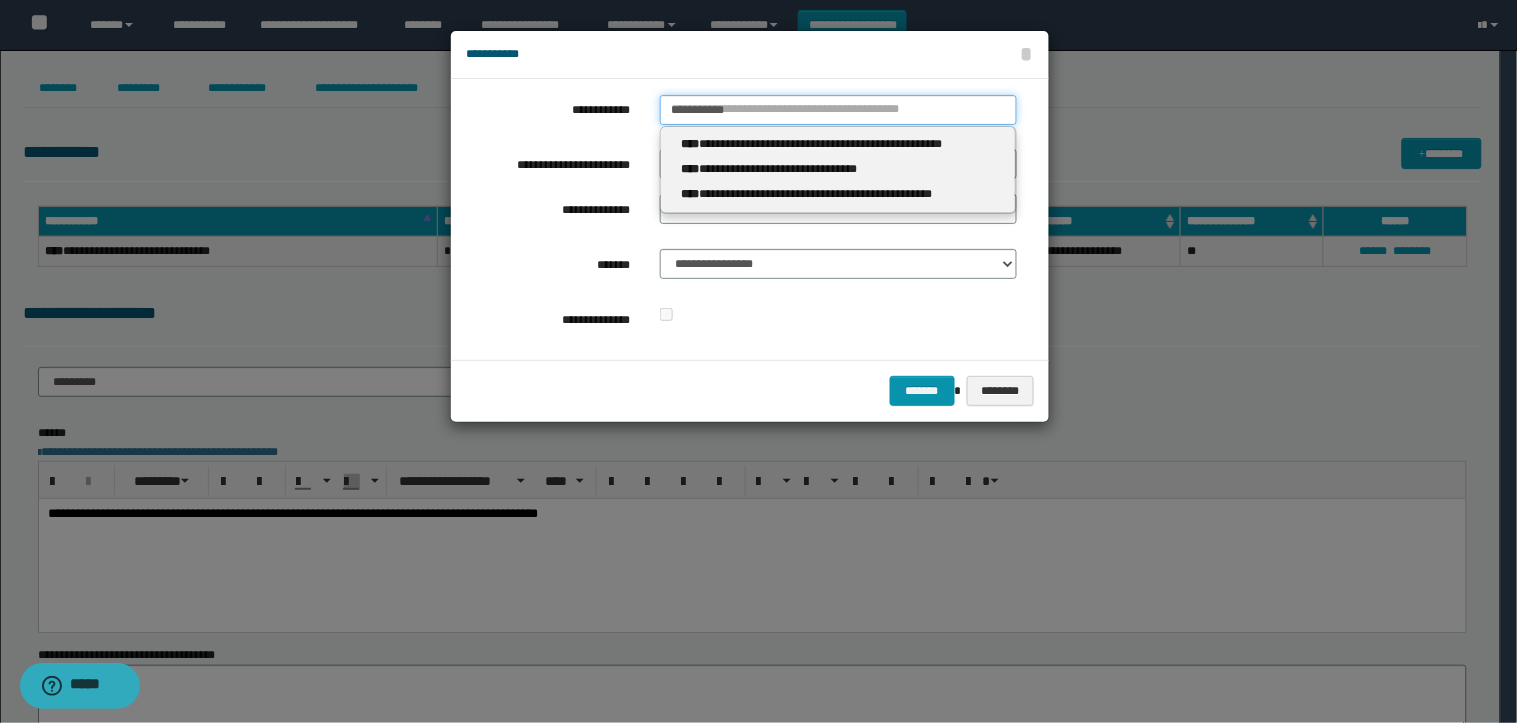 type 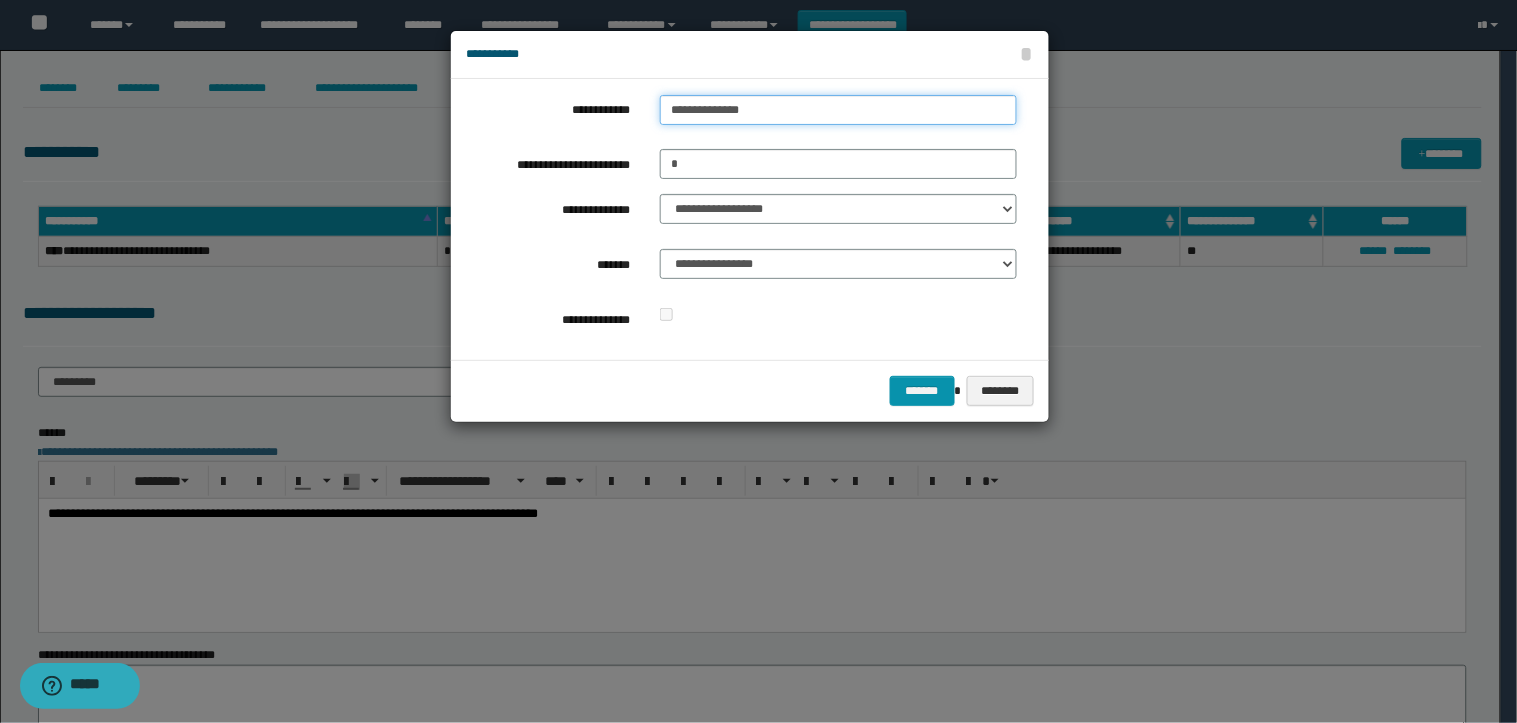 type on "**********" 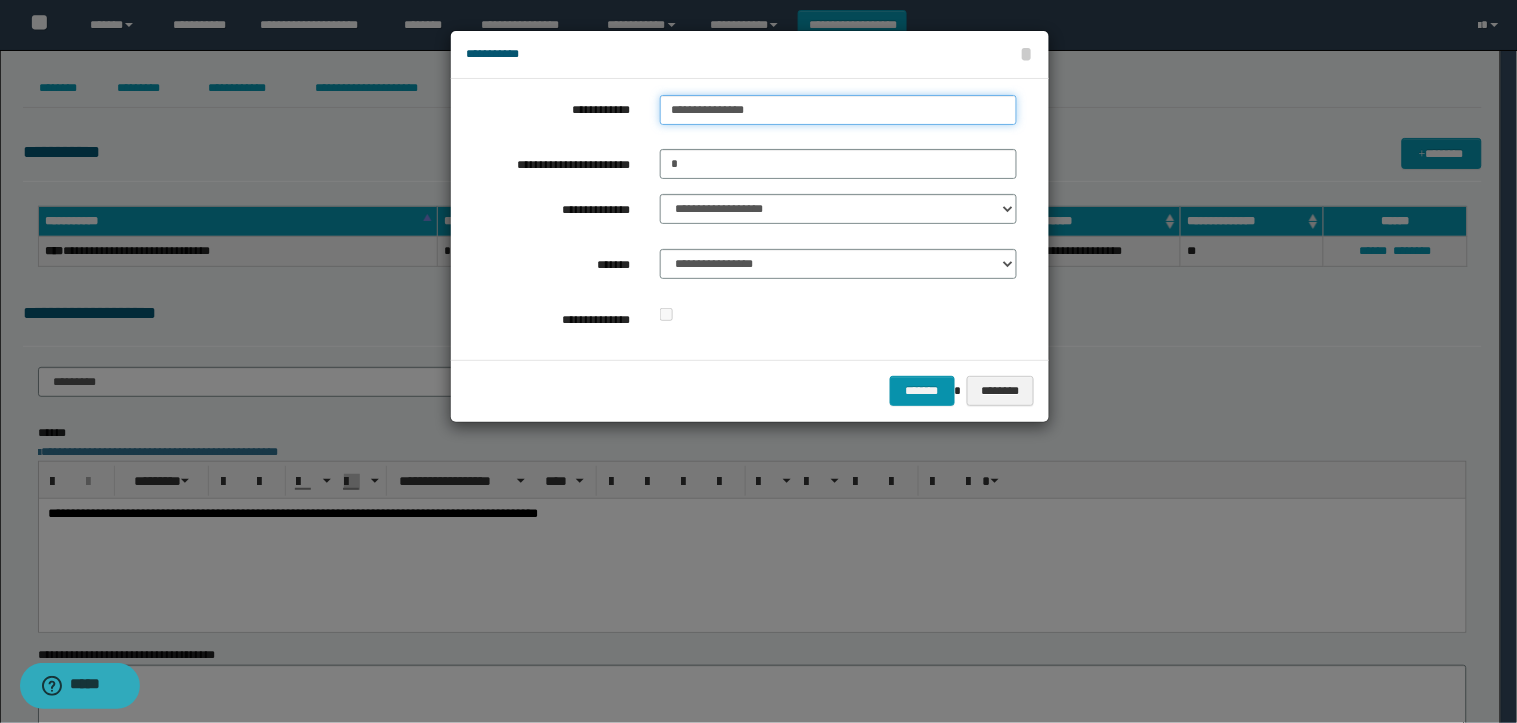 type on "**********" 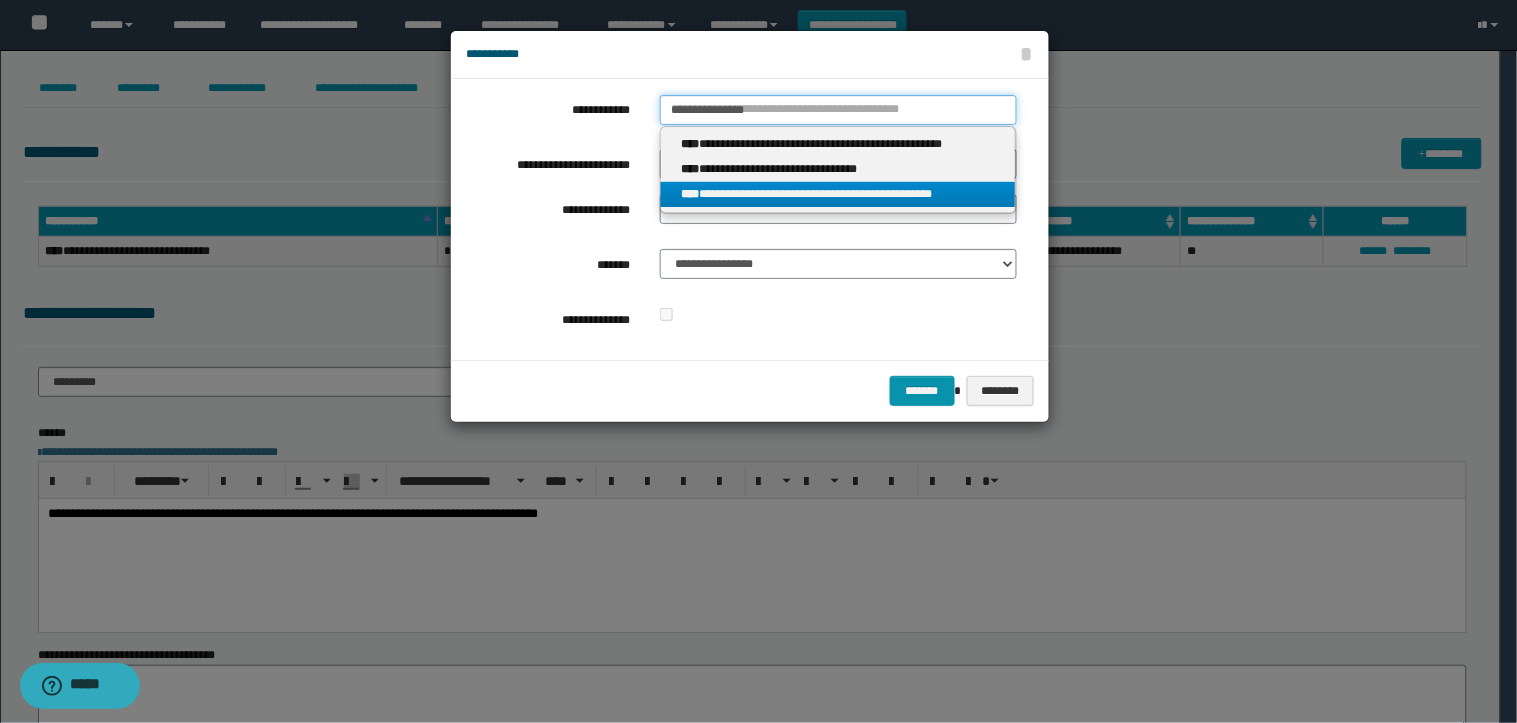 type on "**********" 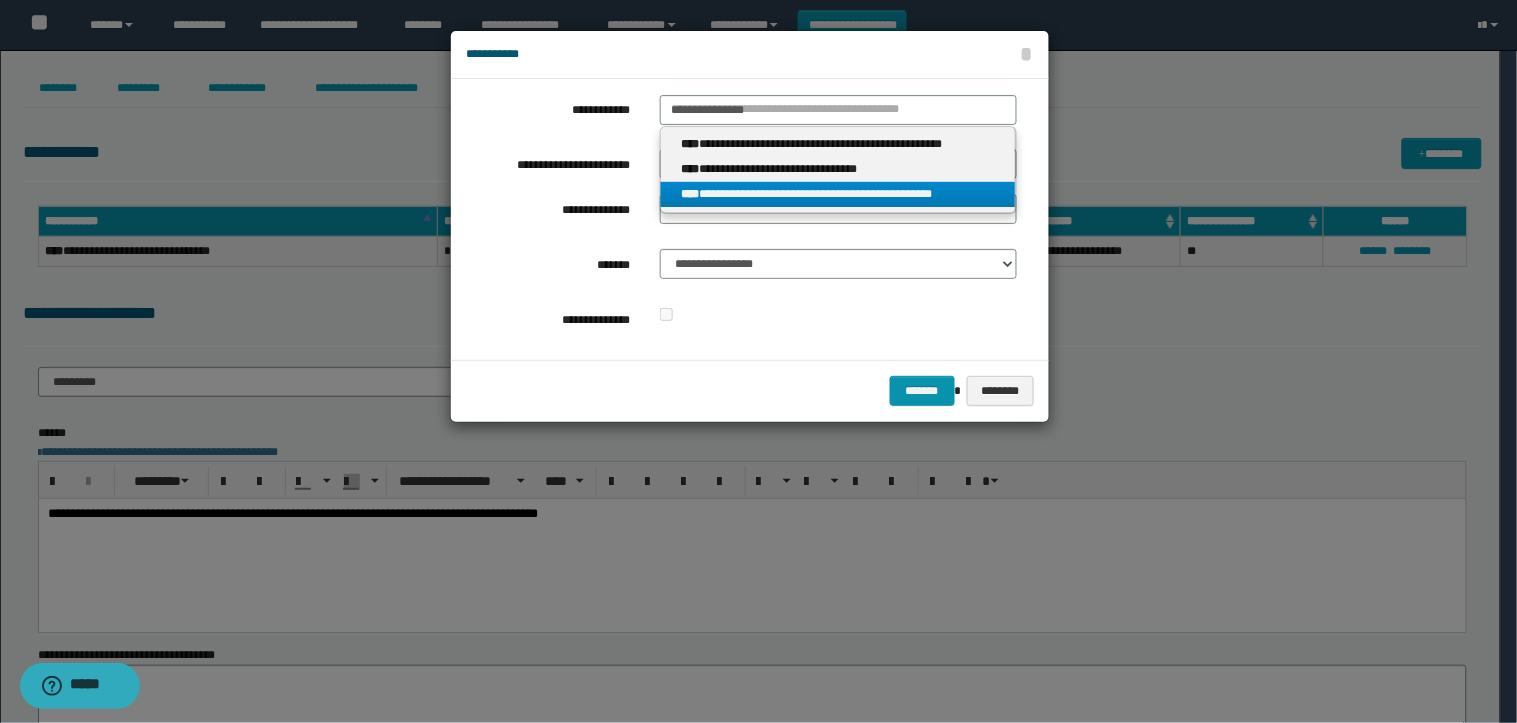 click on "**********" at bounding box center [838, 194] 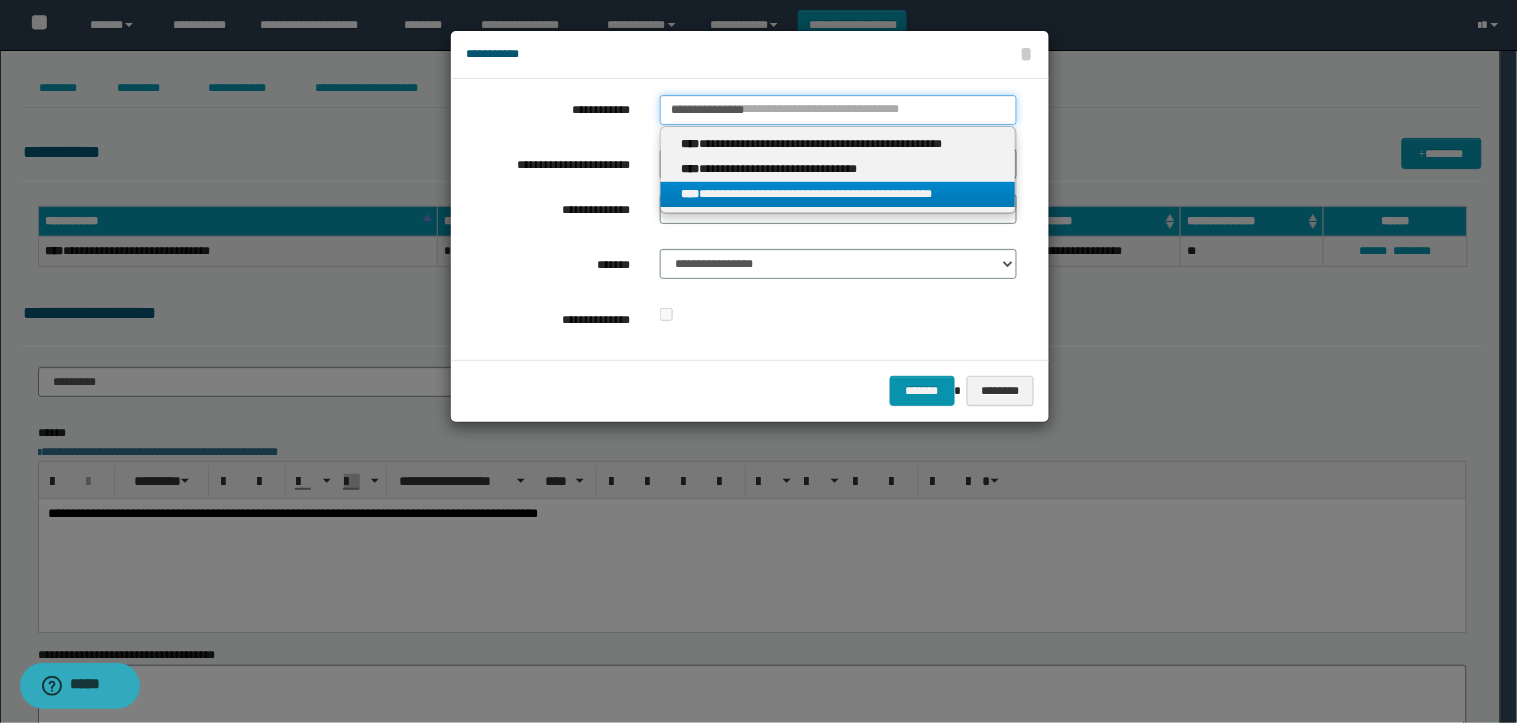 type 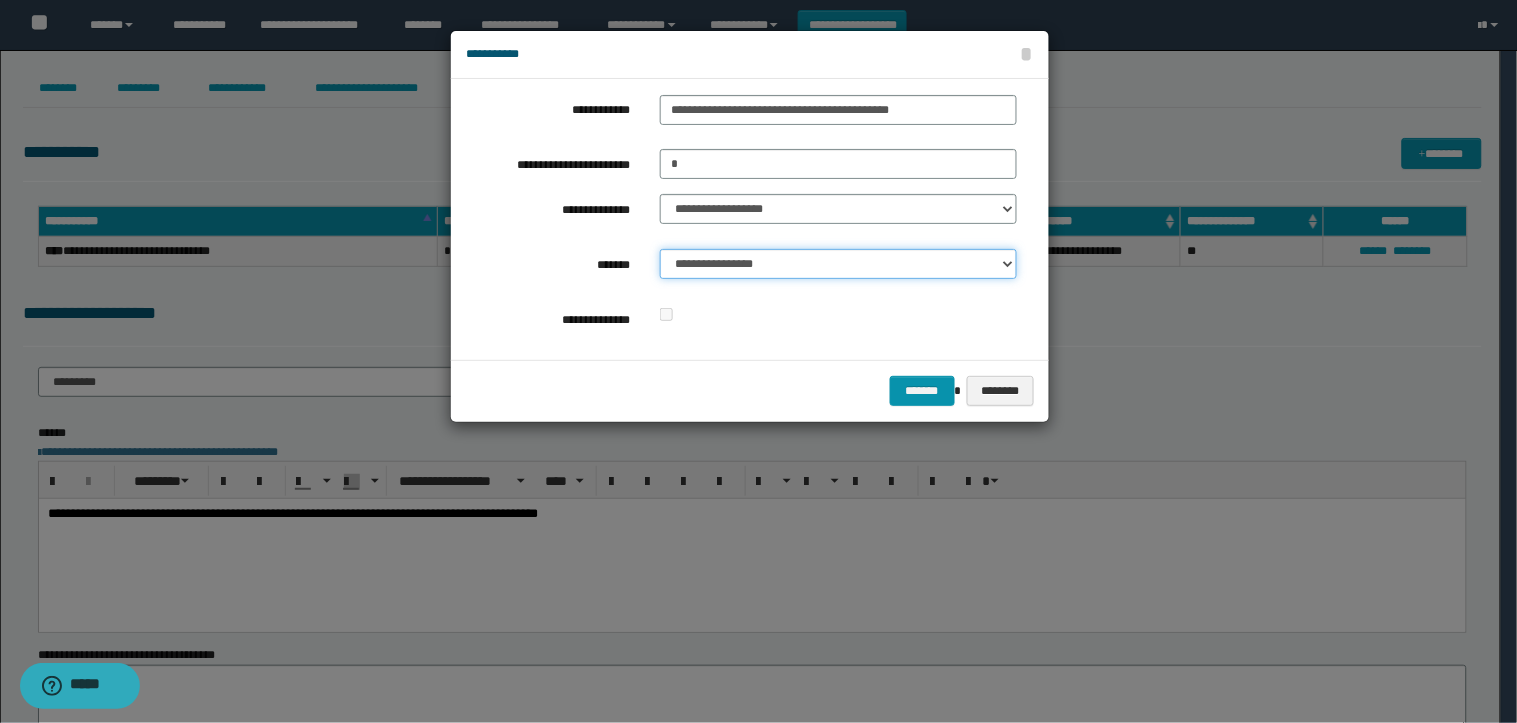 click on "**********" at bounding box center (838, 264) 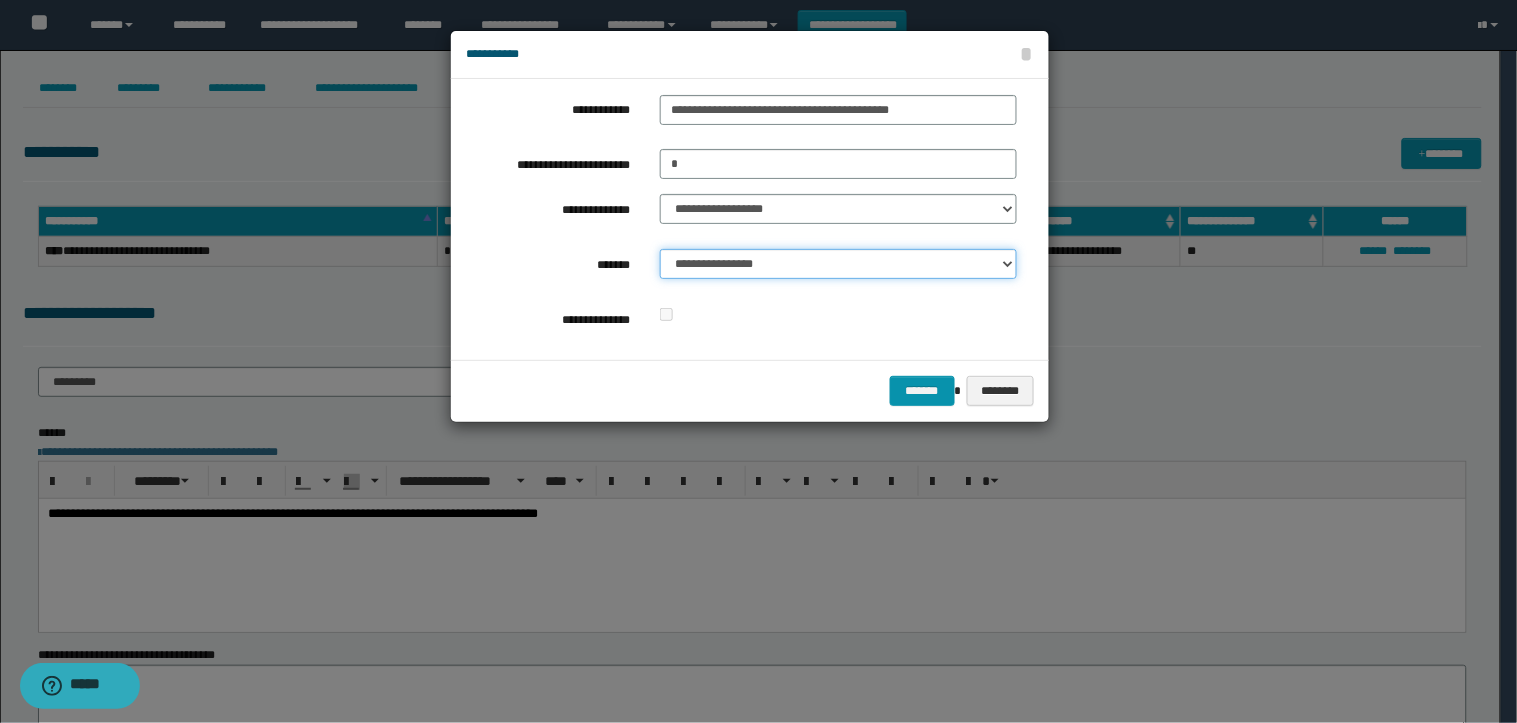 select on "*" 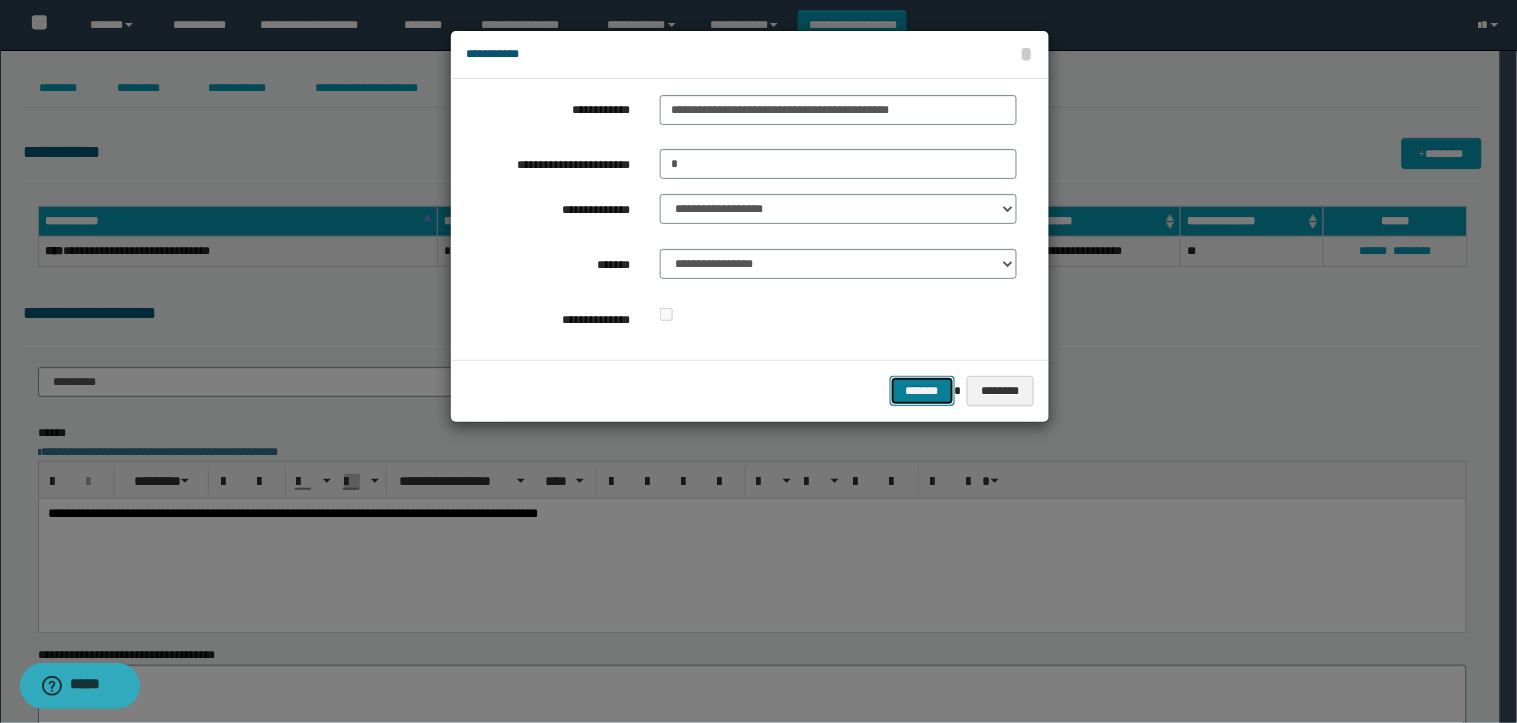 click on "*******" at bounding box center [922, 391] 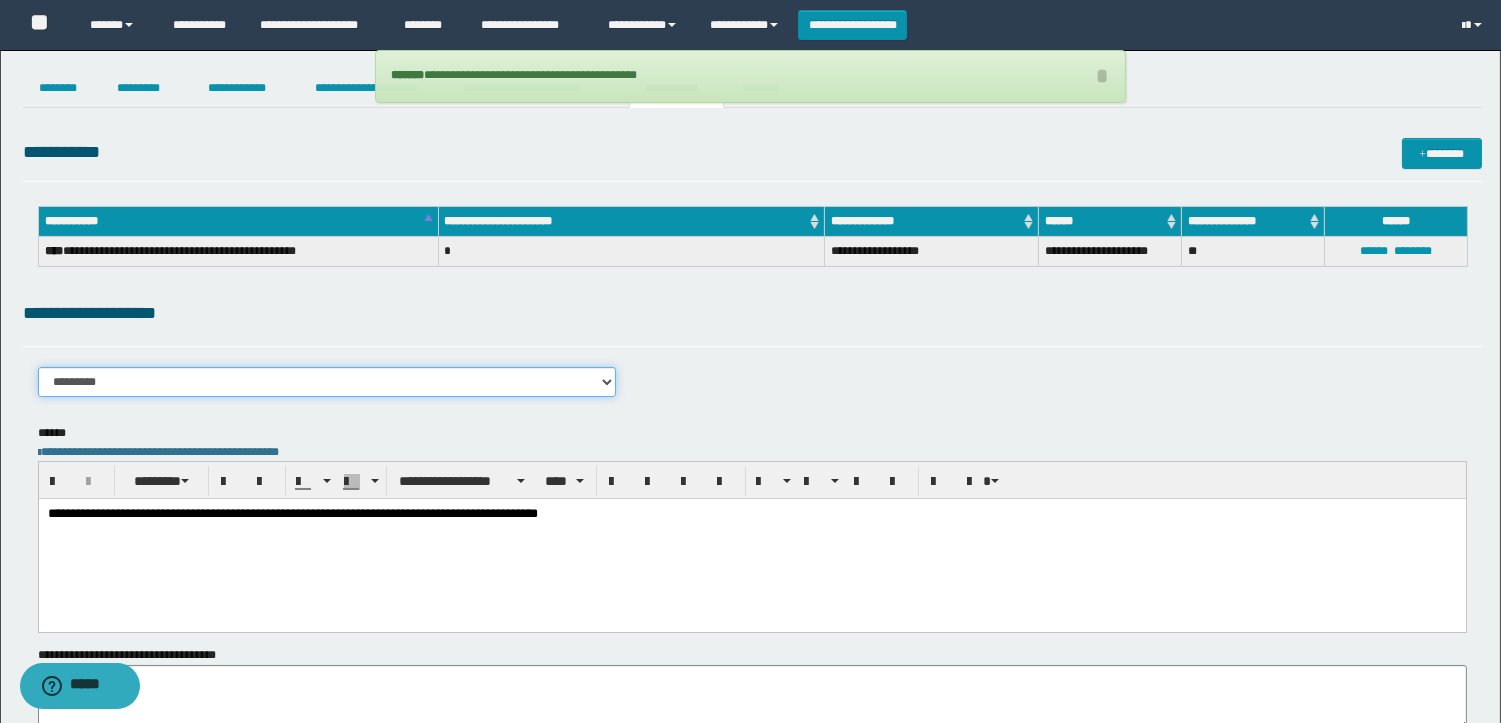 click on "**********" at bounding box center [327, 382] 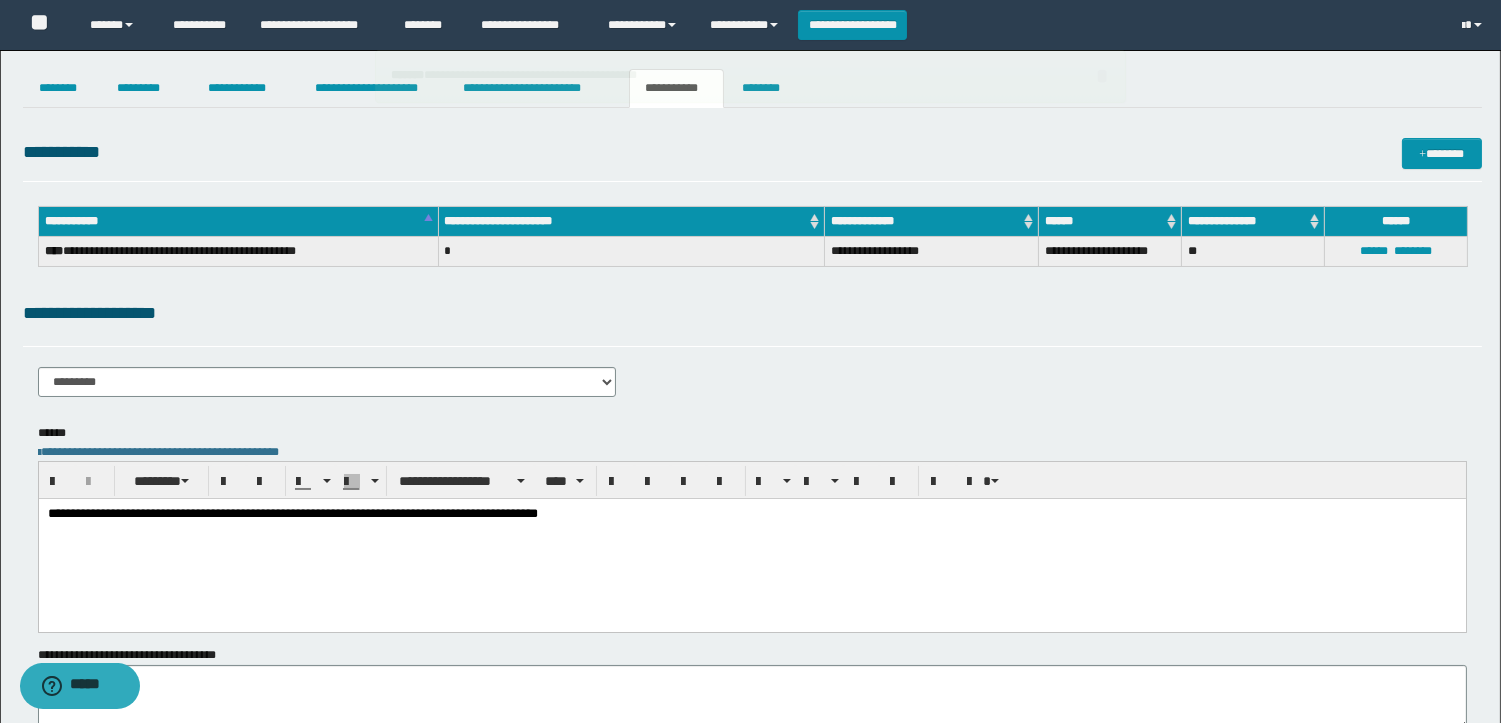 click on "**********" at bounding box center [751, 539] 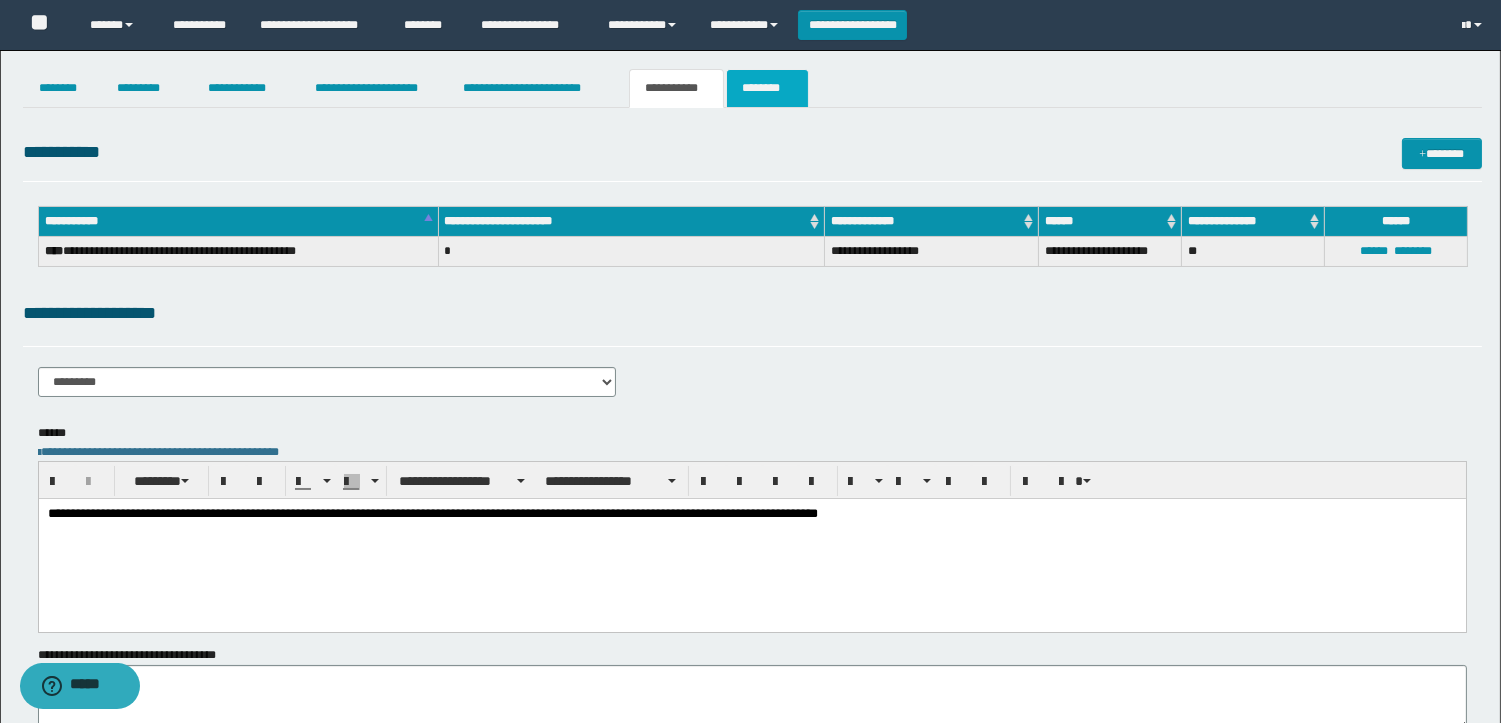 click on "********" at bounding box center [767, 88] 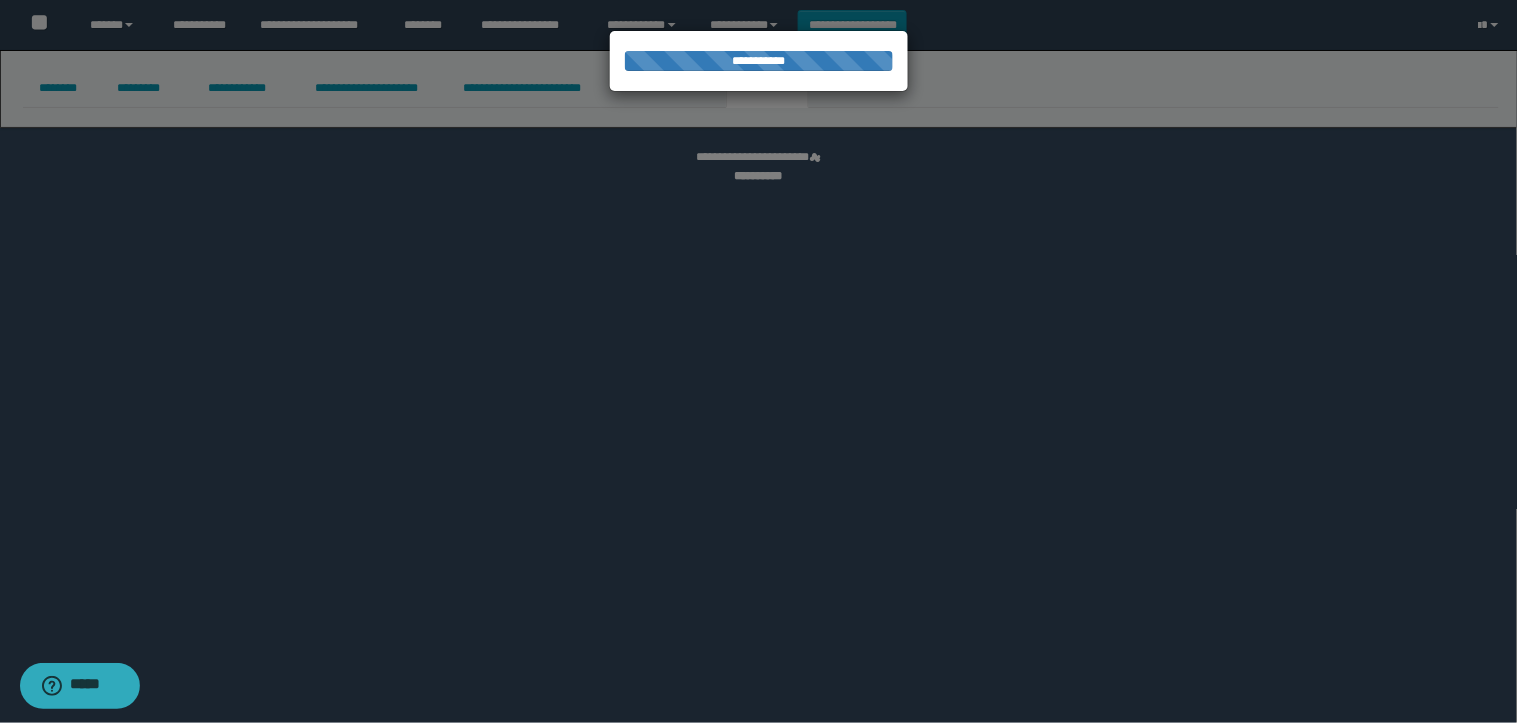 select 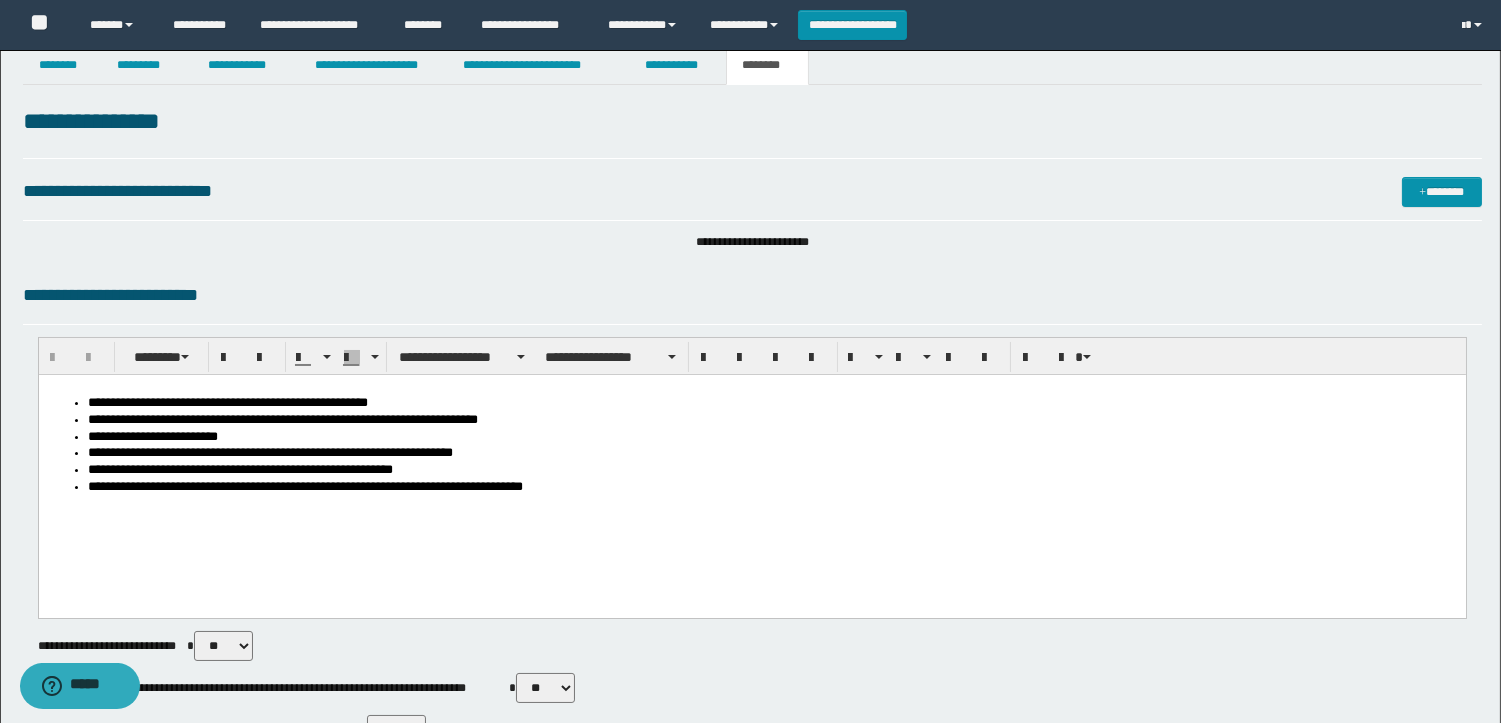 scroll, scrollTop: 0, scrollLeft: 0, axis: both 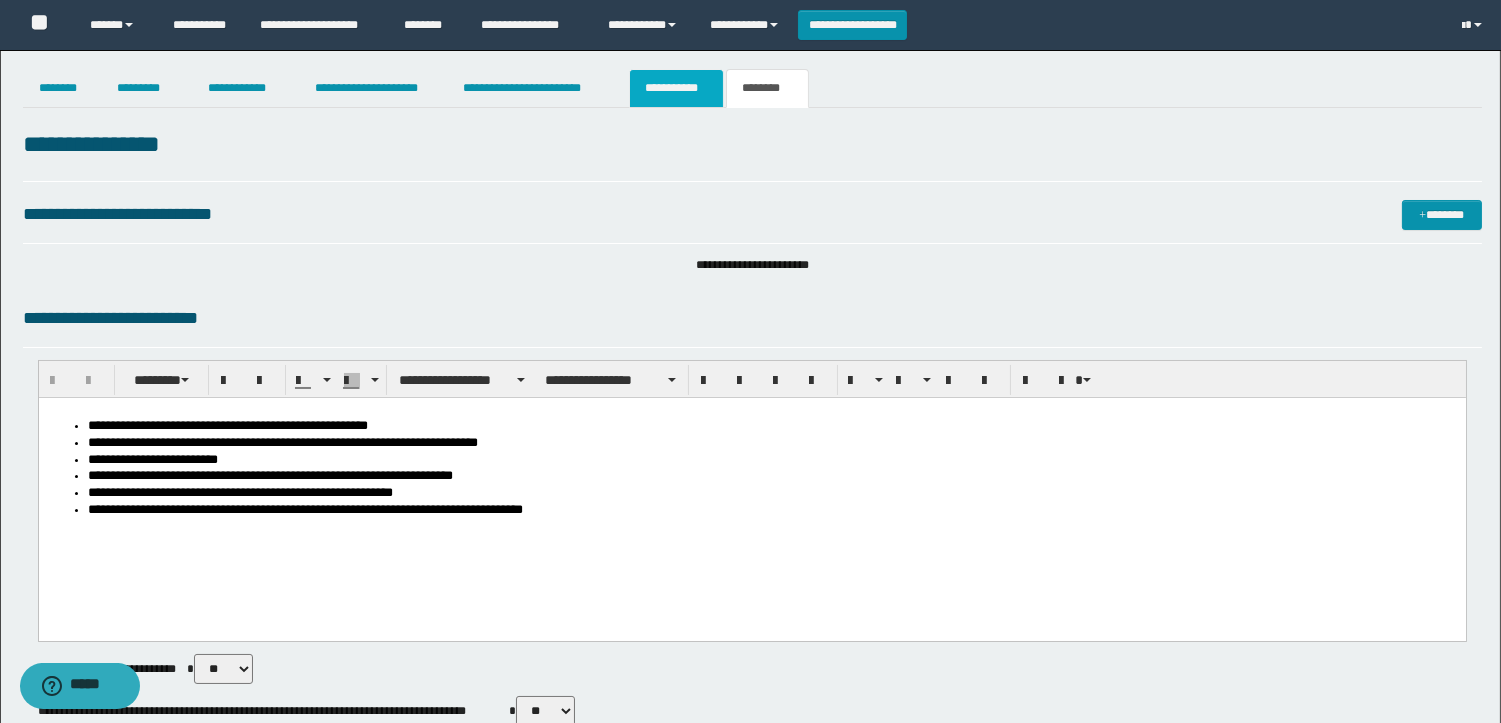 click on "**********" at bounding box center [676, 88] 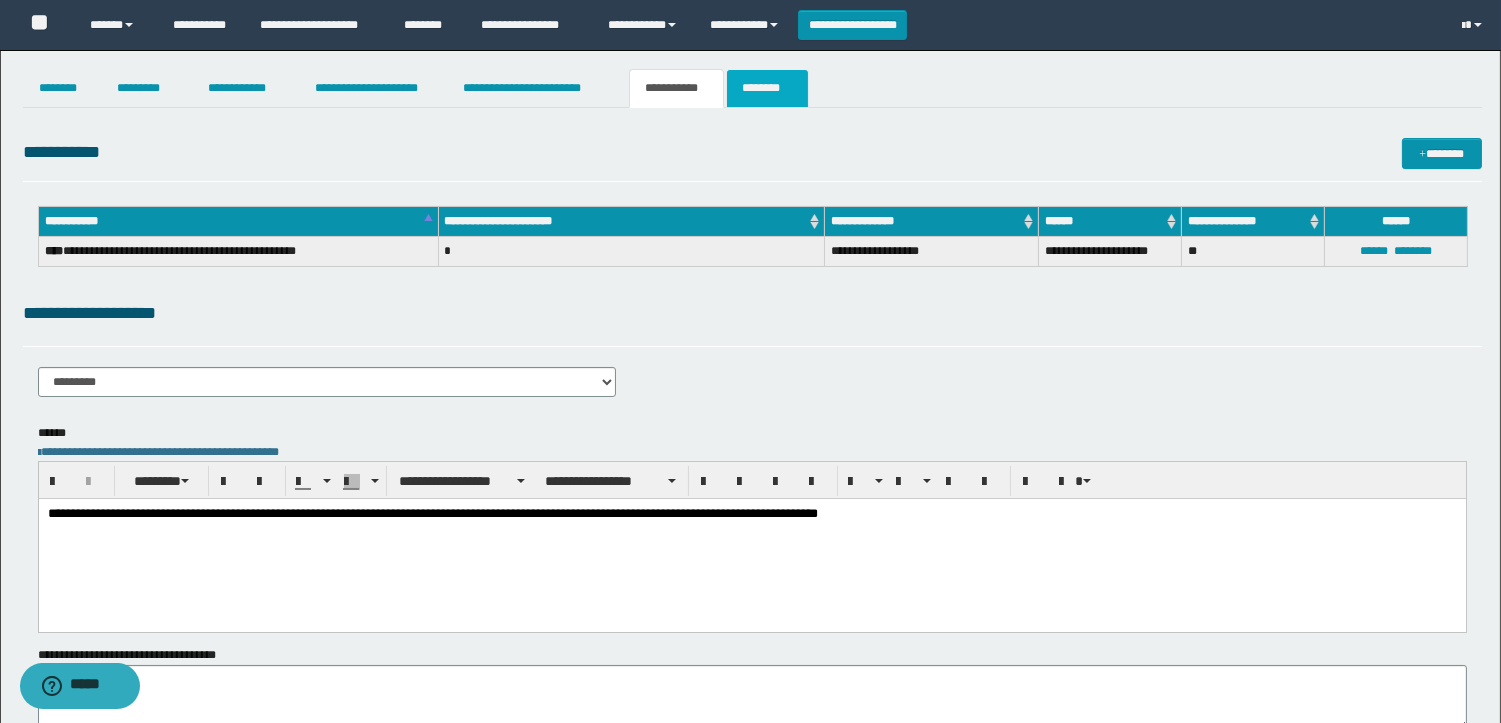 click on "********" at bounding box center (767, 88) 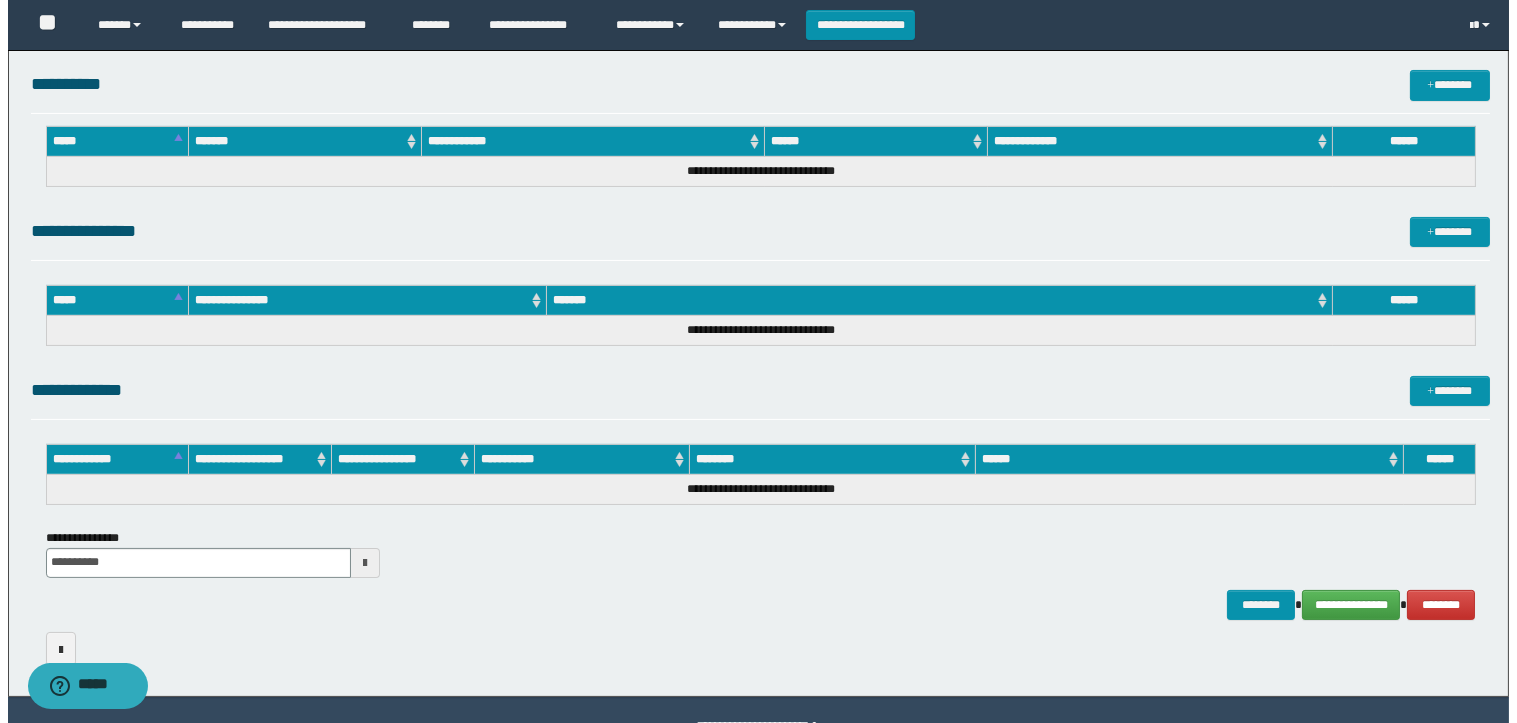 scroll, scrollTop: 755, scrollLeft: 0, axis: vertical 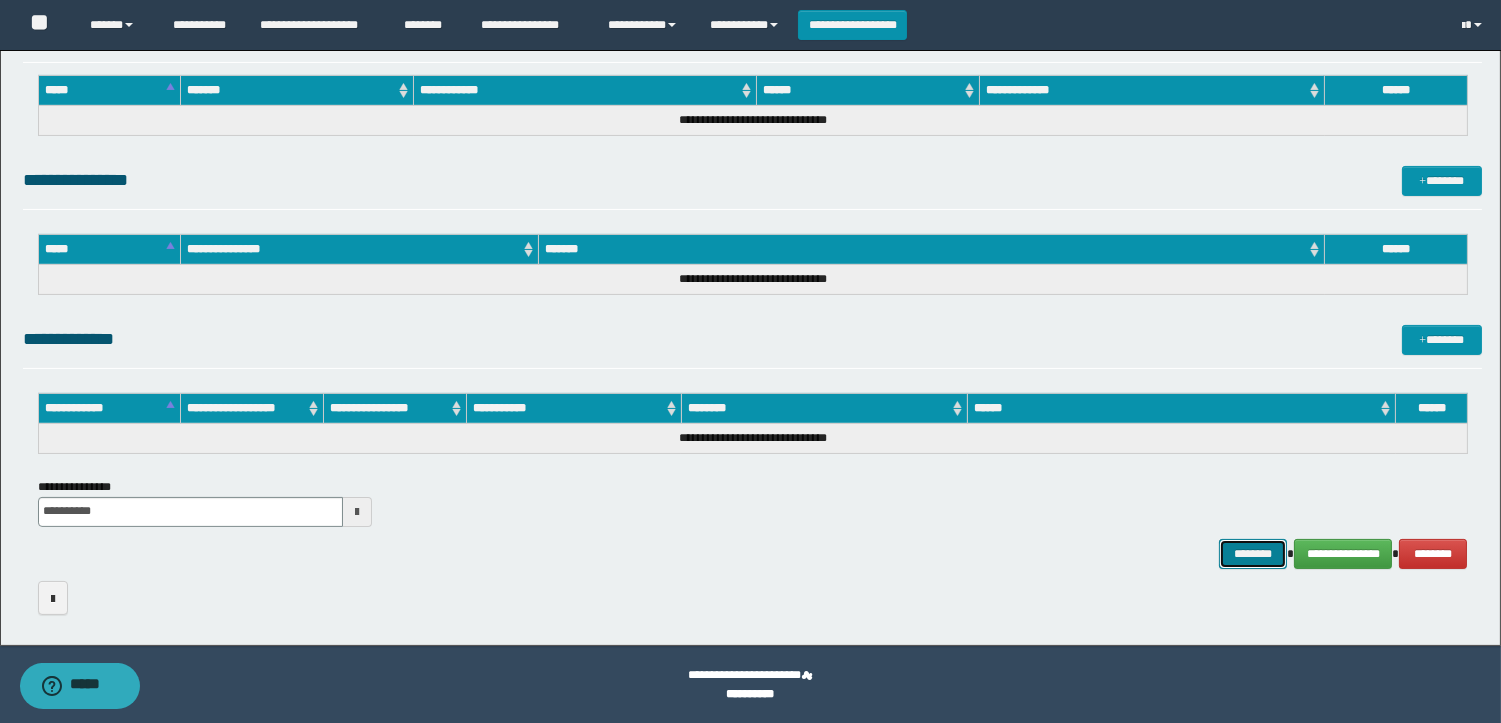 click on "********" at bounding box center [1253, 554] 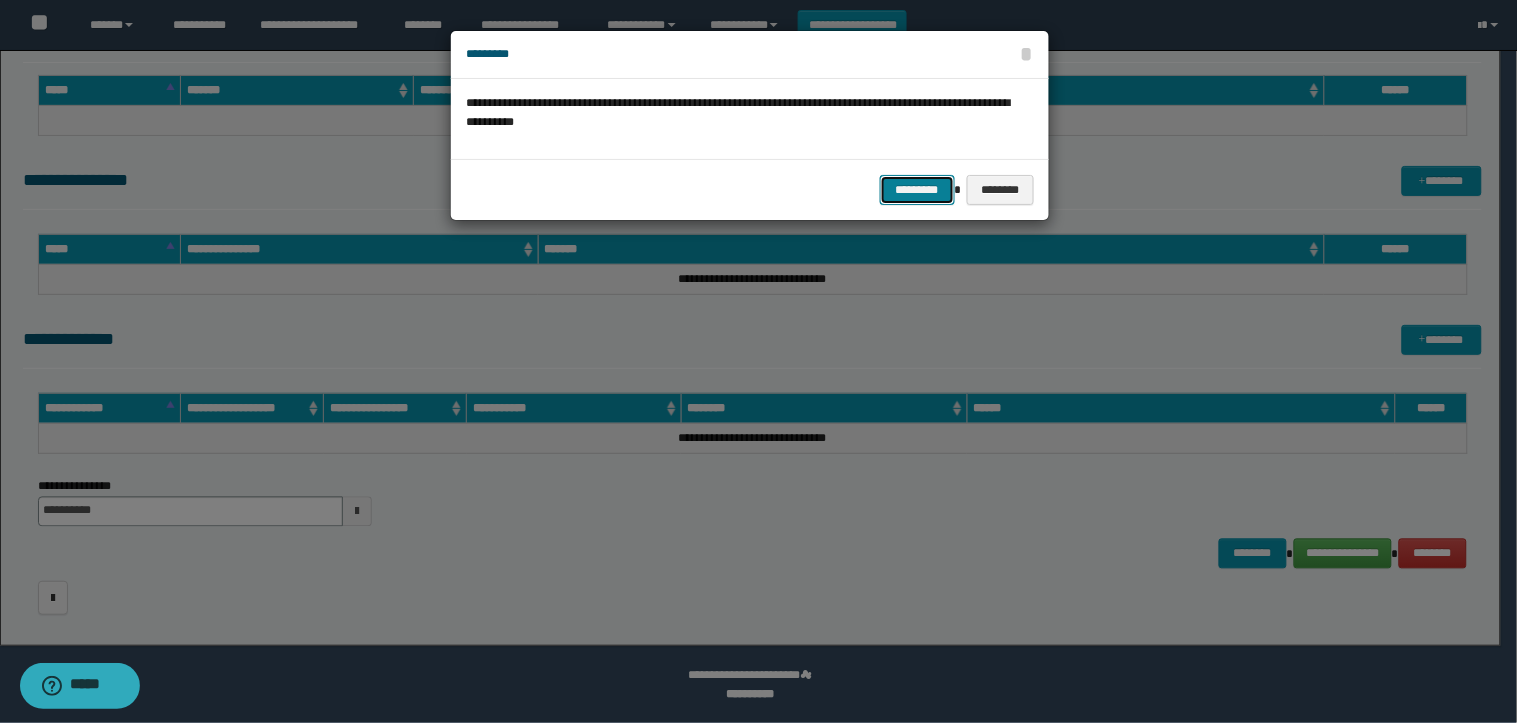 click on "*********" at bounding box center [917, 190] 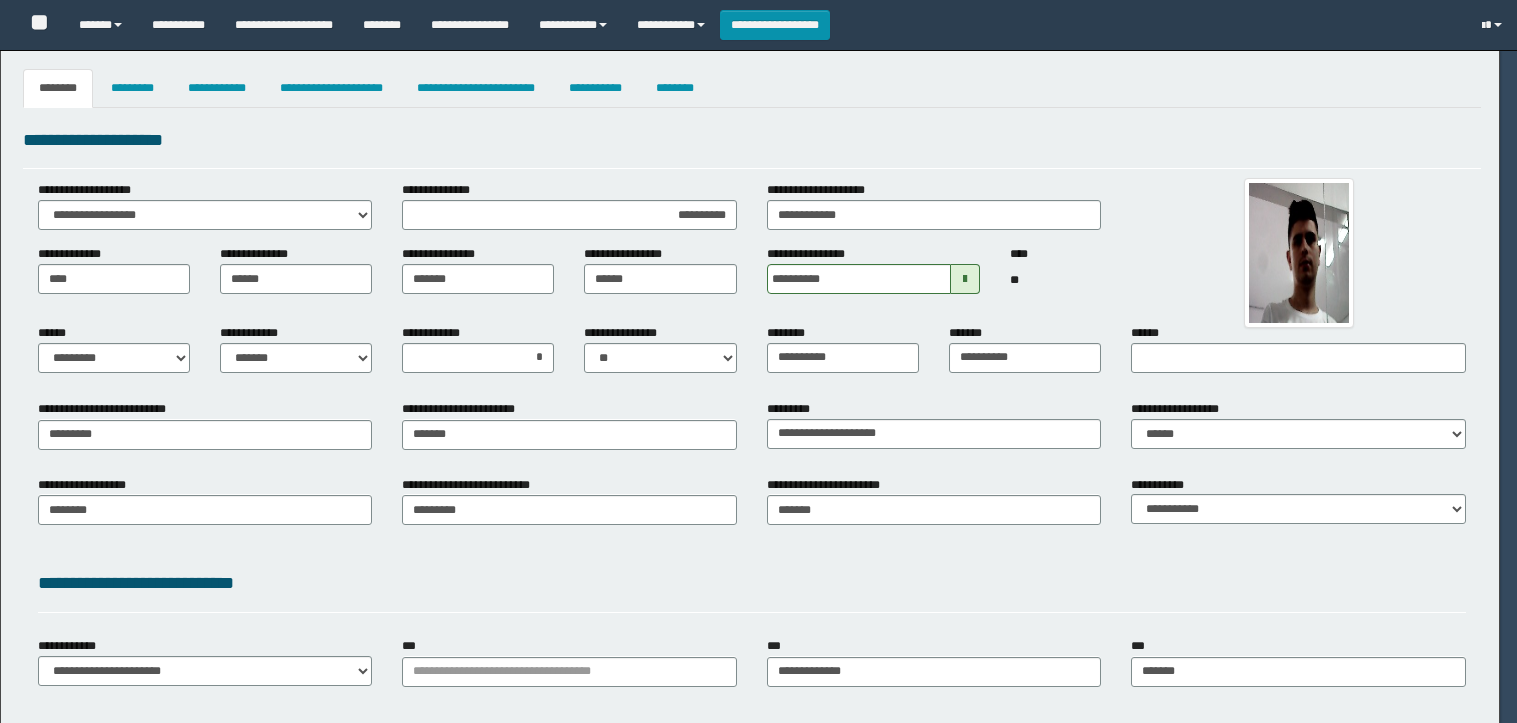 select on "*" 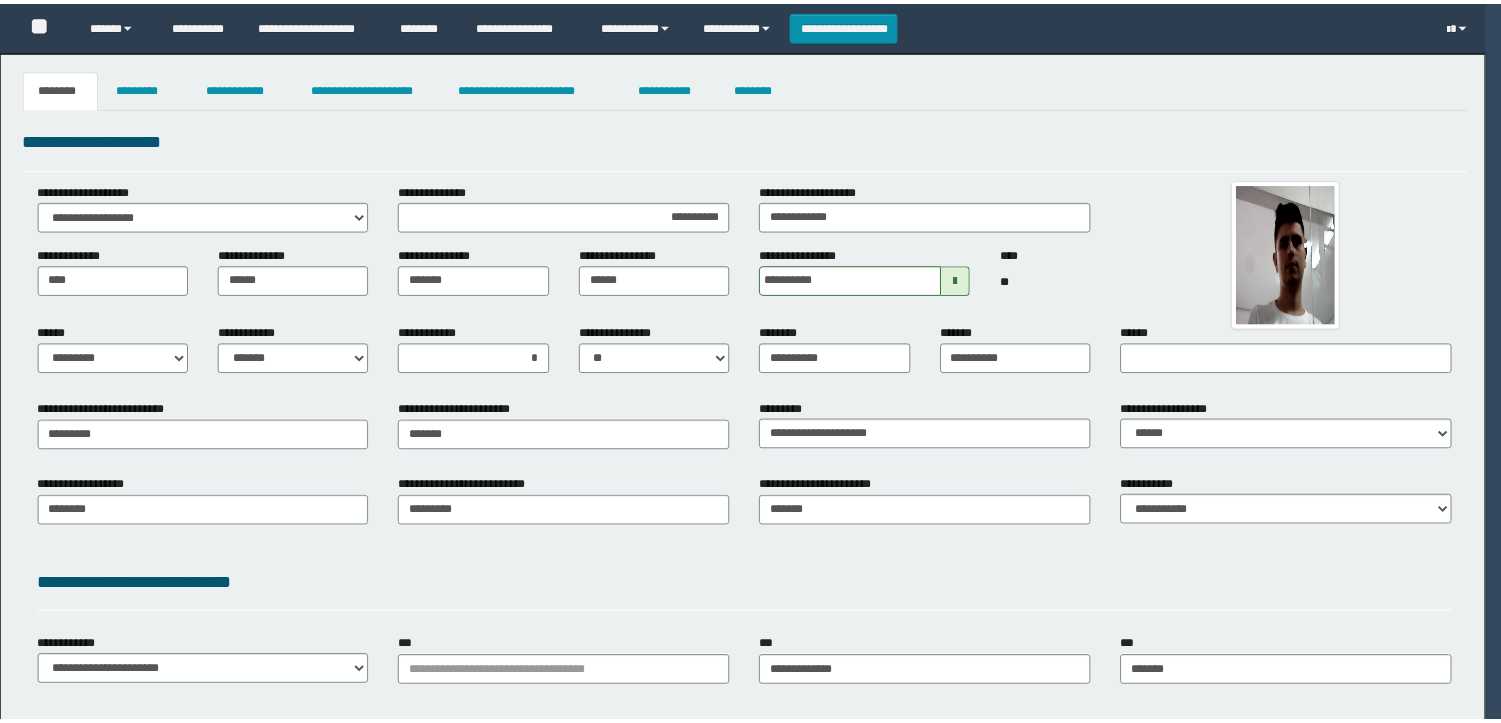 scroll, scrollTop: 0, scrollLeft: 0, axis: both 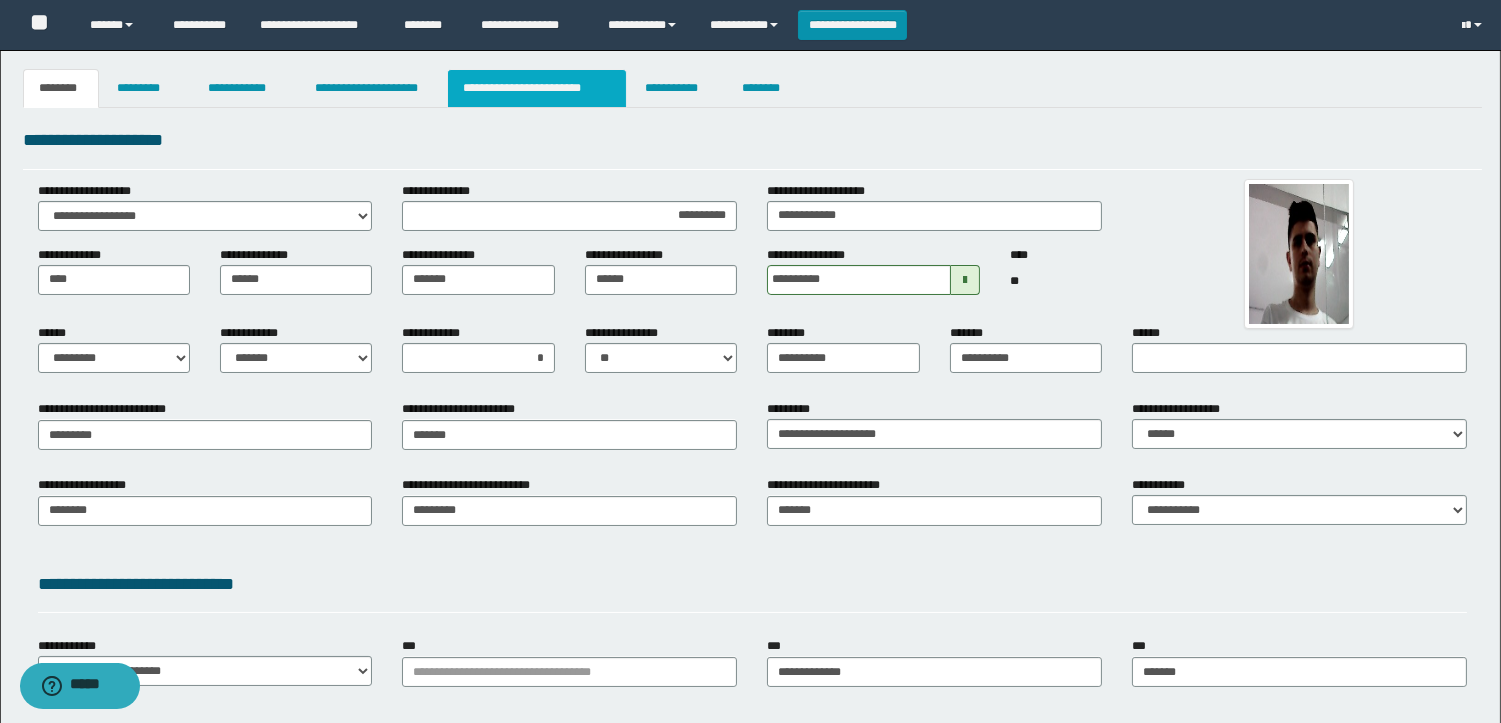 click on "**********" at bounding box center [537, 88] 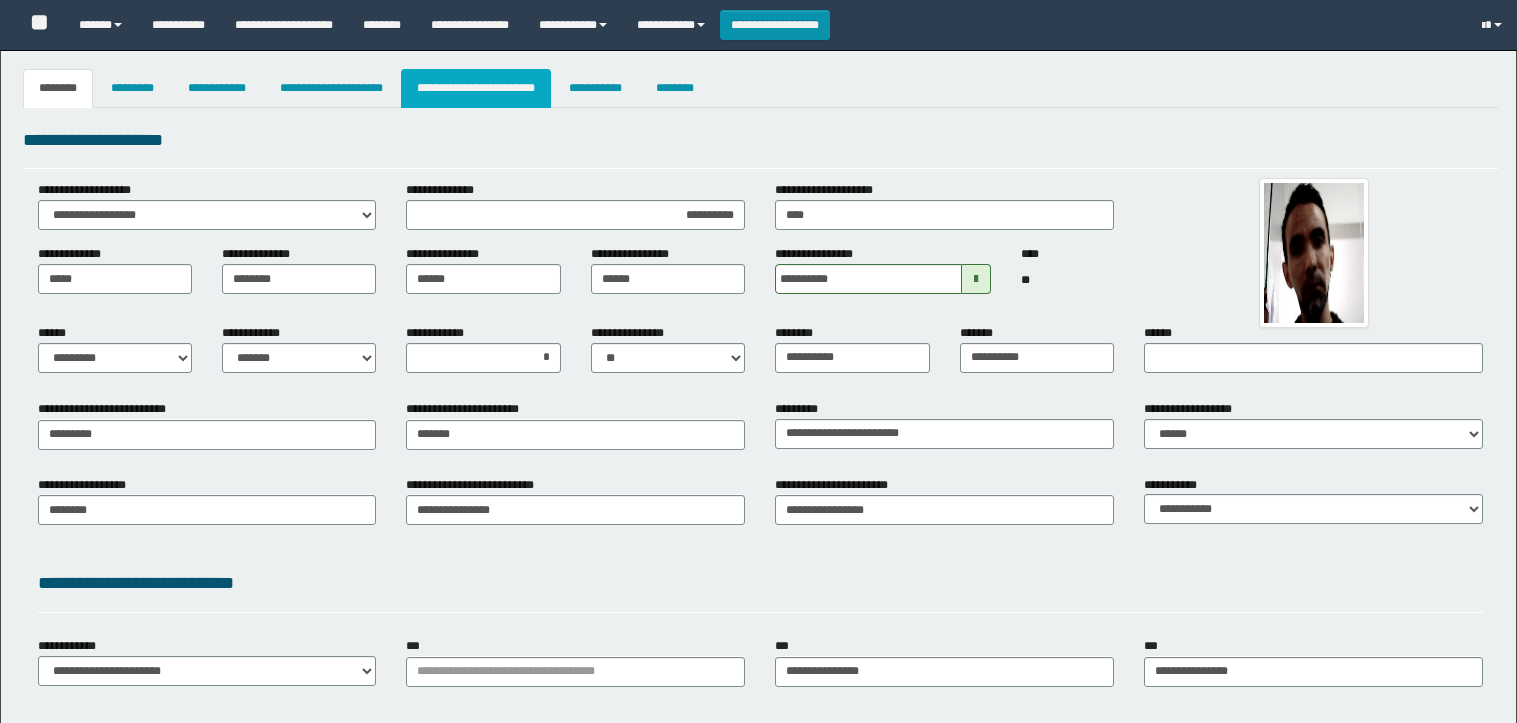 click on "**********" at bounding box center (476, 88) 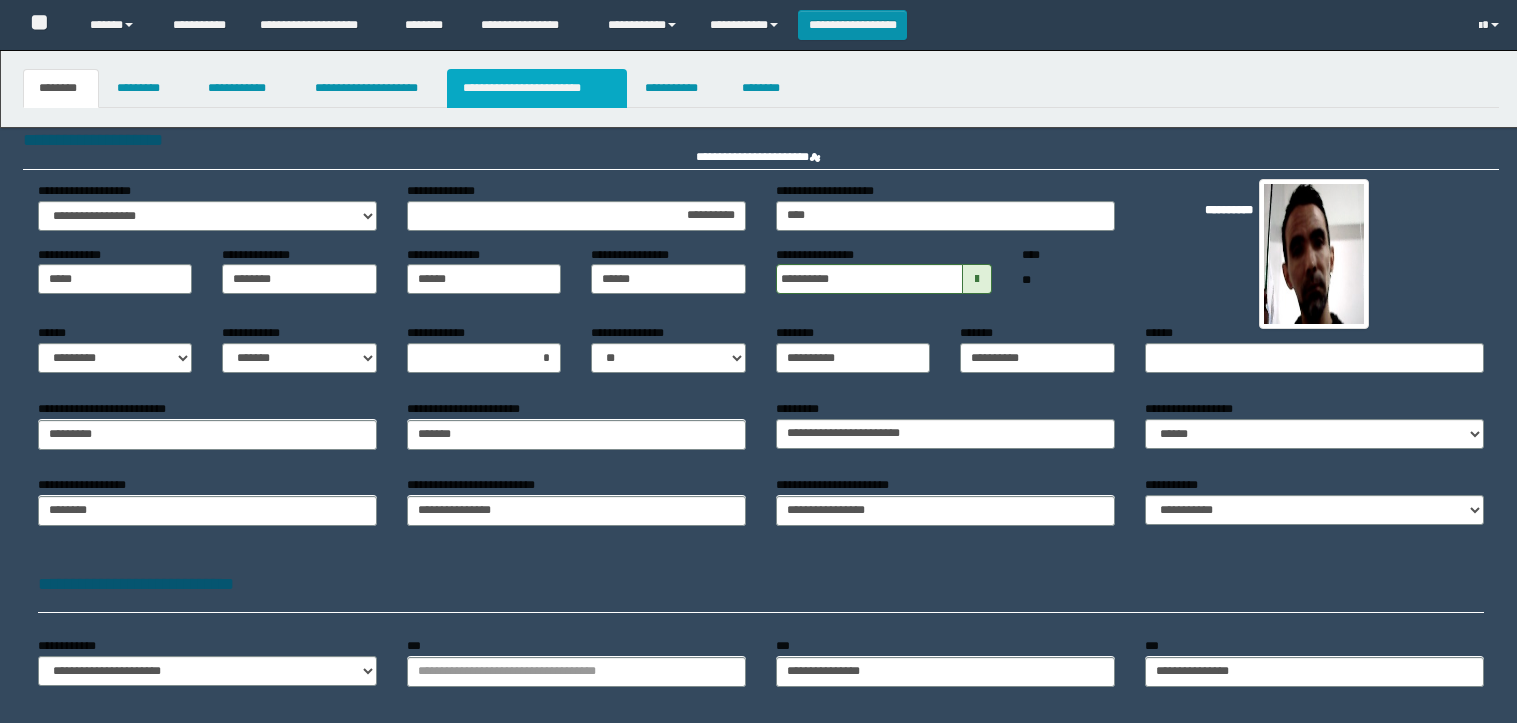 scroll, scrollTop: 0, scrollLeft: 0, axis: both 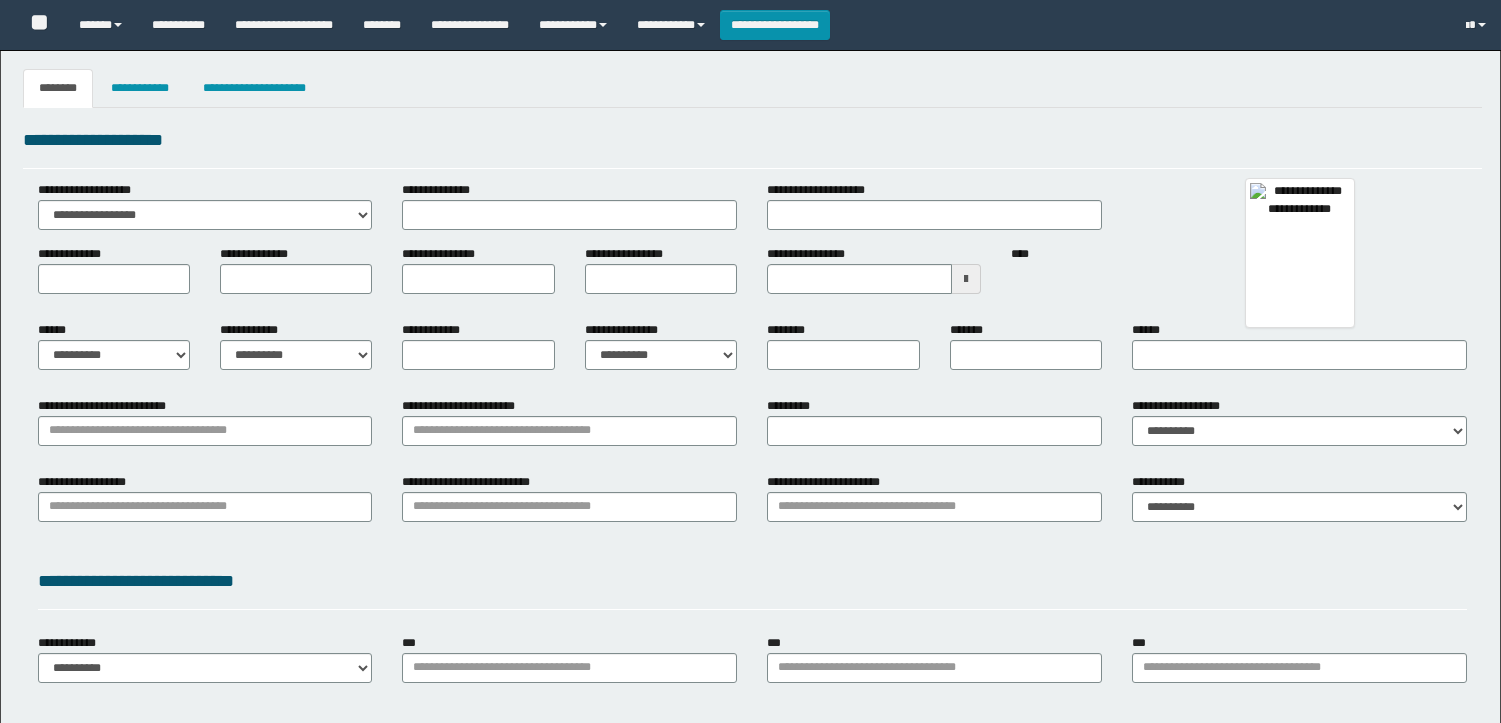 type 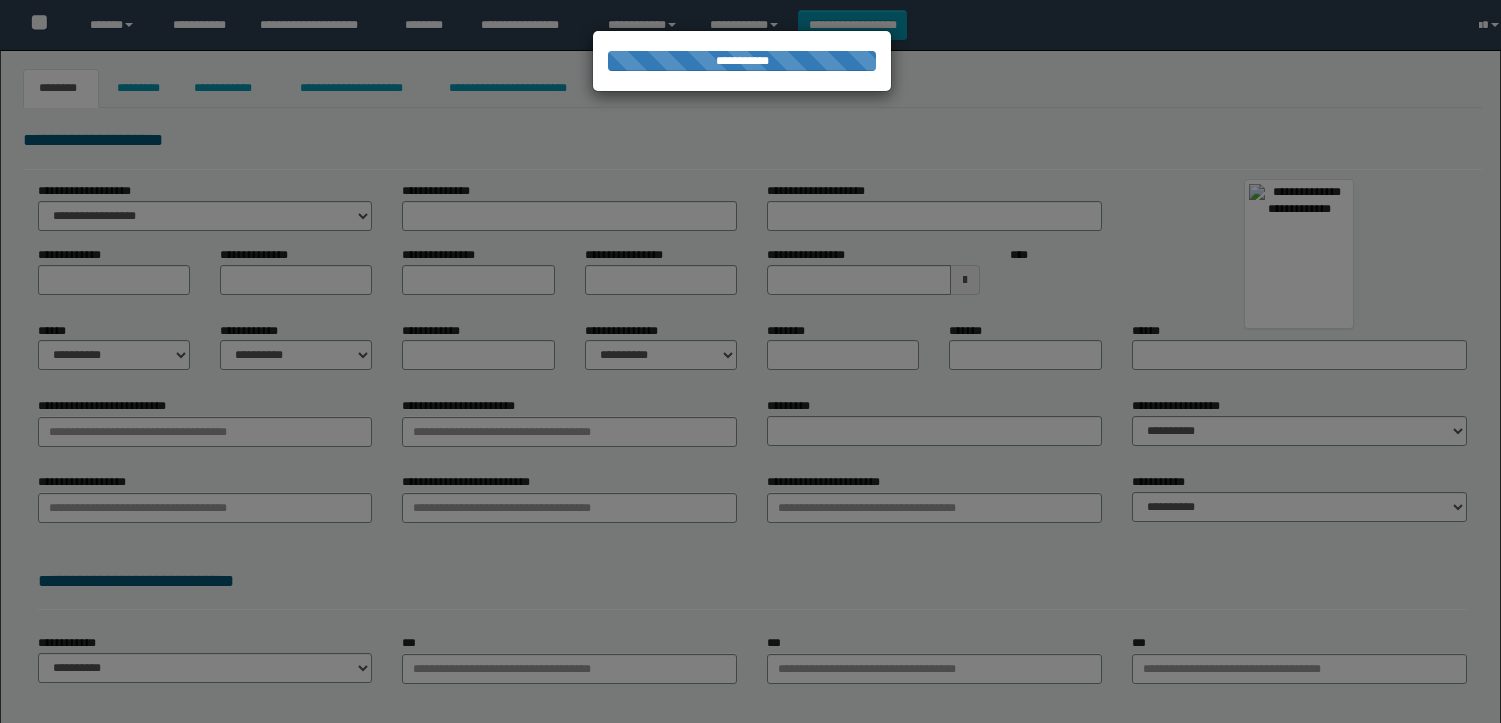 scroll, scrollTop: 0, scrollLeft: 0, axis: both 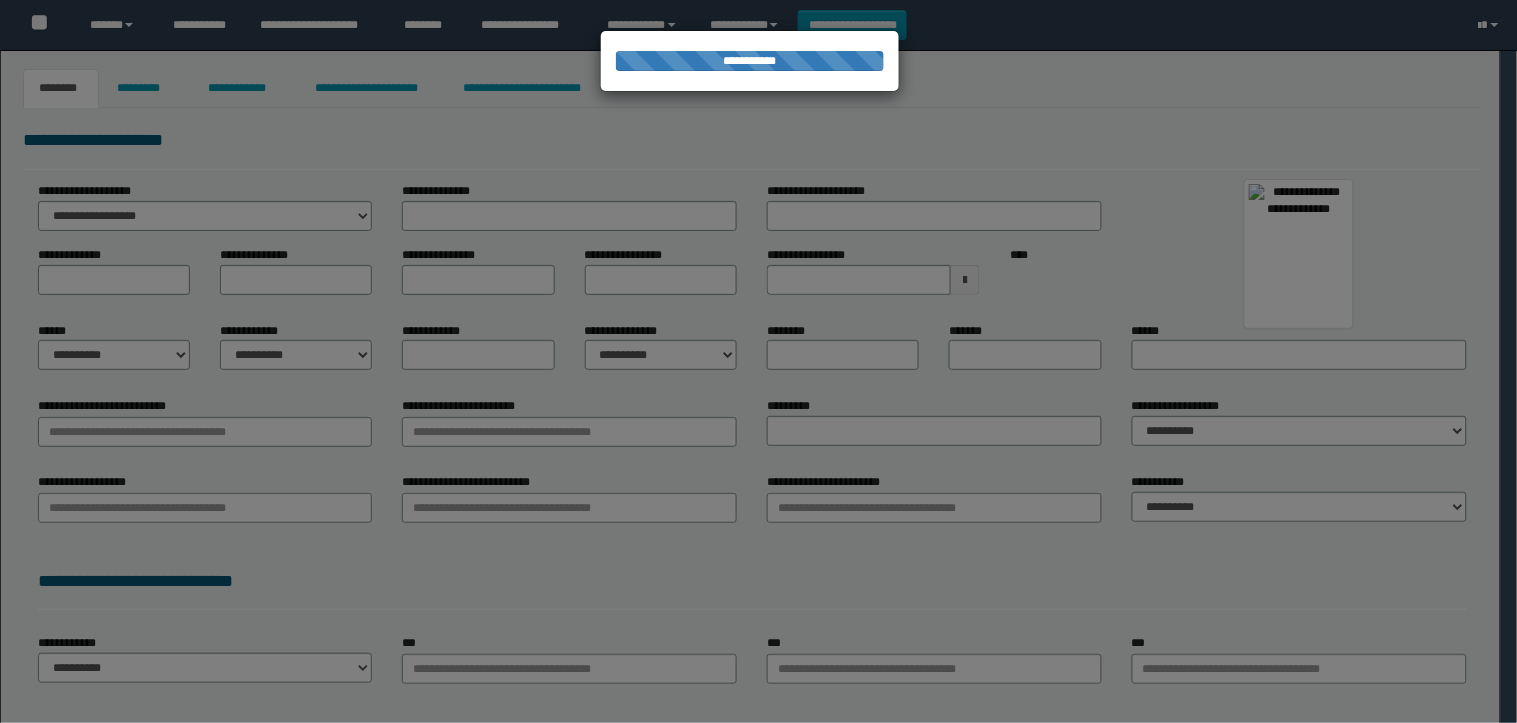 type on "**********" 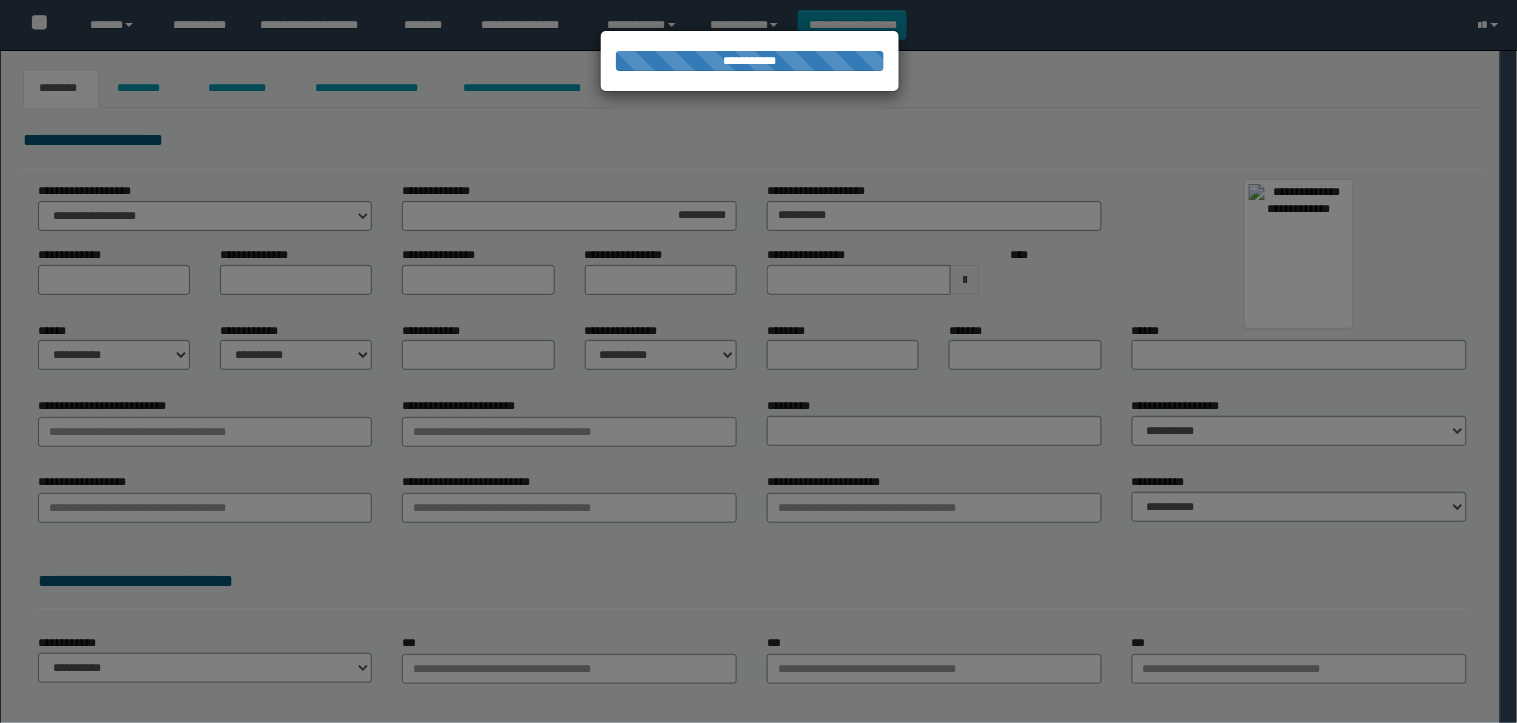 type on "*****" 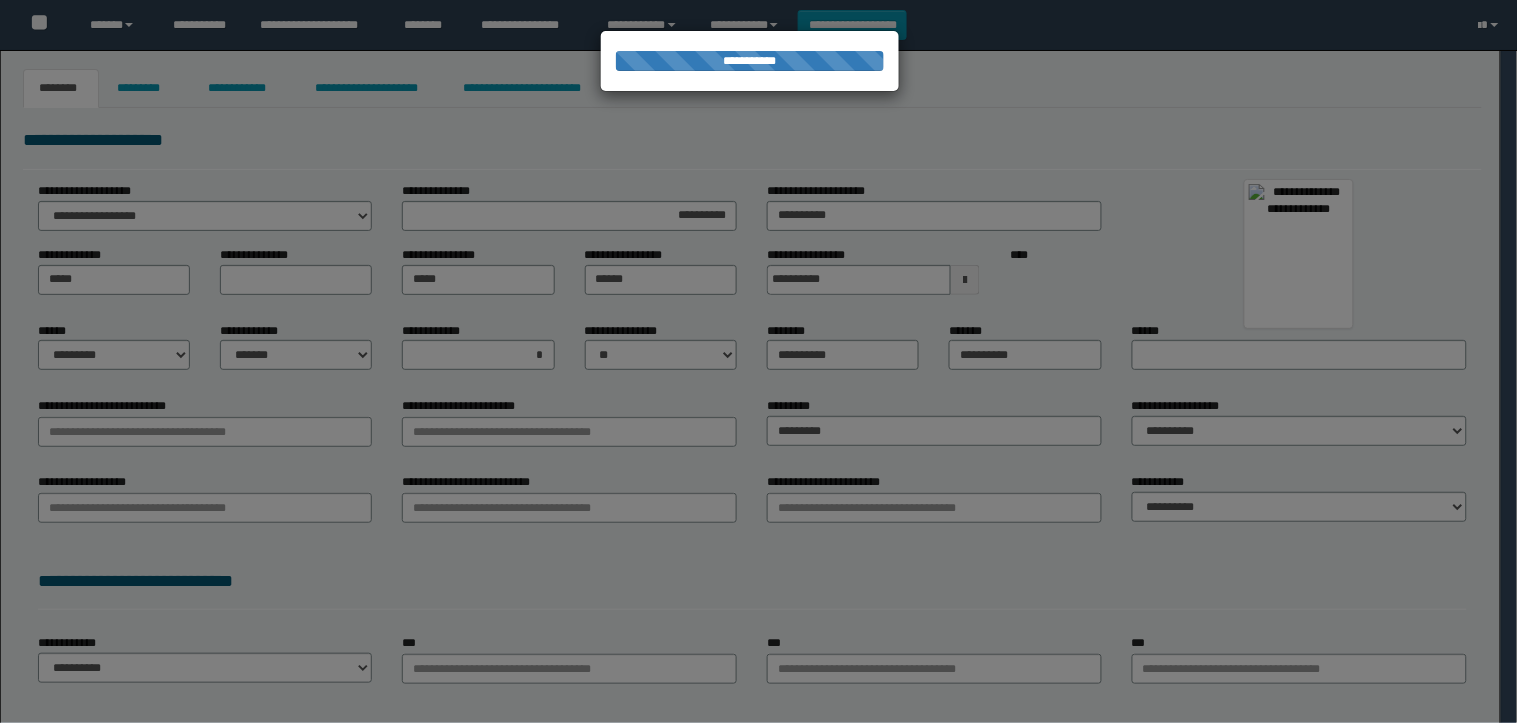 select on "*" 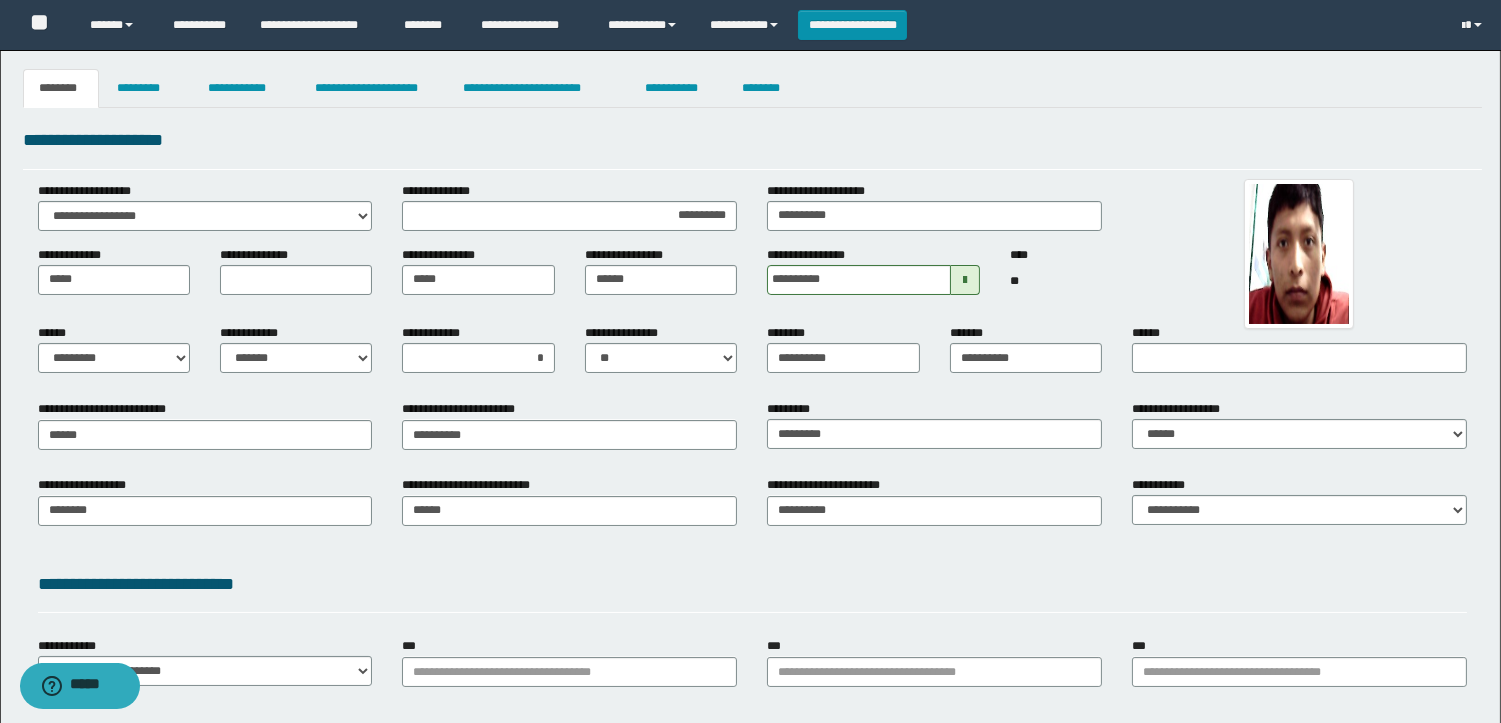 scroll, scrollTop: 0, scrollLeft: 0, axis: both 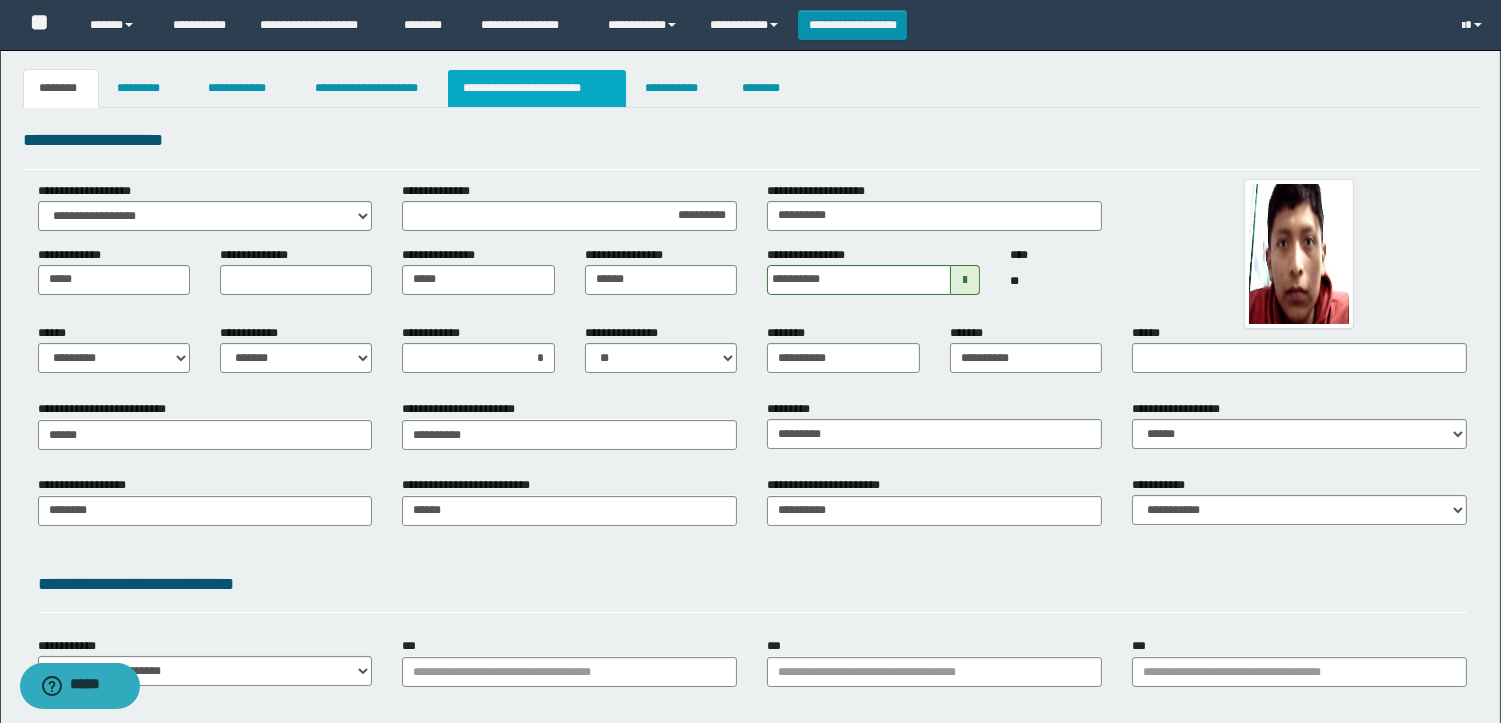 click on "**********" at bounding box center [537, 88] 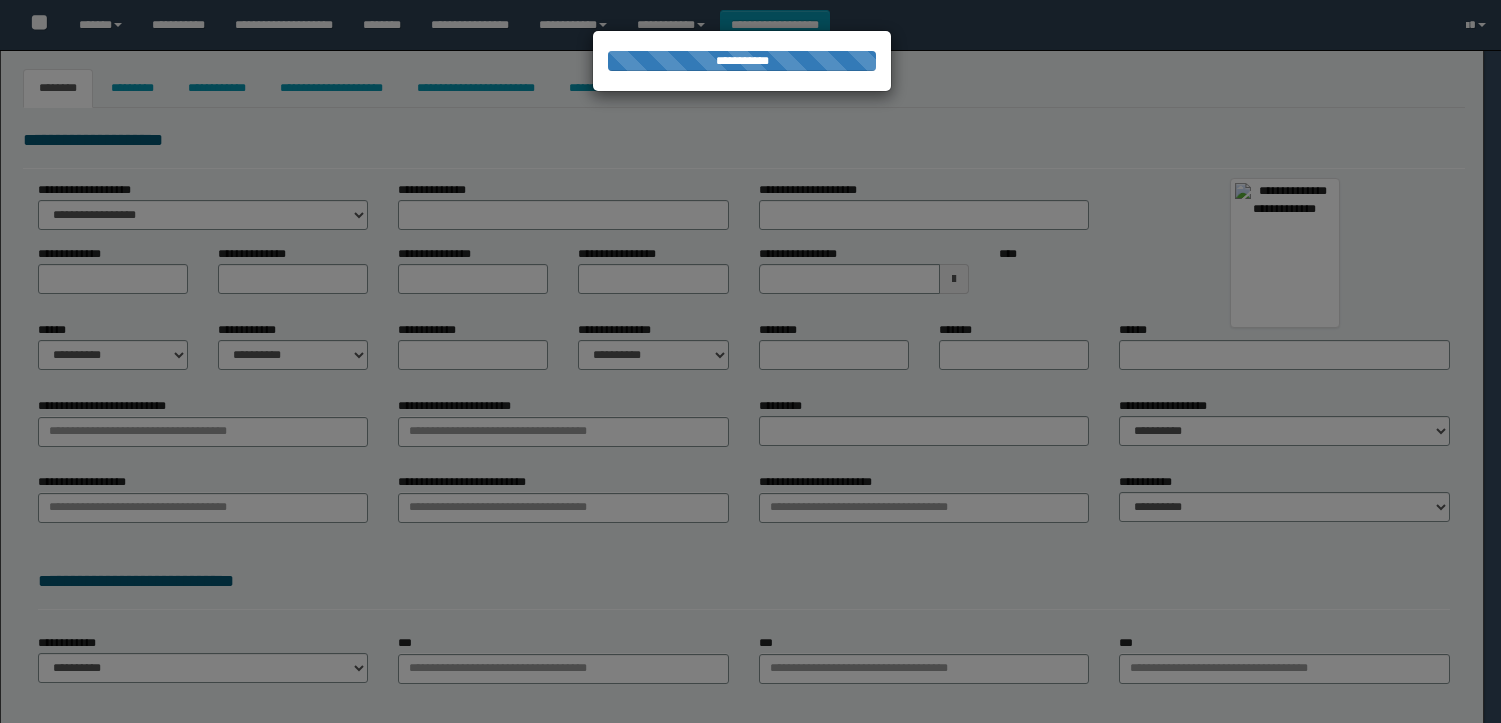 scroll, scrollTop: 0, scrollLeft: 0, axis: both 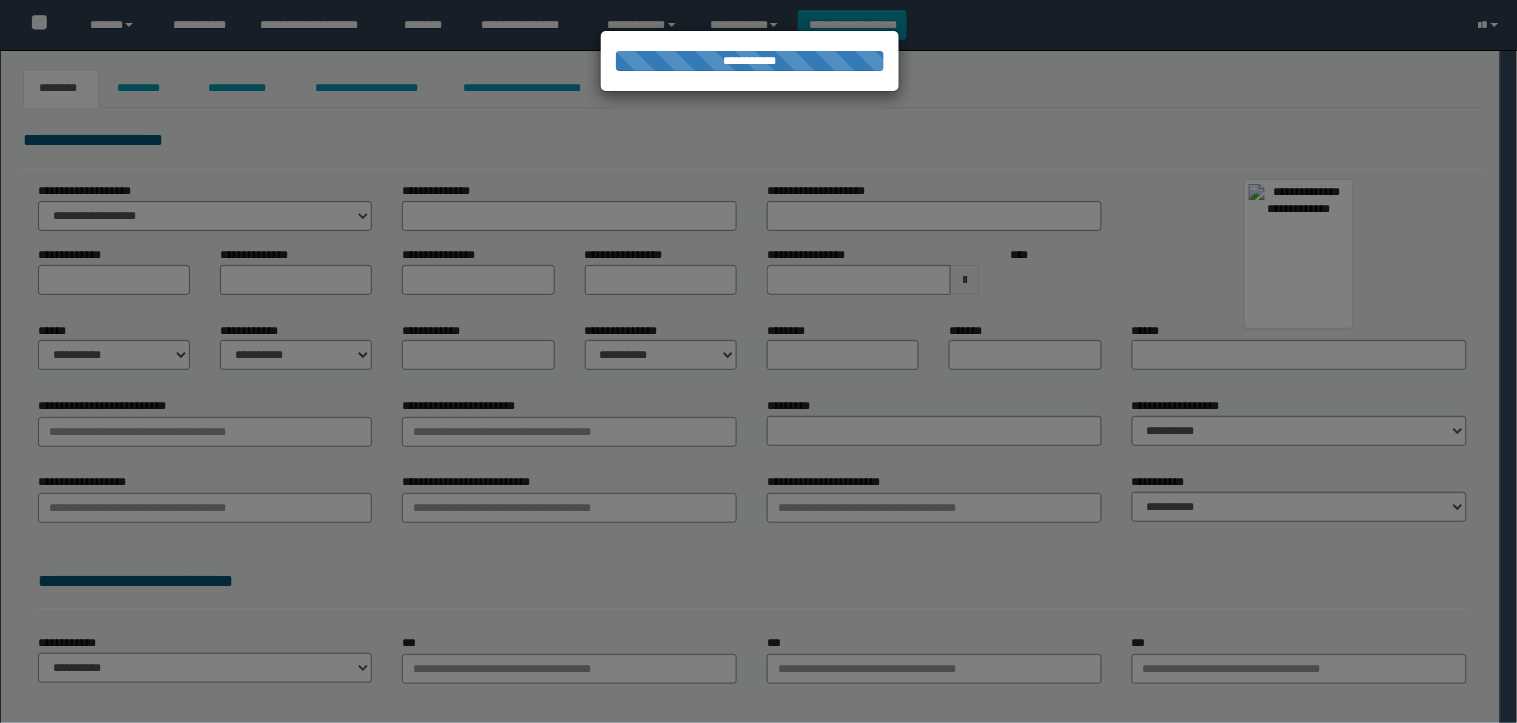 type on "********" 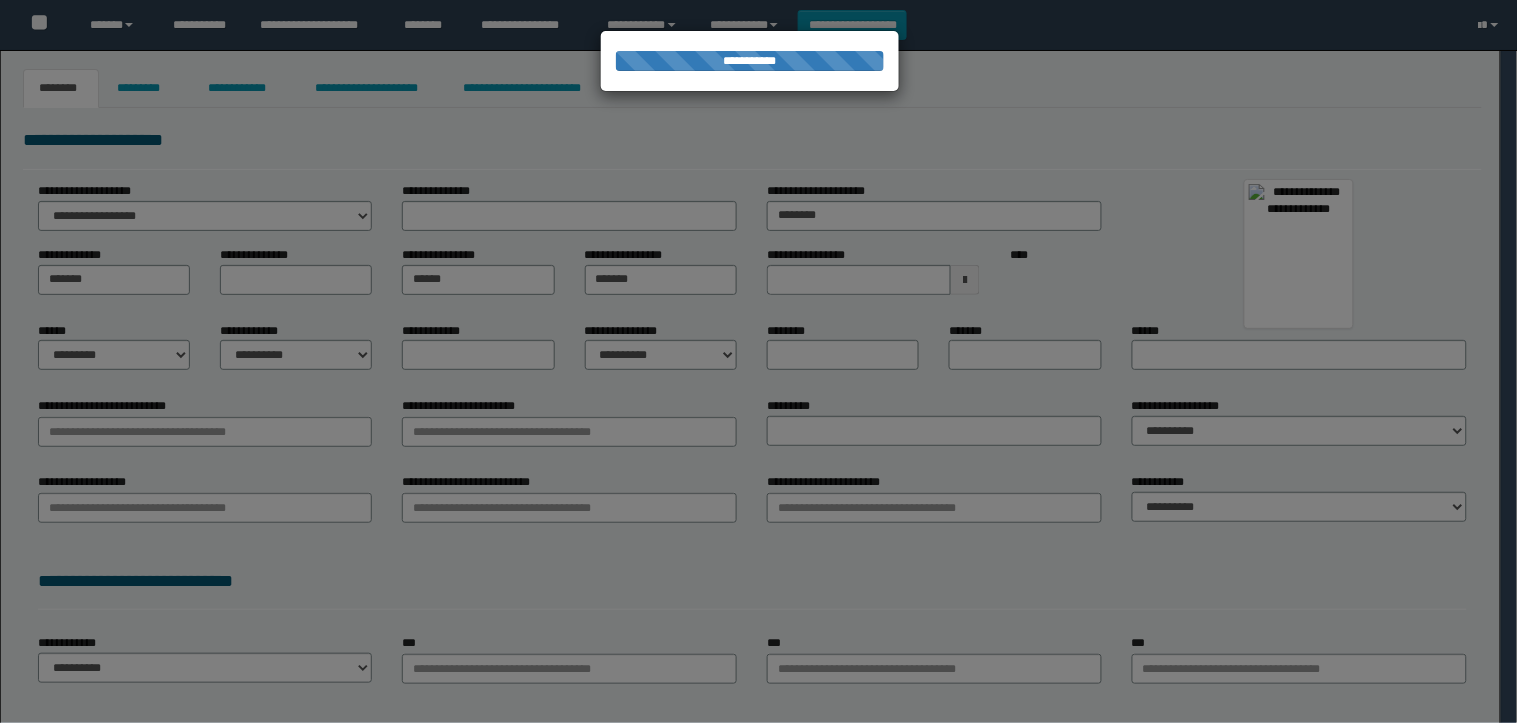 select on "*" 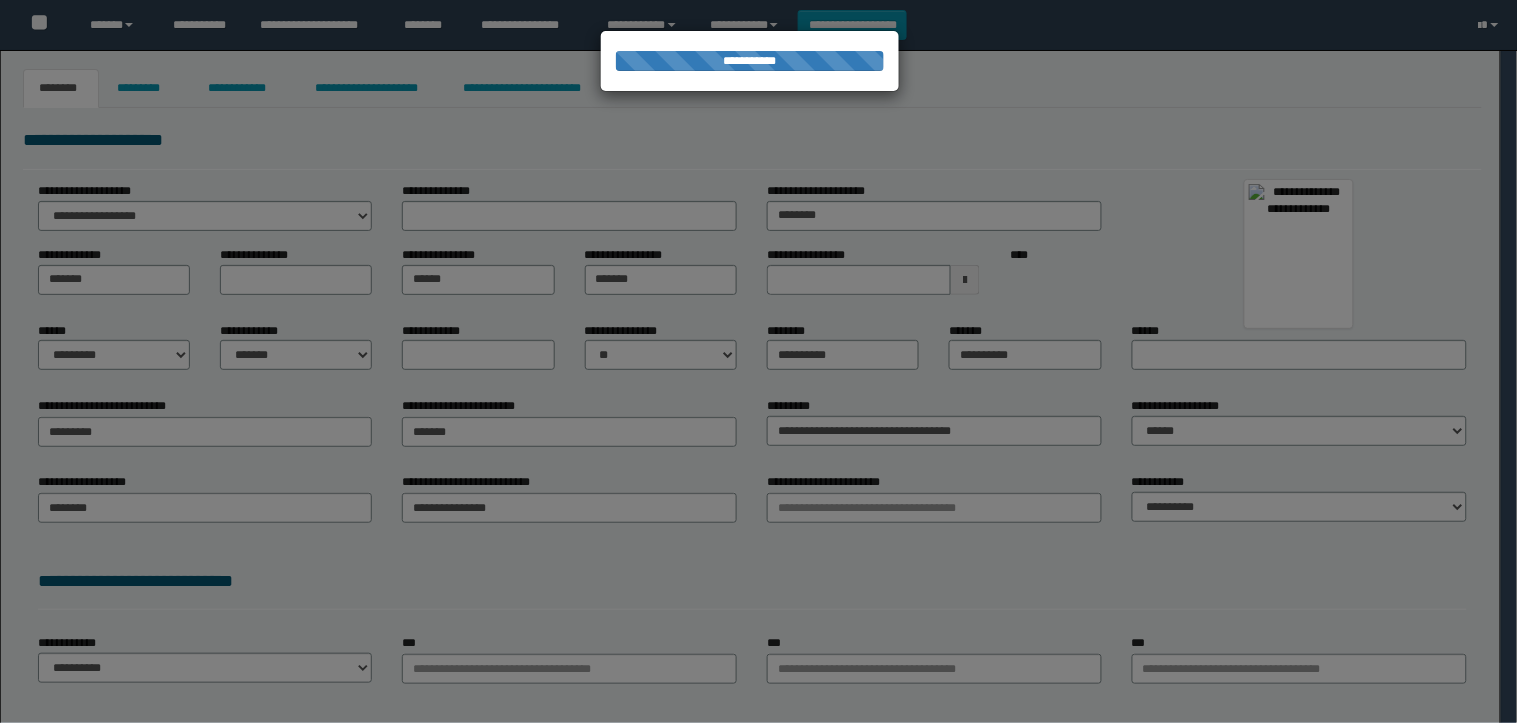 type on "********" 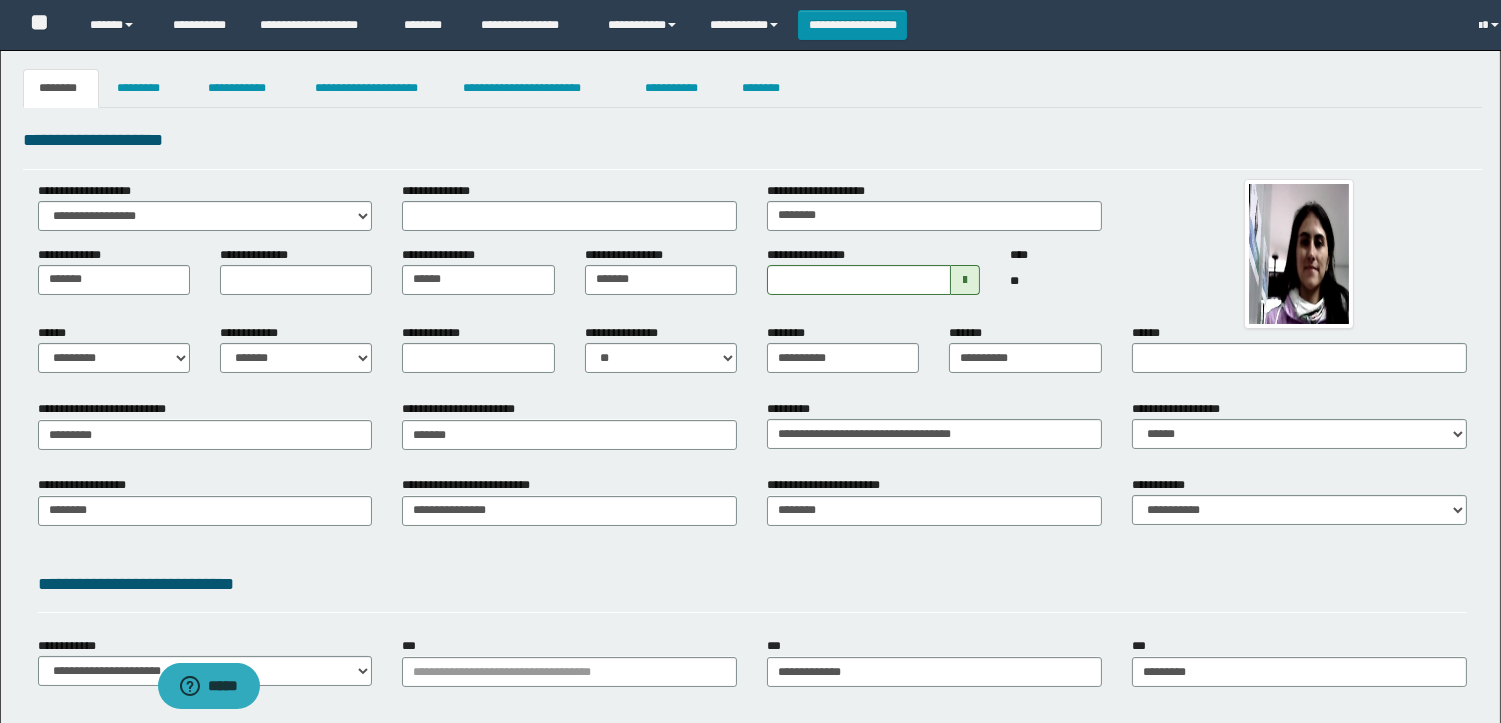 scroll, scrollTop: 0, scrollLeft: 0, axis: both 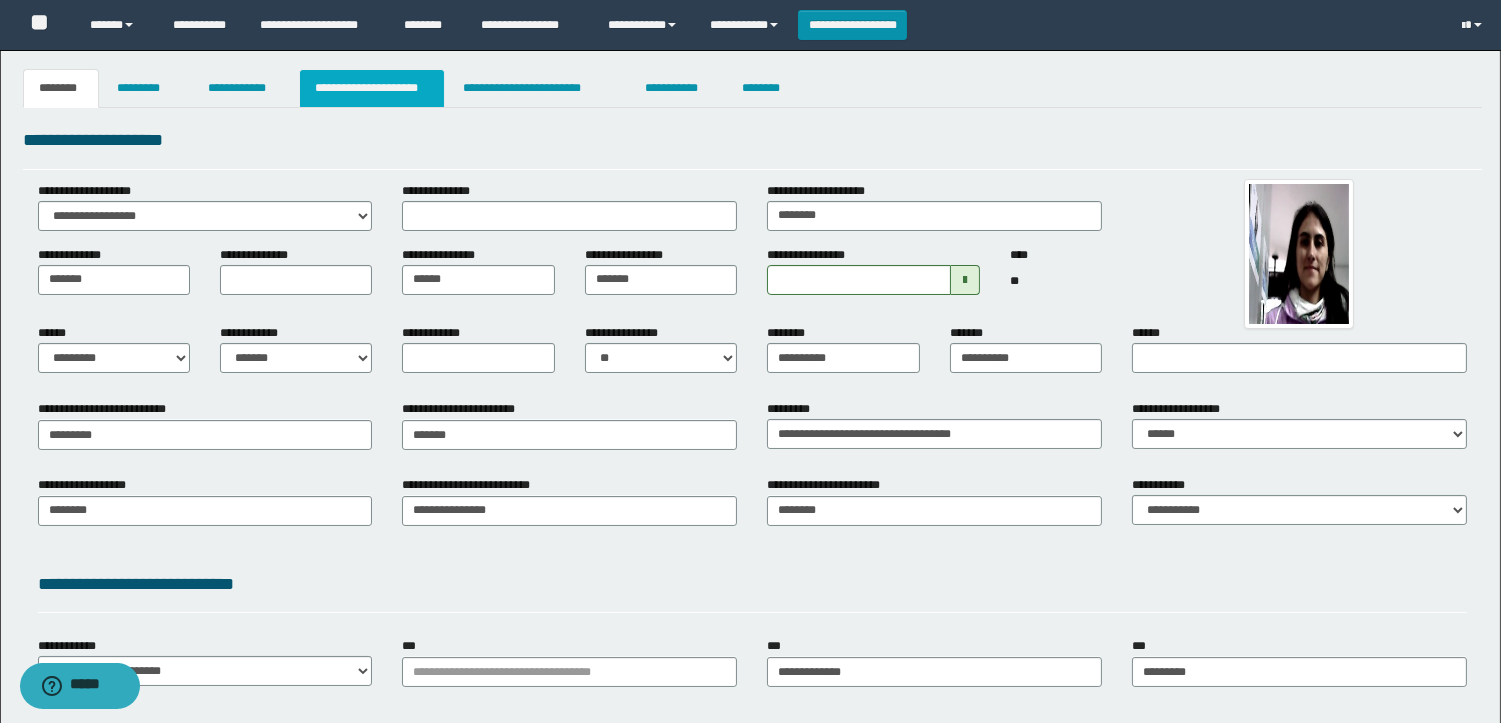 click on "**********" at bounding box center [372, 88] 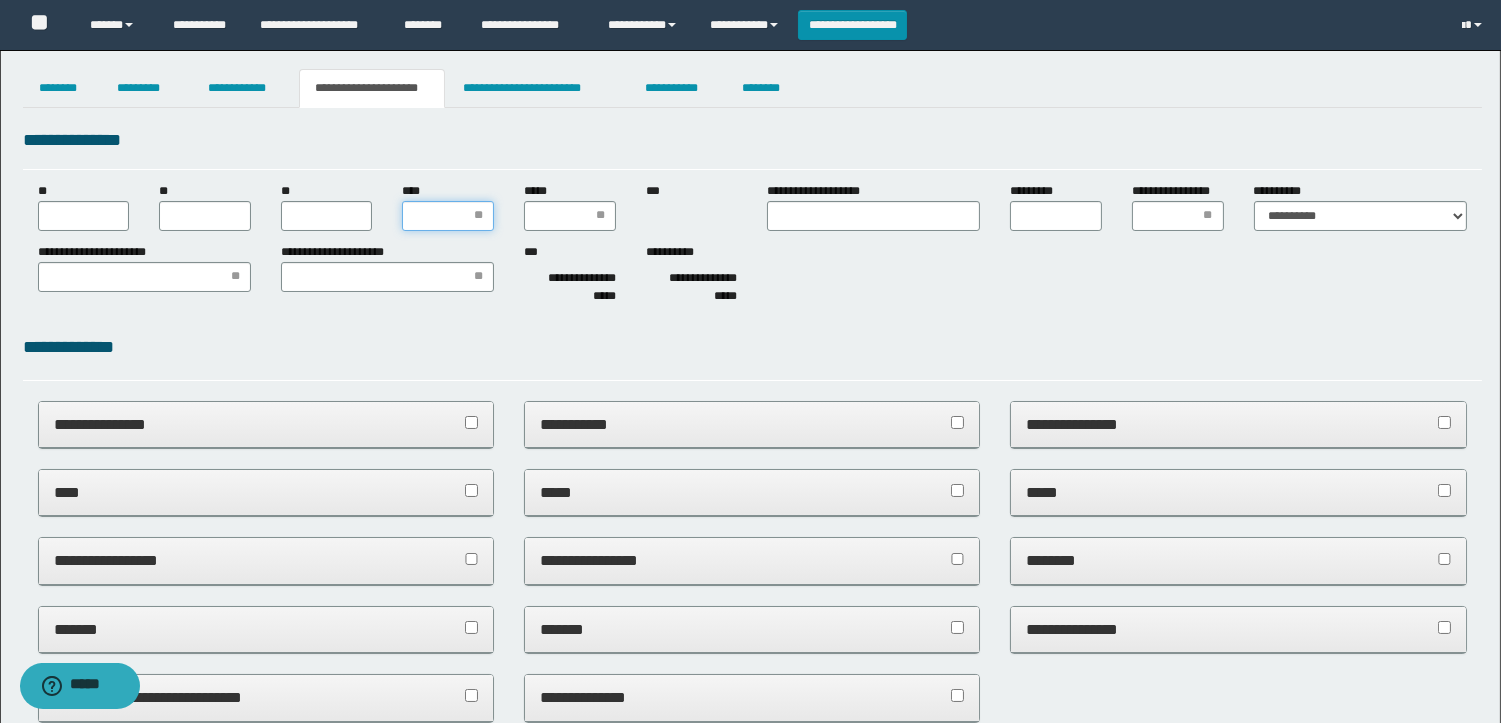 click on "****" at bounding box center [448, 216] 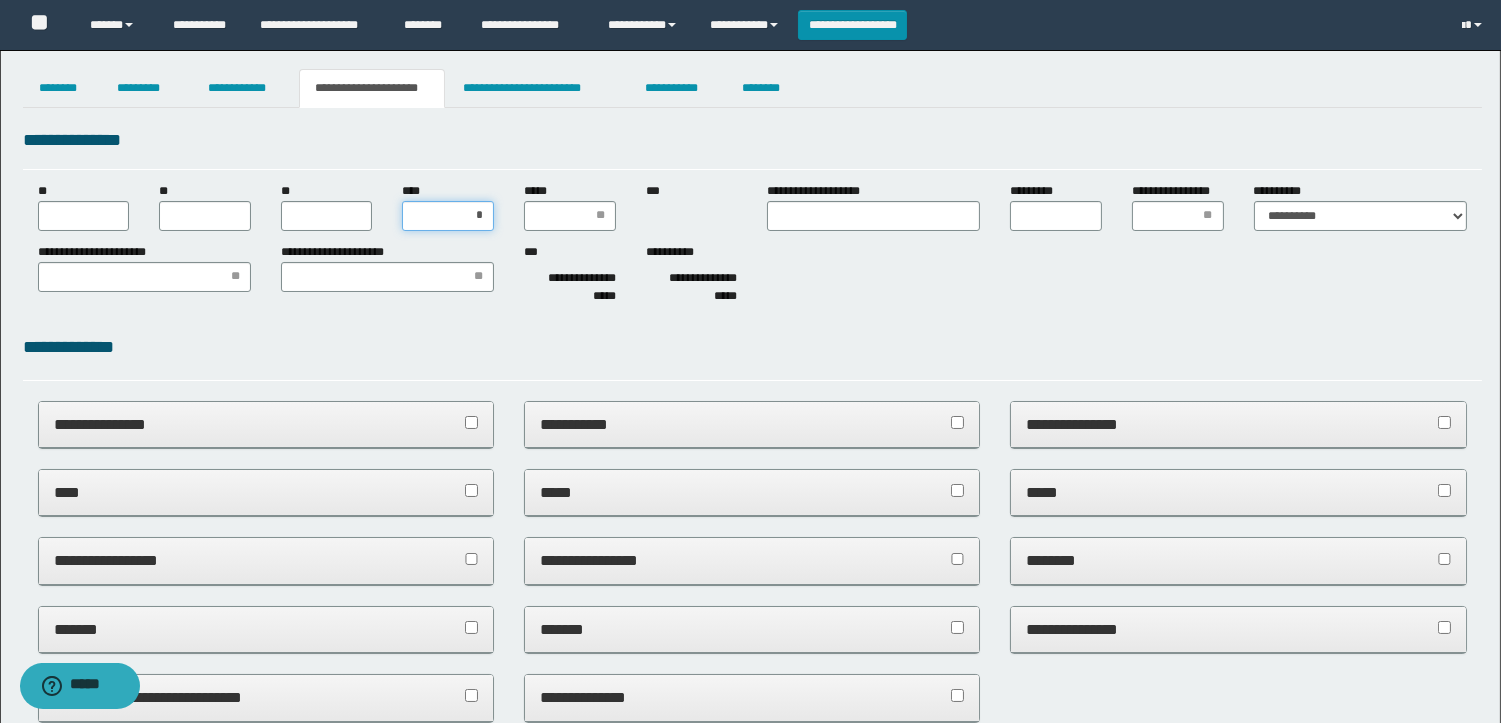 type on "**" 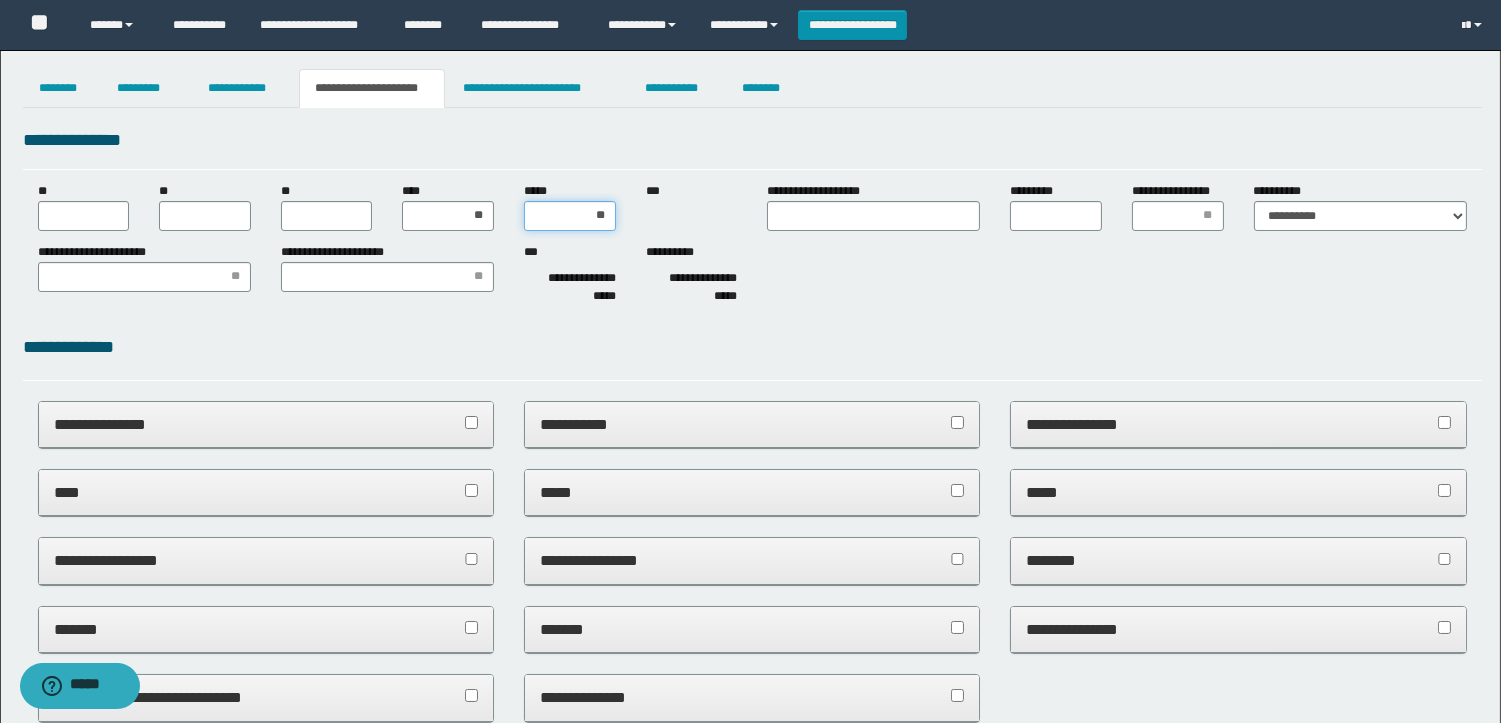 type on "***" 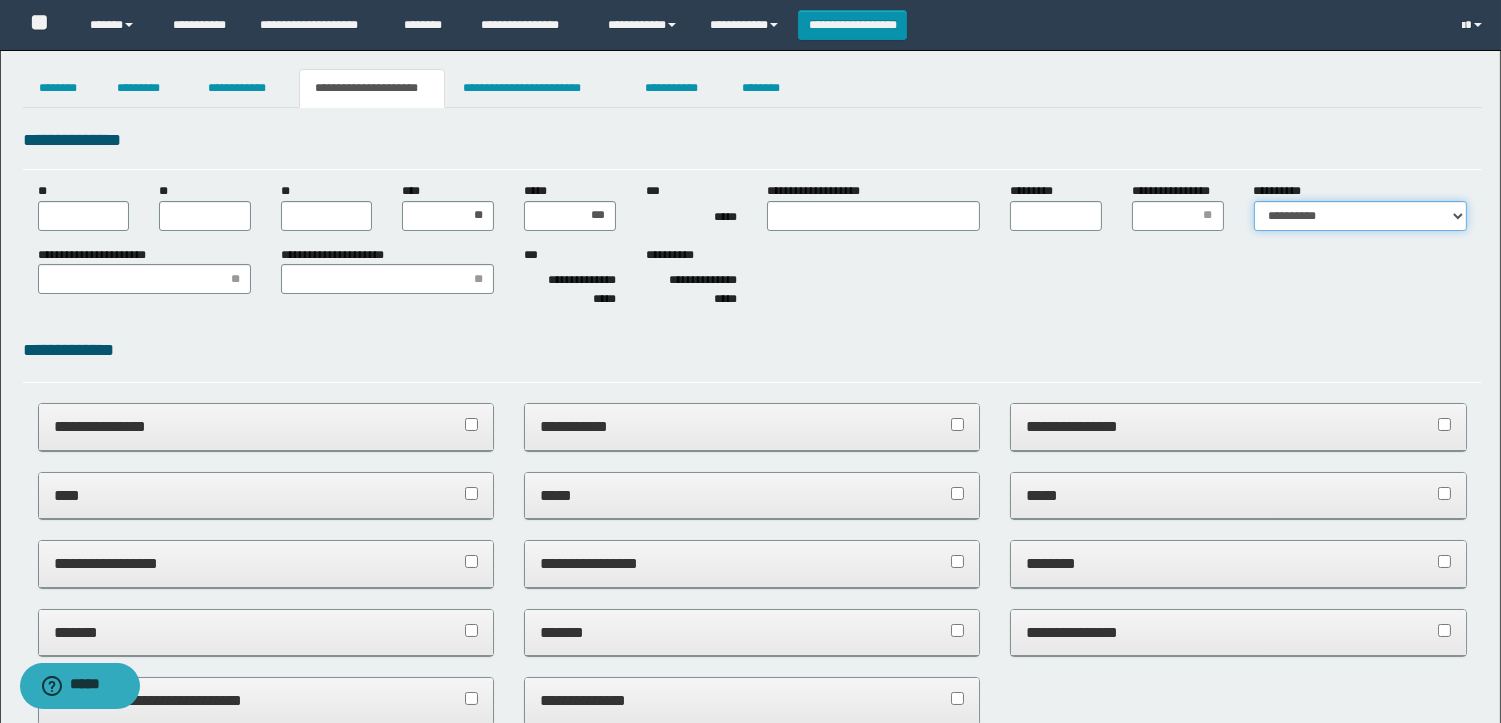 click on "**********" at bounding box center [1360, 216] 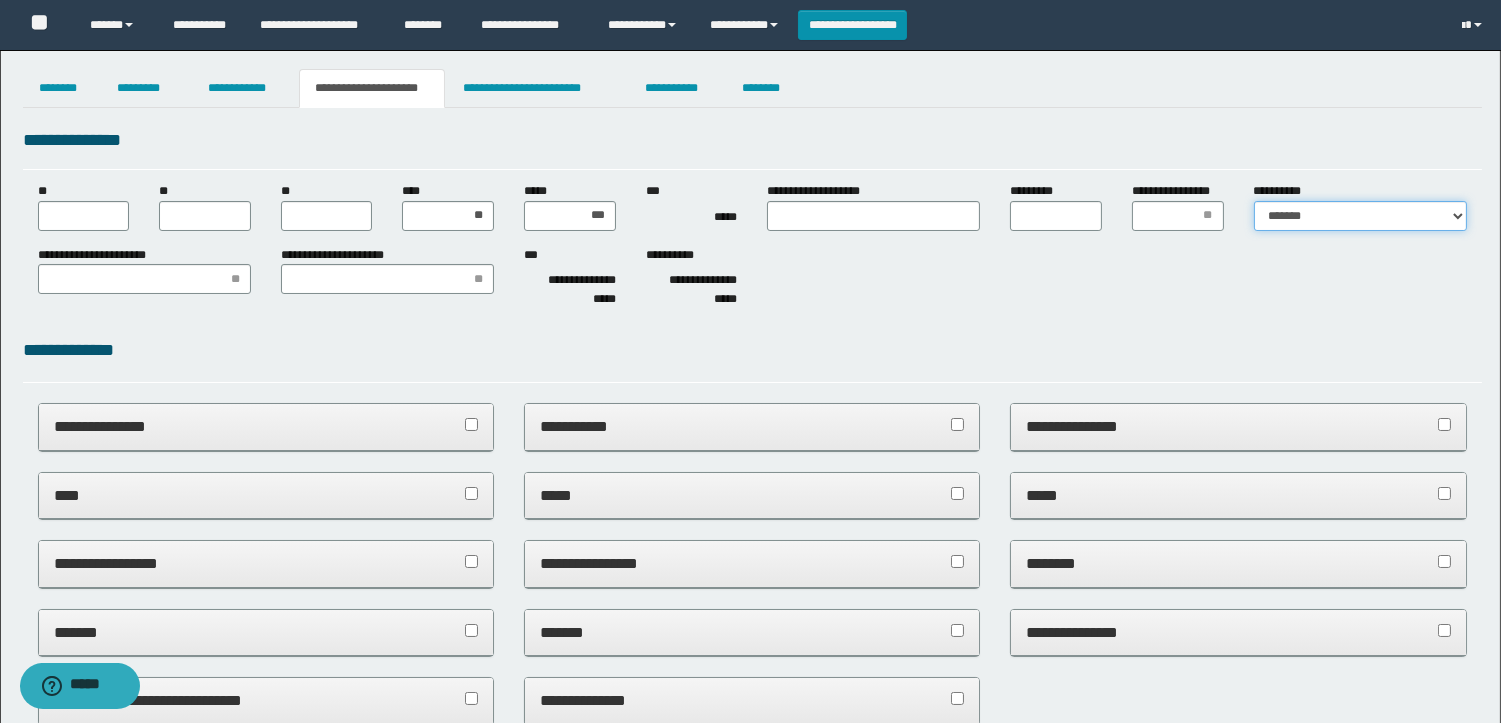 click on "**********" at bounding box center (1360, 216) 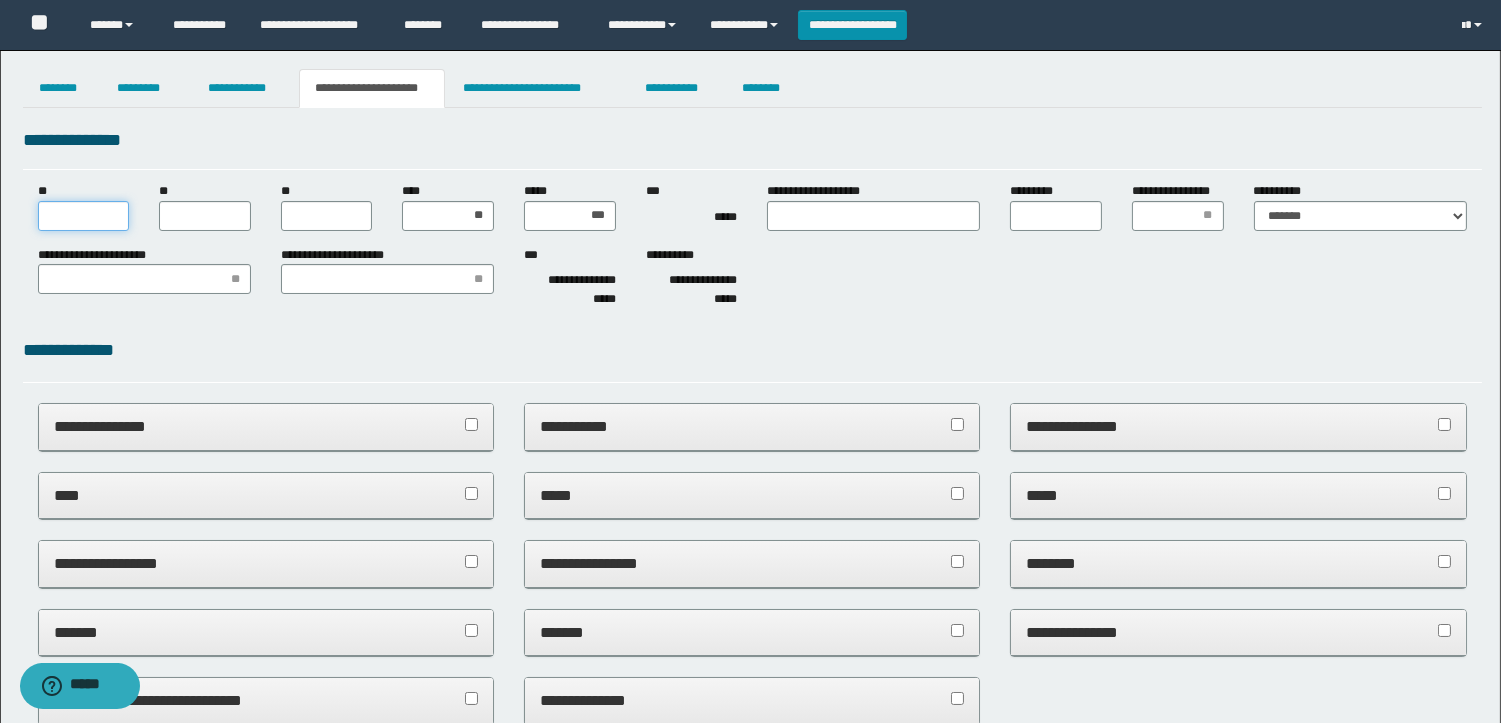 click on "**" at bounding box center [84, 216] 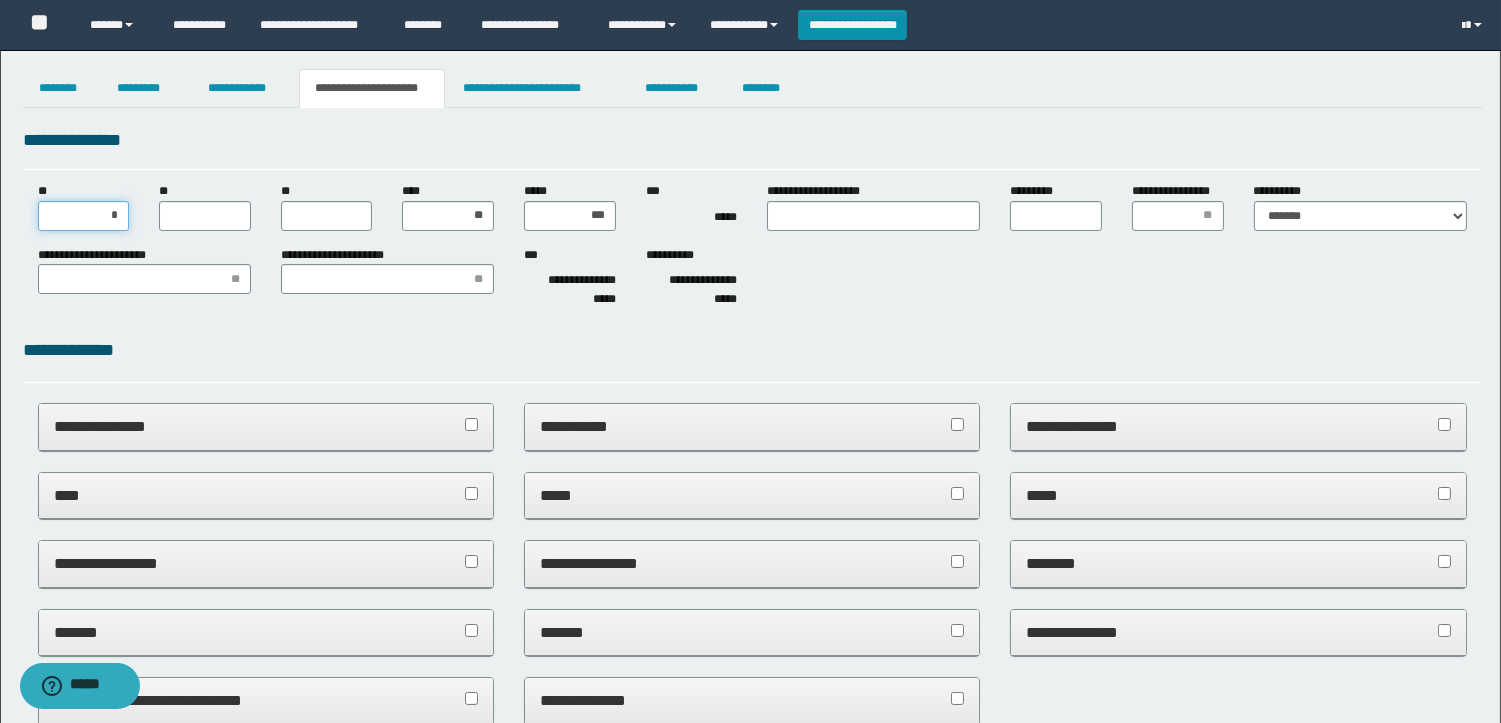 type on "**" 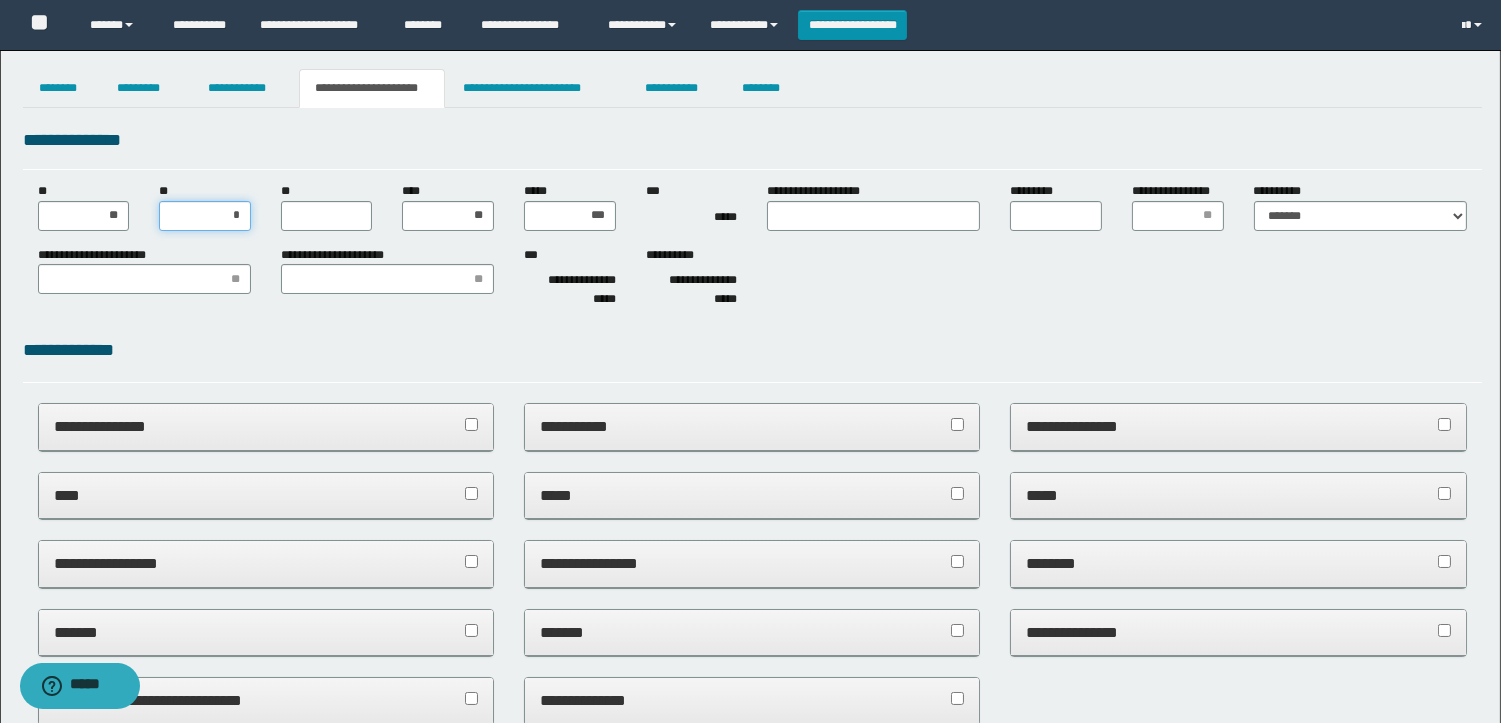 type on "**" 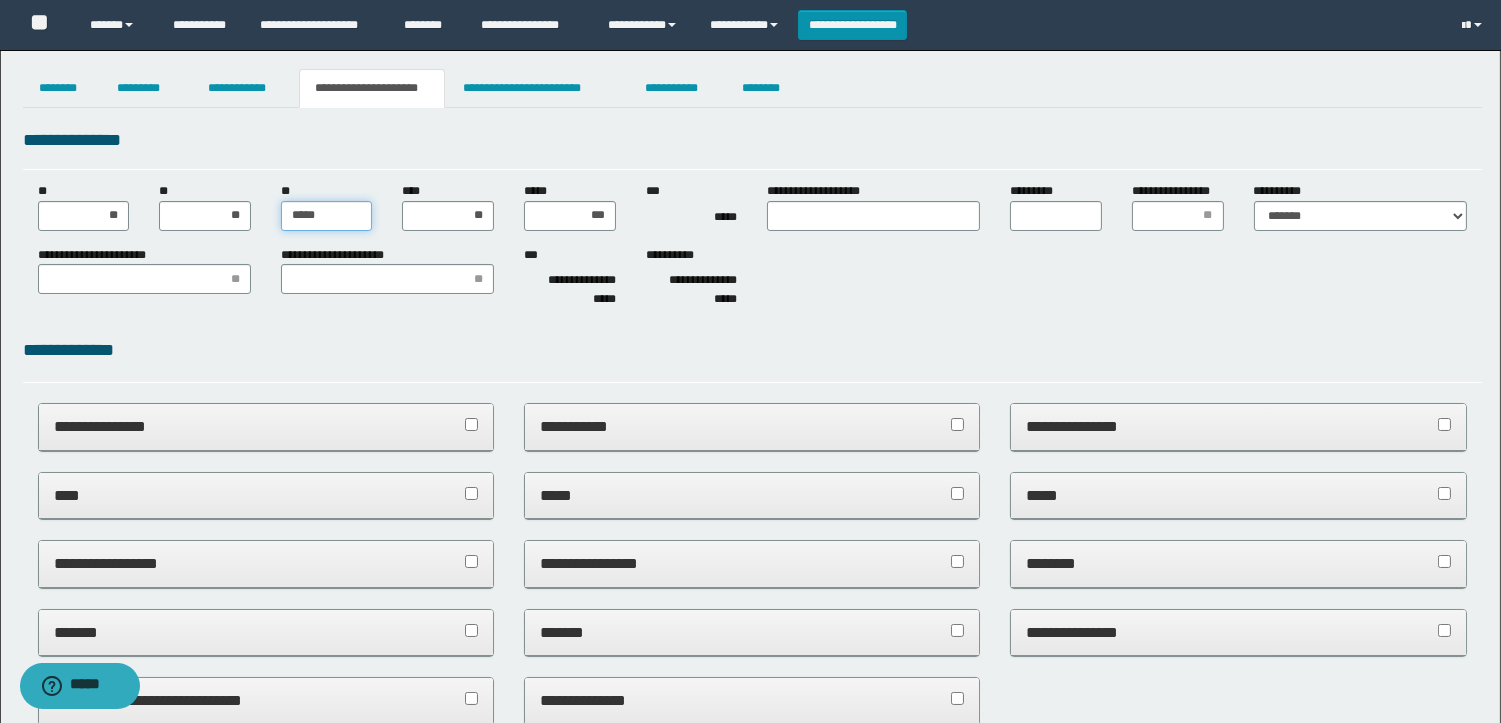 type on "******" 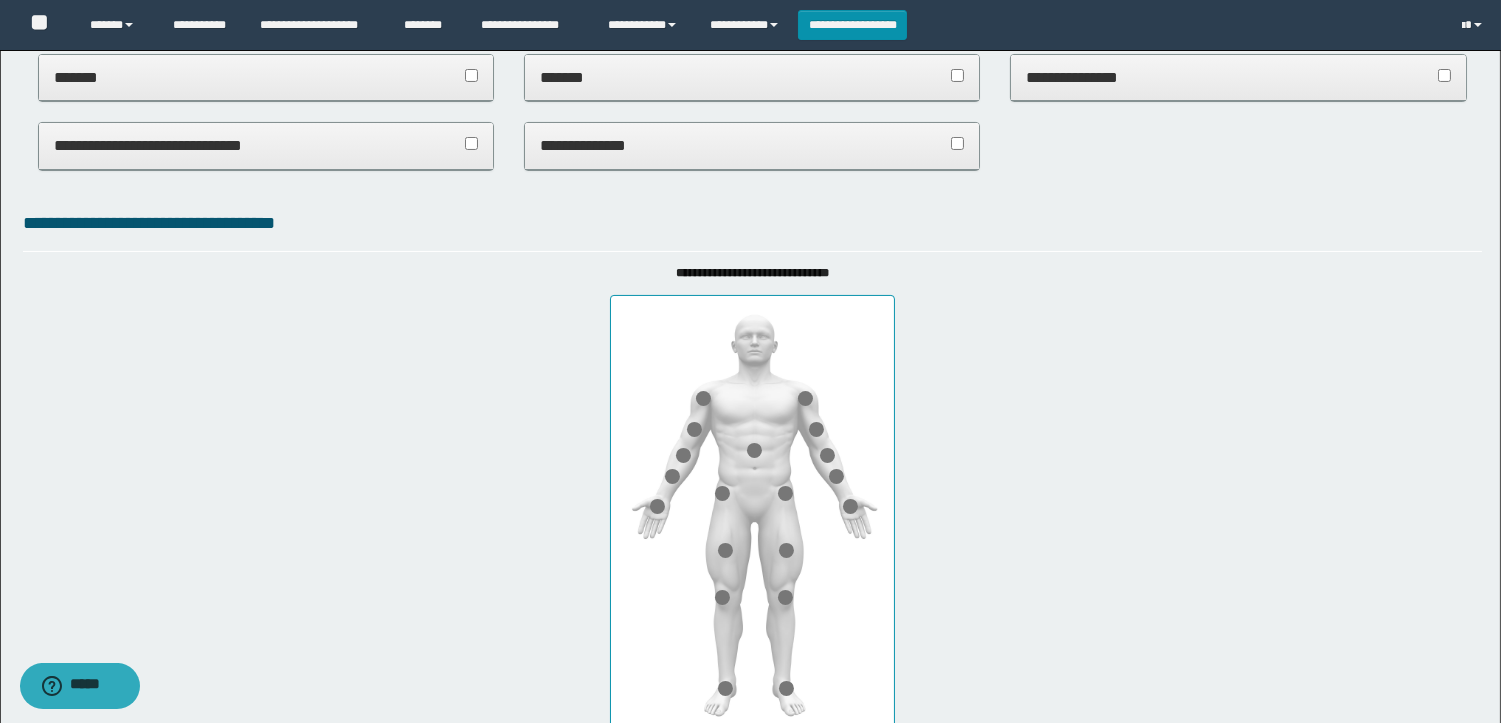 scroll, scrollTop: 666, scrollLeft: 0, axis: vertical 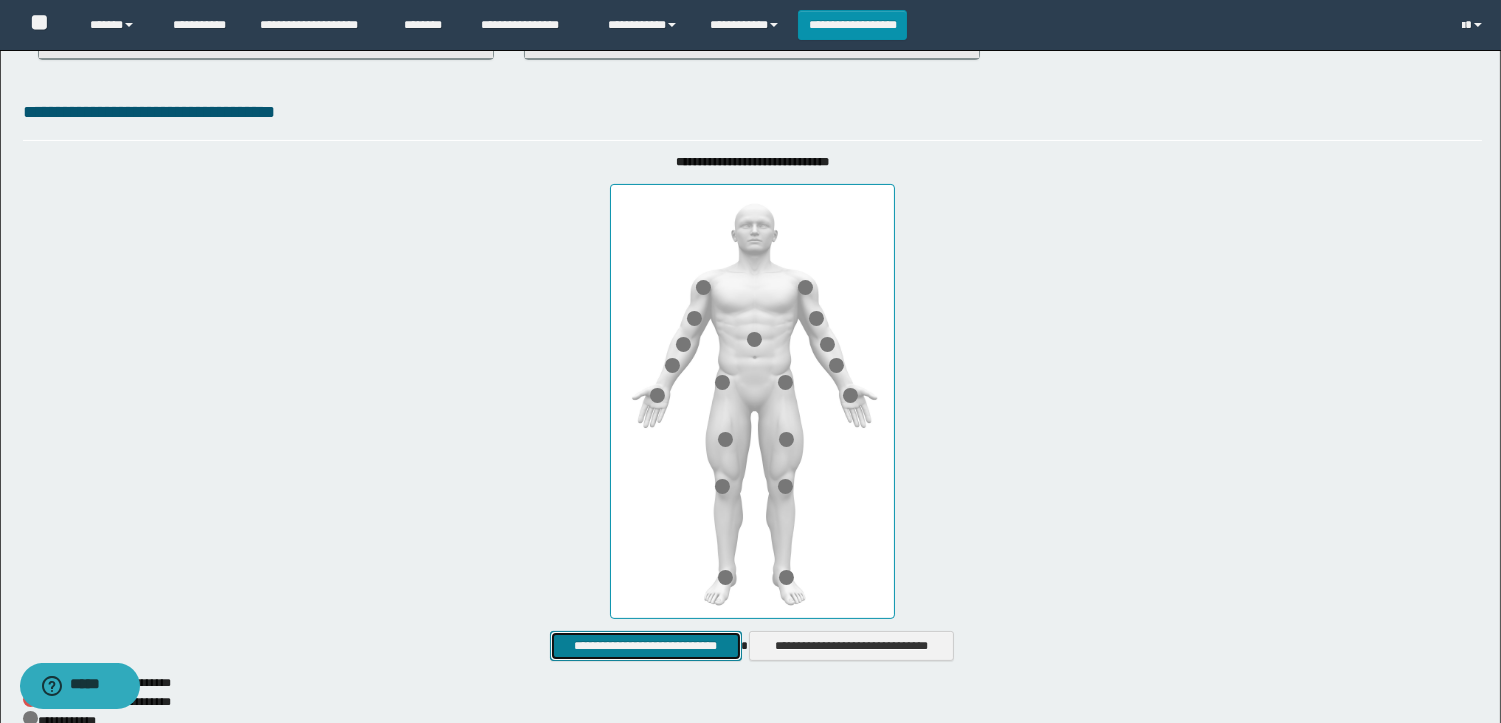 click on "**********" at bounding box center [645, 646] 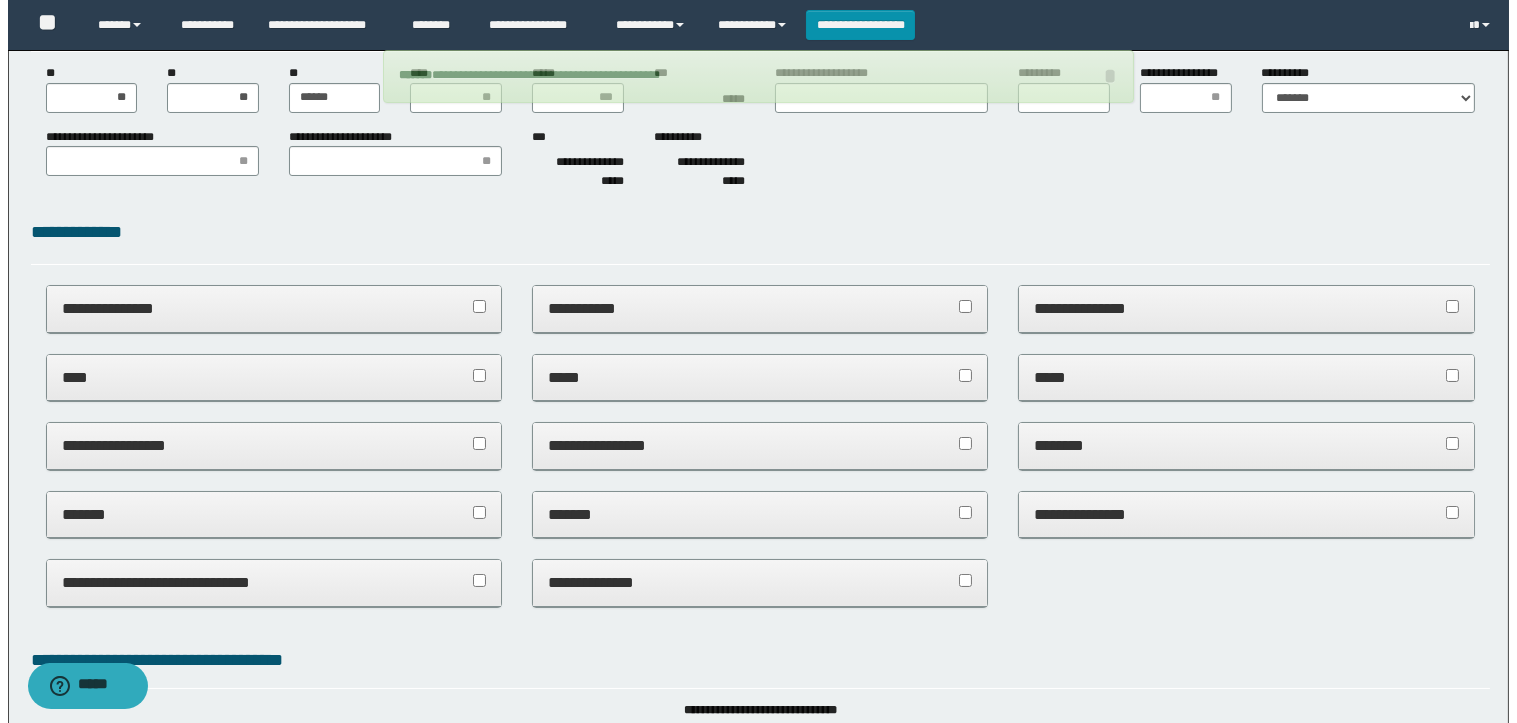 scroll, scrollTop: 0, scrollLeft: 0, axis: both 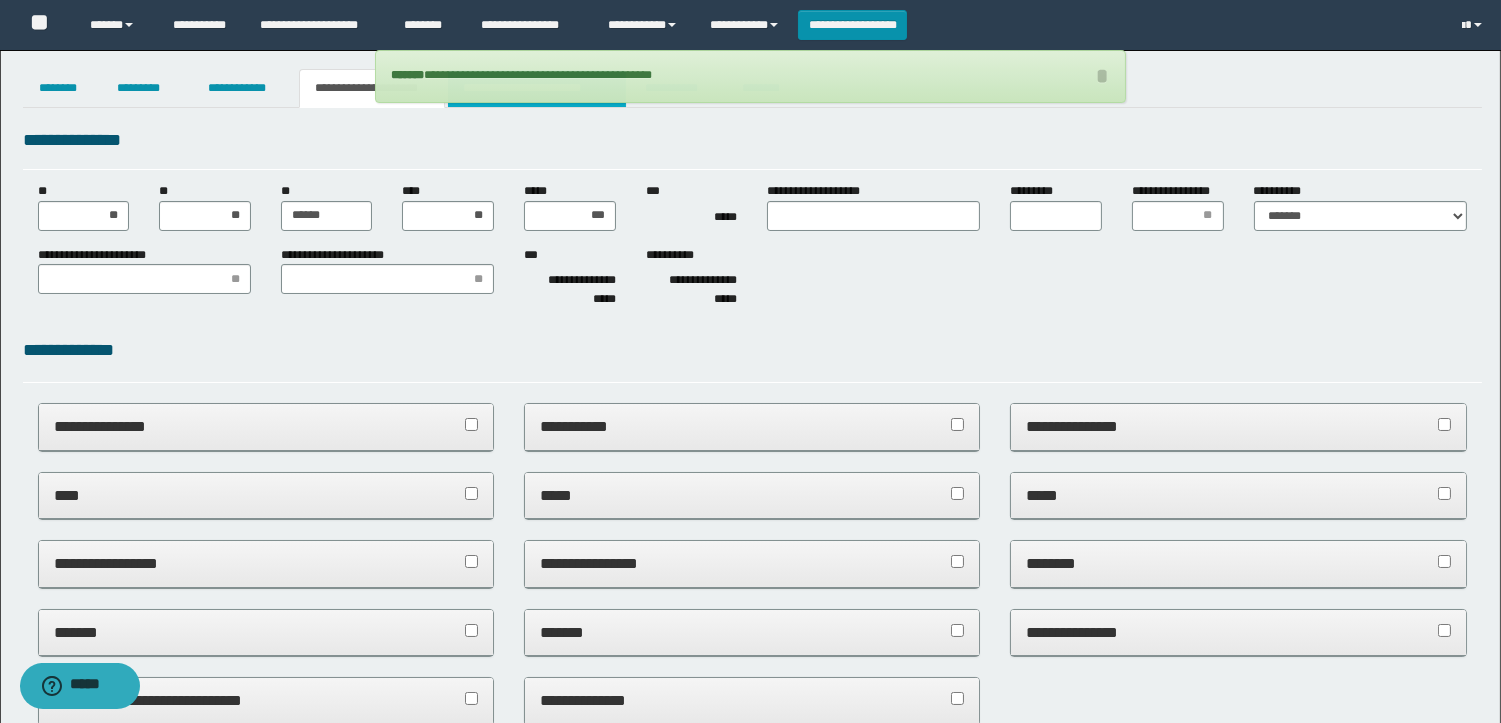 click on "**********" at bounding box center [537, 88] 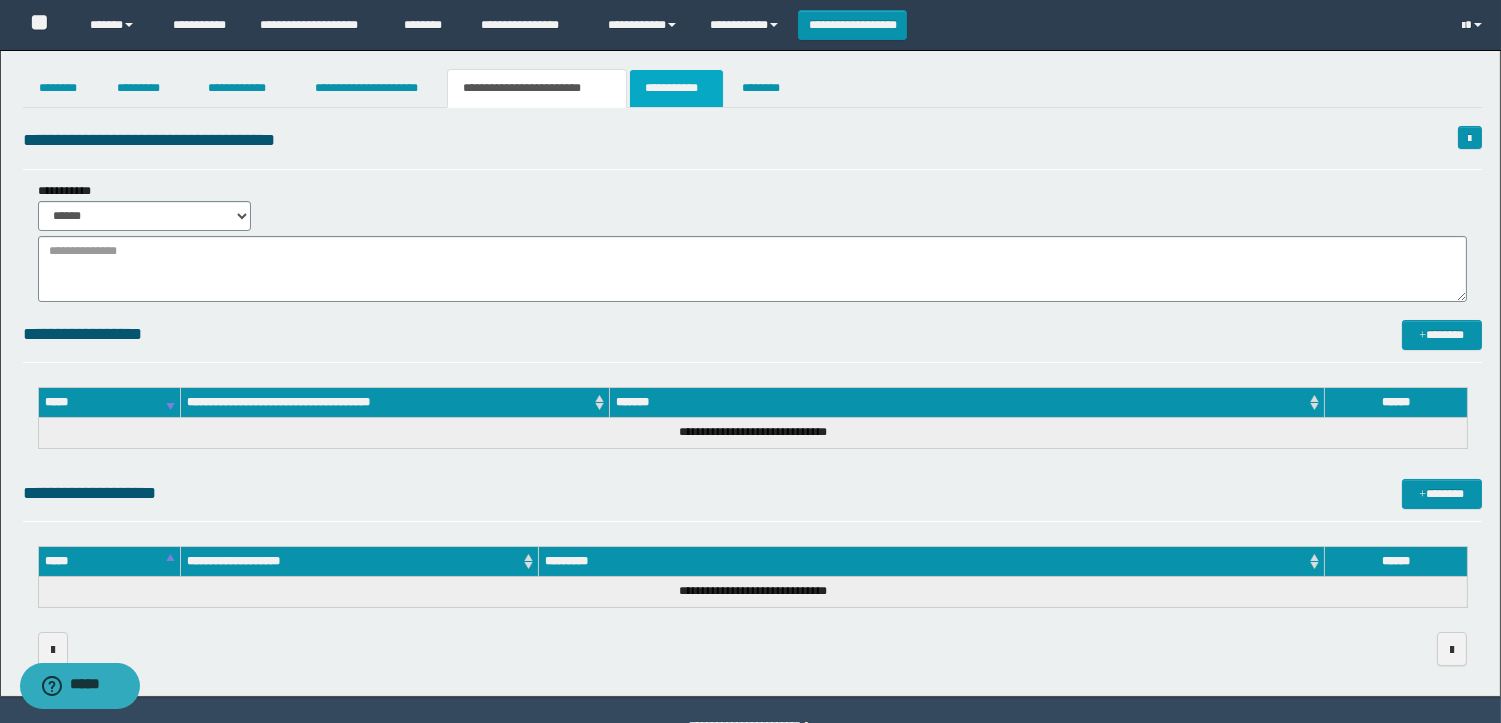 click on "**********" at bounding box center (676, 88) 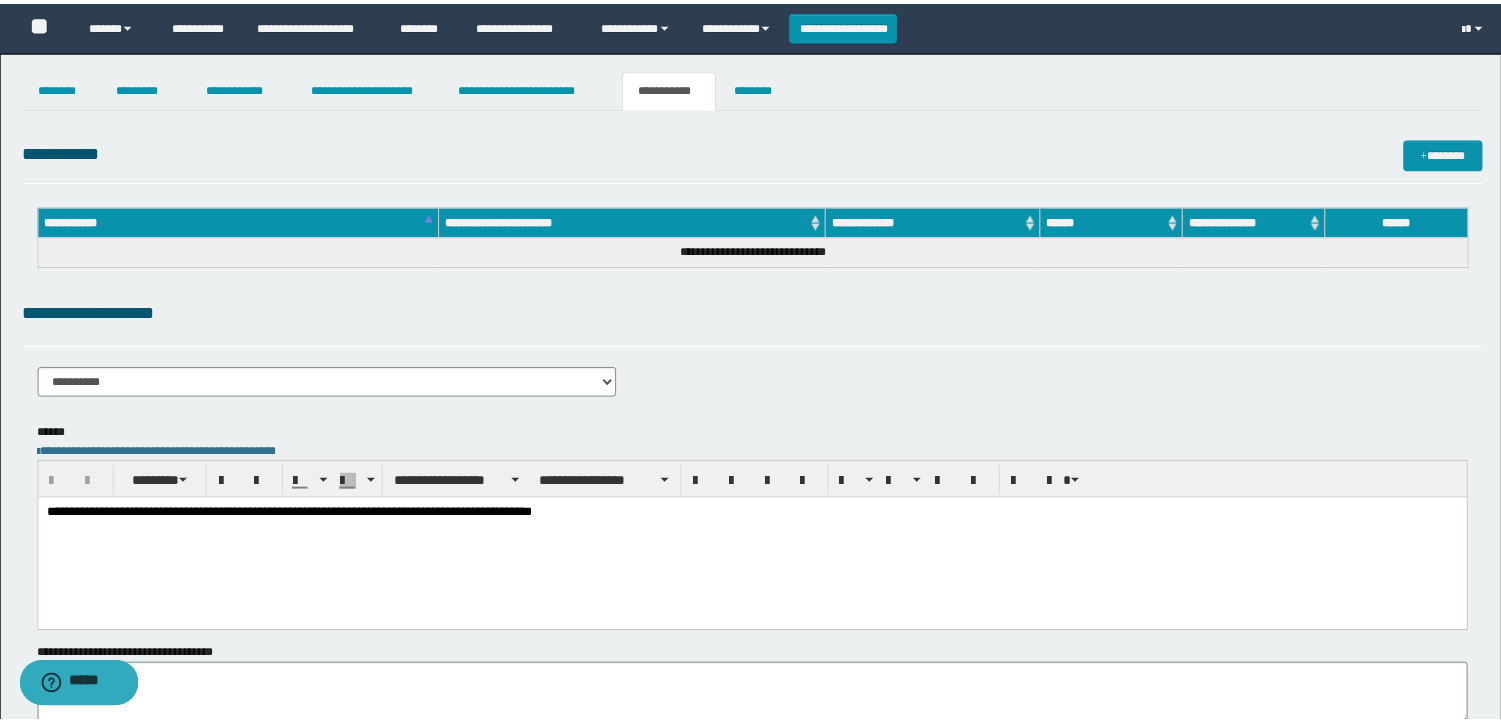 scroll, scrollTop: 0, scrollLeft: 0, axis: both 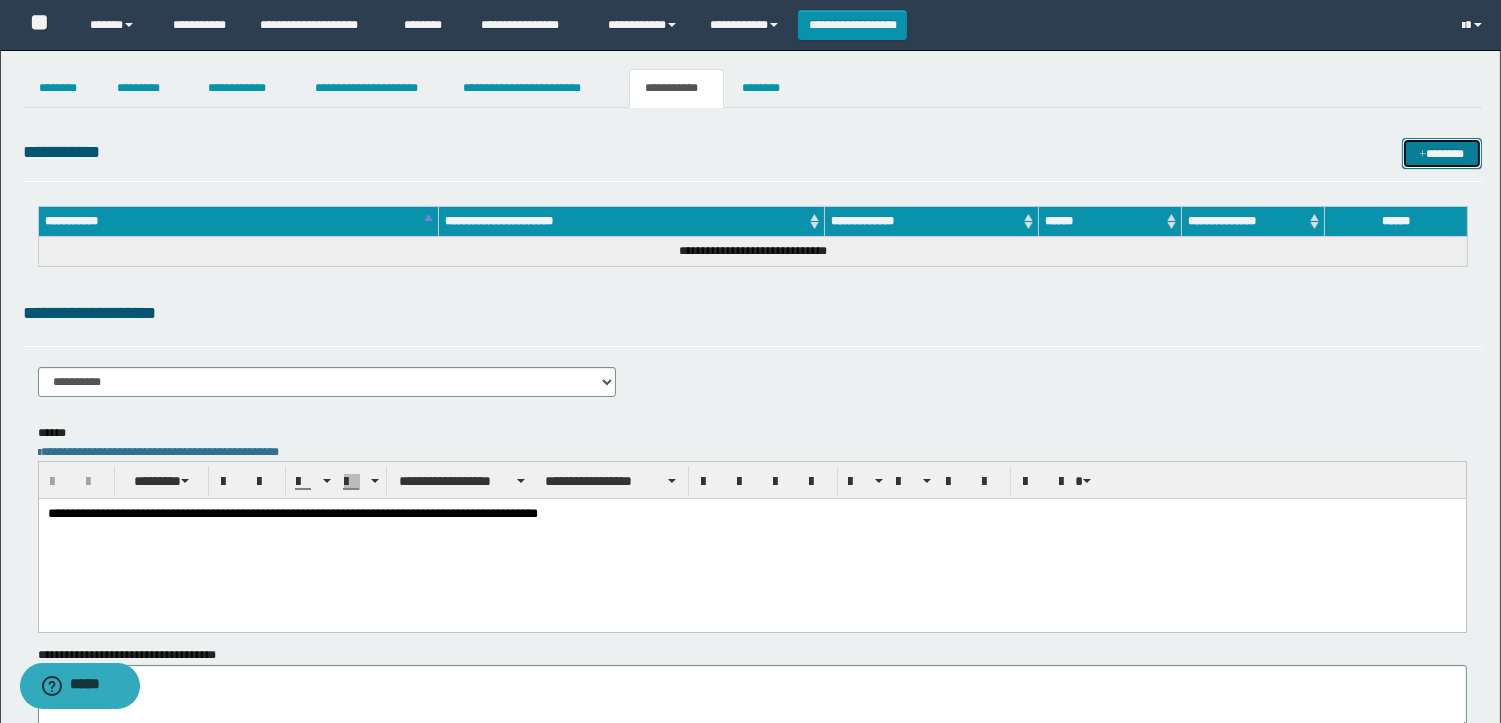 click on "*******" at bounding box center [1442, 153] 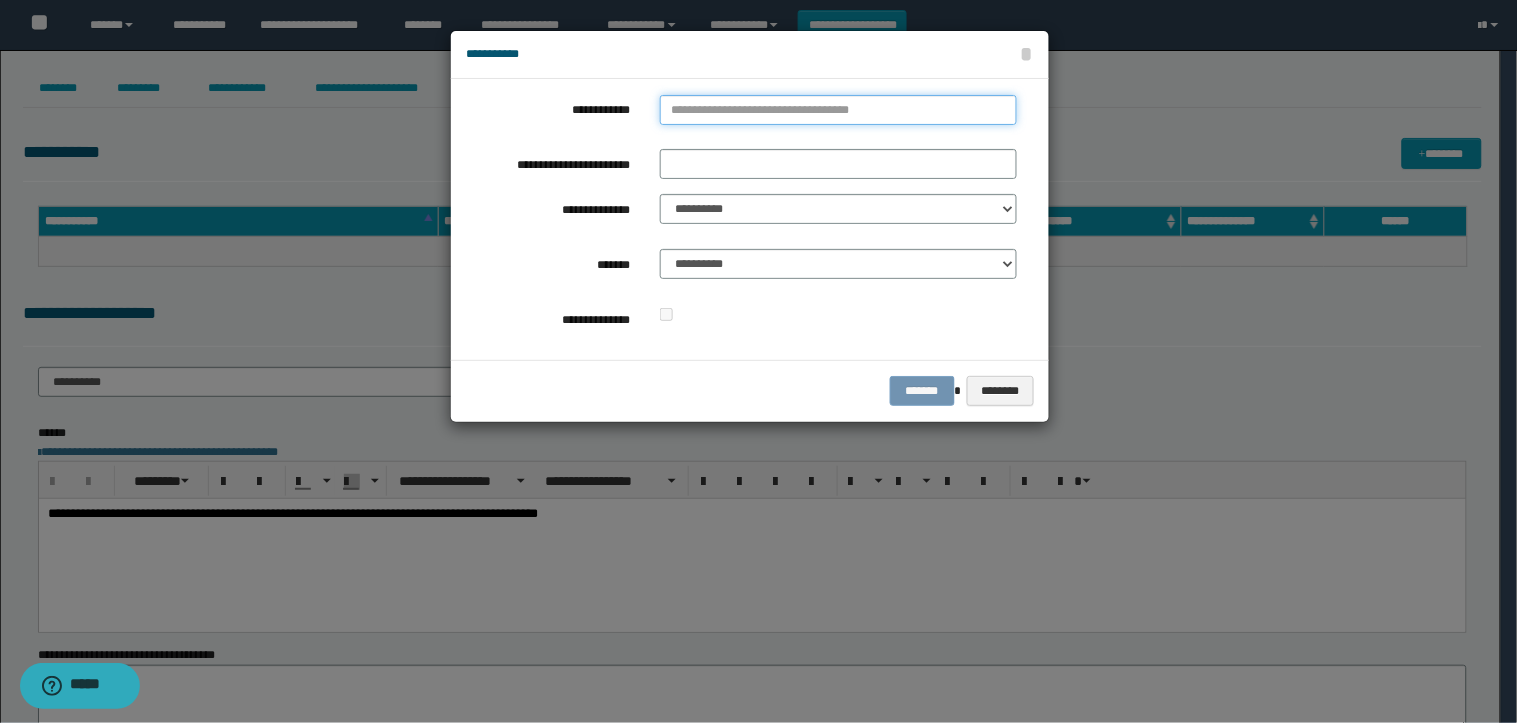 click on "**********" at bounding box center (838, 110) 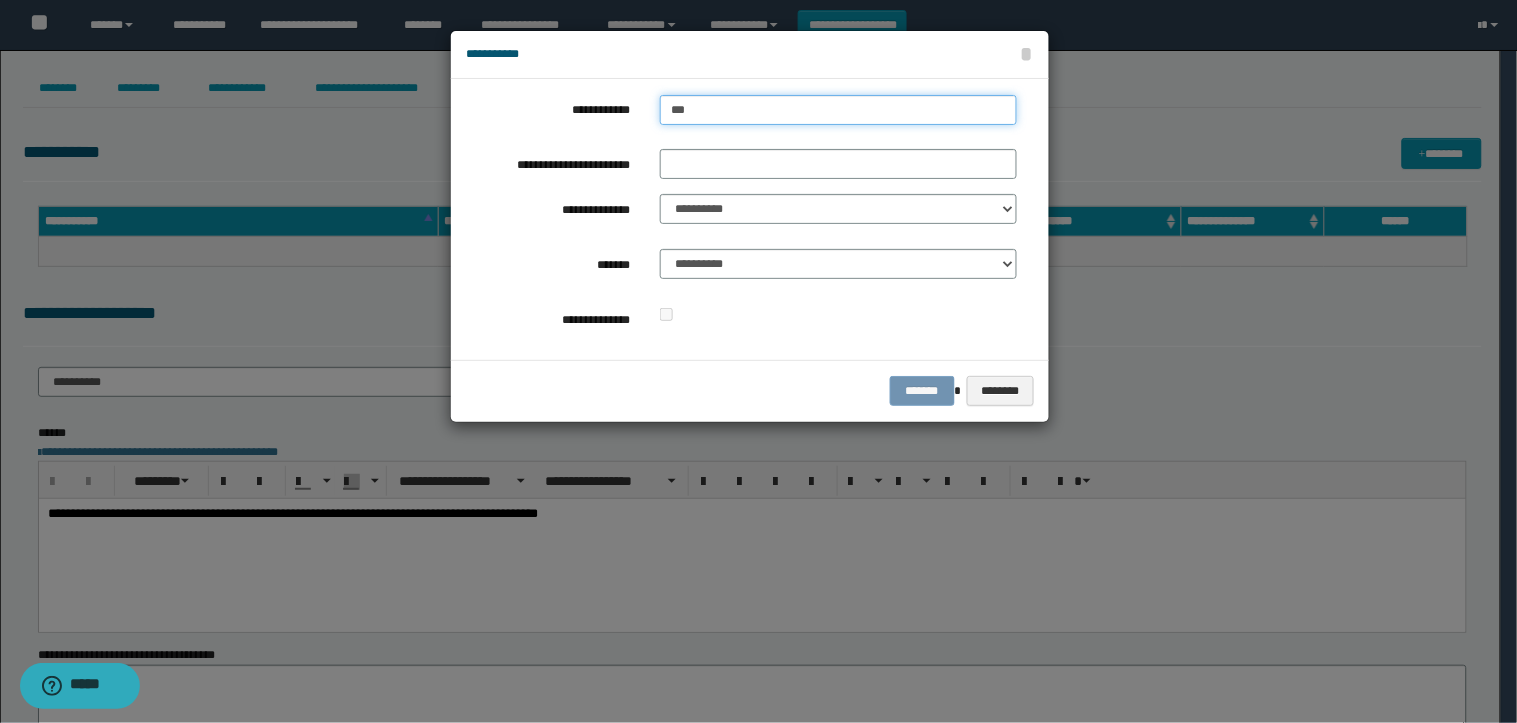 type on "****" 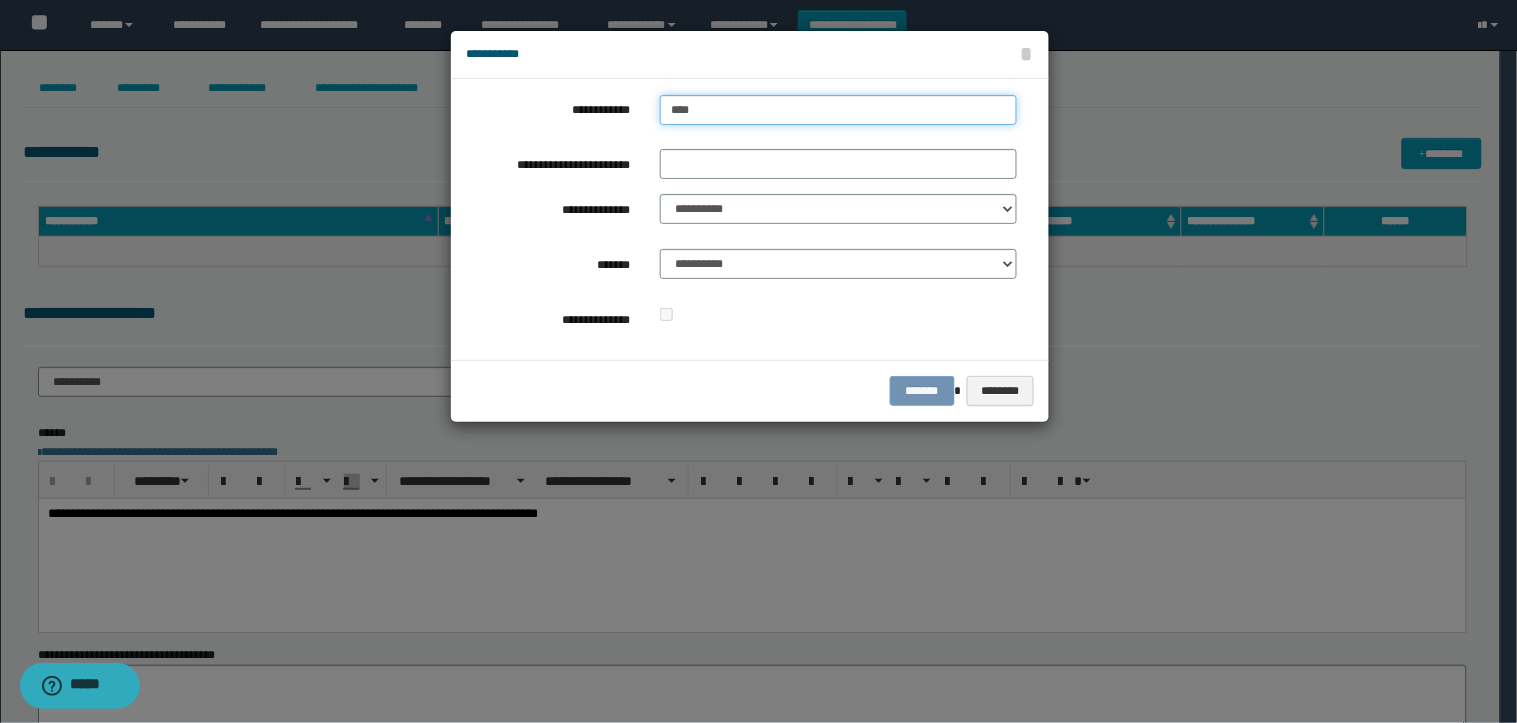 type on "****" 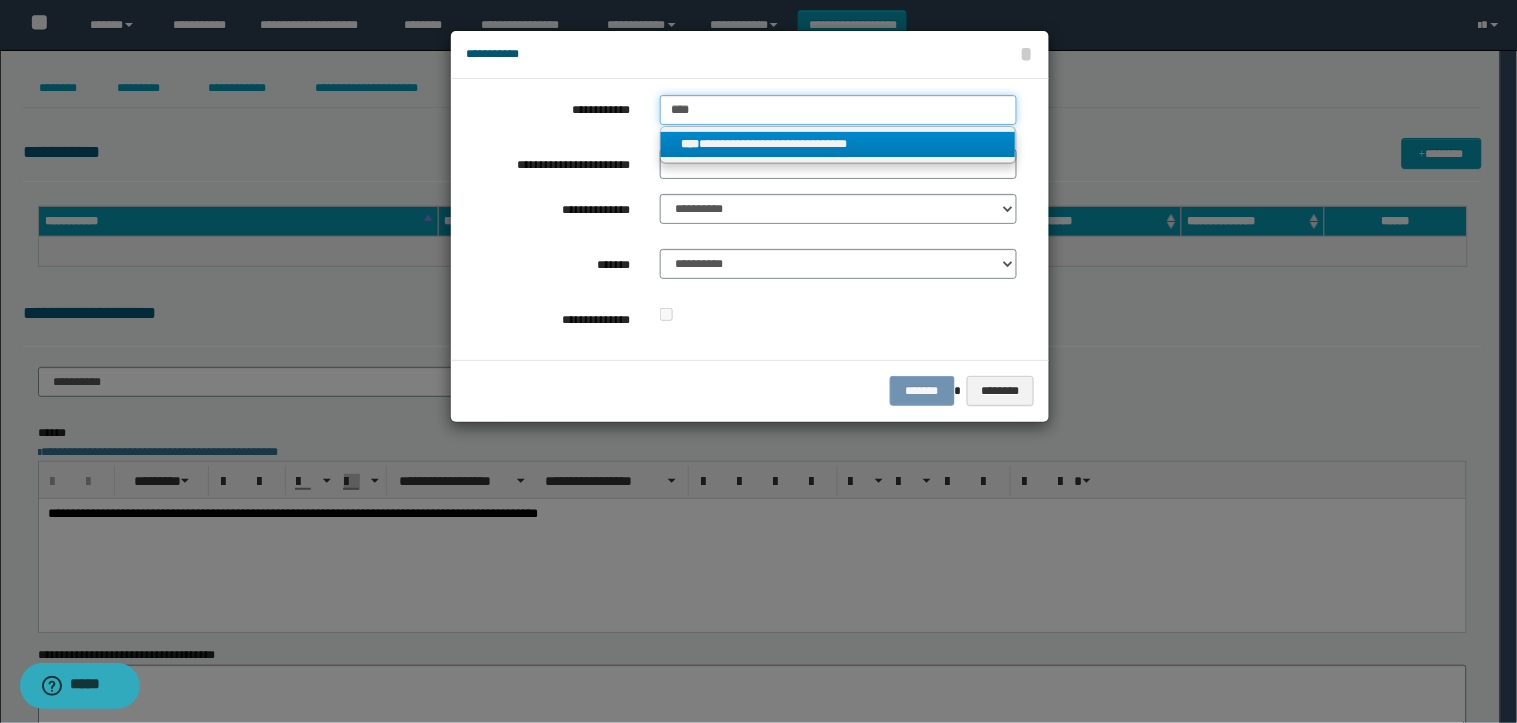 drag, startPoint x: 777, startPoint y: 105, endPoint x: 333, endPoint y: 95, distance: 444.1126 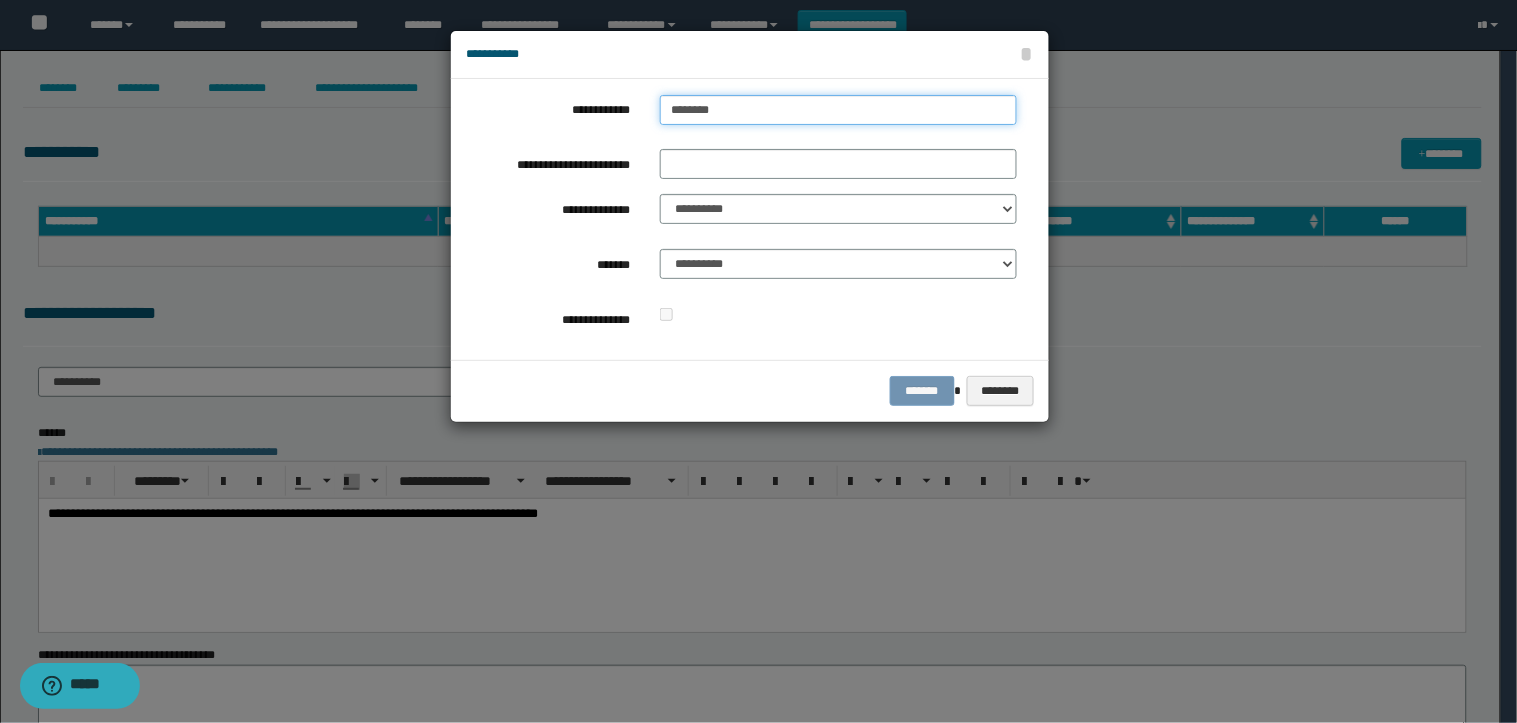 type on "*********" 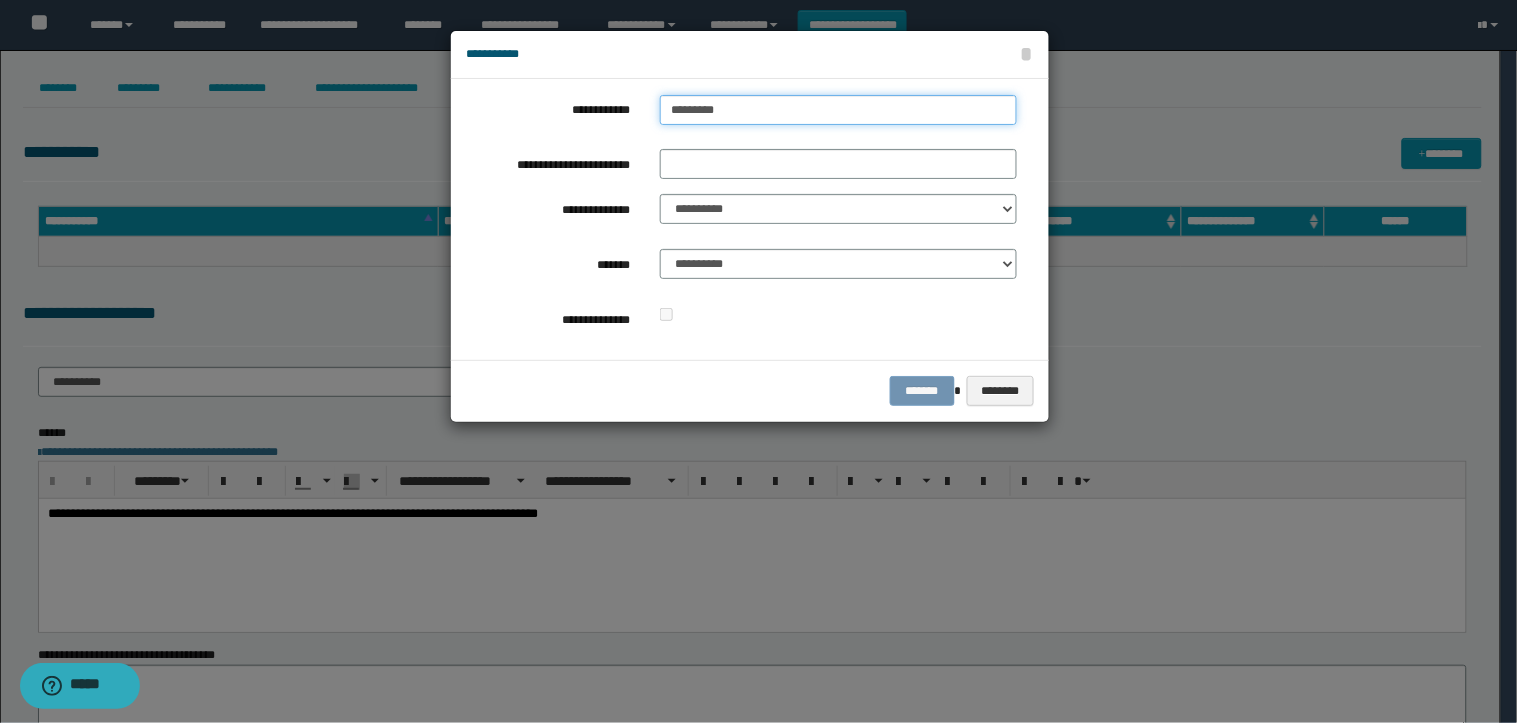 type on "*********" 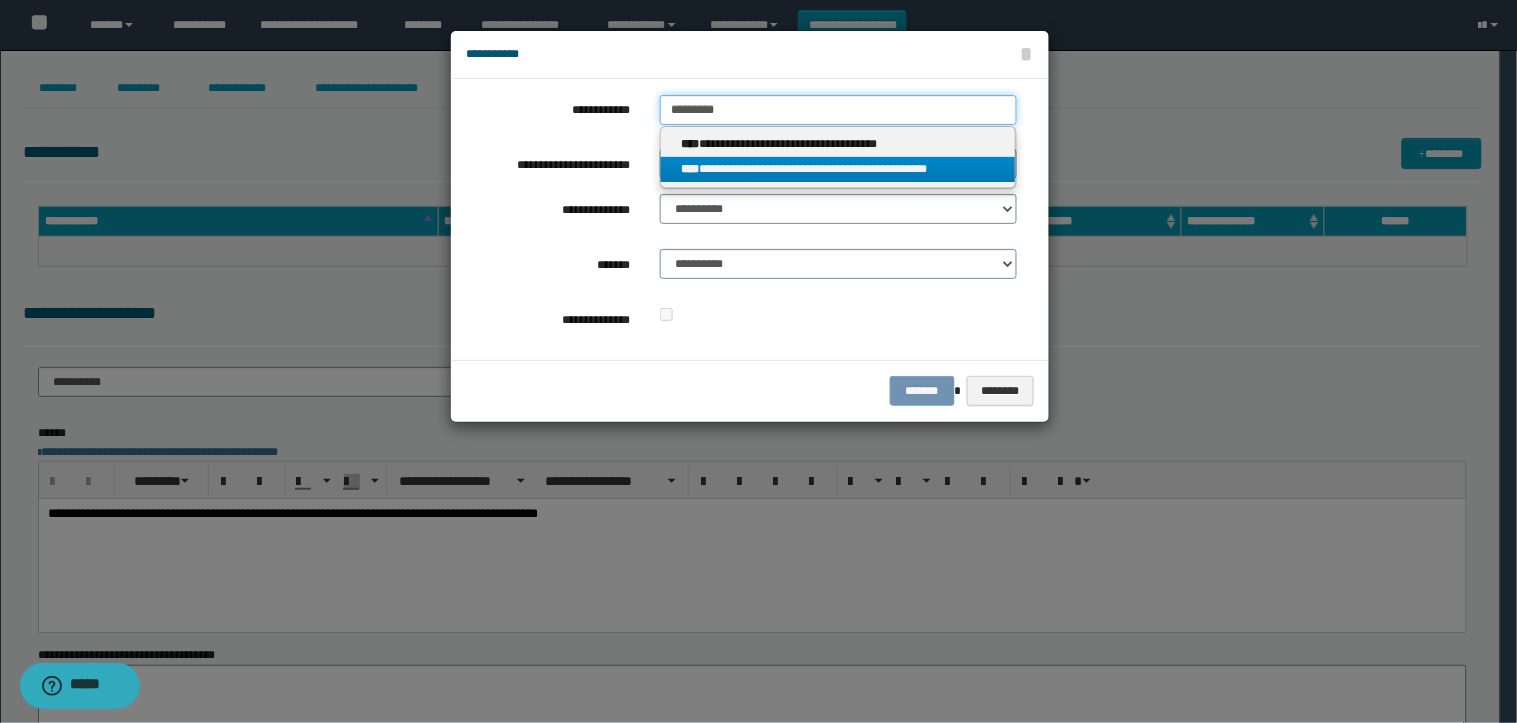 type on "*********" 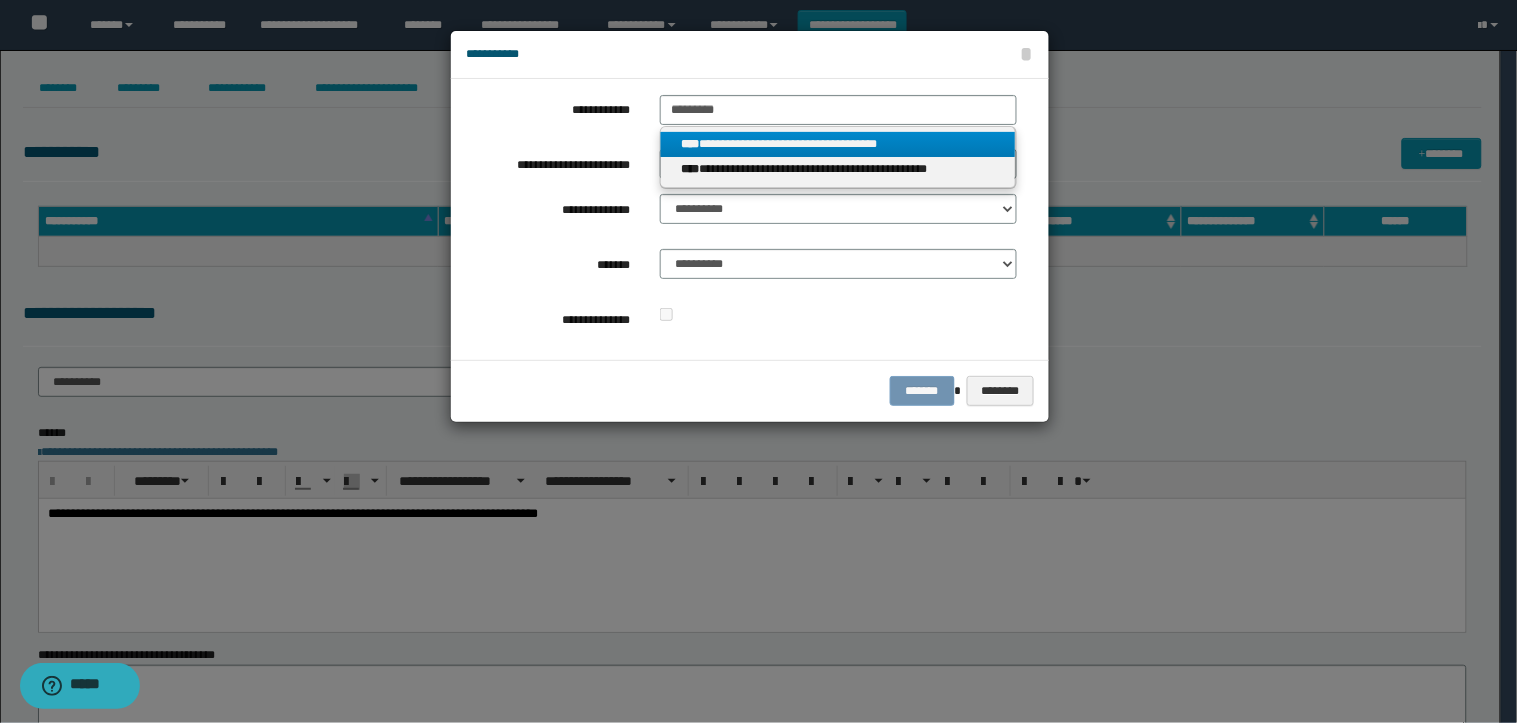 click on "**********" at bounding box center (838, 144) 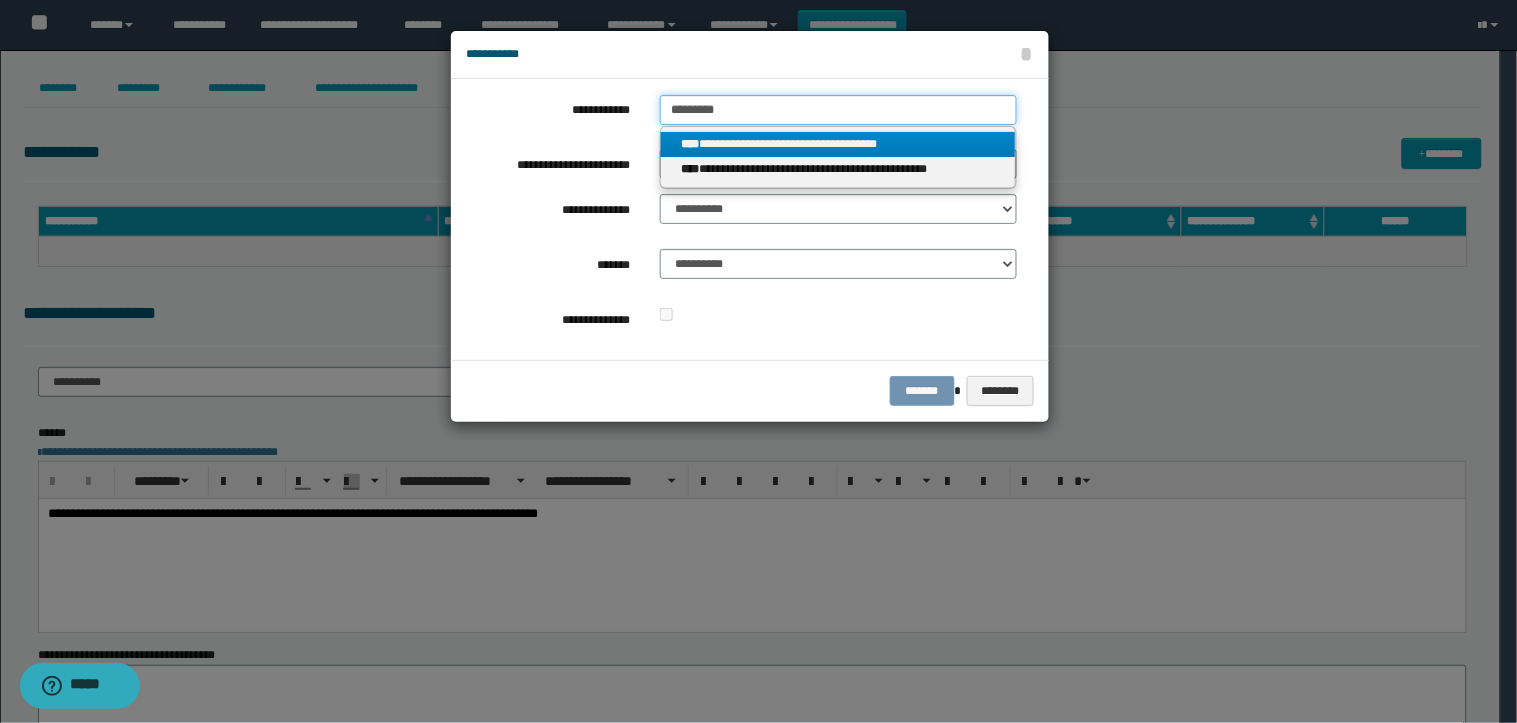 type 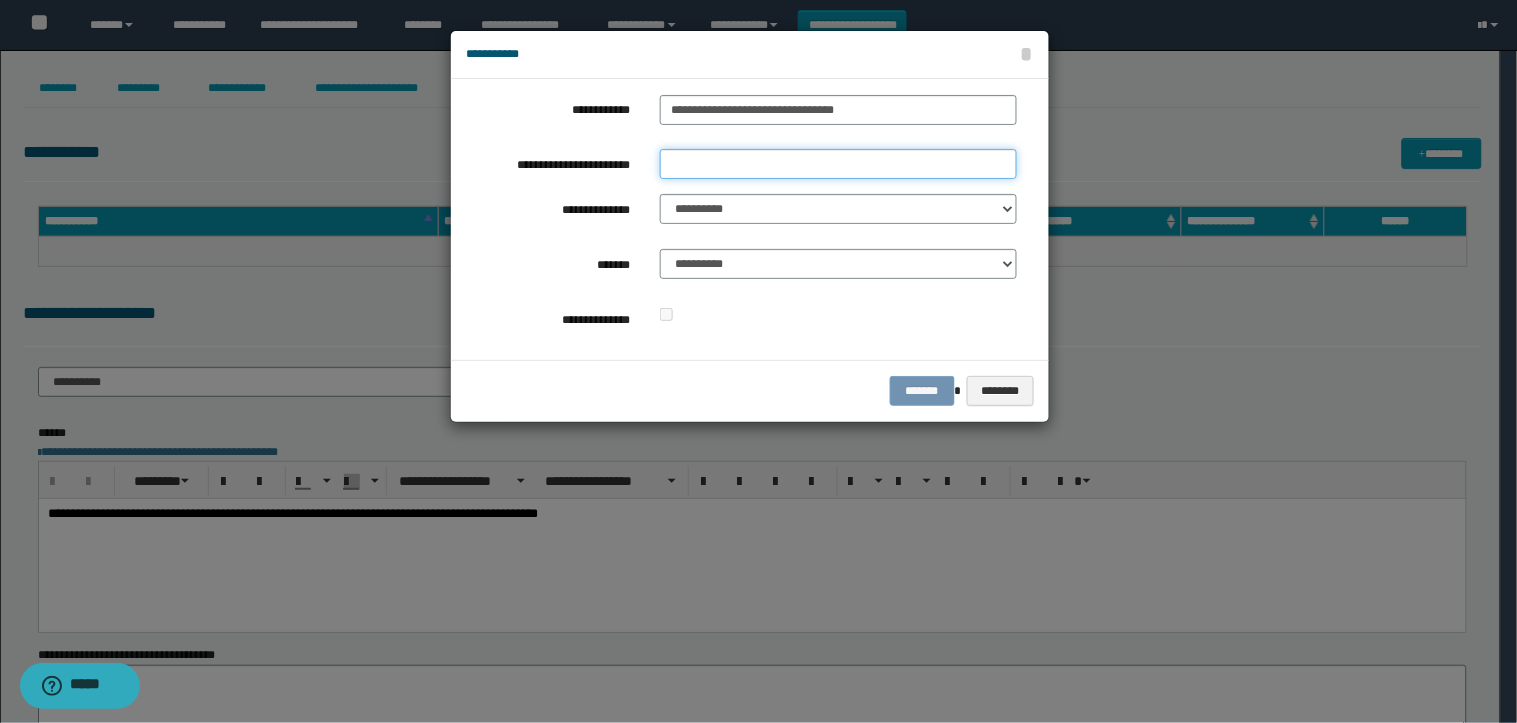 click on "**********" at bounding box center (838, 164) 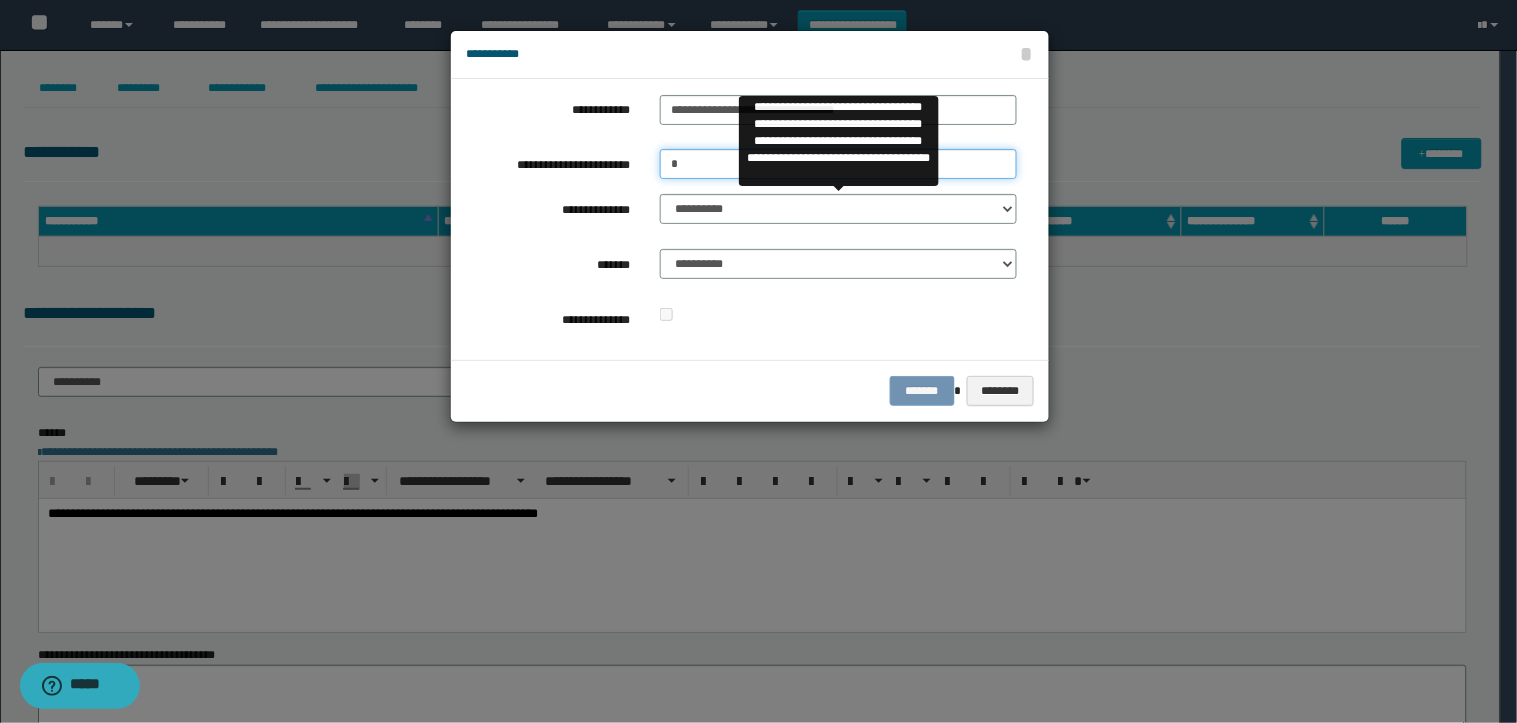 type on "*" 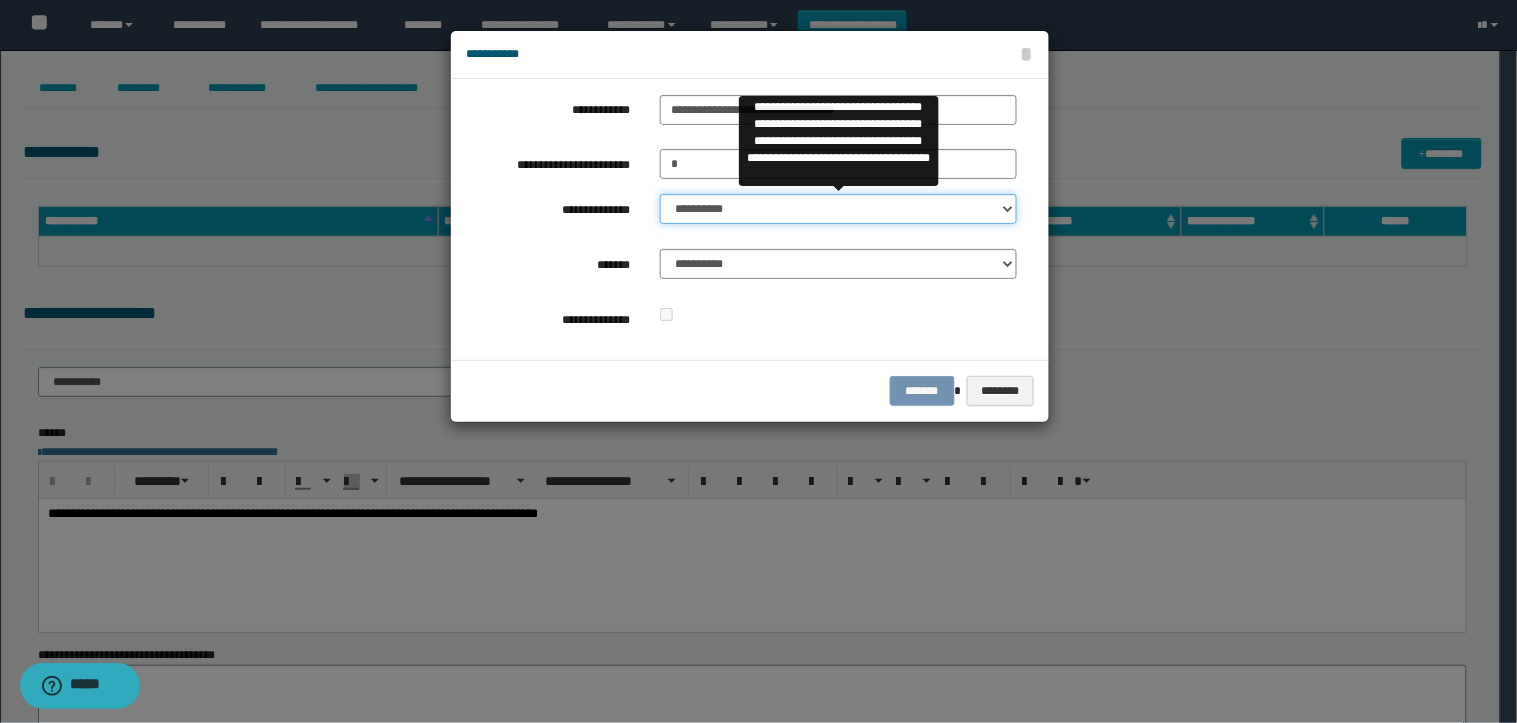click on "**********" at bounding box center (838, 209) 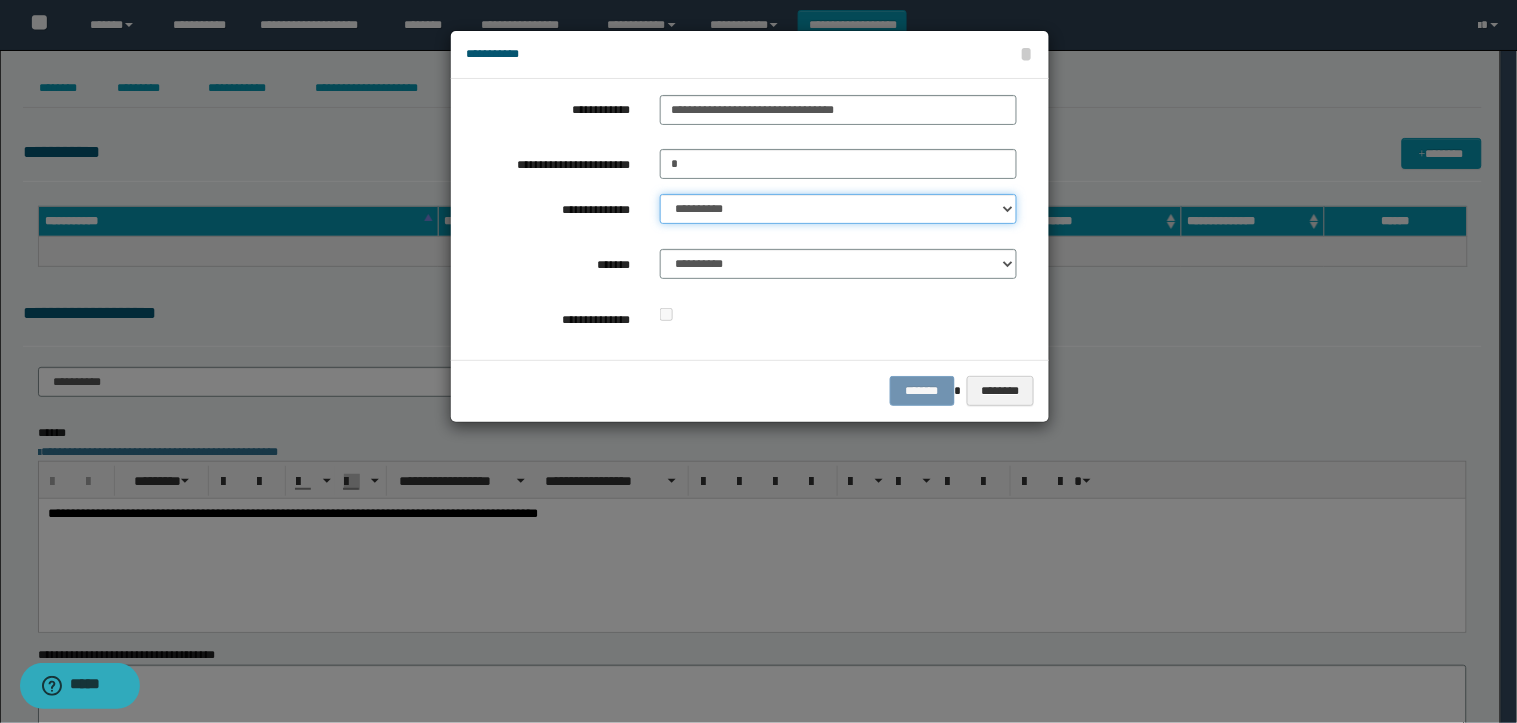 select on "**" 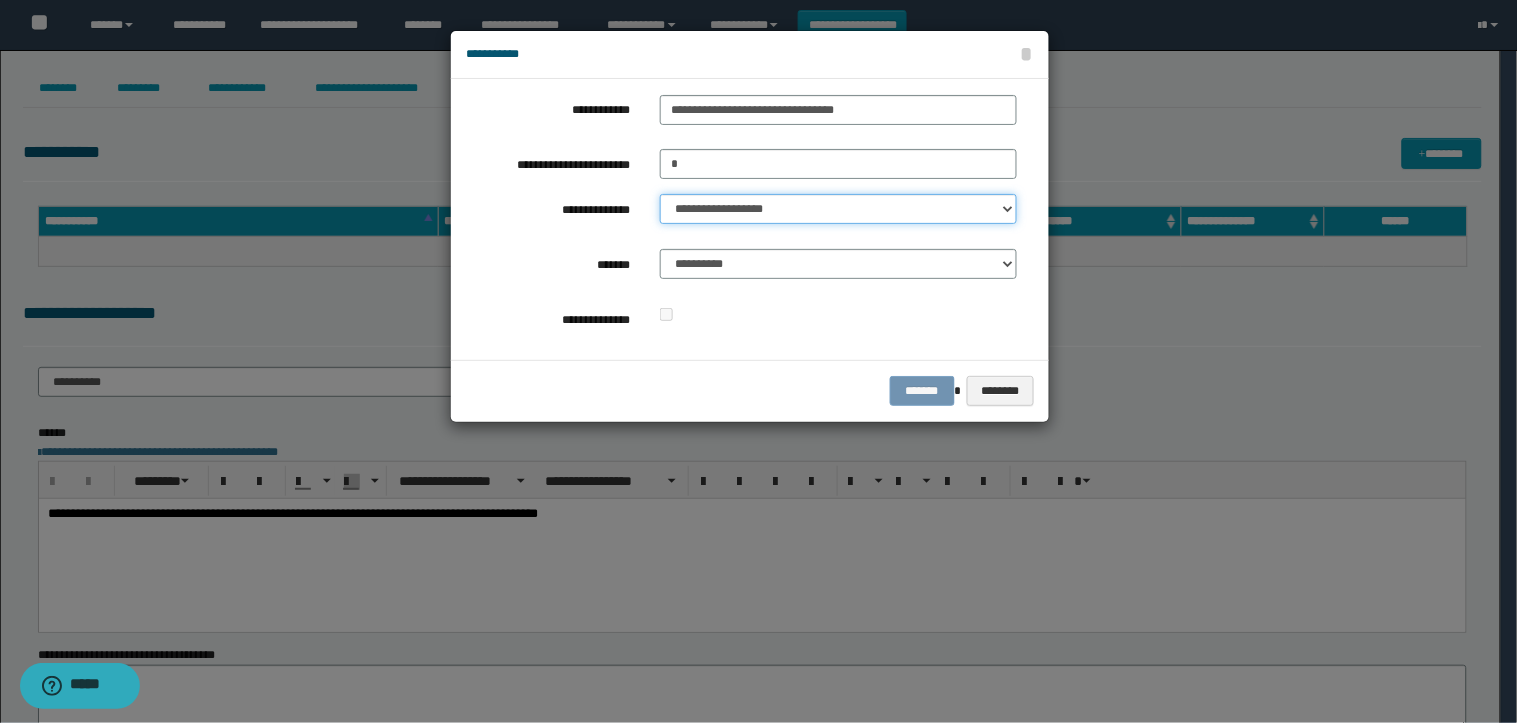 click on "**********" at bounding box center [838, 209] 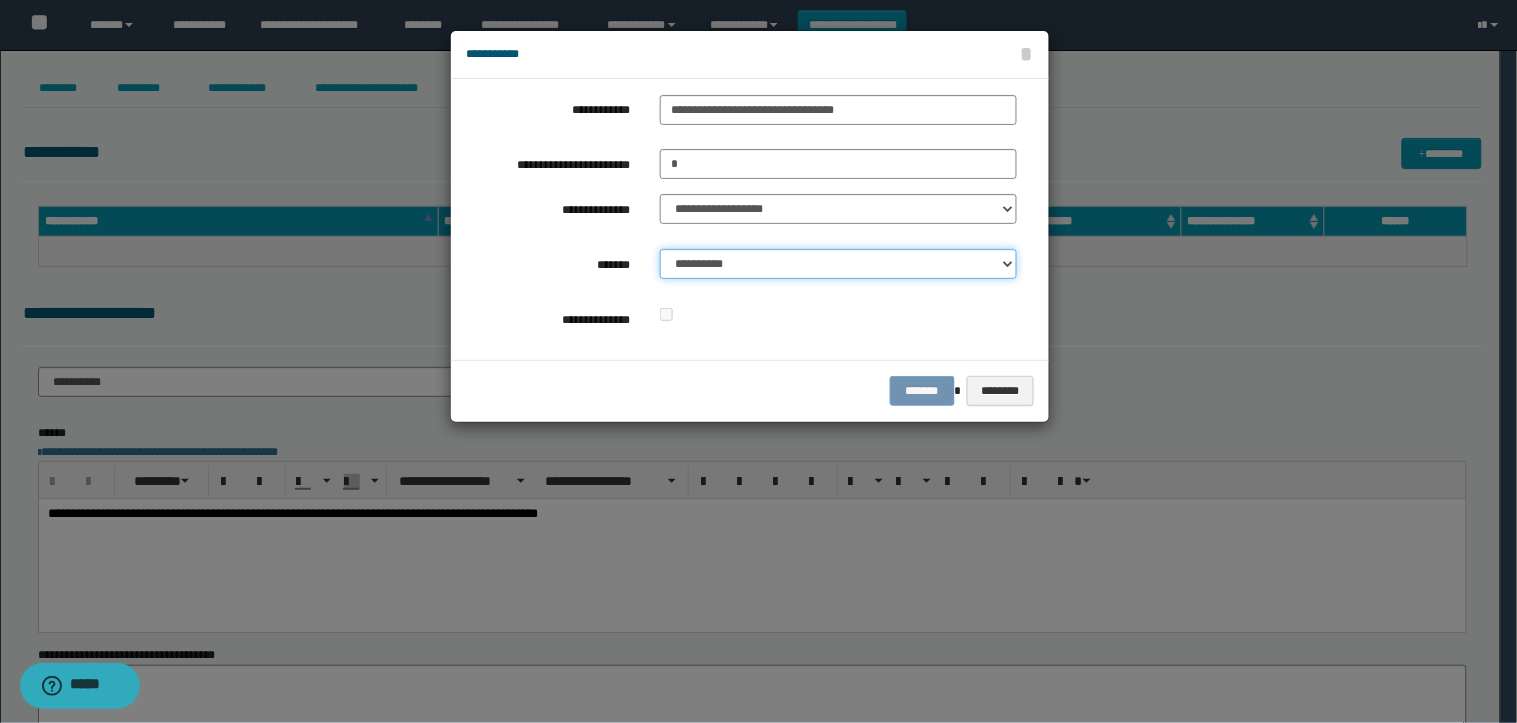 click on "**********" at bounding box center [838, 264] 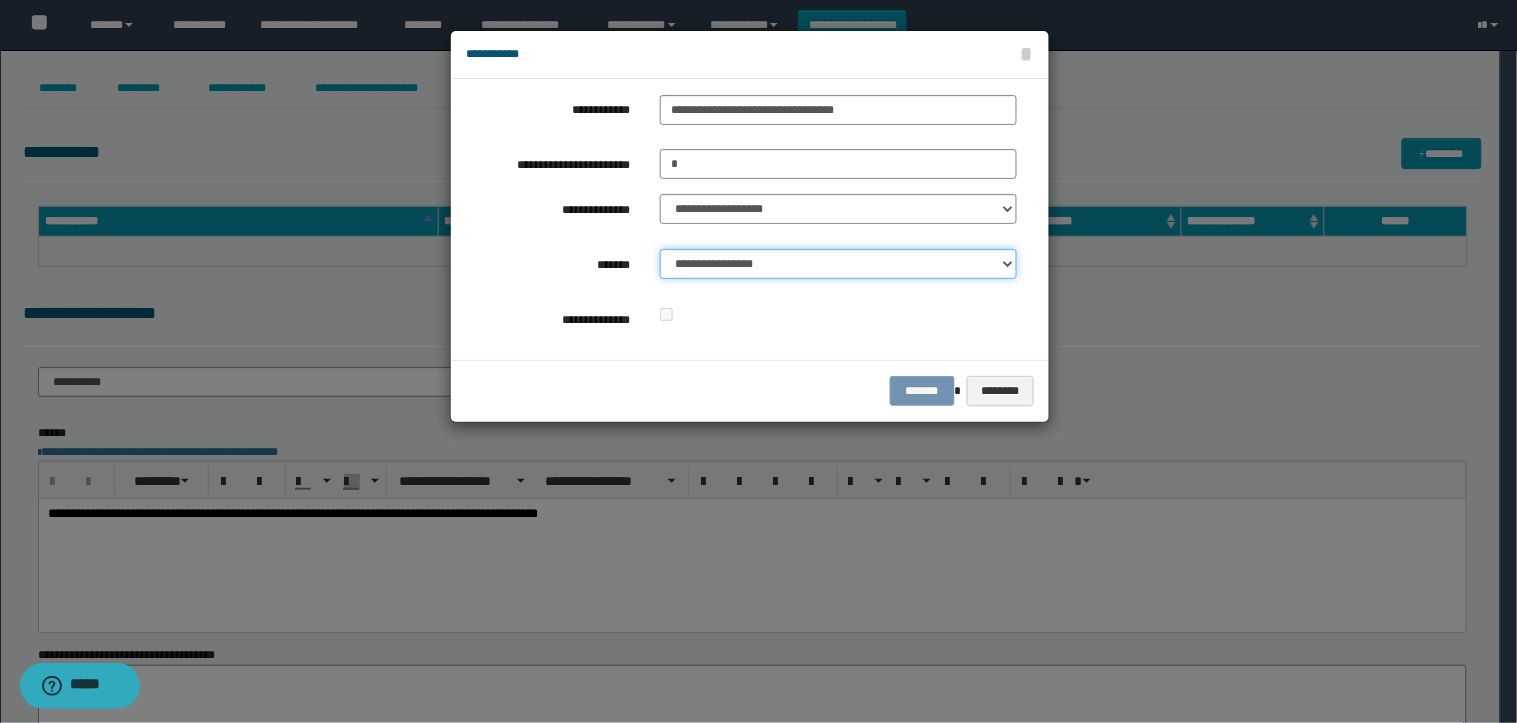 click on "**********" at bounding box center [838, 264] 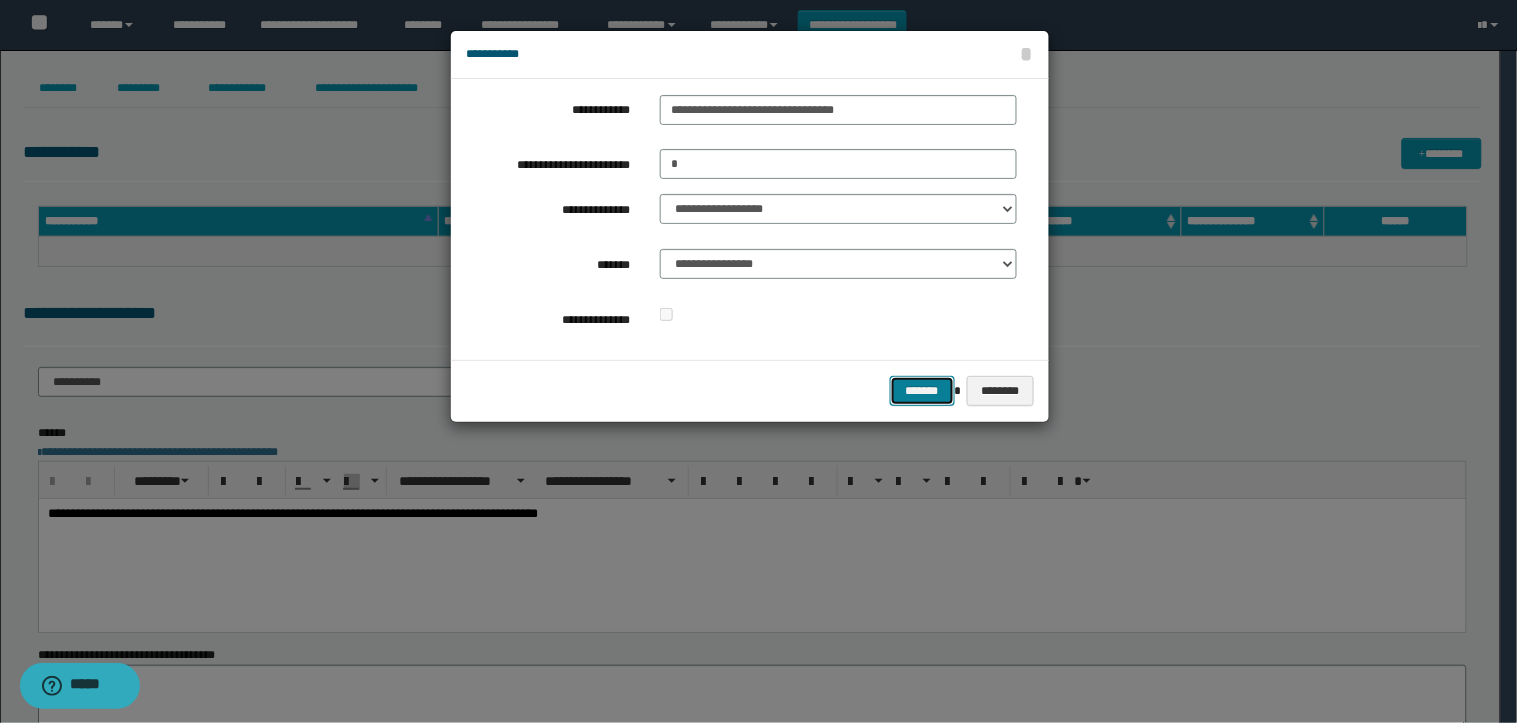 click on "*******" at bounding box center [922, 391] 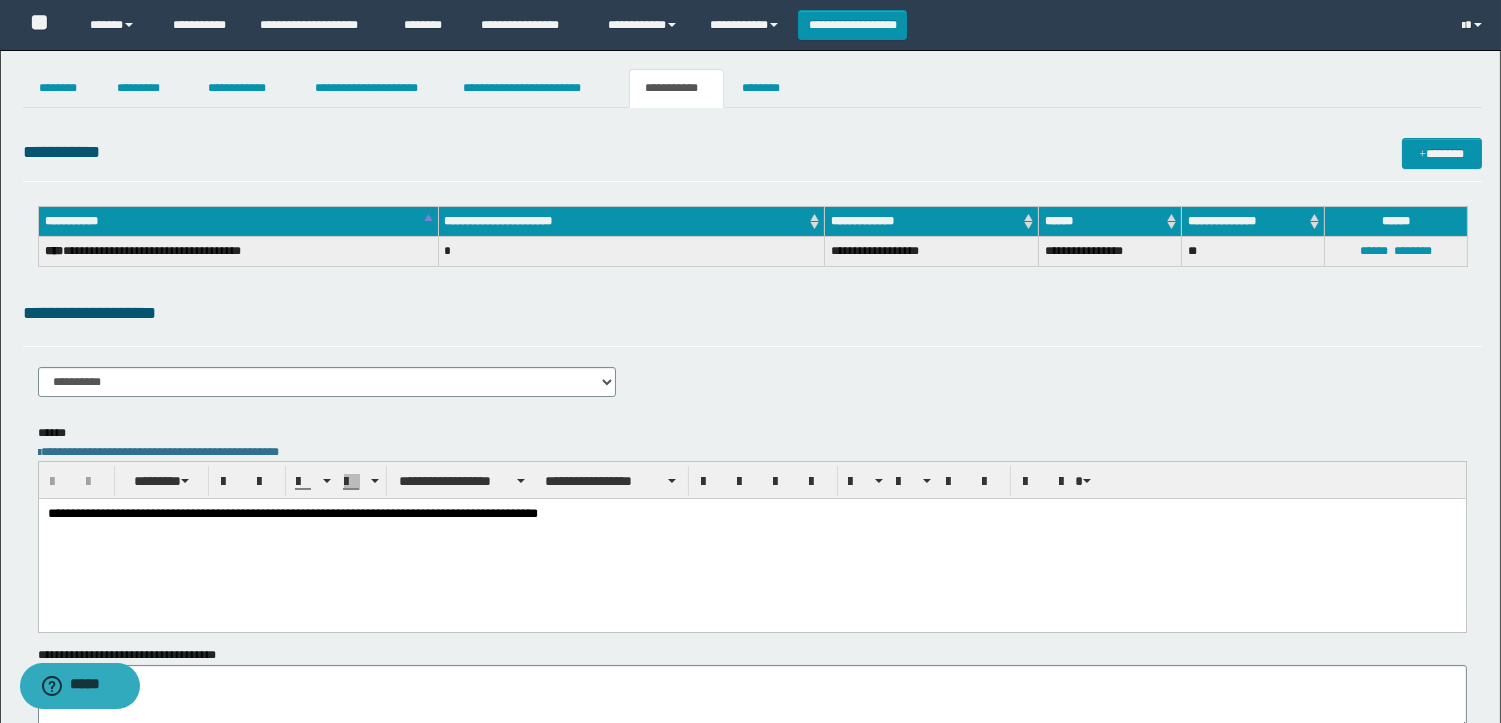 click on "**********" at bounding box center (751, 539) 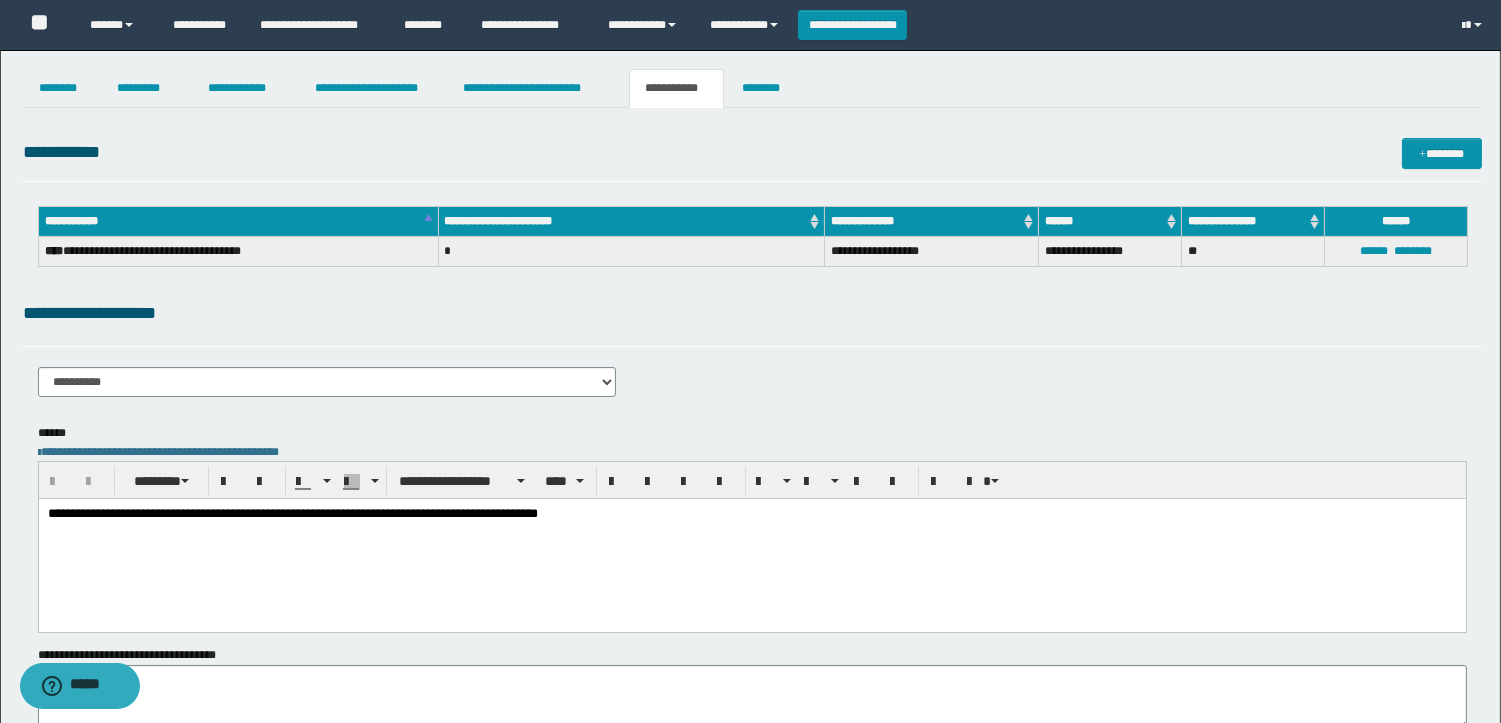 type 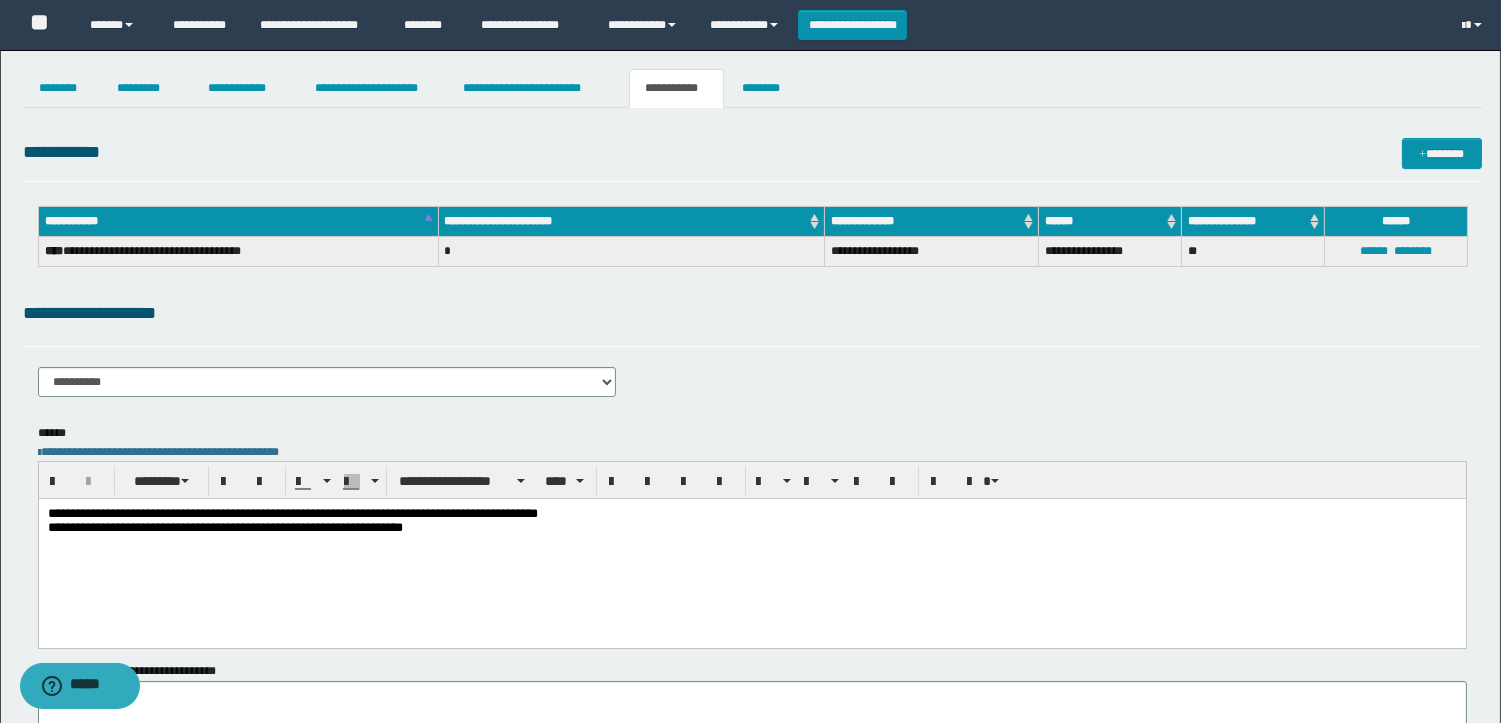 click on "**********" at bounding box center [751, 546] 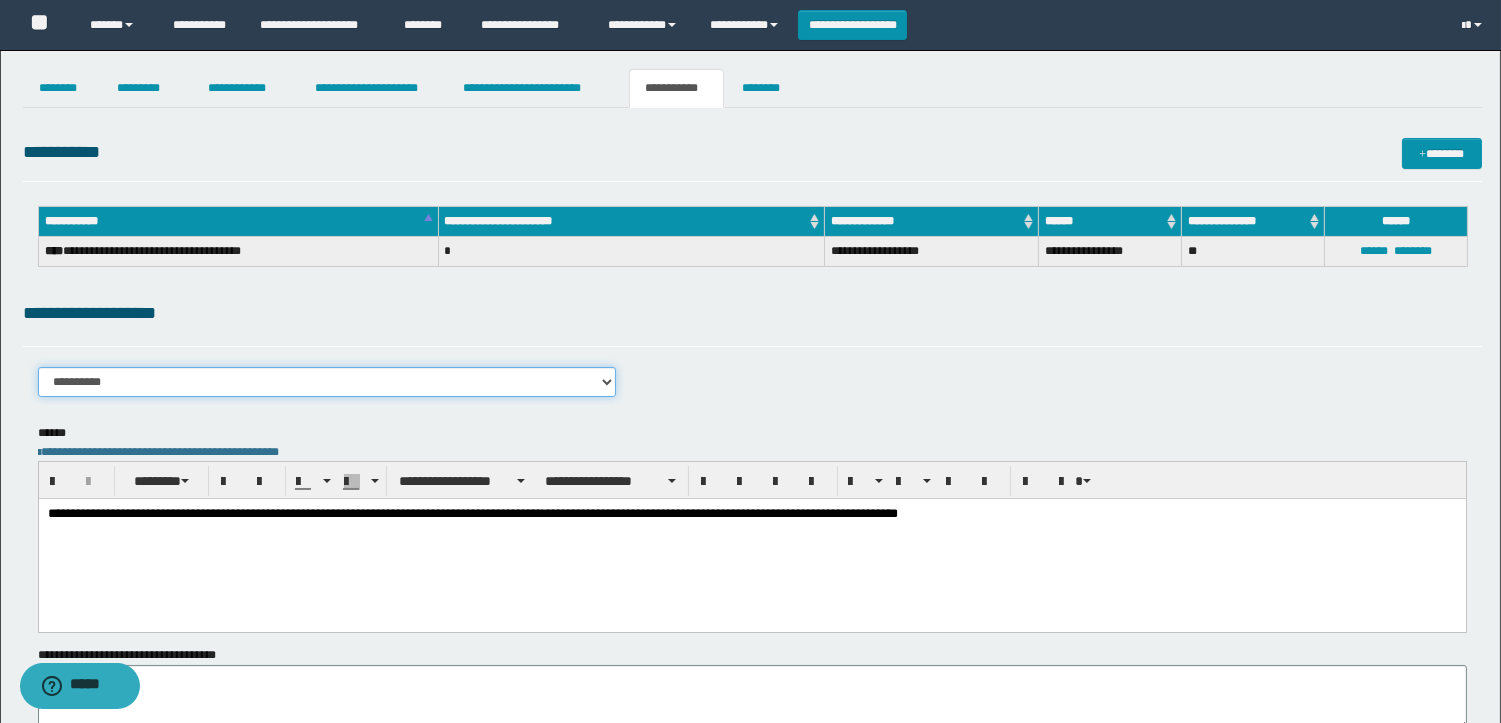 click on "**********" at bounding box center [327, 382] 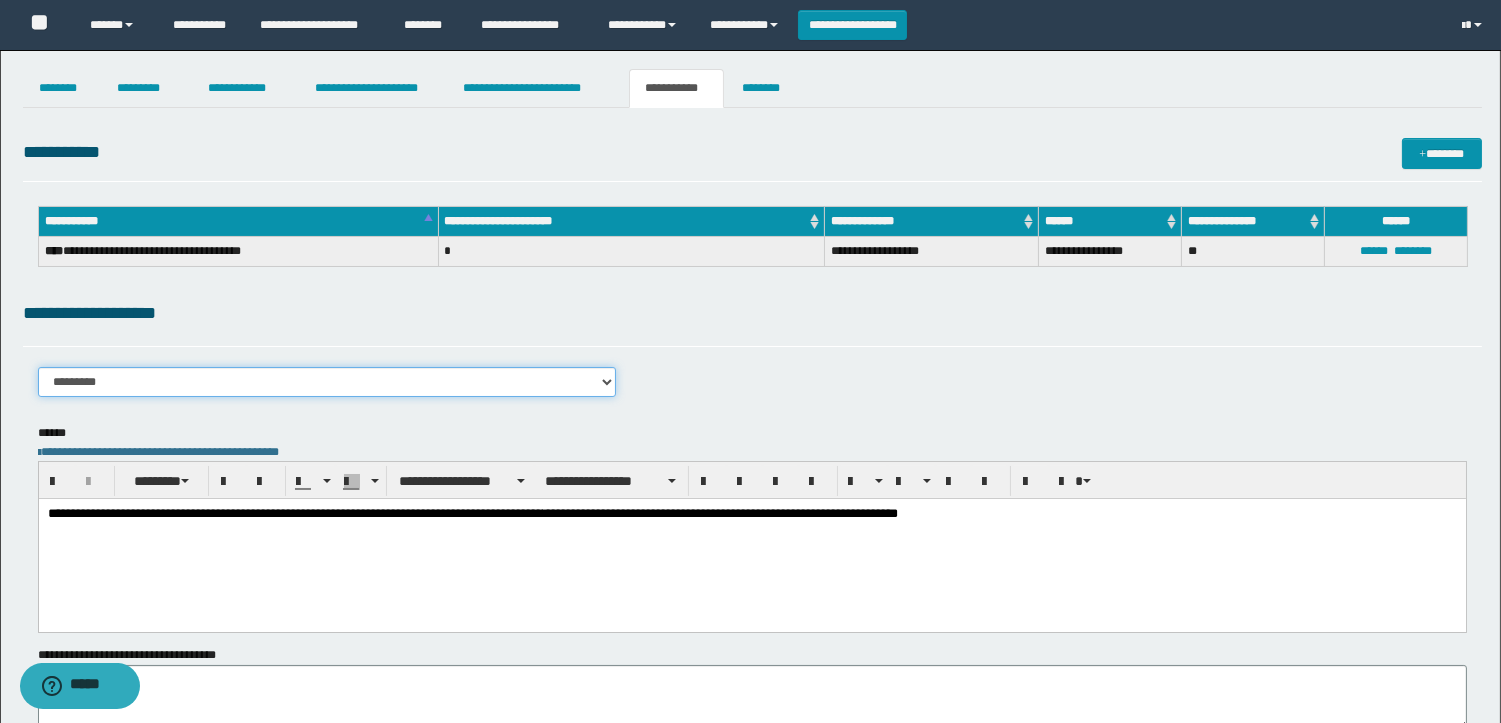 click on "**********" at bounding box center [327, 382] 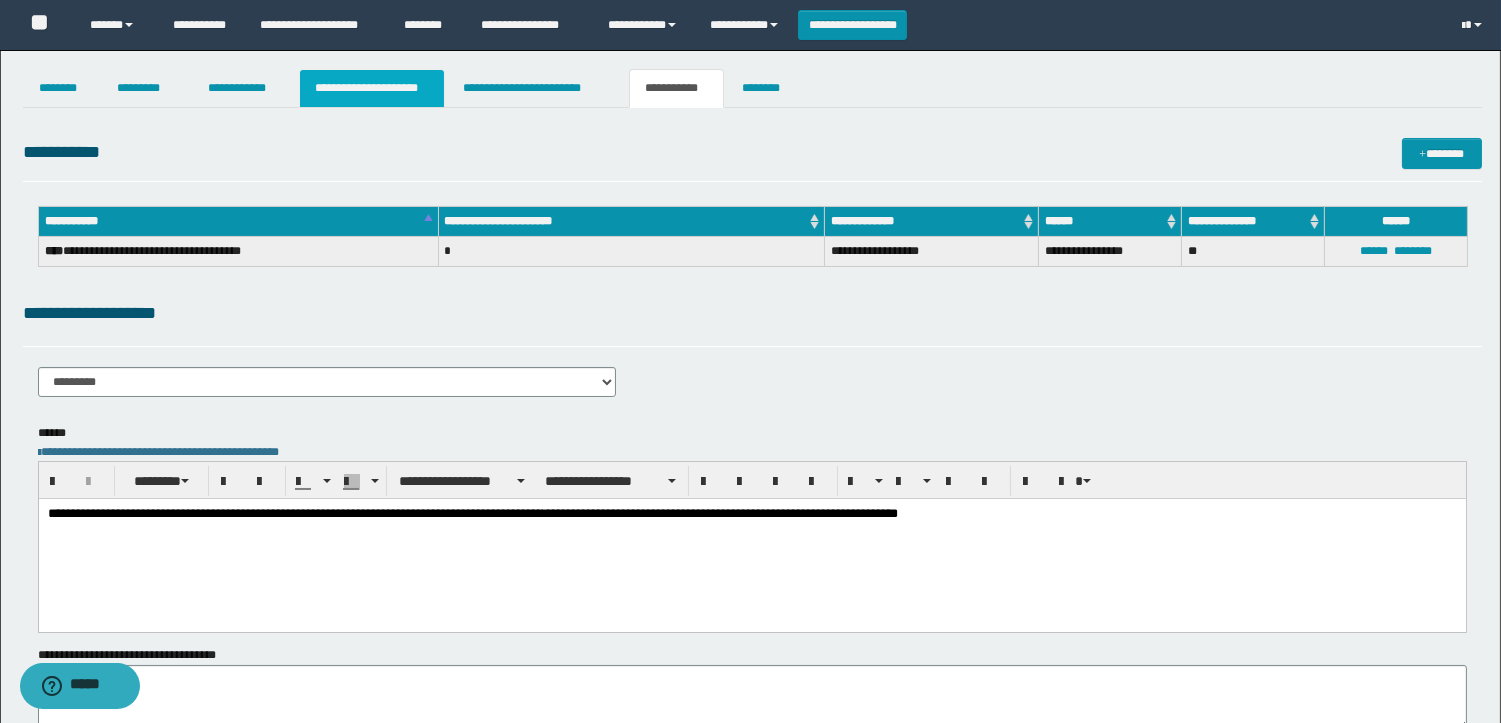 click on "**********" at bounding box center [372, 88] 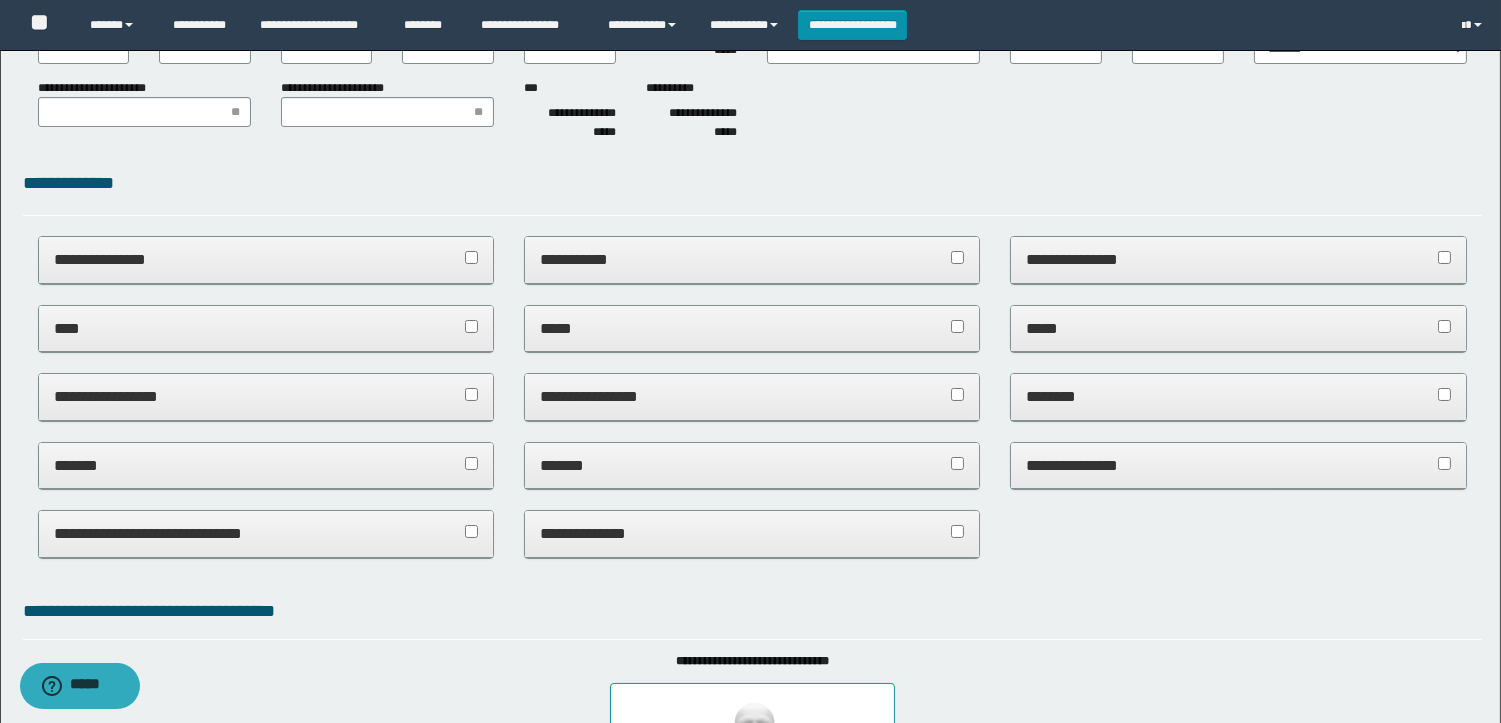 scroll, scrollTop: 333, scrollLeft: 0, axis: vertical 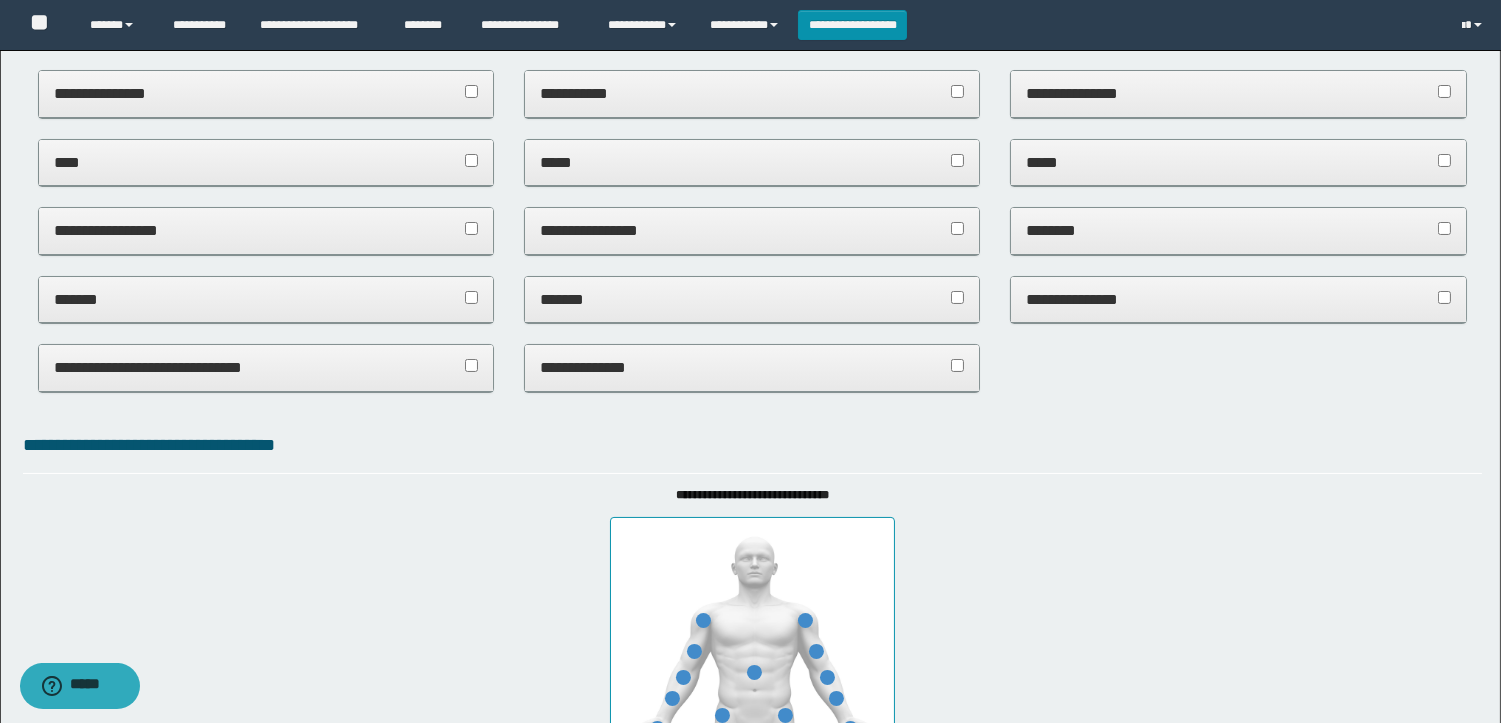 click on "****" at bounding box center (266, 162) 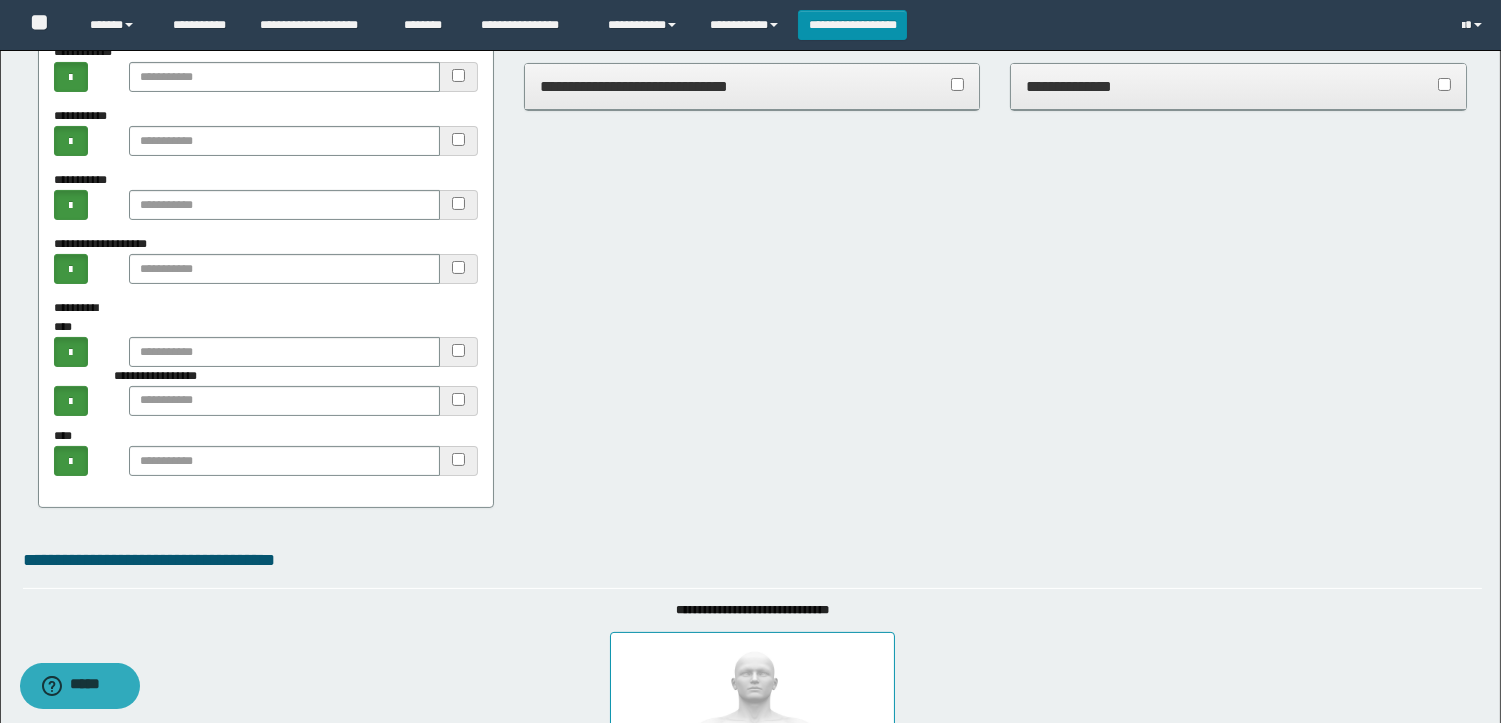 scroll, scrollTop: 777, scrollLeft: 0, axis: vertical 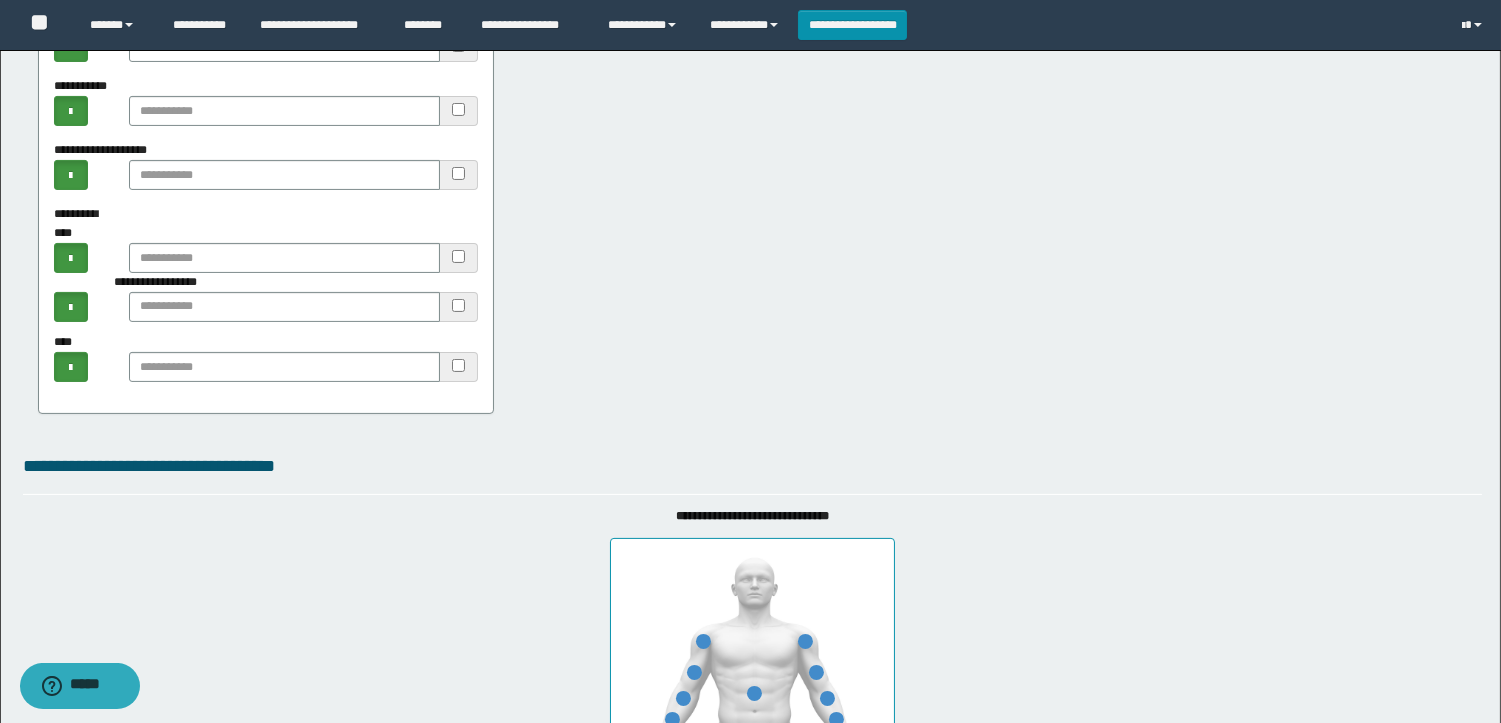 click at bounding box center [77, 367] 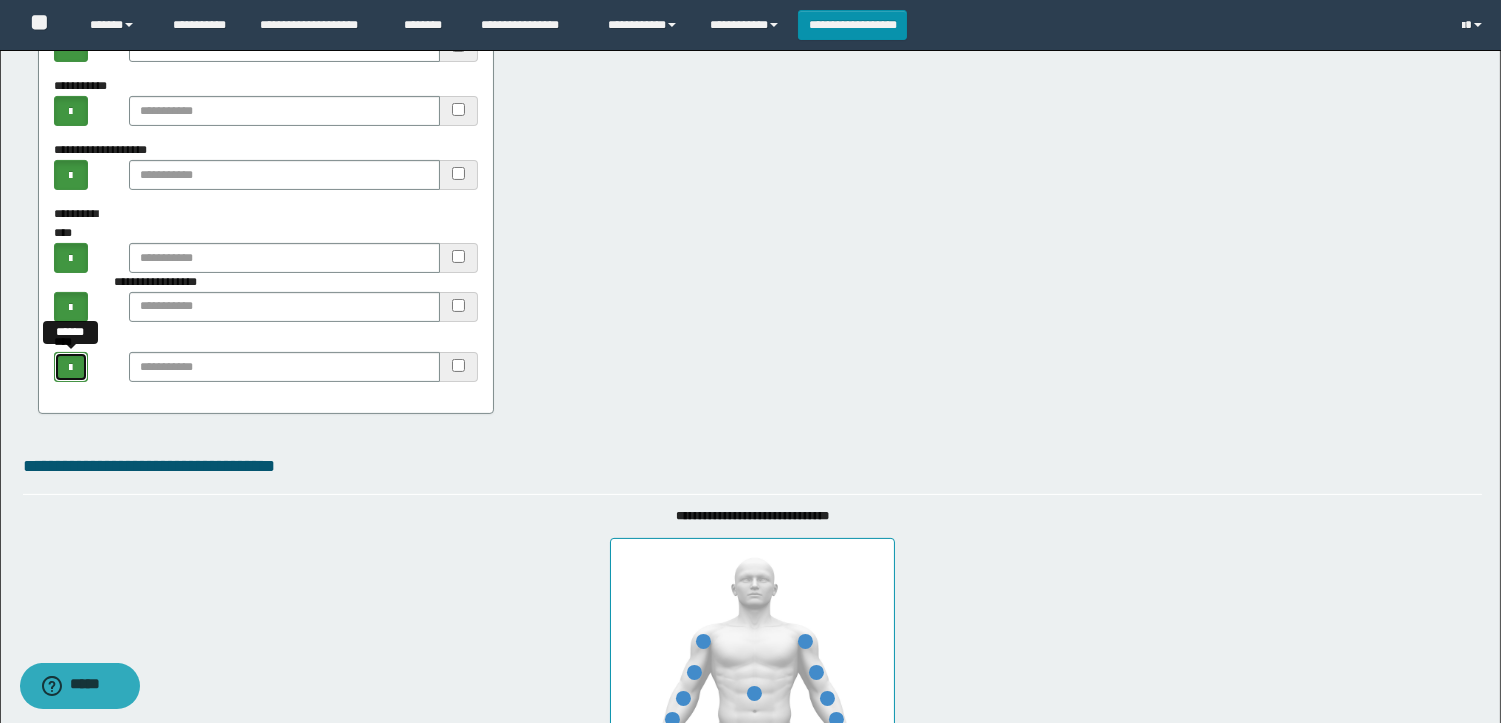 click at bounding box center [70, 368] 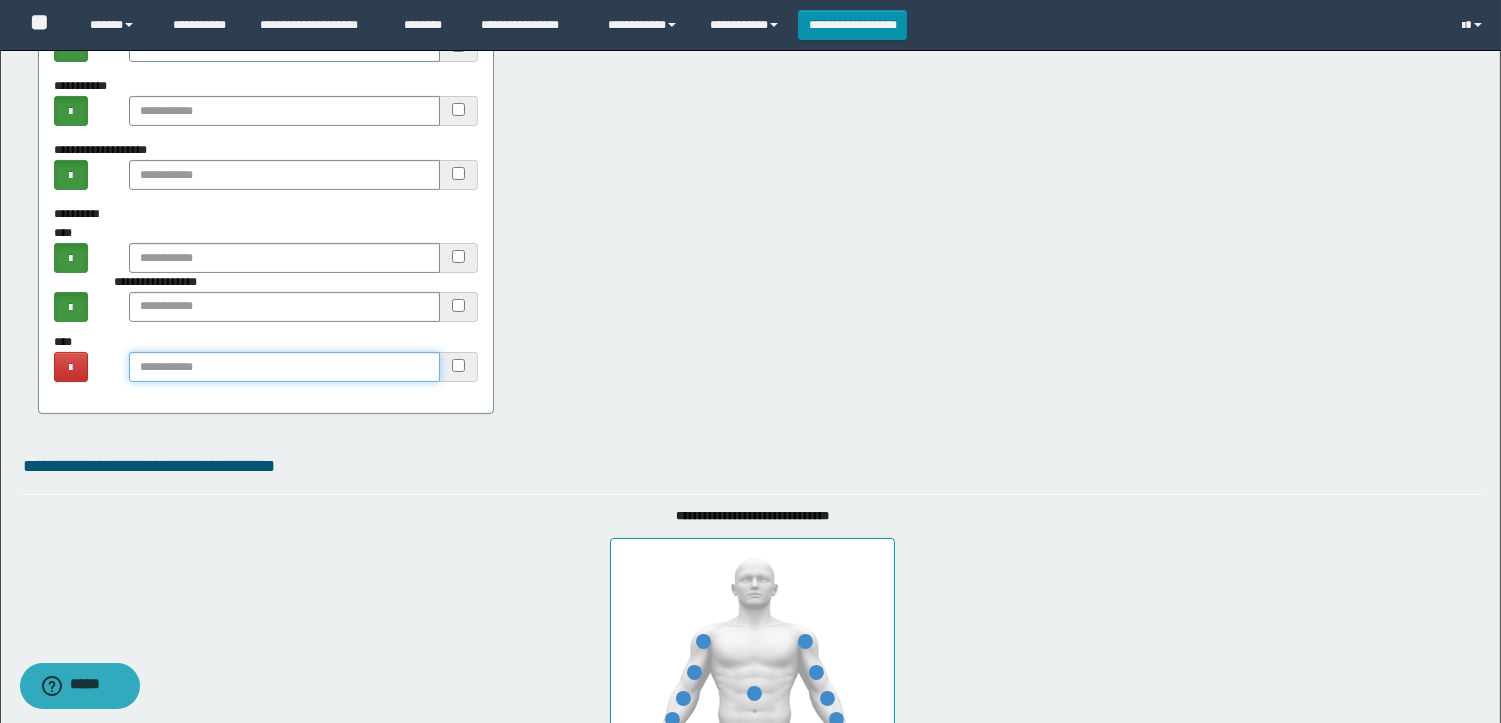 click at bounding box center [284, 367] 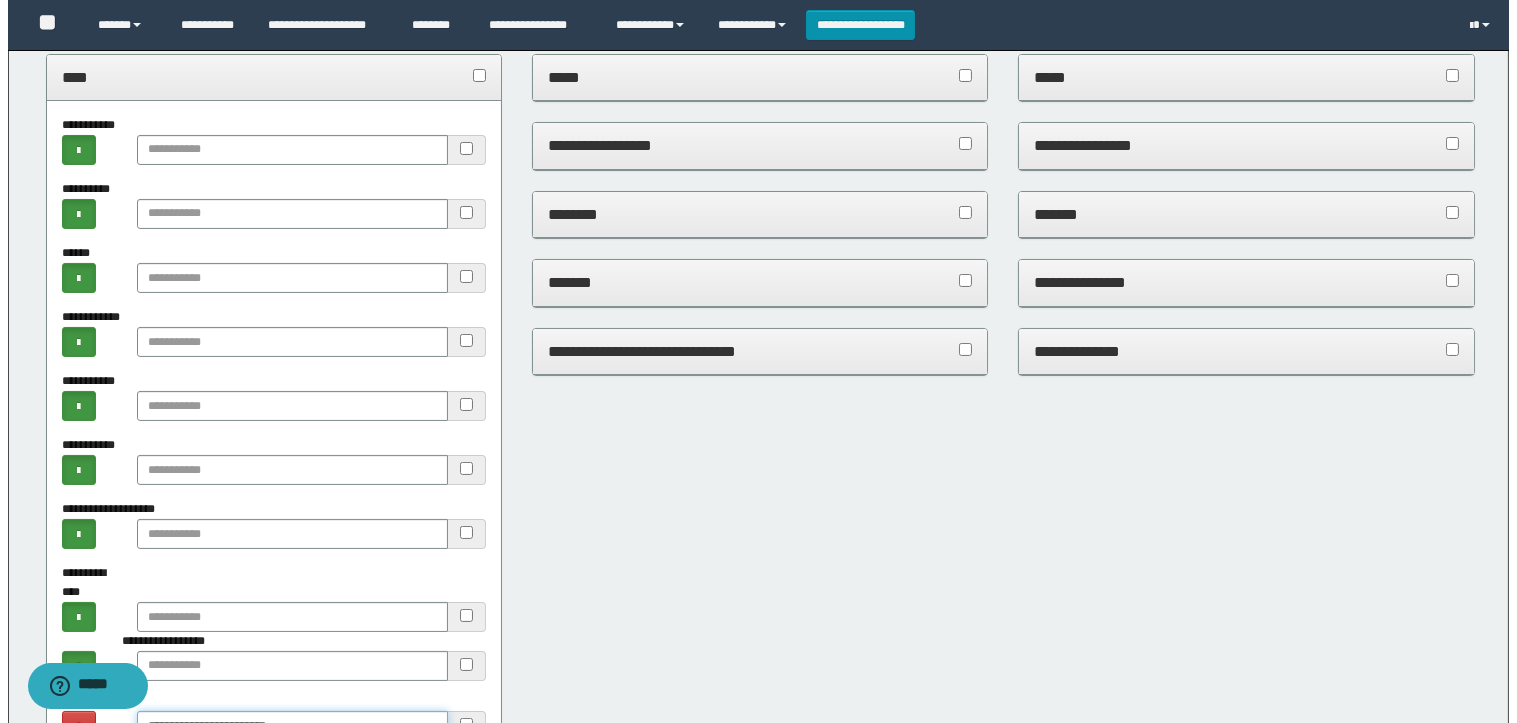 scroll, scrollTop: 0, scrollLeft: 0, axis: both 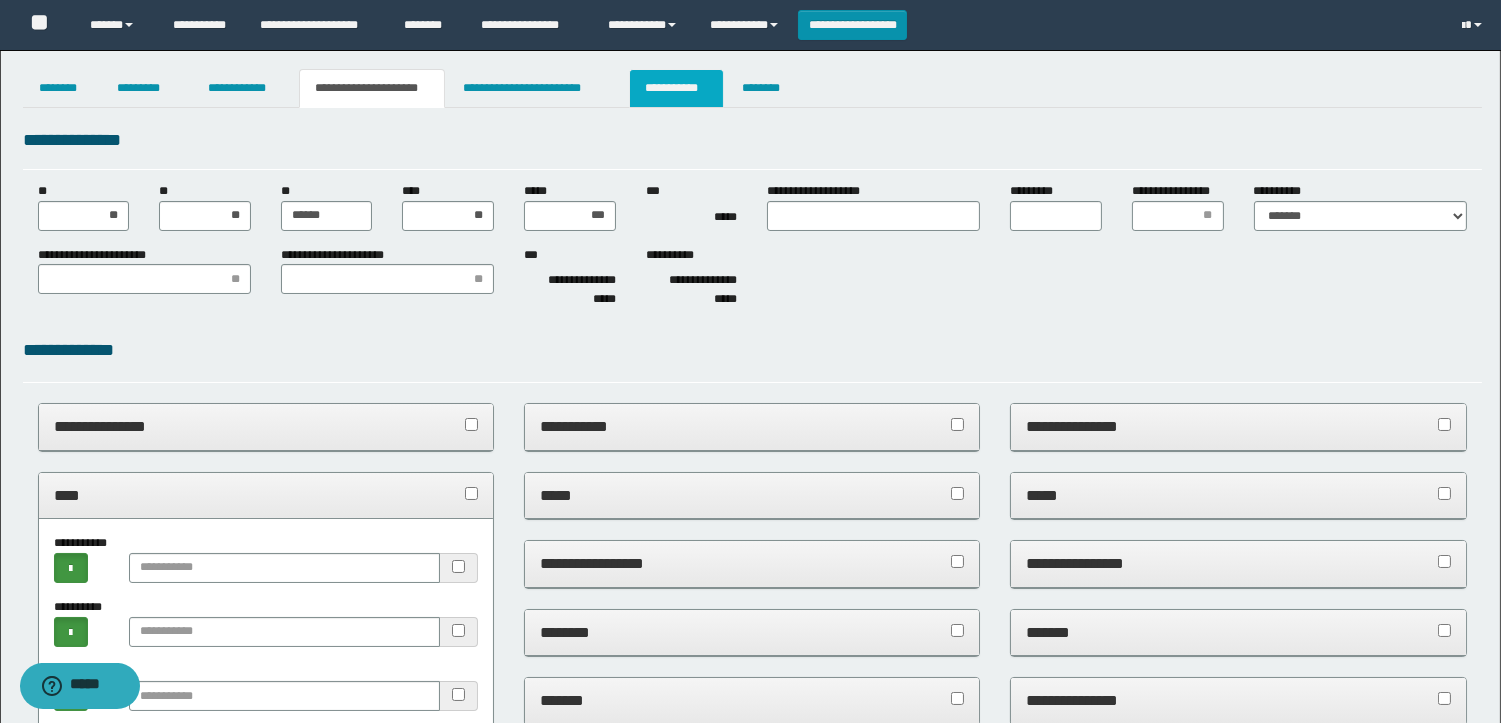 type on "**********" 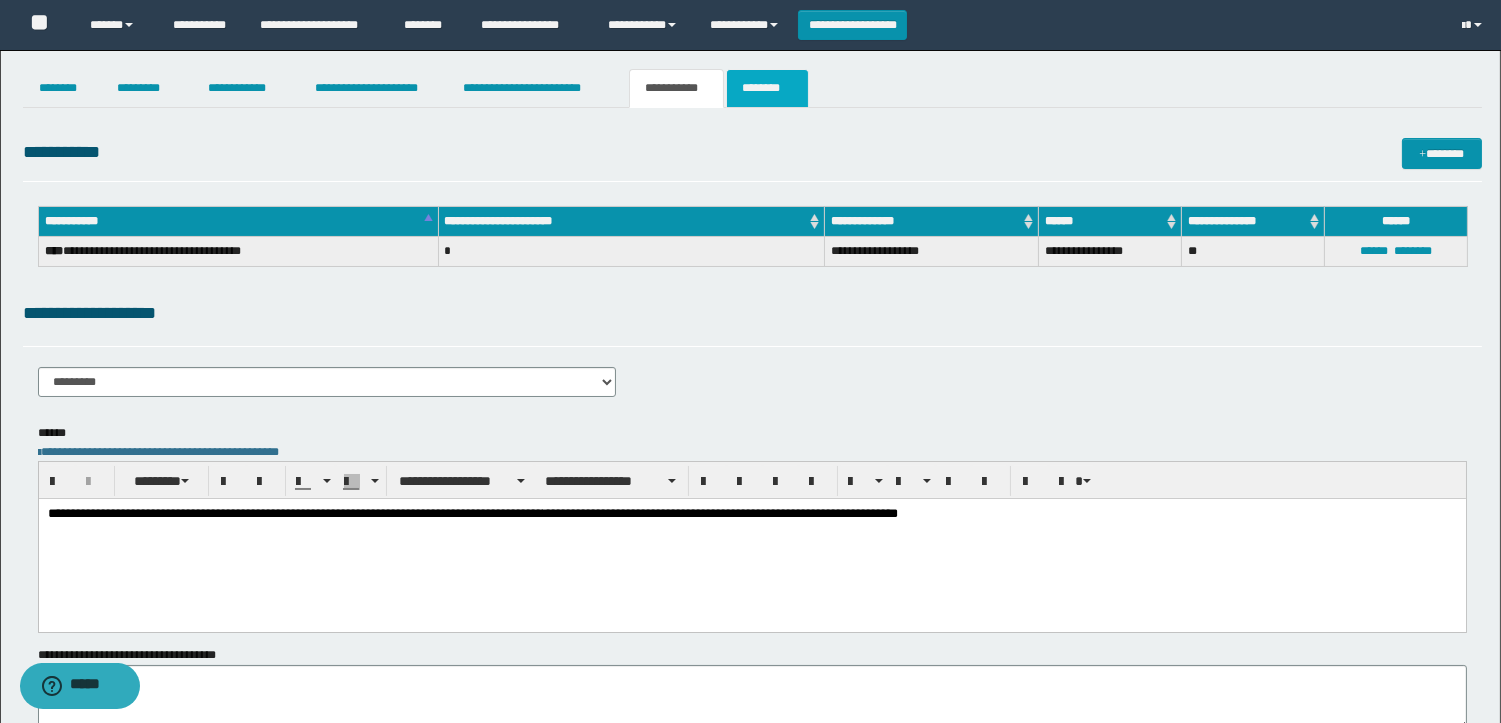 click on "********" at bounding box center (767, 88) 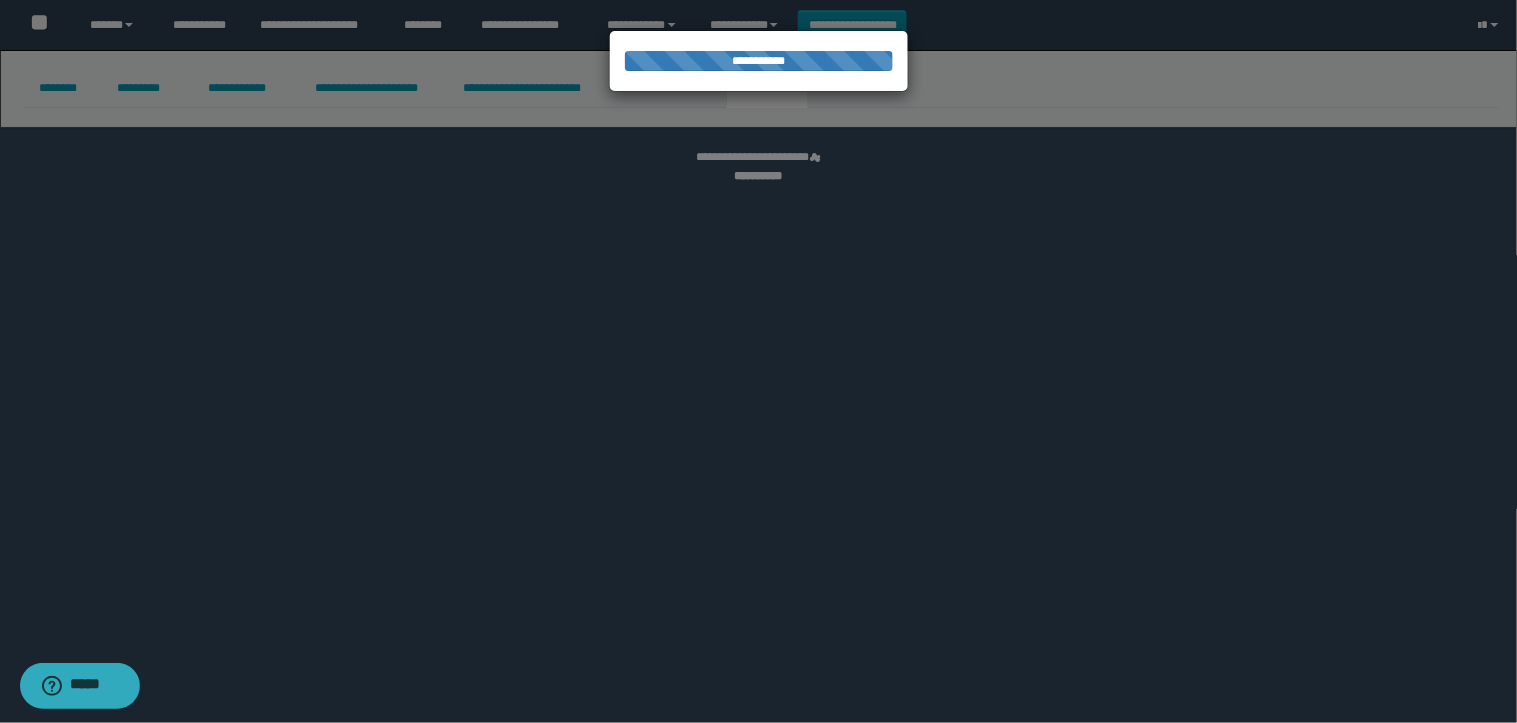 select 